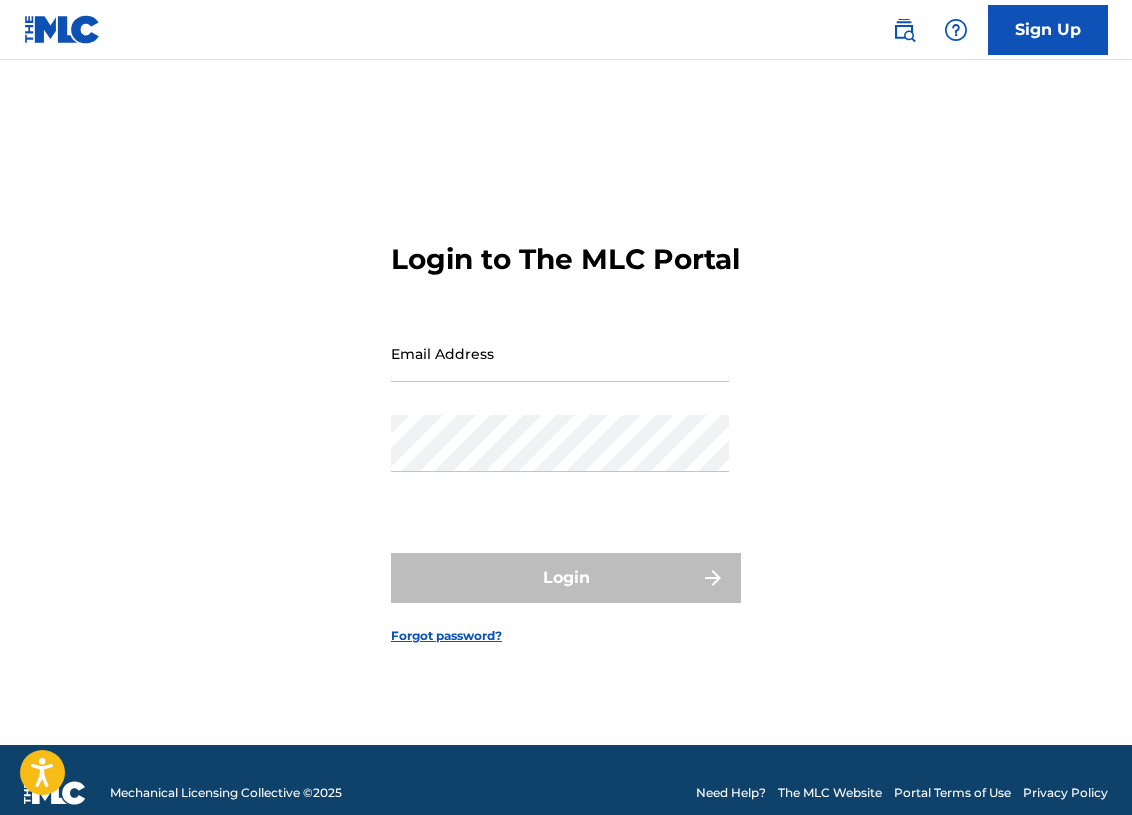 scroll, scrollTop: 0, scrollLeft: 0, axis: both 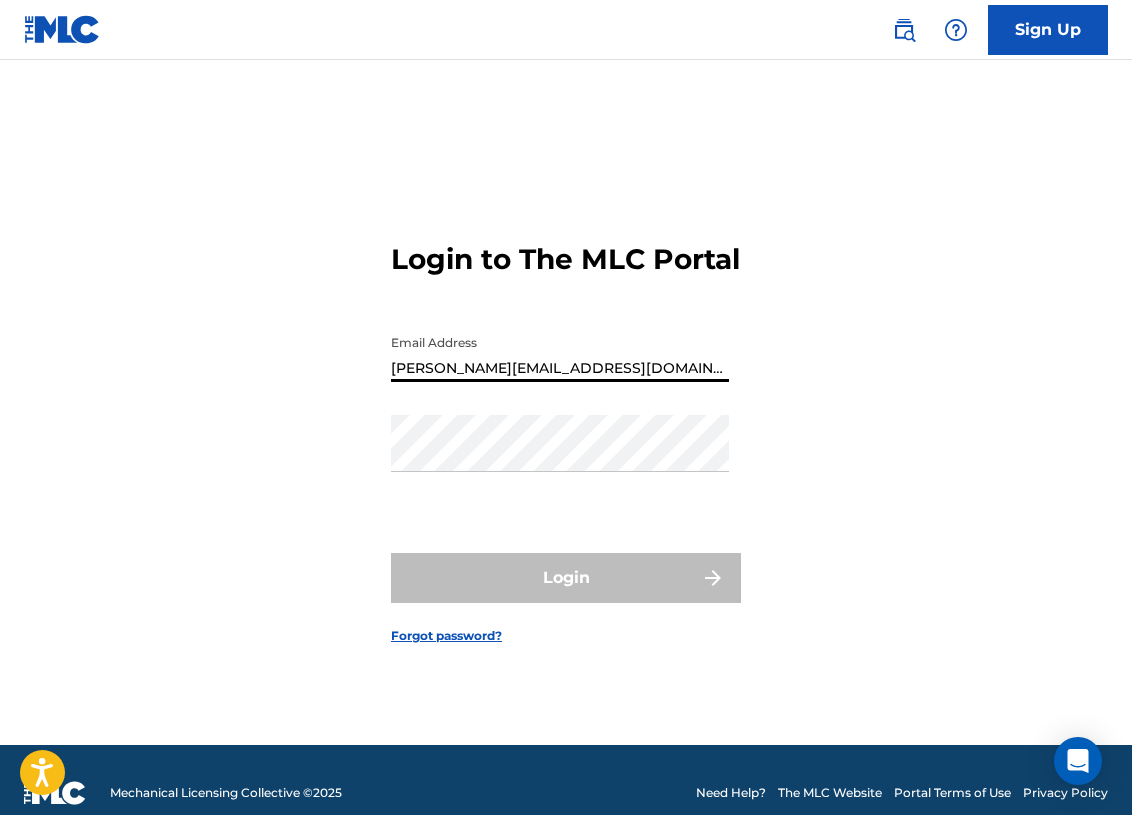type on "[PERSON_NAME][EMAIL_ADDRESS][DOMAIN_NAME]" 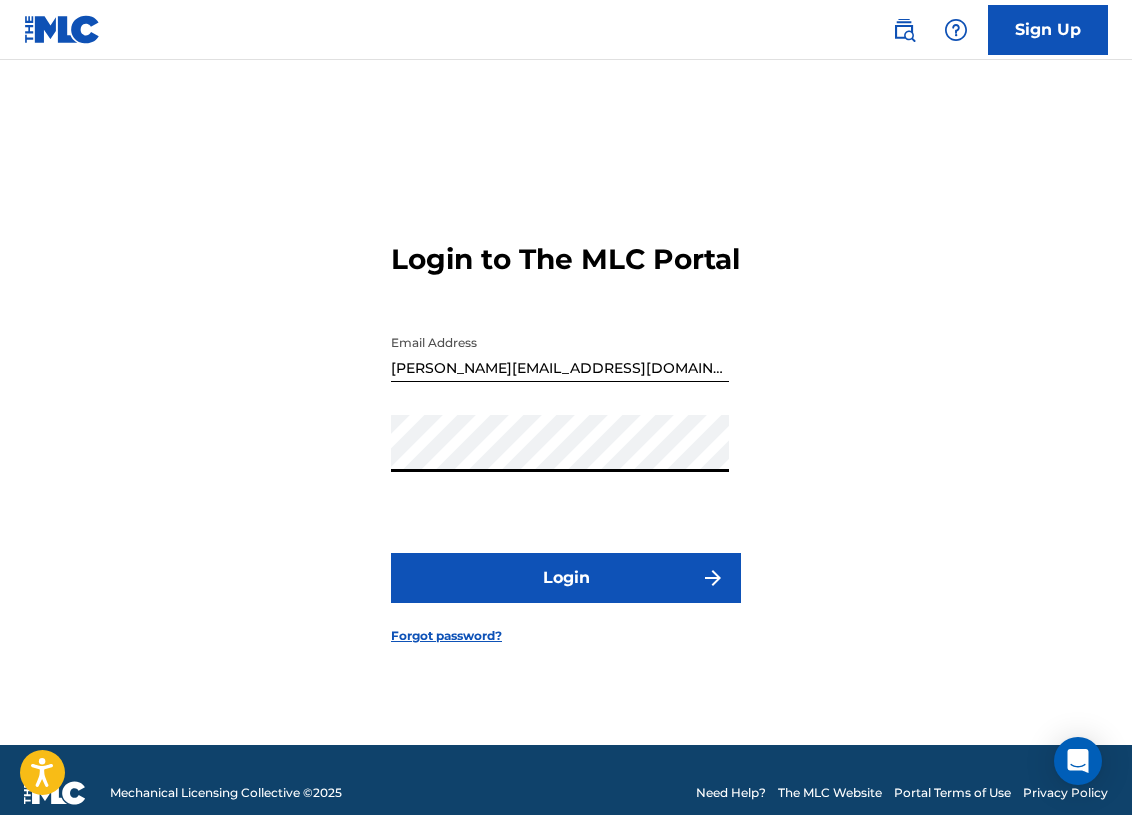 click on "Login" at bounding box center [566, 578] 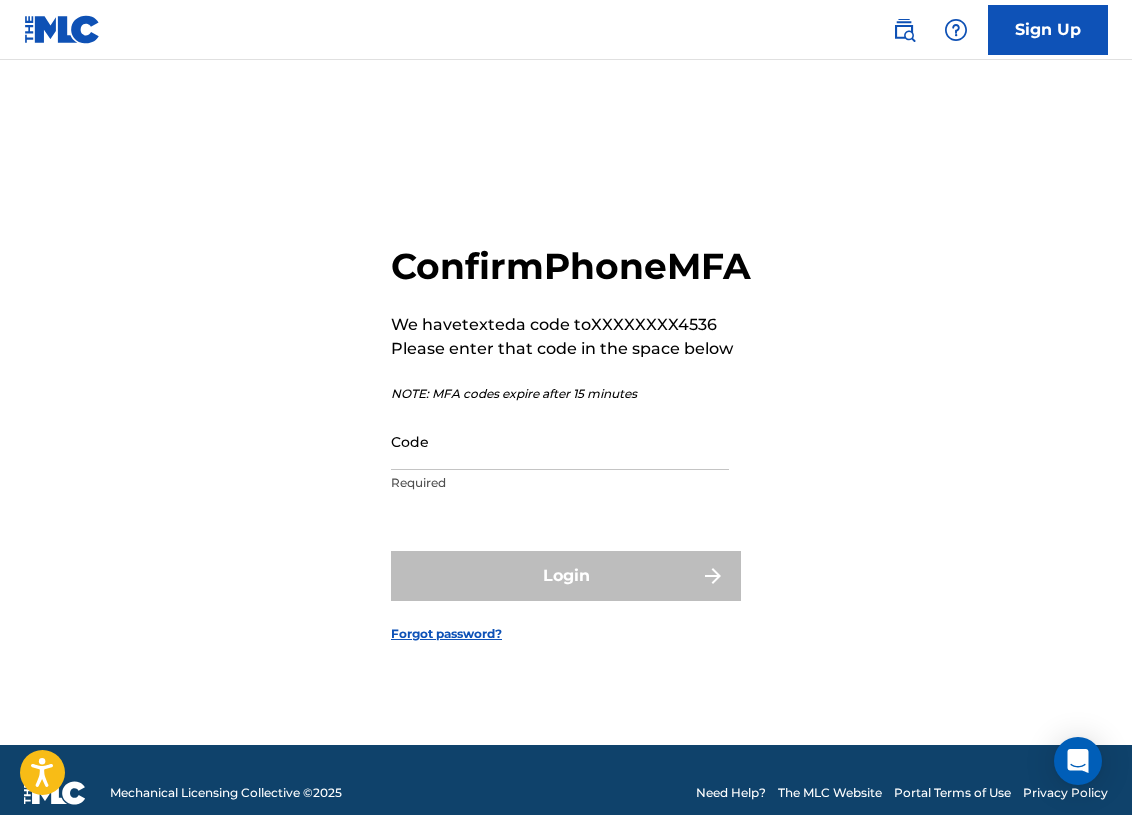 click on "Code" at bounding box center (560, 441) 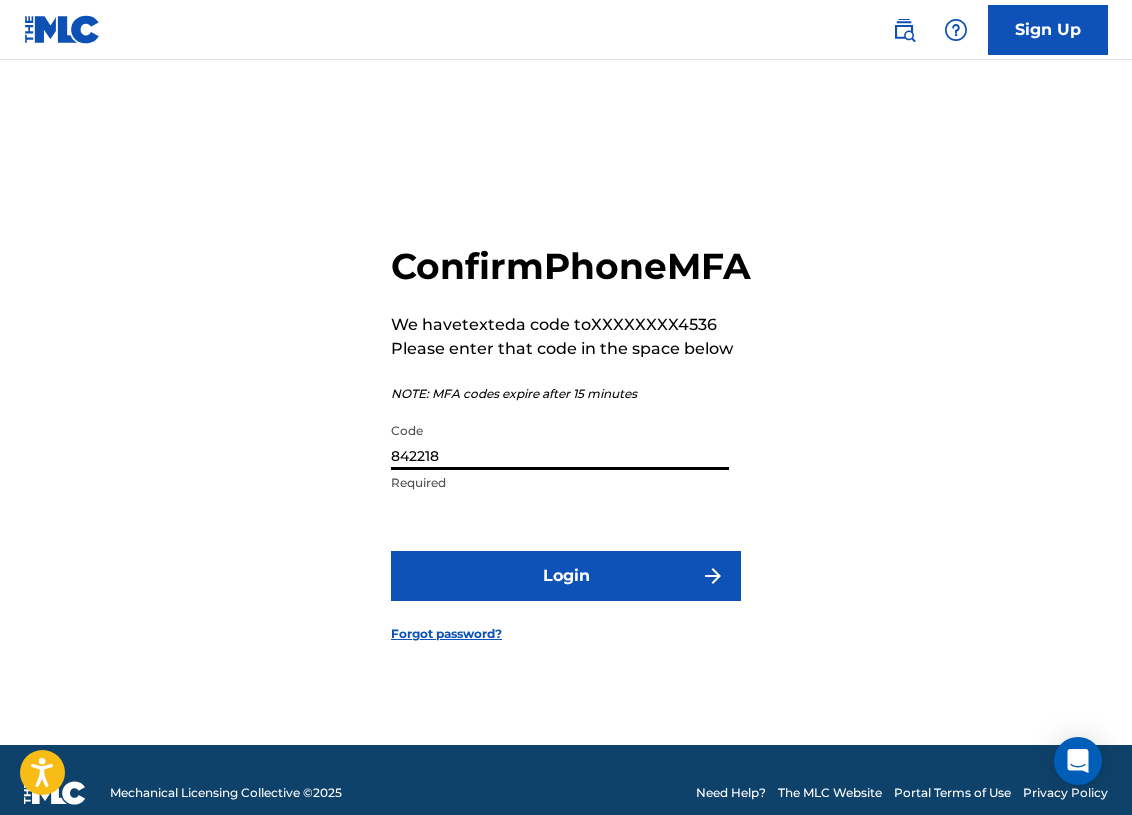 type on "842218" 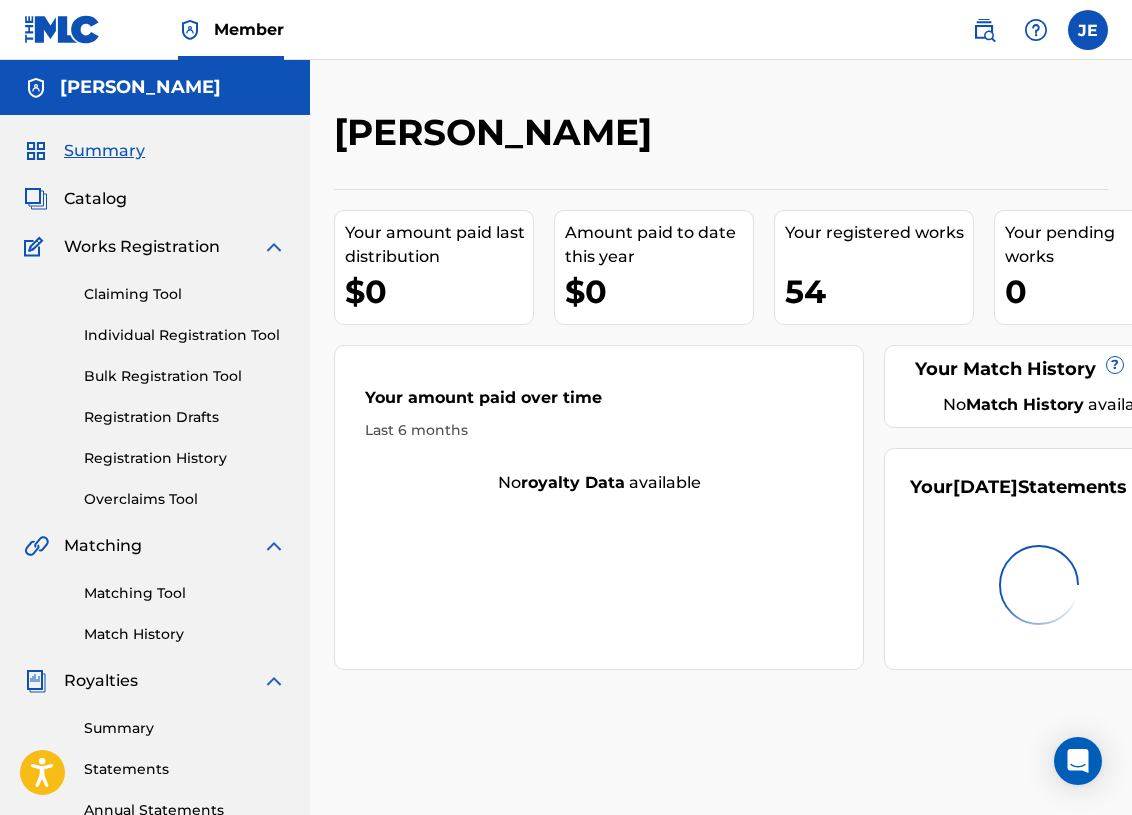scroll, scrollTop: 0, scrollLeft: 0, axis: both 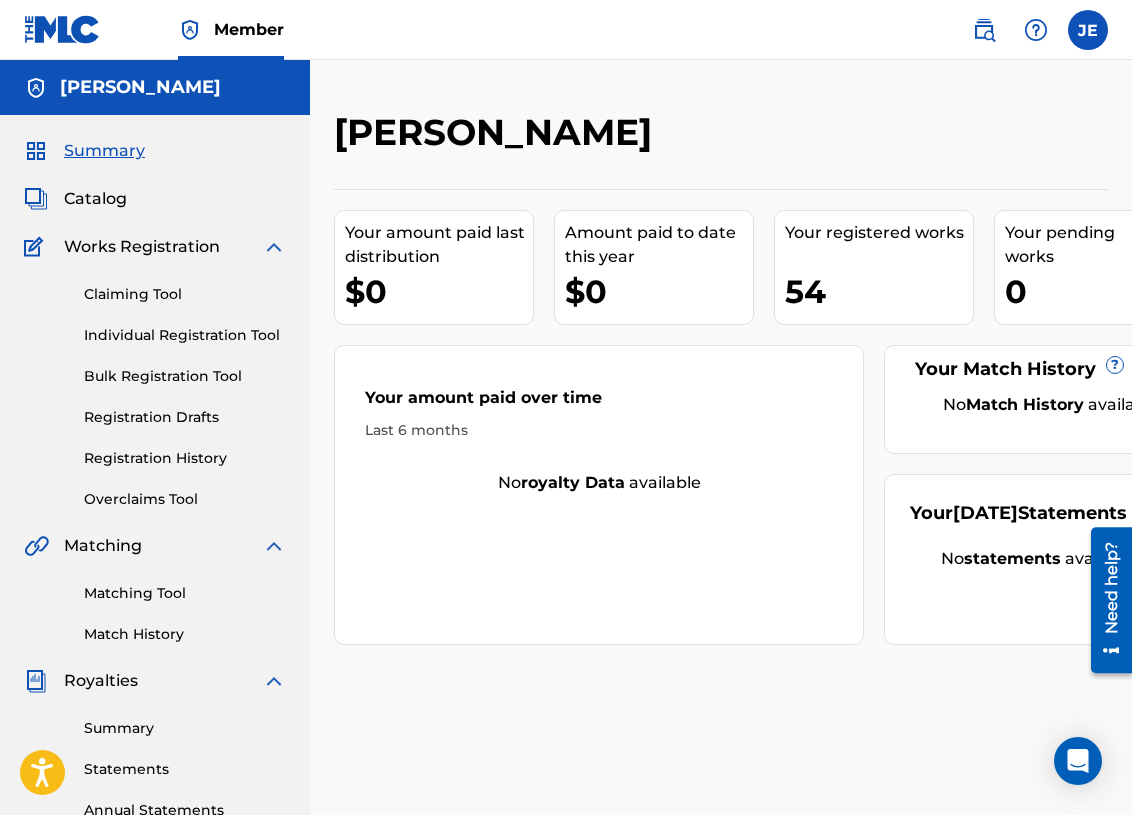 click on "Claiming Tool" at bounding box center (185, 294) 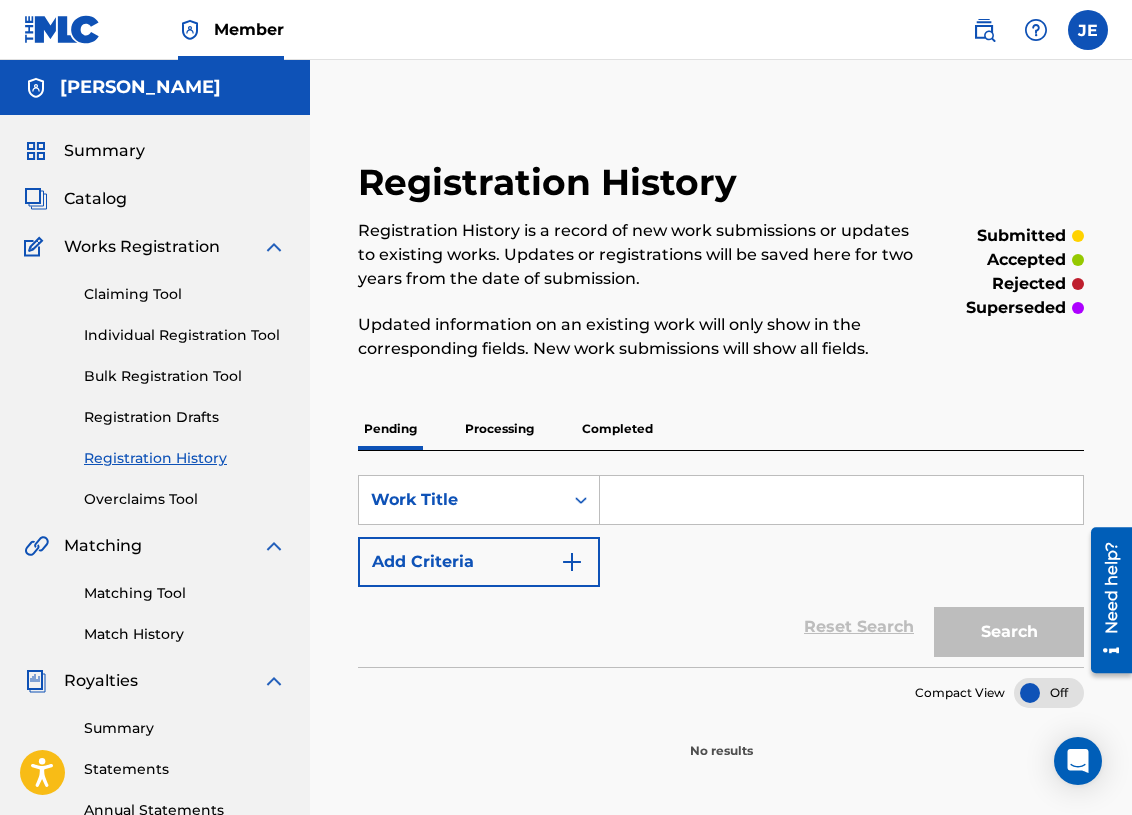 click on "Processing" at bounding box center (499, 429) 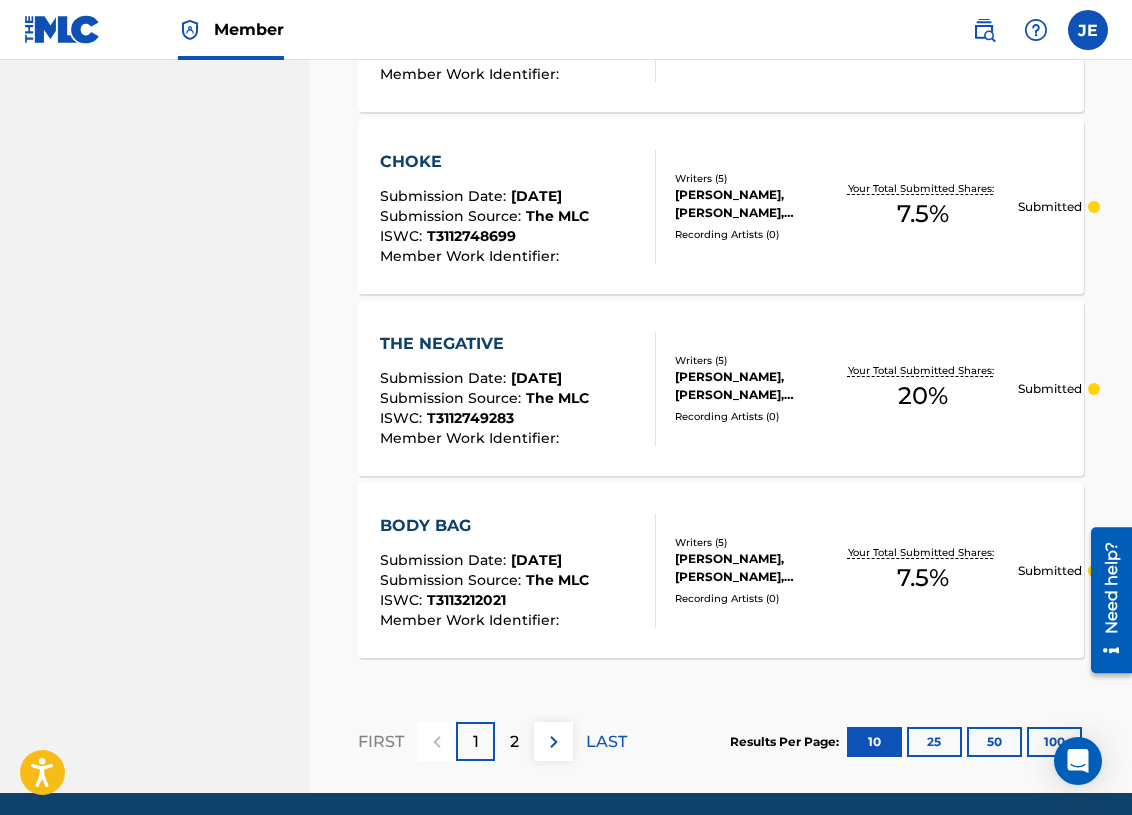 scroll, scrollTop: 1883, scrollLeft: 0, axis: vertical 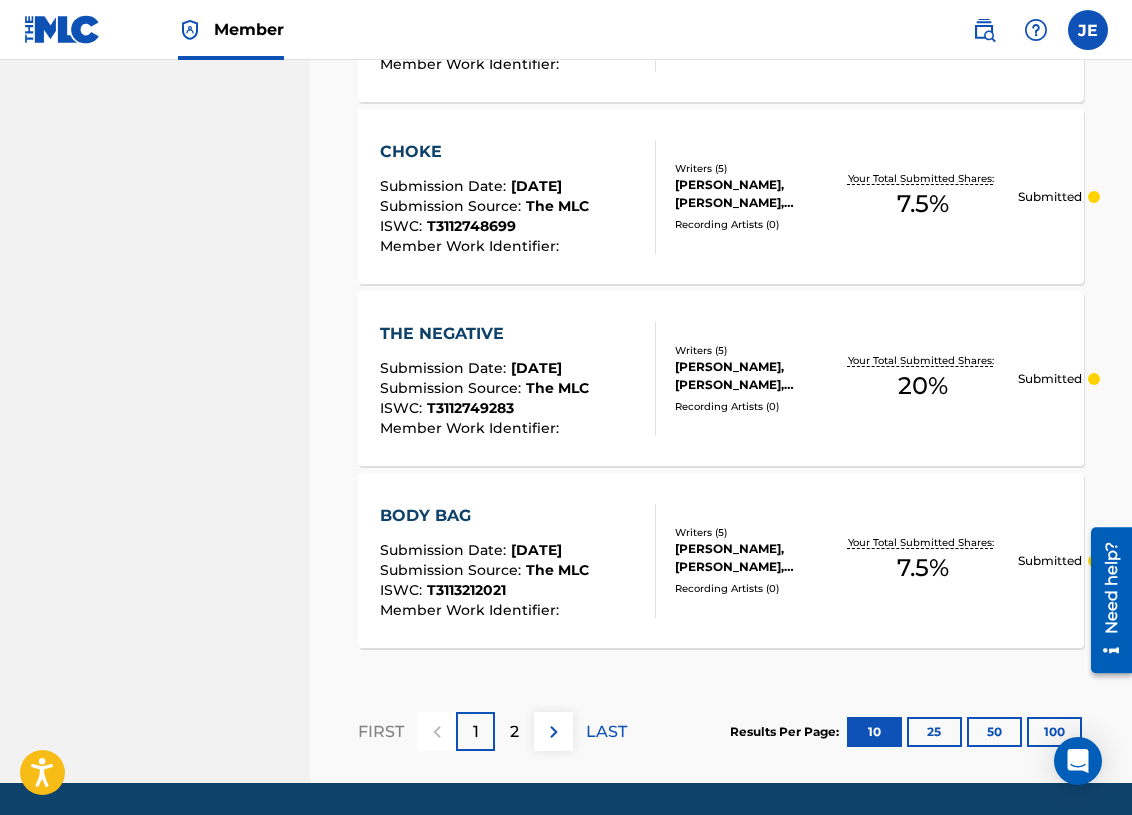 click on "2" at bounding box center [514, 731] 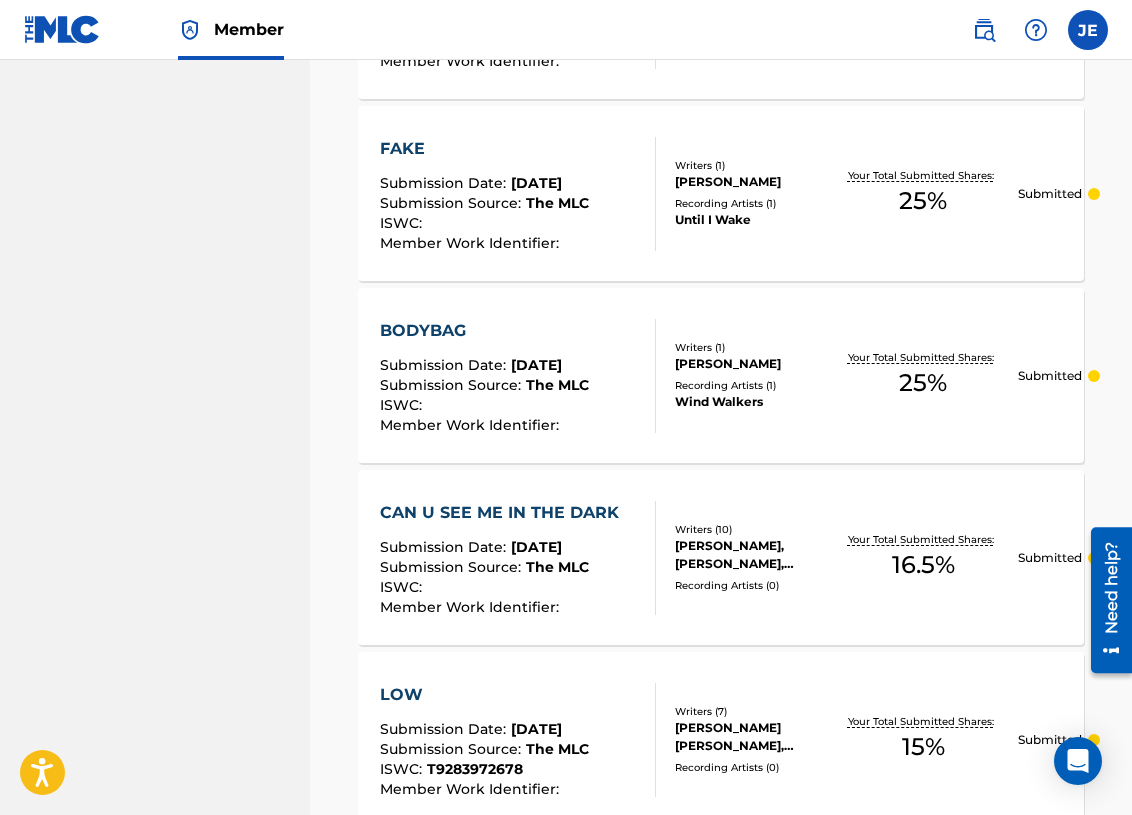 scroll, scrollTop: 1524, scrollLeft: 0, axis: vertical 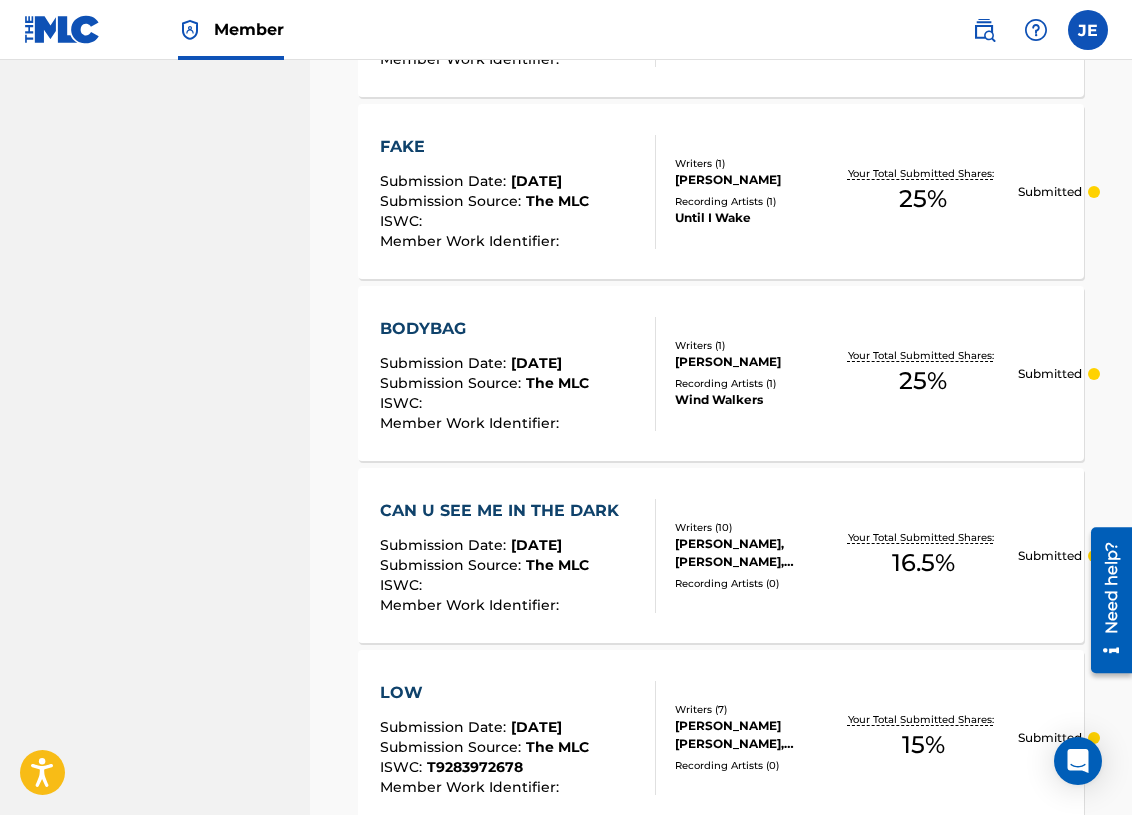 click on "CAN U SEE ME IN THE DARK Submission Date : [DATE] Submission Source : The MLC ISWC : Member Work Identifier : Writers ( 10 ) [PERSON_NAME], [PERSON_NAME], [PERSON_NAME], [PERSON_NAME], [PERSON_NAME], [PERSON_NAME], [PERSON_NAME], [PERSON_NAME], [PERSON_NAME], [PERSON_NAME] Recording Artists ( 0 ) Your Total Submitted Shares: 16.5 %   Submitted" at bounding box center (721, 555) 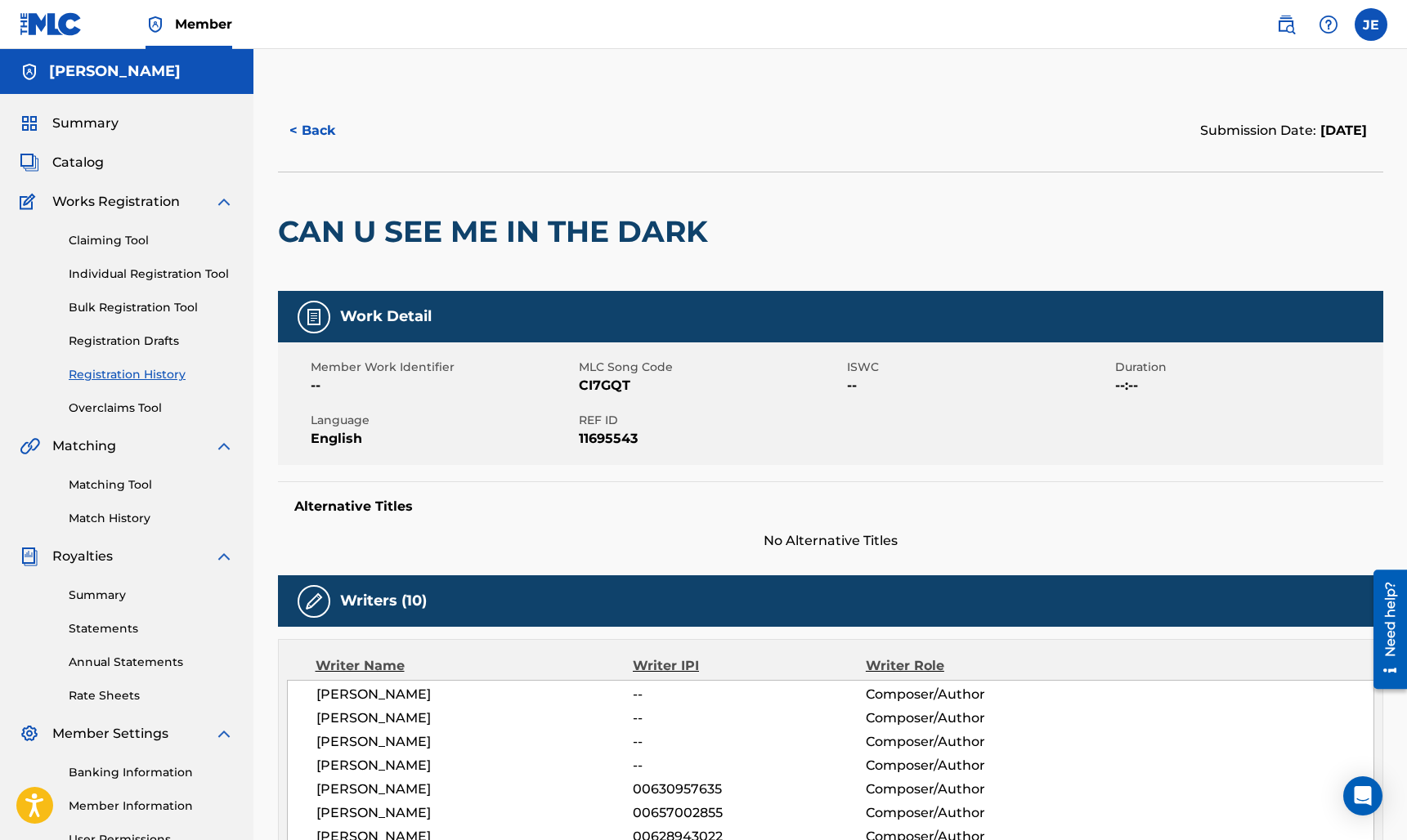 scroll, scrollTop: 0, scrollLeft: 0, axis: both 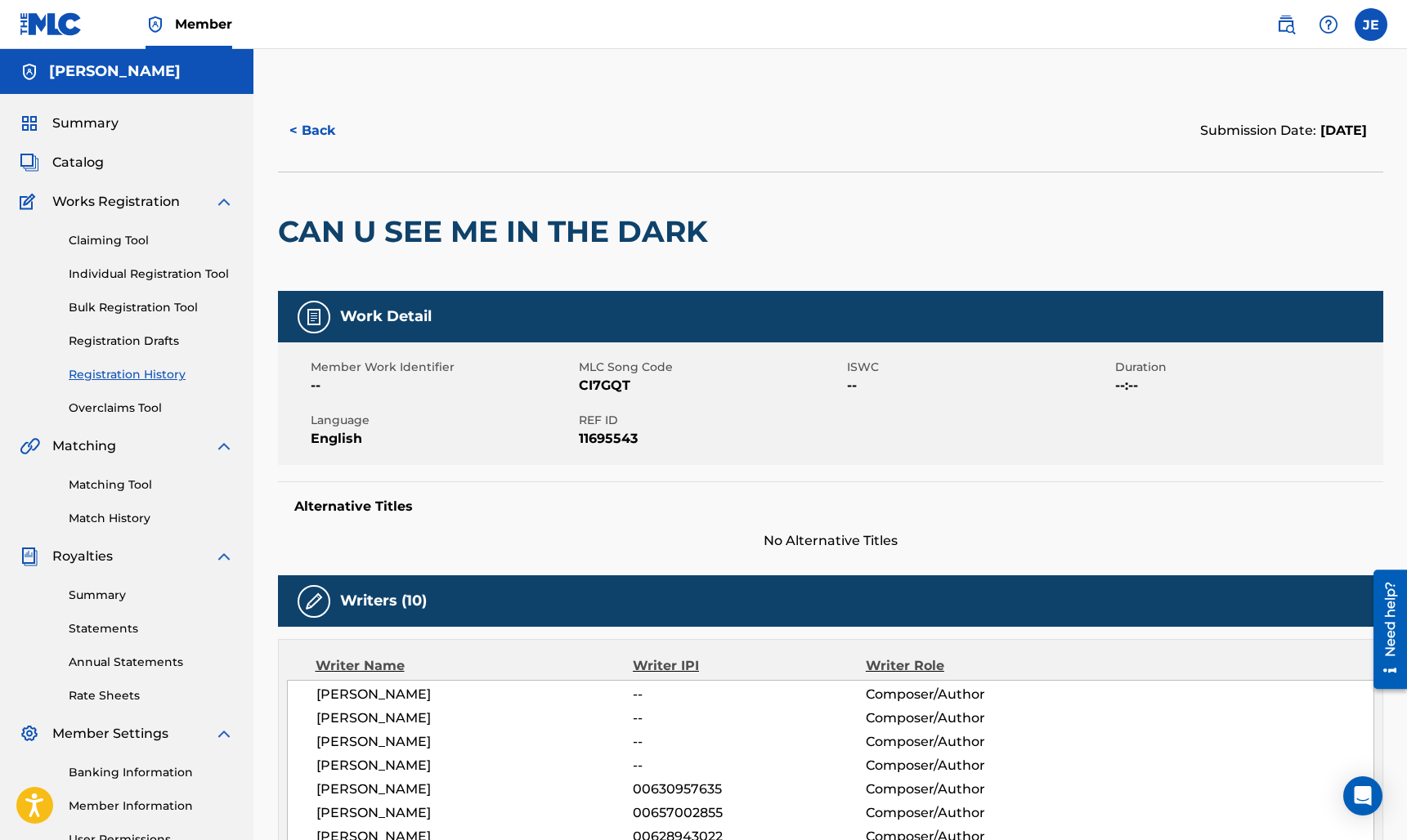 click on "Claiming Tool" at bounding box center (151, 240) 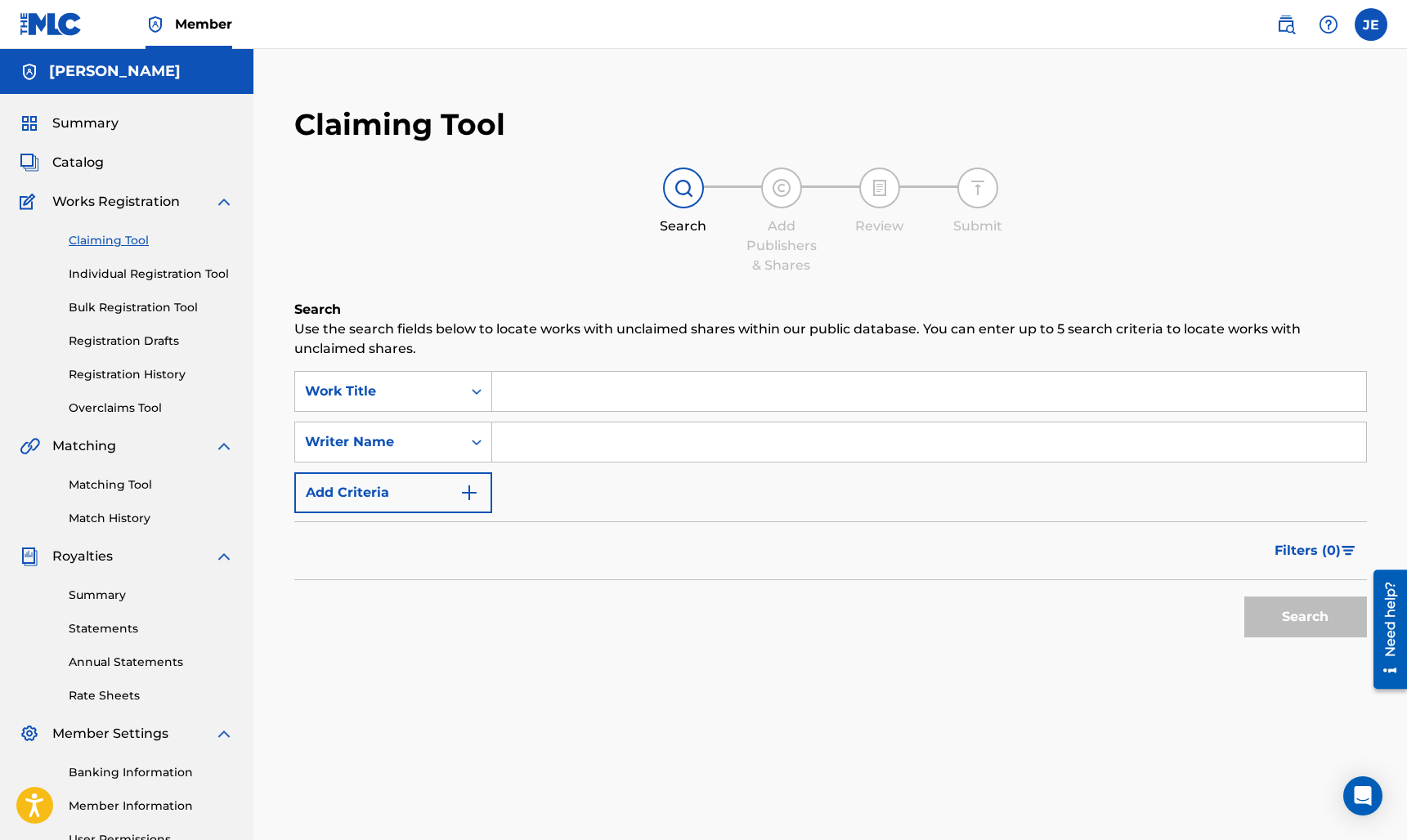 click at bounding box center [929, 391] 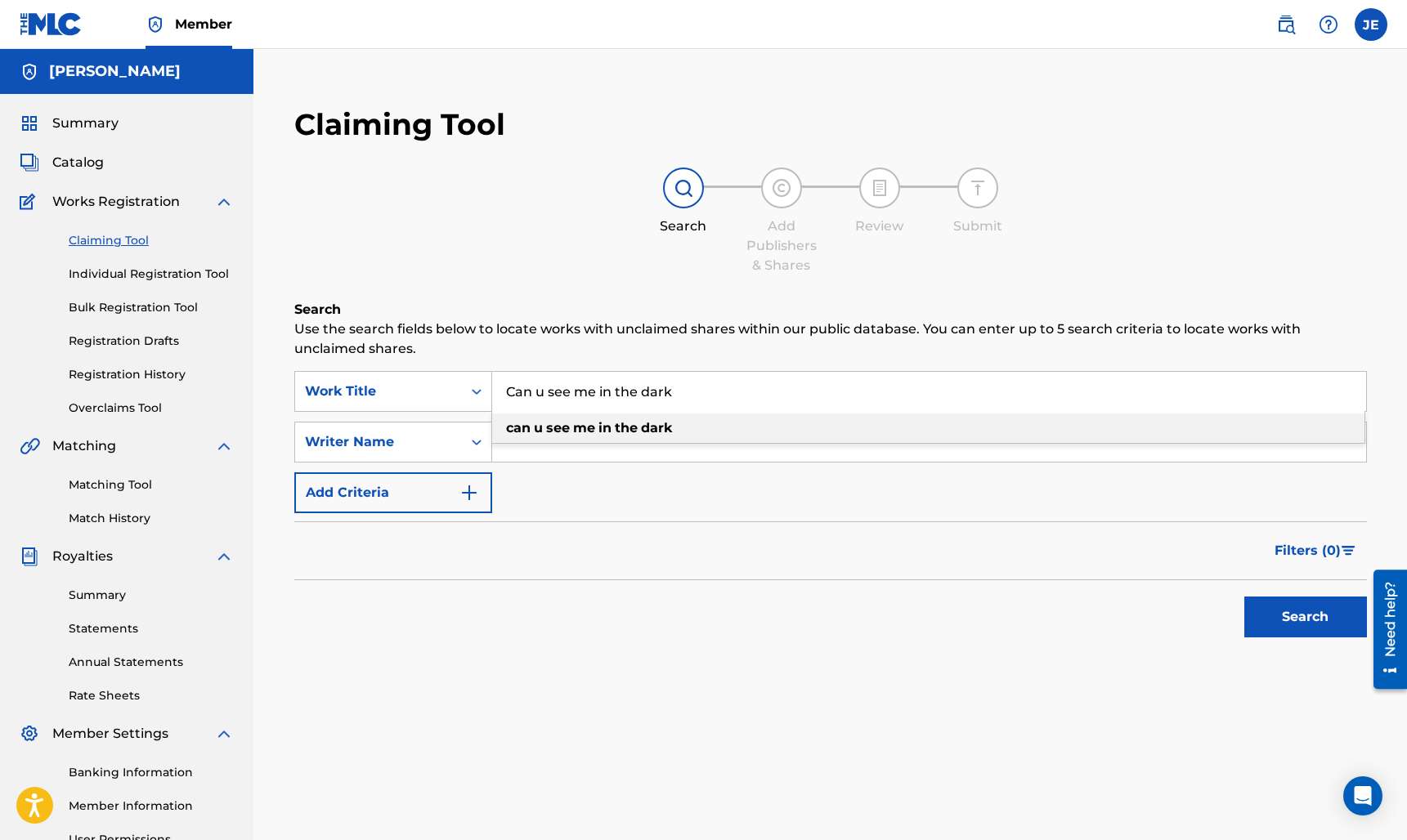 click on "me" at bounding box center [584, 427] 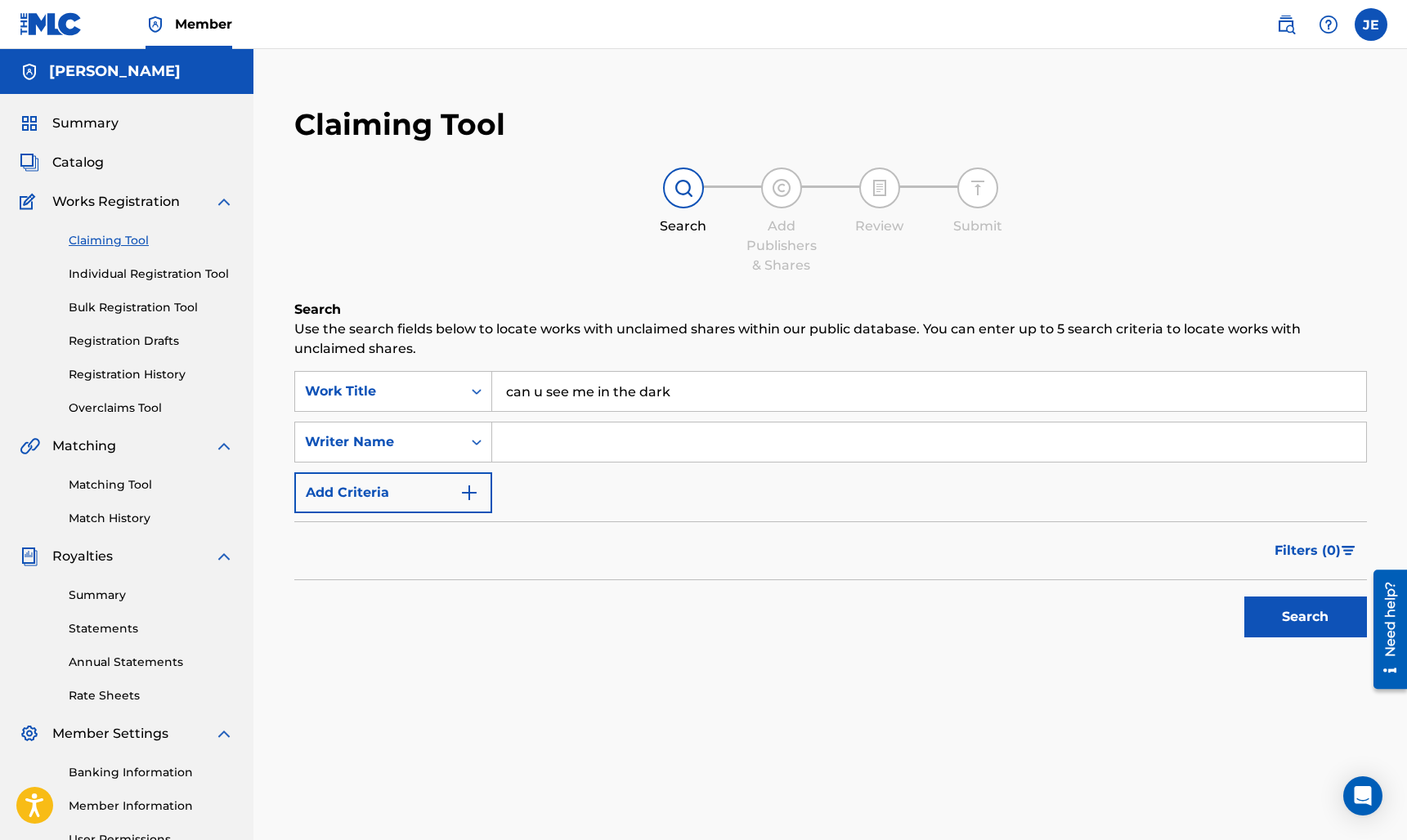 click at bounding box center (929, 442) 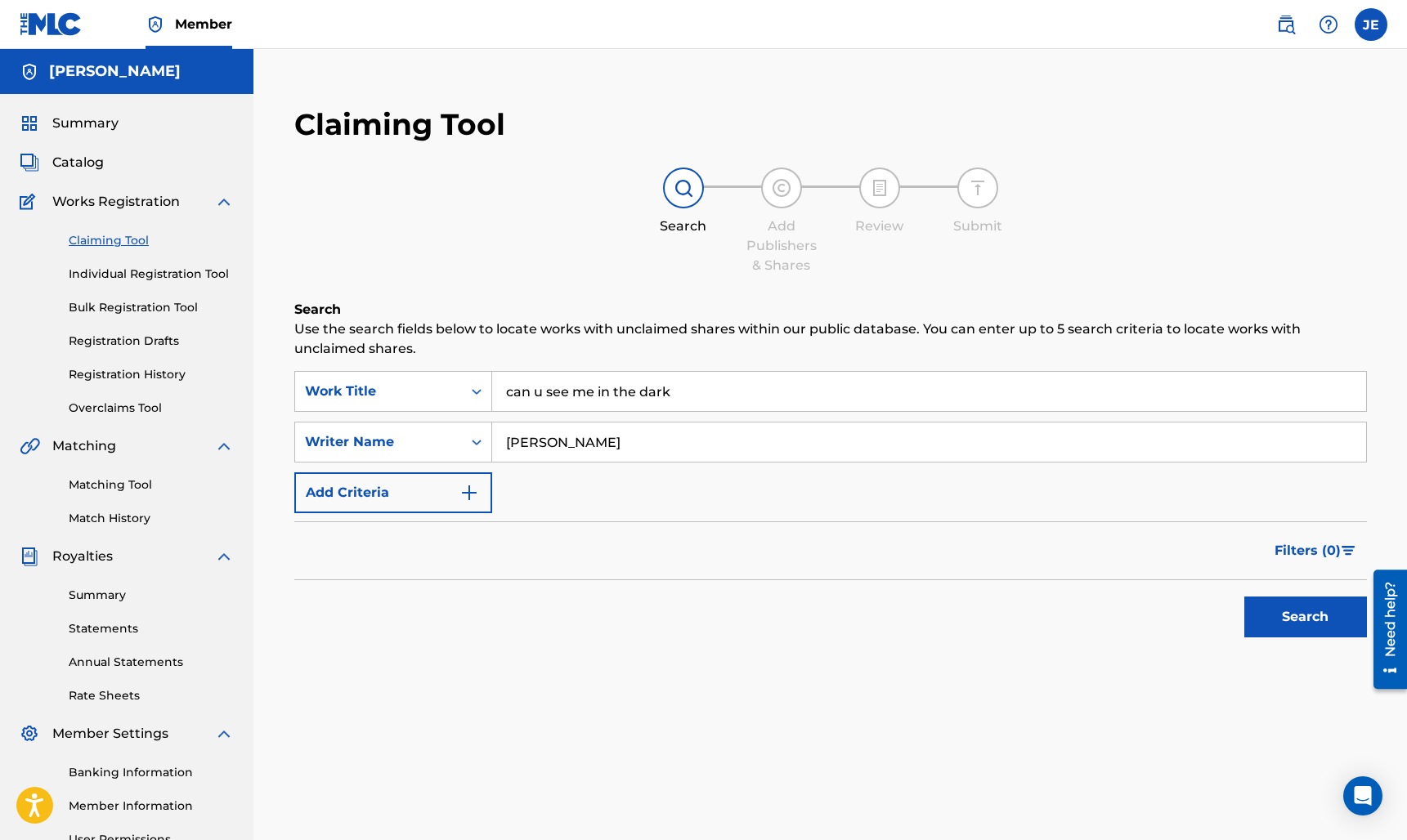 type on "[PERSON_NAME]" 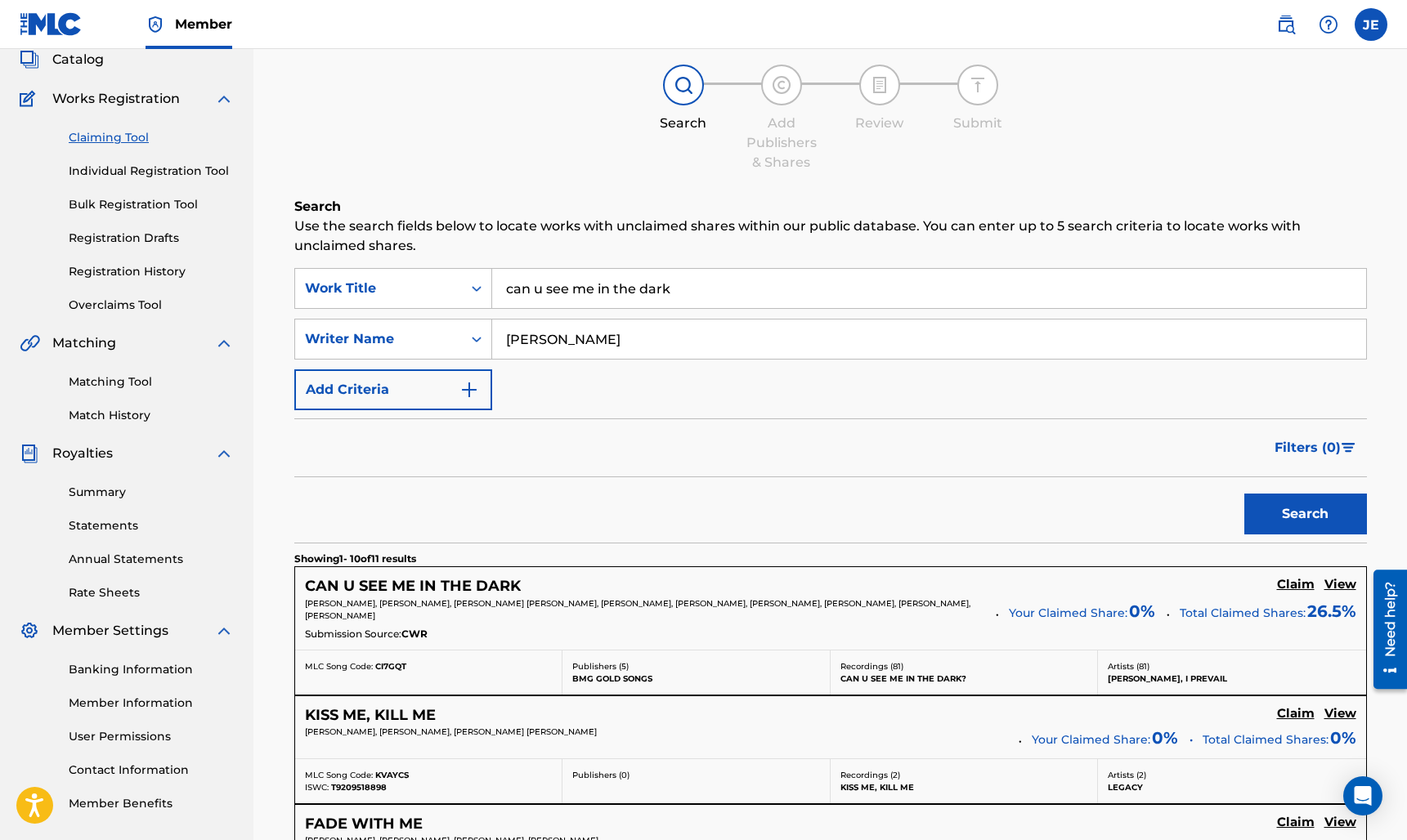 scroll, scrollTop: 104, scrollLeft: 0, axis: vertical 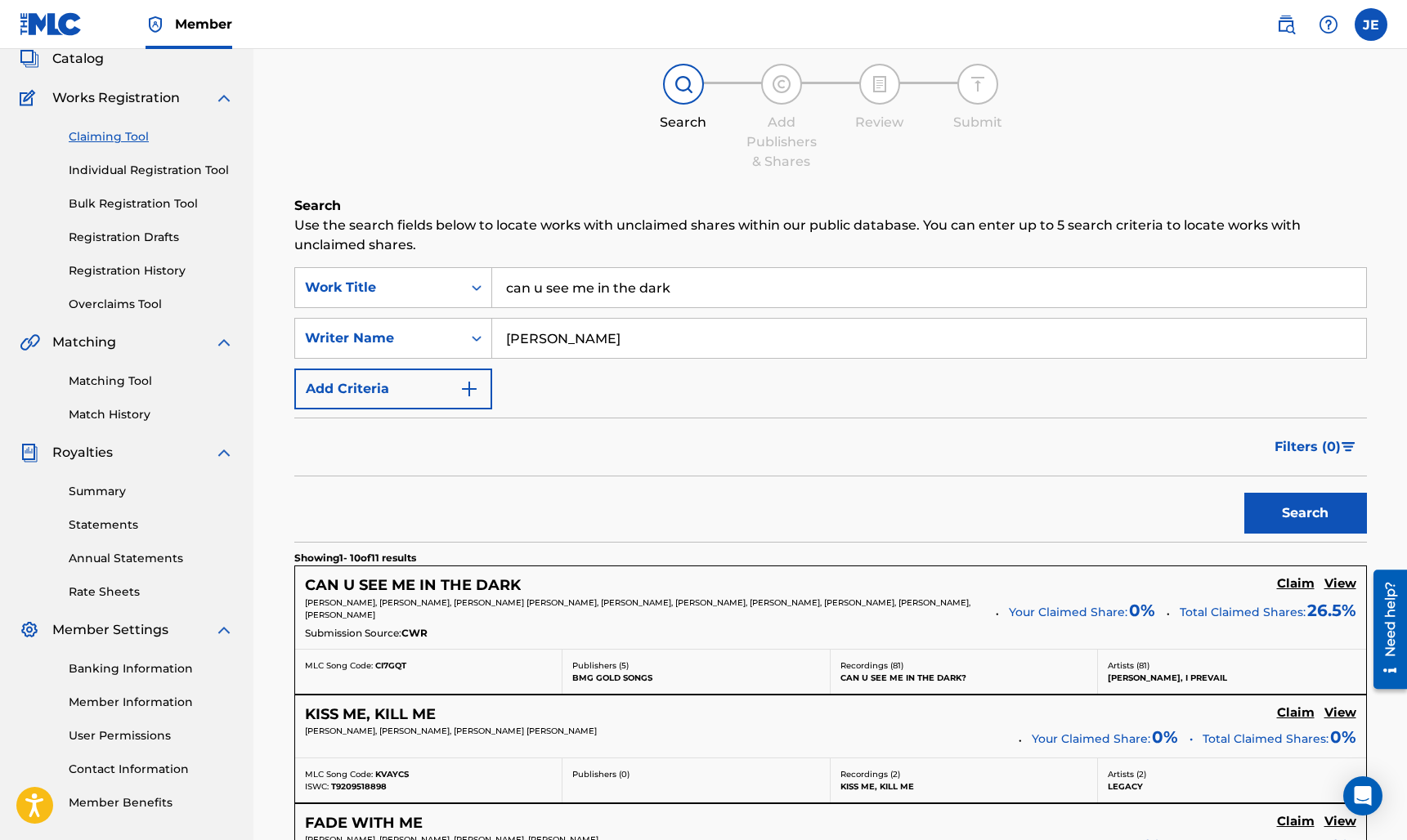 click on "Claim" at bounding box center (1296, 583) 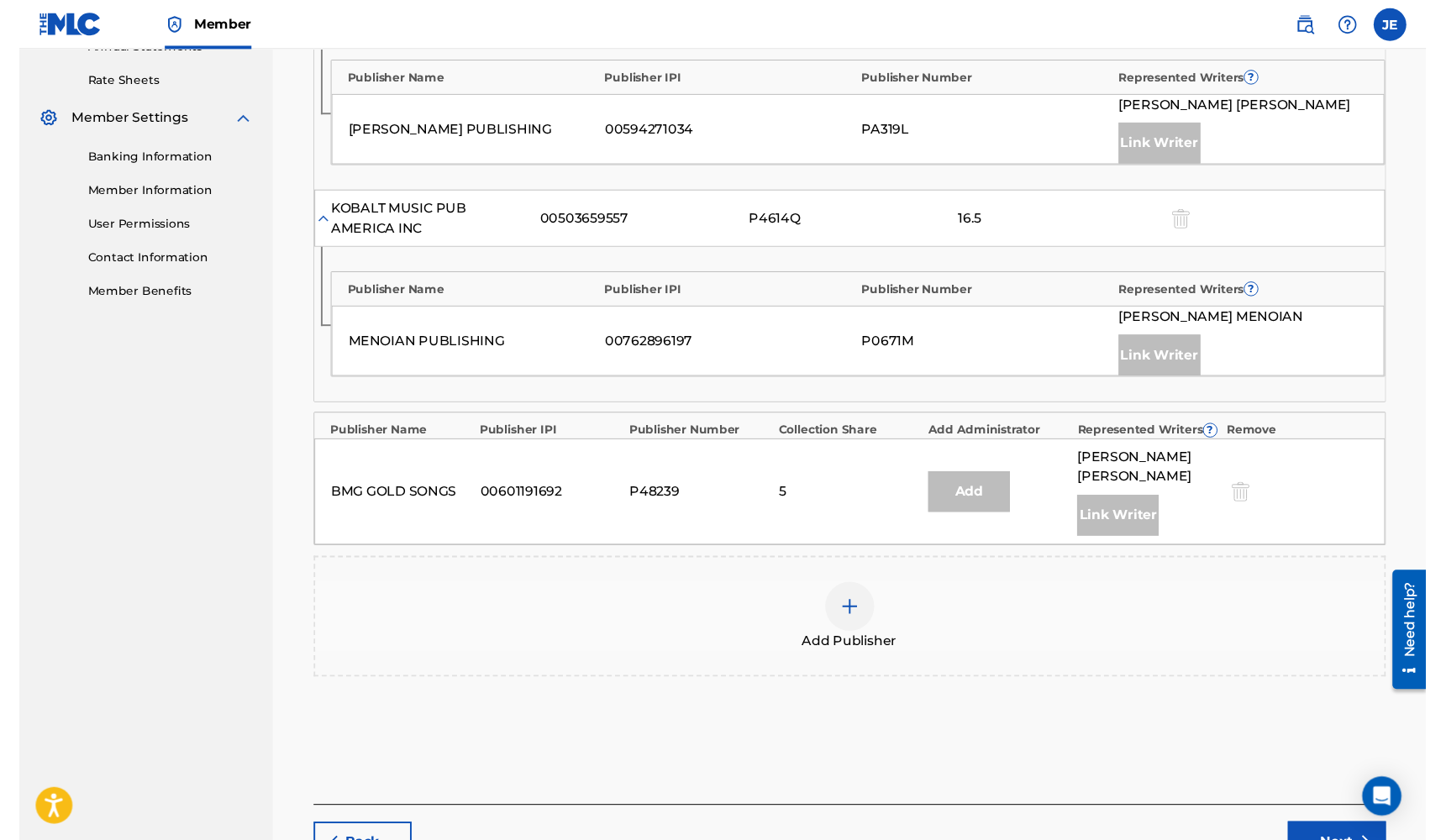 scroll, scrollTop: 590, scrollLeft: 0, axis: vertical 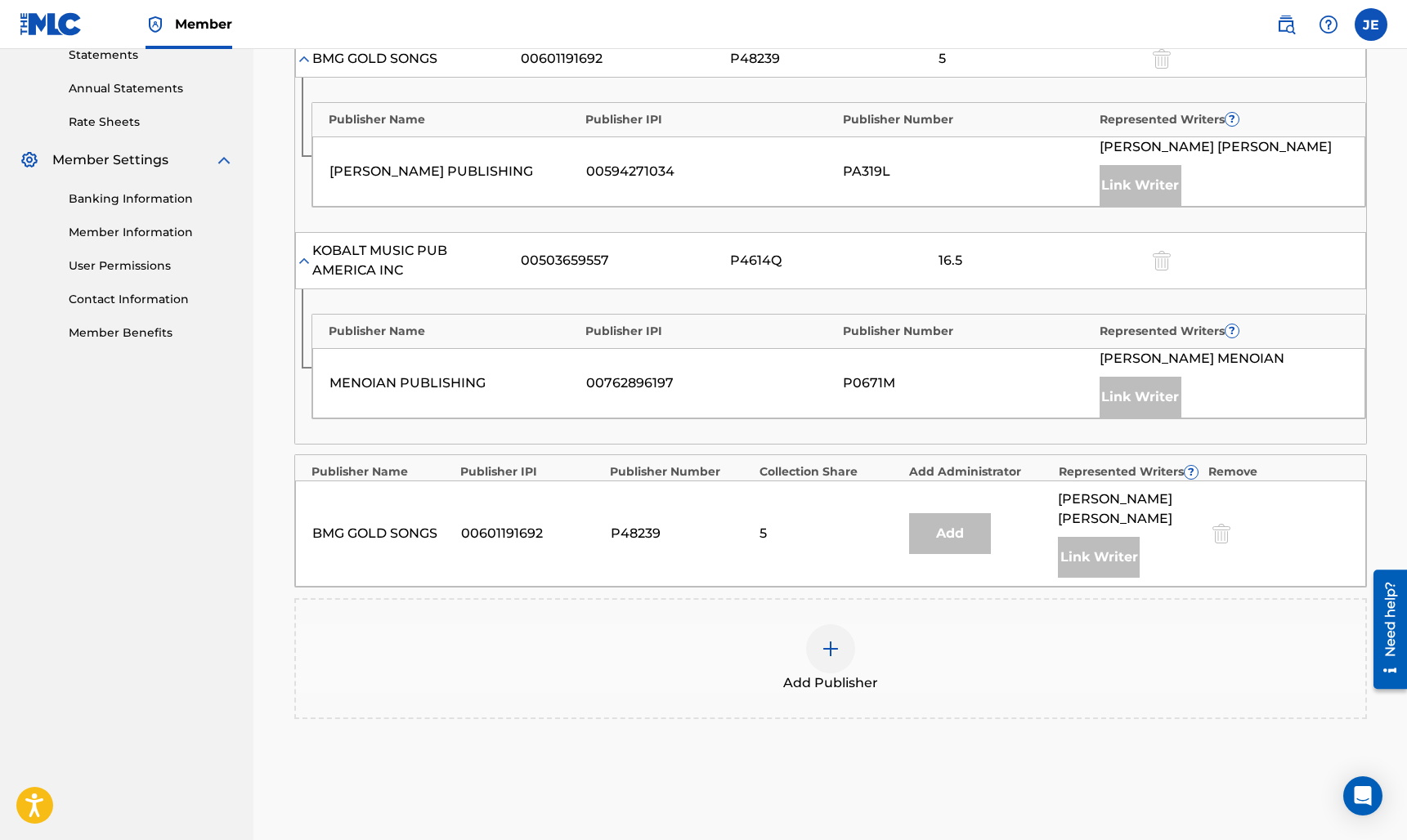 click at bounding box center (831, 649) 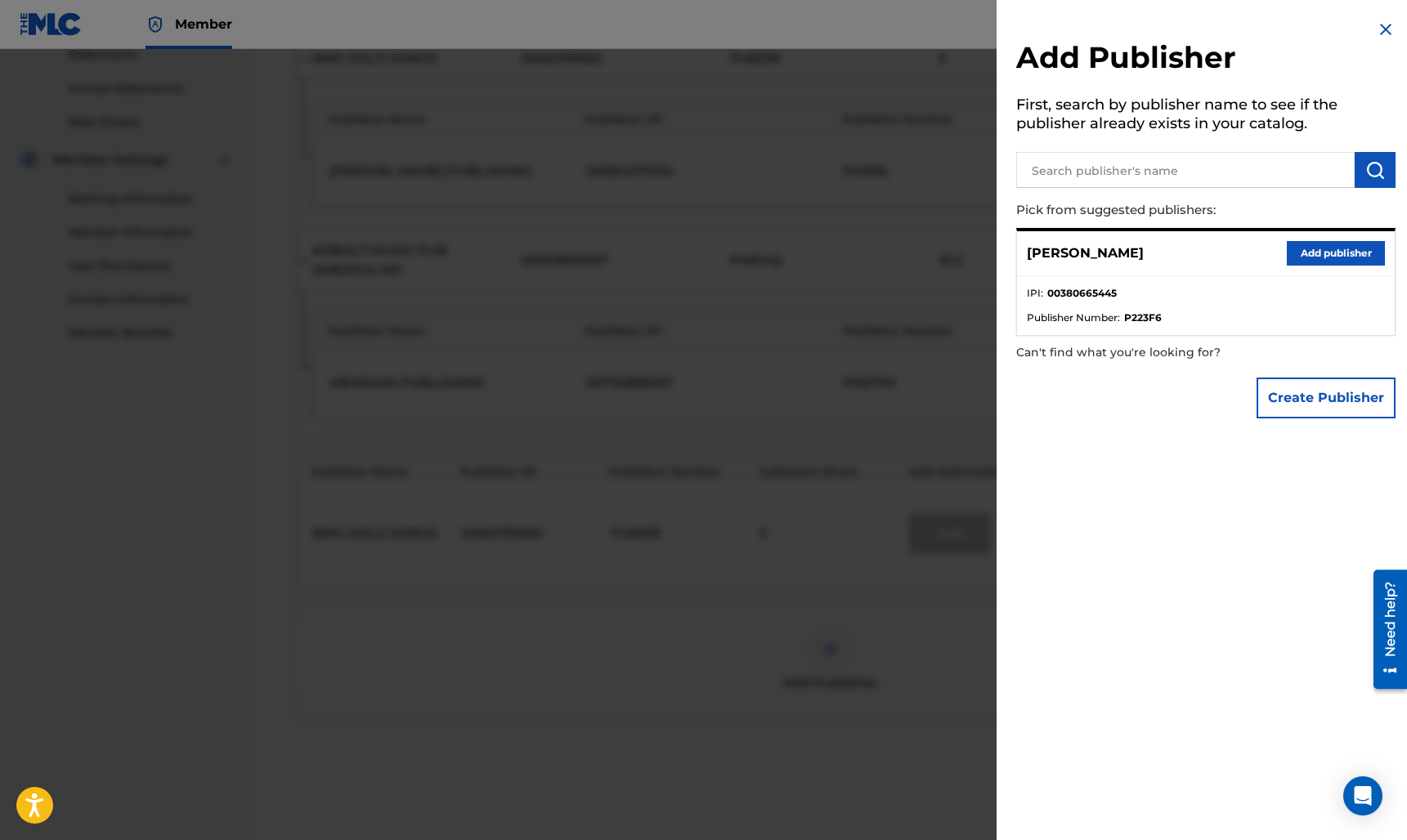 click on "Add publisher" at bounding box center (1336, 253) 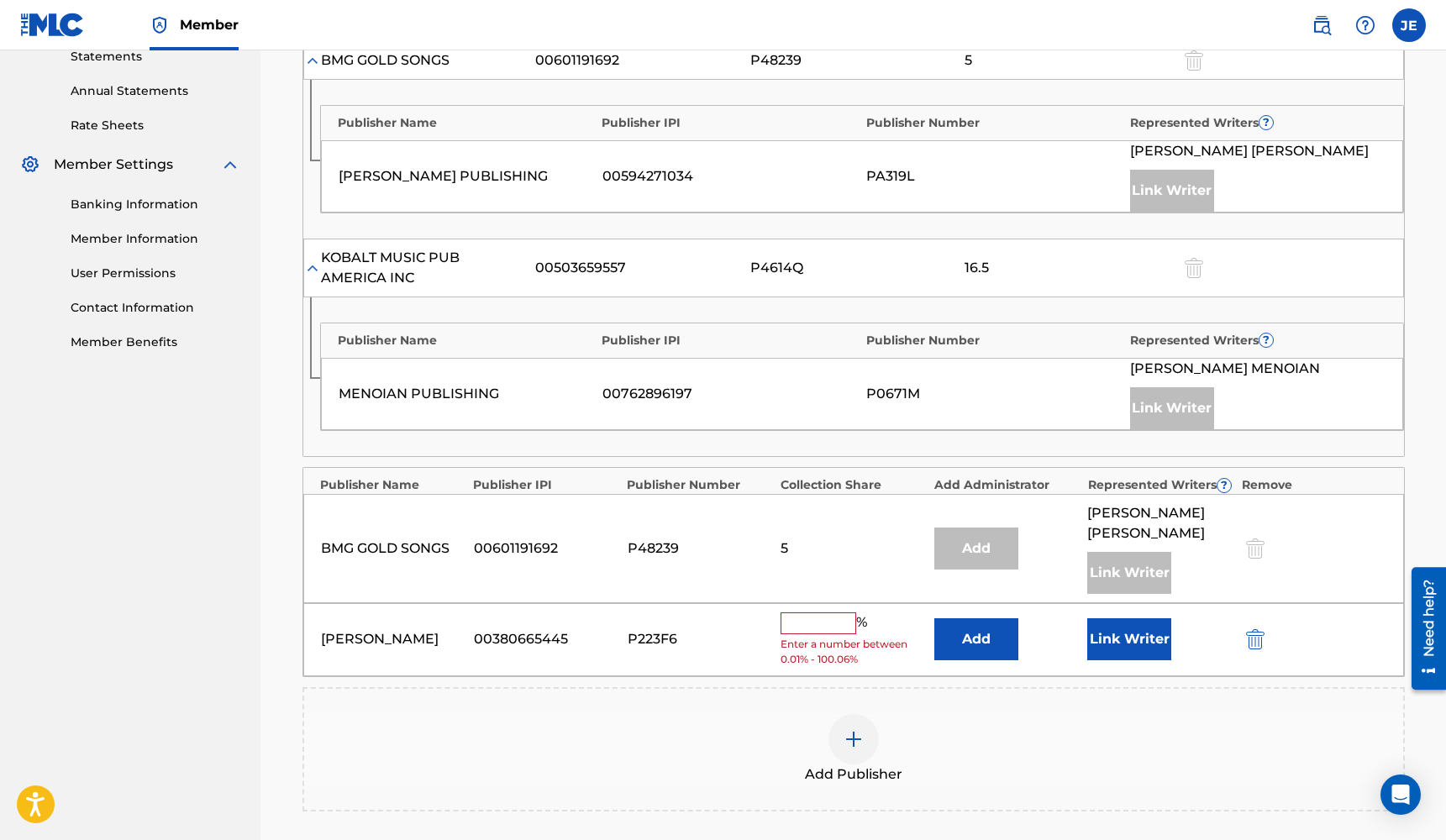 click at bounding box center (818, 623) 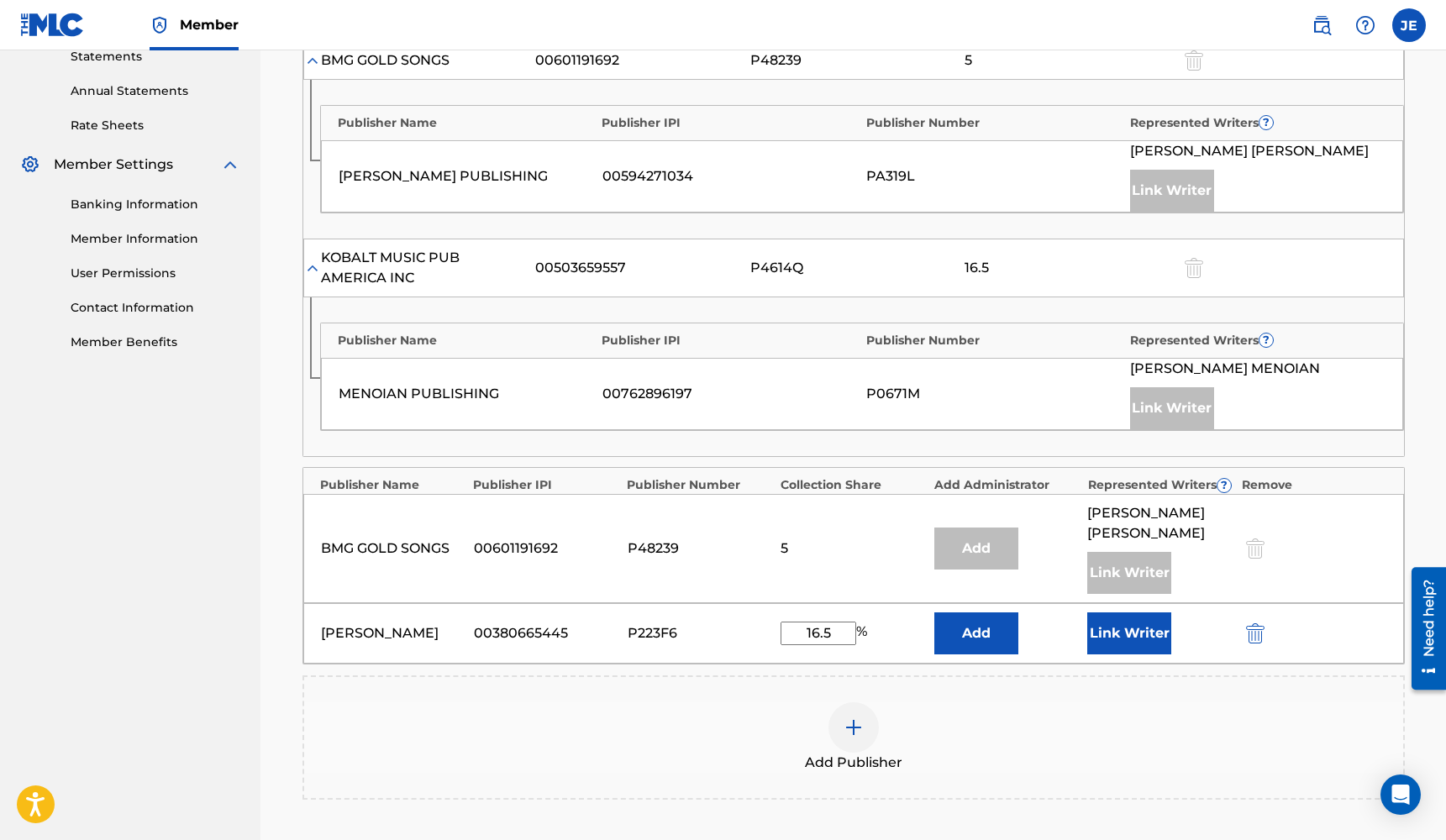 type on "16.5" 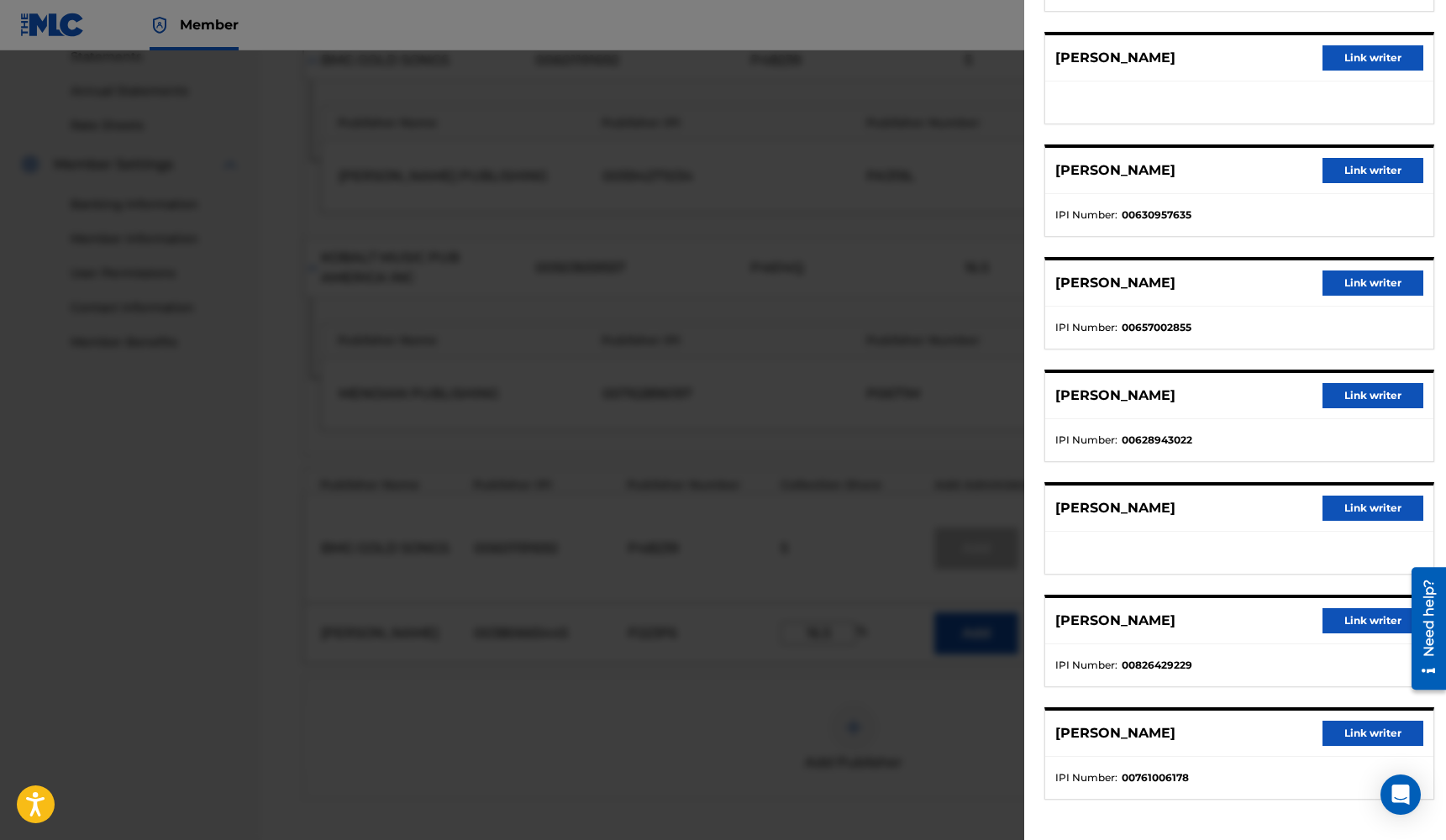 scroll, scrollTop: 459, scrollLeft: 0, axis: vertical 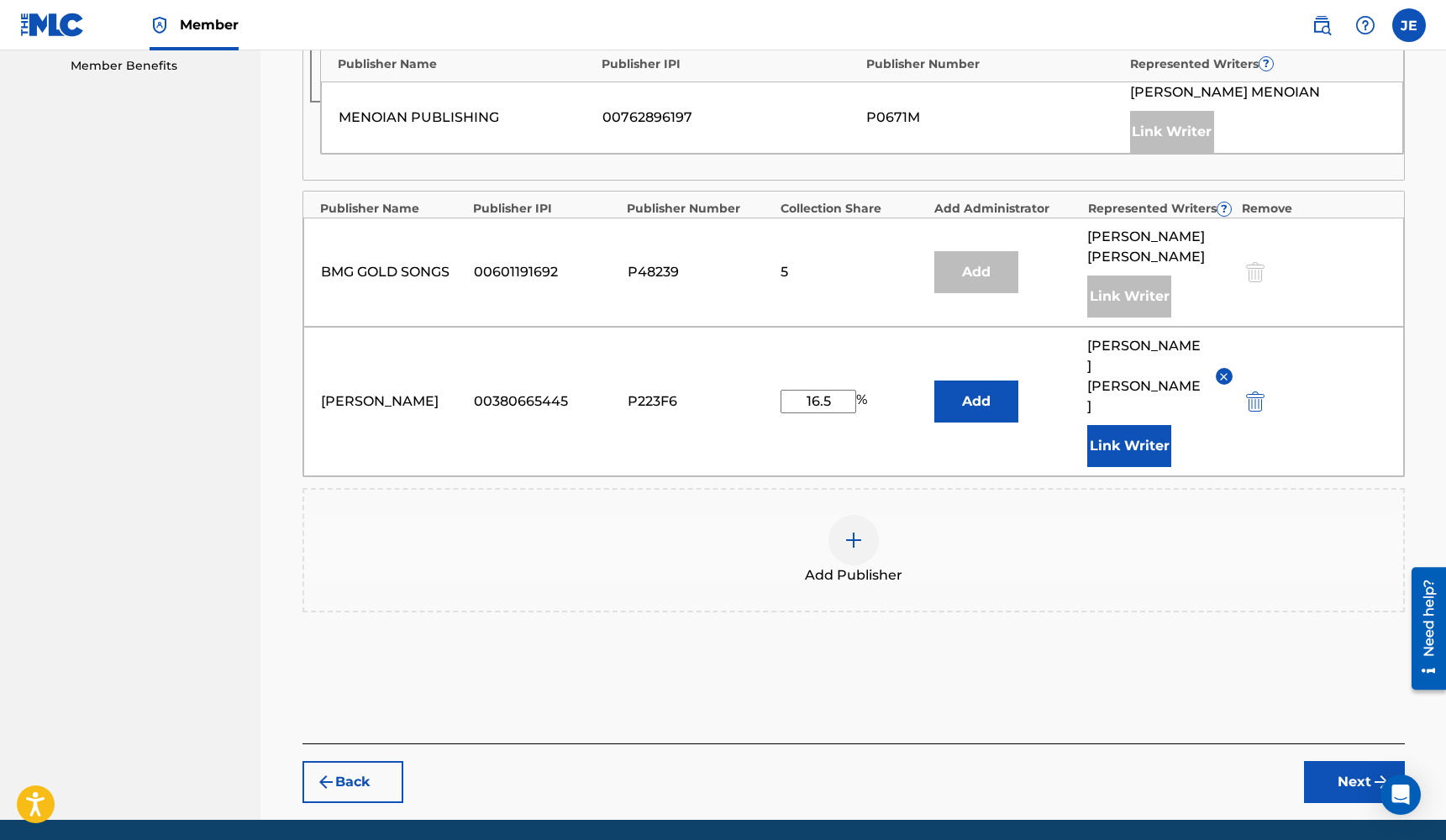 click on "Next" at bounding box center [1354, 782] 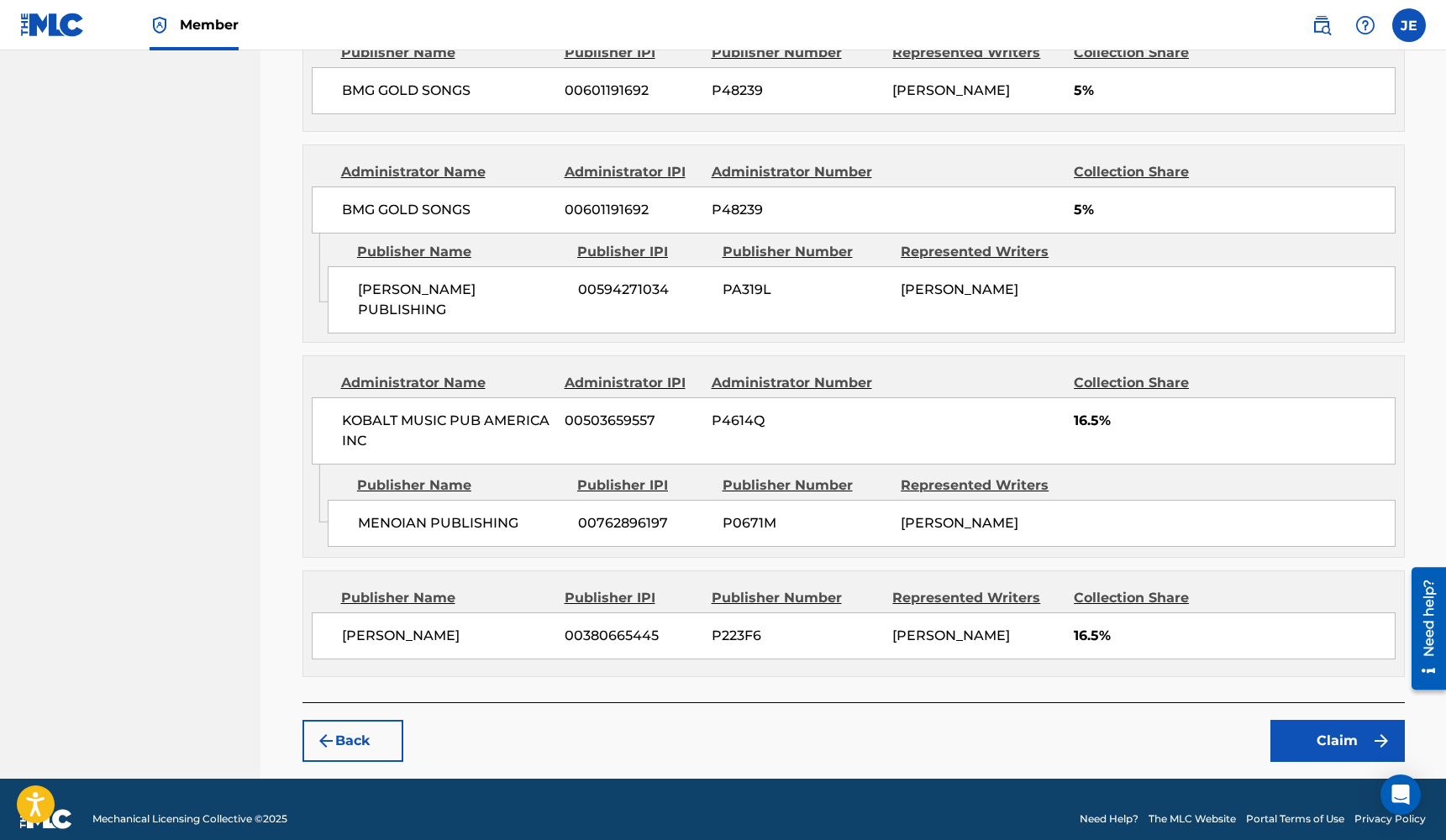 scroll, scrollTop: 921, scrollLeft: 0, axis: vertical 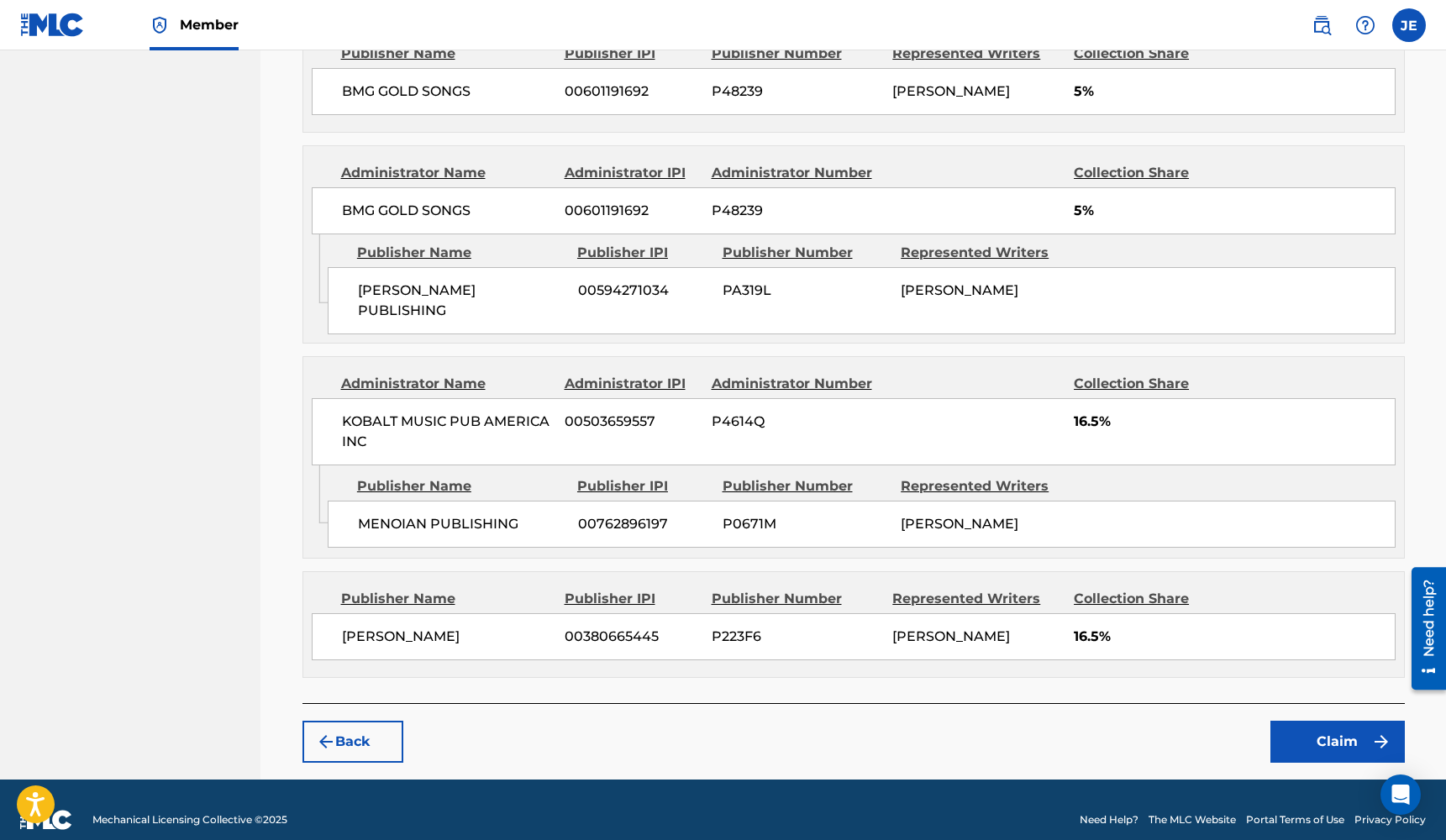 click on "Claim" at bounding box center [1338, 742] 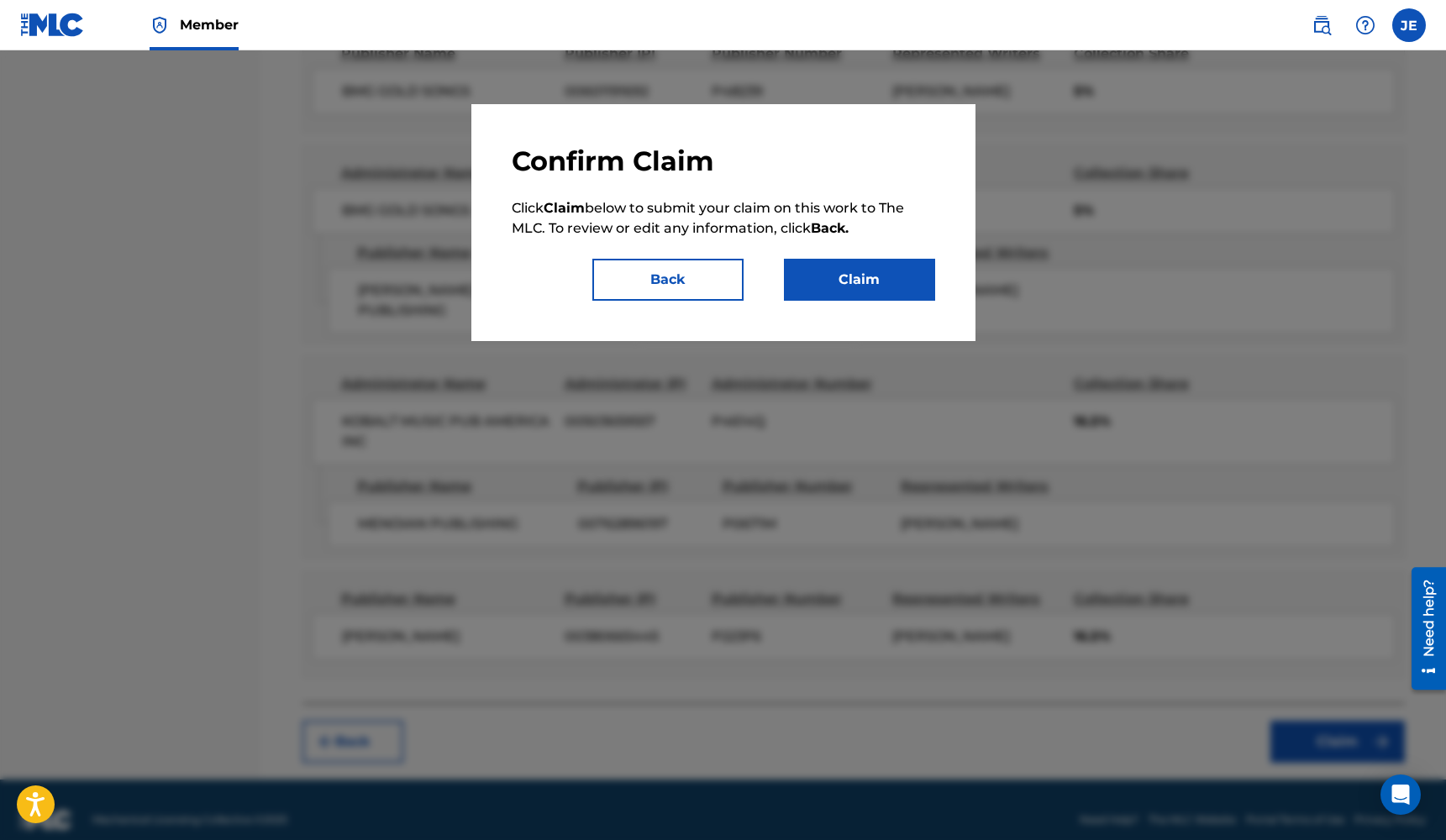 click on "Claim" at bounding box center [860, 280] 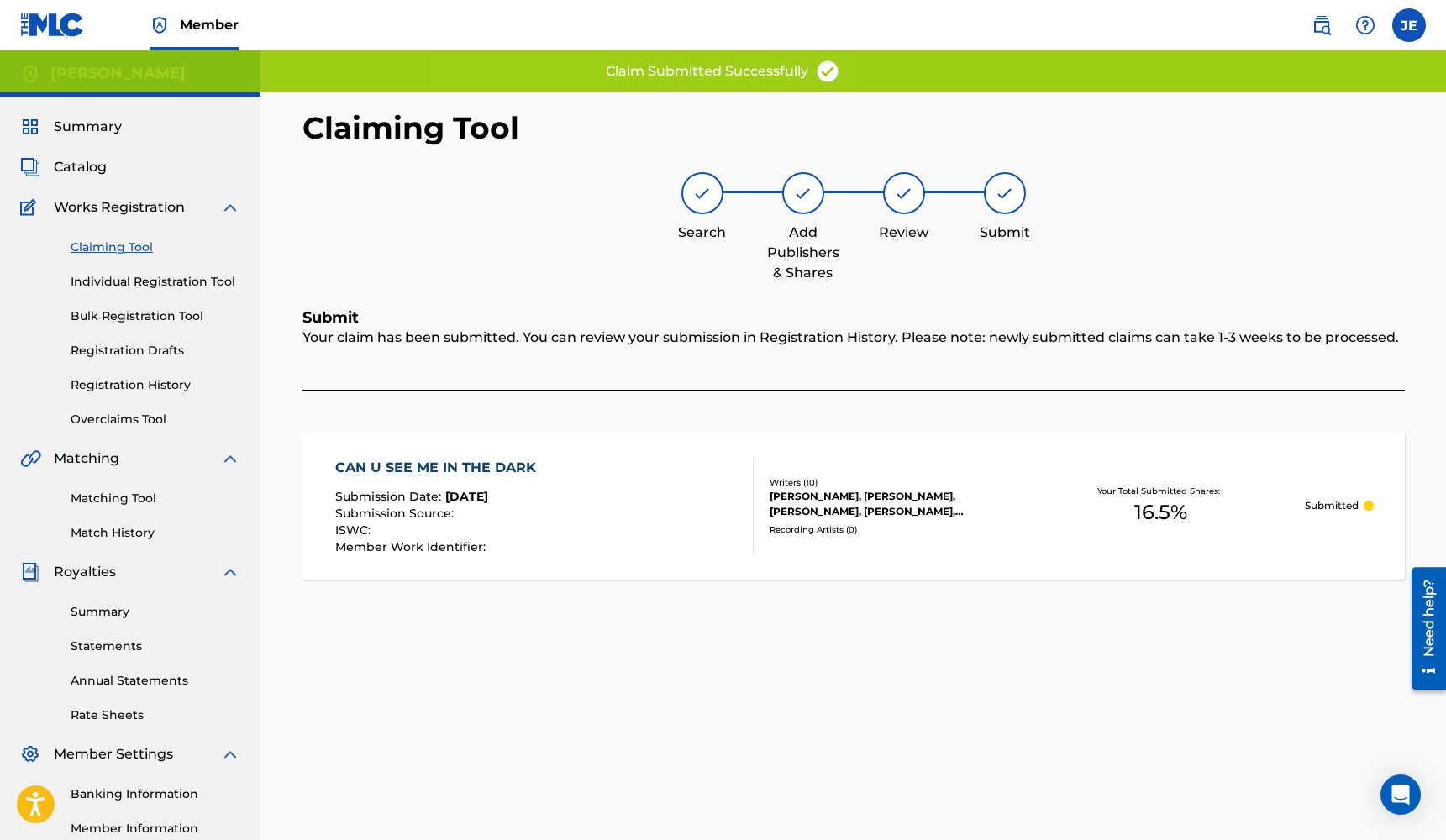scroll, scrollTop: 0, scrollLeft: 0, axis: both 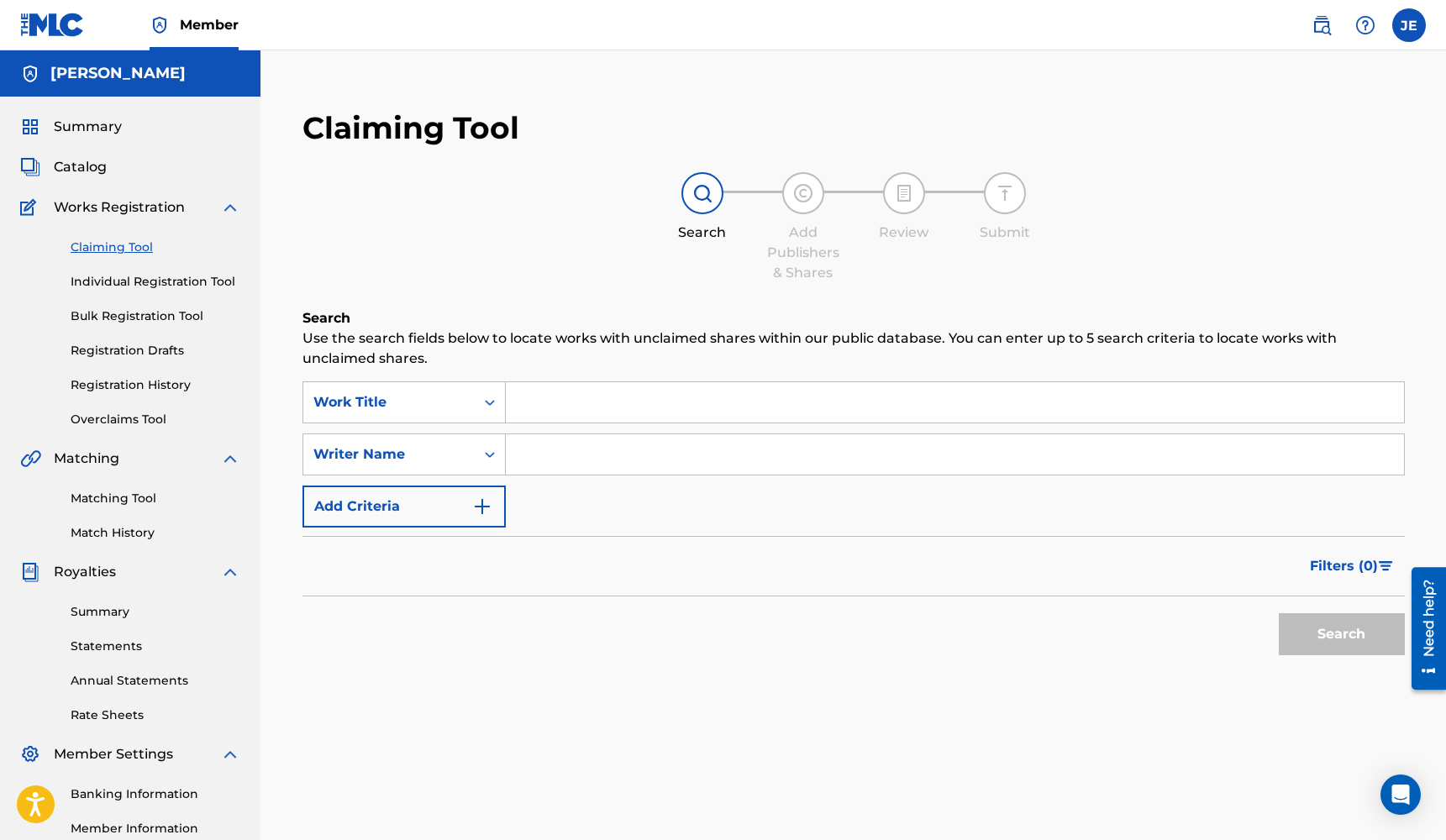 click at bounding box center (954, 402) 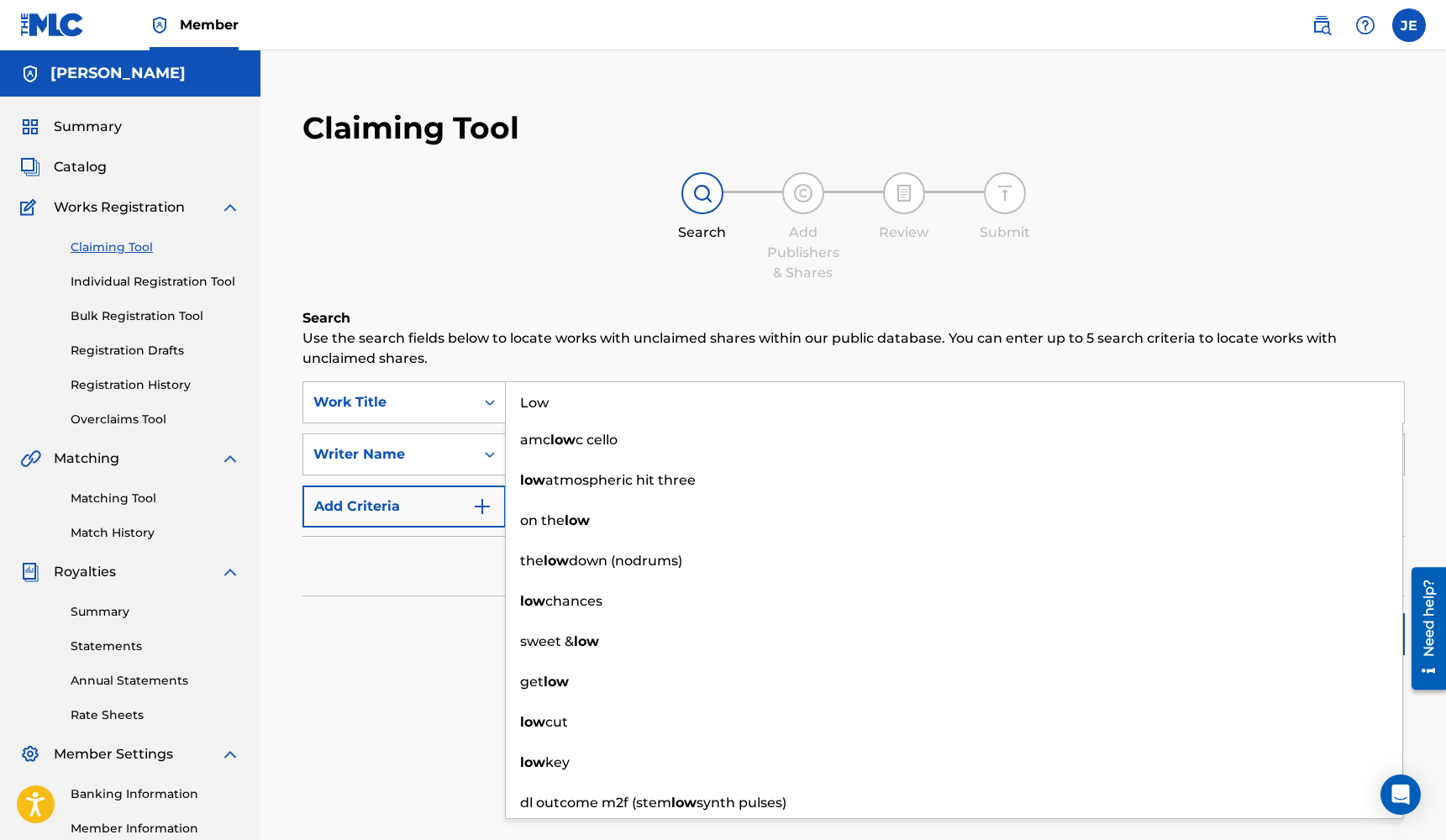 click on "Low" at bounding box center [954, 402] 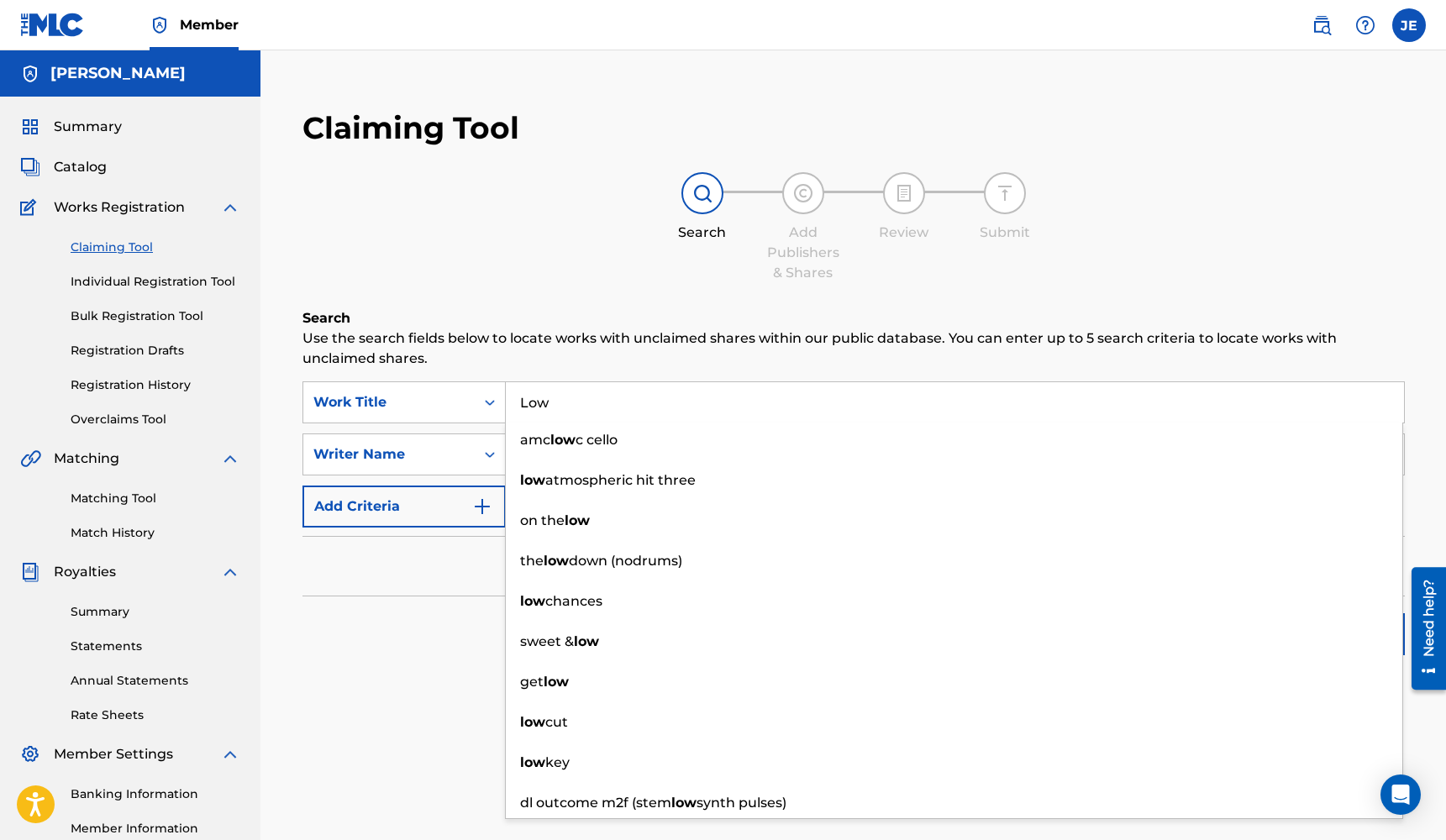 type on "Low" 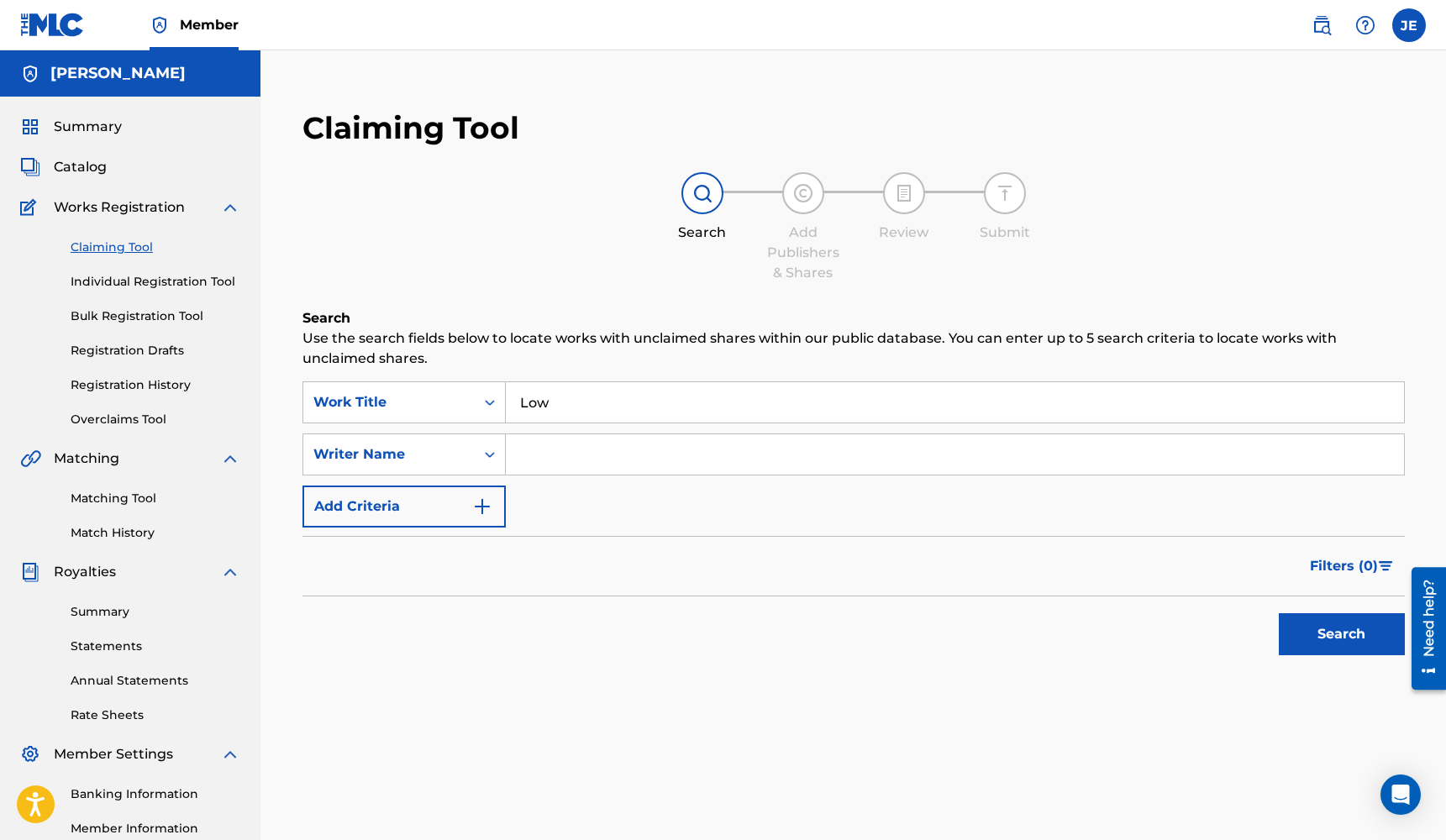 click at bounding box center (954, 454) 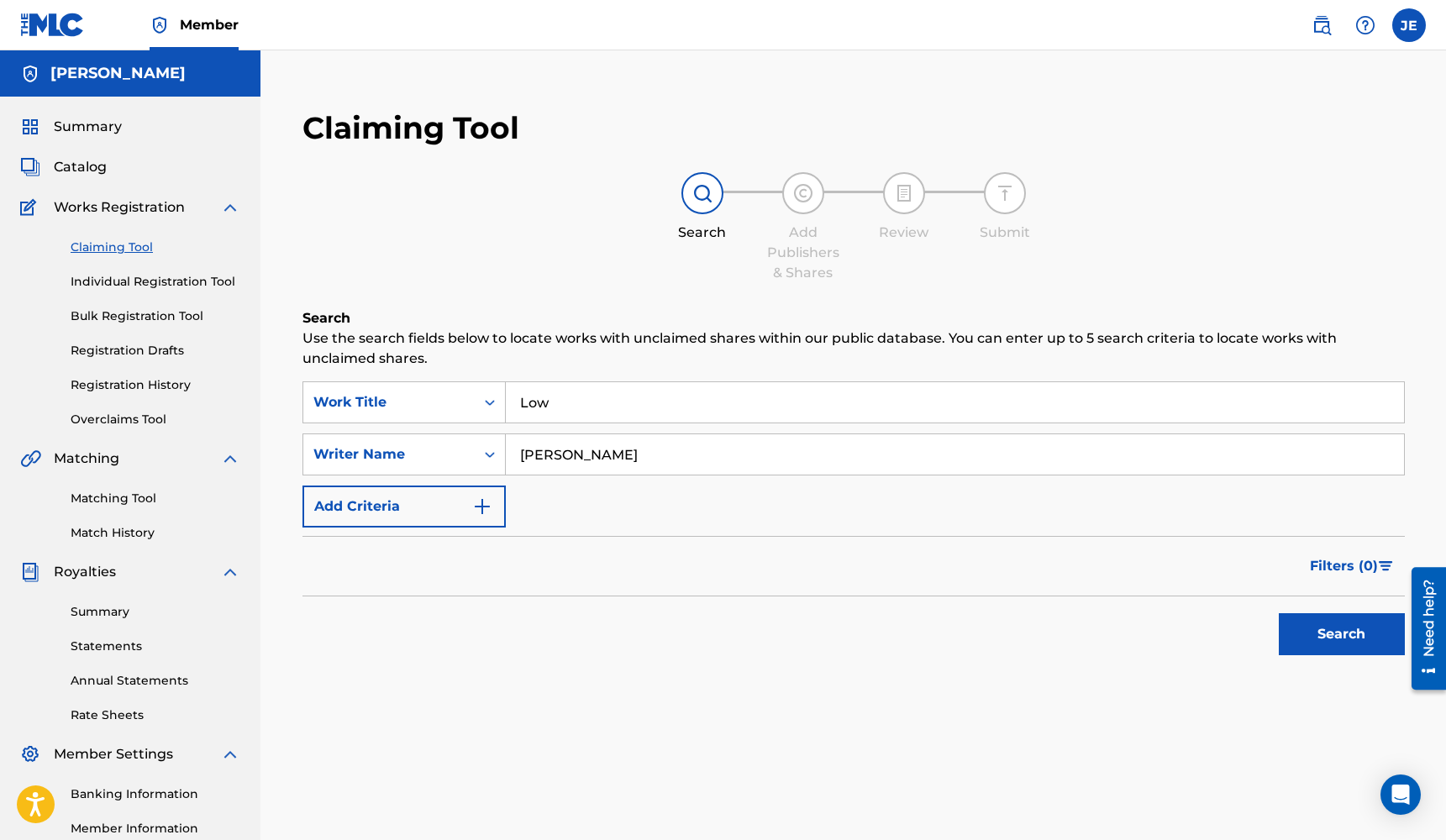 type on "[PERSON_NAME]" 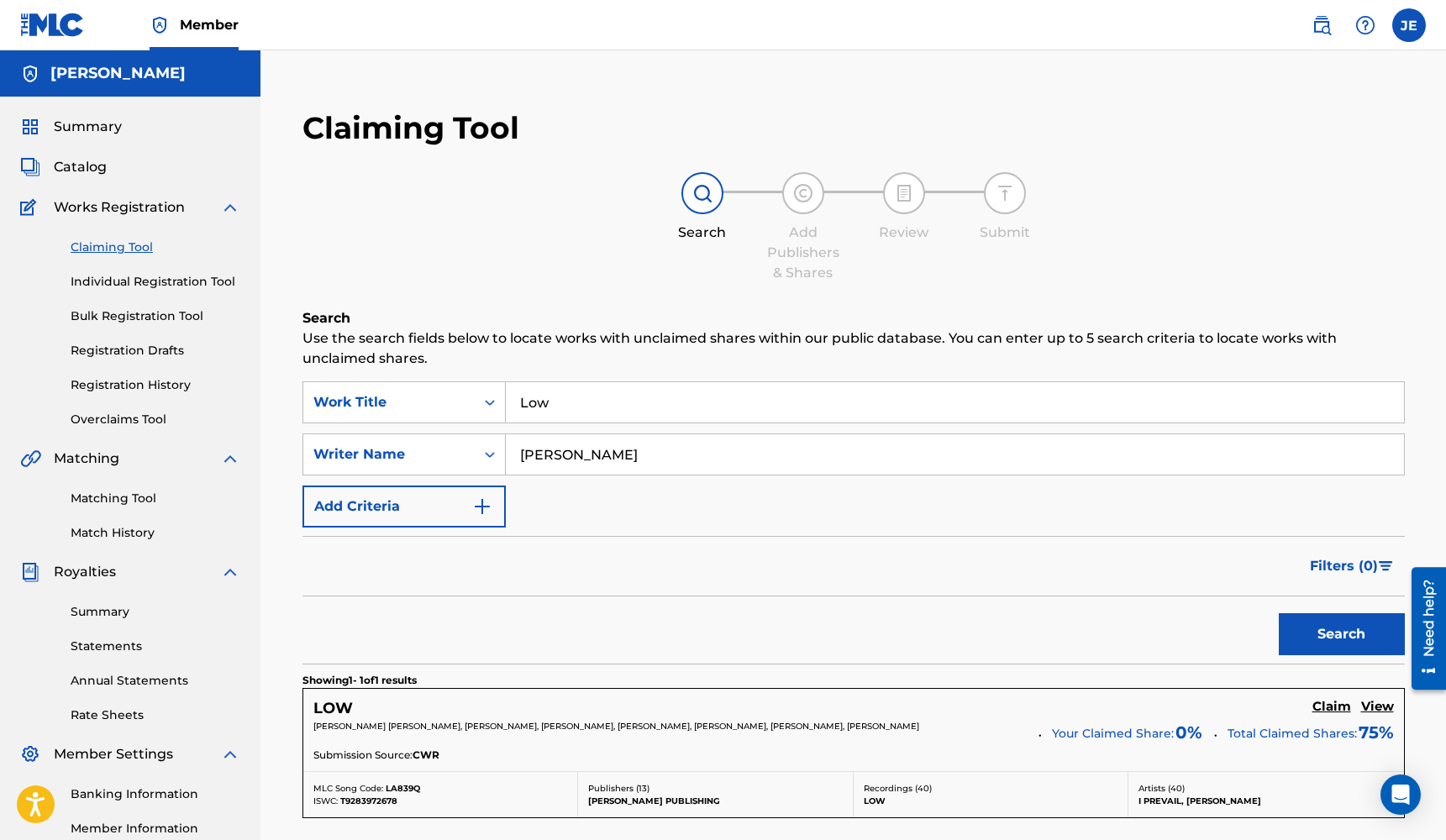 click on "Claim" at bounding box center [1332, 706] 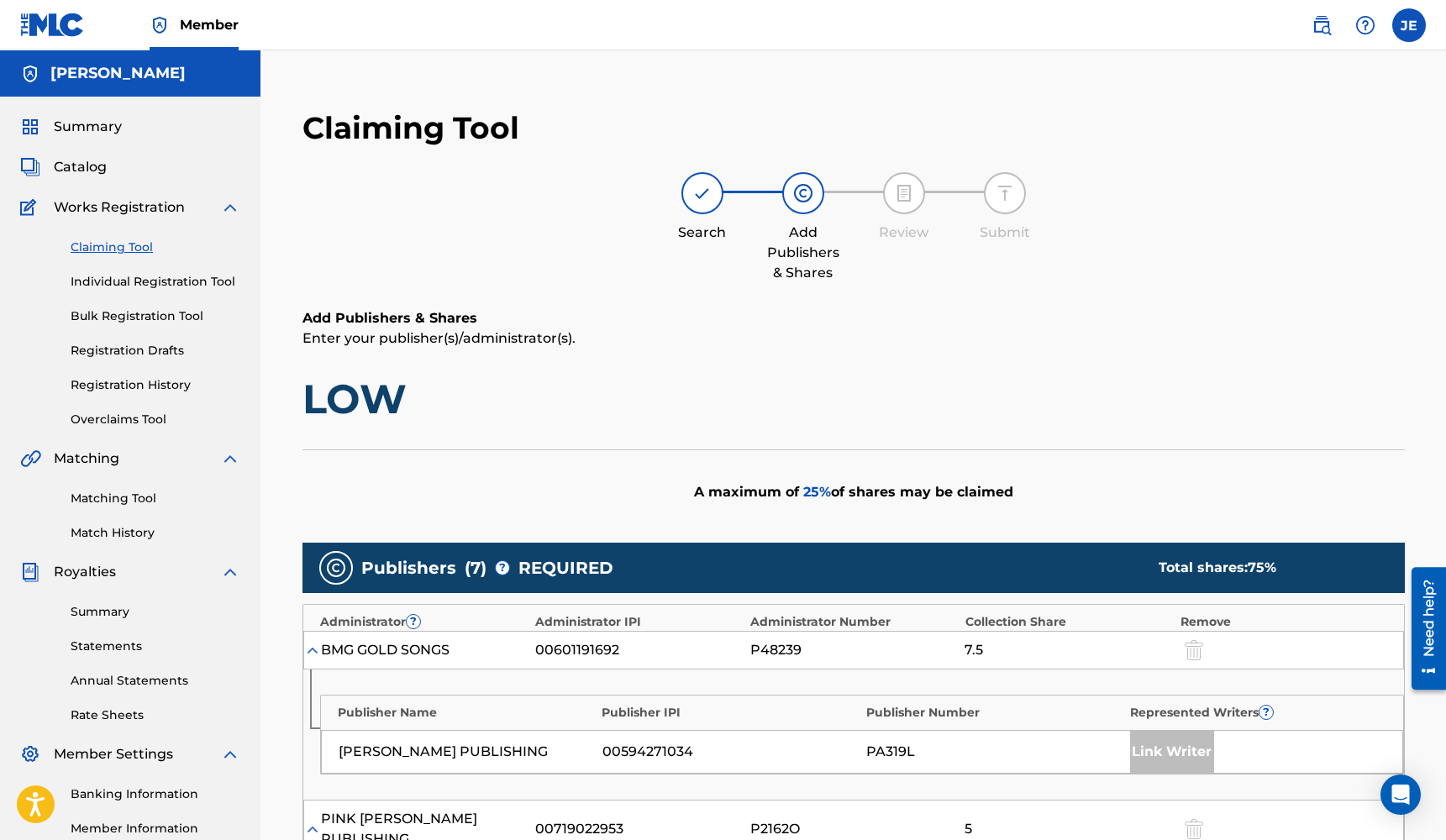 click on "Member JE [PERSON_NAME] [PERSON_NAME][EMAIL_ADDRESS][DOMAIN_NAME] Profile Log out" at bounding box center (723, 25) 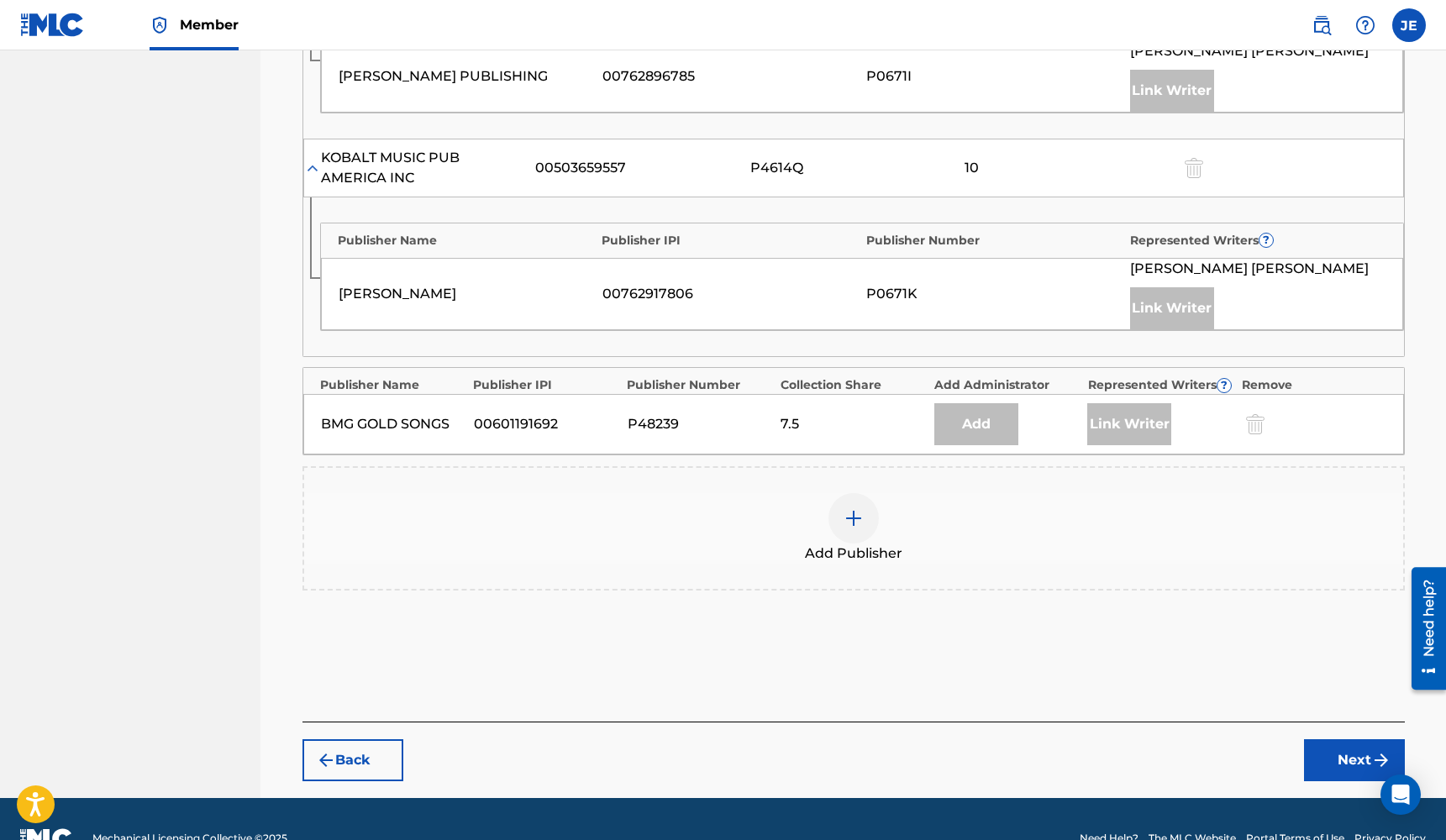 scroll, scrollTop: 1473, scrollLeft: 0, axis: vertical 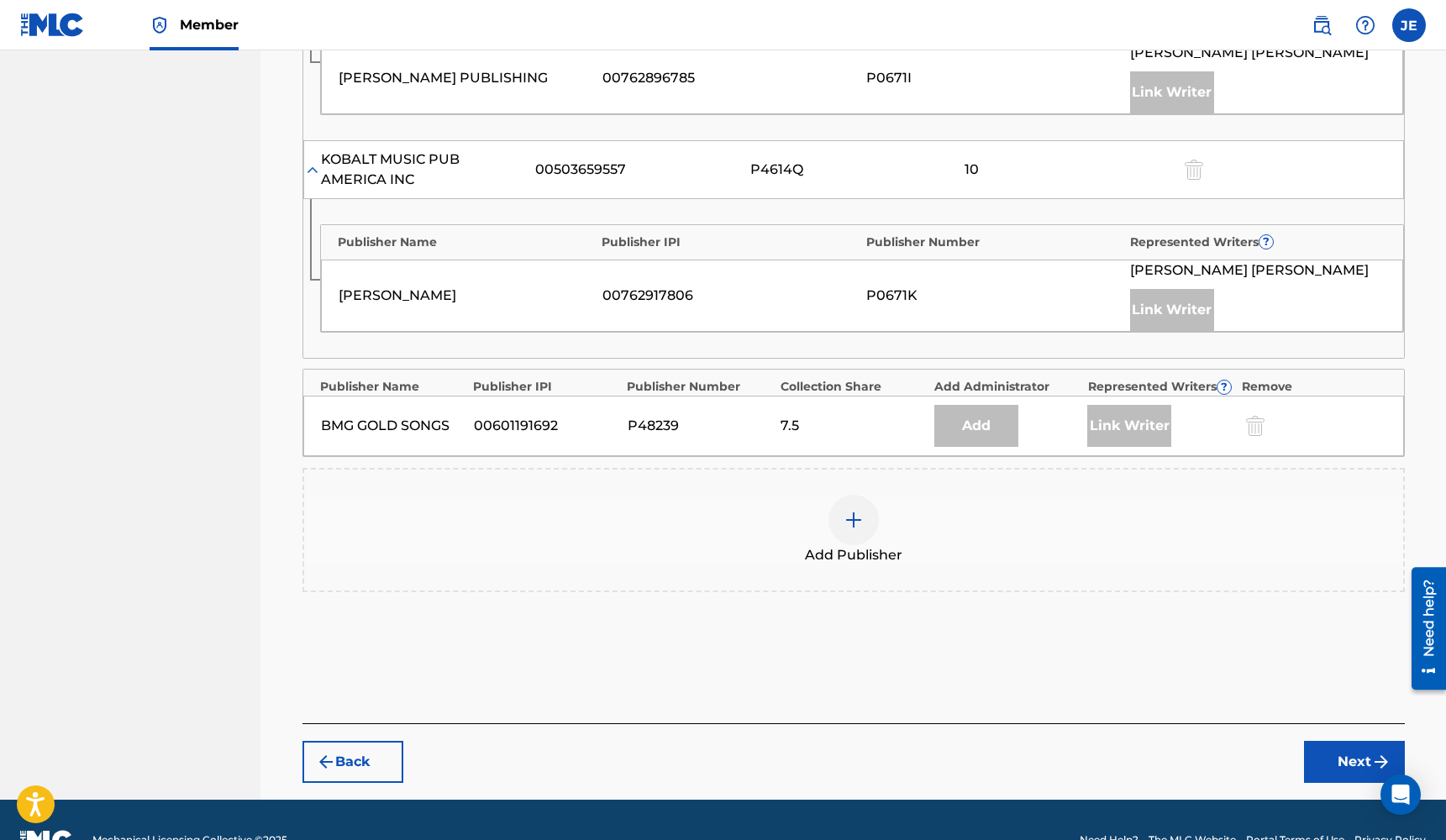 click on "Add Publisher" at bounding box center (854, 530) 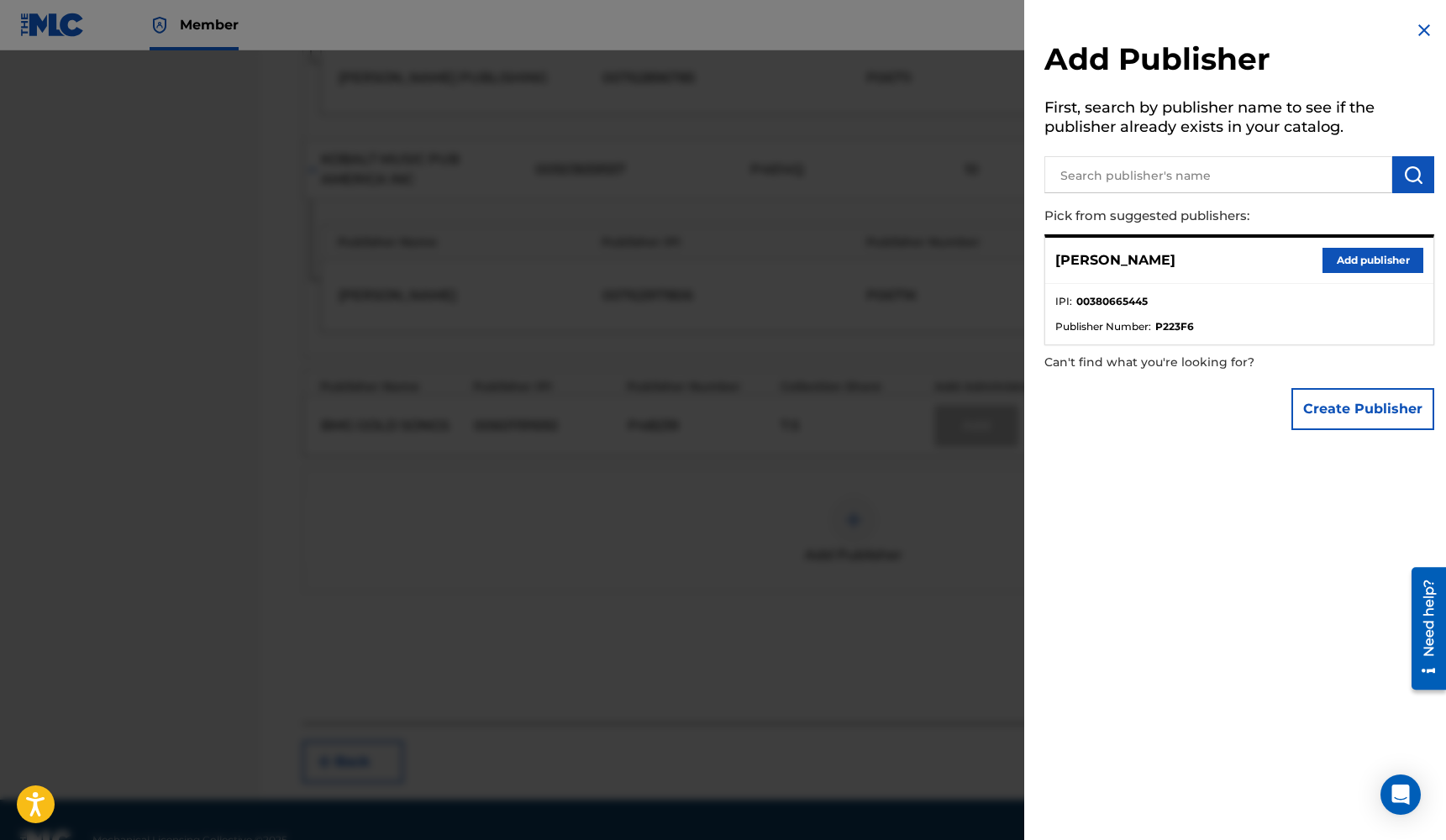 click on "Add publisher" at bounding box center [1373, 260] 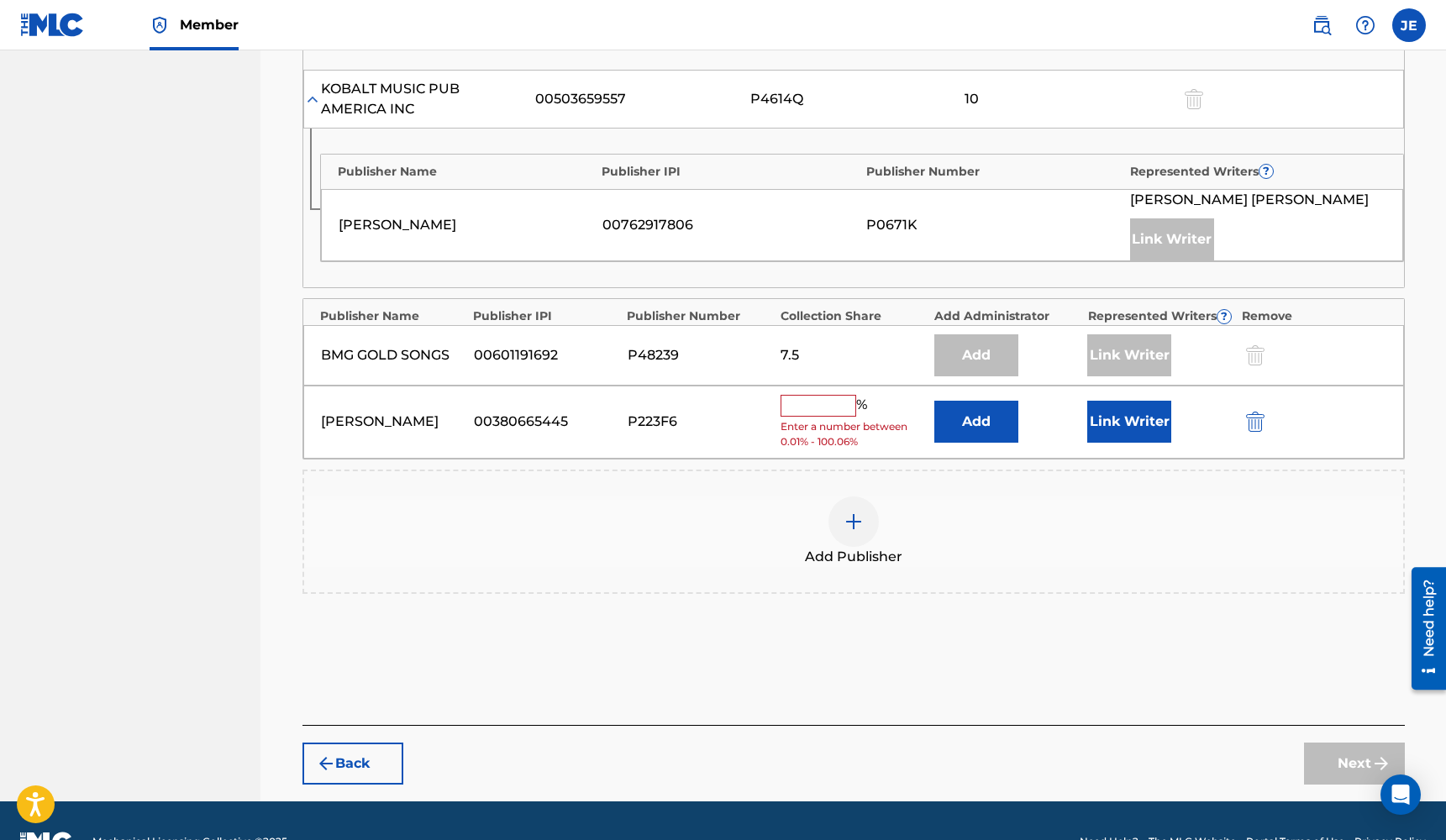 click at bounding box center (818, 406) 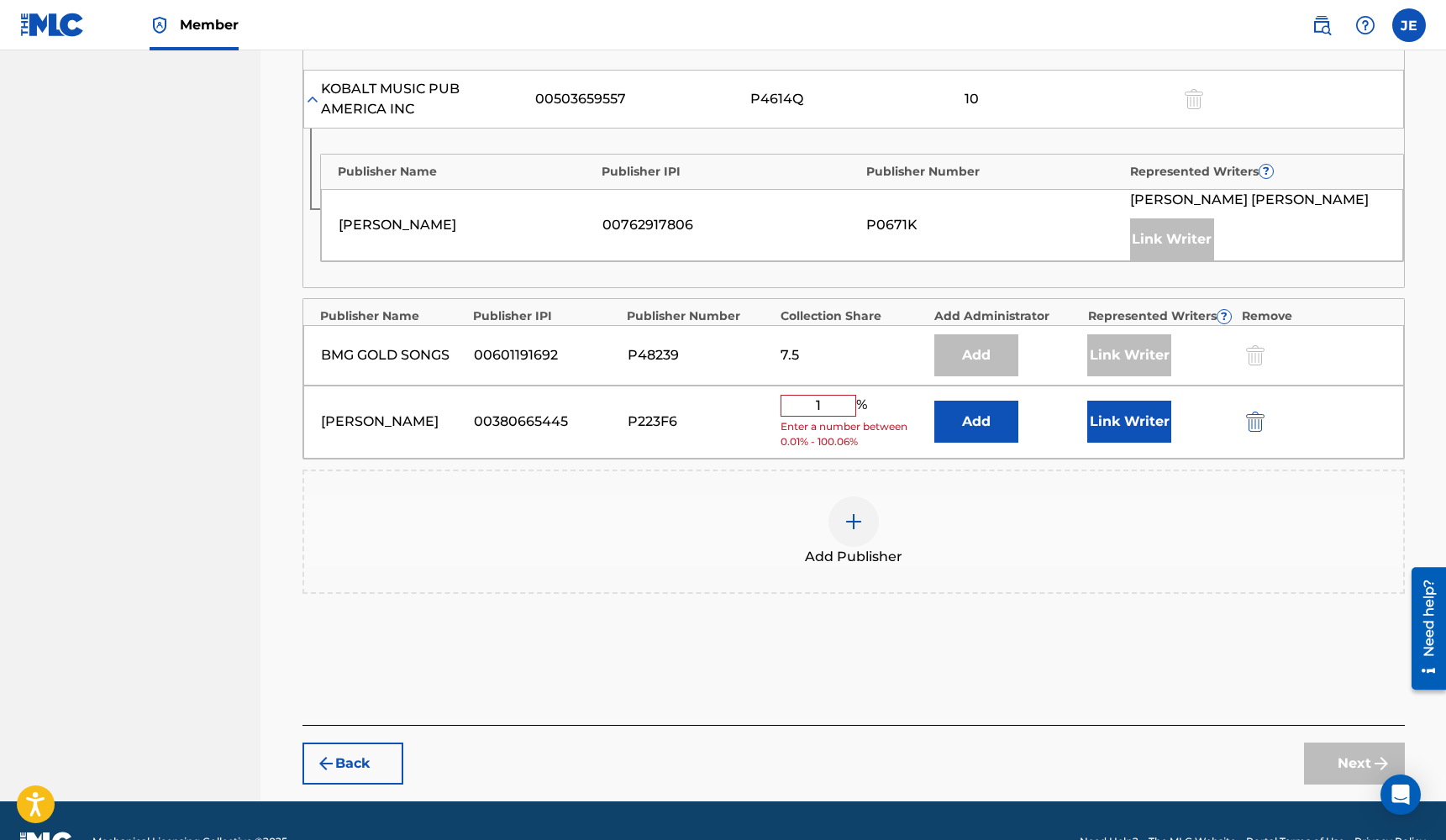 scroll, scrollTop: 1533, scrollLeft: 0, axis: vertical 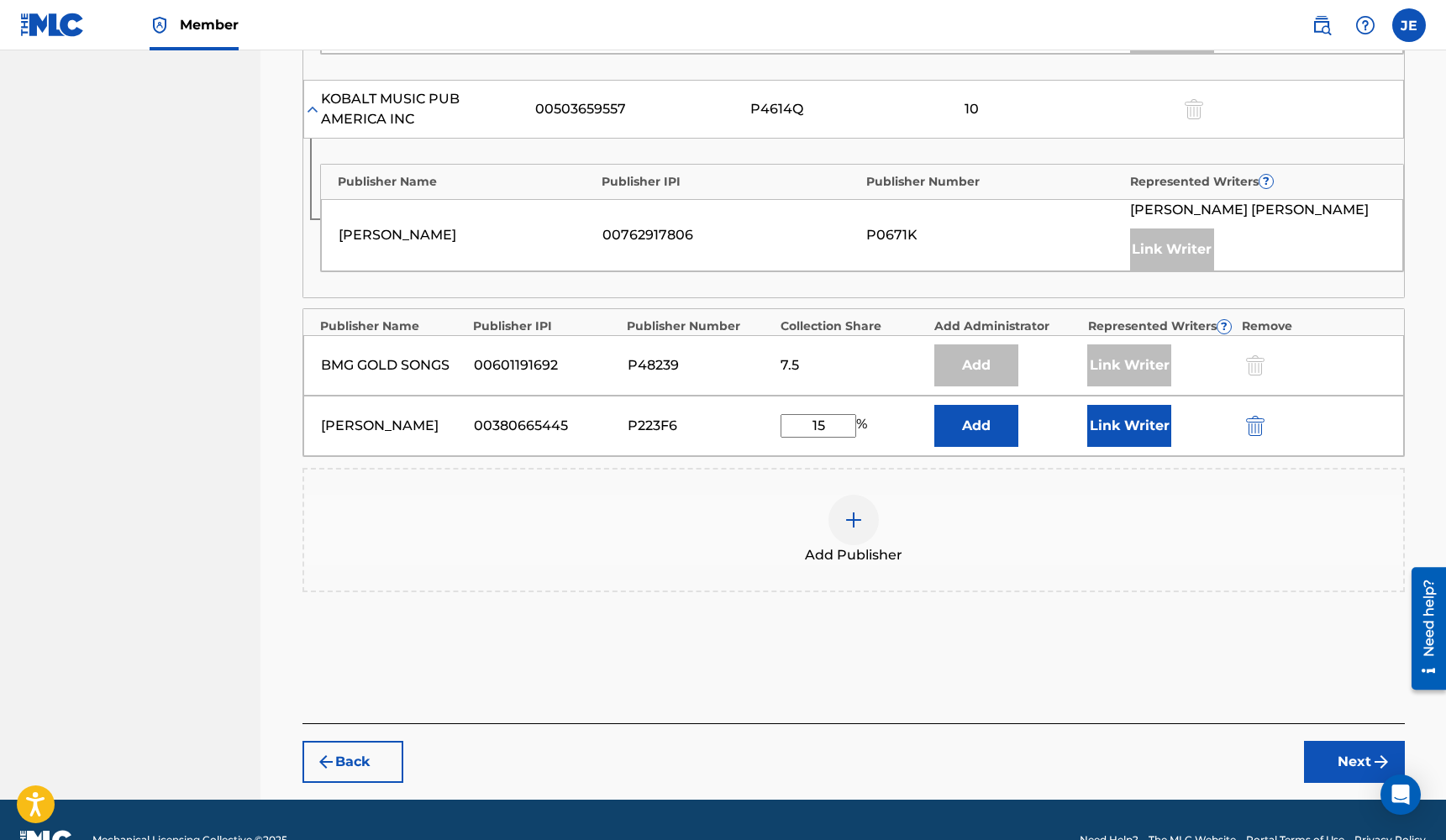 type on "15" 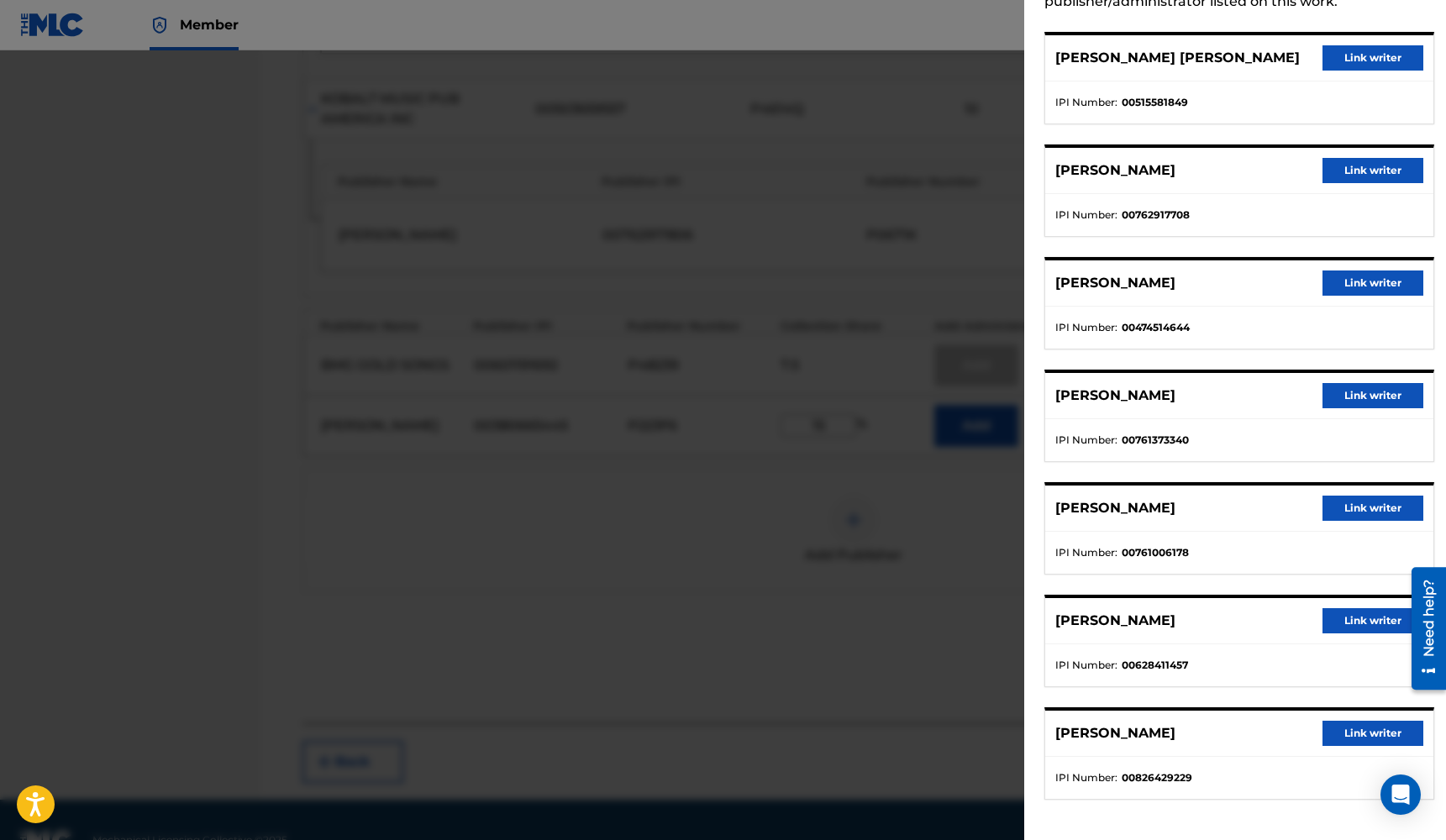 scroll, scrollTop: 122, scrollLeft: 0, axis: vertical 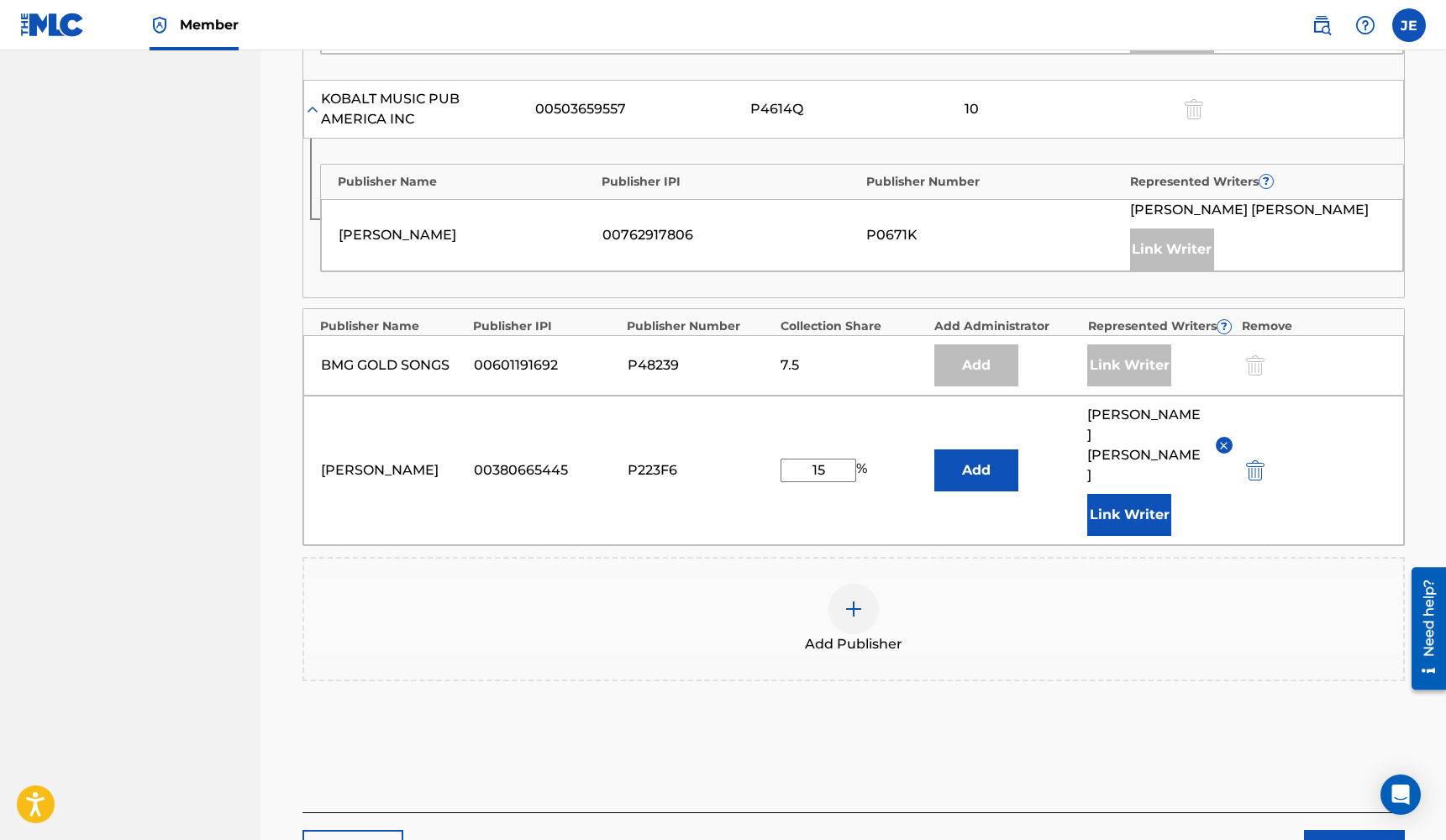click on "Next" at bounding box center (1354, 851) 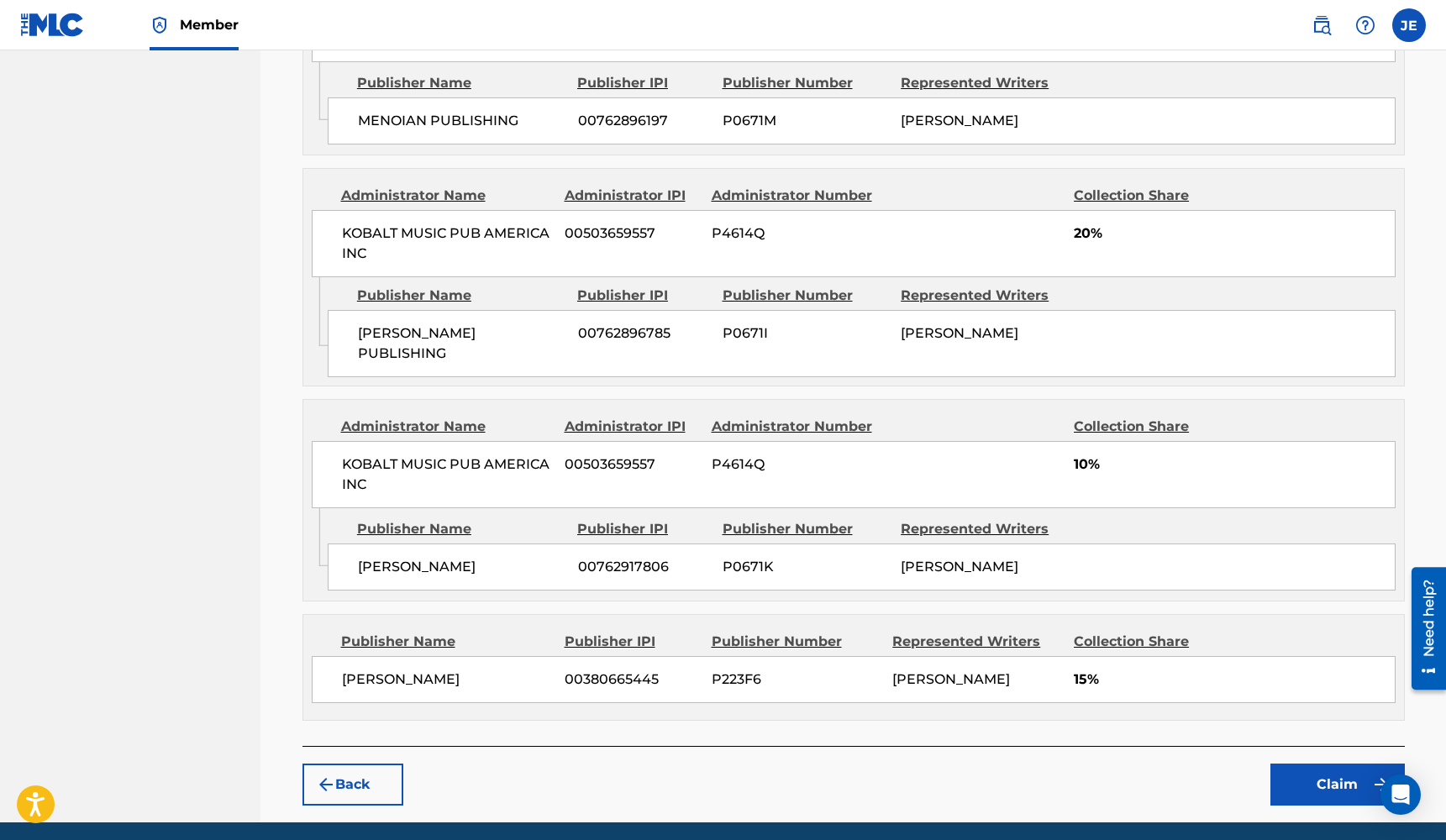 scroll, scrollTop: 1680, scrollLeft: 0, axis: vertical 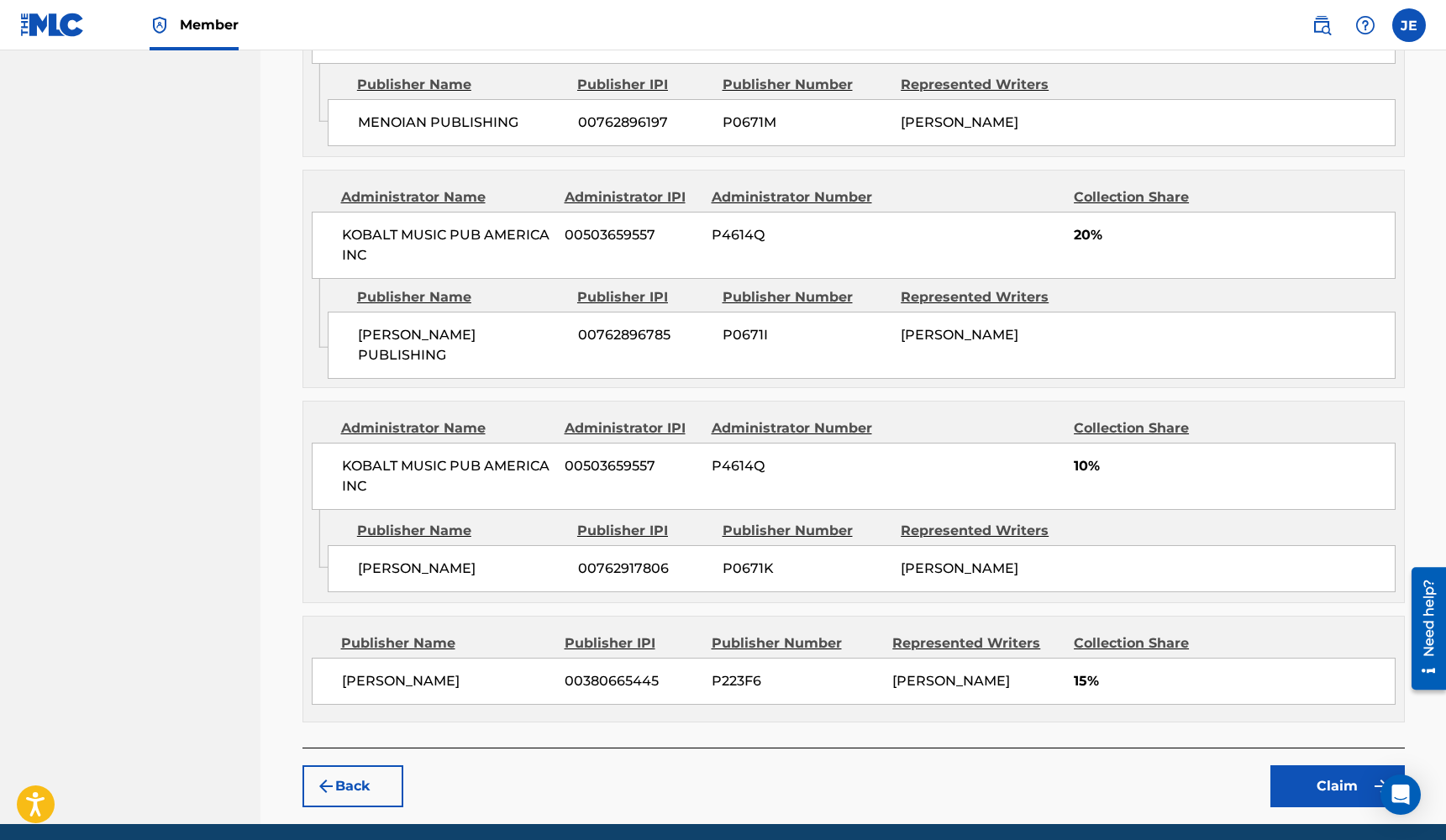 click on "Claim" at bounding box center (1338, 786) 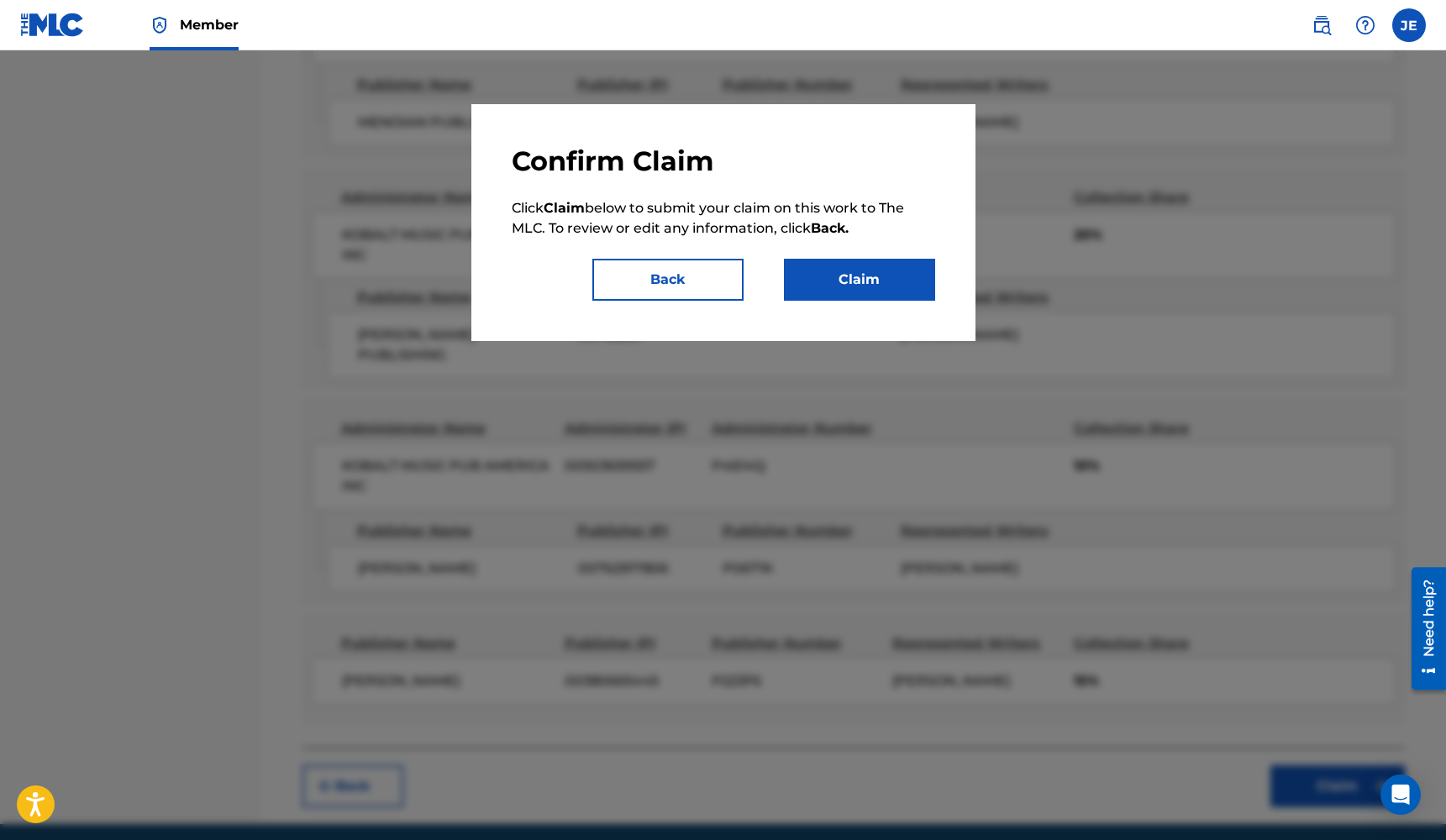 click on "Claim" at bounding box center [860, 280] 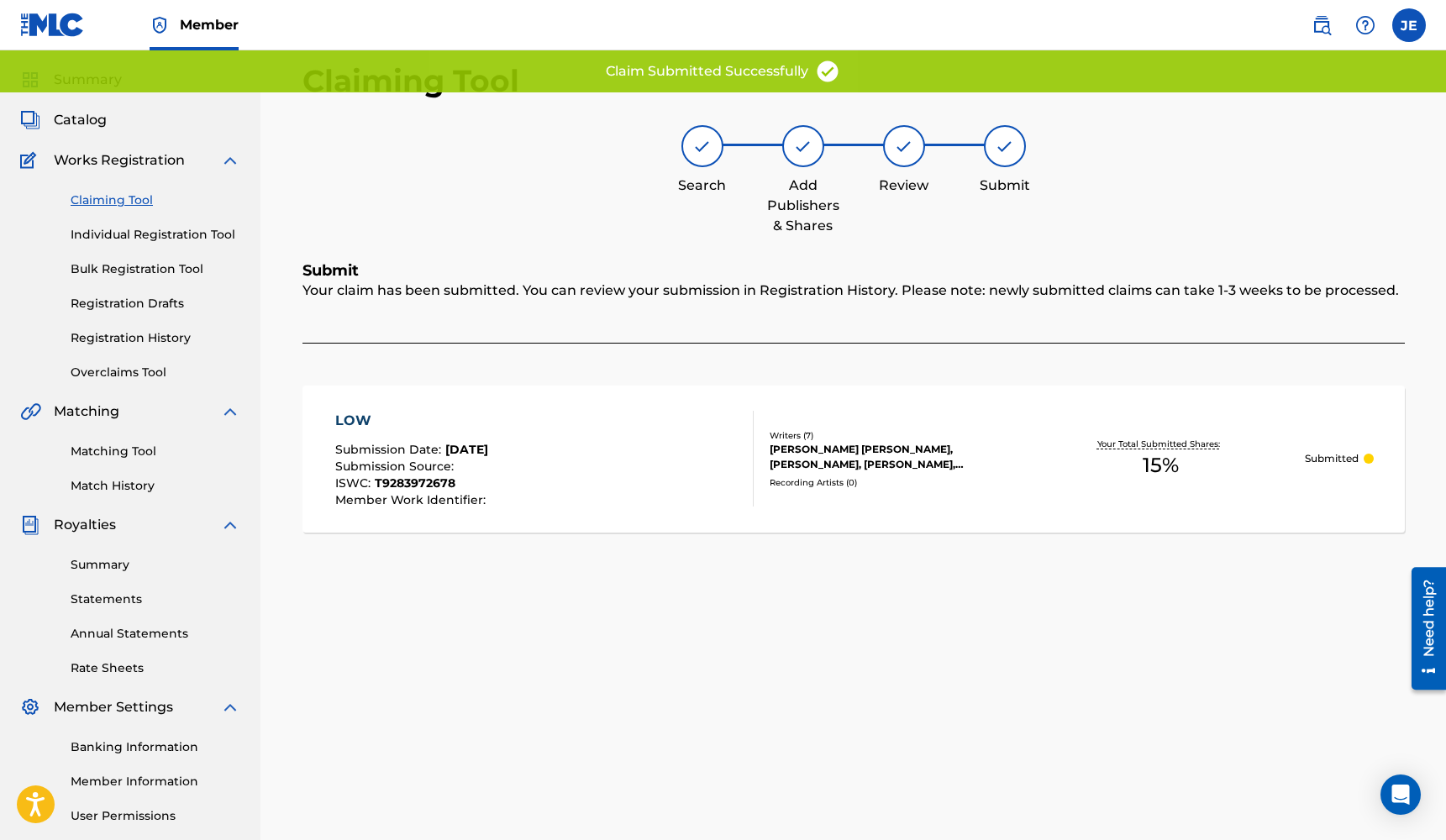 scroll, scrollTop: 28, scrollLeft: 0, axis: vertical 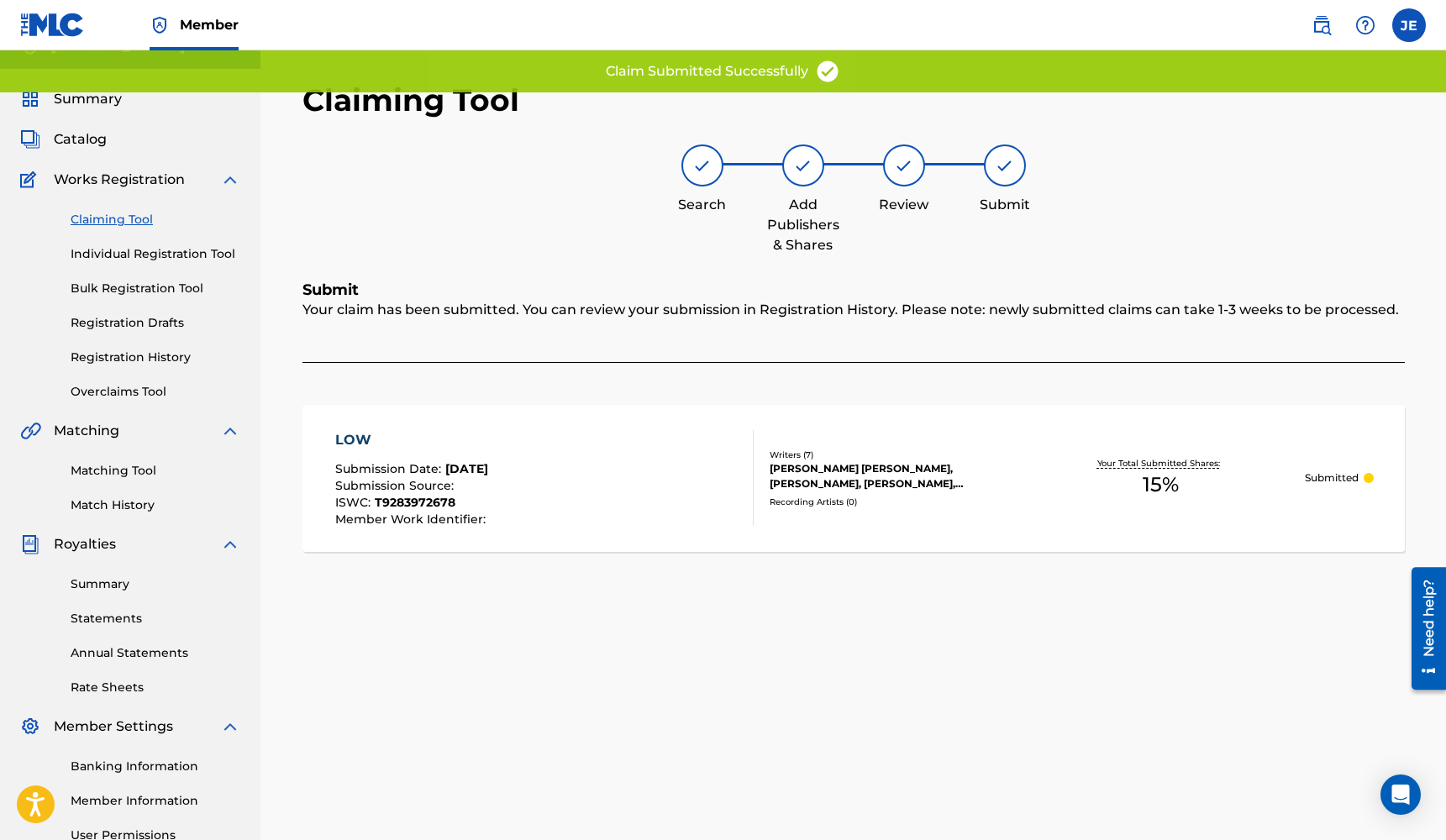 click on "Claiming Tool" at bounding box center (155, 219) 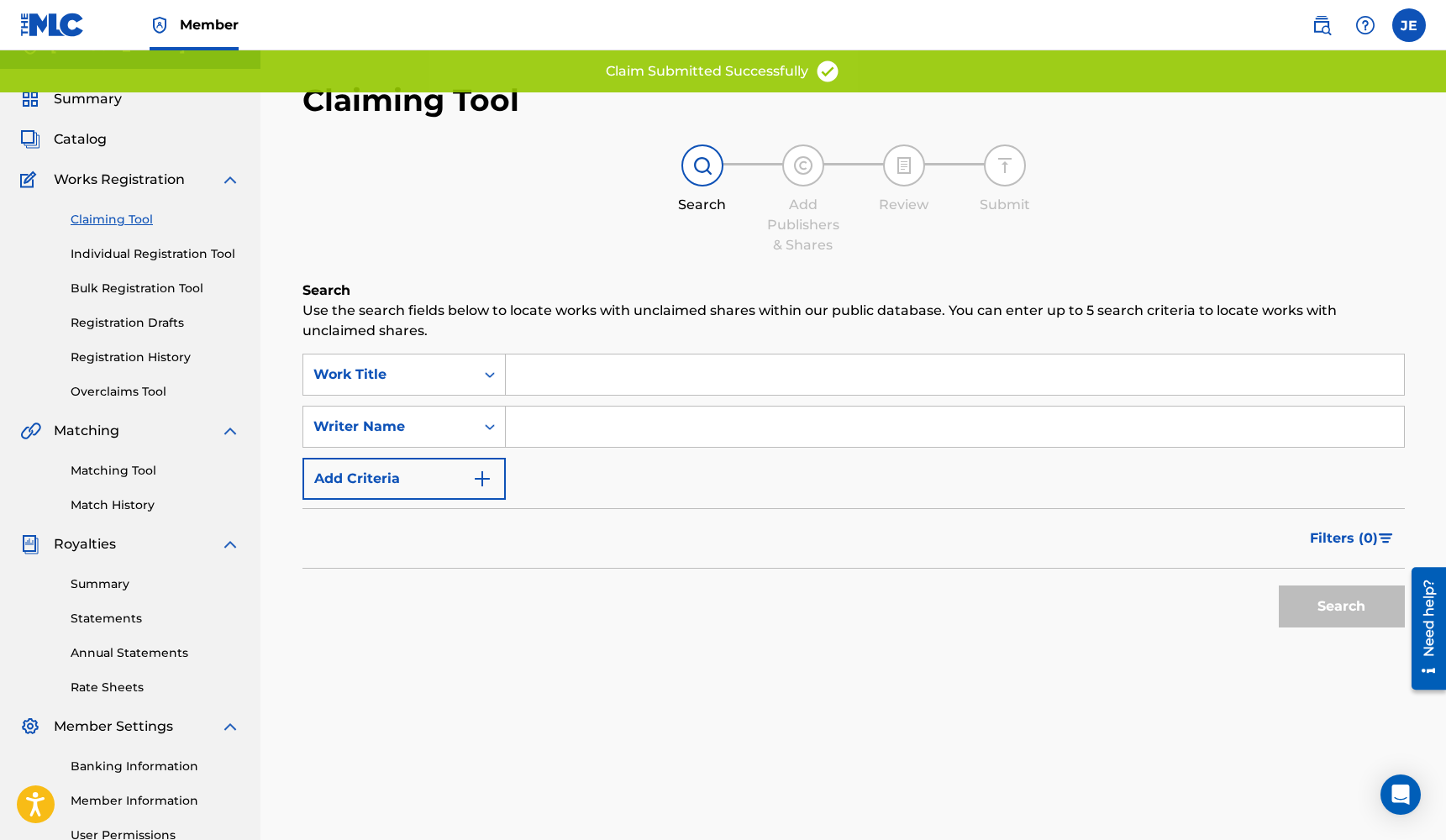 scroll, scrollTop: 0, scrollLeft: 0, axis: both 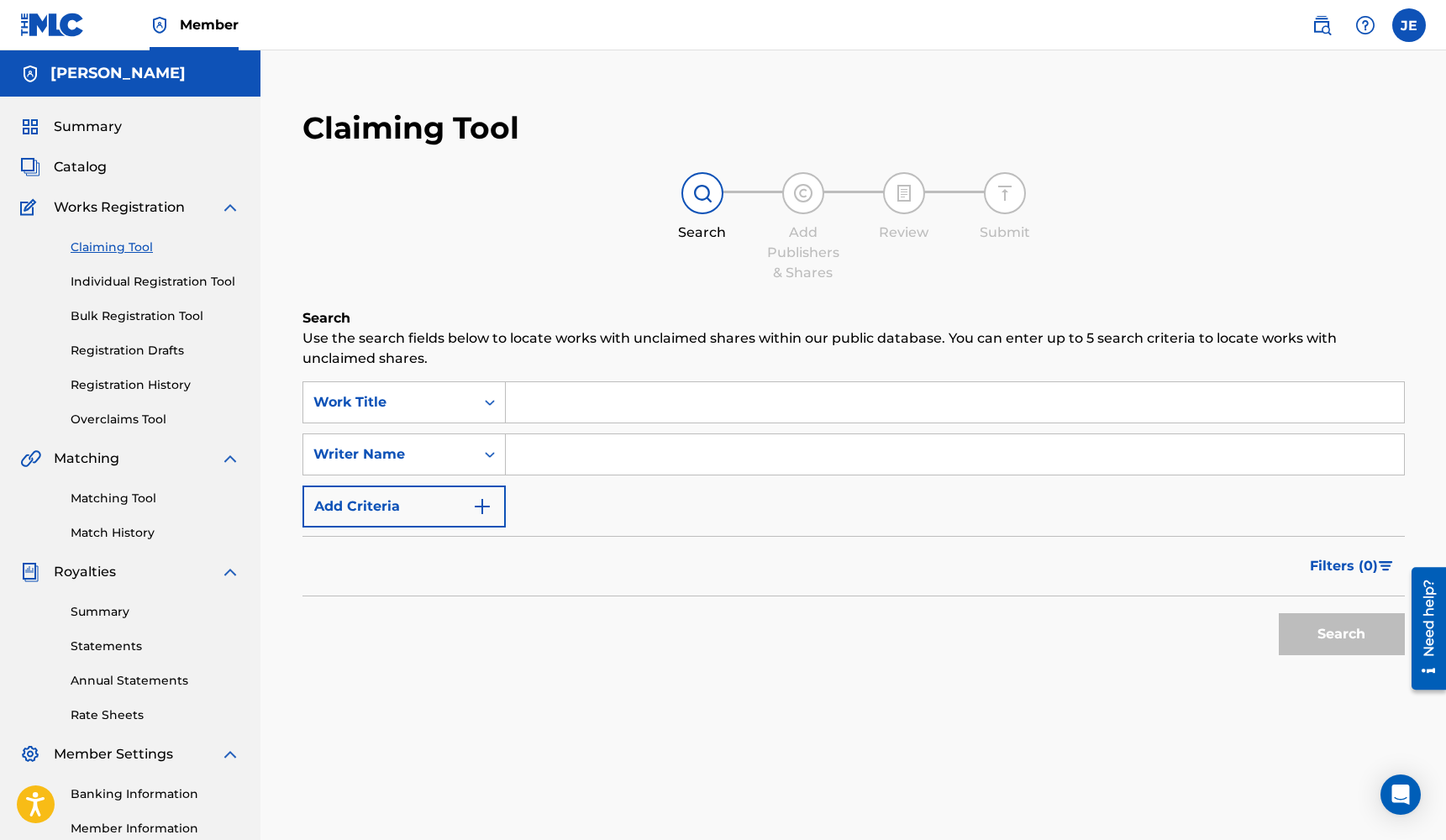 click at bounding box center [954, 402] 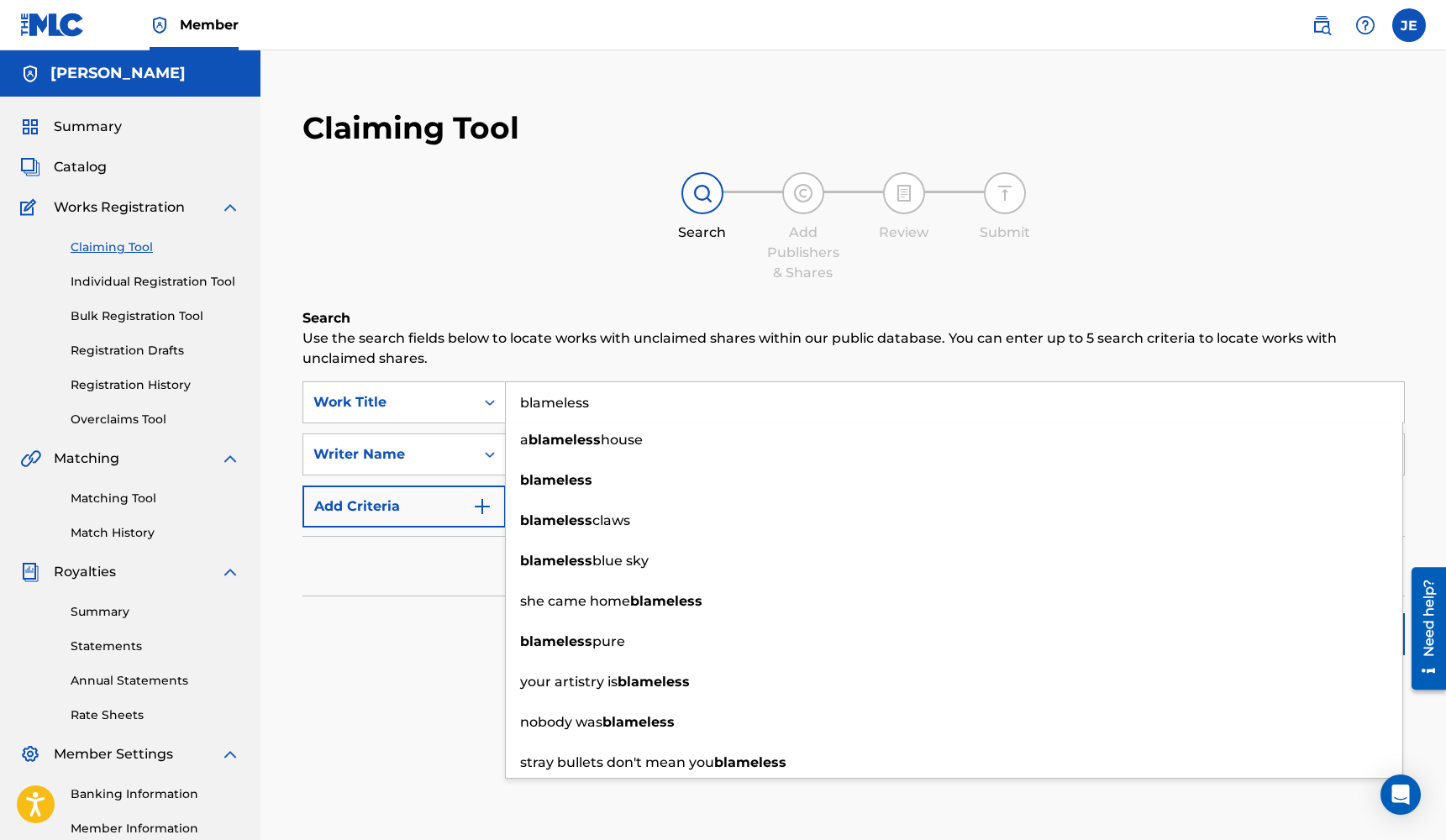 type on "blameless" 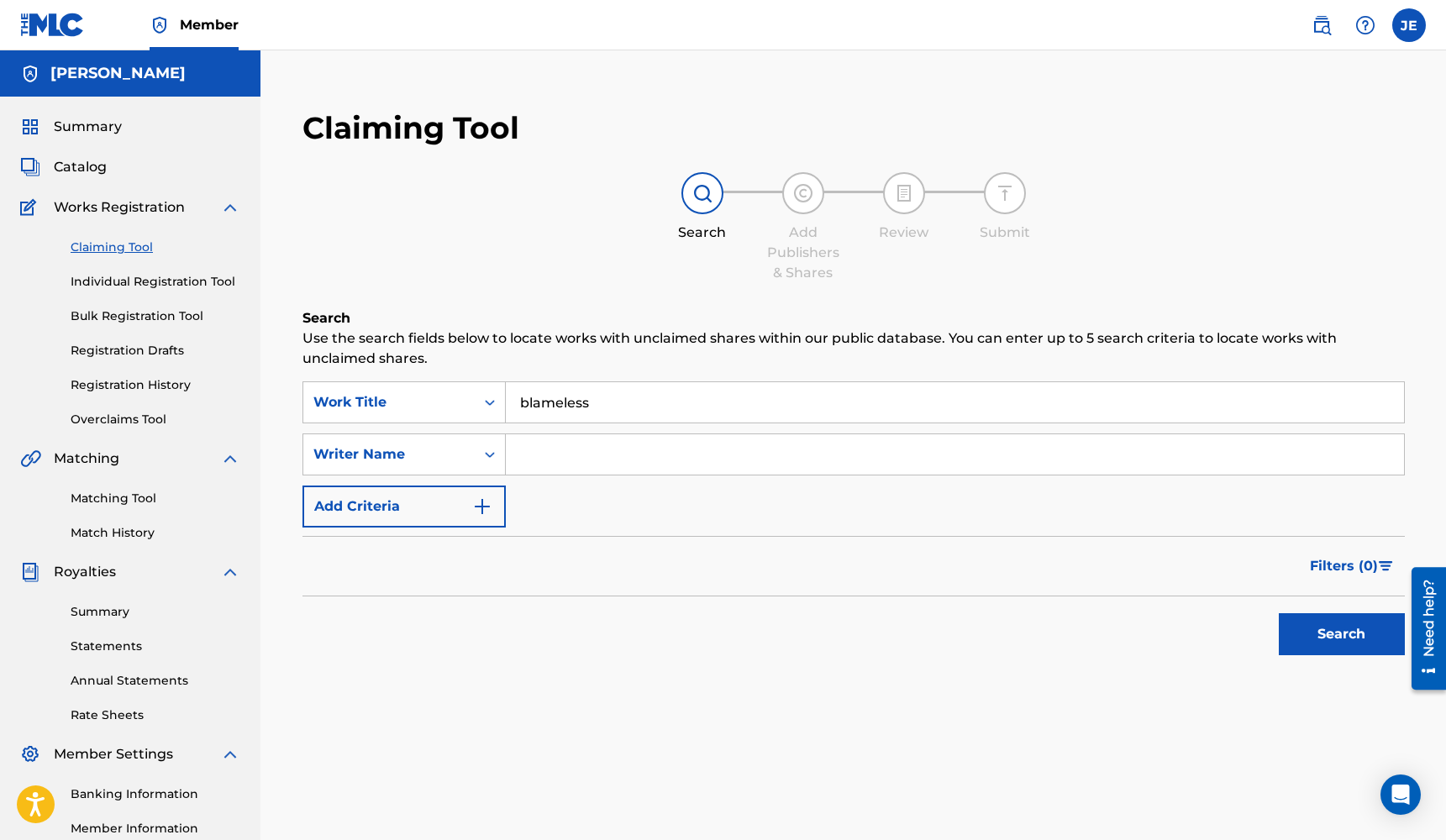 click on "Use the search fields below to locate works with unclaimed shares within our public database. You can enter up
to 5 search criteria to locate works with unclaimed shares." at bounding box center (854, 349) 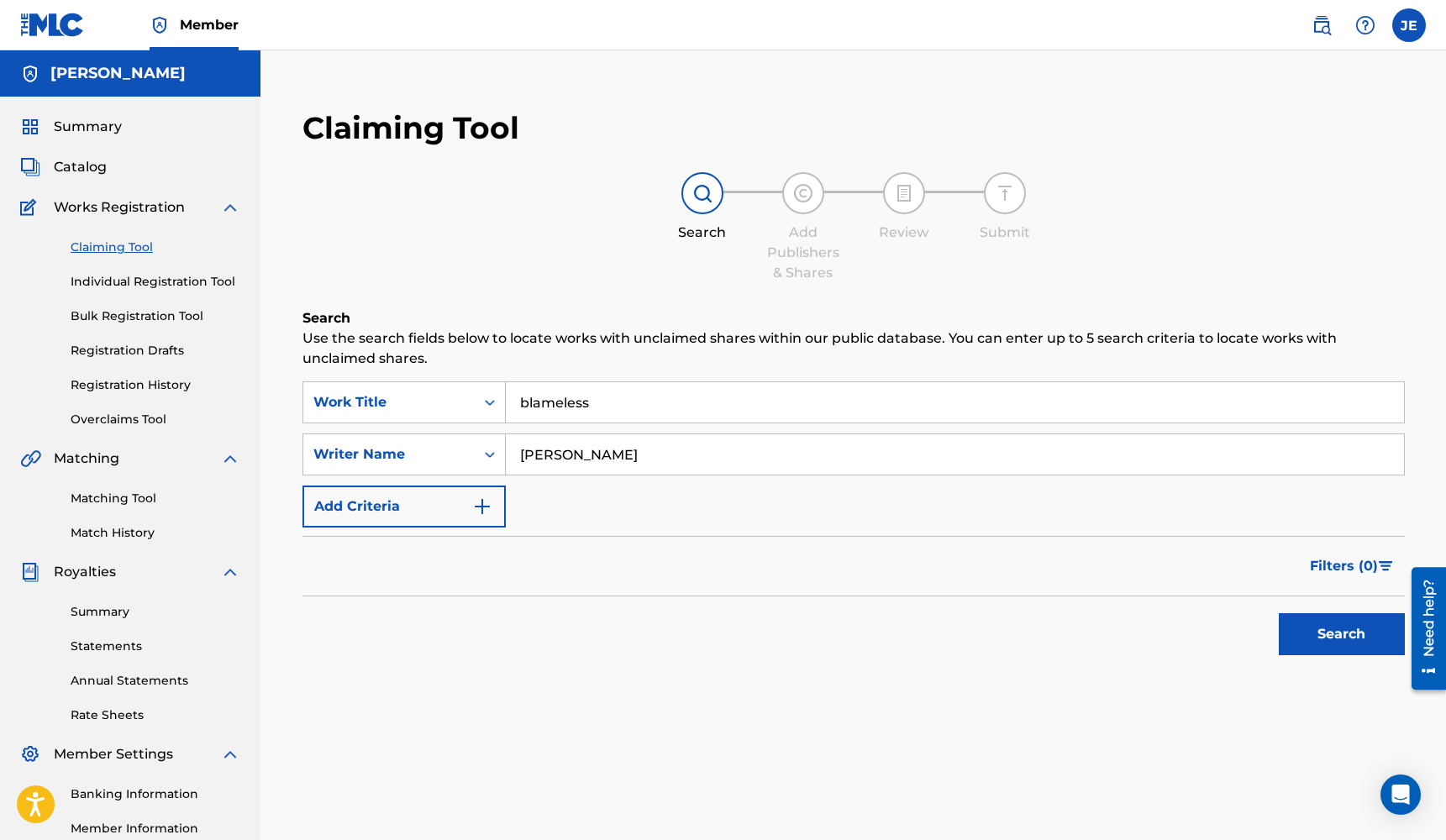 click on "Search" at bounding box center (1342, 634) 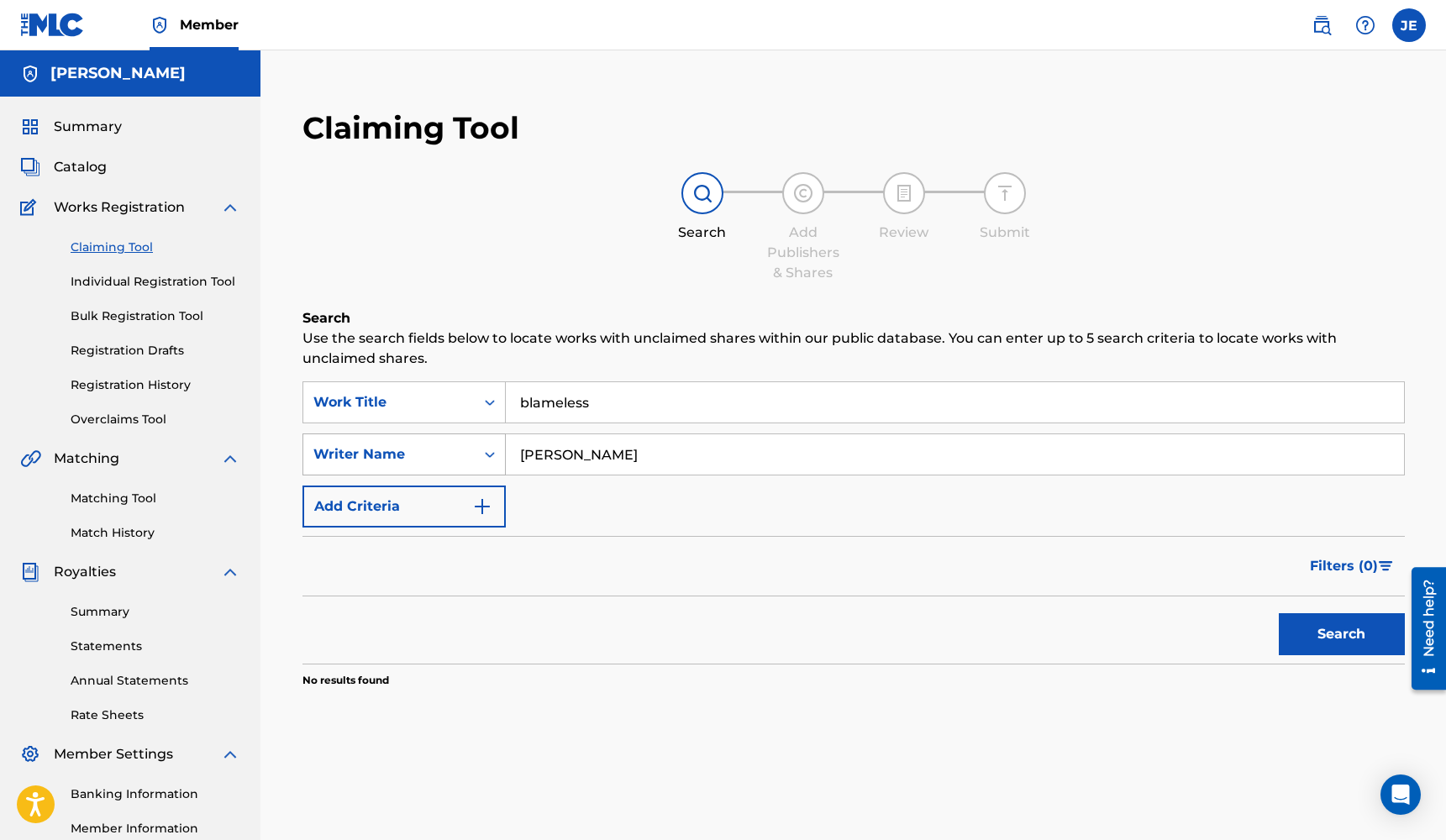 drag, startPoint x: 669, startPoint y: 459, endPoint x: 413, endPoint y: 447, distance: 256.2811 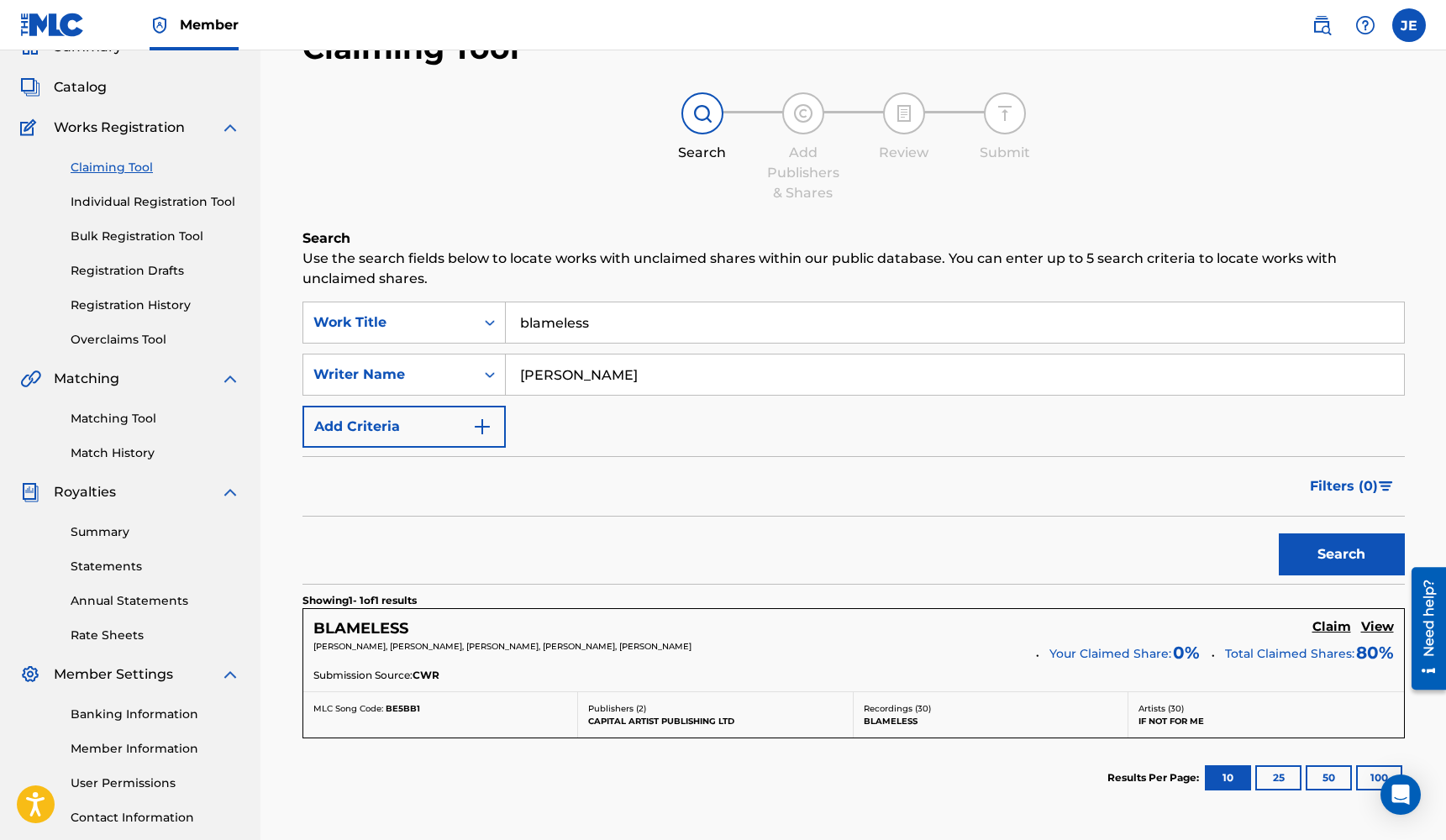 scroll, scrollTop: 108, scrollLeft: 0, axis: vertical 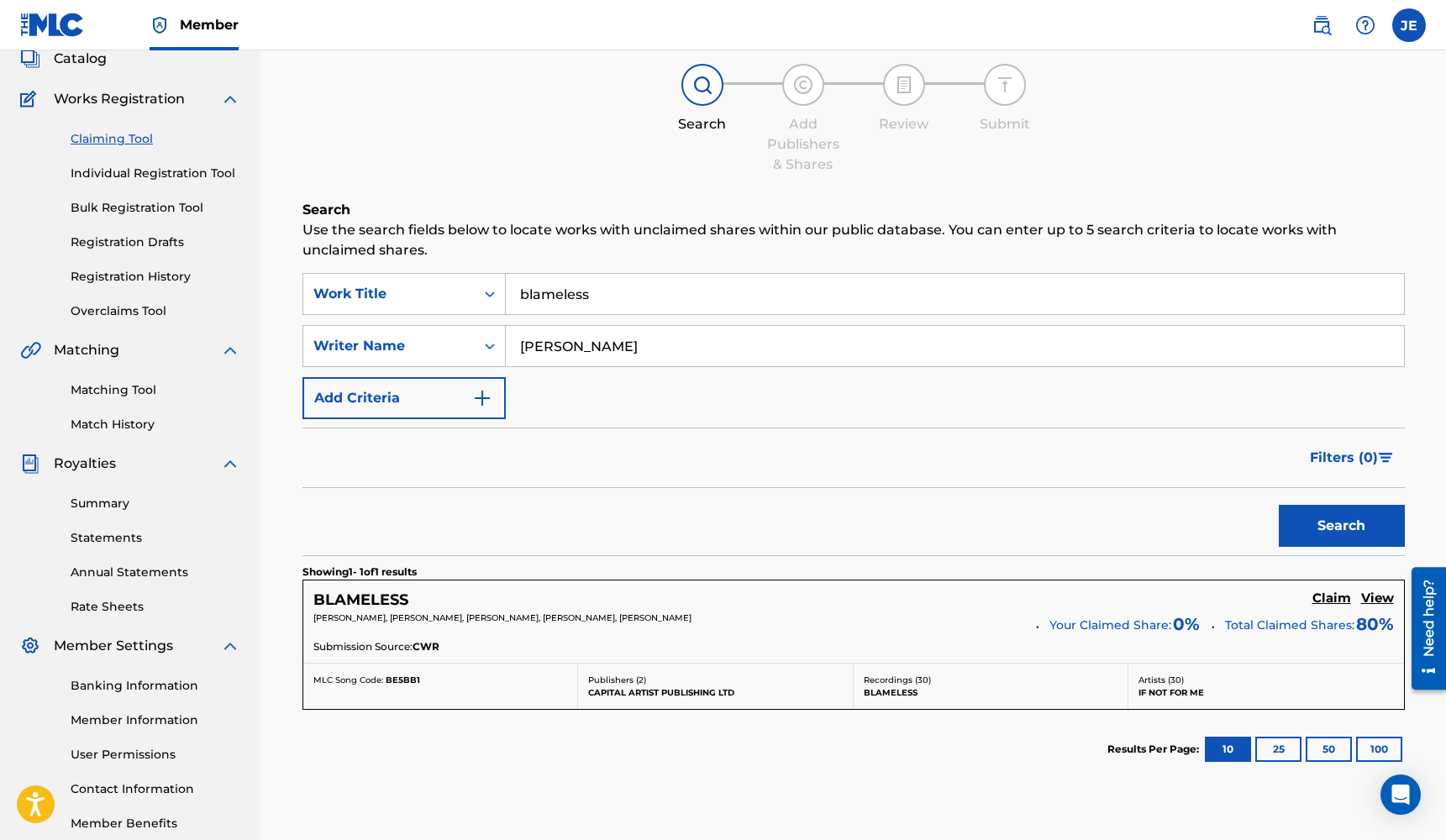 click on "Claim" at bounding box center [1332, 598] 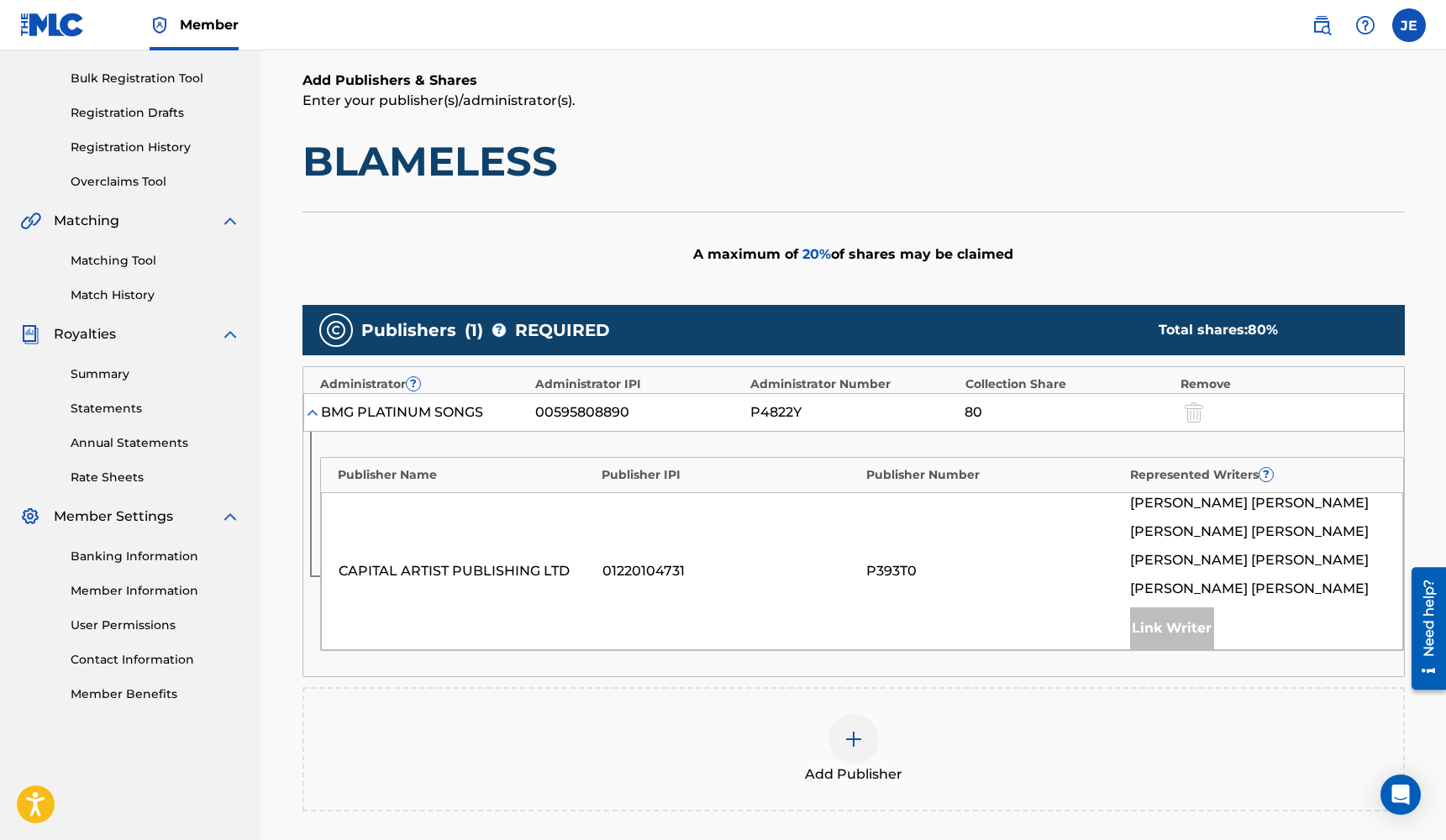 scroll, scrollTop: 254, scrollLeft: 0, axis: vertical 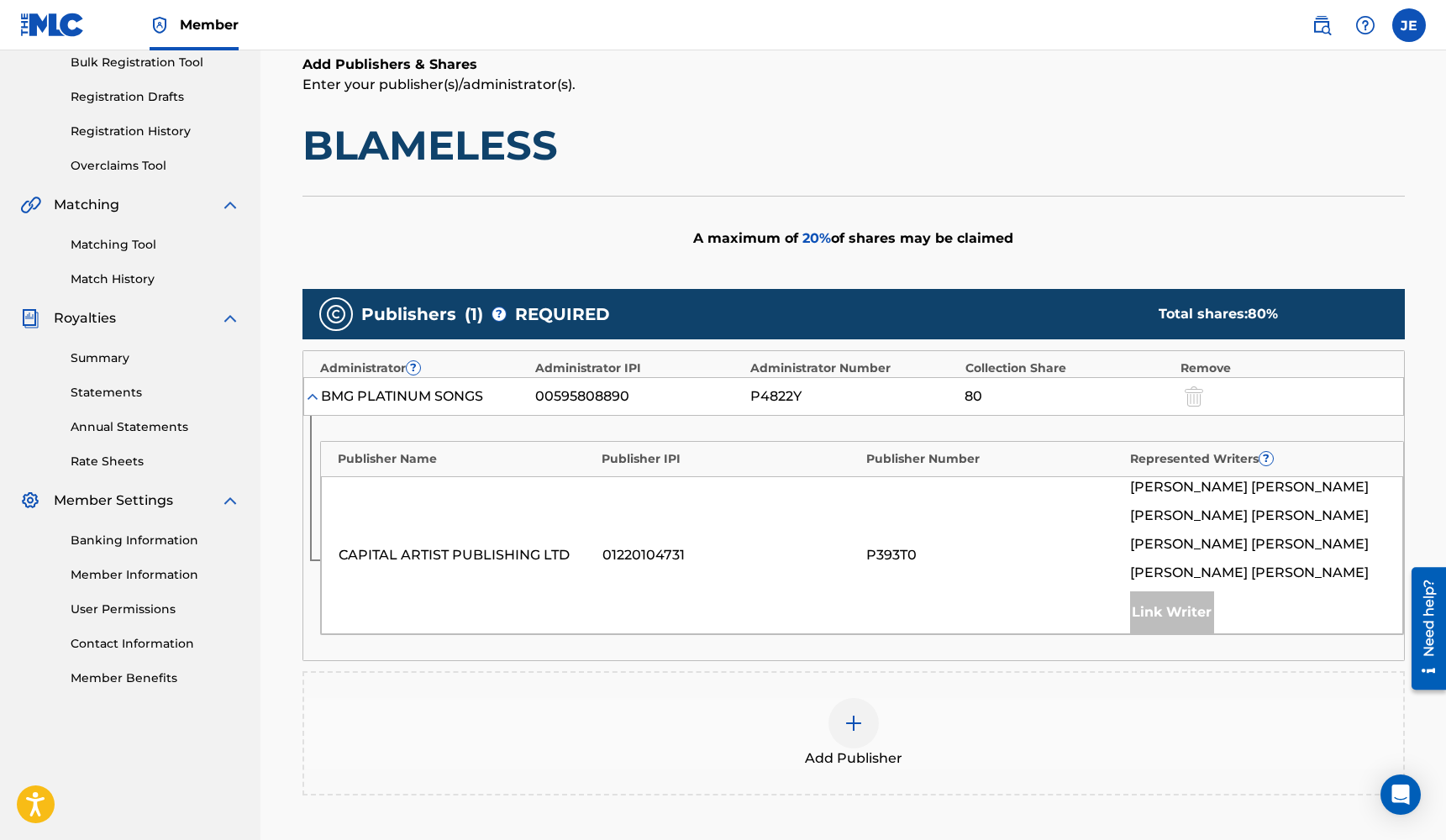 click at bounding box center [854, 723] 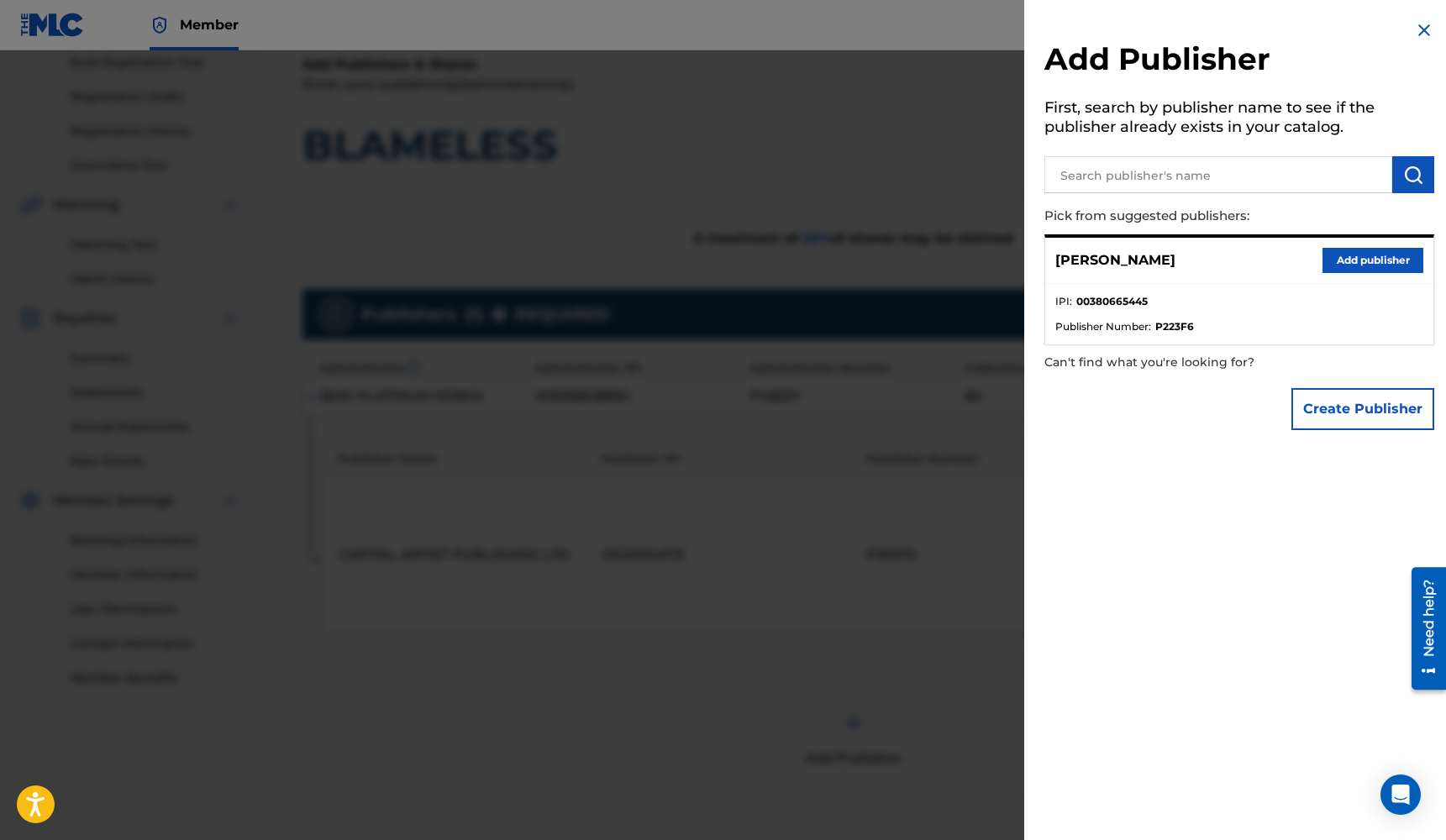 click on "Add publisher" at bounding box center (1373, 260) 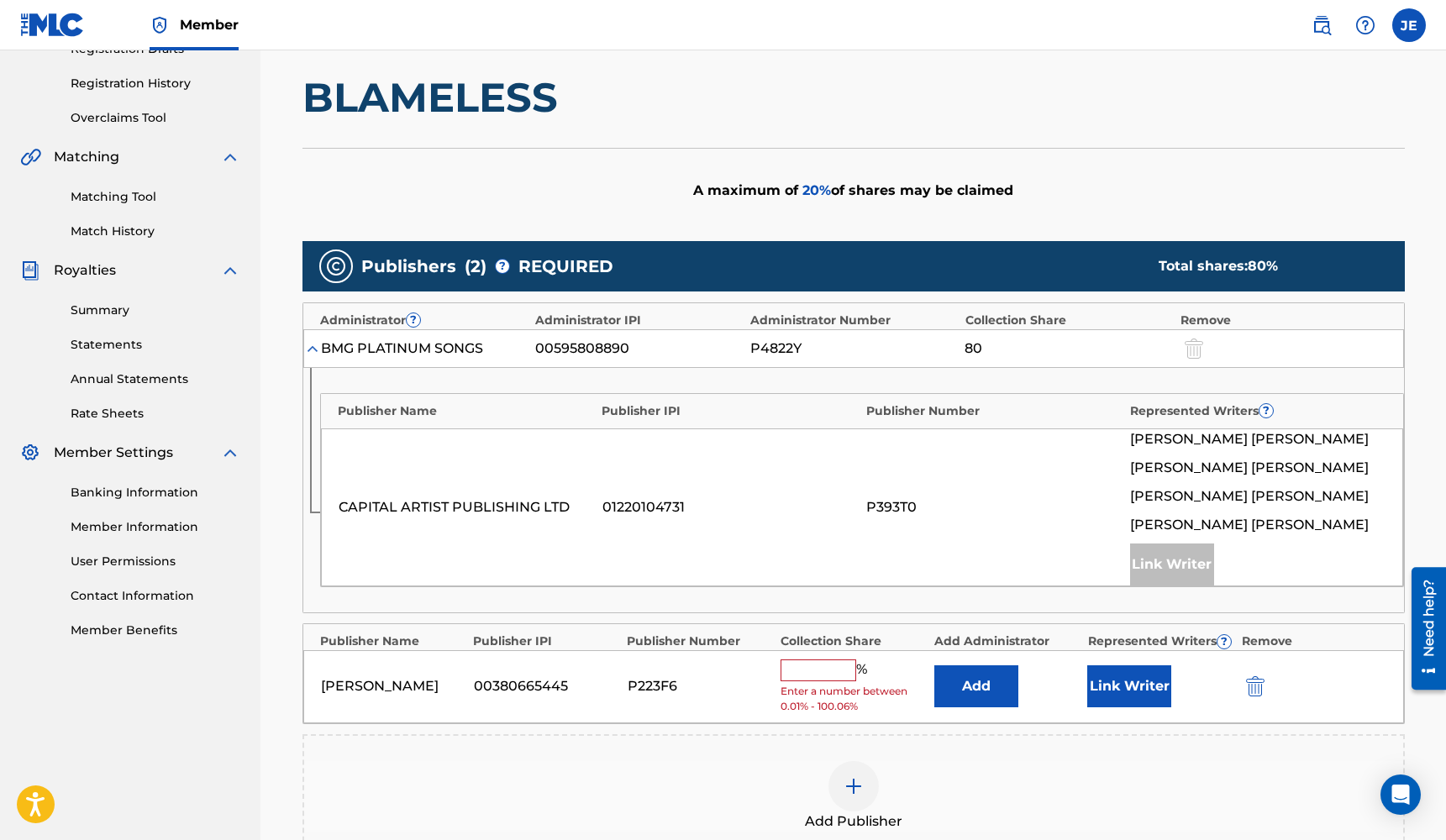 scroll, scrollTop: 303, scrollLeft: 0, axis: vertical 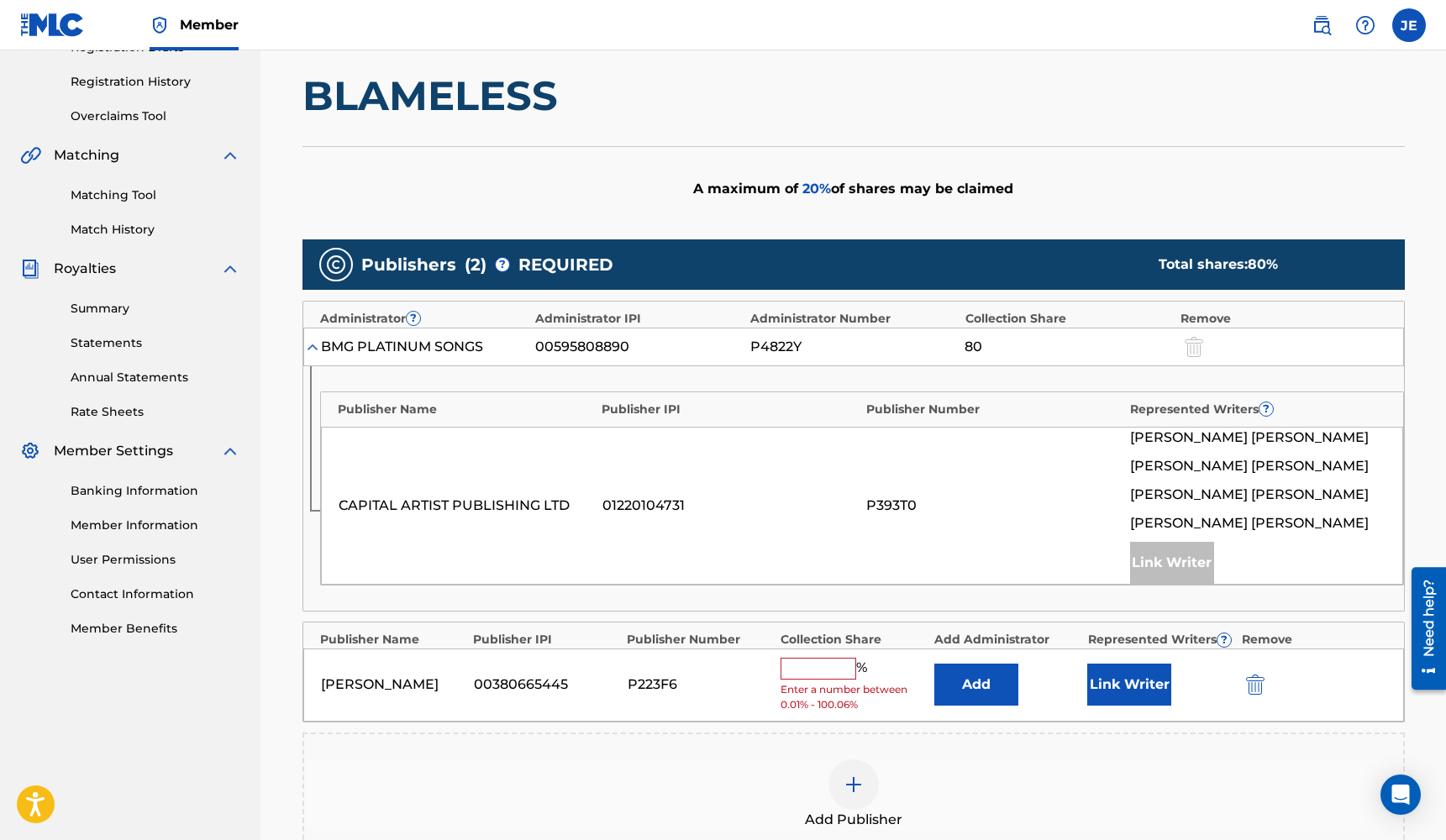 click at bounding box center (818, 669) 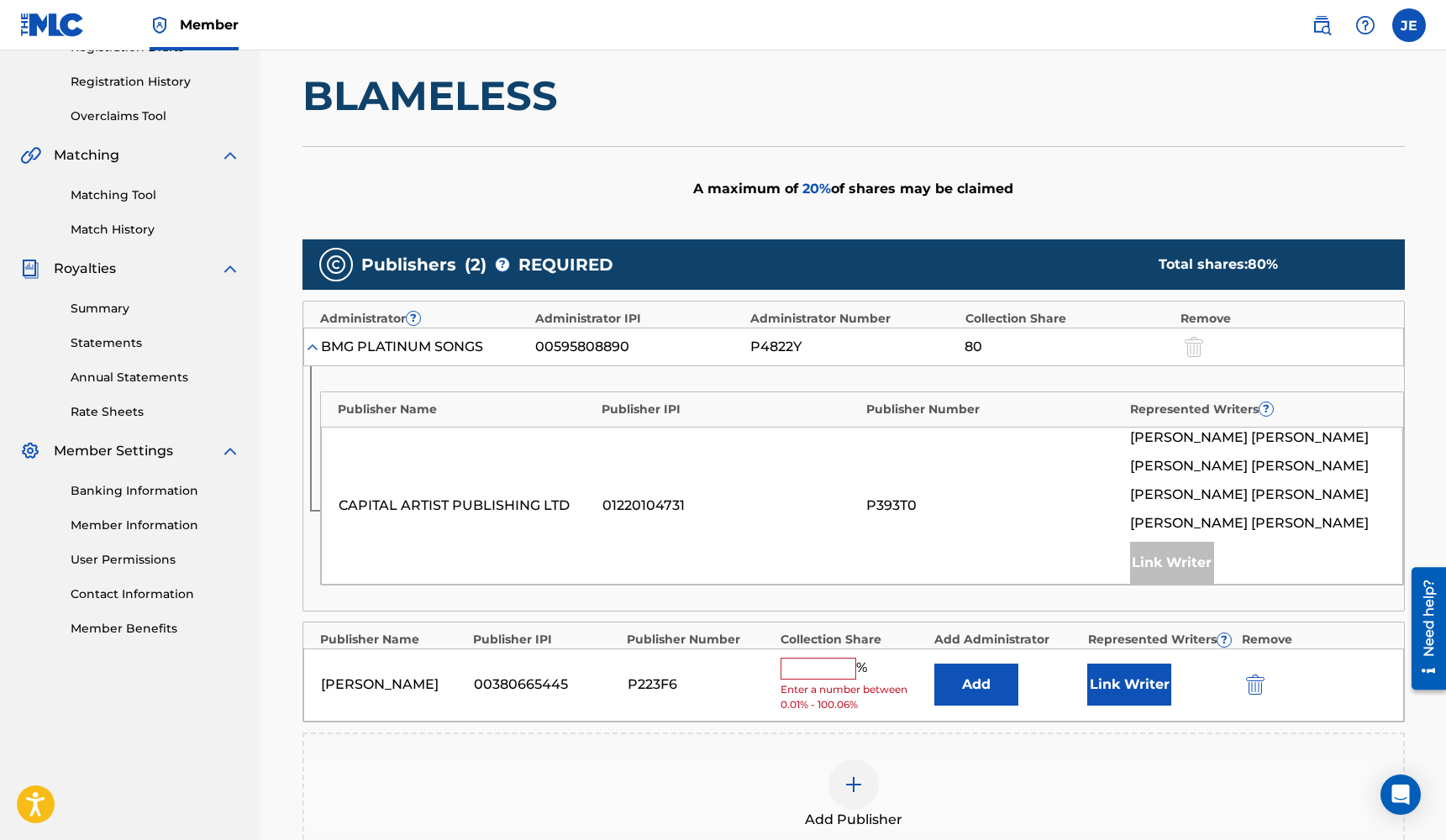click on "Link Writer" at bounding box center [1129, 685] 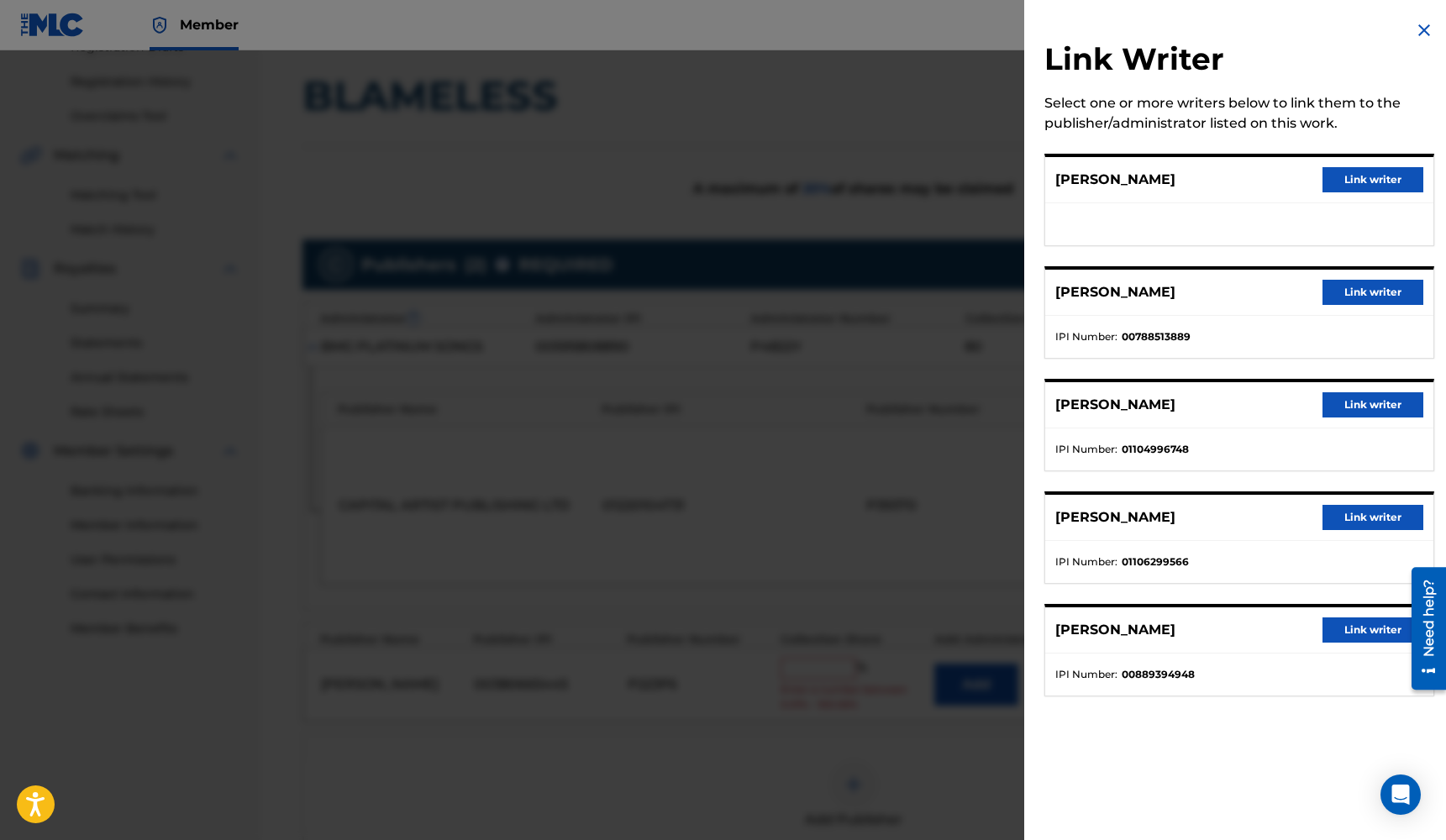 click on "Link writer" at bounding box center [1373, 180] 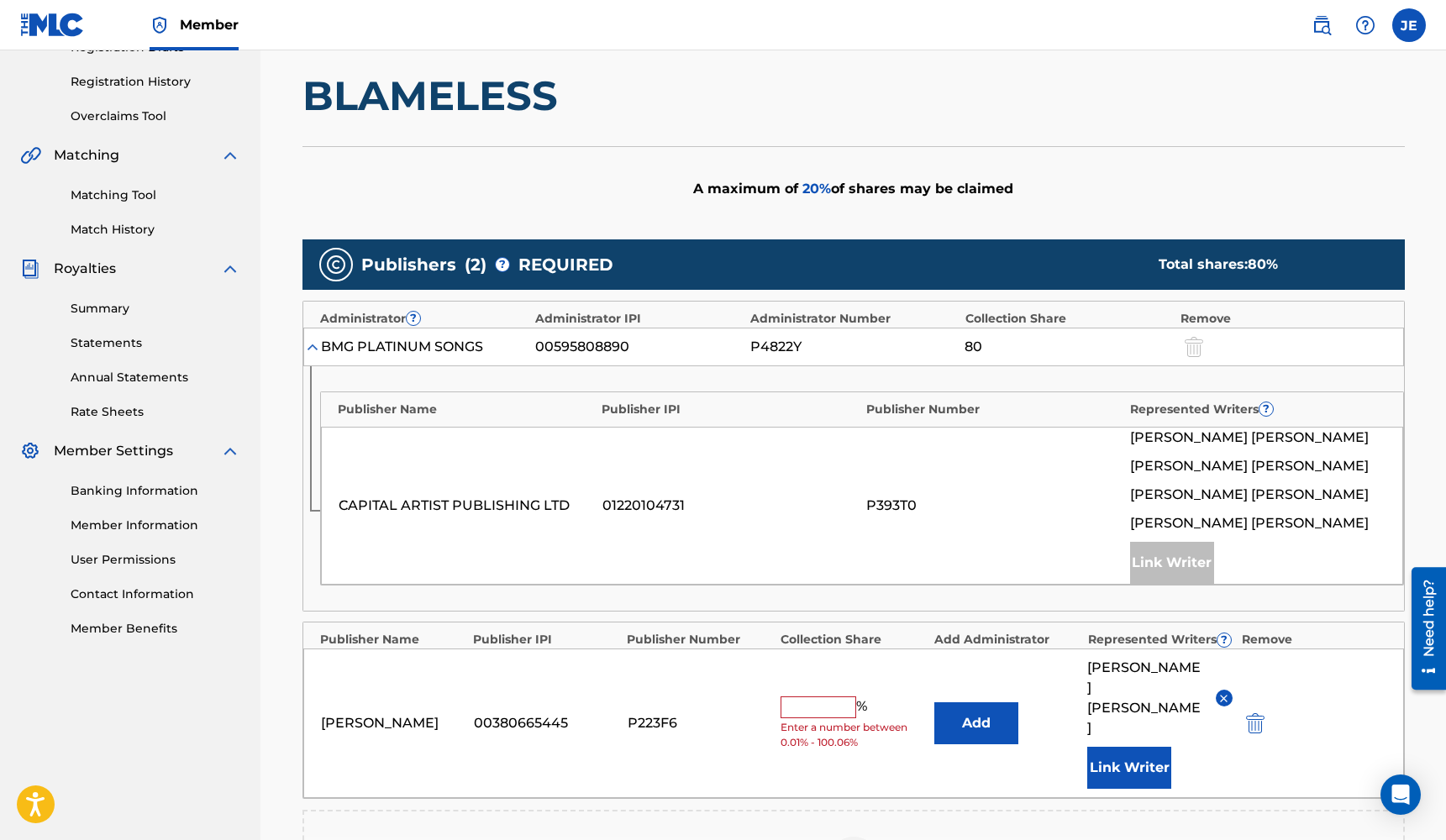 click on "Link Writer" at bounding box center (1129, 768) 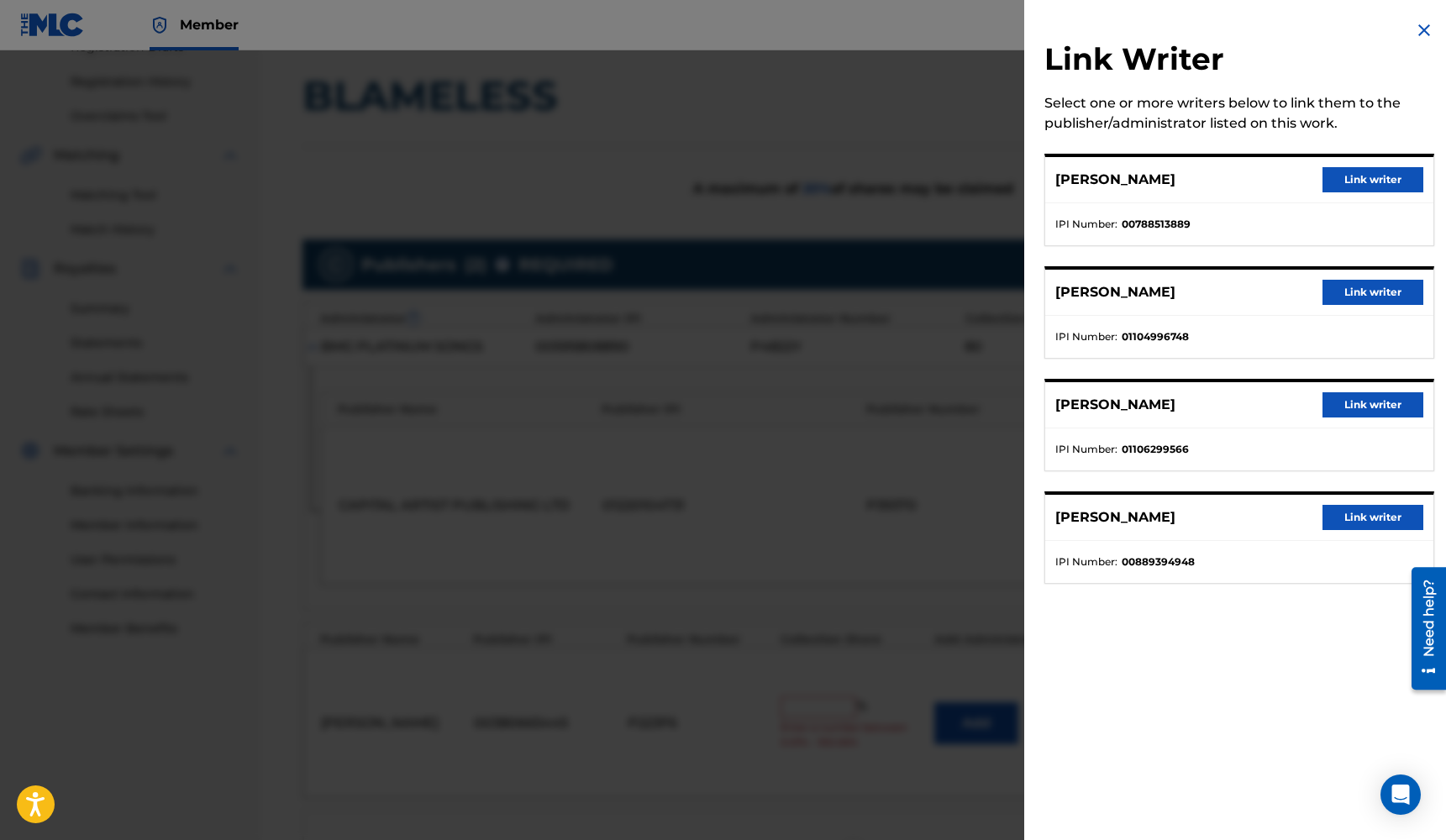 click at bounding box center [1424, 30] 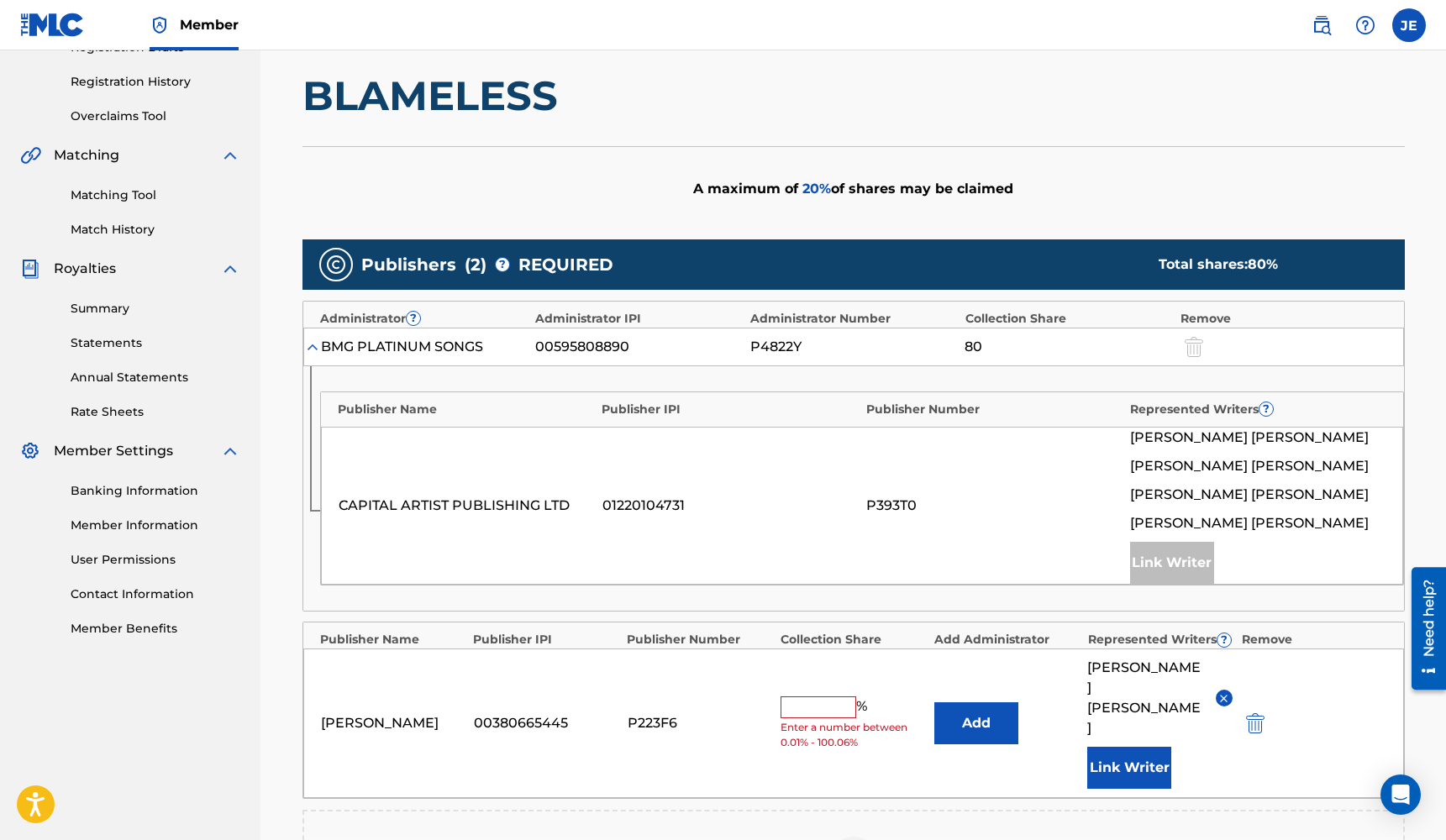 click at bounding box center (818, 707) 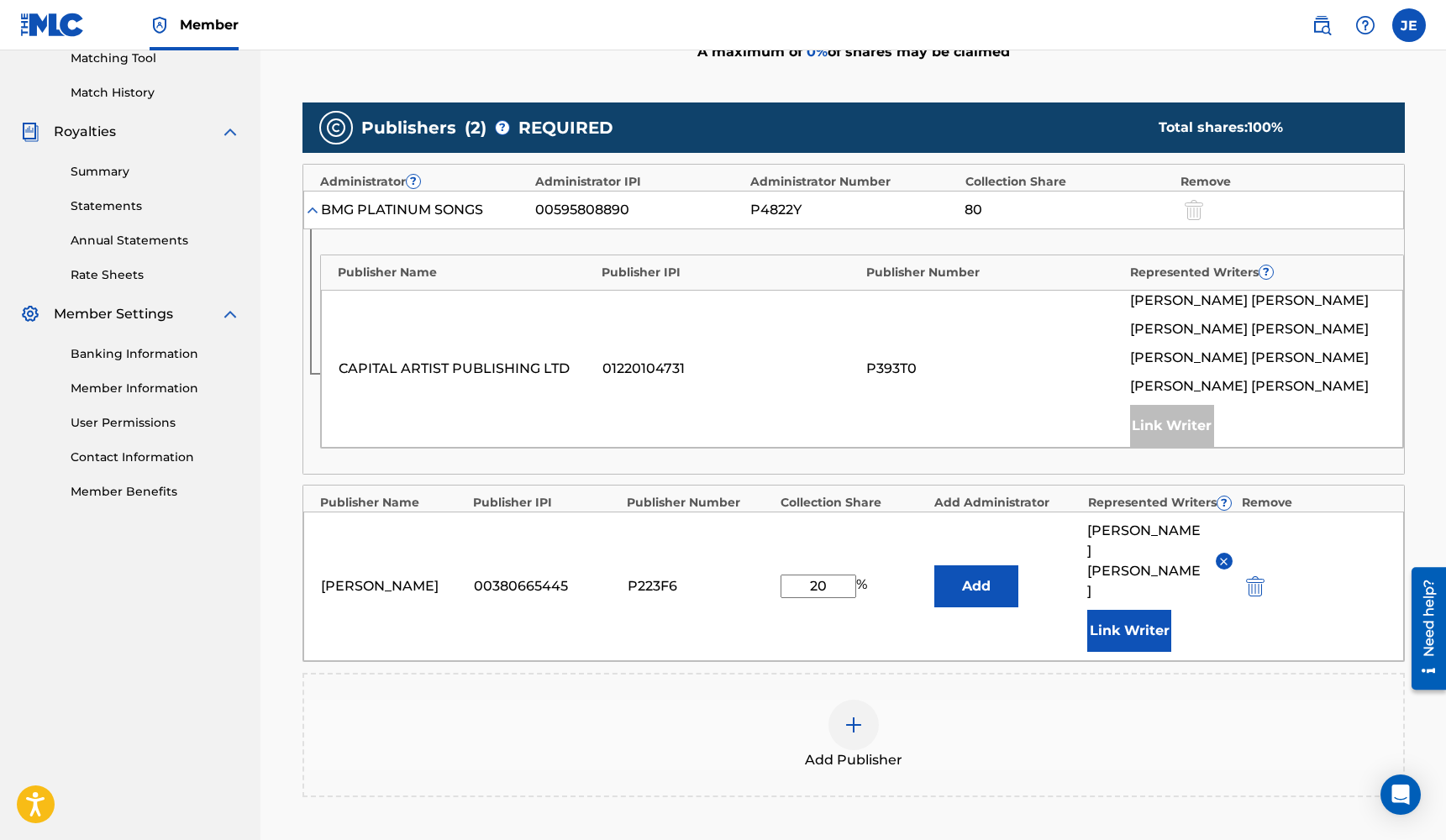 scroll, scrollTop: 442, scrollLeft: 0, axis: vertical 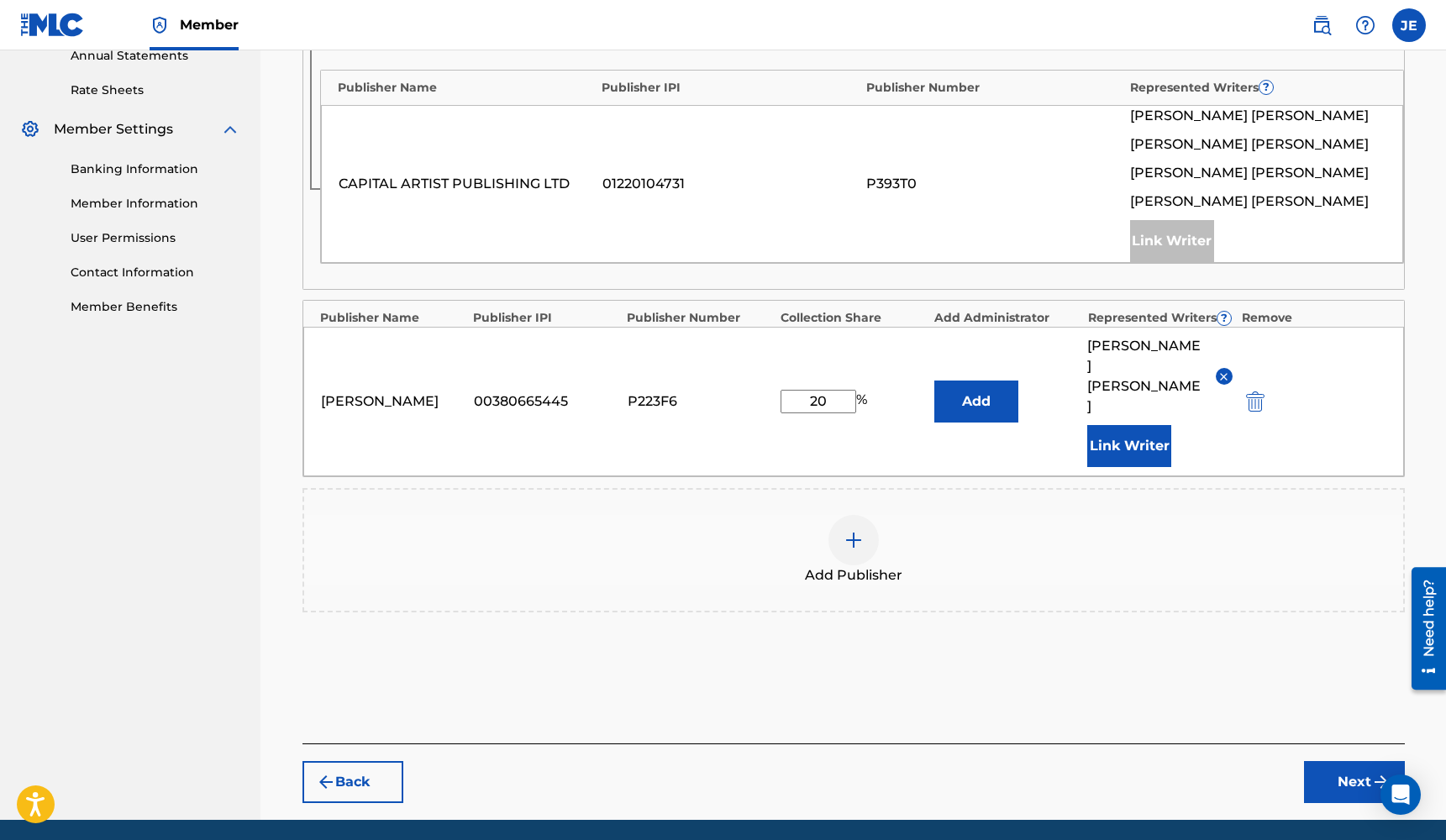 type on "20" 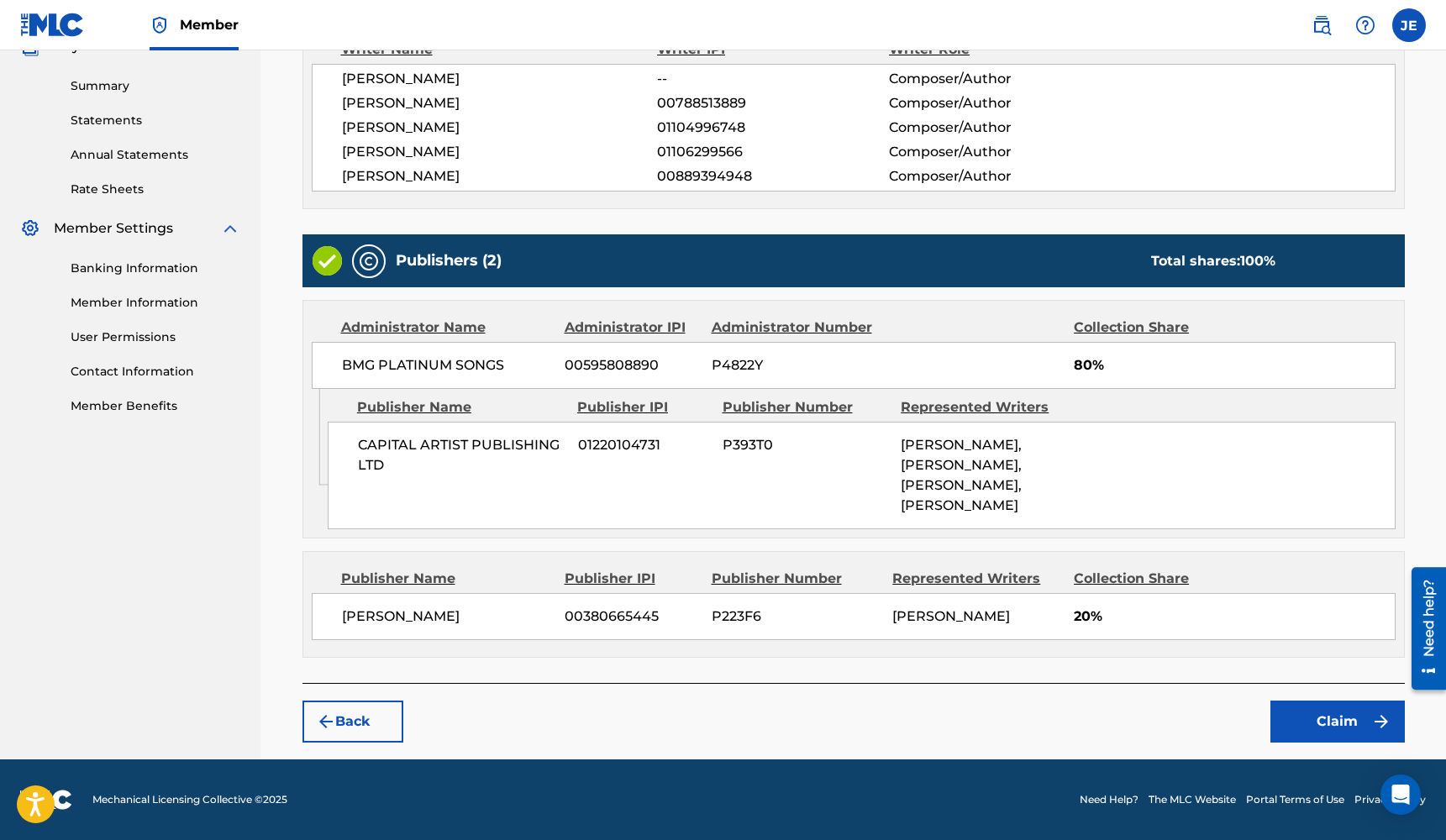 scroll, scrollTop: 522, scrollLeft: 0, axis: vertical 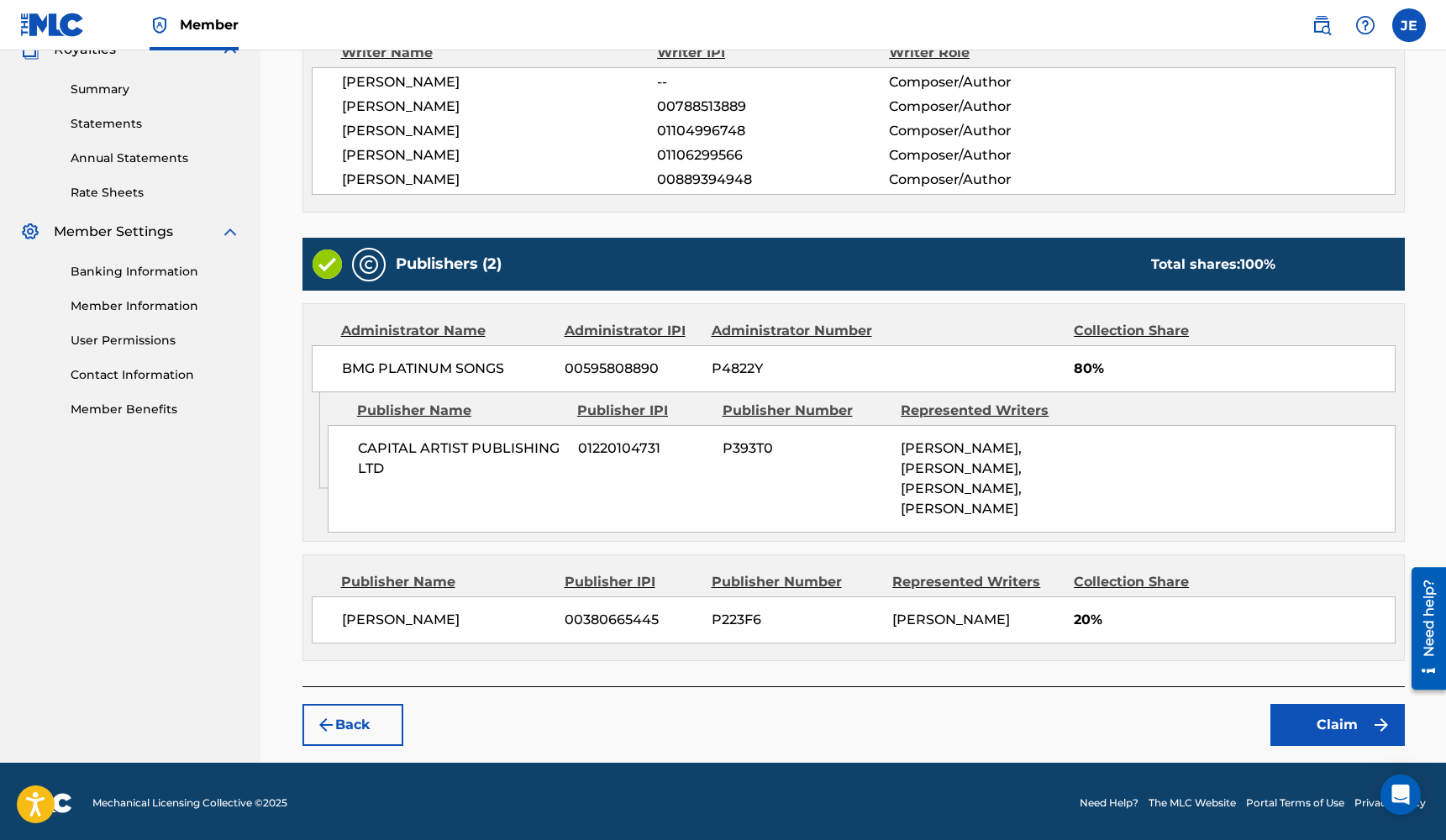 click on "Claim" at bounding box center [1338, 725] 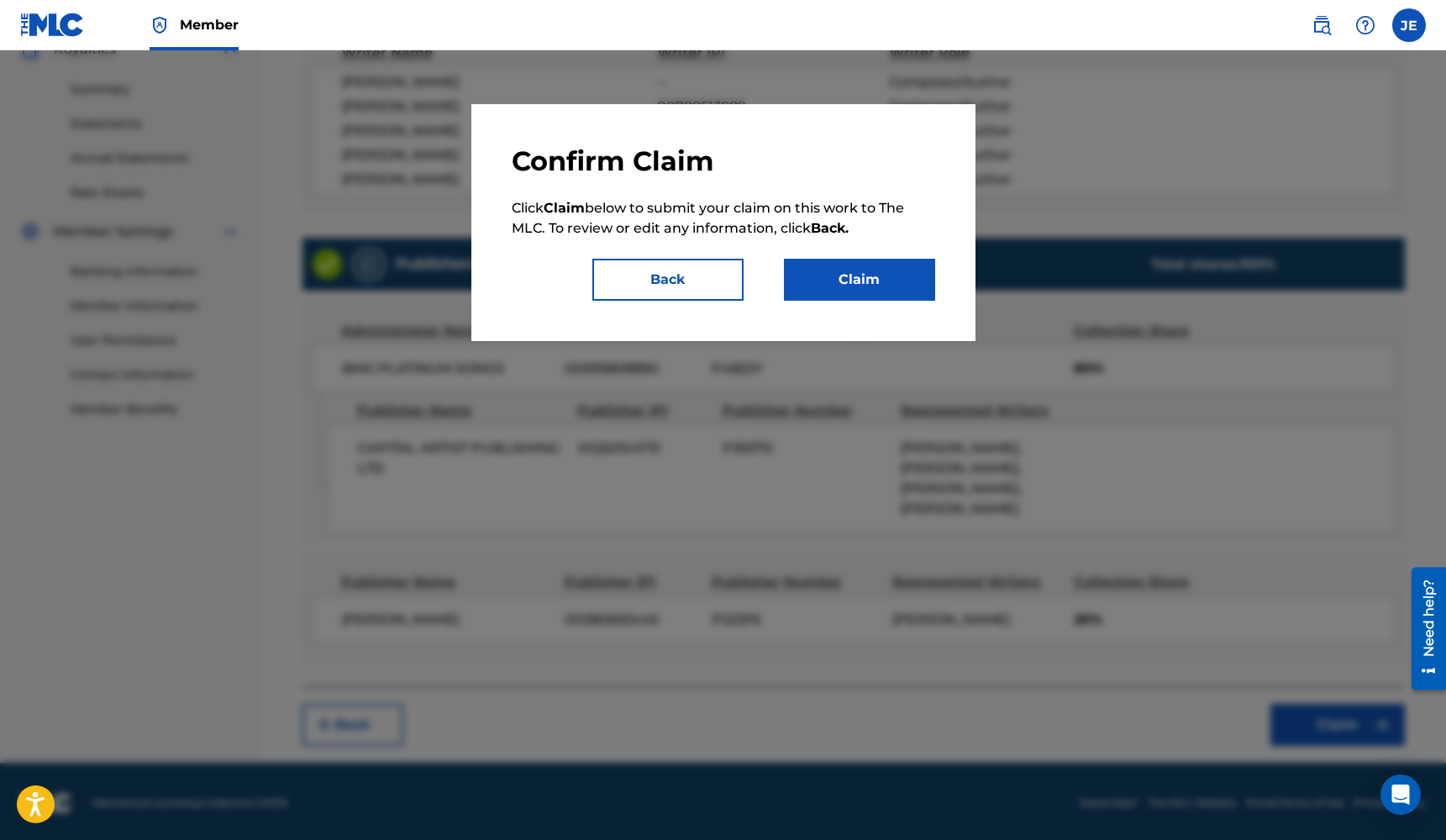 click on "Claim" at bounding box center (860, 280) 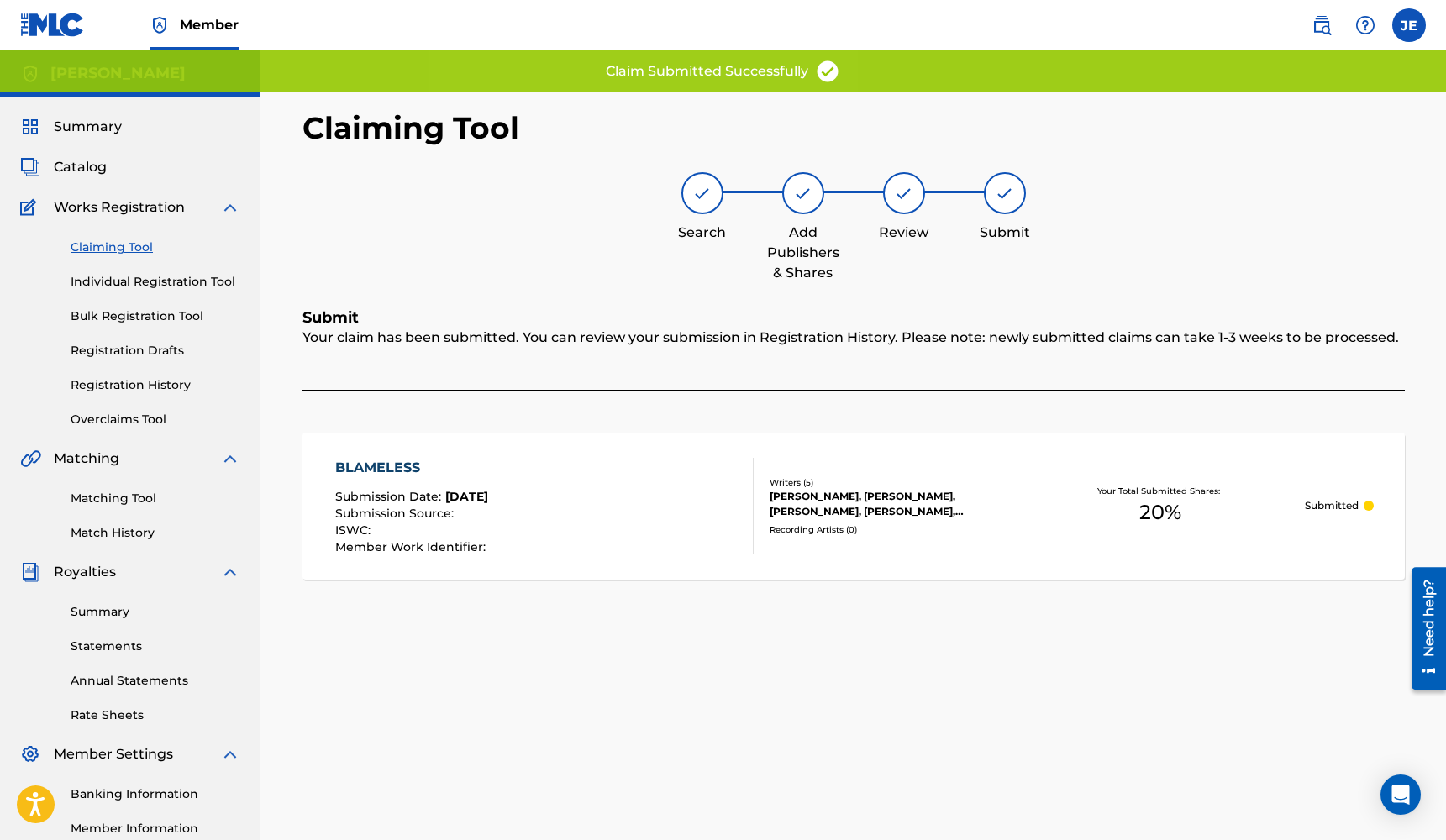 scroll, scrollTop: 0, scrollLeft: 0, axis: both 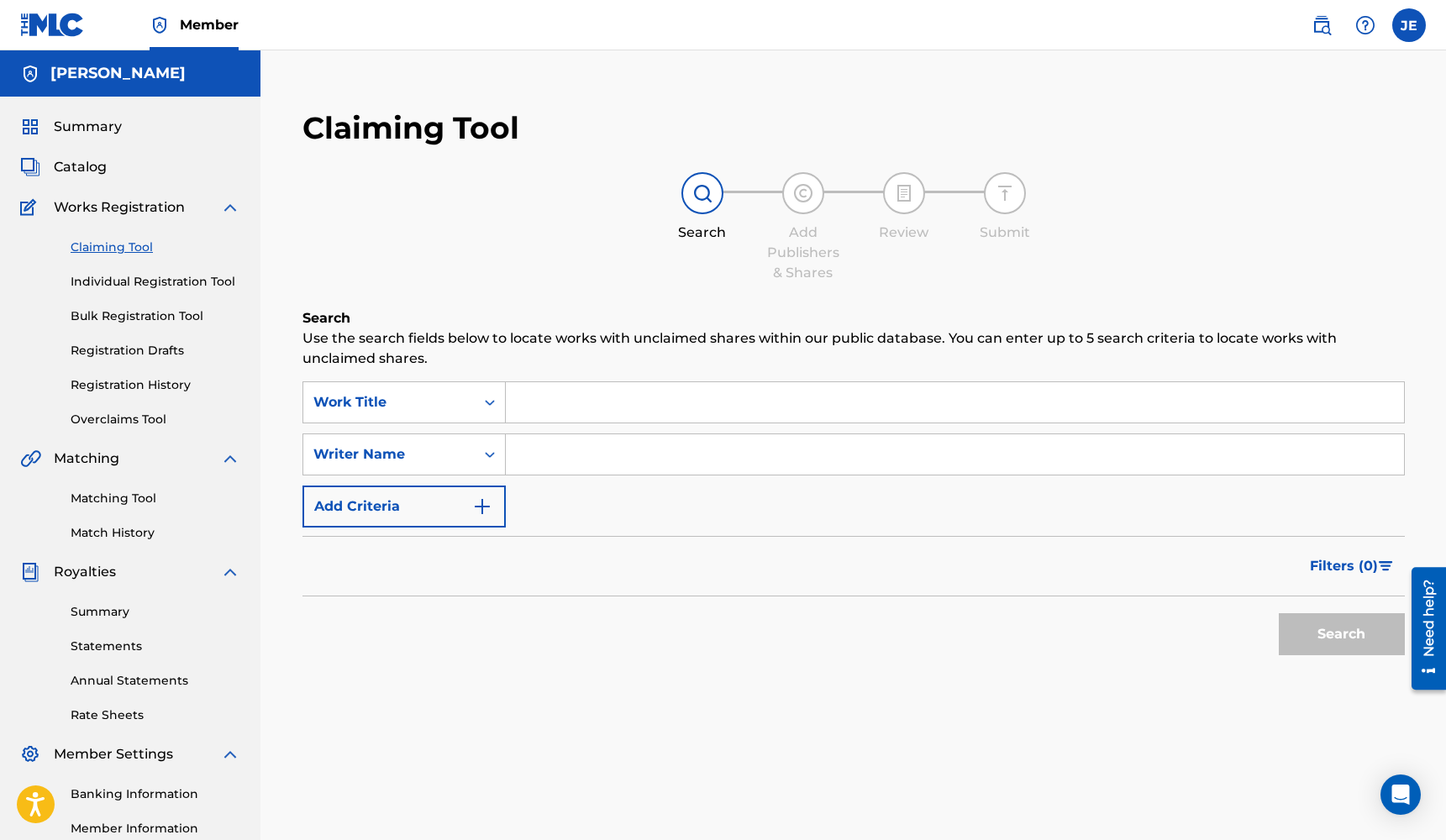 click at bounding box center [954, 402] 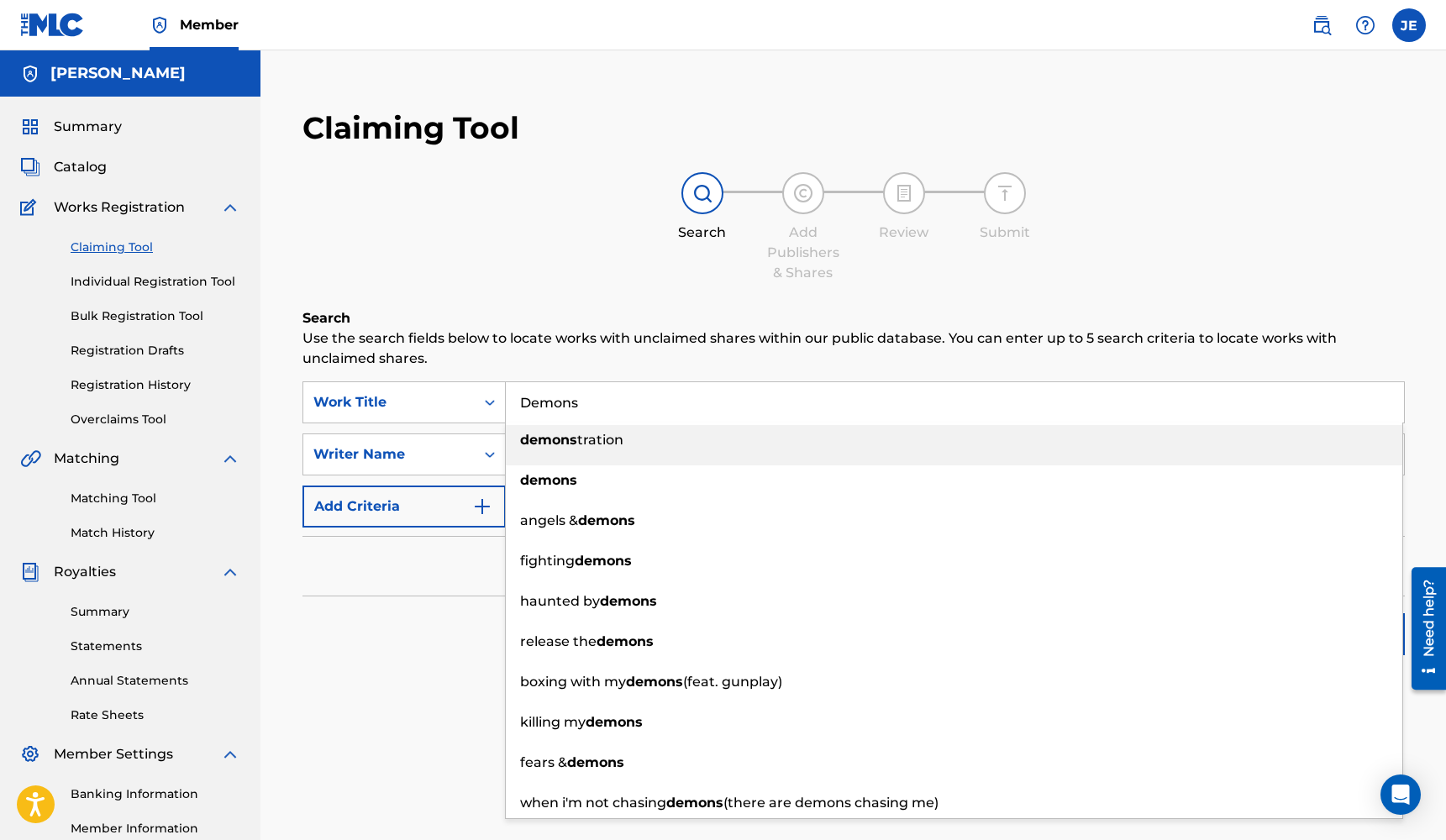 type on "Demons" 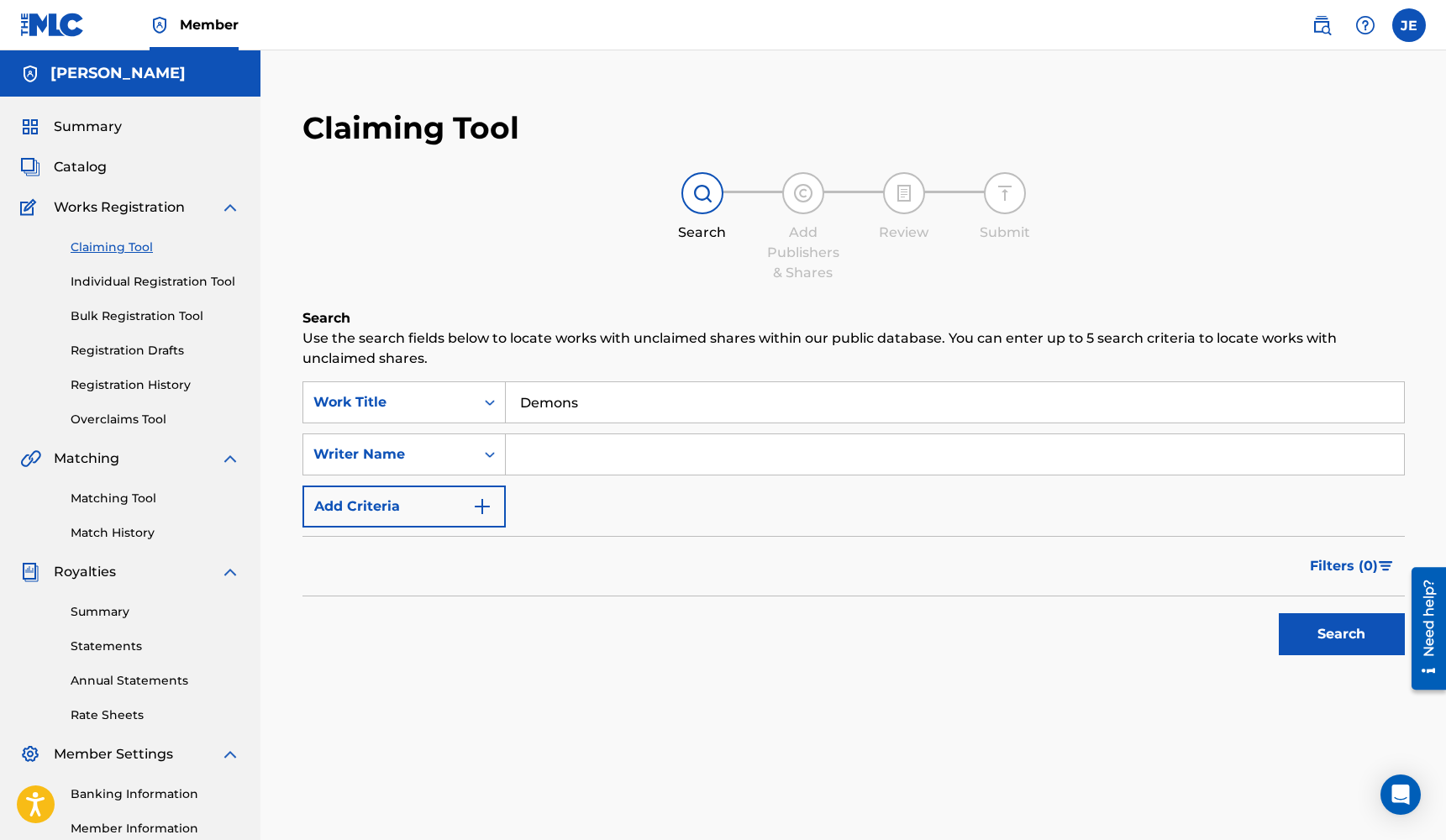 click on "Use the search fields below to locate works with unclaimed shares within our public database. You can enter up
to 5 search criteria to locate works with unclaimed shares." at bounding box center (854, 349) 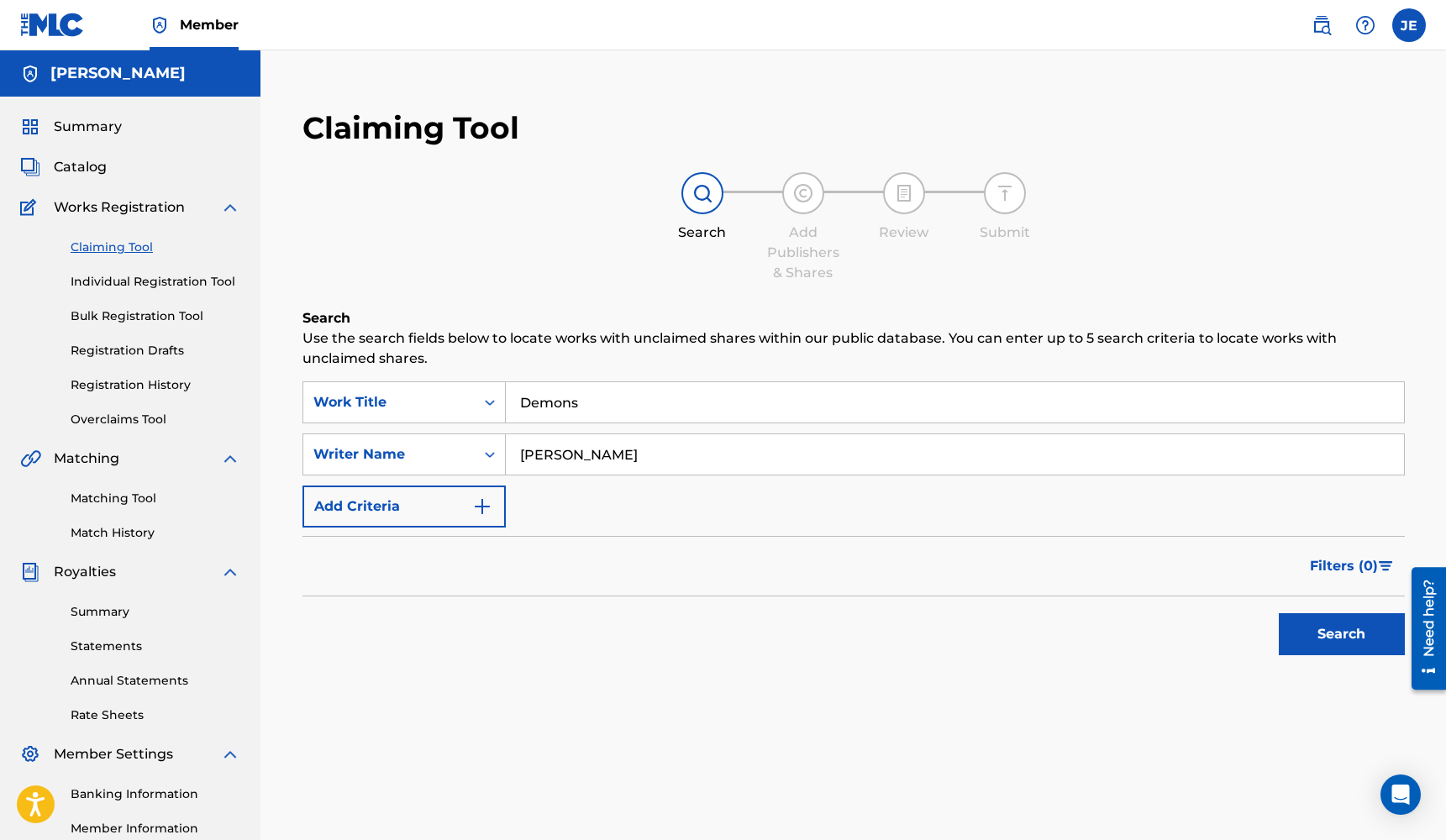 type on "[PERSON_NAME]" 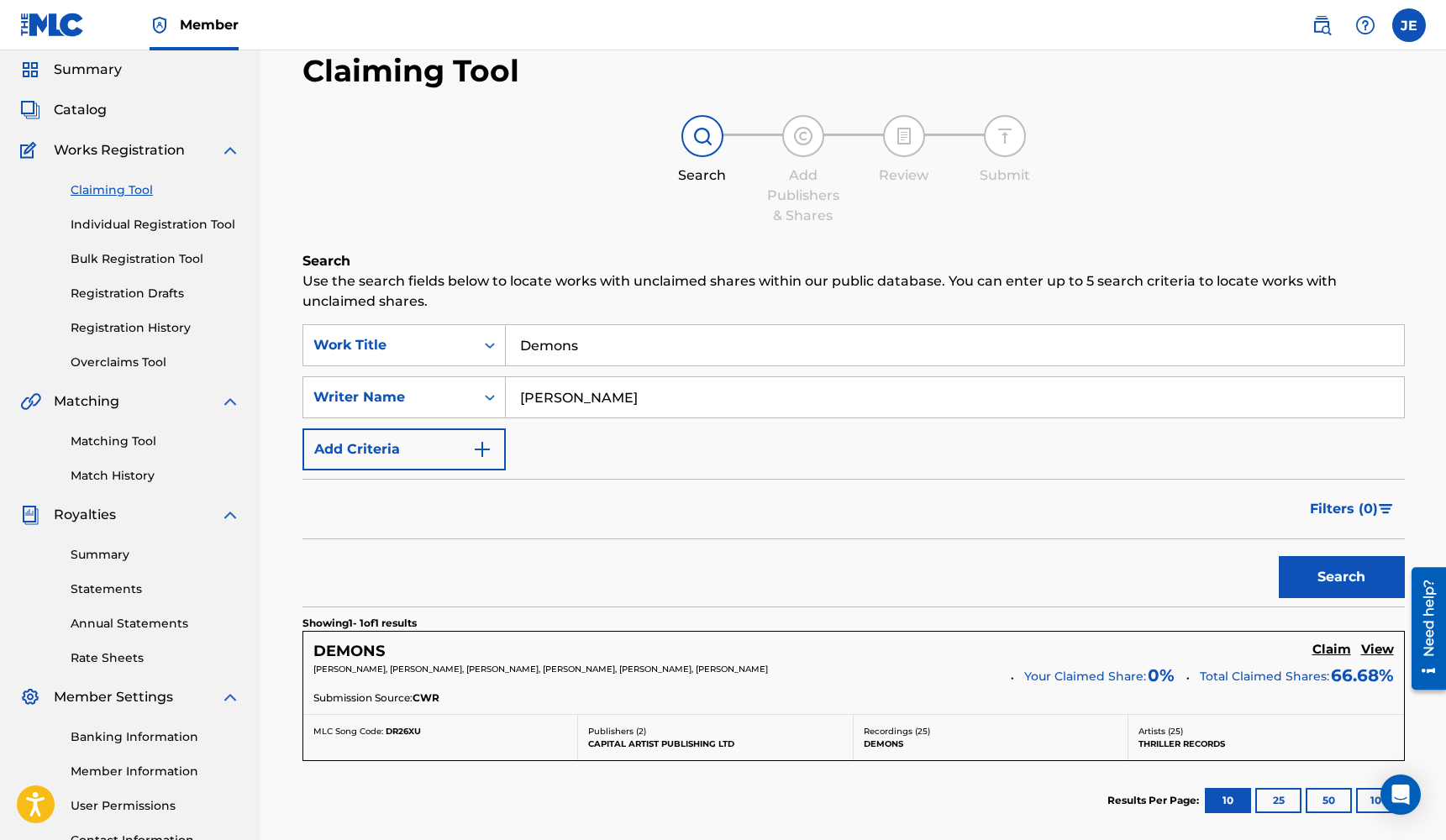 scroll, scrollTop: 58, scrollLeft: 0, axis: vertical 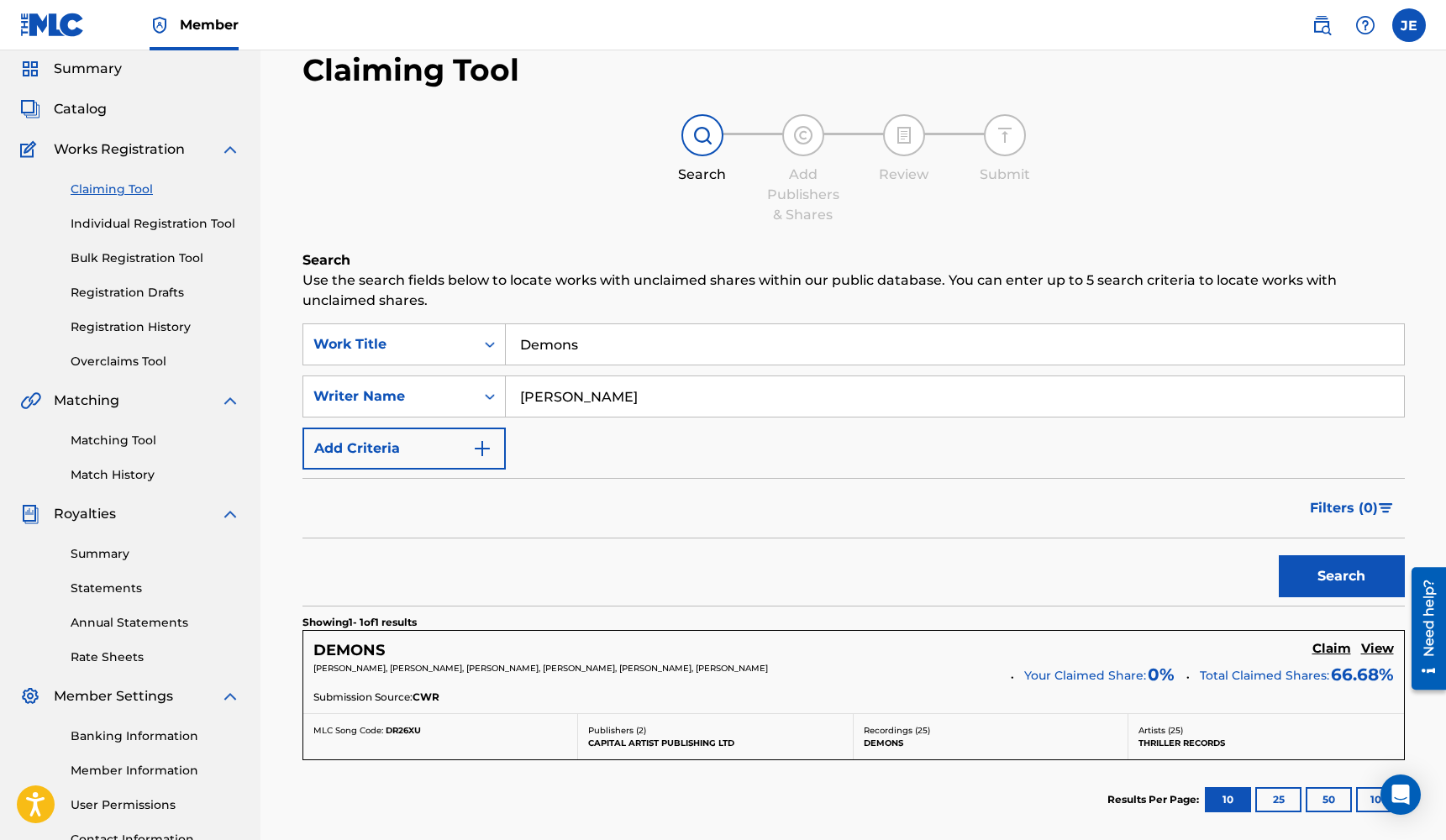 click on "Claim" at bounding box center [1332, 648] 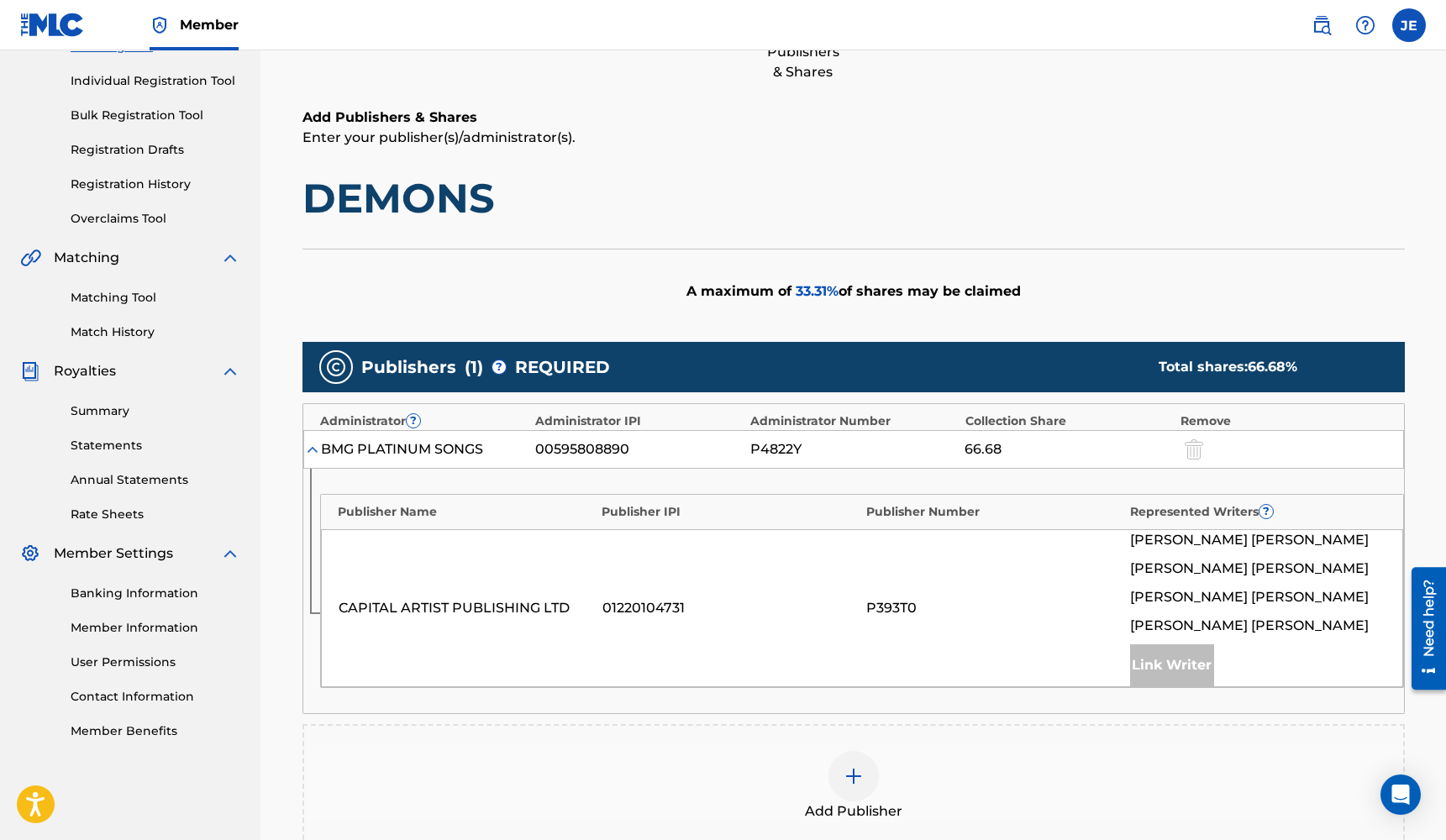 scroll, scrollTop: 214, scrollLeft: 0, axis: vertical 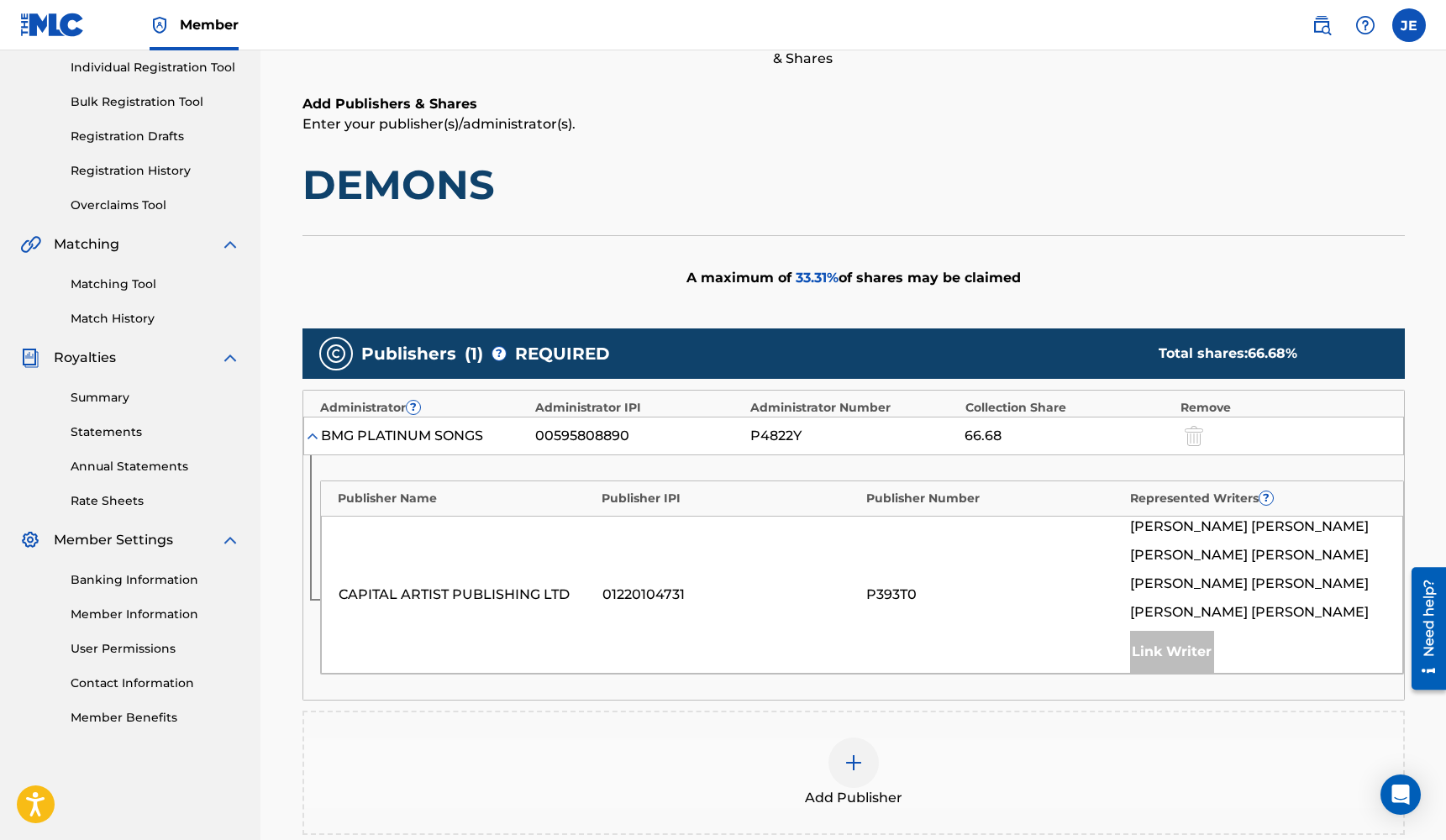 click at bounding box center [854, 763] 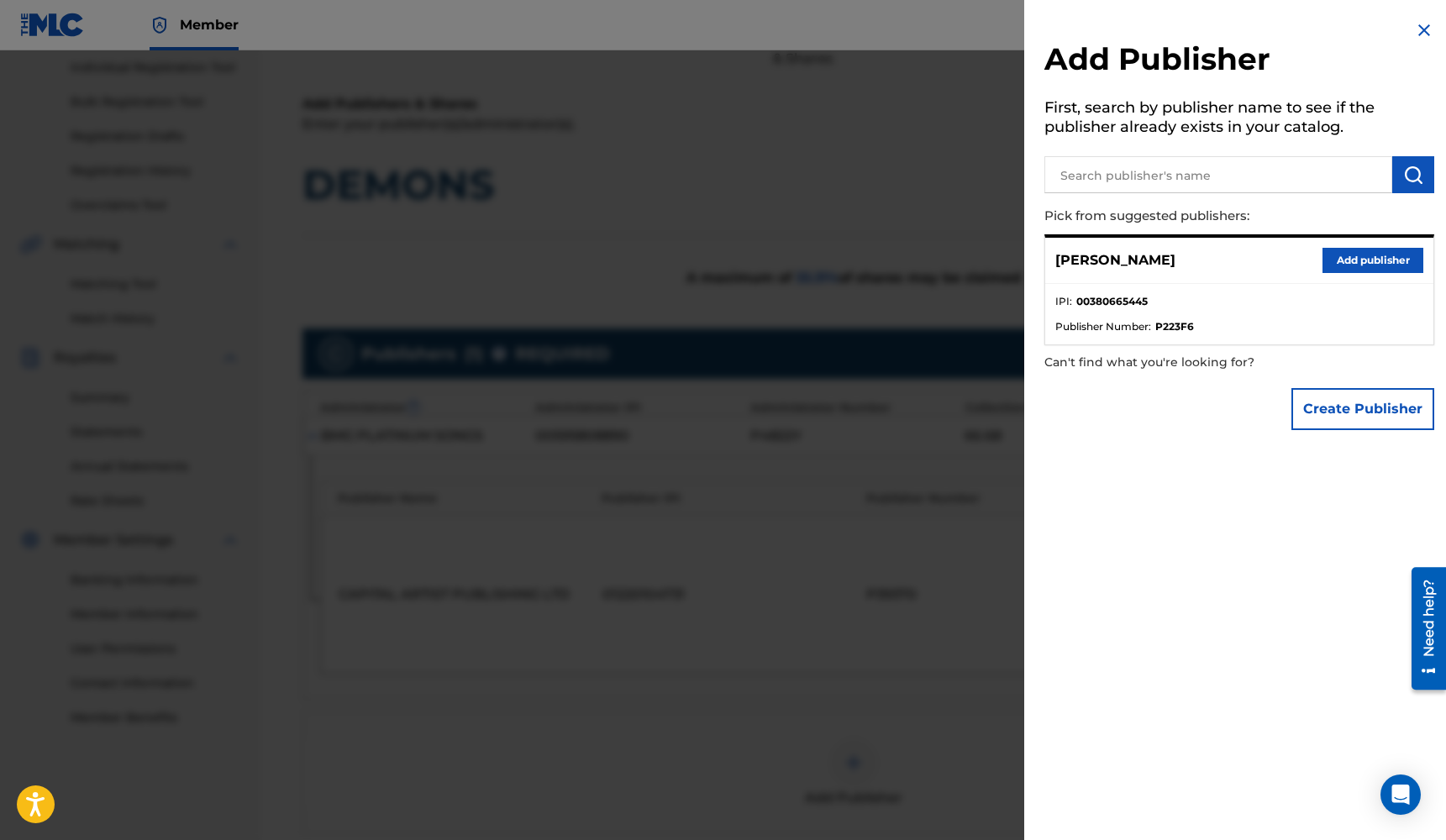 click on "Add publisher" at bounding box center (1373, 260) 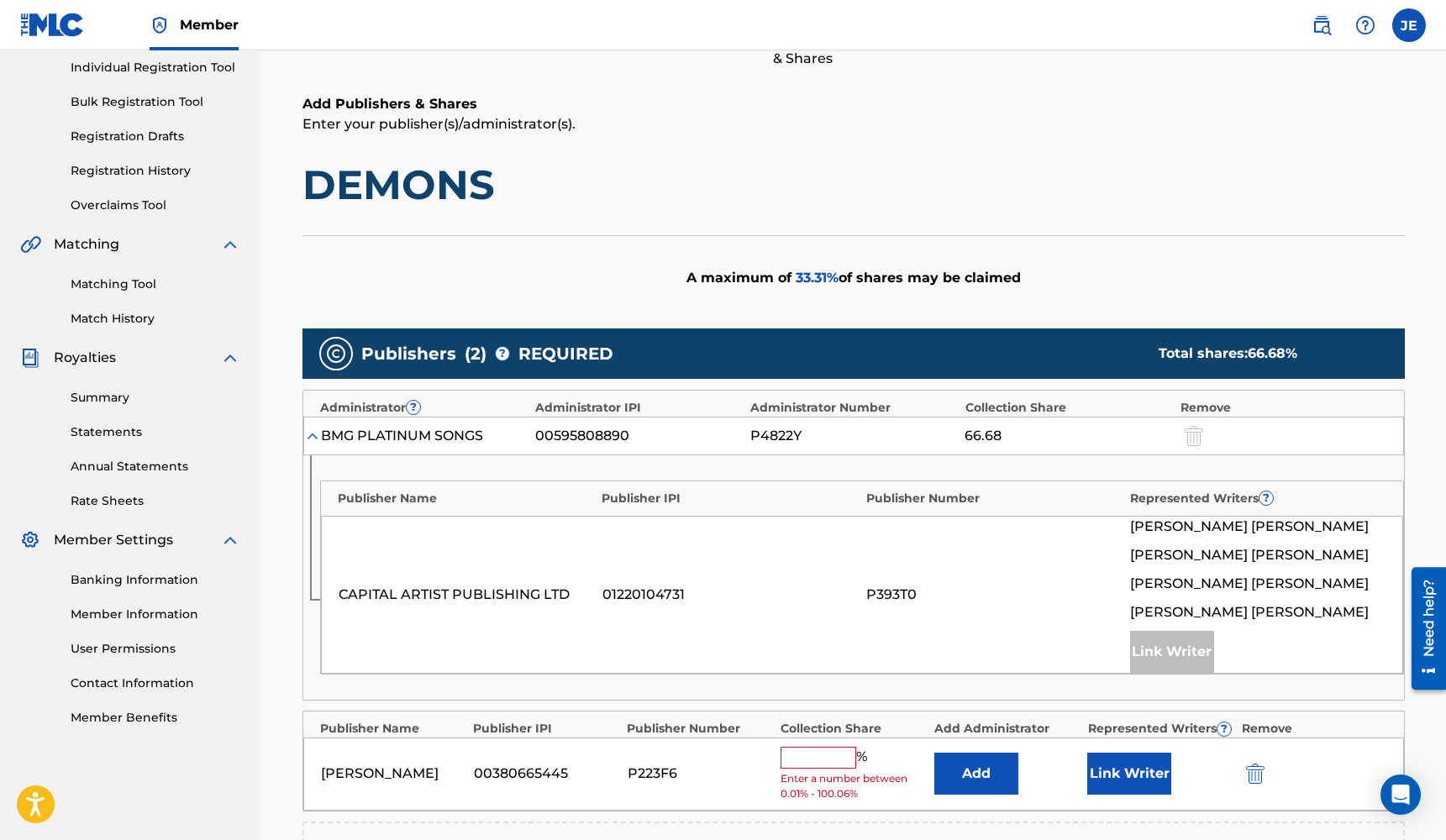 click at bounding box center (818, 758) 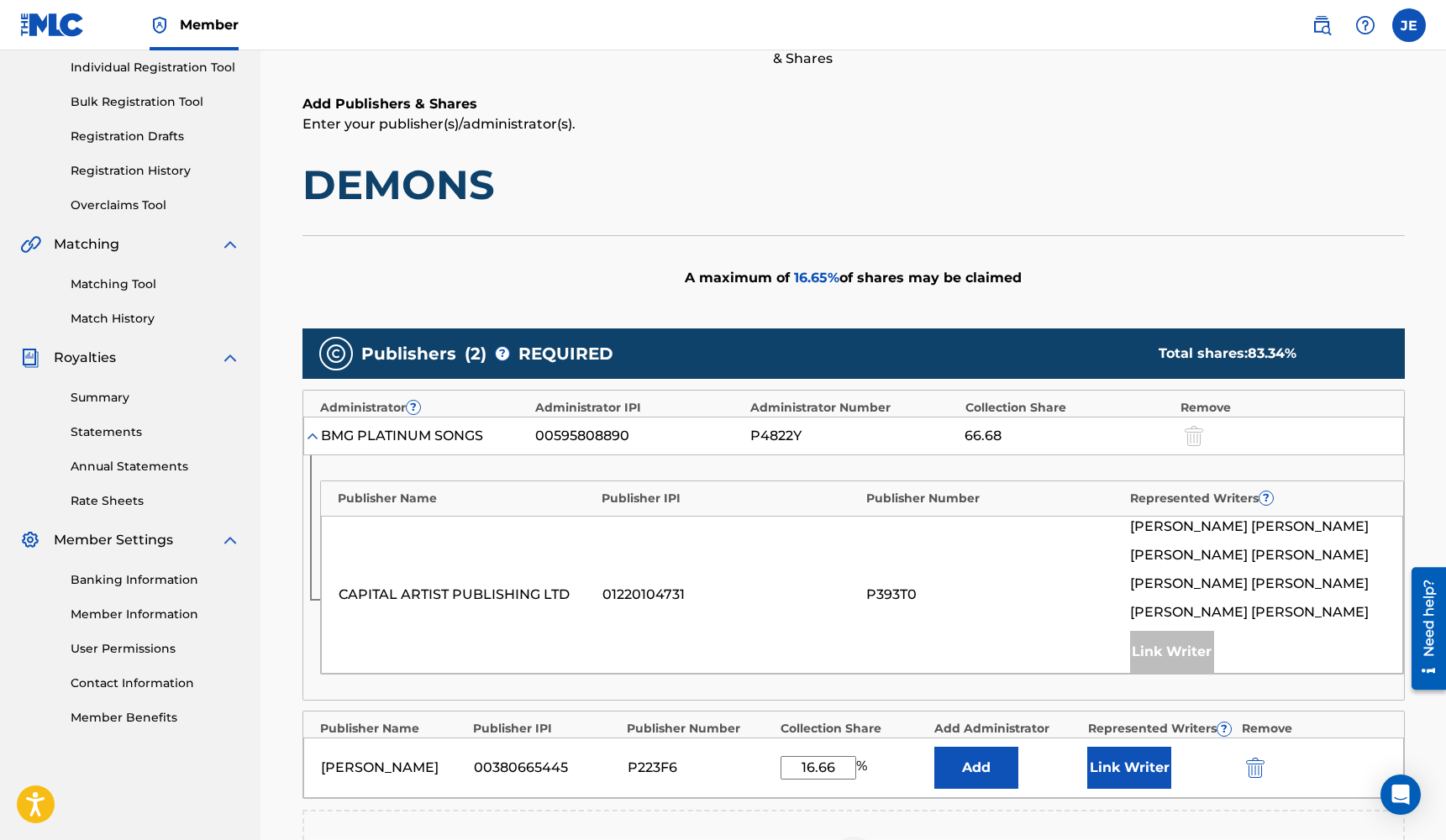 type on "16.66" 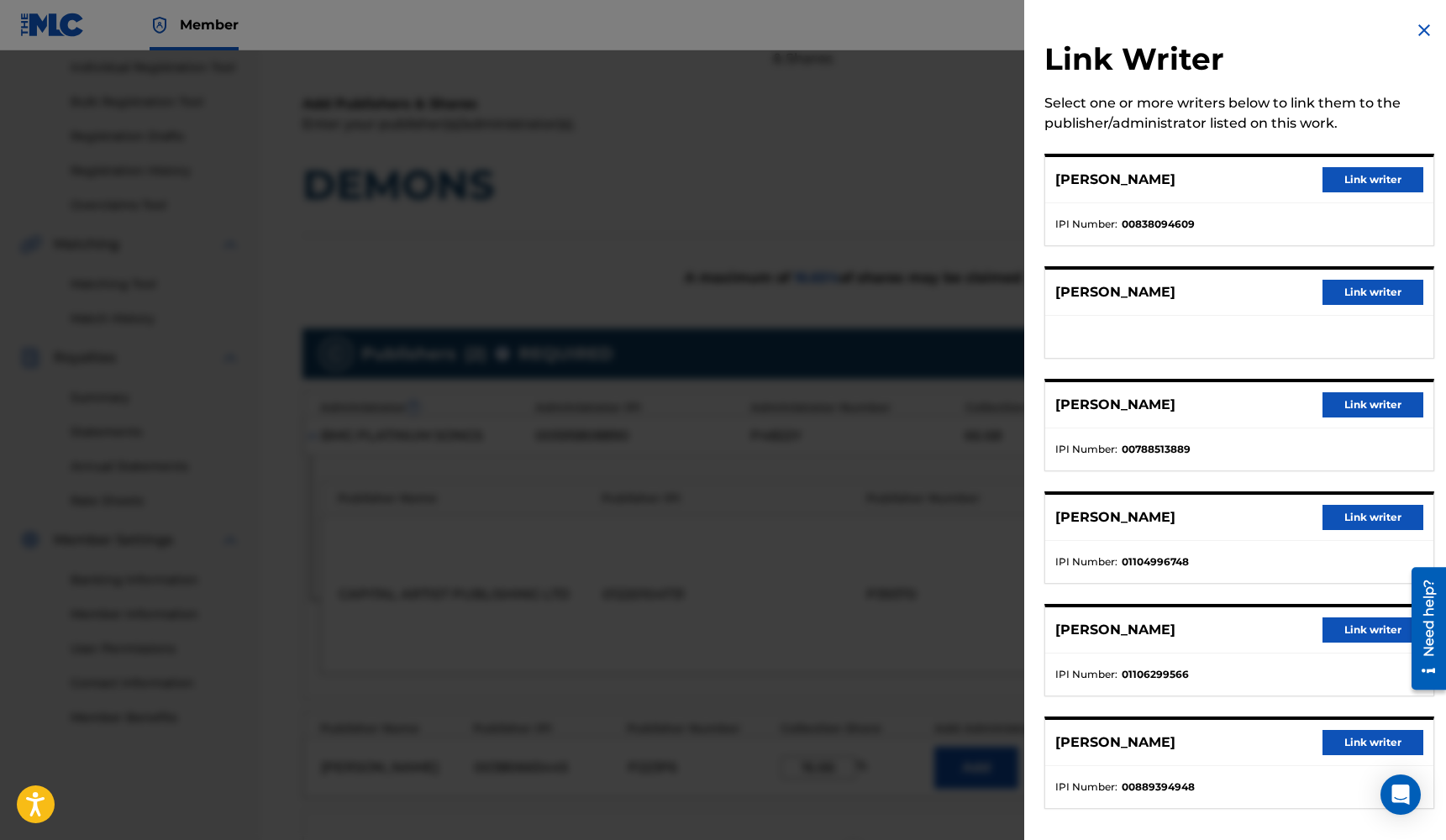 click on "Link writer" at bounding box center [1373, 292] 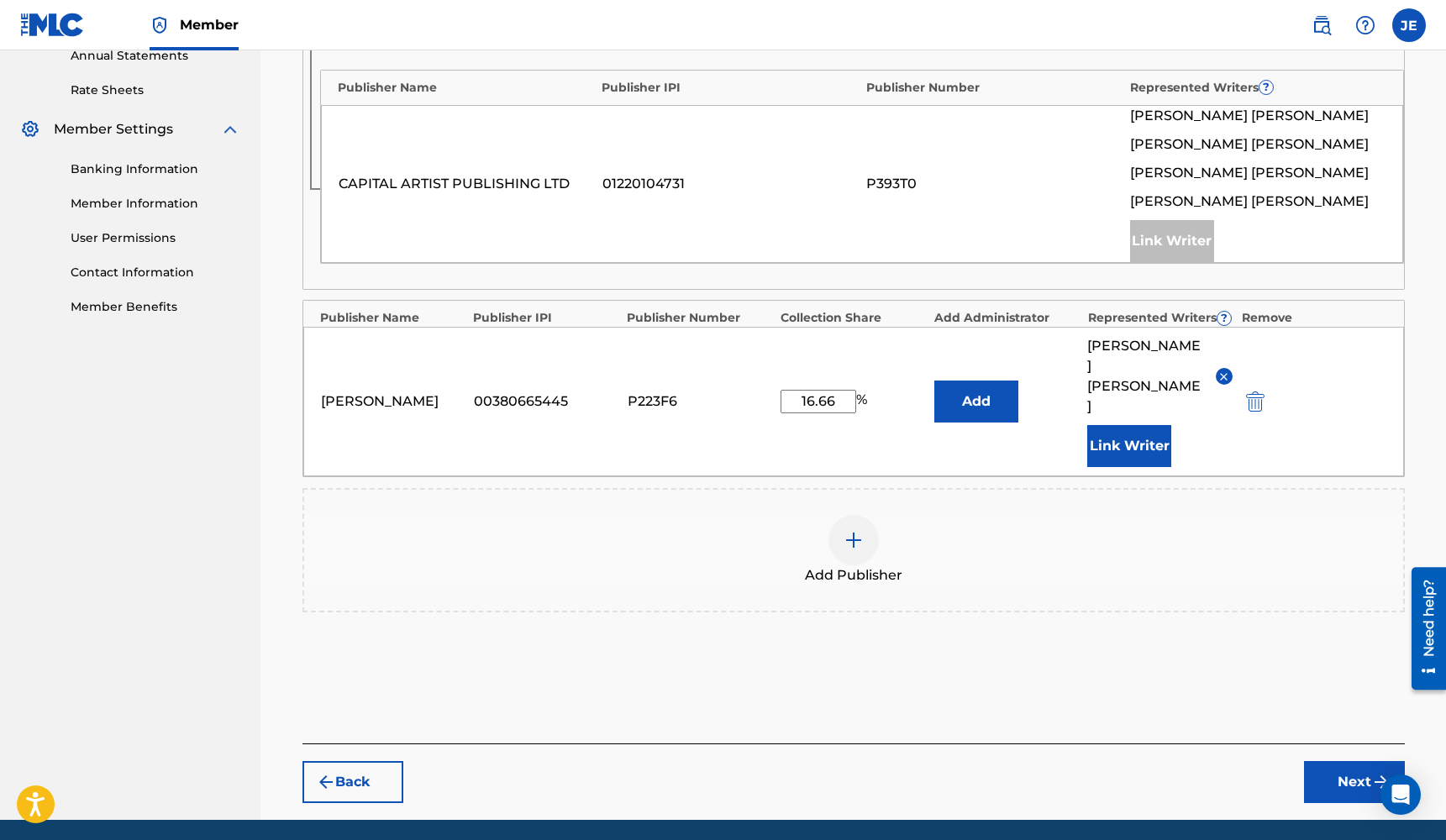 click on "Next" at bounding box center (1354, 782) 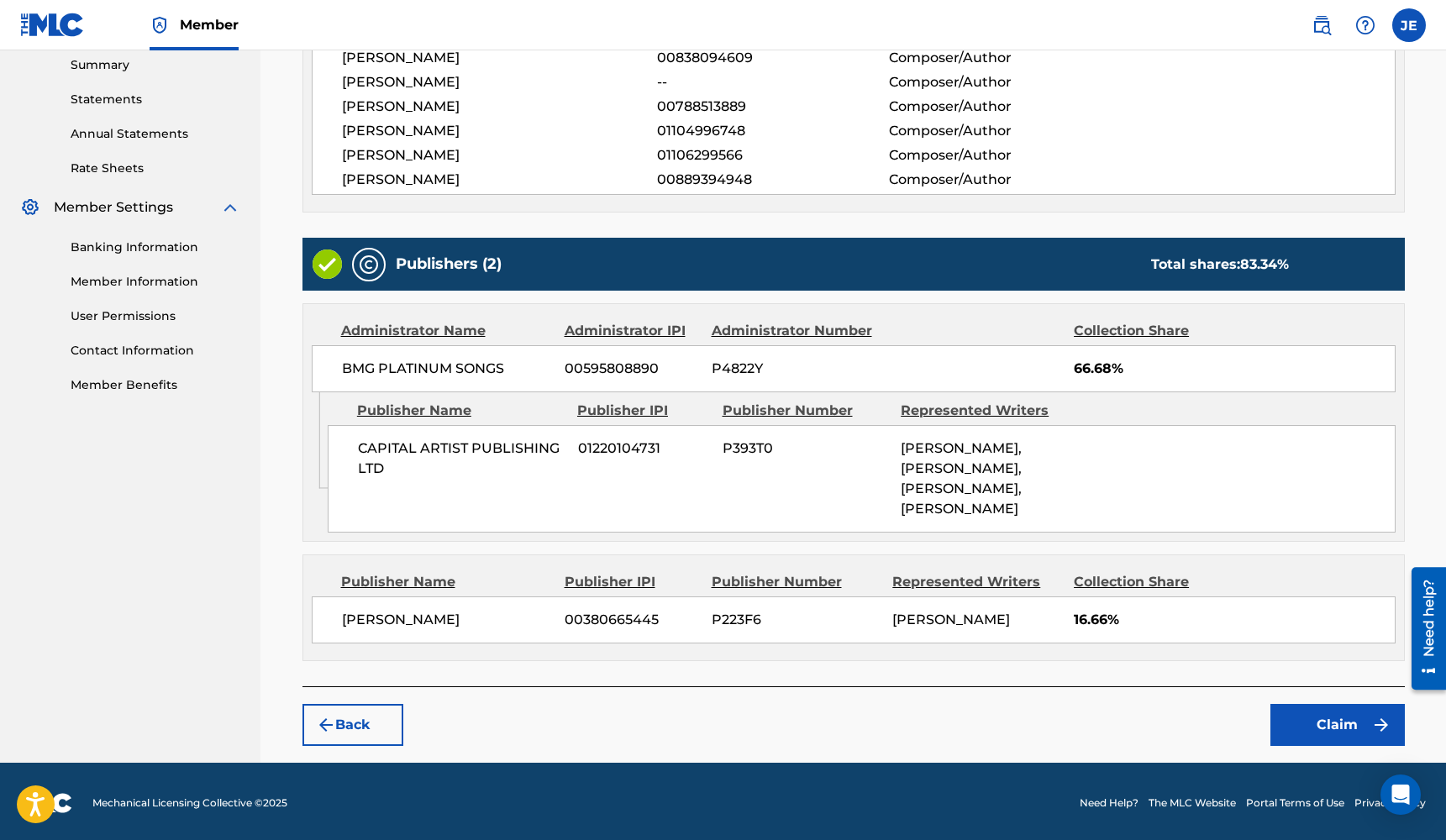 click on "Claim" at bounding box center [1338, 725] 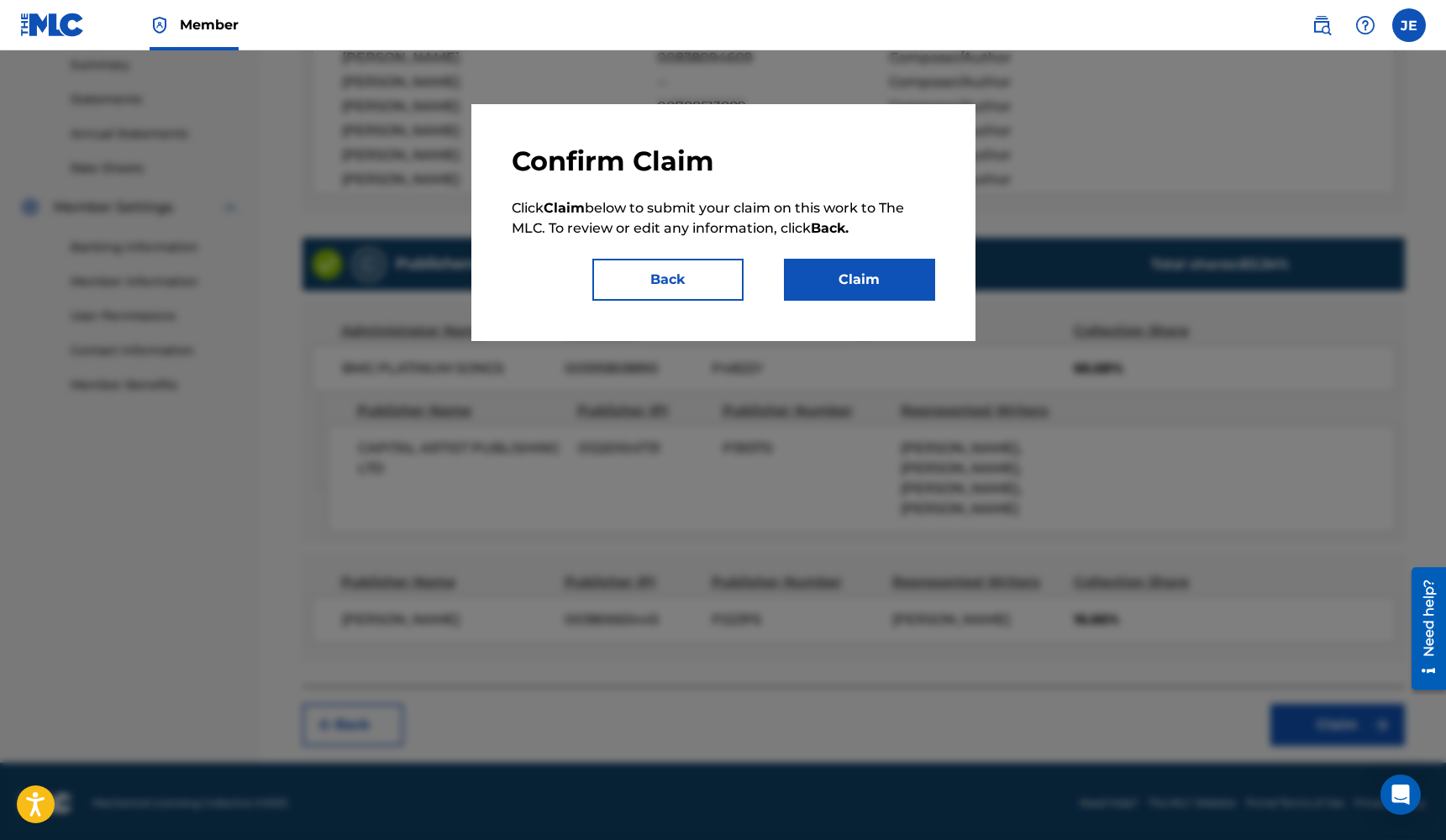 click on "Claim" at bounding box center [860, 280] 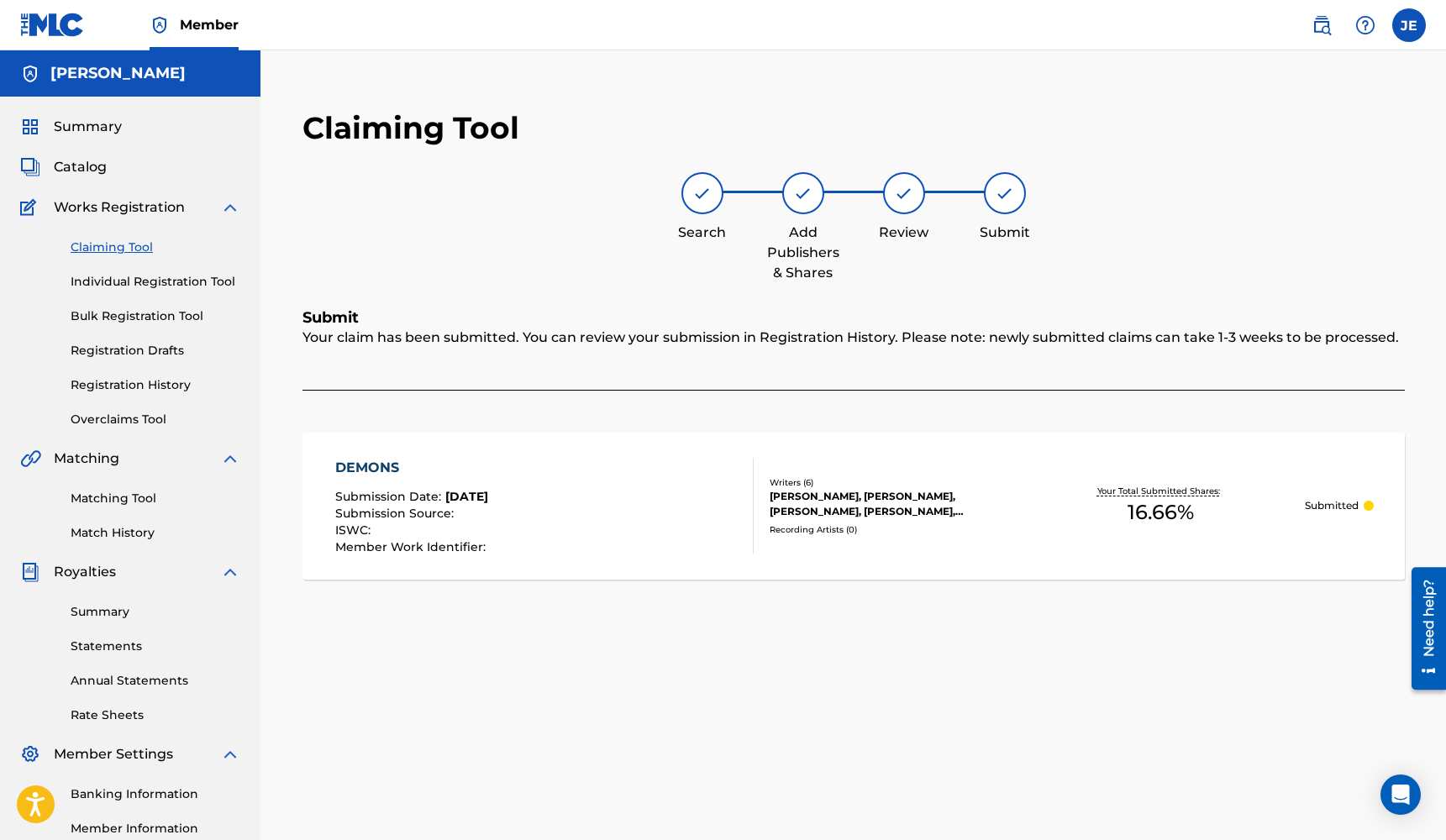 scroll, scrollTop: 0, scrollLeft: 0, axis: both 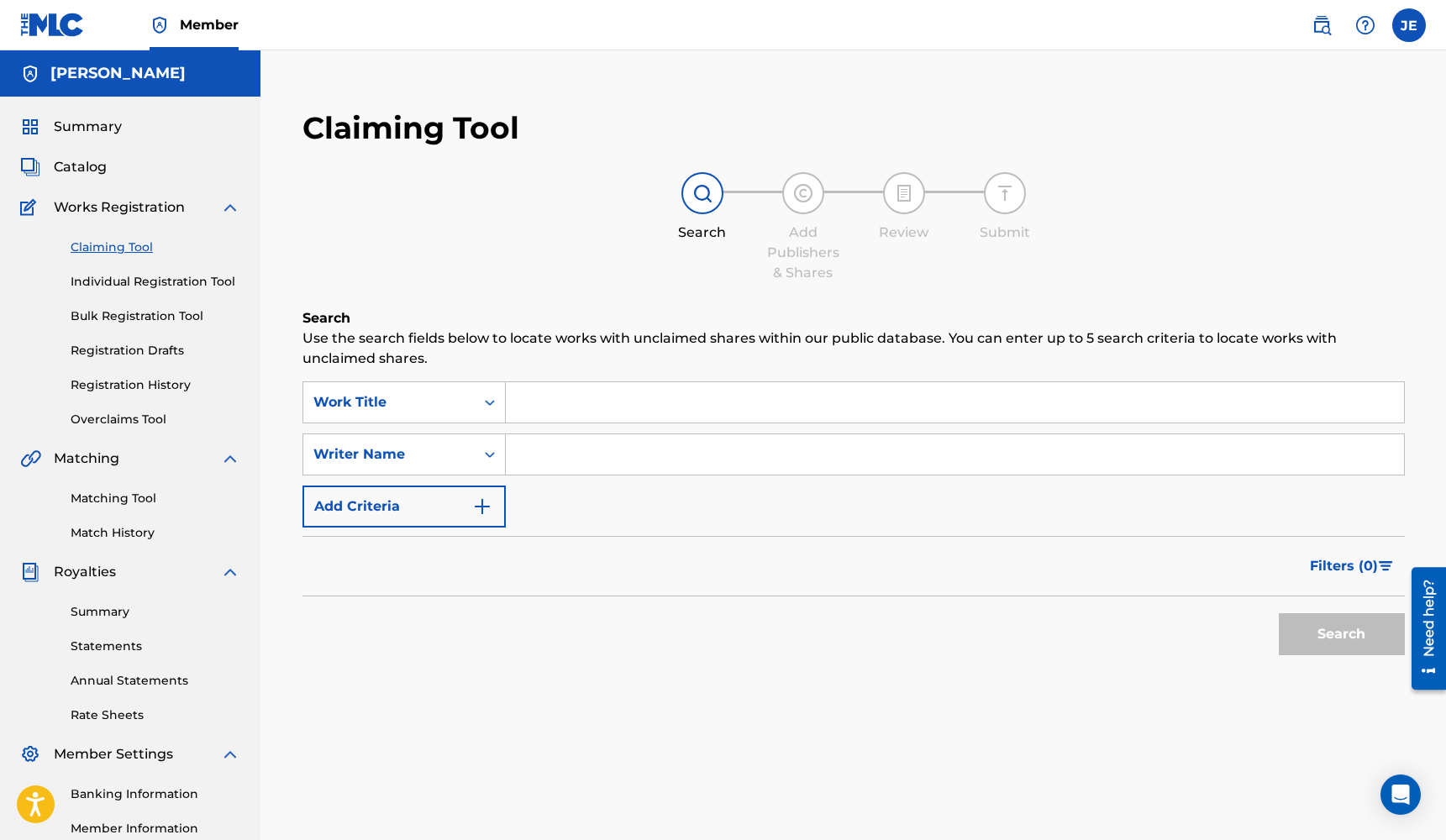 click at bounding box center [954, 402] 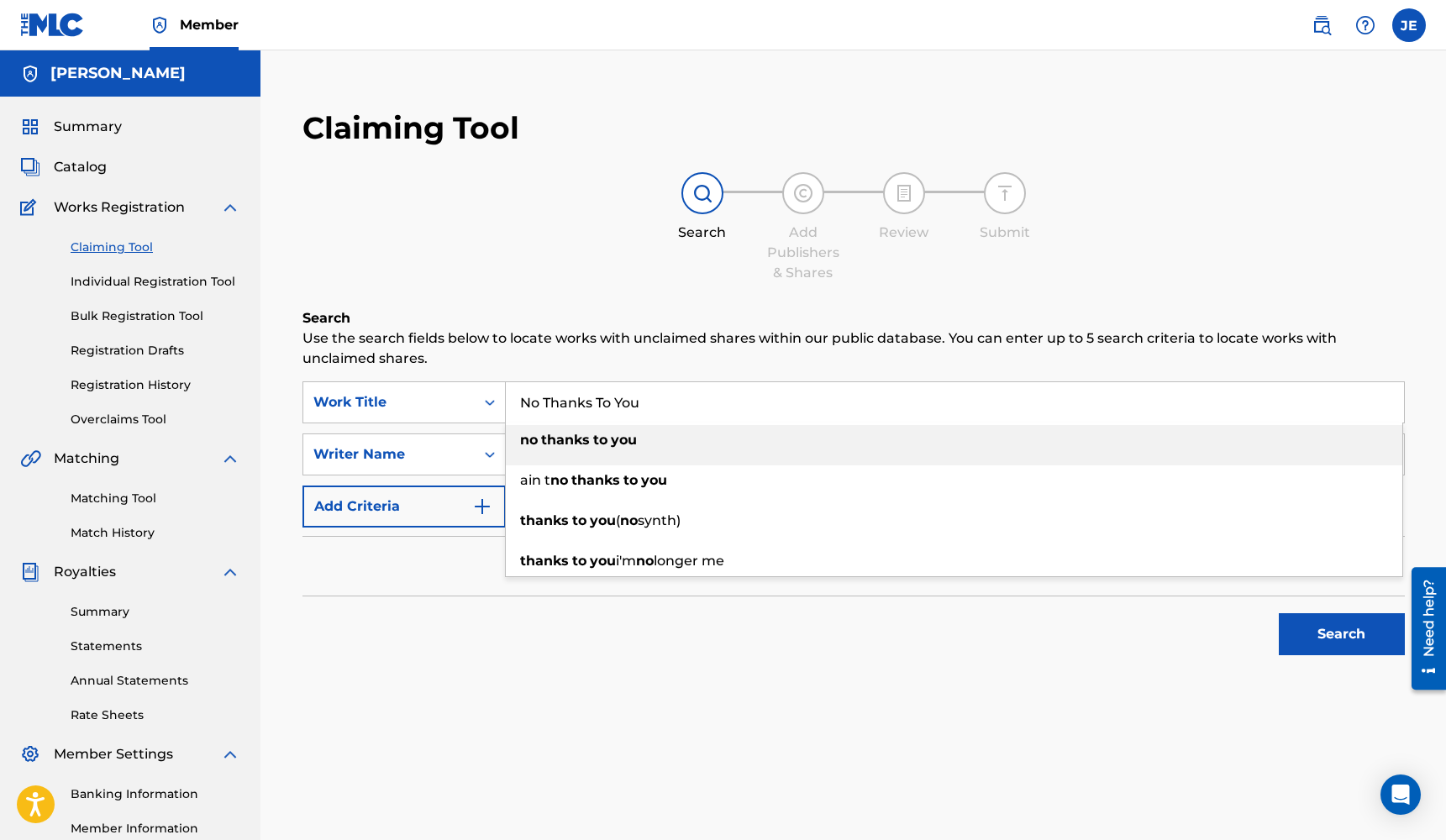 type on "No Thanks To You" 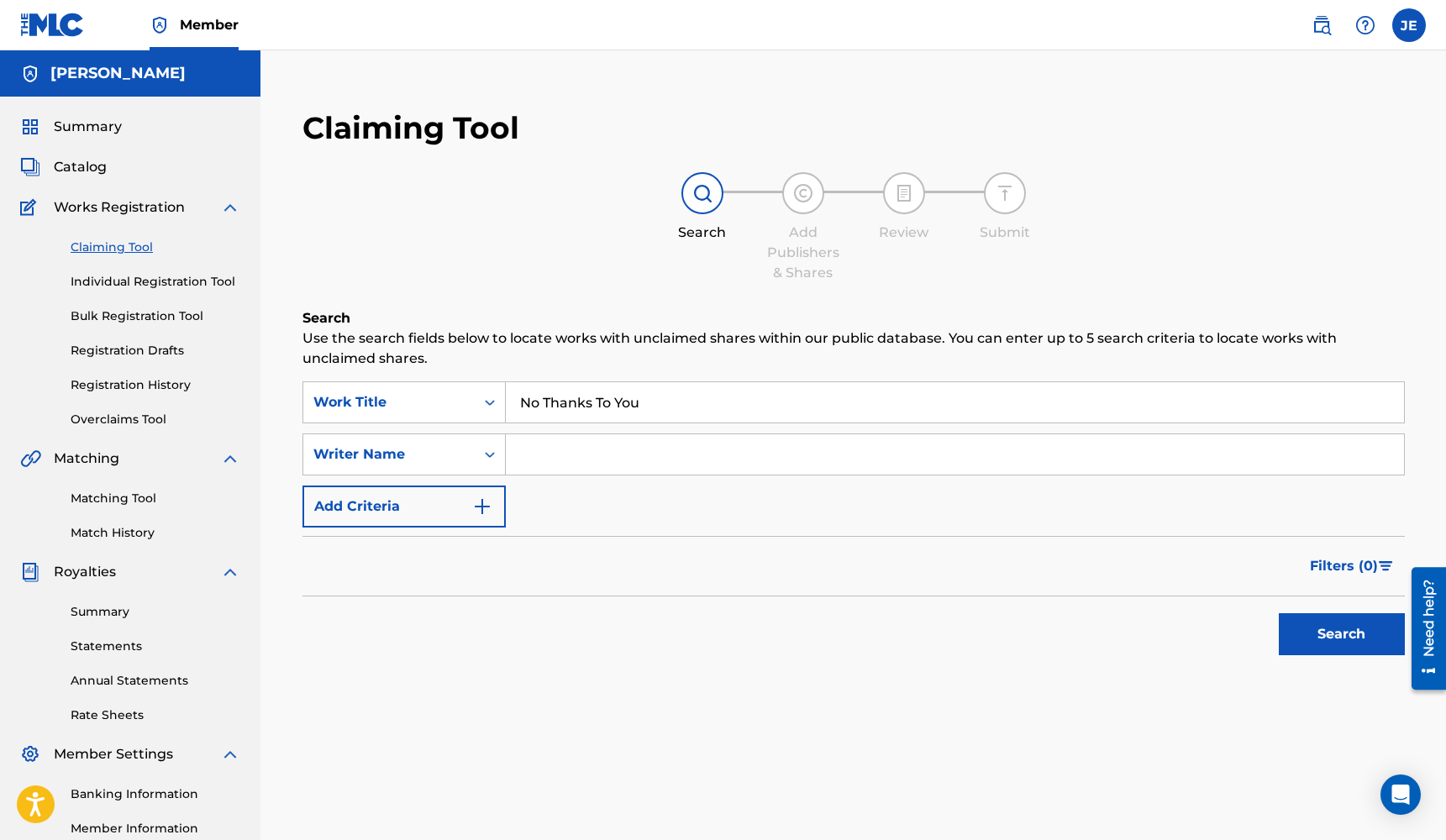 click at bounding box center (954, 454) 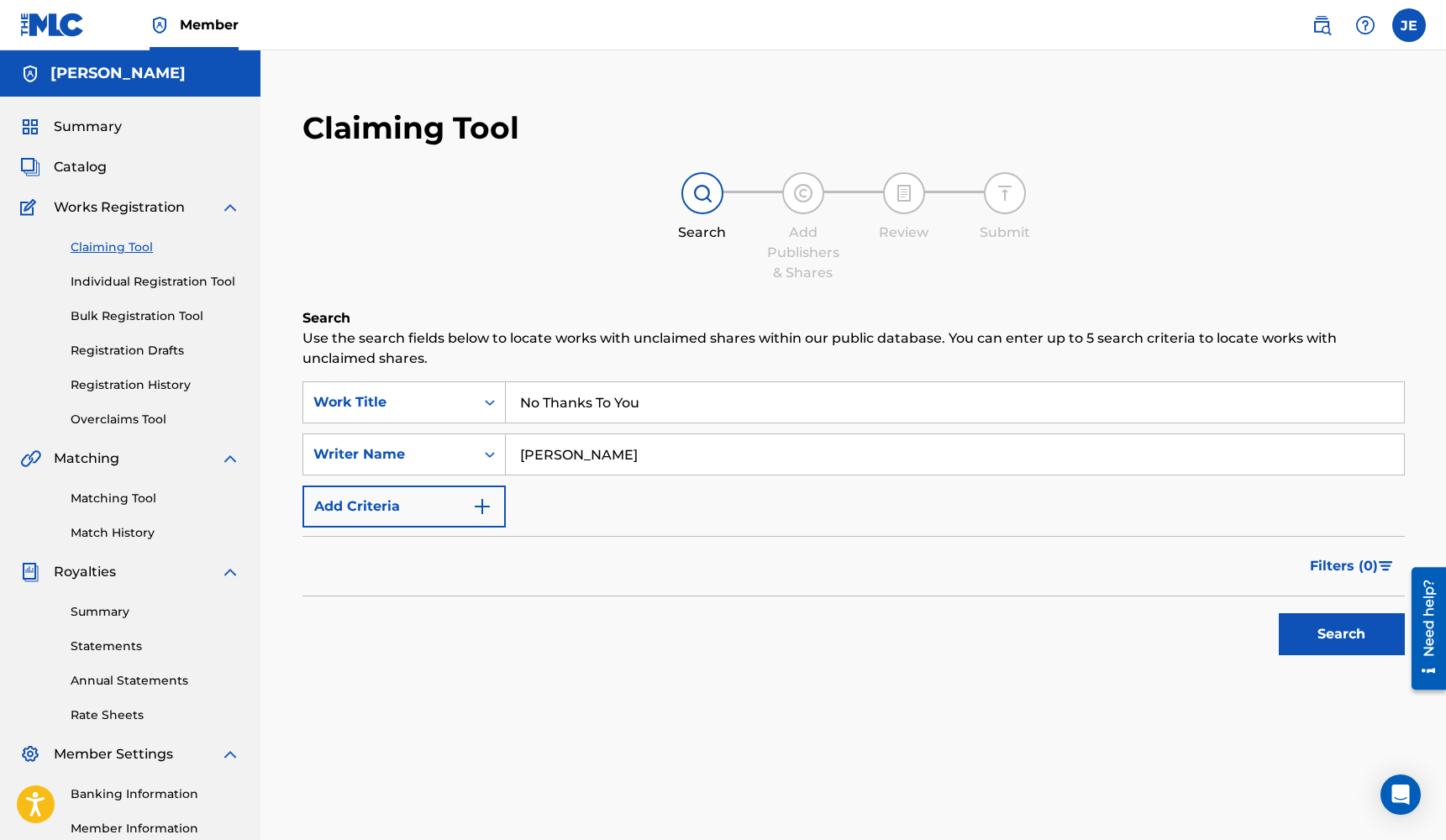 type on "[PERSON_NAME]" 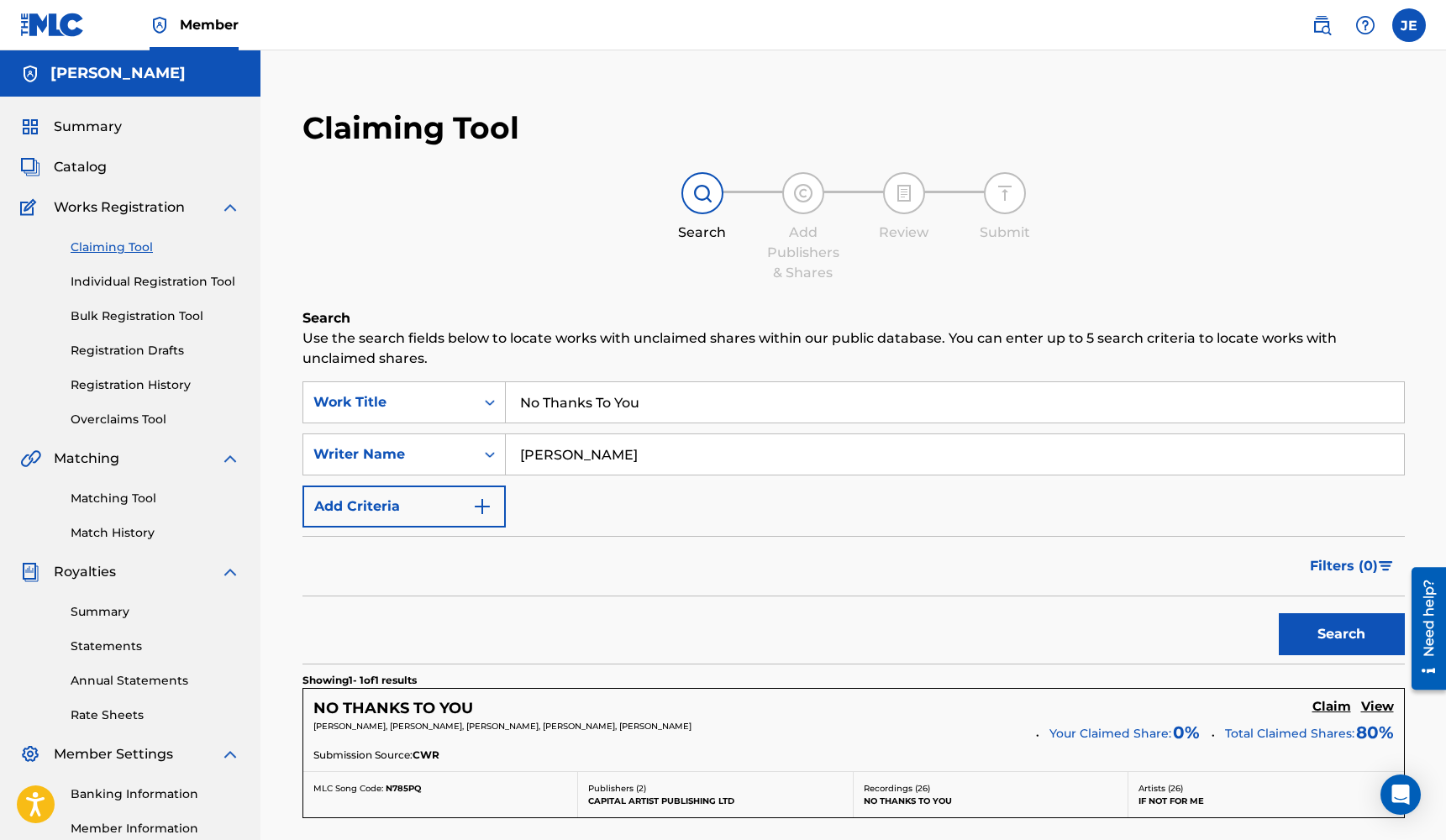 click on "Claim" at bounding box center (1332, 706) 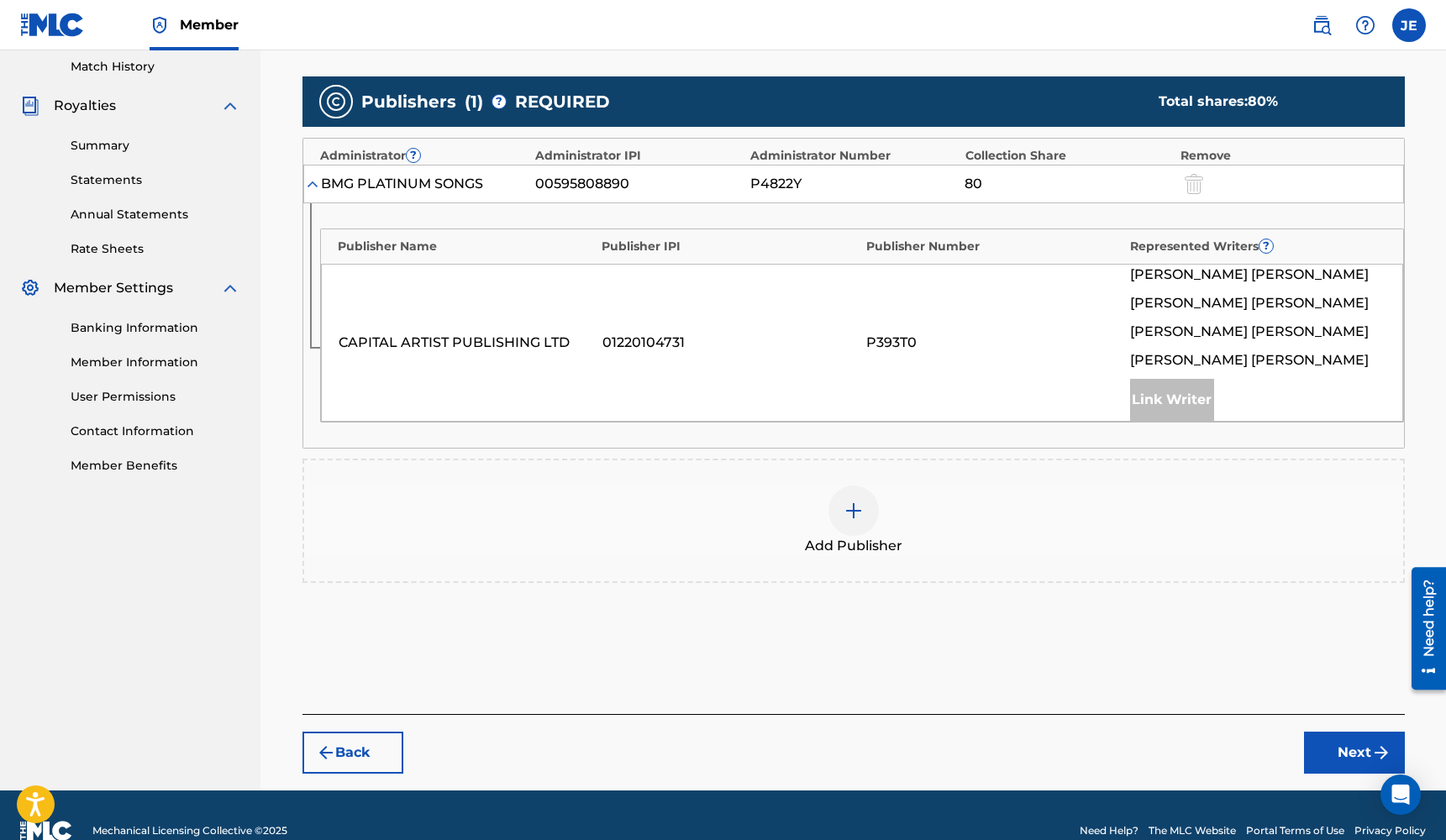 scroll, scrollTop: 481, scrollLeft: 0, axis: vertical 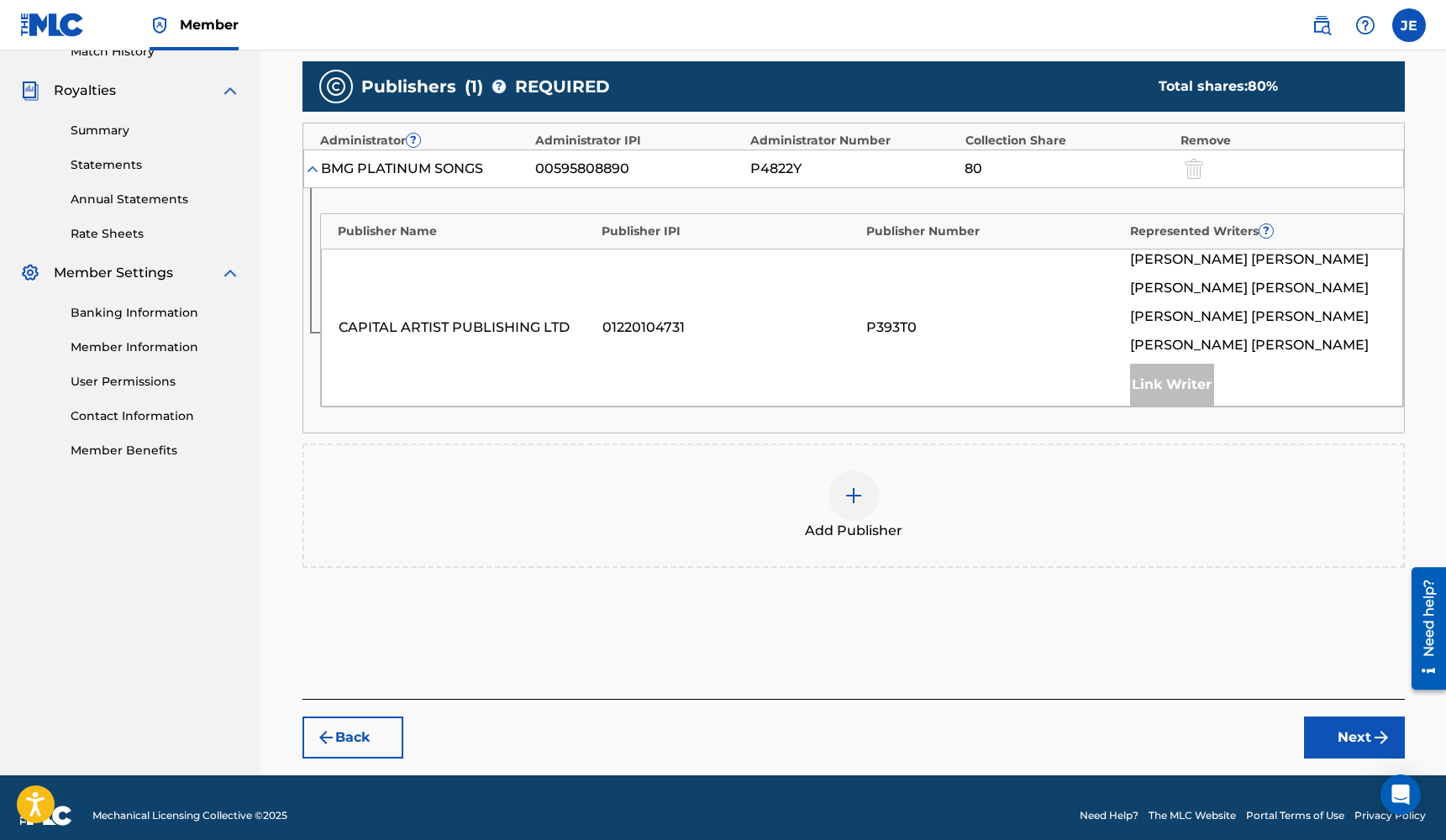 click at bounding box center [854, 496] 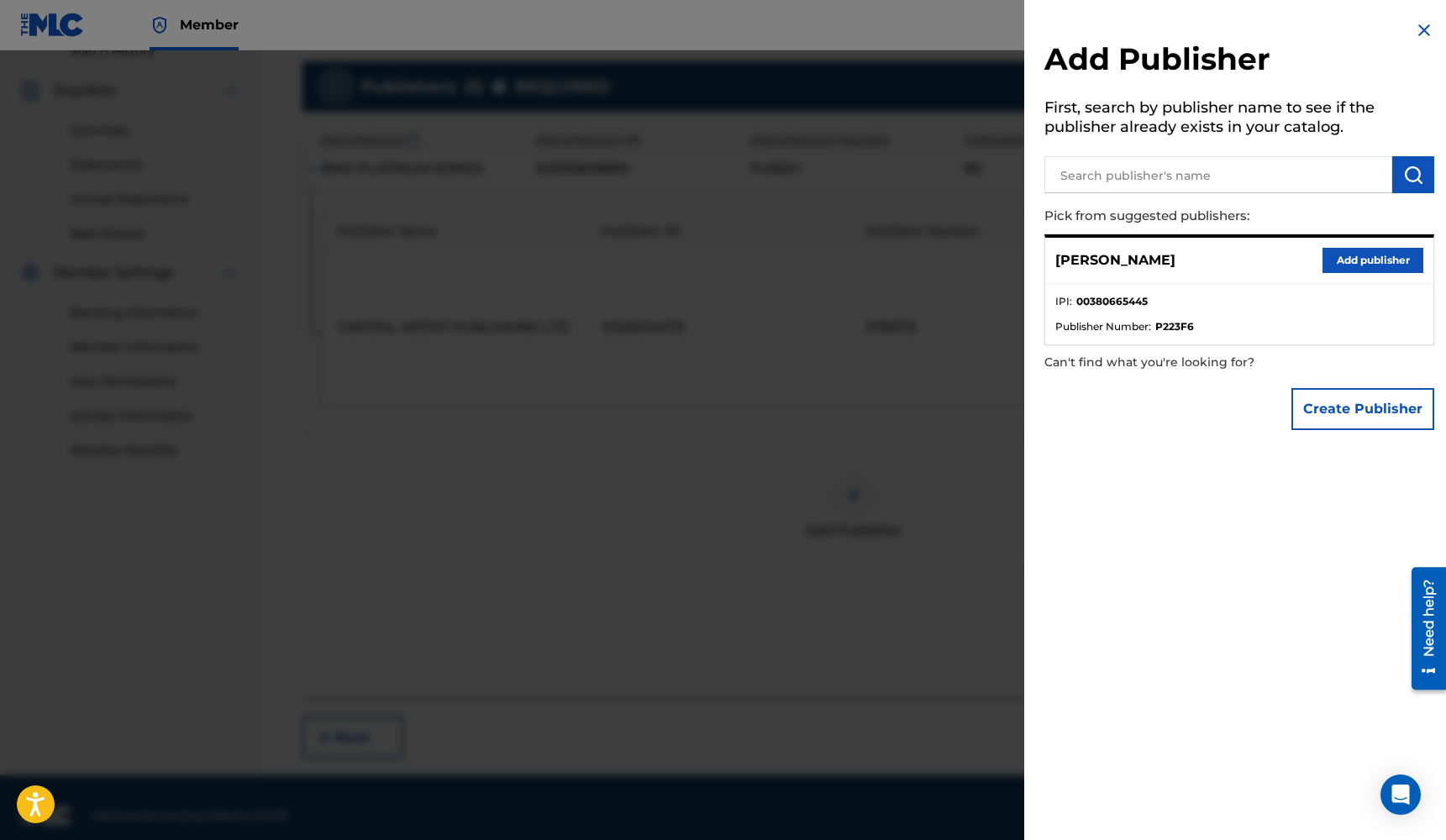 click on "Add publisher" at bounding box center [1373, 260] 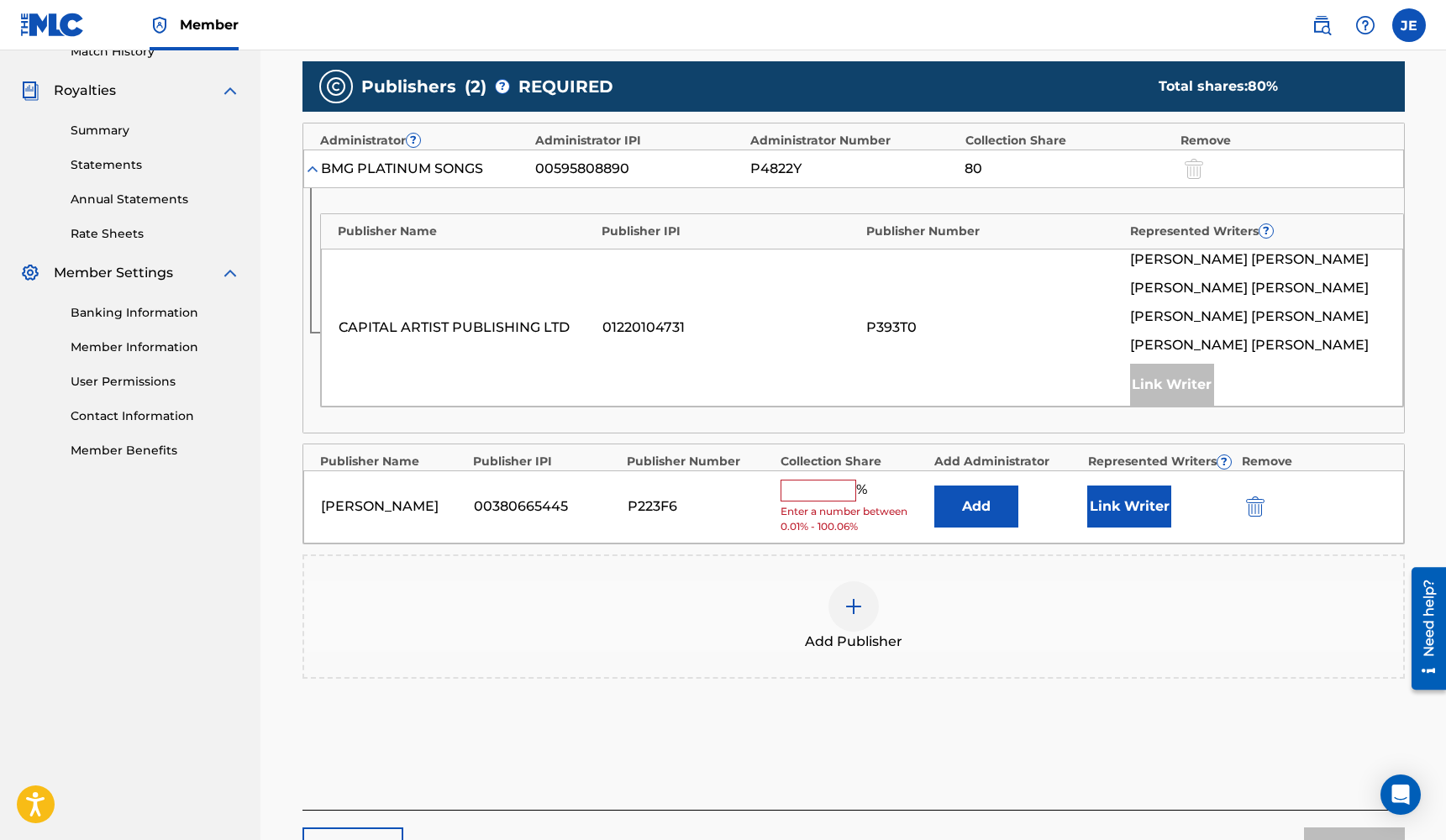 click at bounding box center (818, 491) 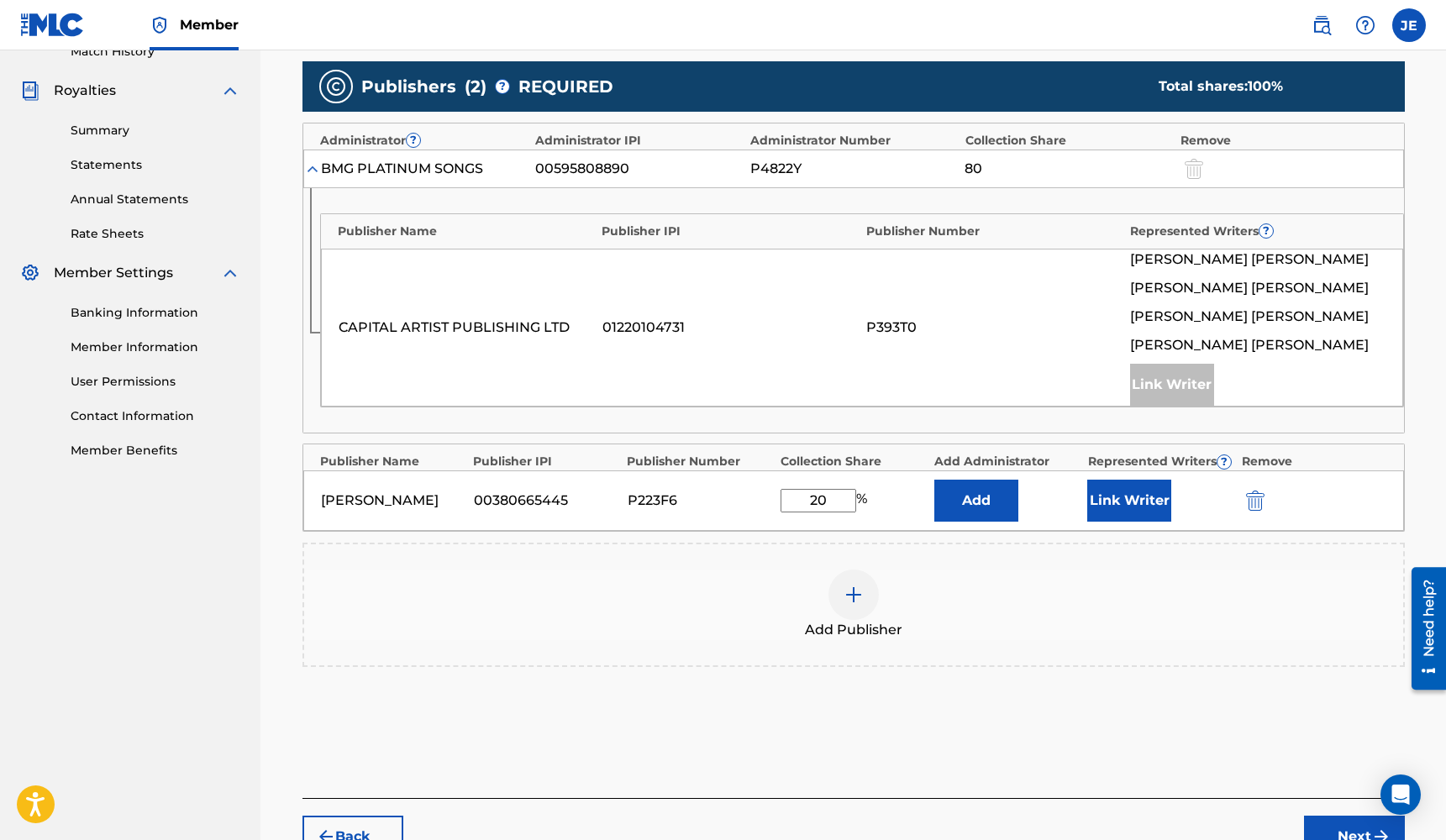 type on "20" 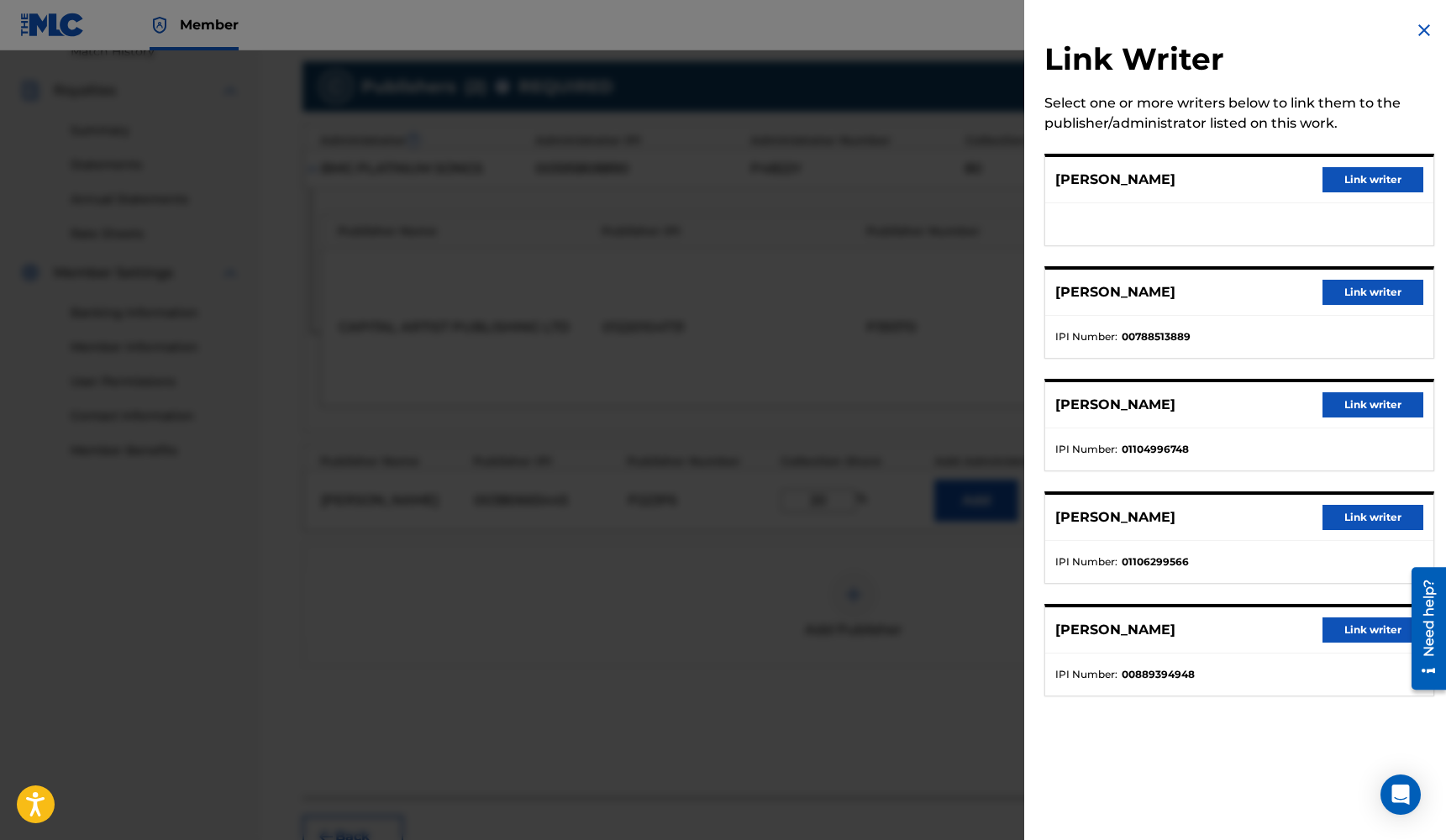 click on "Link writer" at bounding box center [1373, 180] 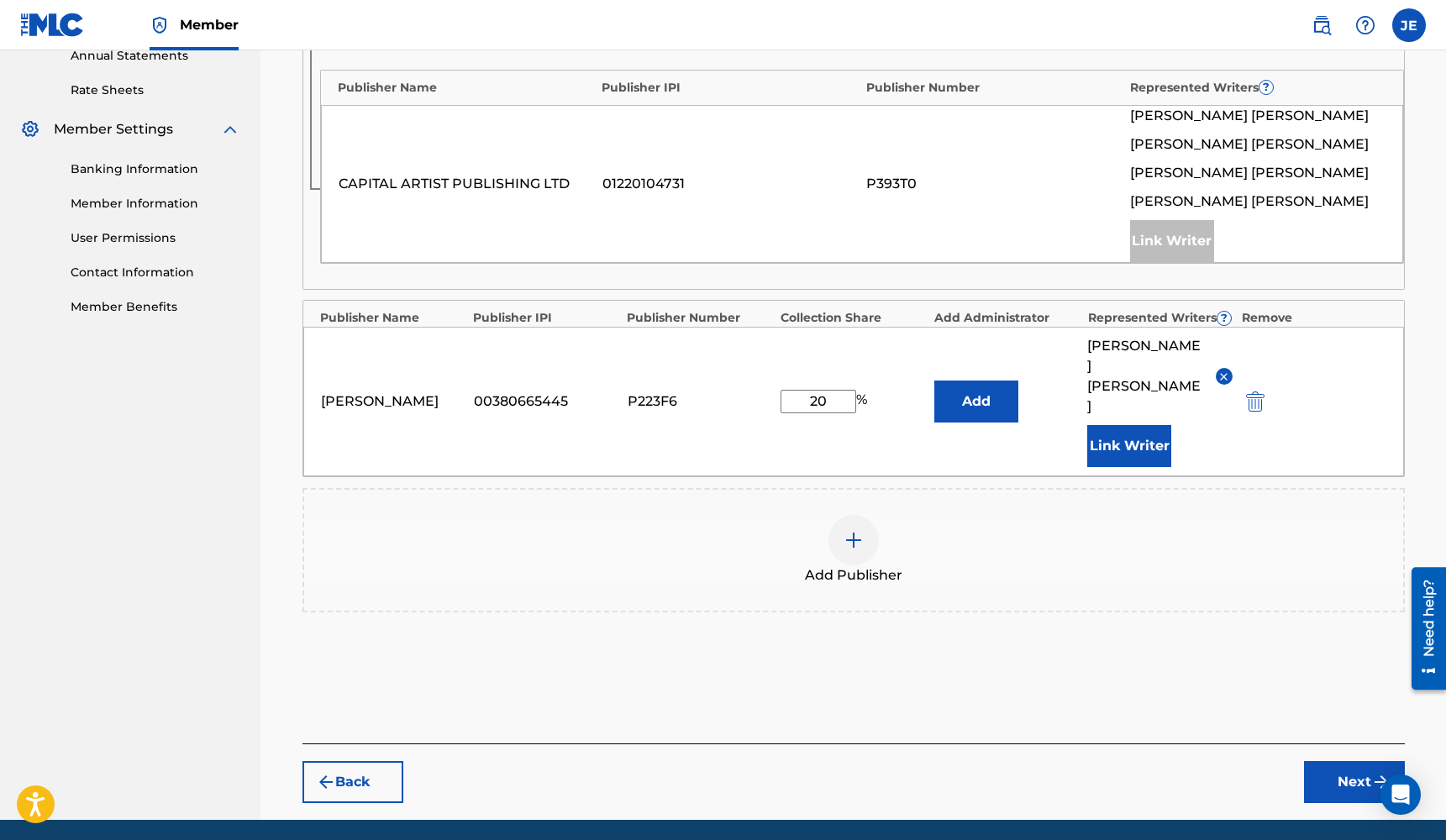 click on "Next" at bounding box center (1354, 782) 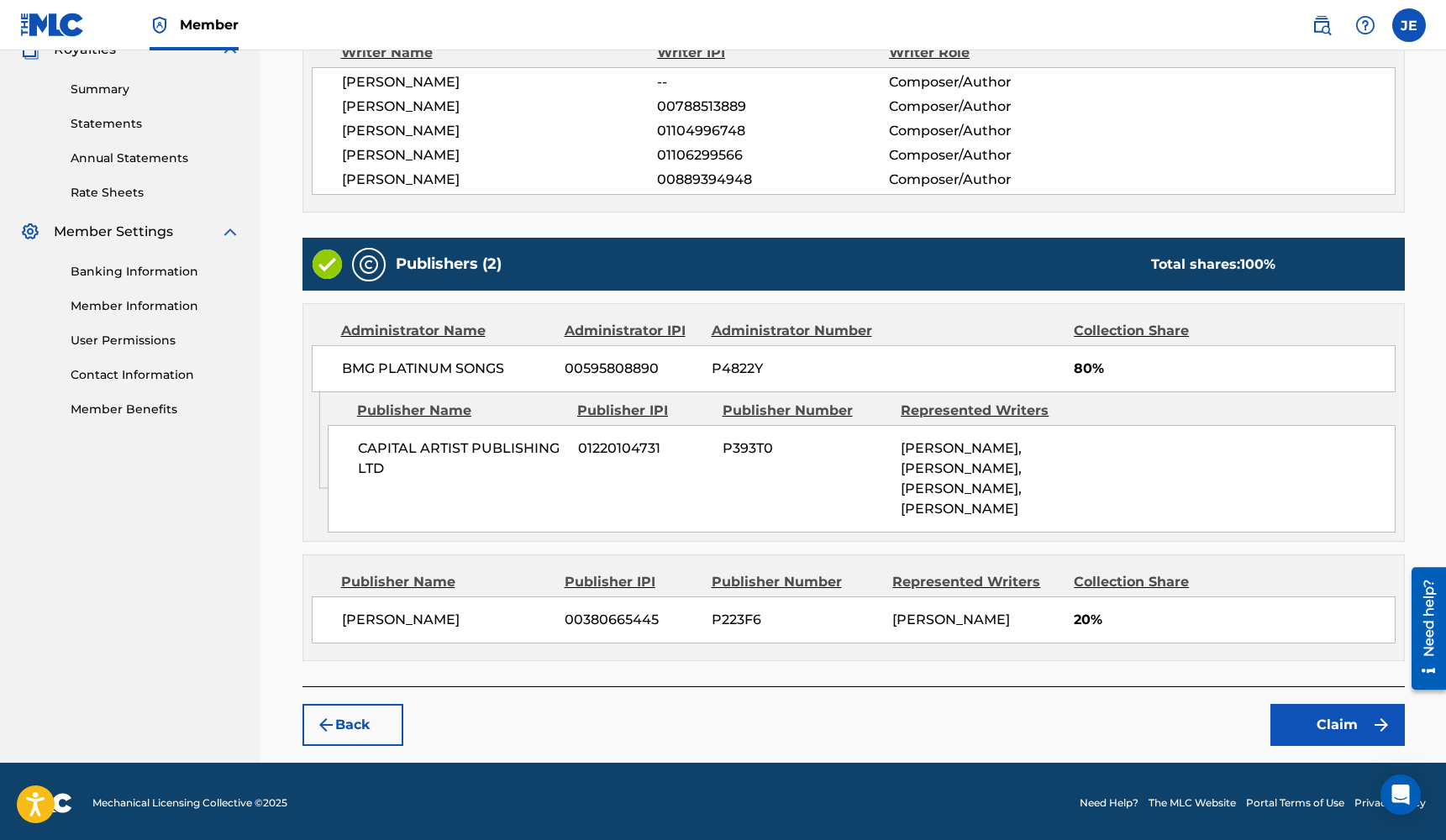 click on "Claim" at bounding box center [1338, 725] 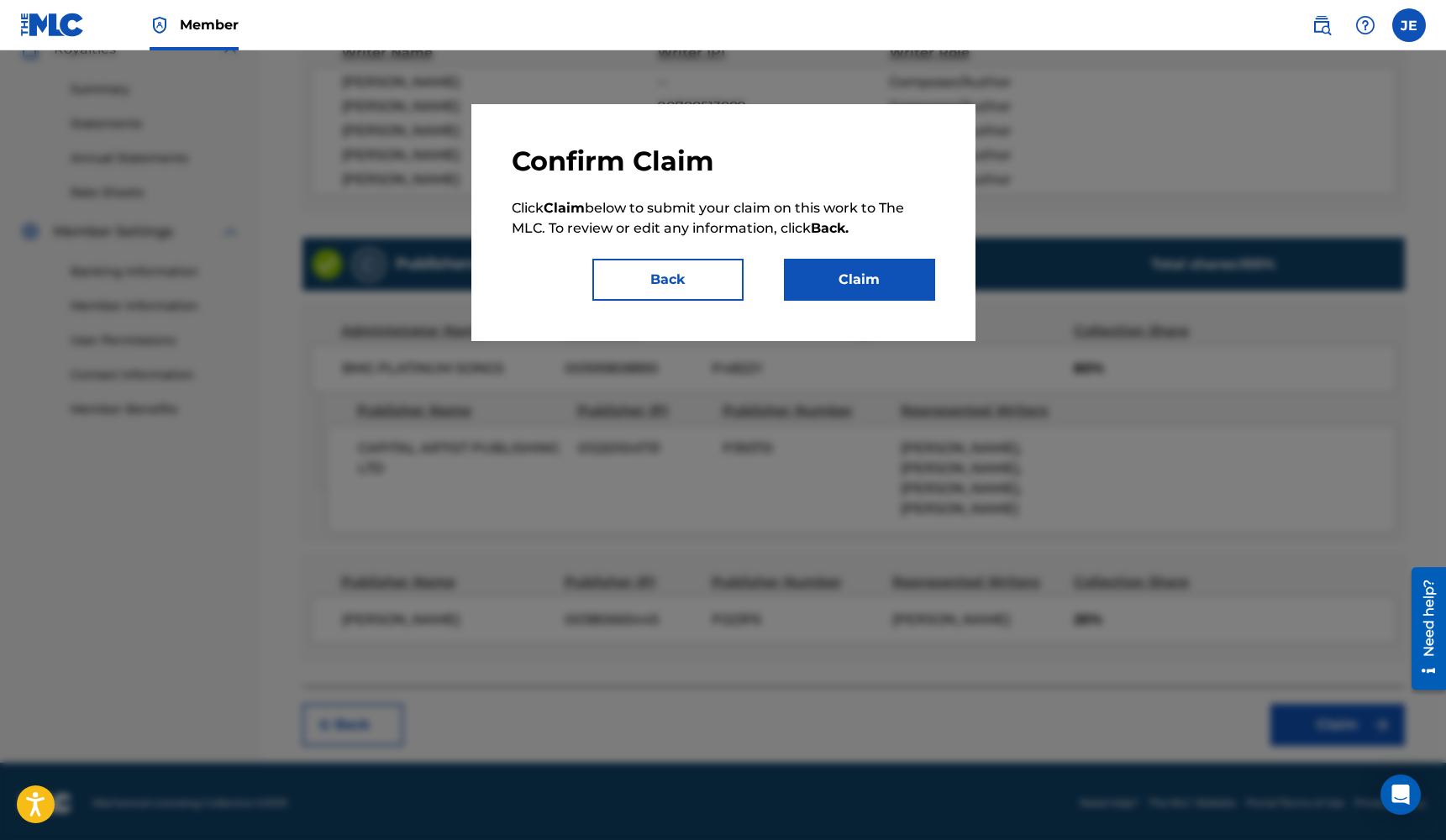 click on "Claim" at bounding box center [860, 280] 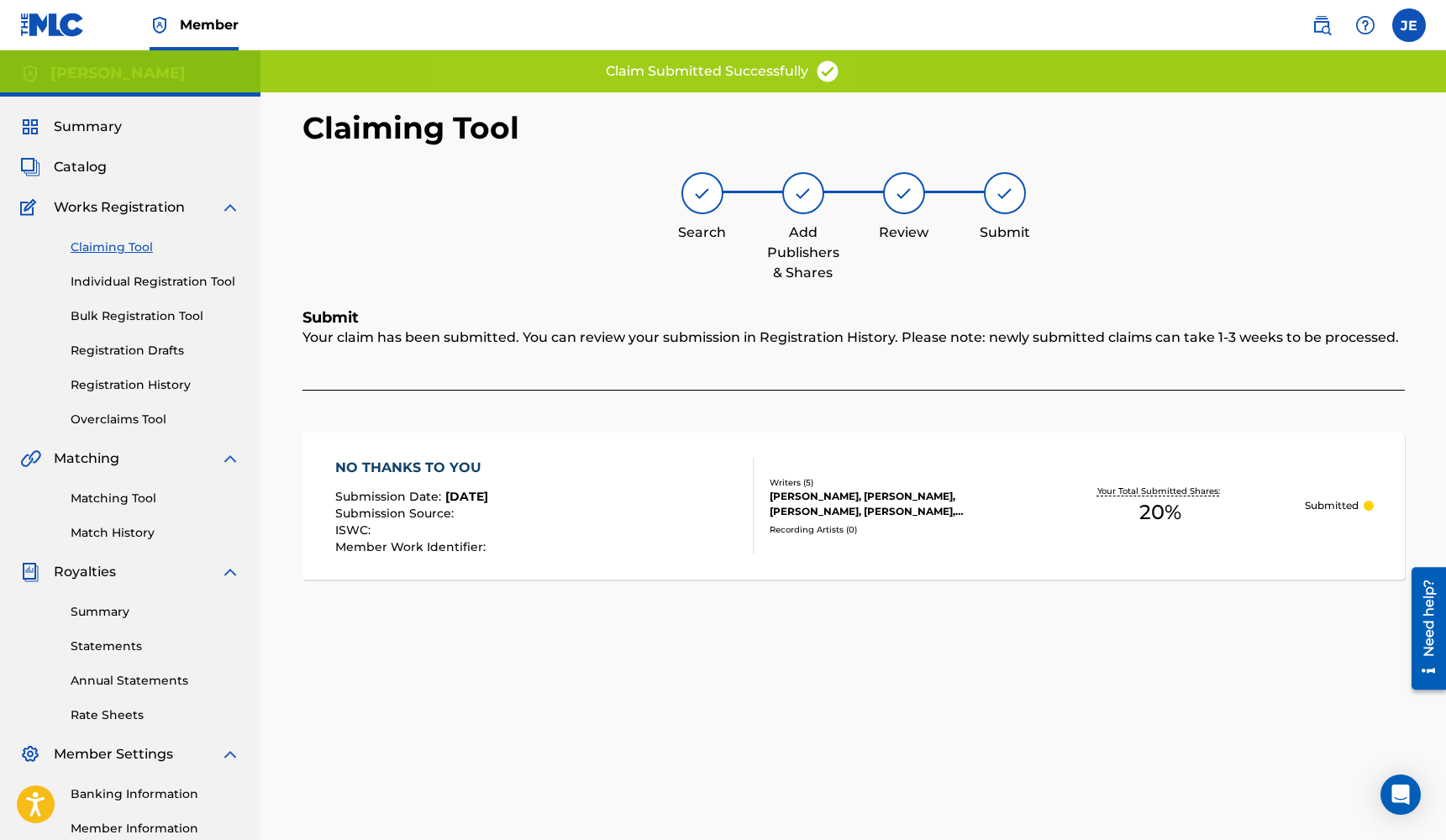 scroll, scrollTop: 0, scrollLeft: 0, axis: both 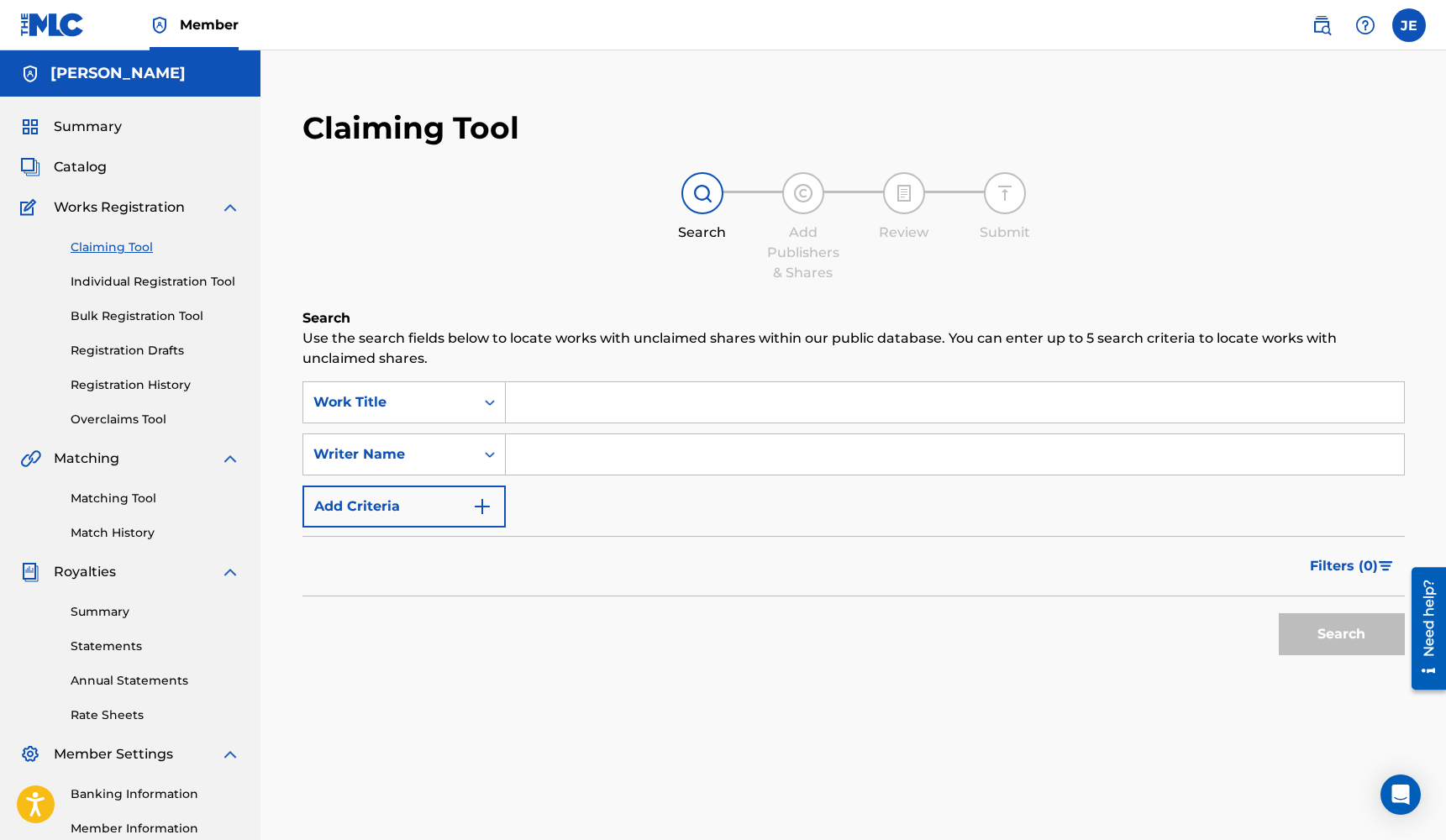 click at bounding box center (954, 402) 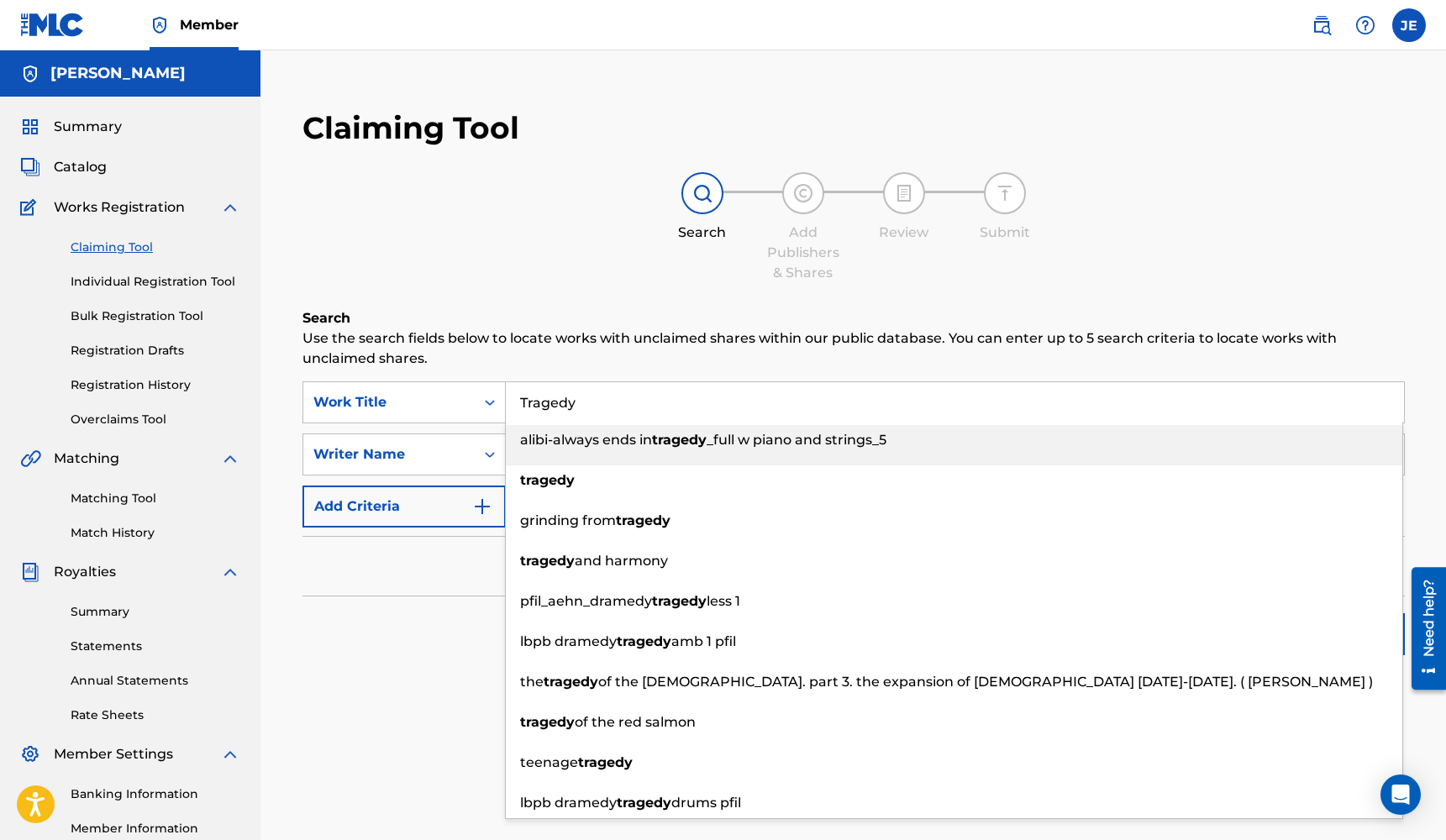 type on "Tragedy" 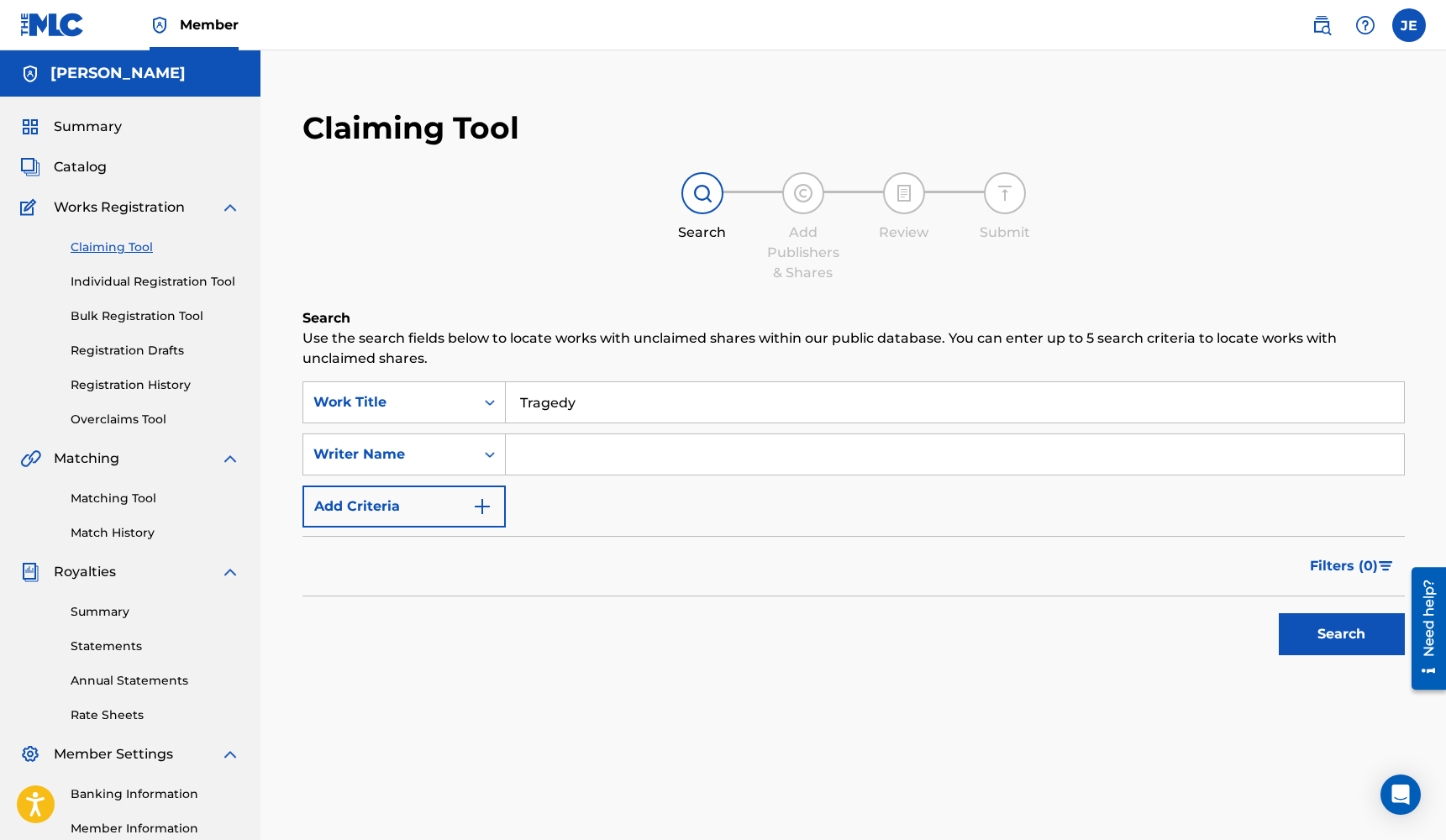 click at bounding box center [954, 454] 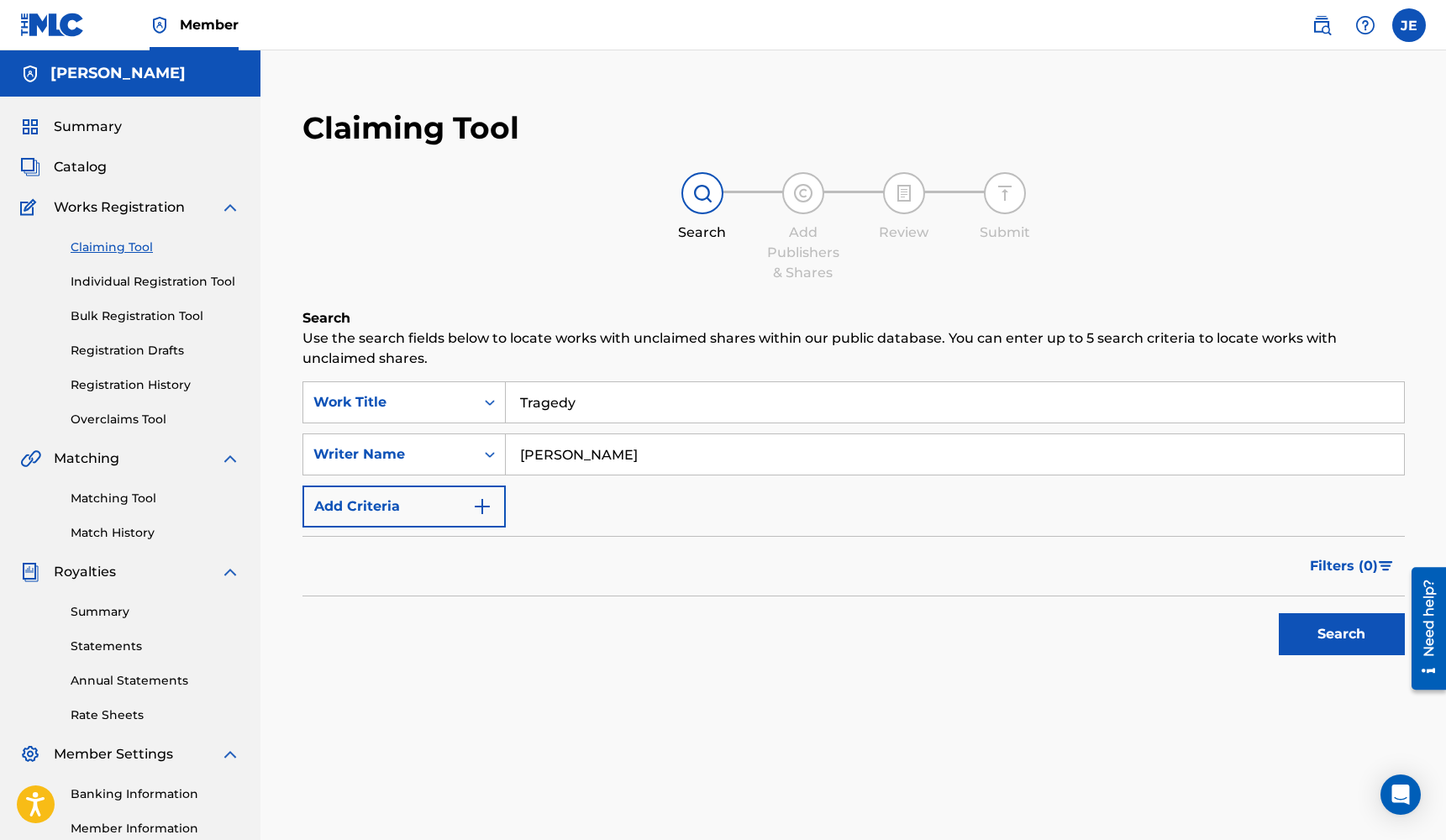 type on "[PERSON_NAME]" 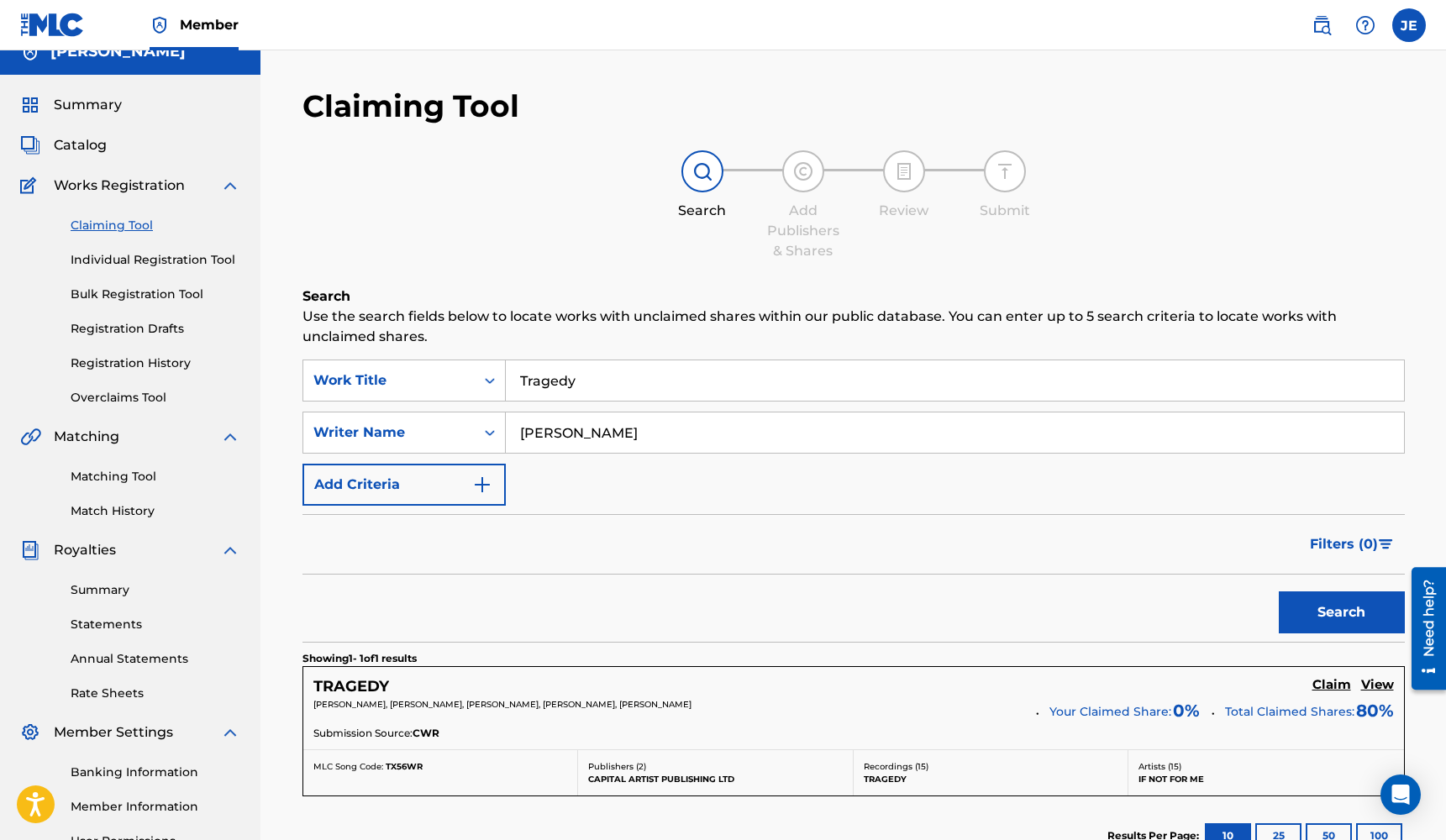 scroll, scrollTop: 35, scrollLeft: 0, axis: vertical 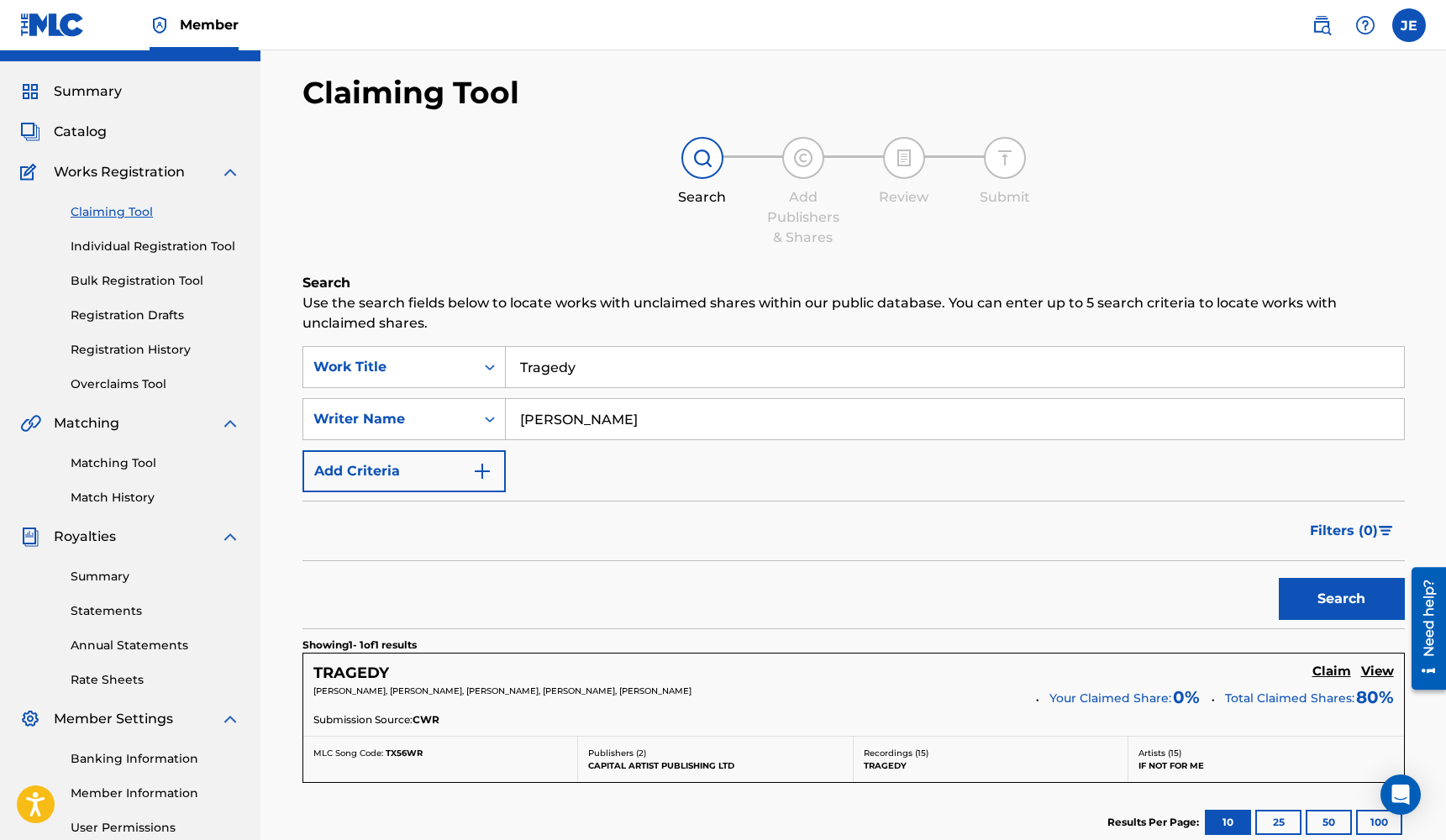 click on "Claim" at bounding box center [1332, 671] 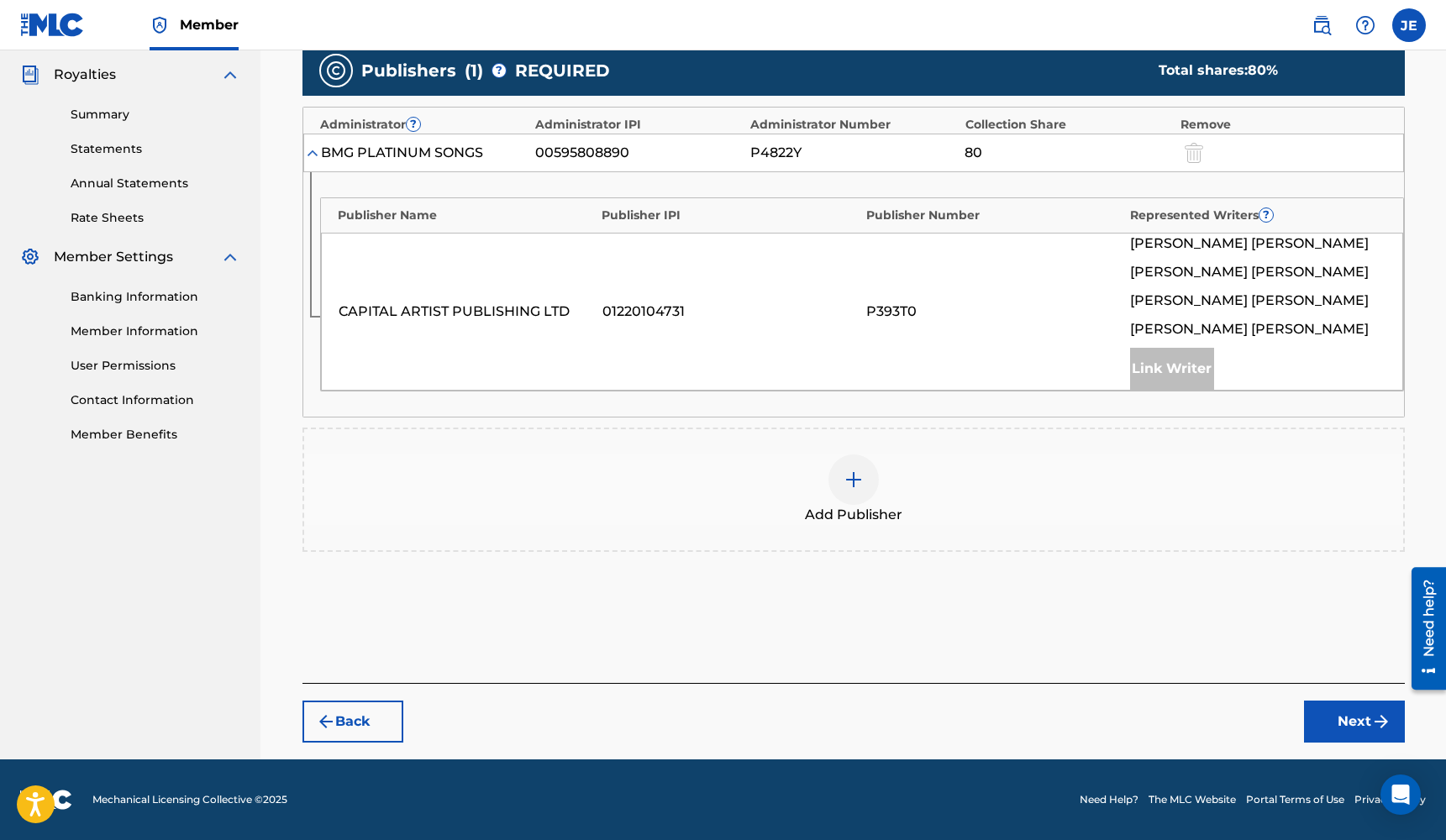 scroll, scrollTop: 497, scrollLeft: 0, axis: vertical 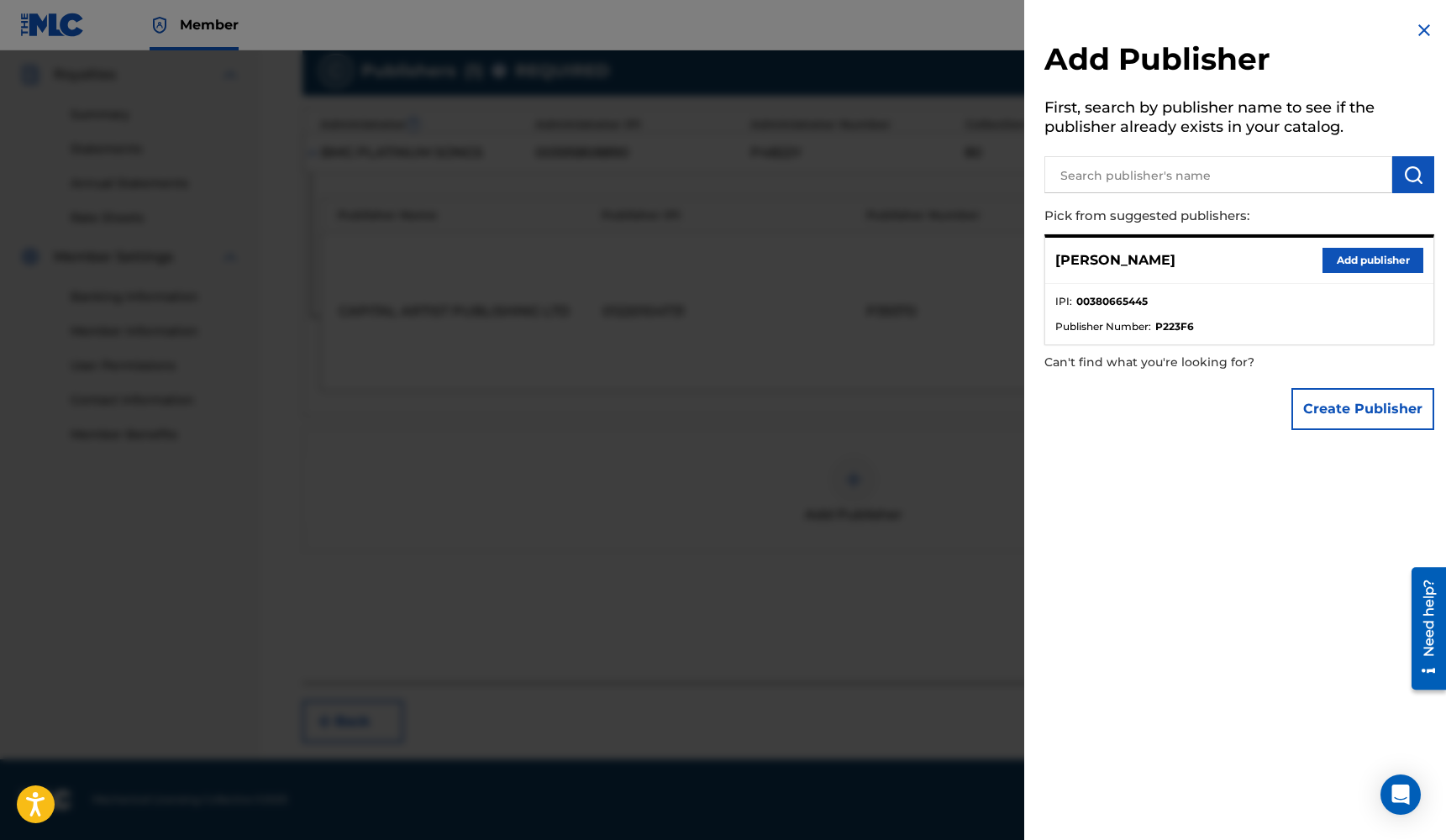click on "Add publisher" at bounding box center [1373, 260] 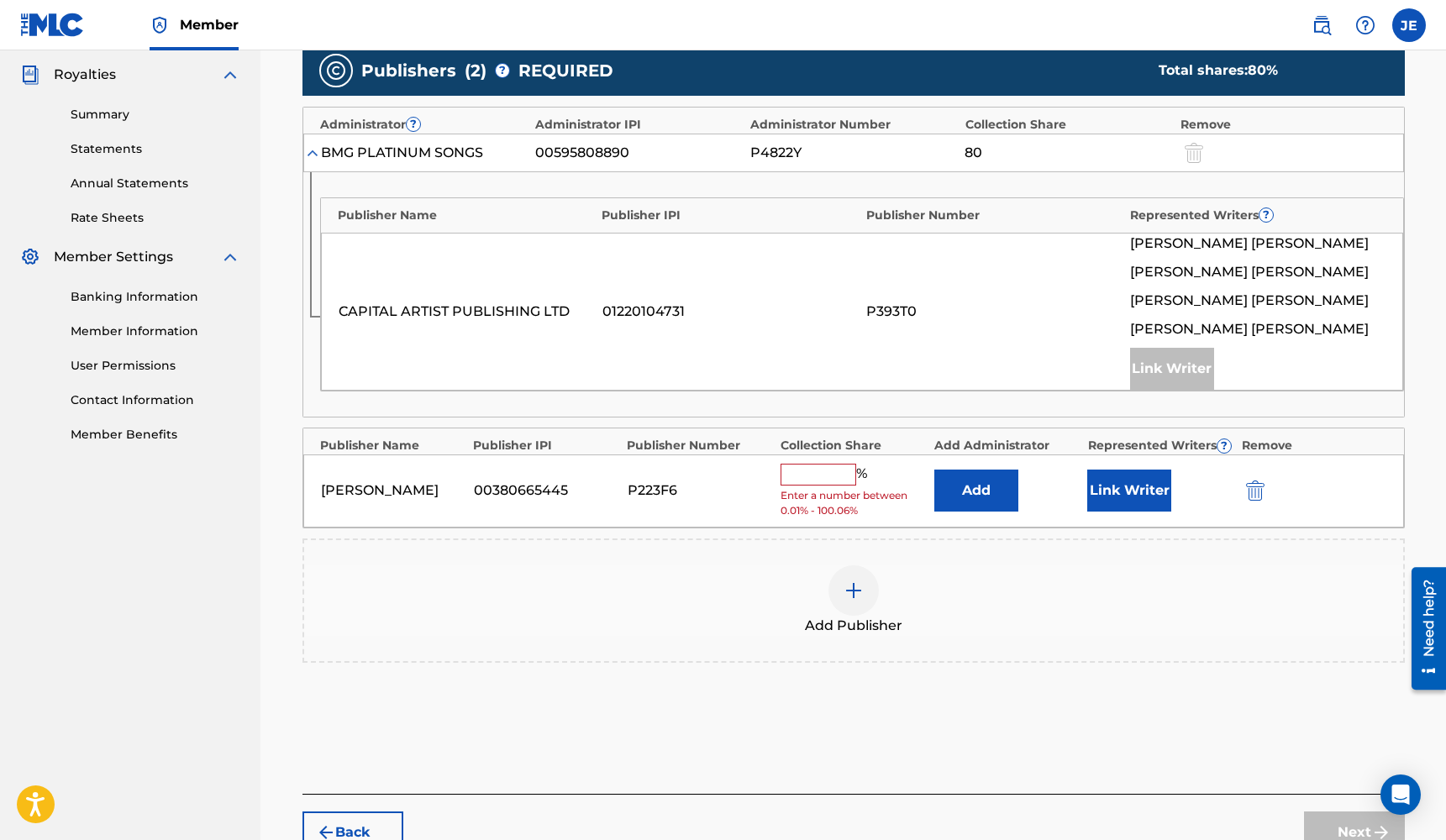 click at bounding box center (818, 475) 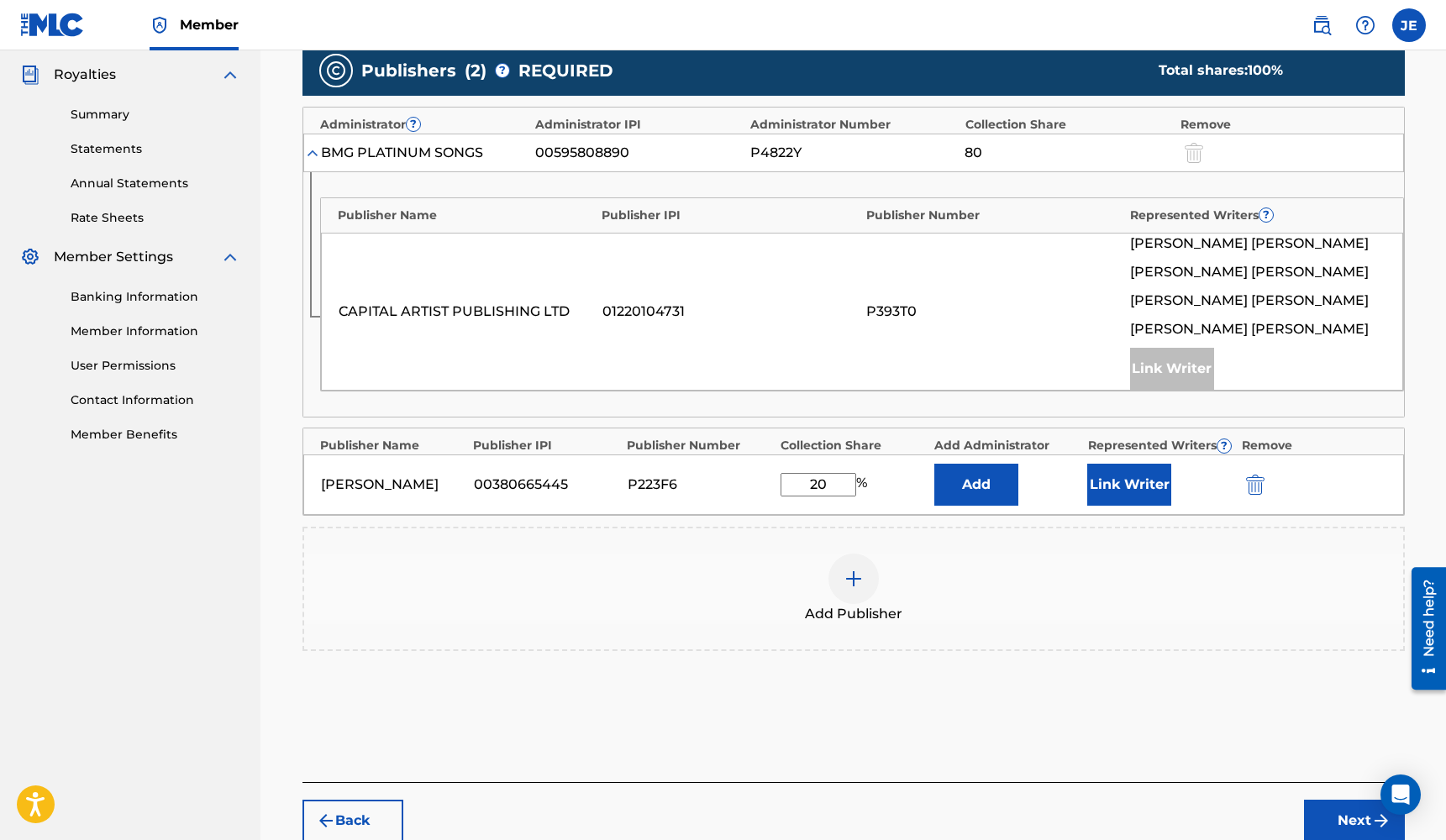 type on "20" 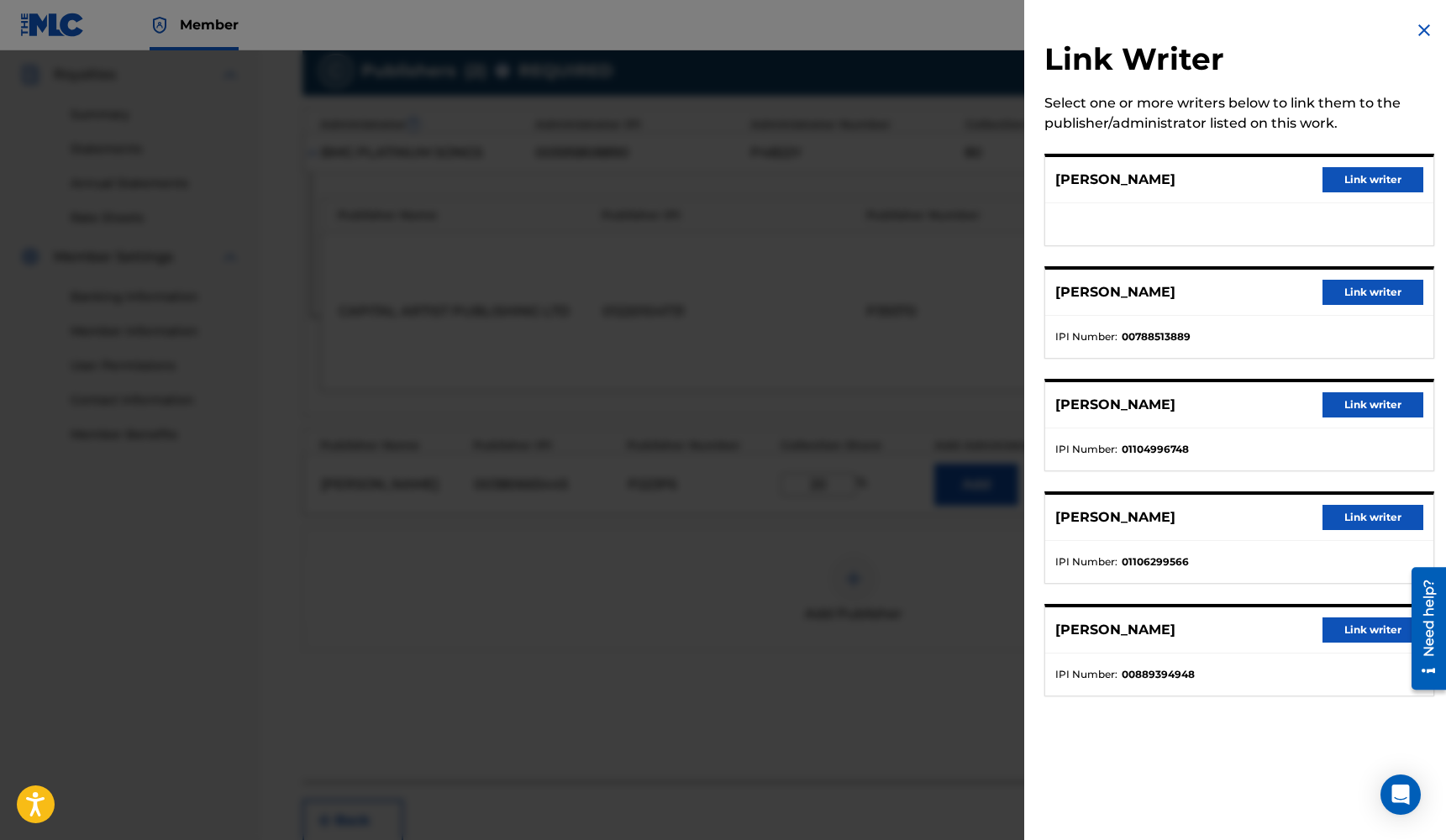 click on "Link writer" at bounding box center [1373, 180] 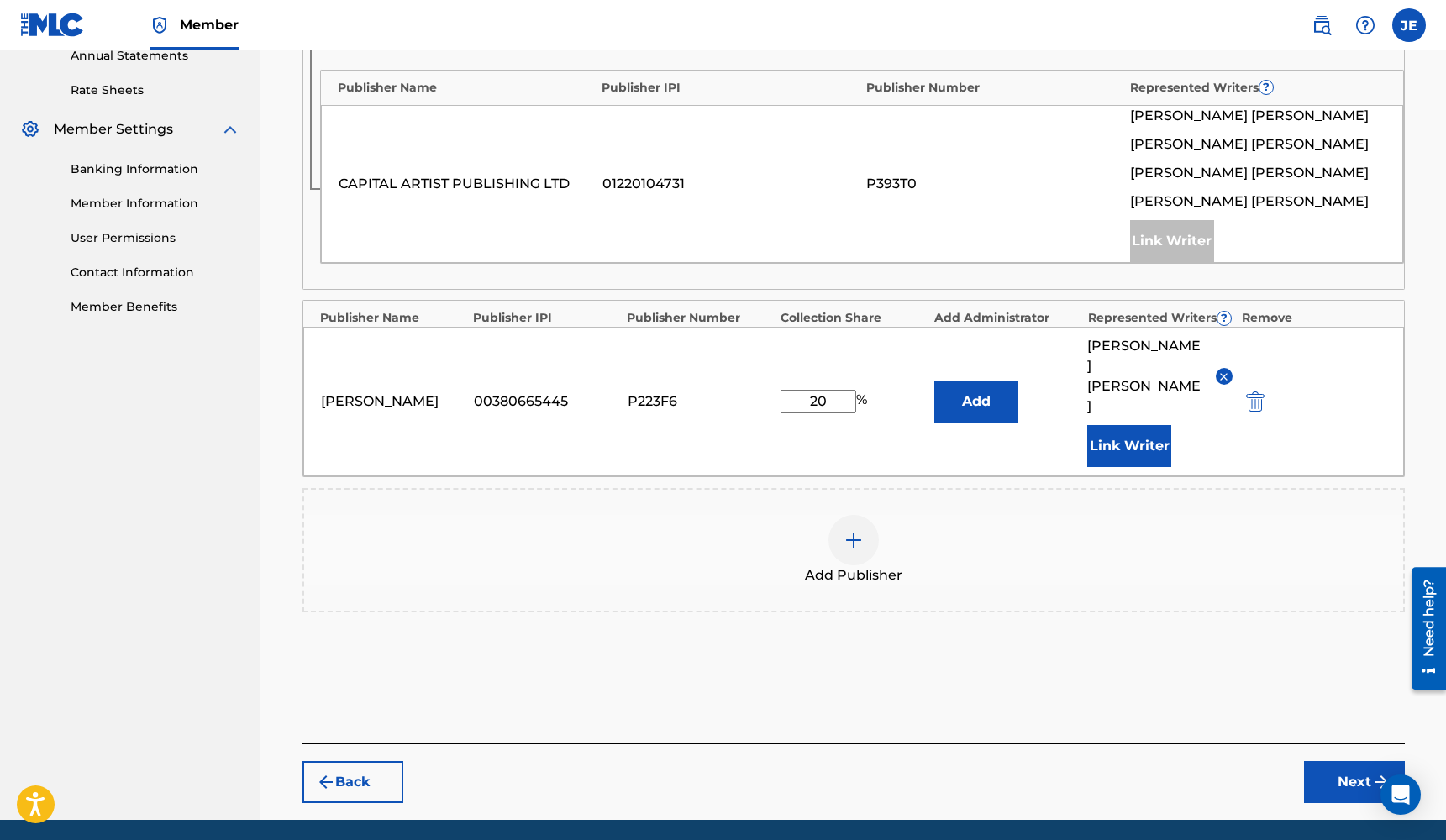 click on "Next" at bounding box center (1354, 782) 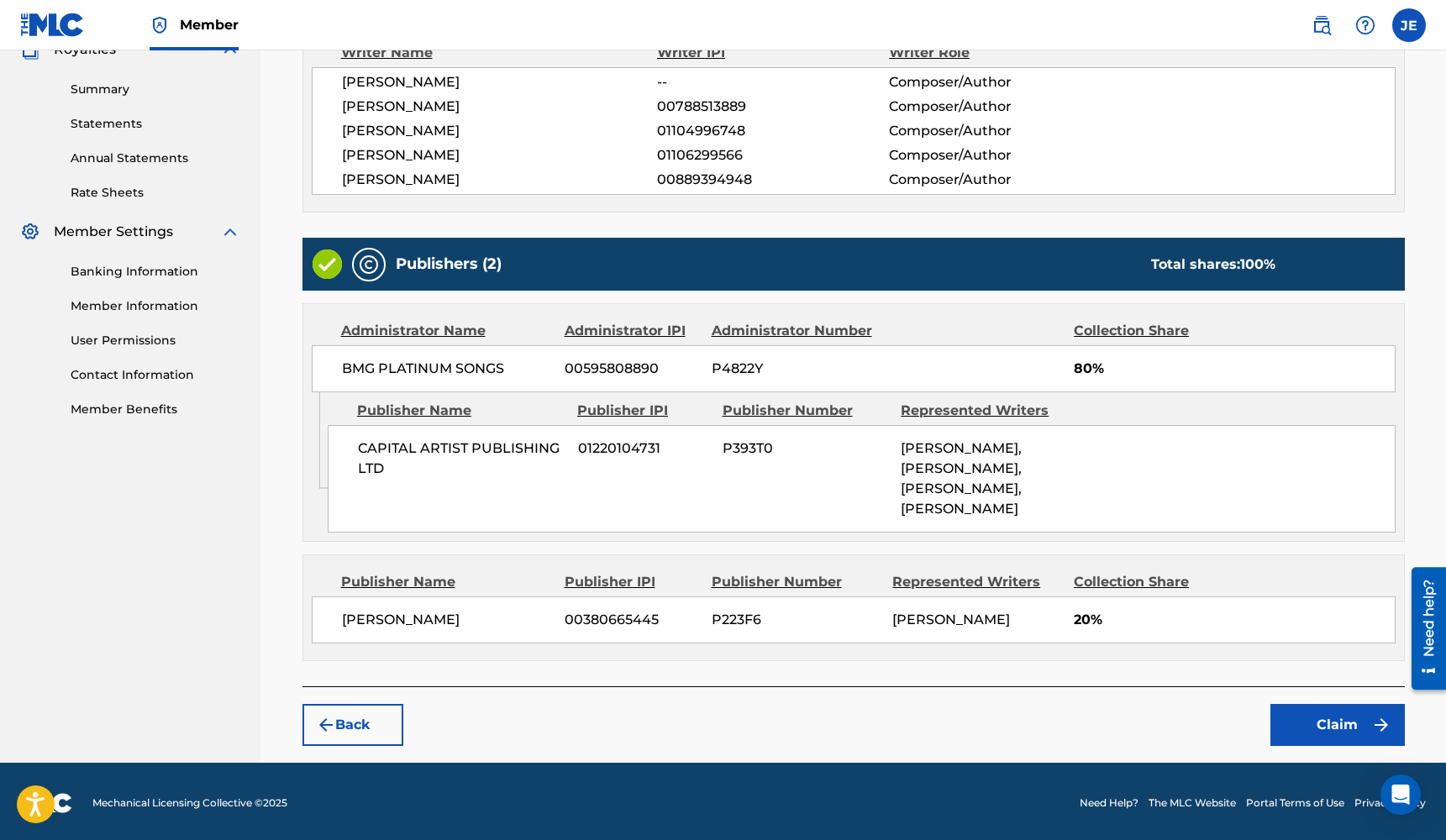 click on "Back Claim" at bounding box center (854, 716) 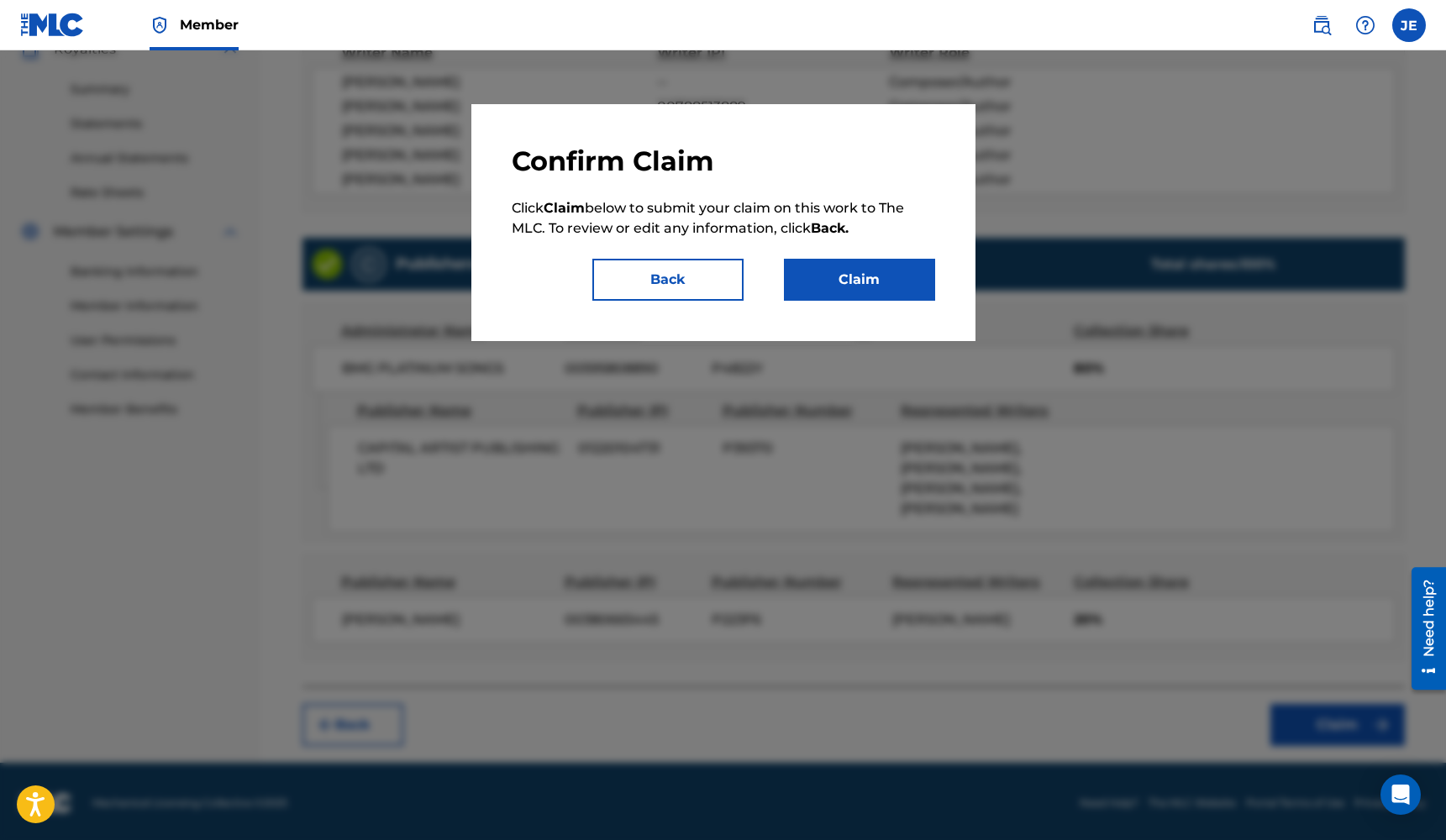 click on "Claim" at bounding box center (860, 280) 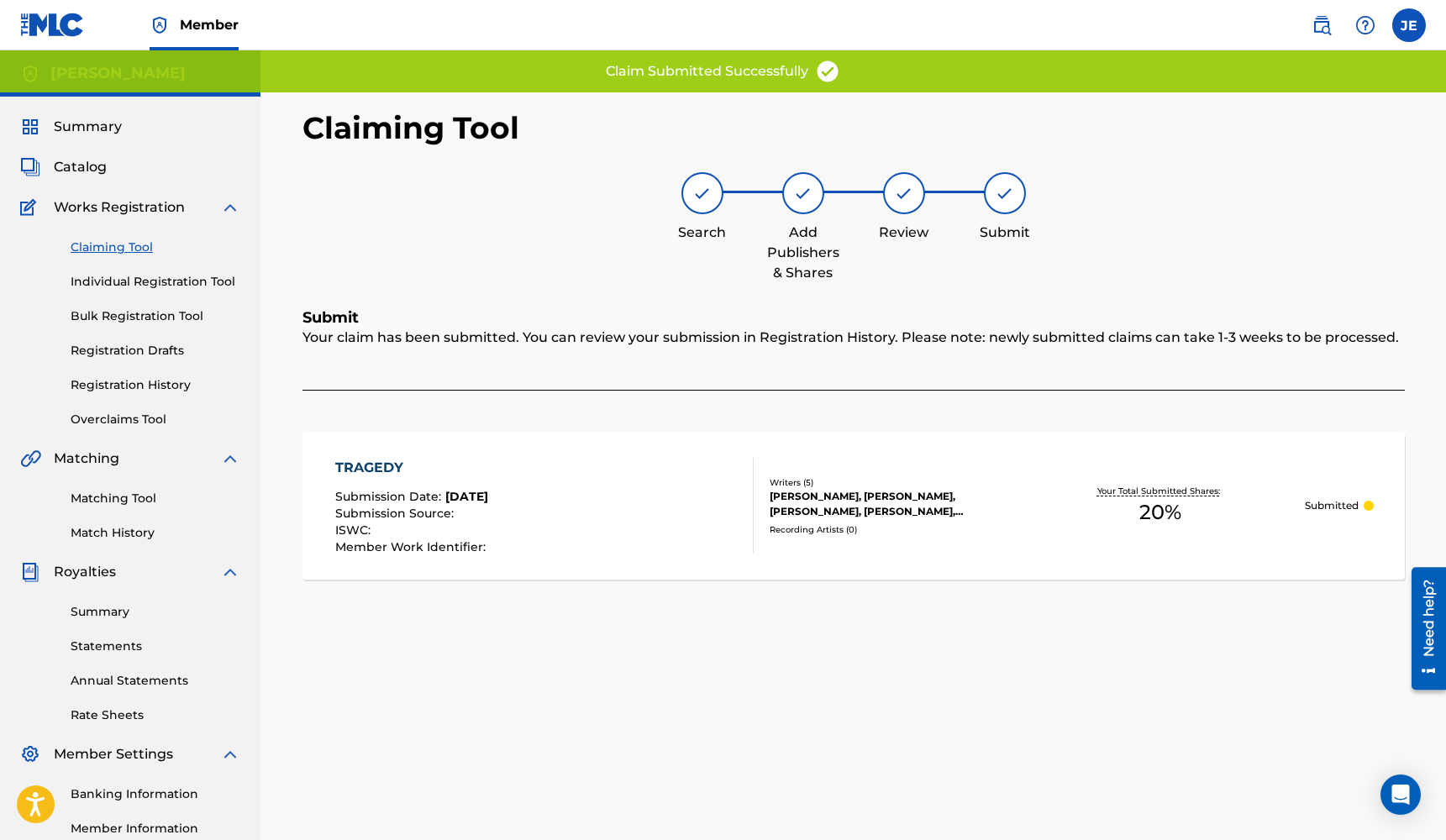 scroll, scrollTop: 0, scrollLeft: 0, axis: both 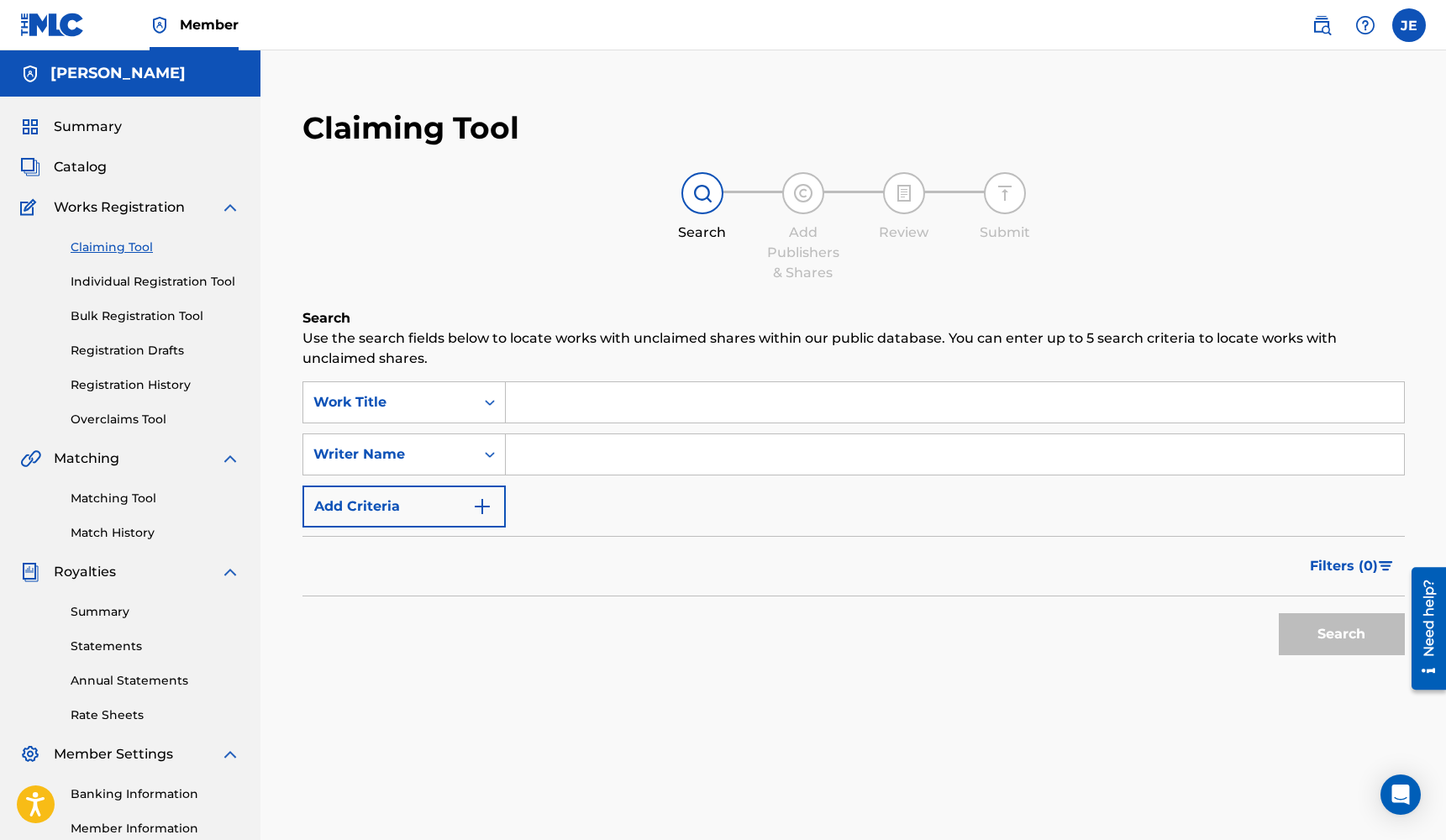 click at bounding box center [954, 402] 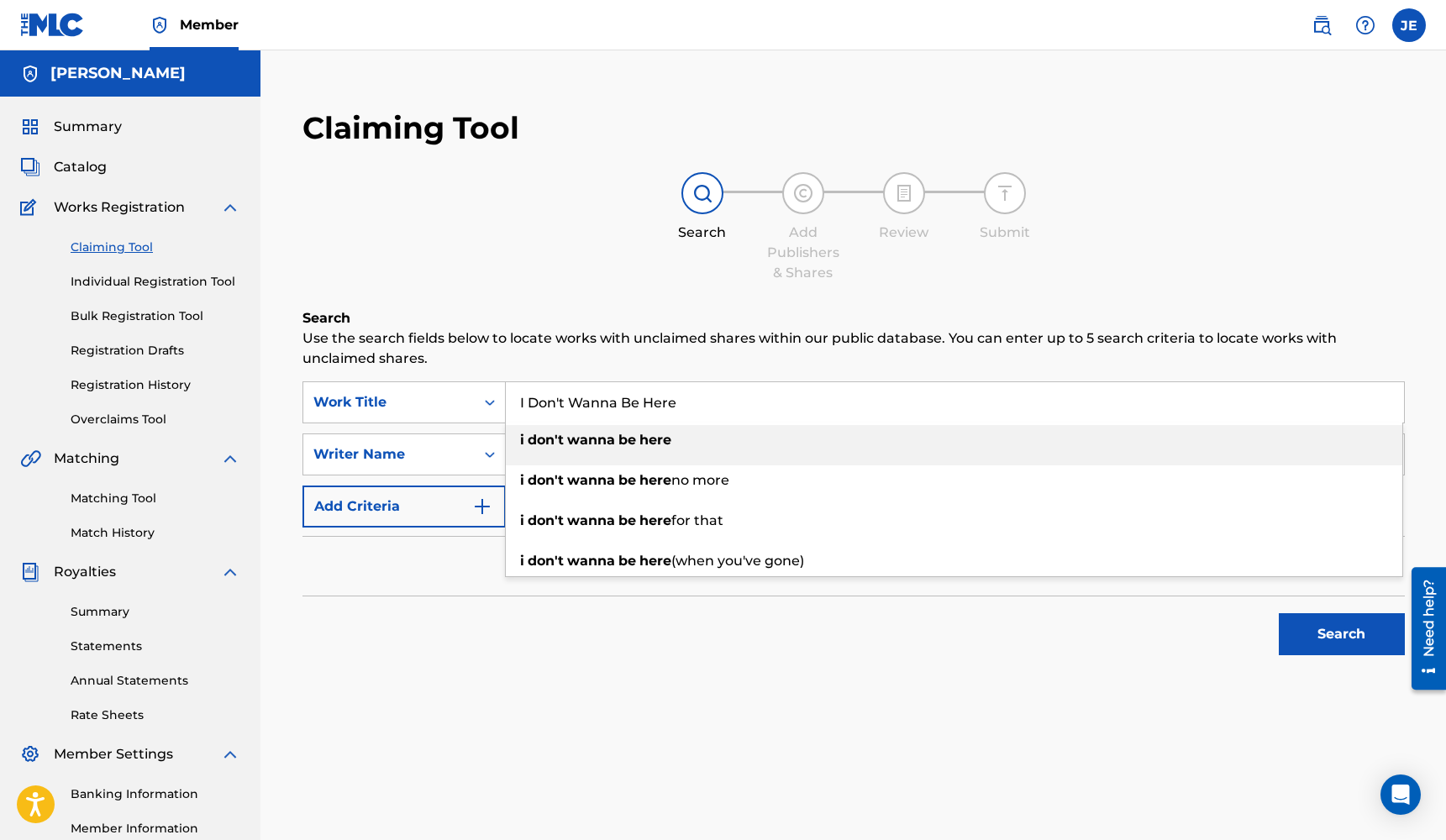 type on "I Don't Wanna Be Here" 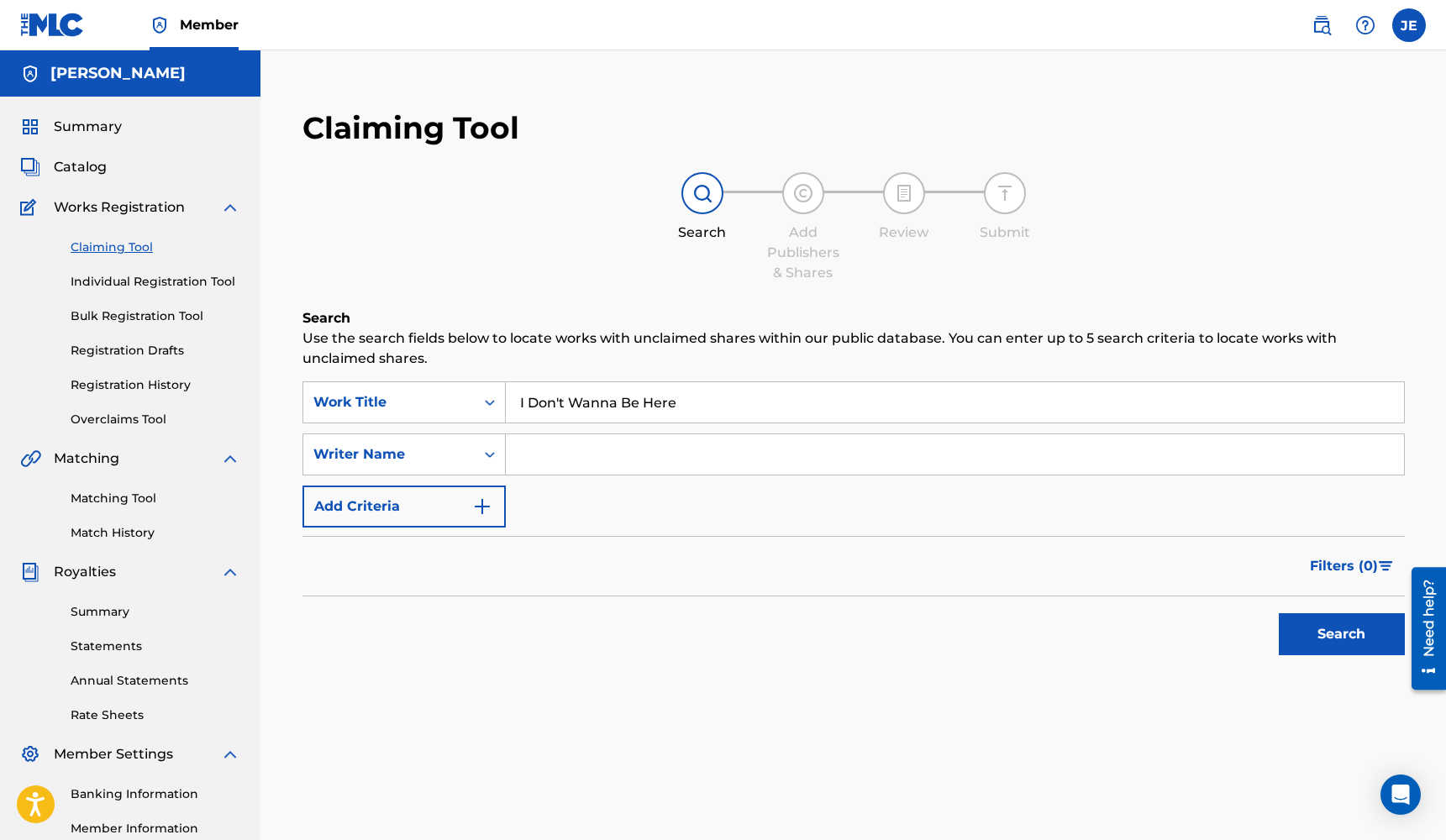 click at bounding box center [954, 454] 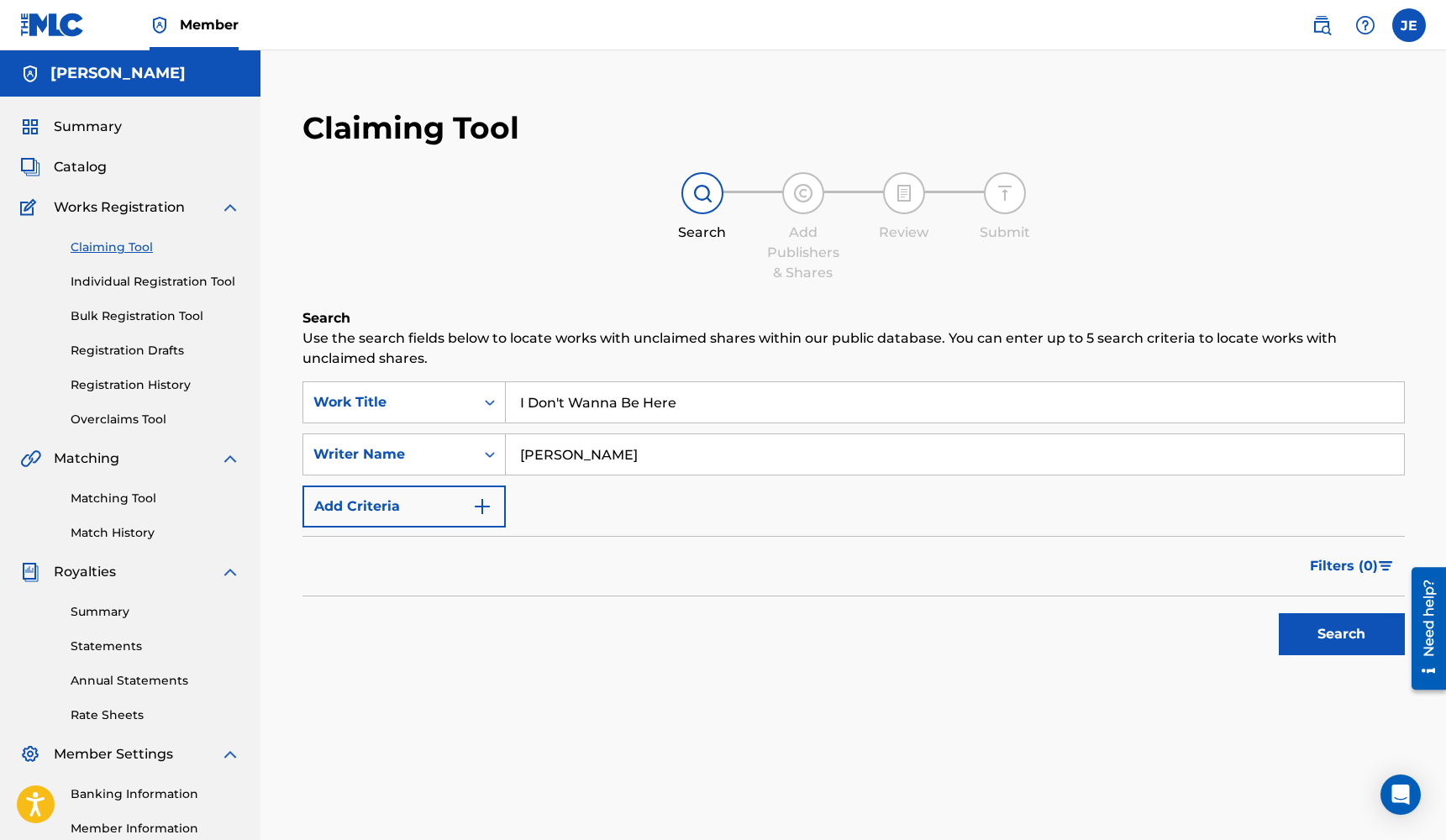 type on "[PERSON_NAME]" 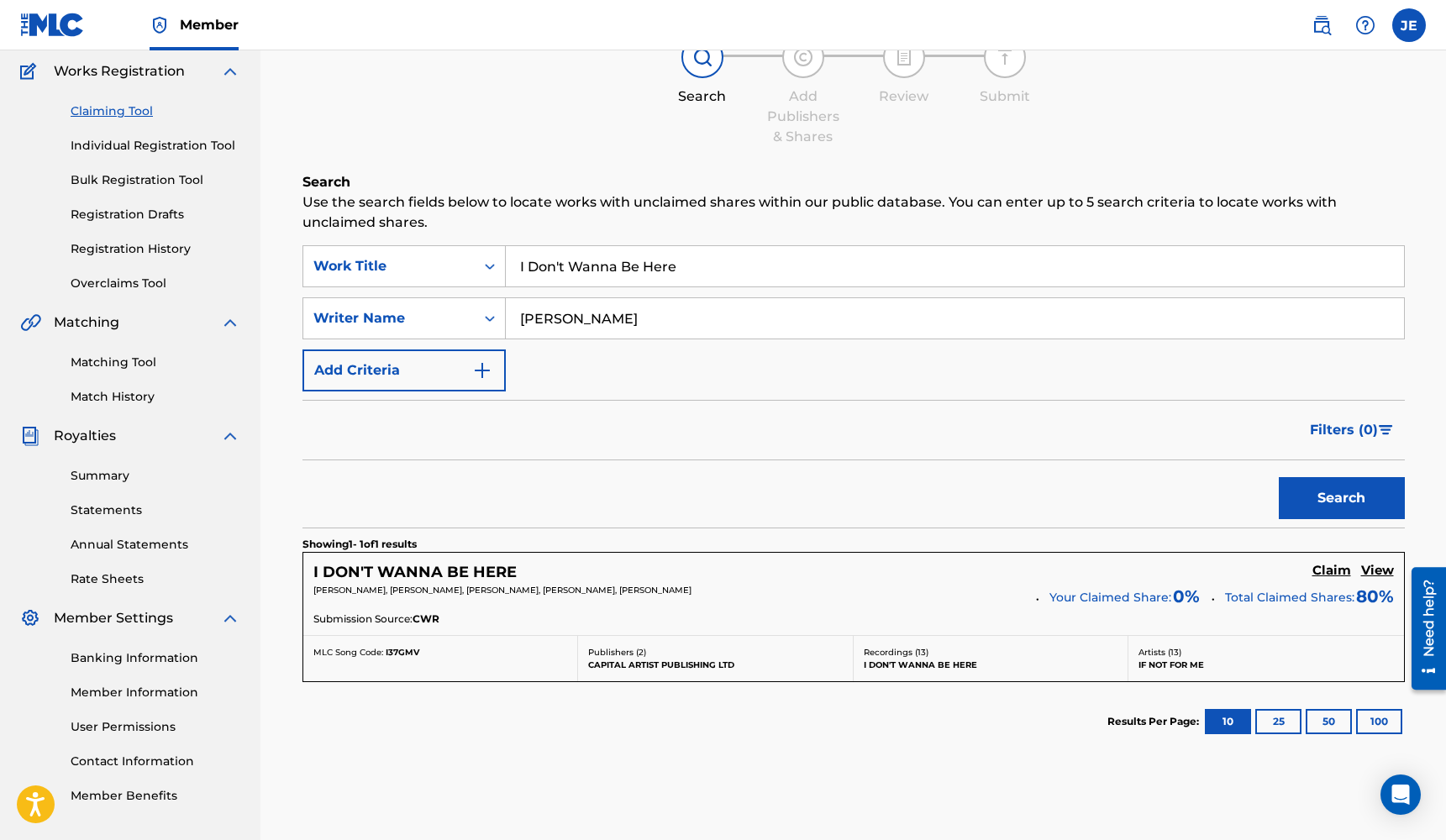 scroll, scrollTop: 143, scrollLeft: 0, axis: vertical 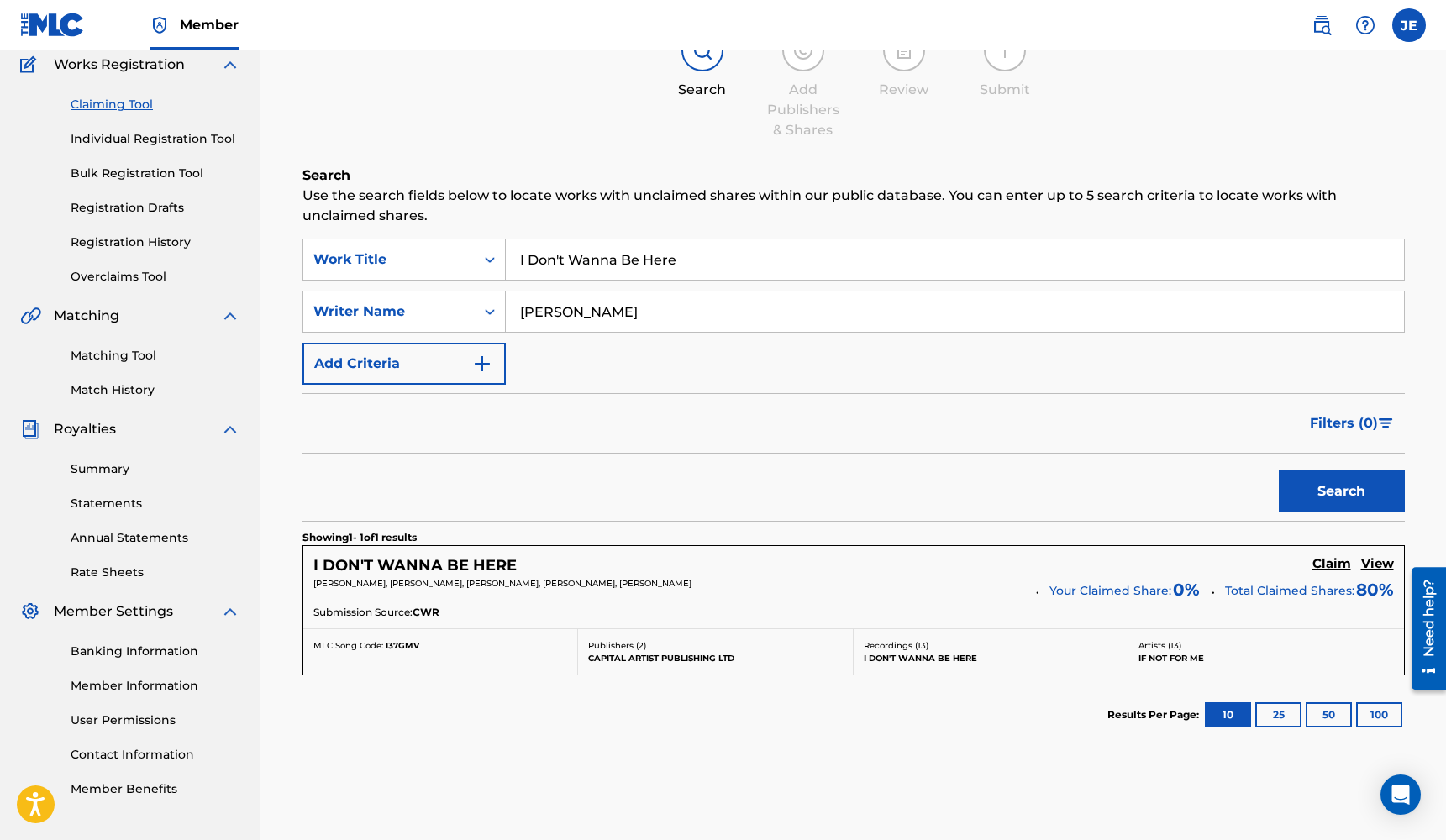 click on "Claim" at bounding box center [1332, 564] 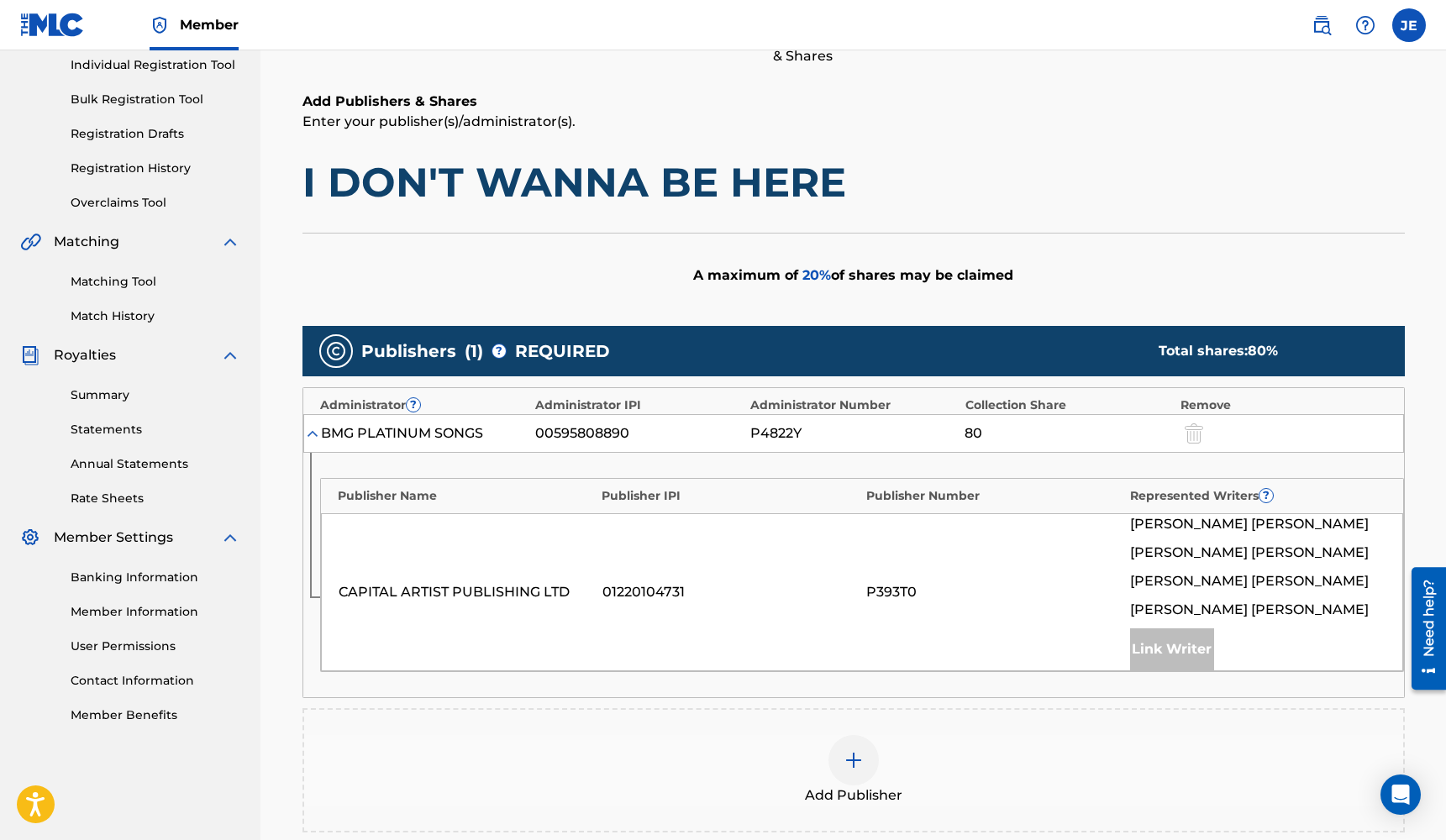 scroll, scrollTop: 246, scrollLeft: 0, axis: vertical 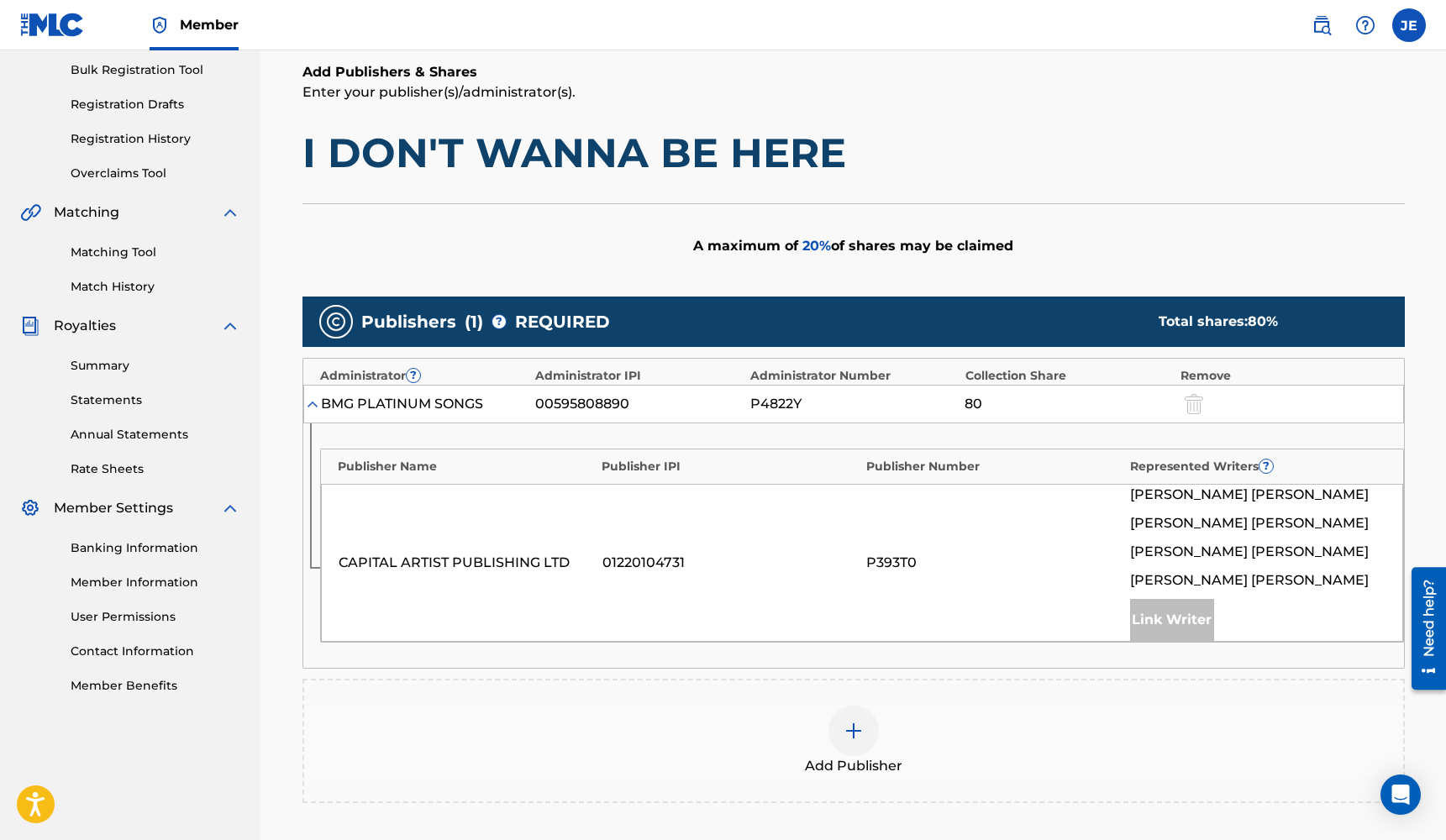 click on "Add Publisher" at bounding box center (854, 741) 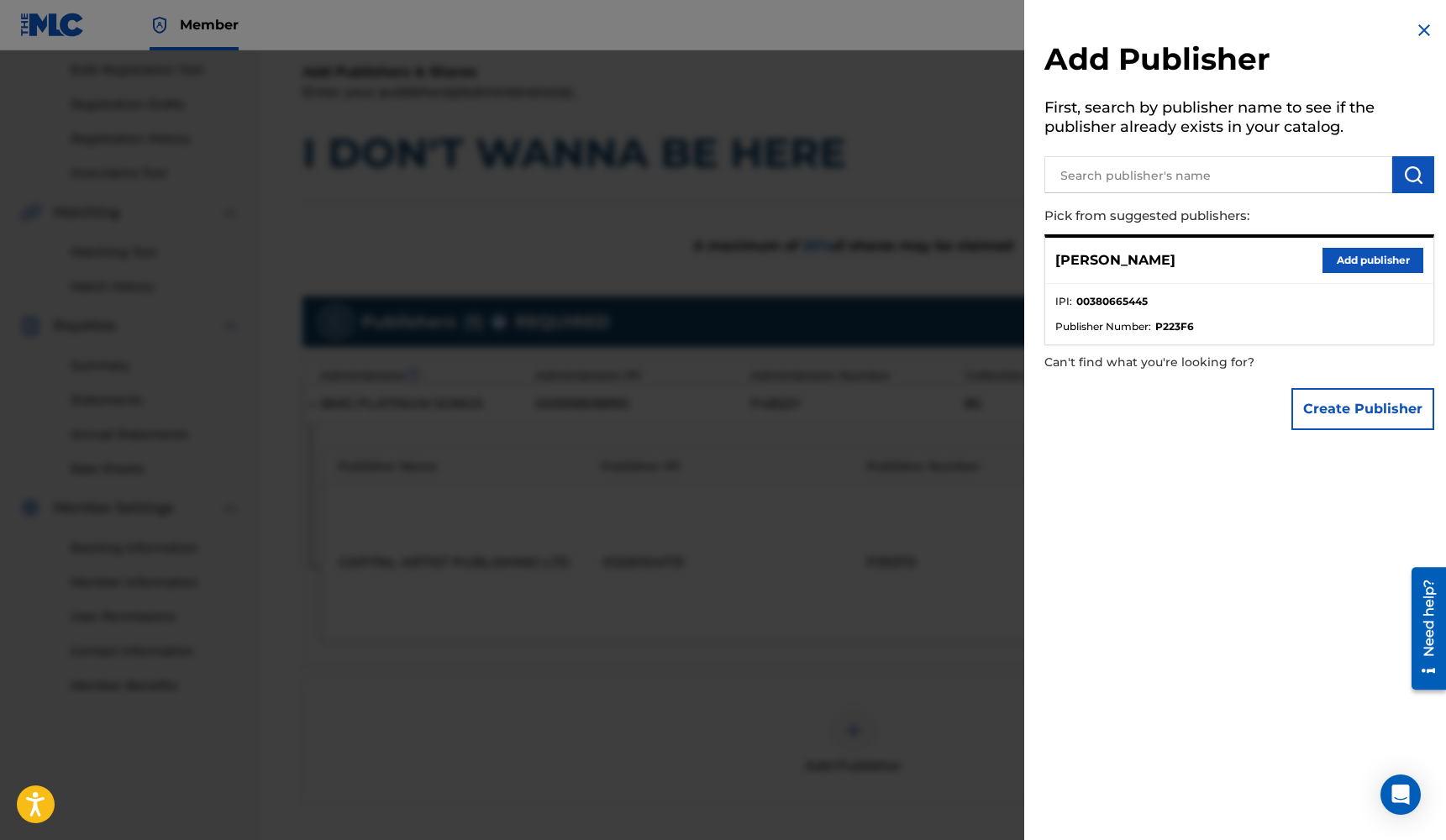 click on "Add publisher" at bounding box center (1373, 260) 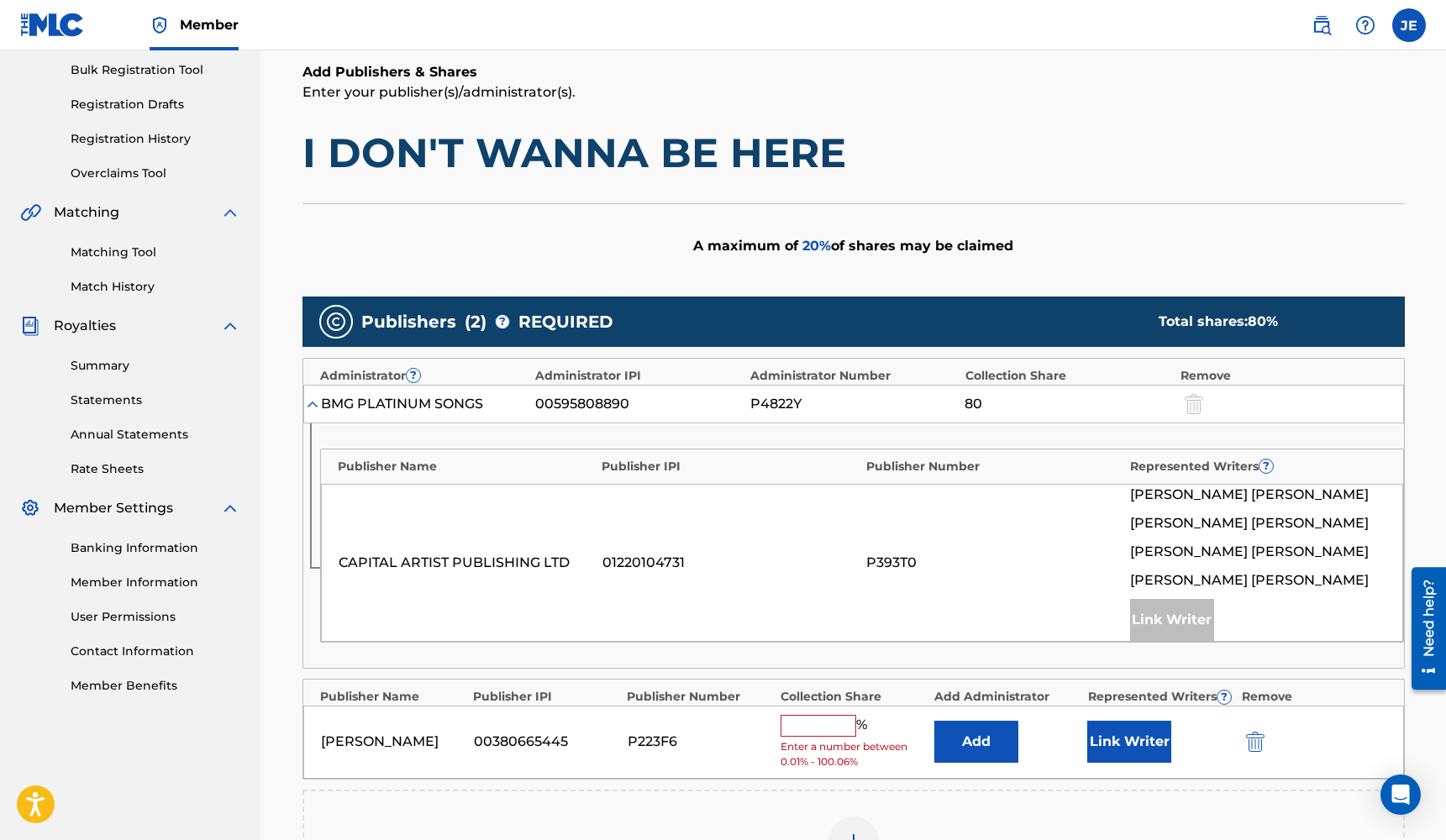 click at bounding box center (818, 726) 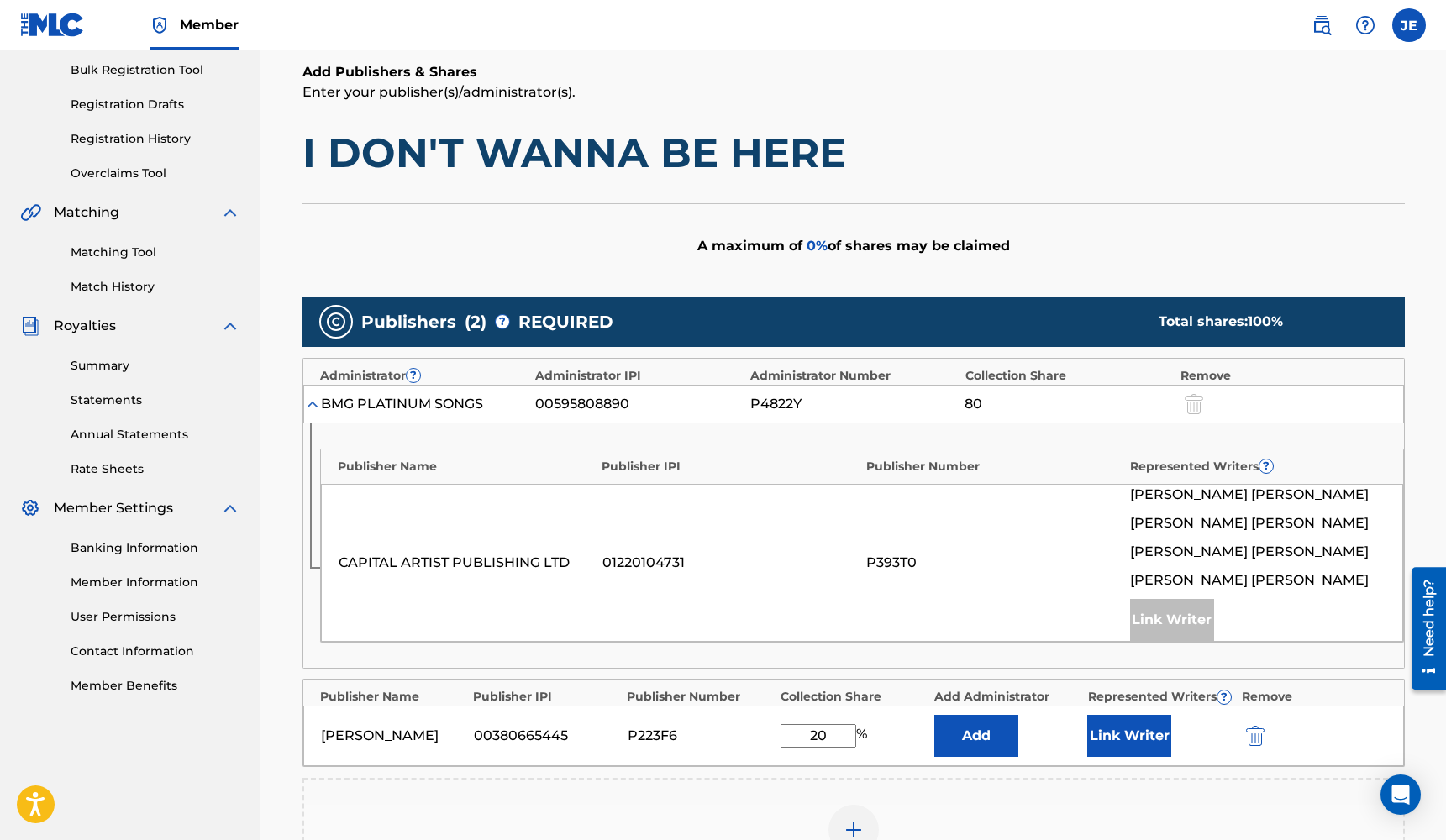type on "20" 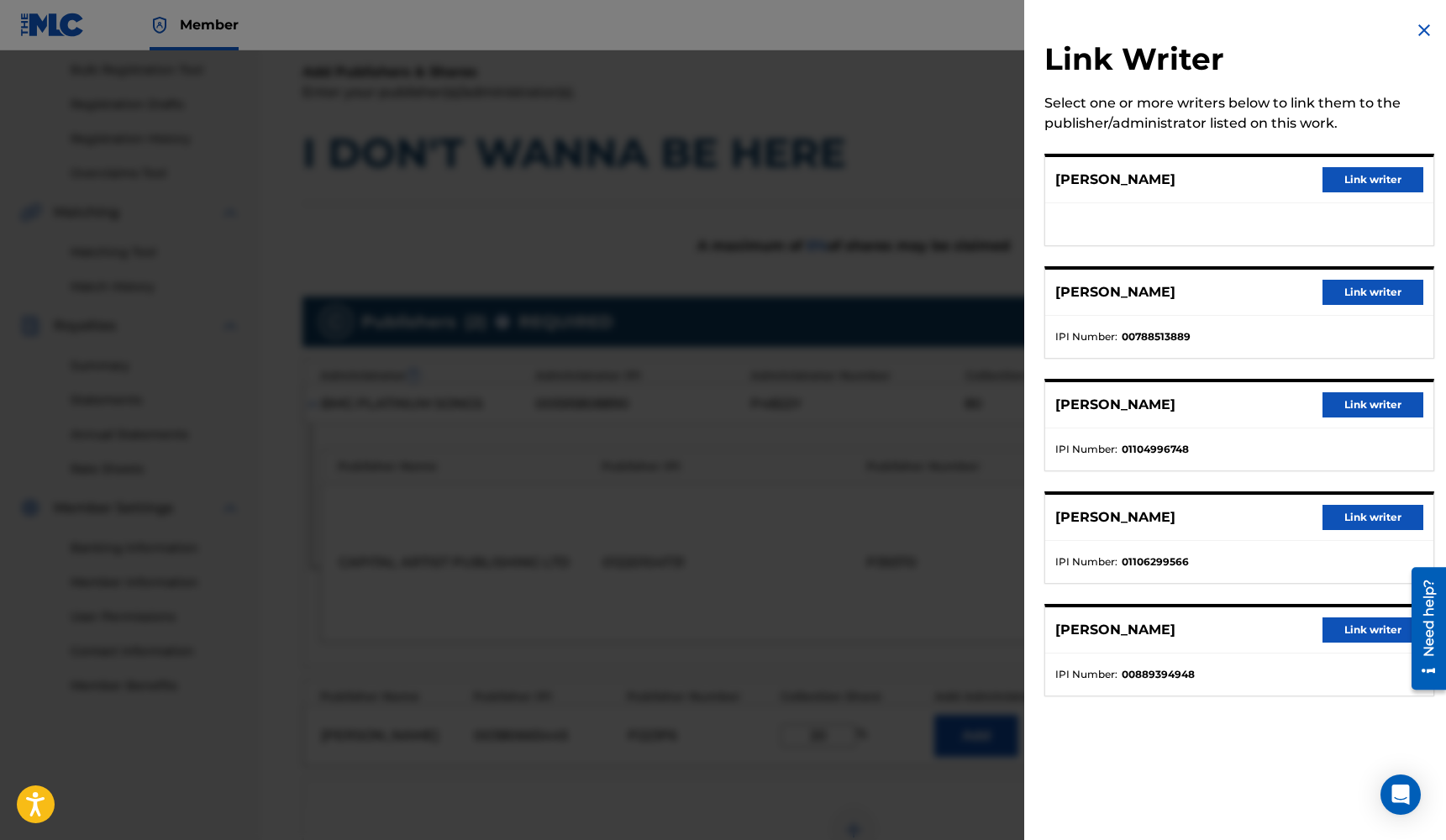 click on "Link writer" at bounding box center (1373, 180) 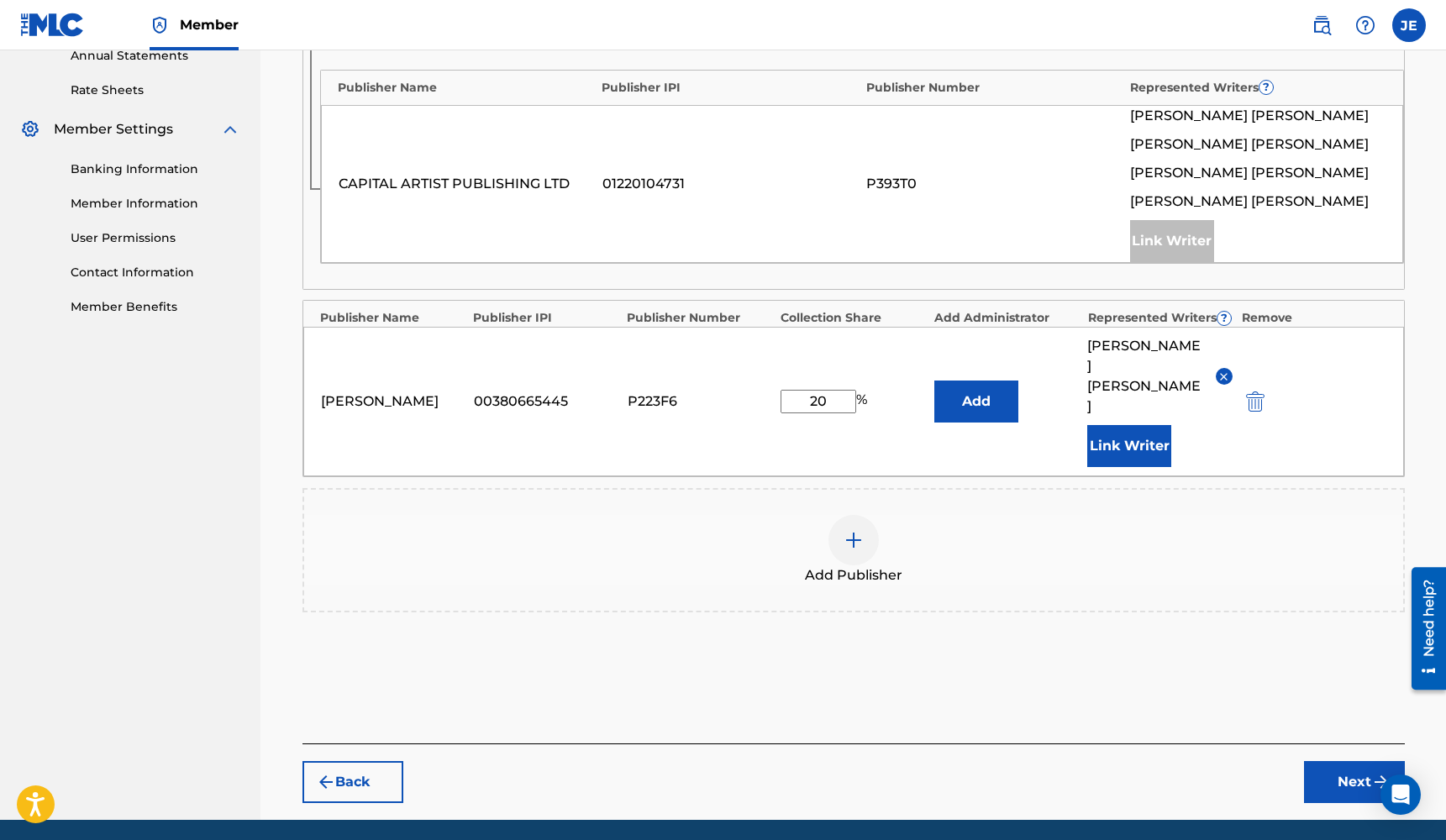 click on "Next" at bounding box center [1354, 782] 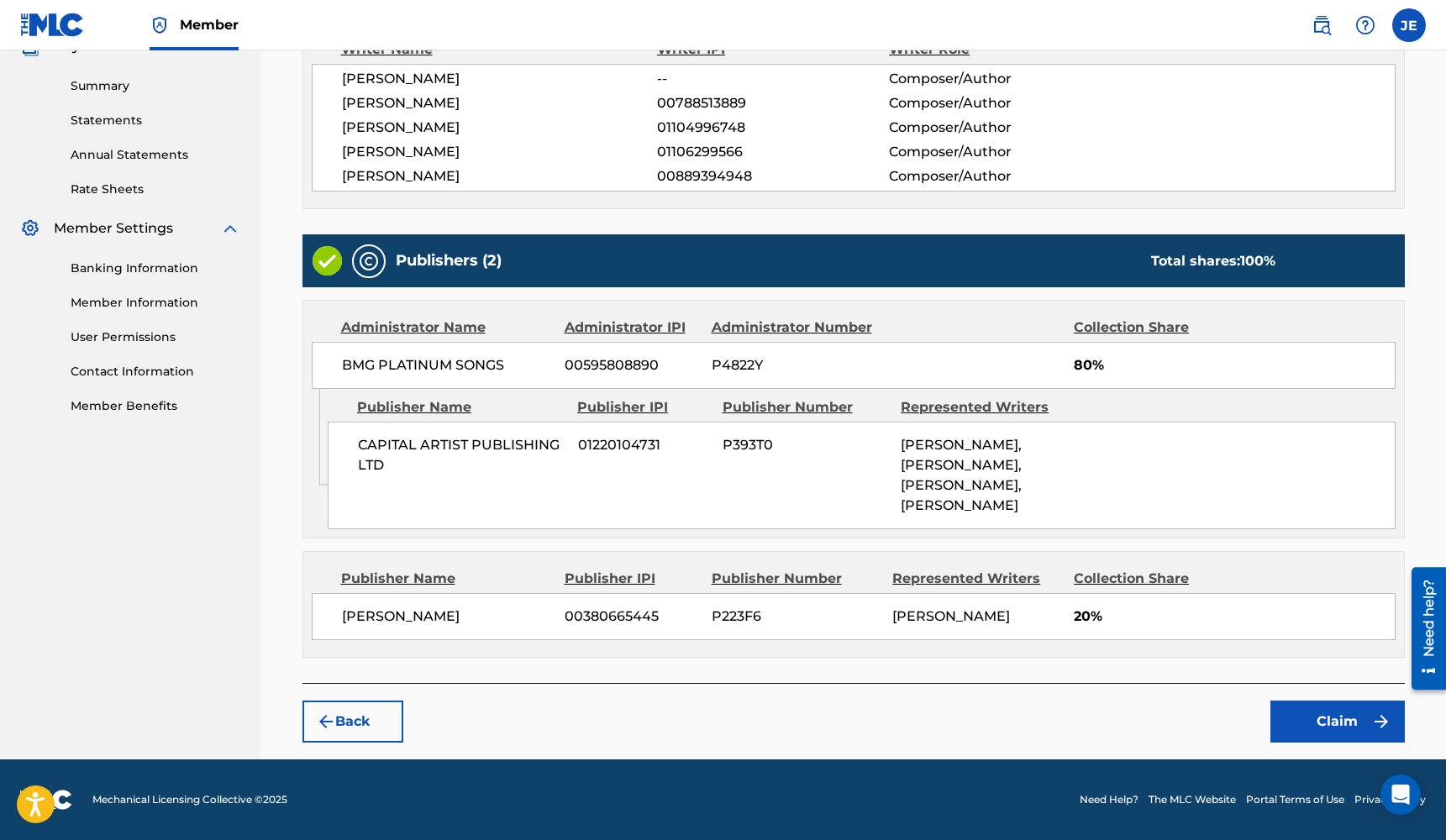 scroll, scrollTop: 522, scrollLeft: 0, axis: vertical 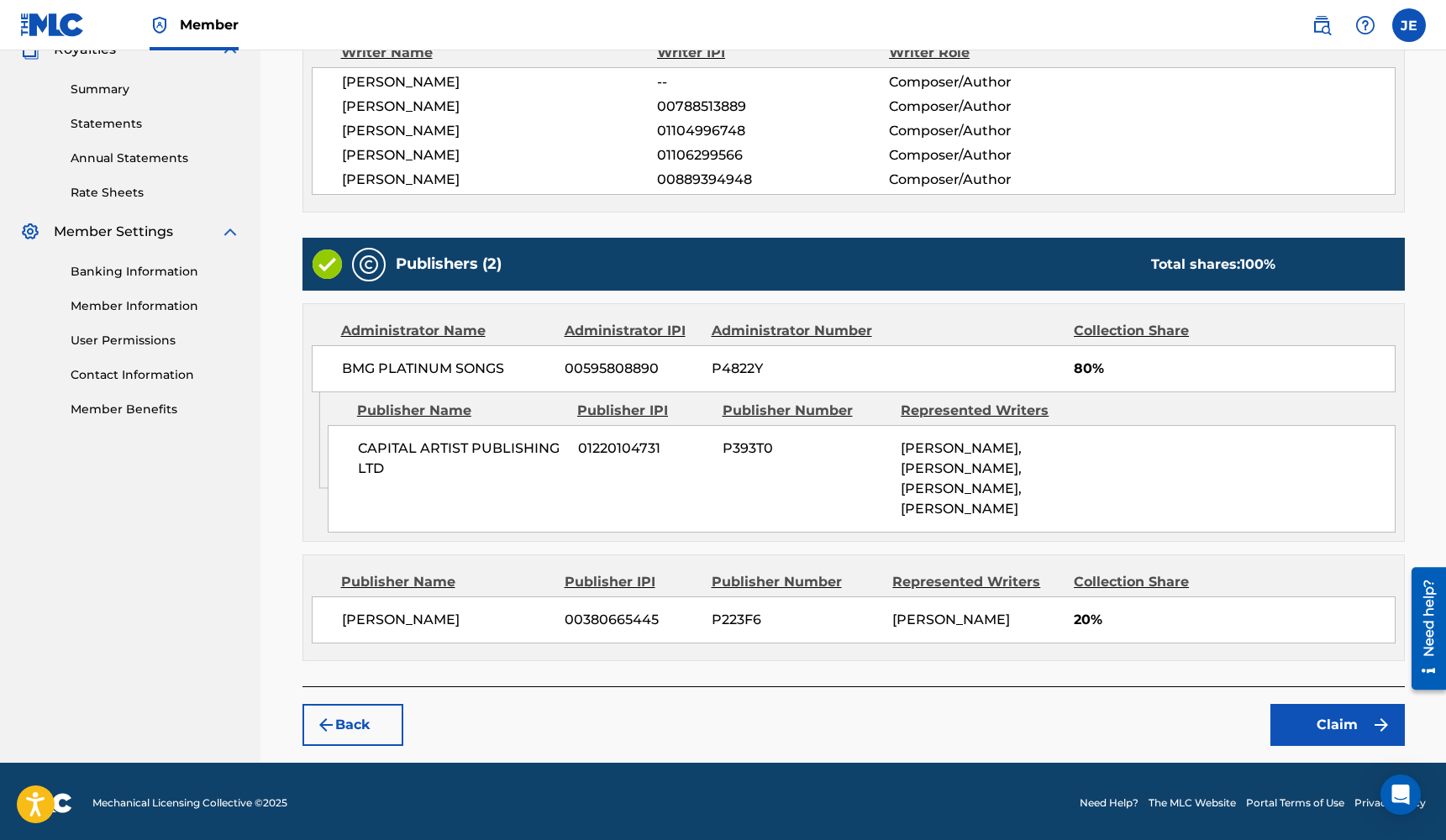 click on "Claim" at bounding box center (1338, 725) 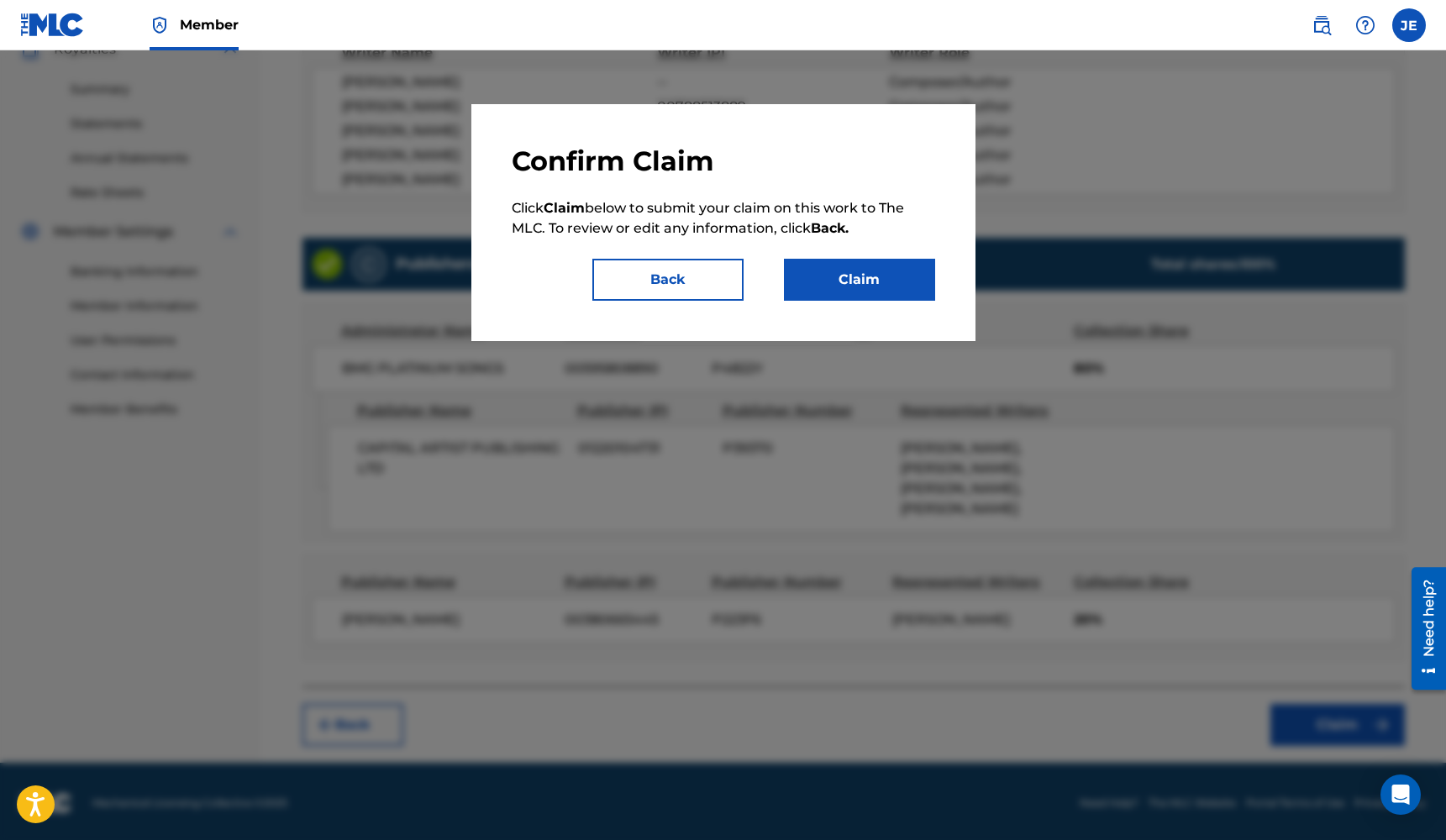click on "Claim" at bounding box center (860, 280) 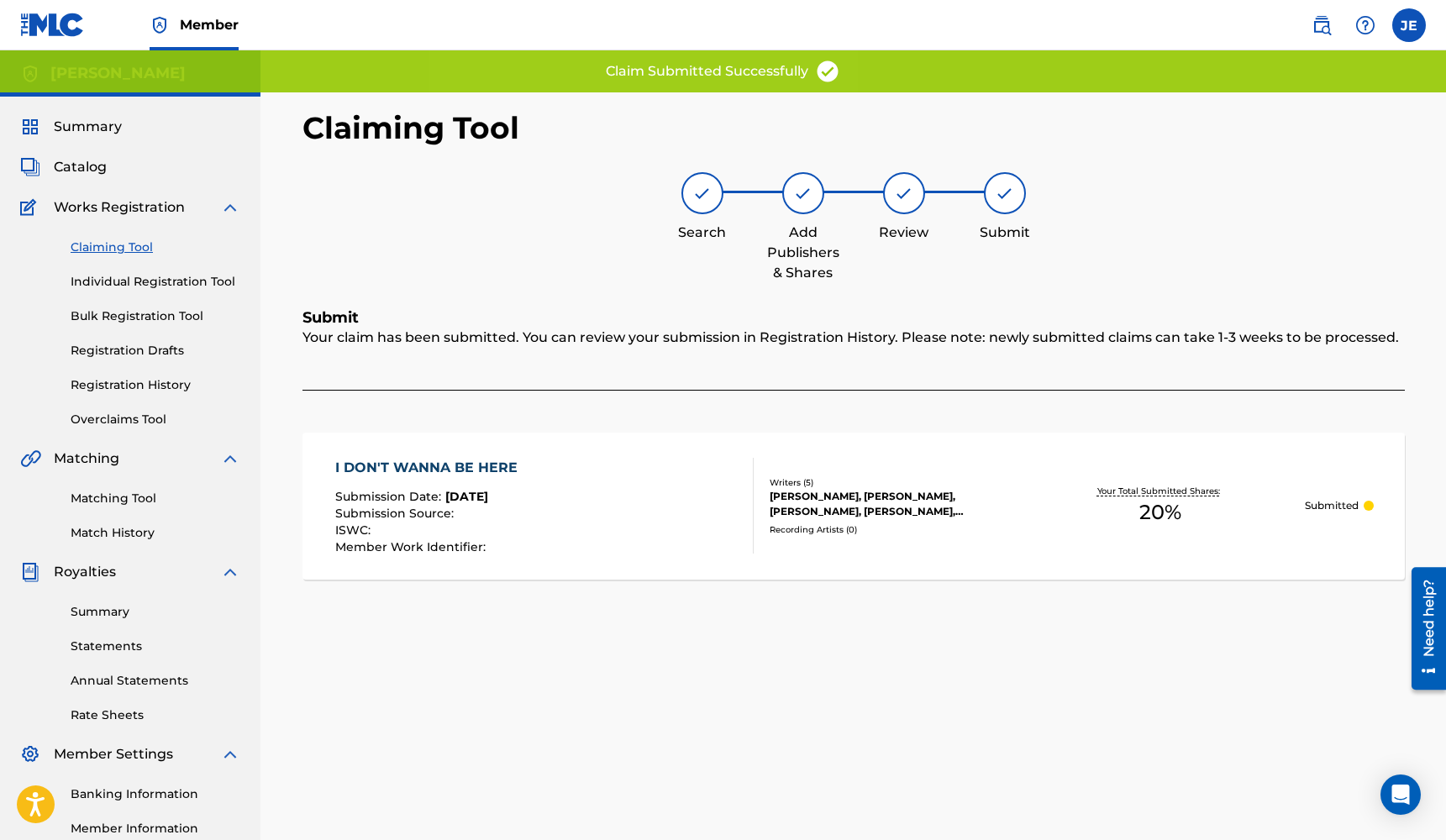 scroll, scrollTop: 0, scrollLeft: 0, axis: both 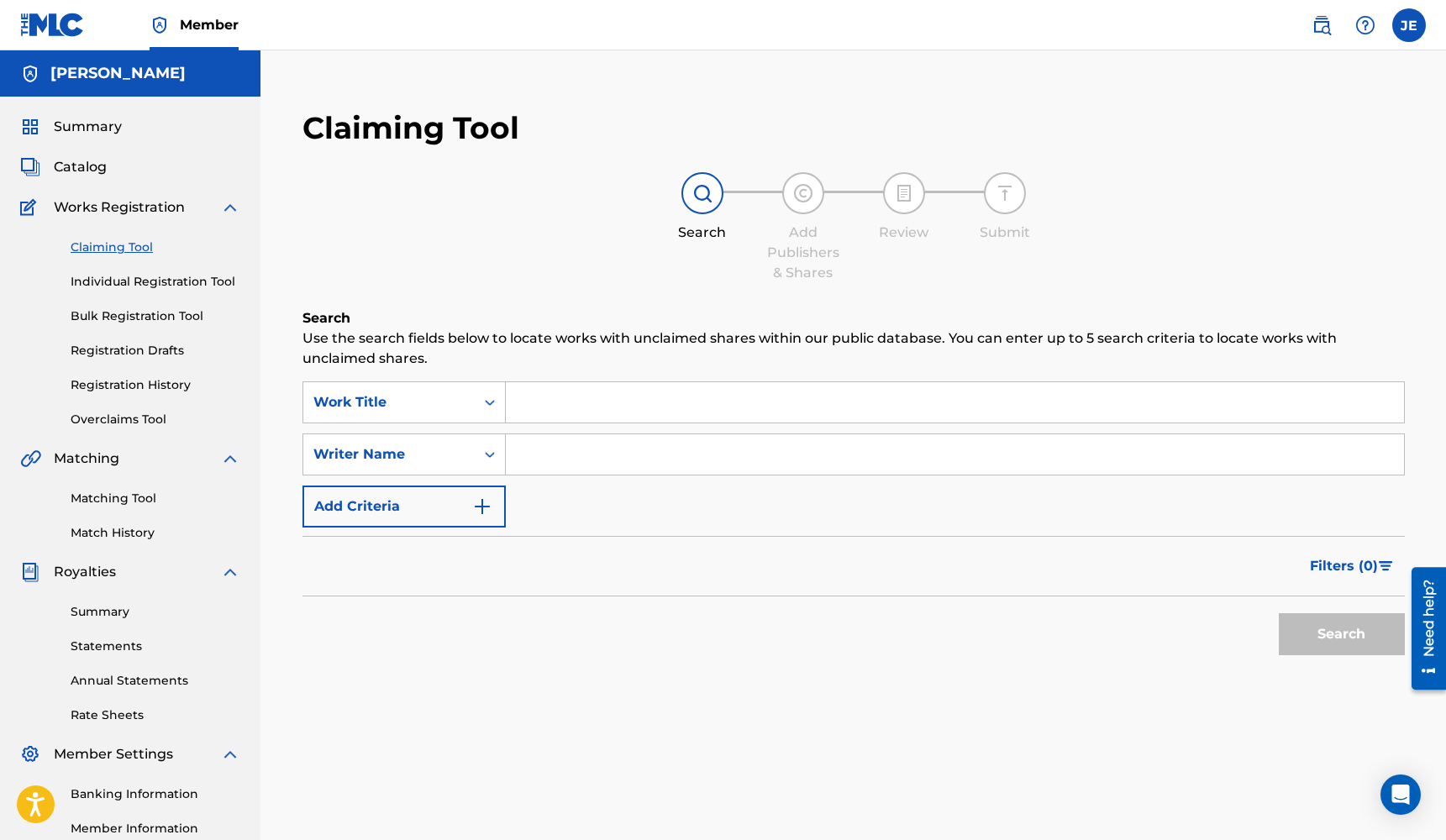 click at bounding box center (954, 402) 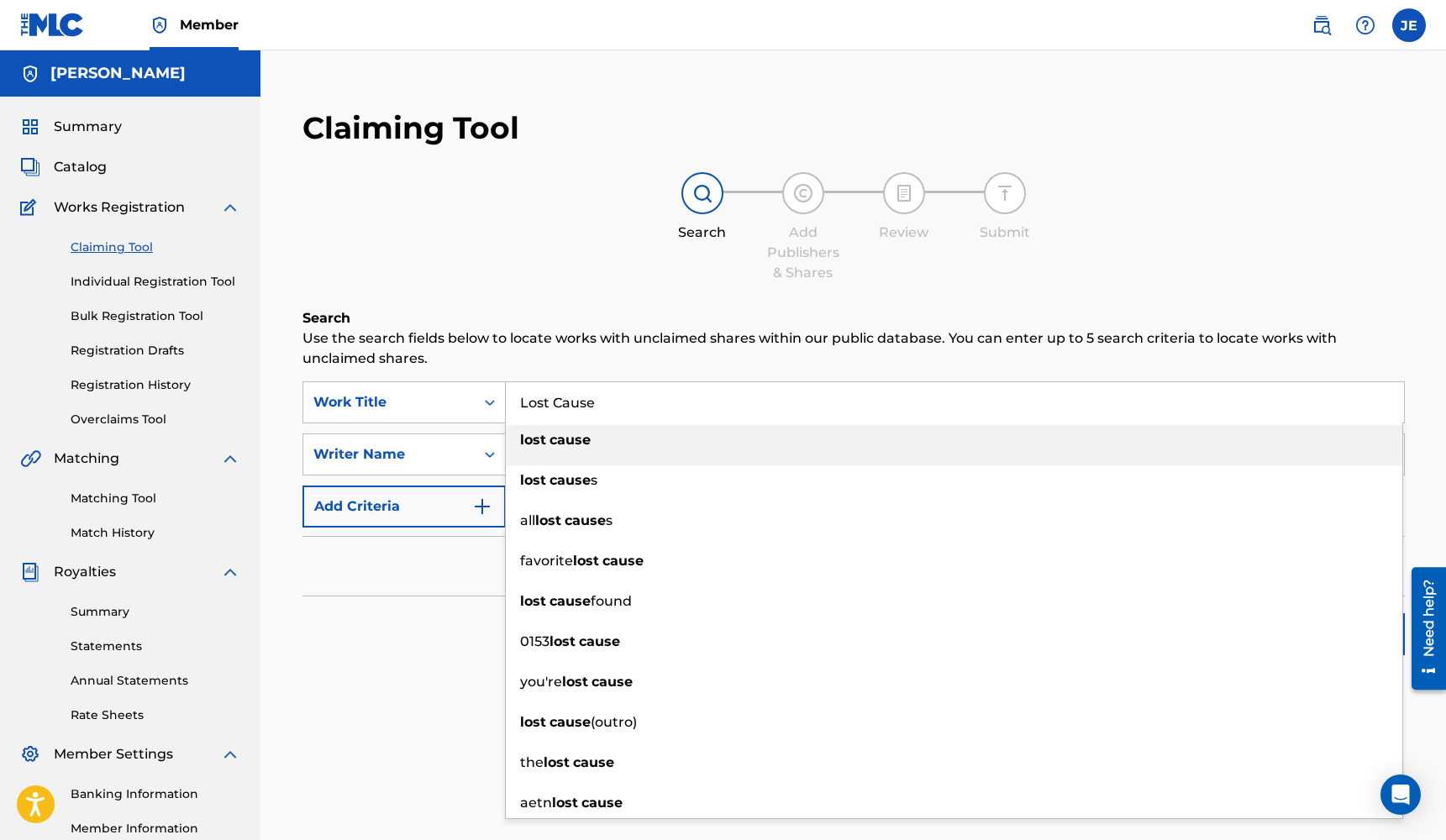 type on "Lost Cause" 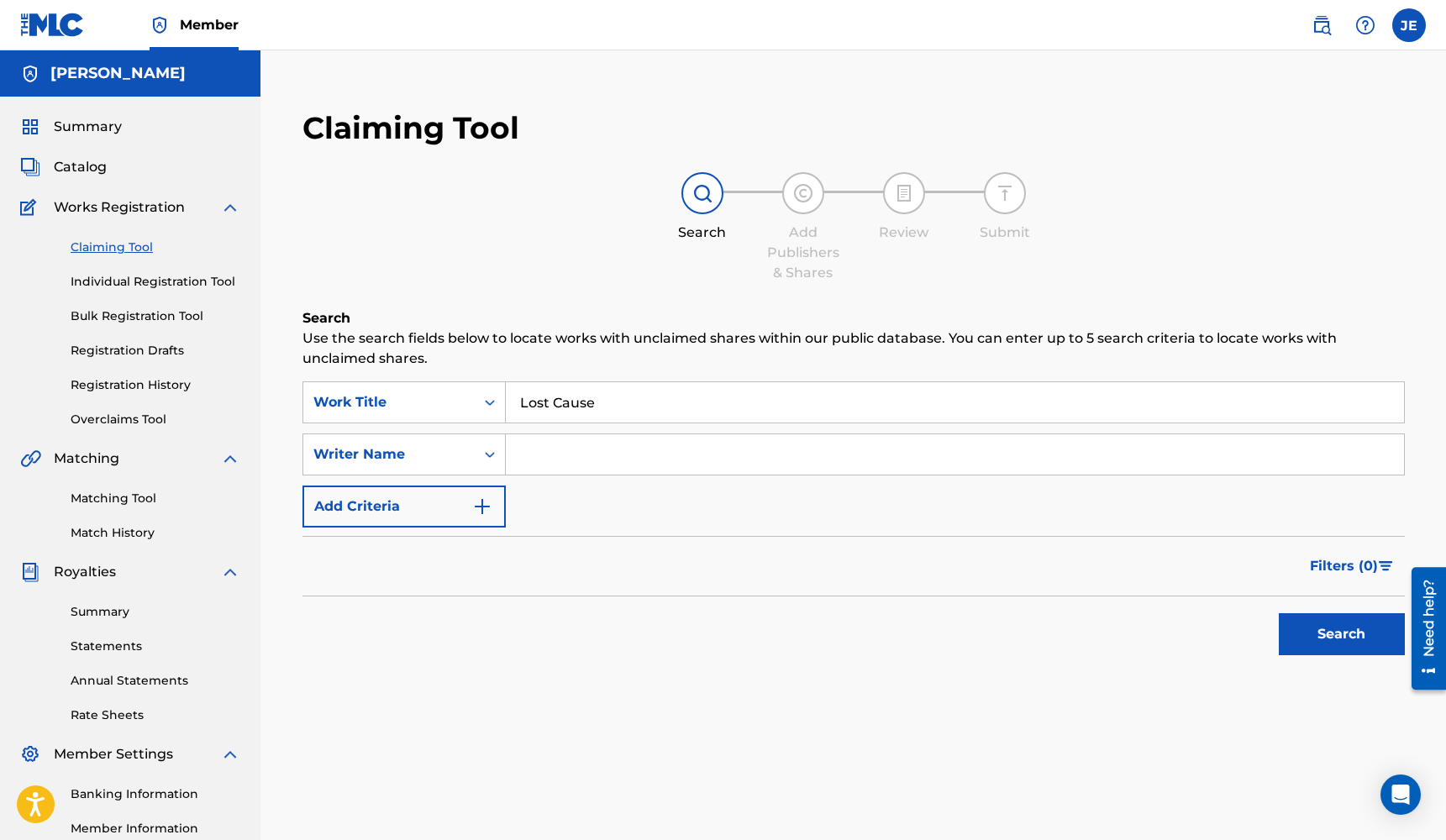 click at bounding box center [954, 454] 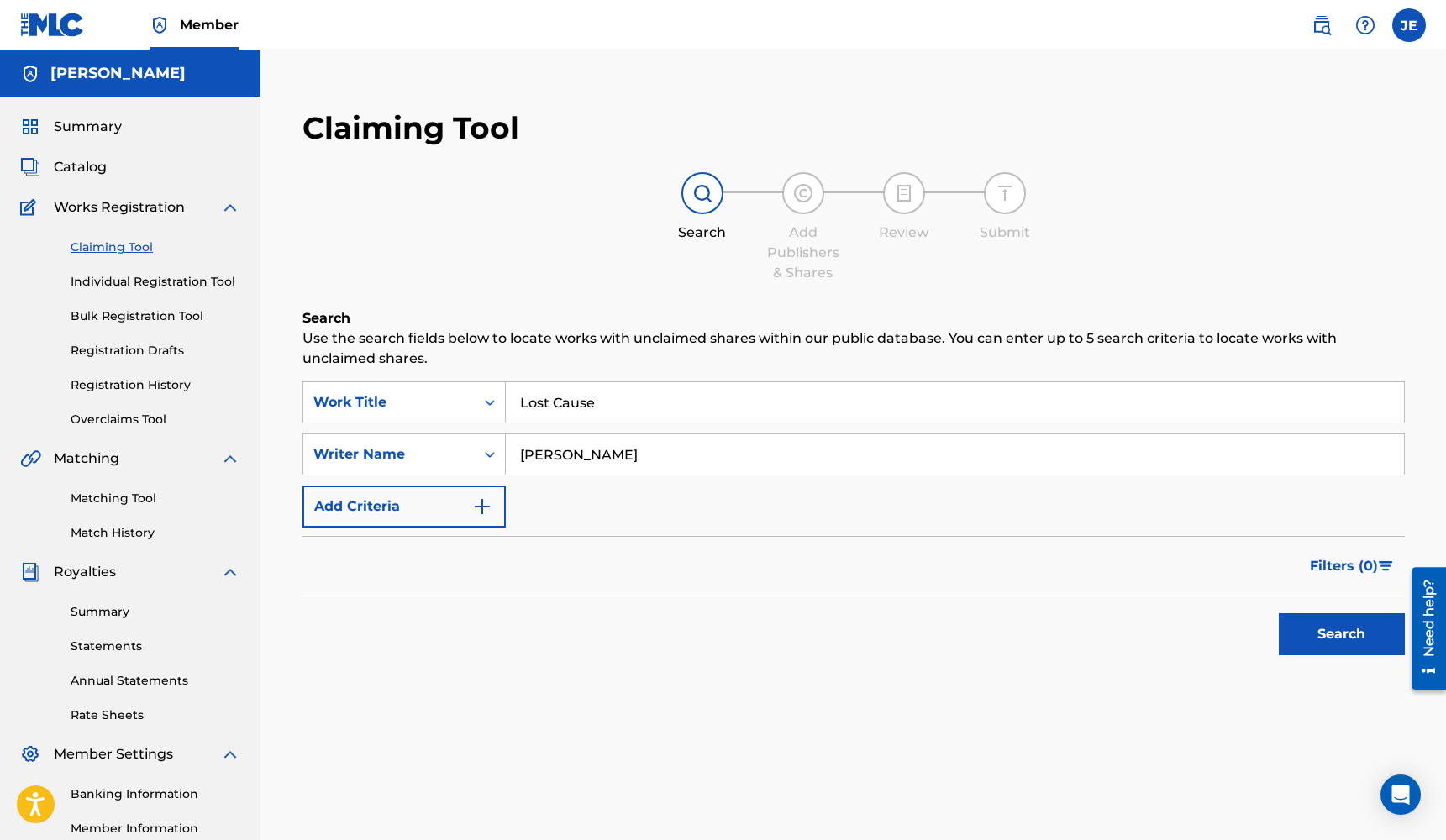type on "[PERSON_NAME]" 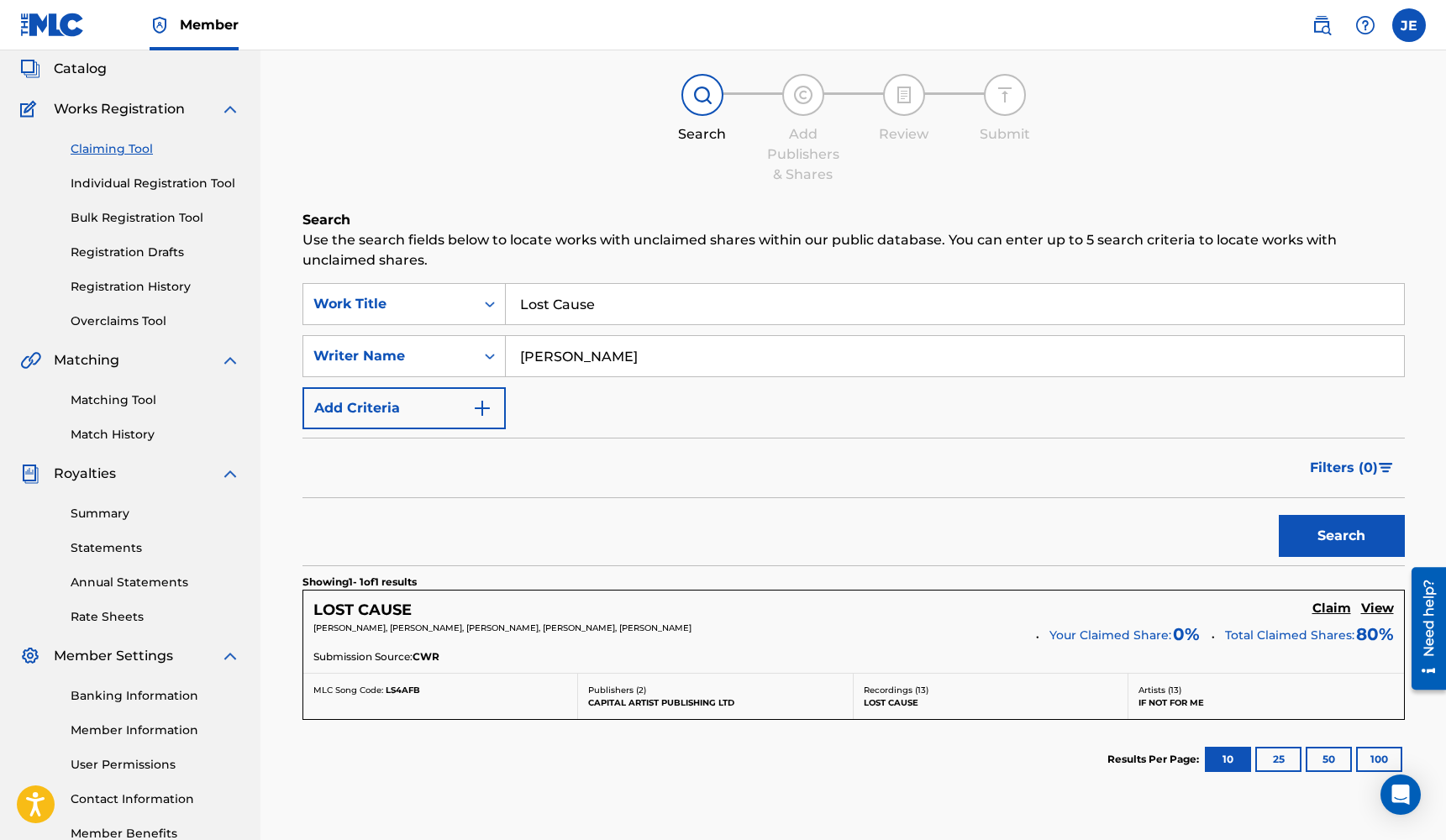 scroll, scrollTop: 134, scrollLeft: 0, axis: vertical 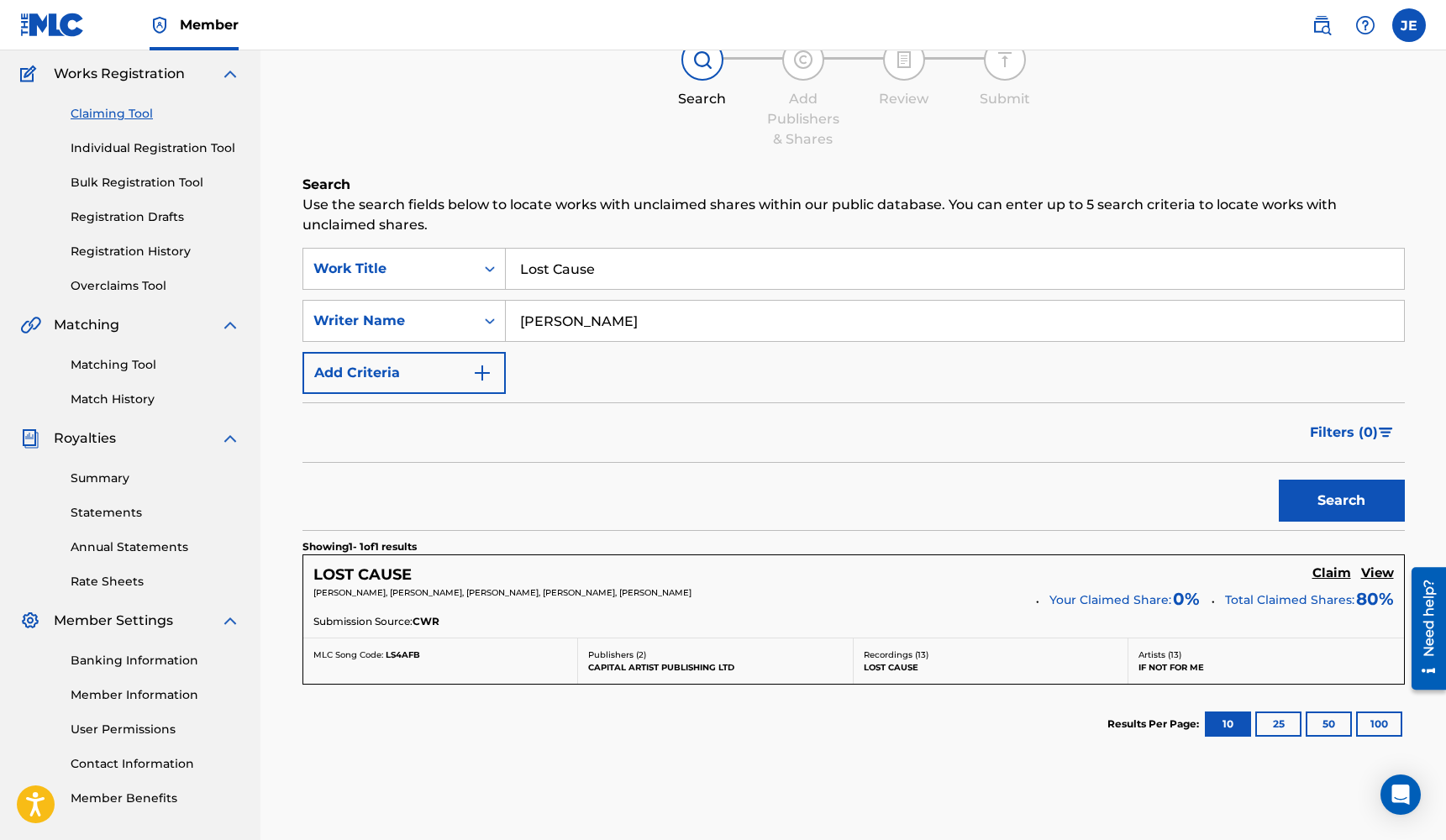 click on "Claim" at bounding box center [1332, 573] 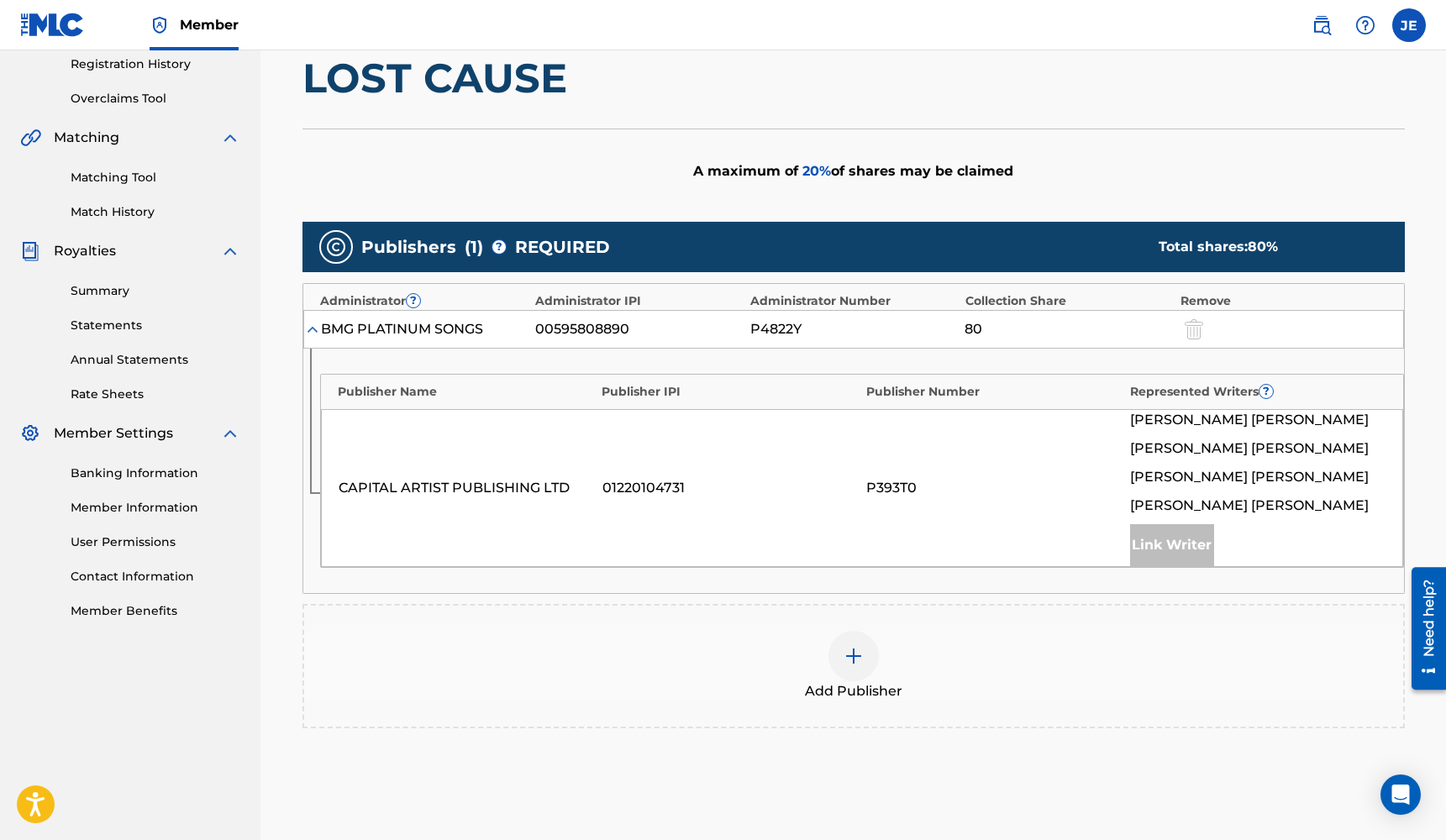 scroll, scrollTop: 407, scrollLeft: 0, axis: vertical 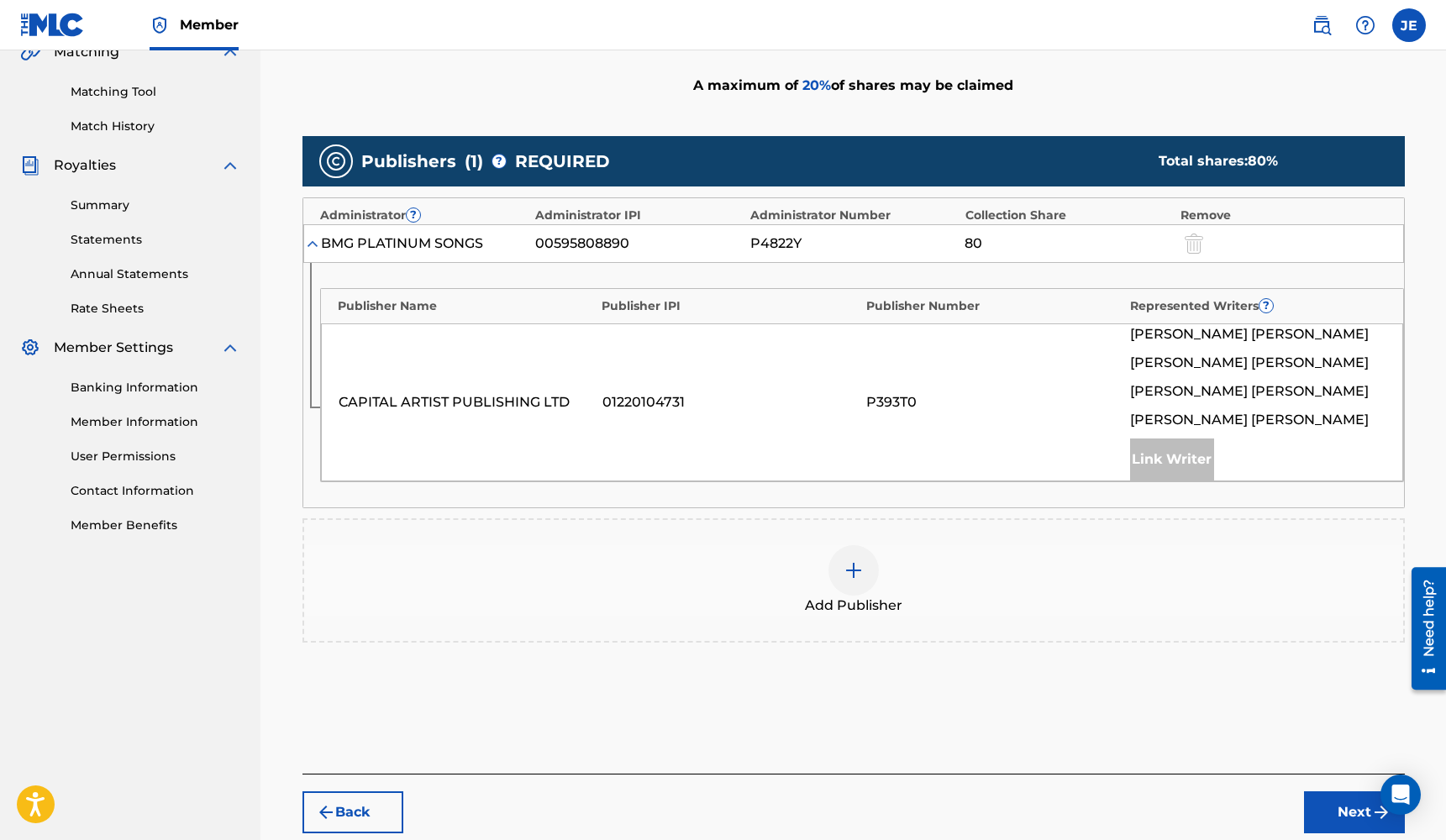 click at bounding box center [854, 570] 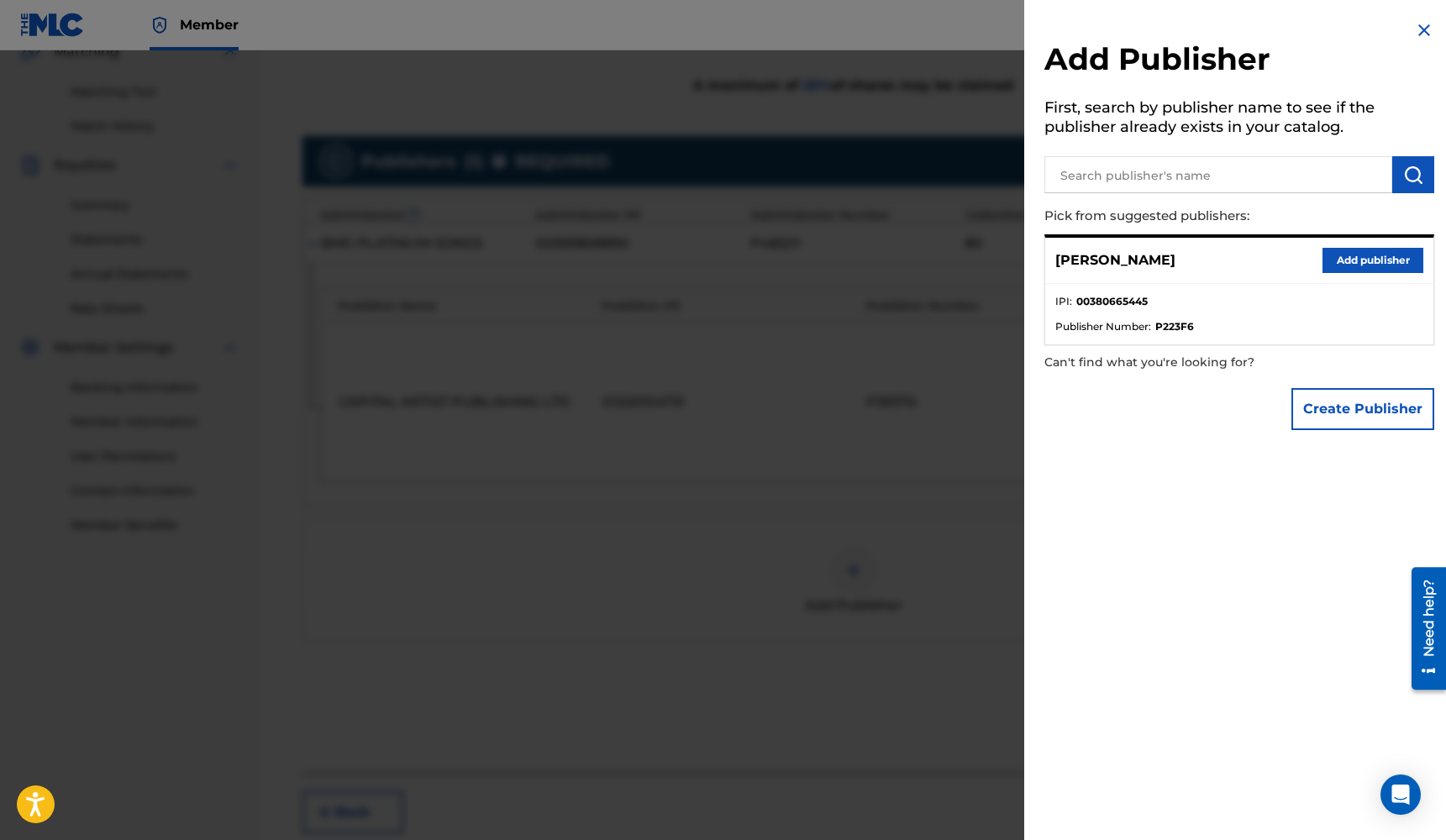 click on "[PERSON_NAME] Add publisher" at bounding box center [1239, 260] 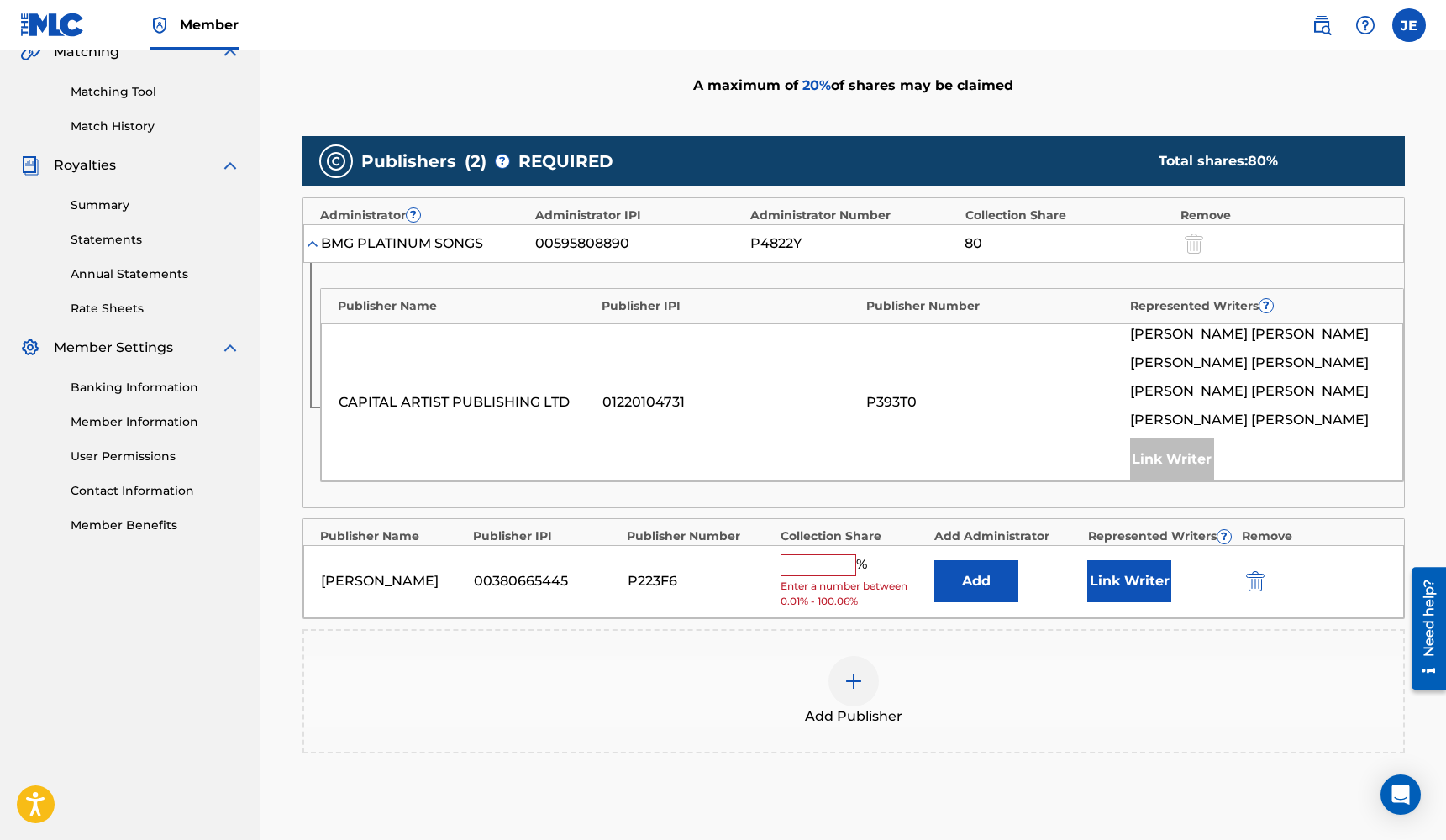 click at bounding box center (818, 565) 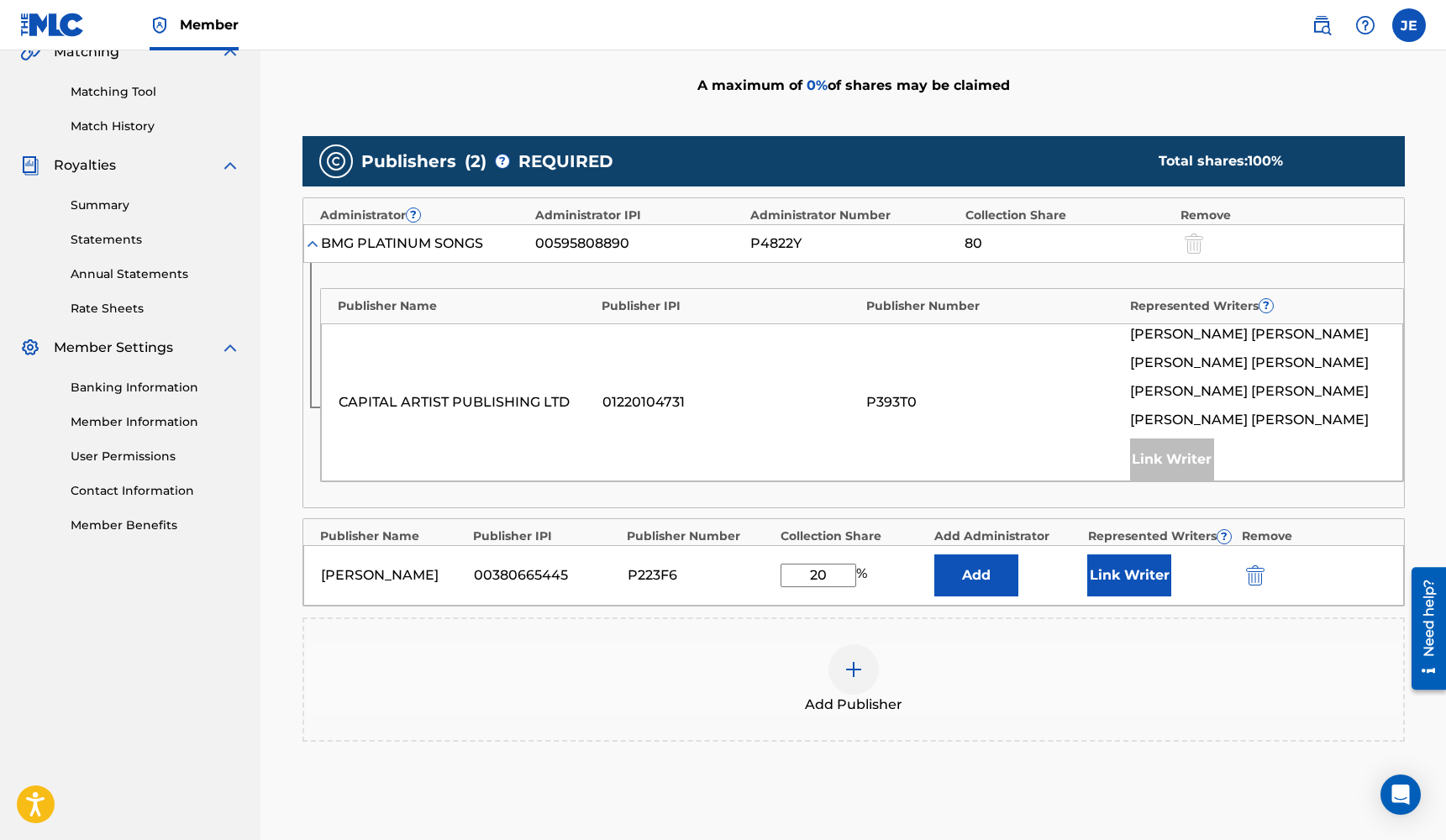 type on "20" 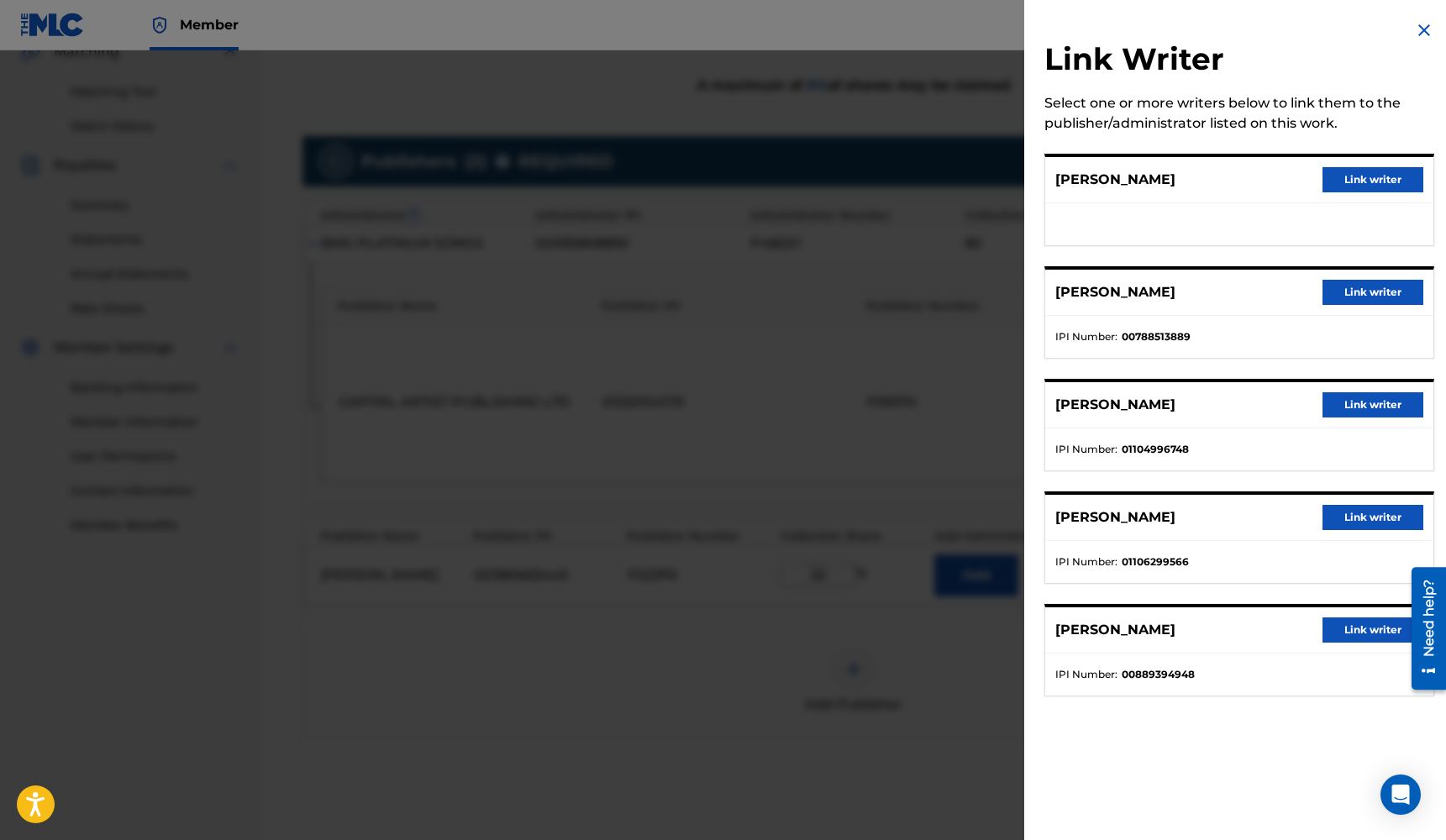 click on "Link writer" at bounding box center [1373, 180] 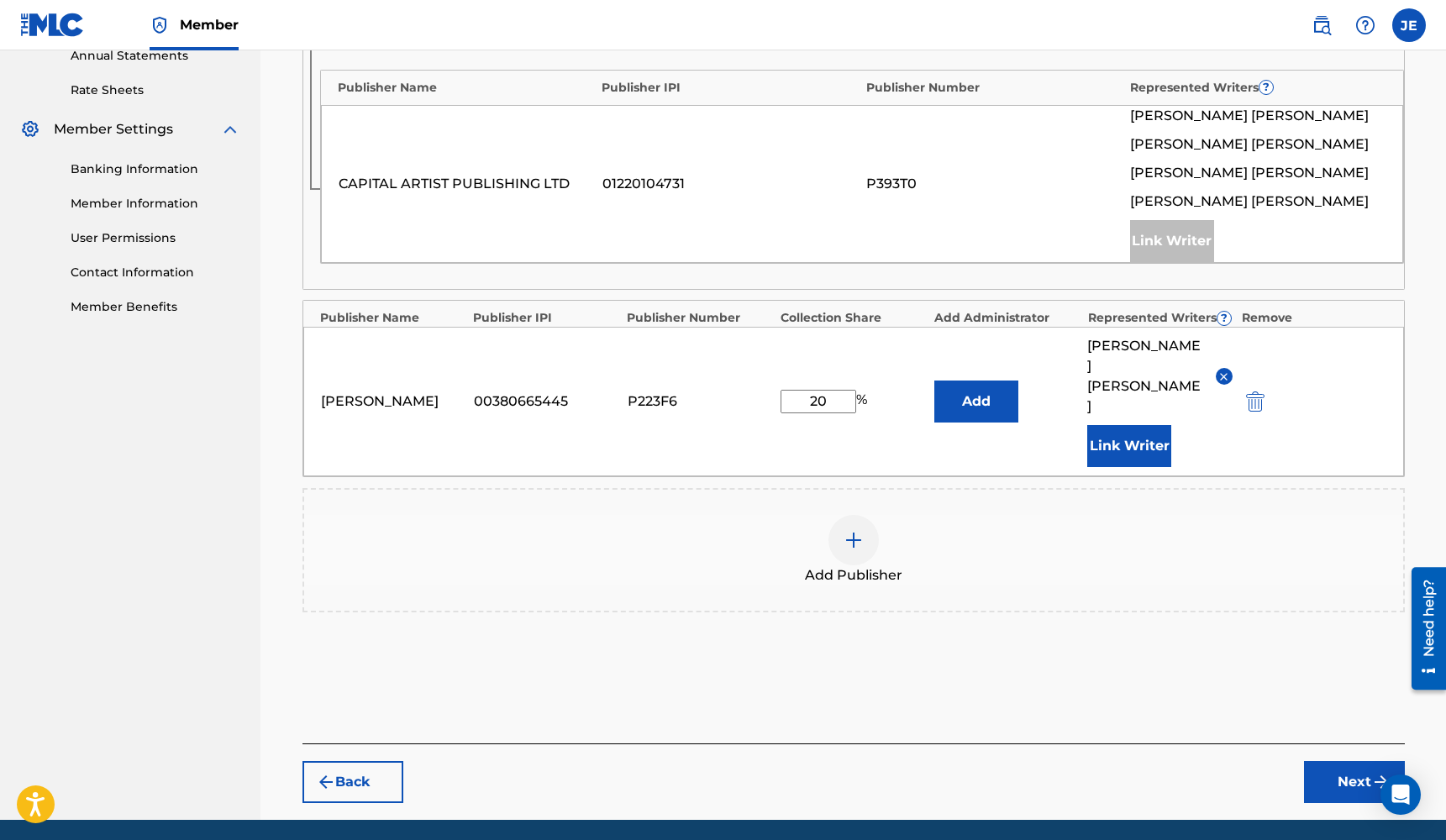 click on "Next" at bounding box center [1354, 782] 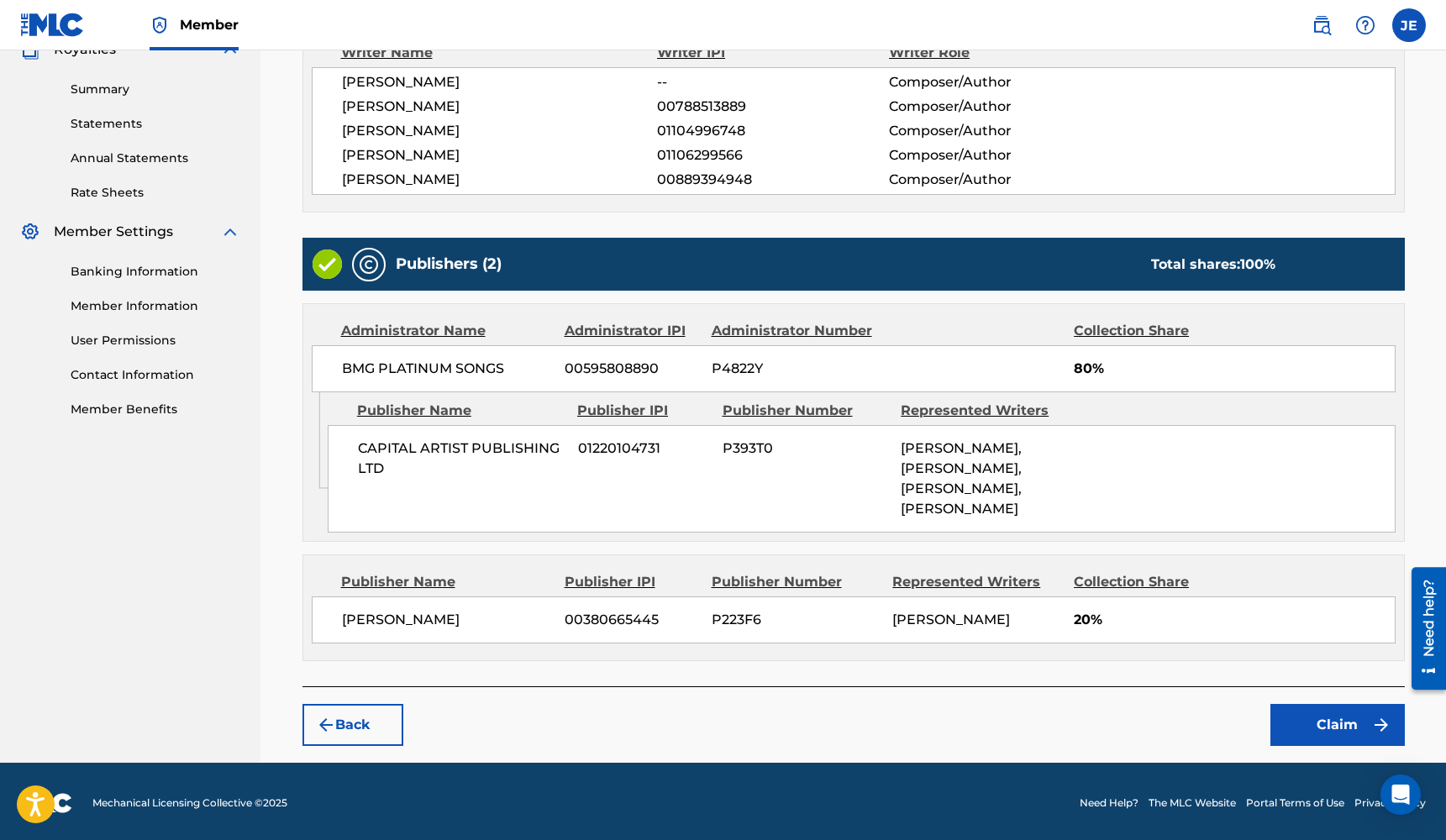 click on "Claim" at bounding box center (1338, 725) 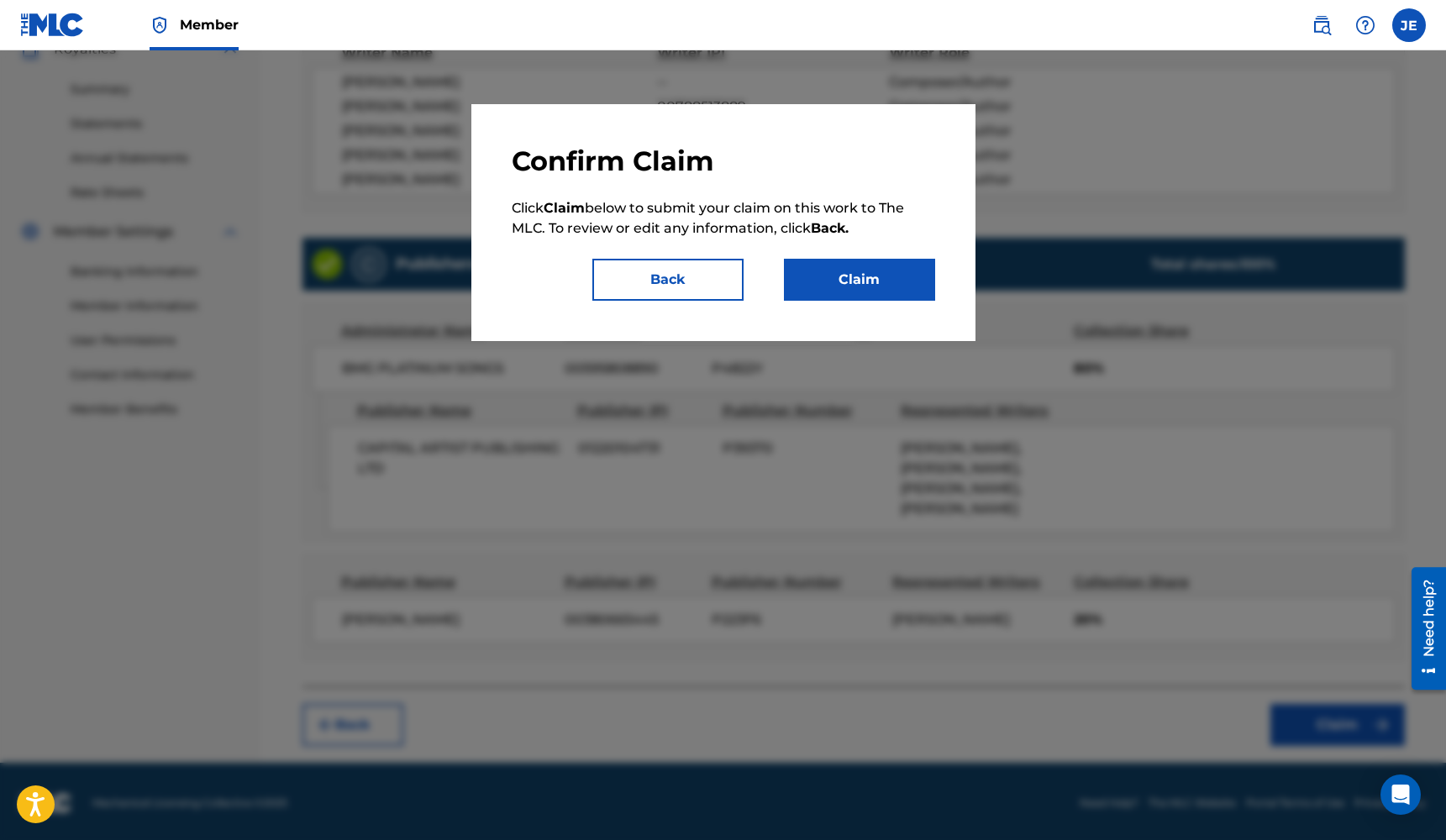 click on "Claim" at bounding box center [860, 280] 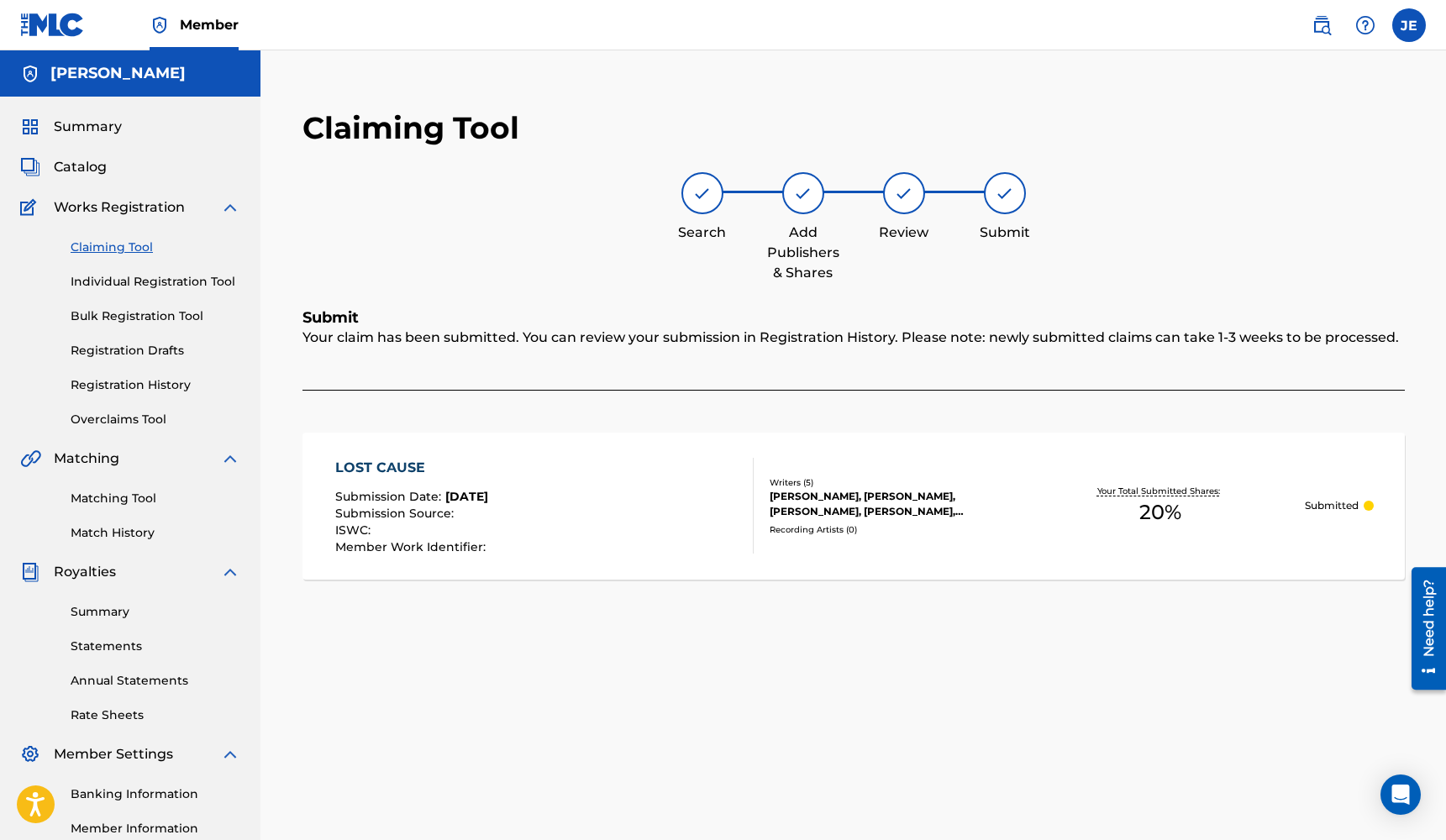 scroll, scrollTop: 0, scrollLeft: 0, axis: both 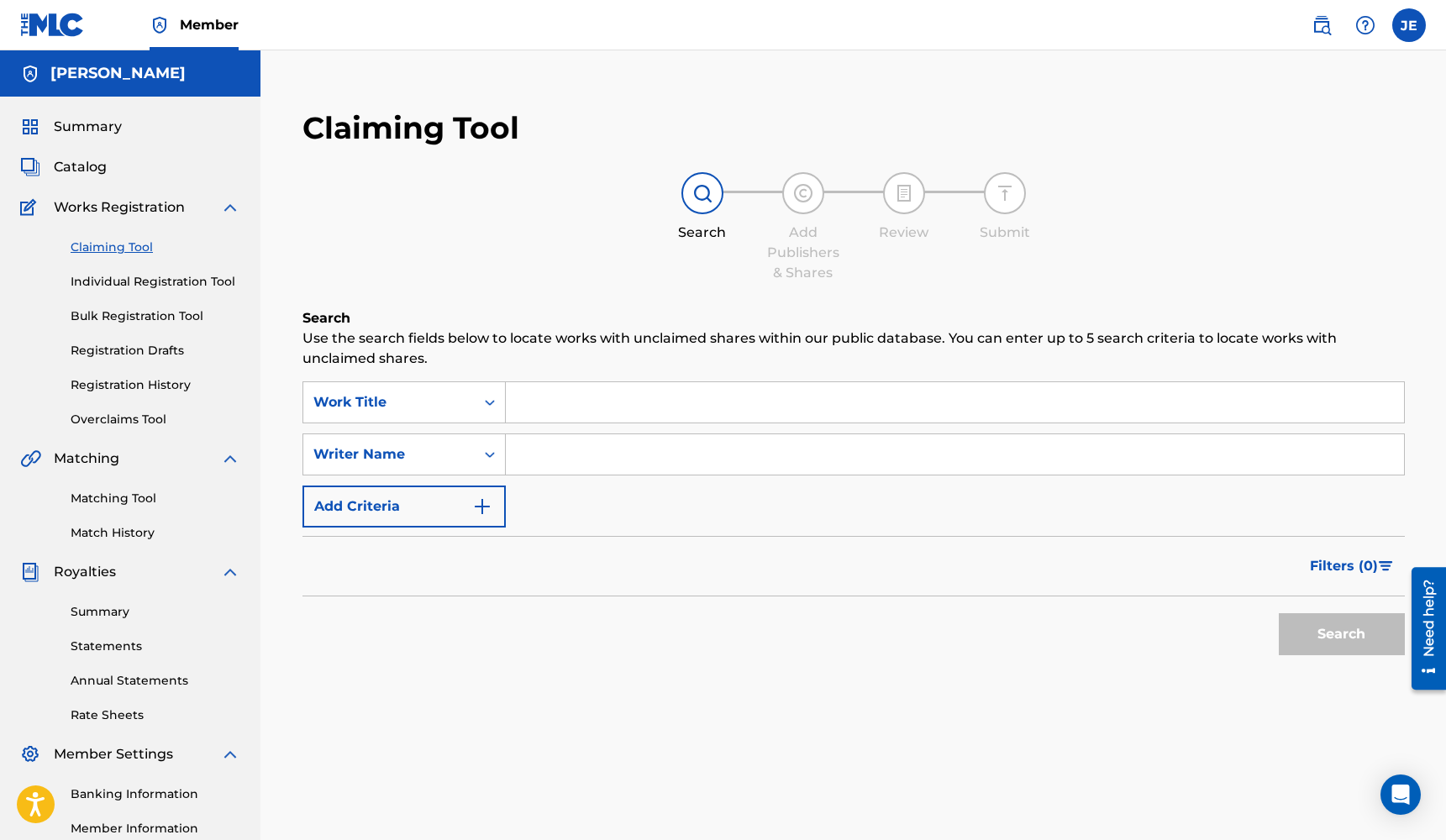 click on "SearchWithCriteriaad8b3c8d-3880-42f2-87a9-07bff7c77d0a Work Title SearchWithCriteria59b92213-4a9c-4a85-bbab-10a4857cb641 Writer Name Add Criteria" at bounding box center [854, 454] 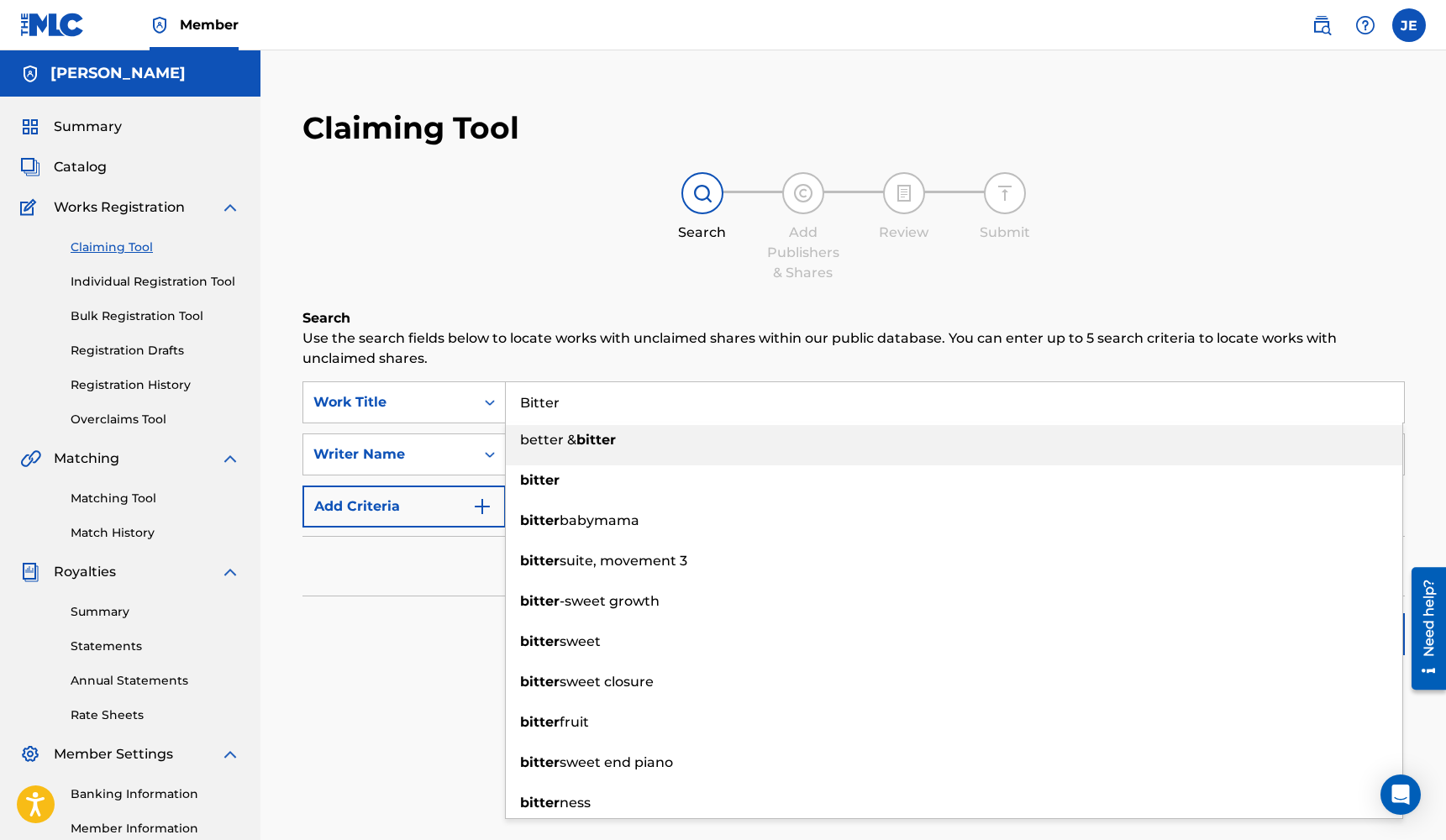 click on "Bitter" at bounding box center [954, 402] 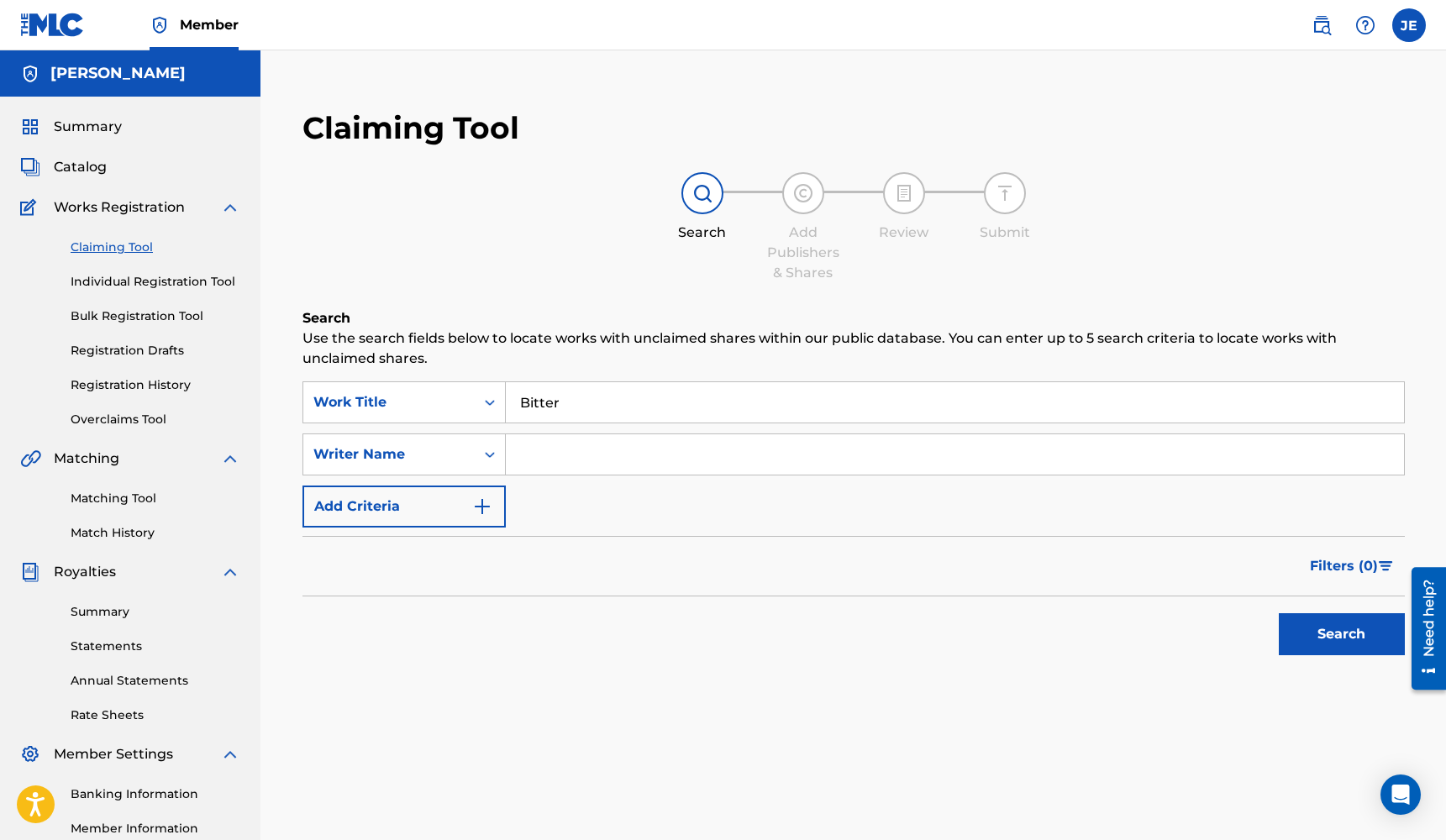 click on "Use the search fields below to locate works with unclaimed shares within our public database. You can enter up
to 5 search criteria to locate works with unclaimed shares." at bounding box center [854, 349] 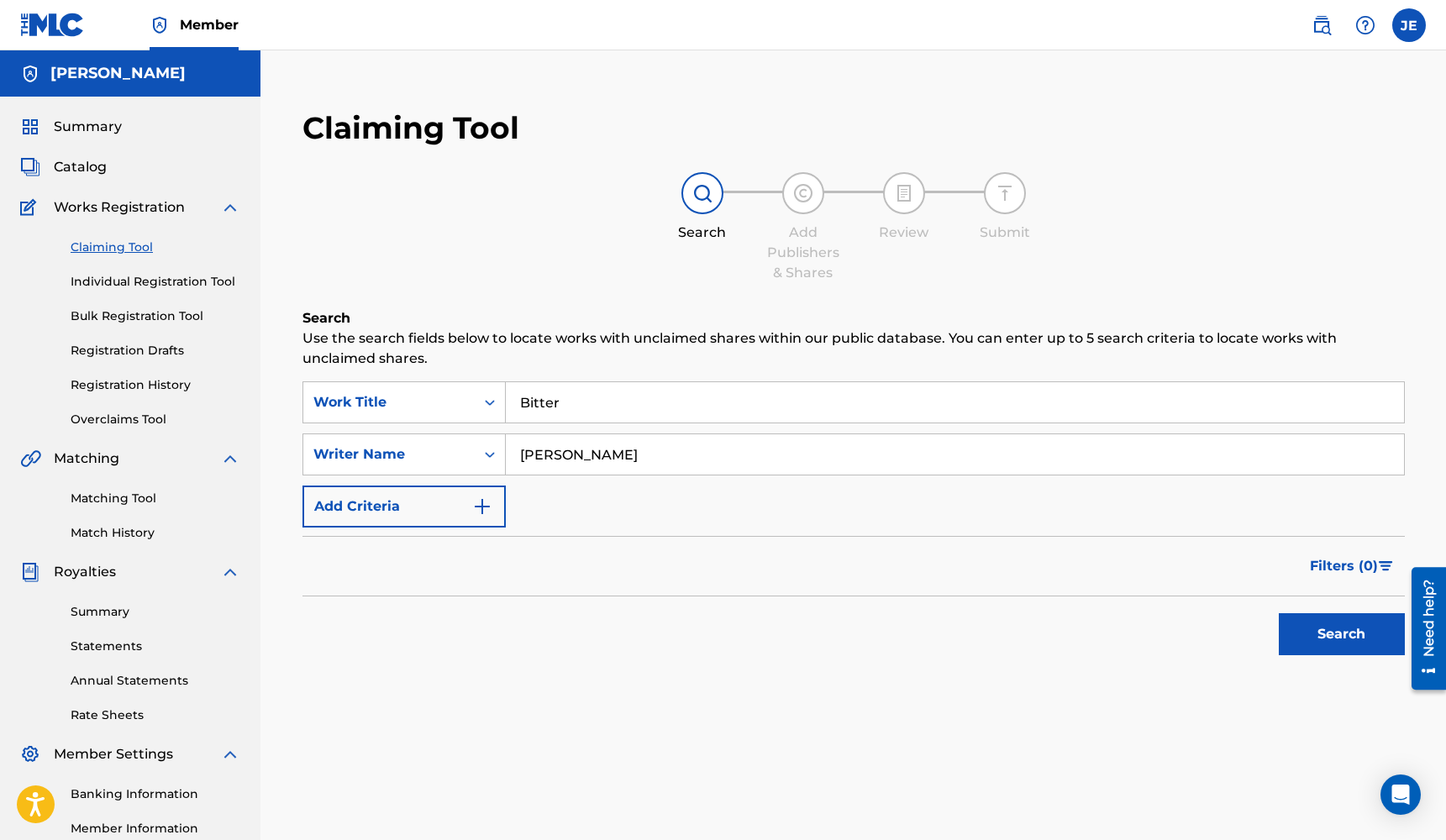 type on "[PERSON_NAME]" 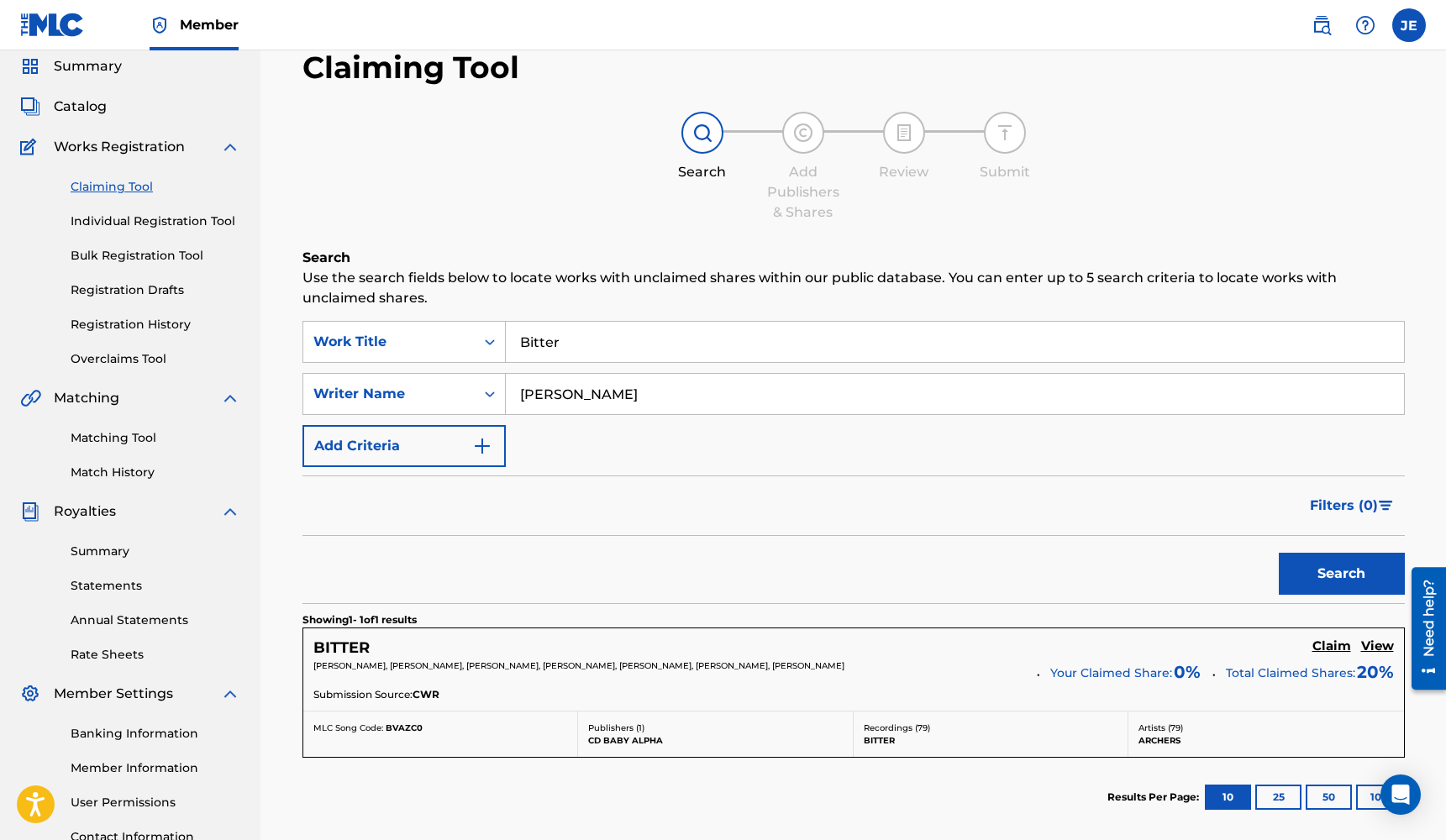 scroll, scrollTop: 89, scrollLeft: 0, axis: vertical 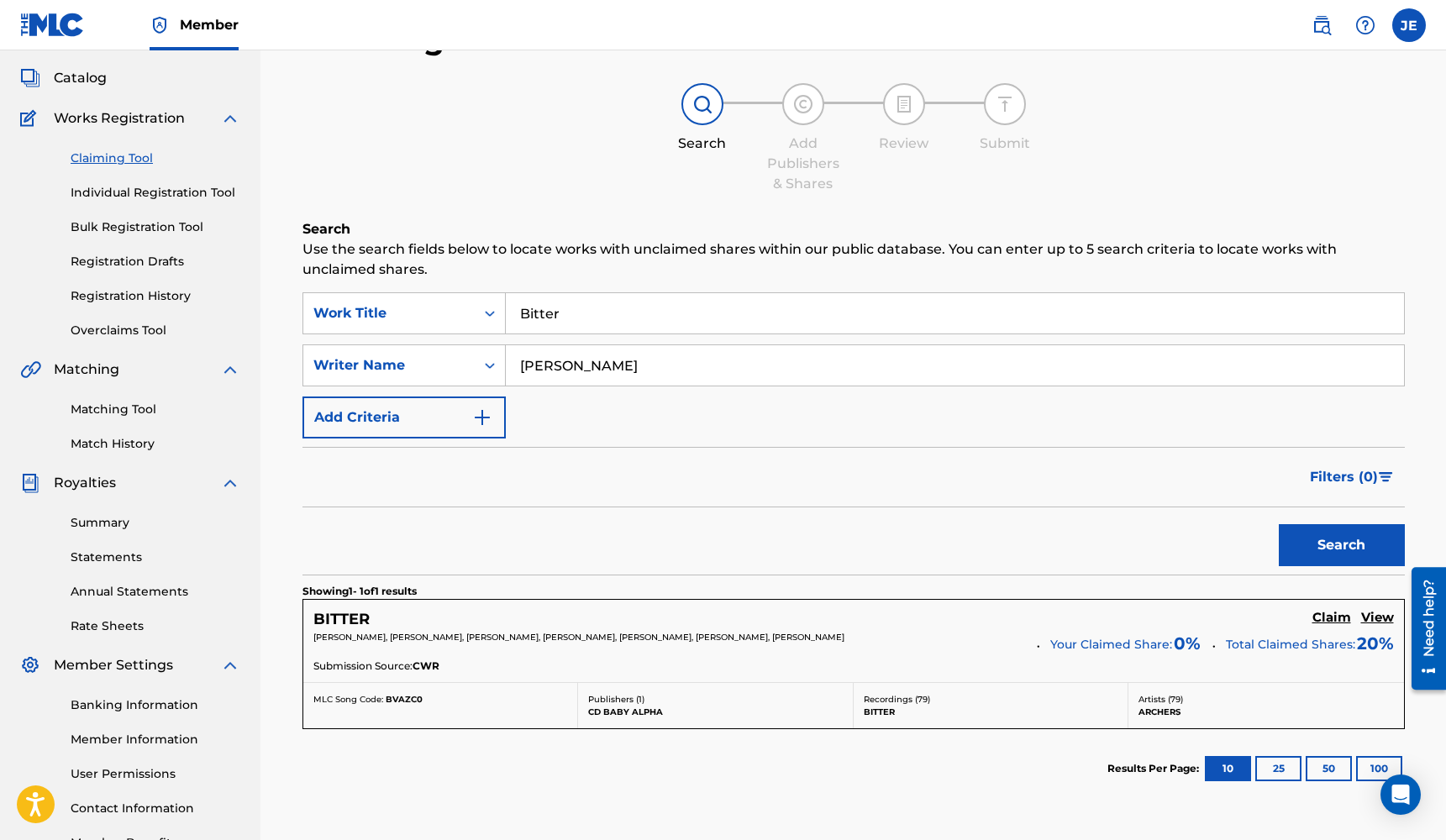 click on "Claim" at bounding box center (1332, 617) 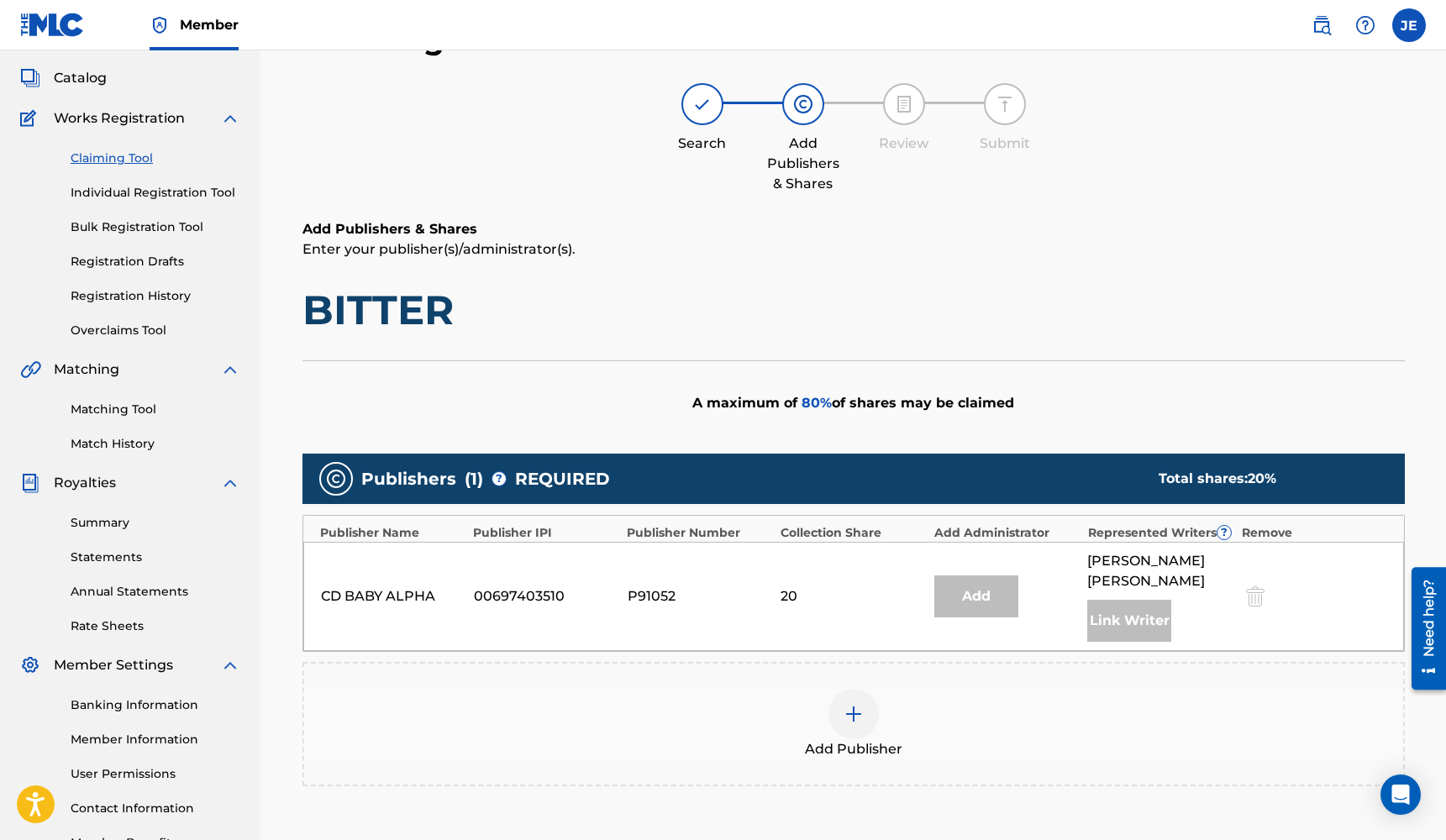 click on "Add Publisher" at bounding box center (854, 724) 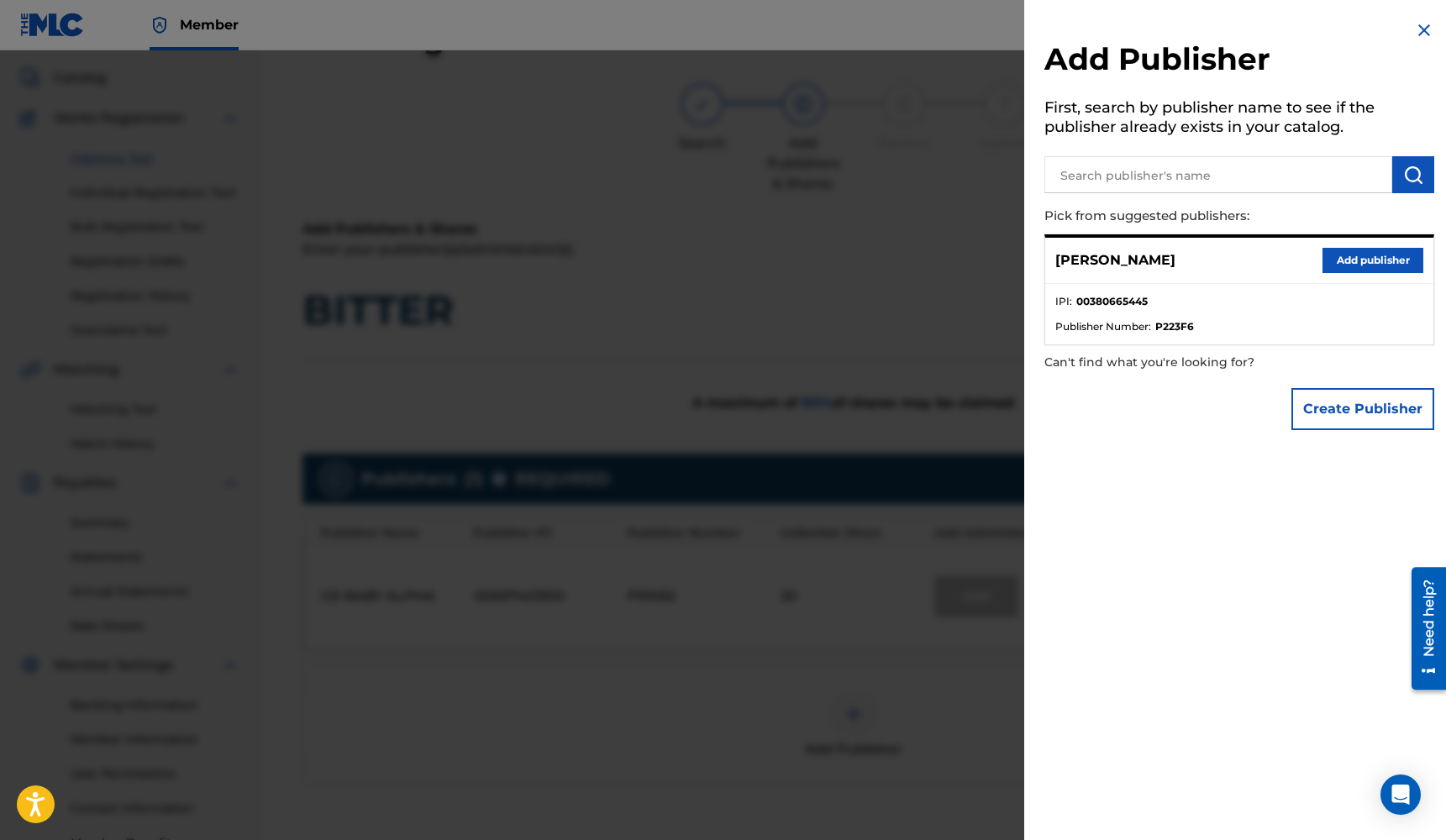 click on "Add publisher" at bounding box center (1373, 260) 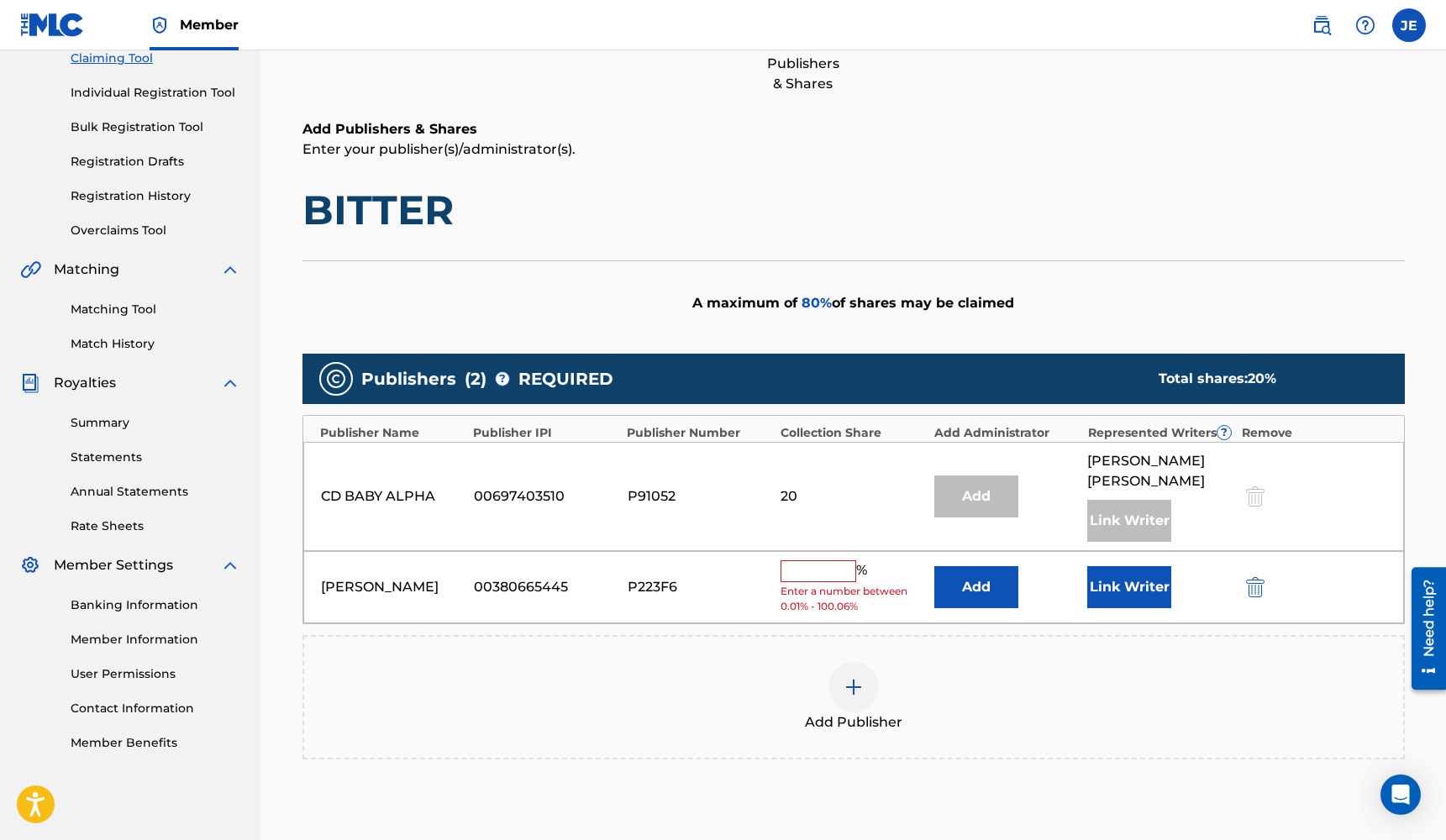 scroll, scrollTop: 198, scrollLeft: 0, axis: vertical 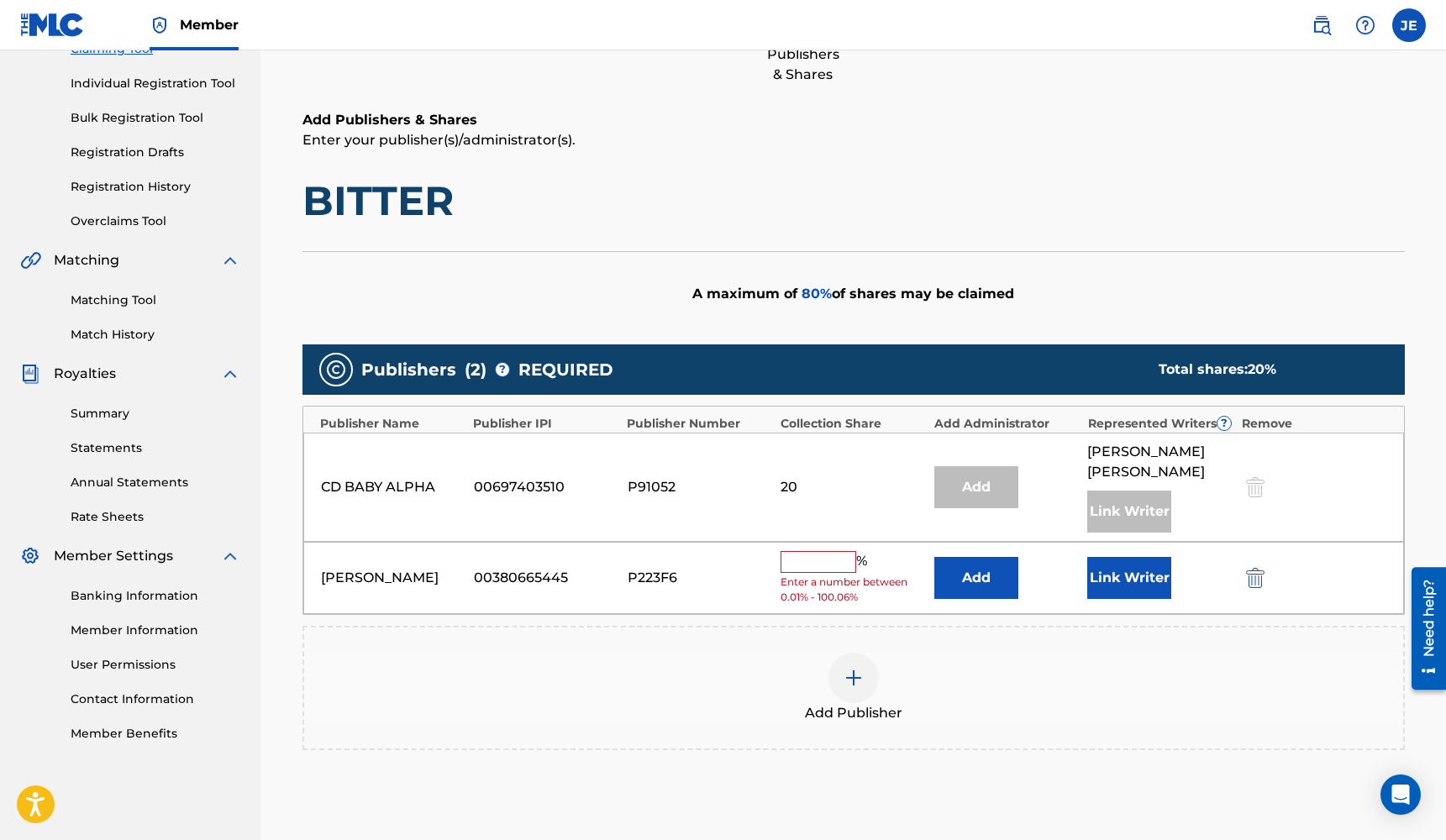 click at bounding box center [818, 562] 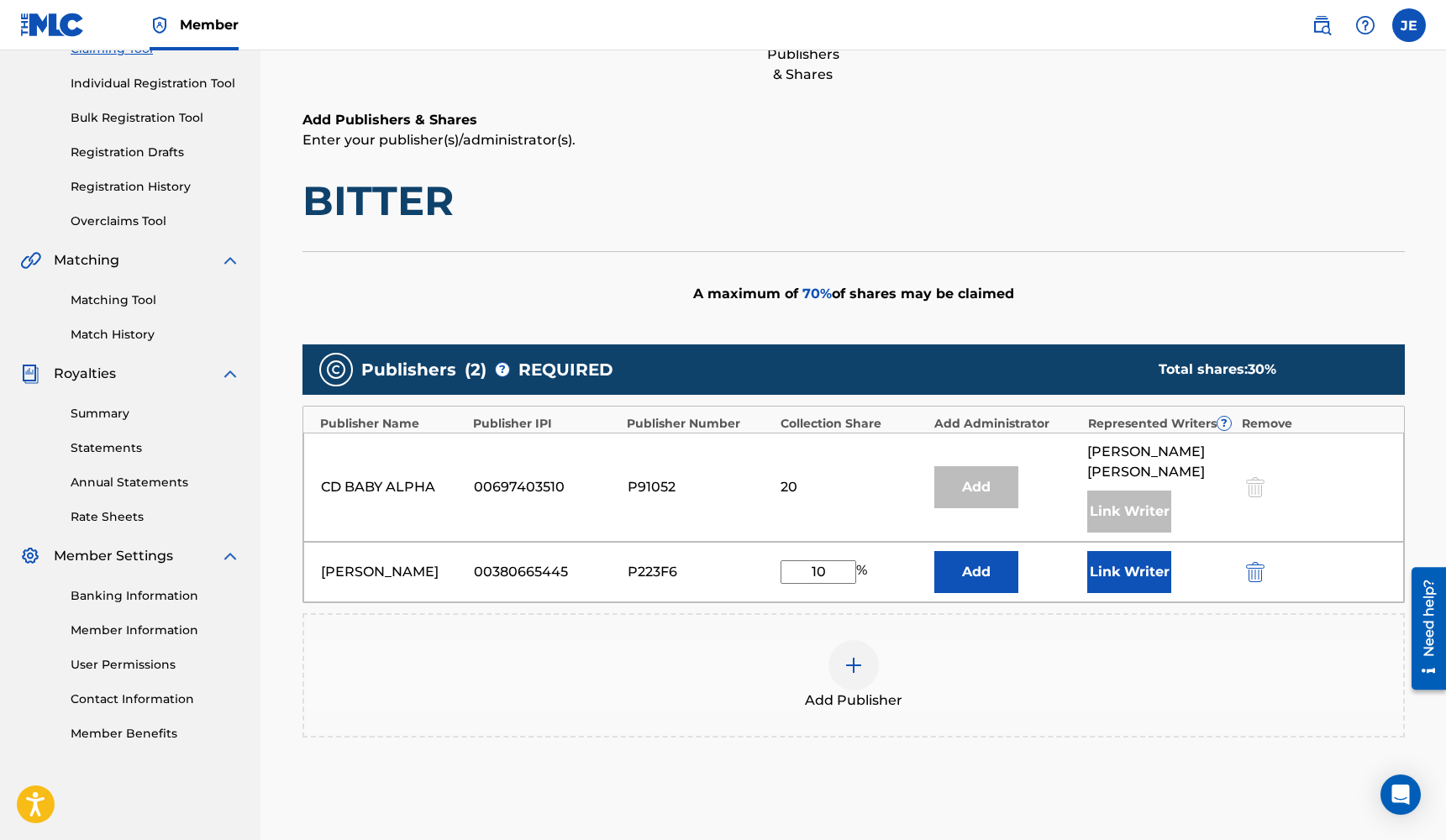type on "10" 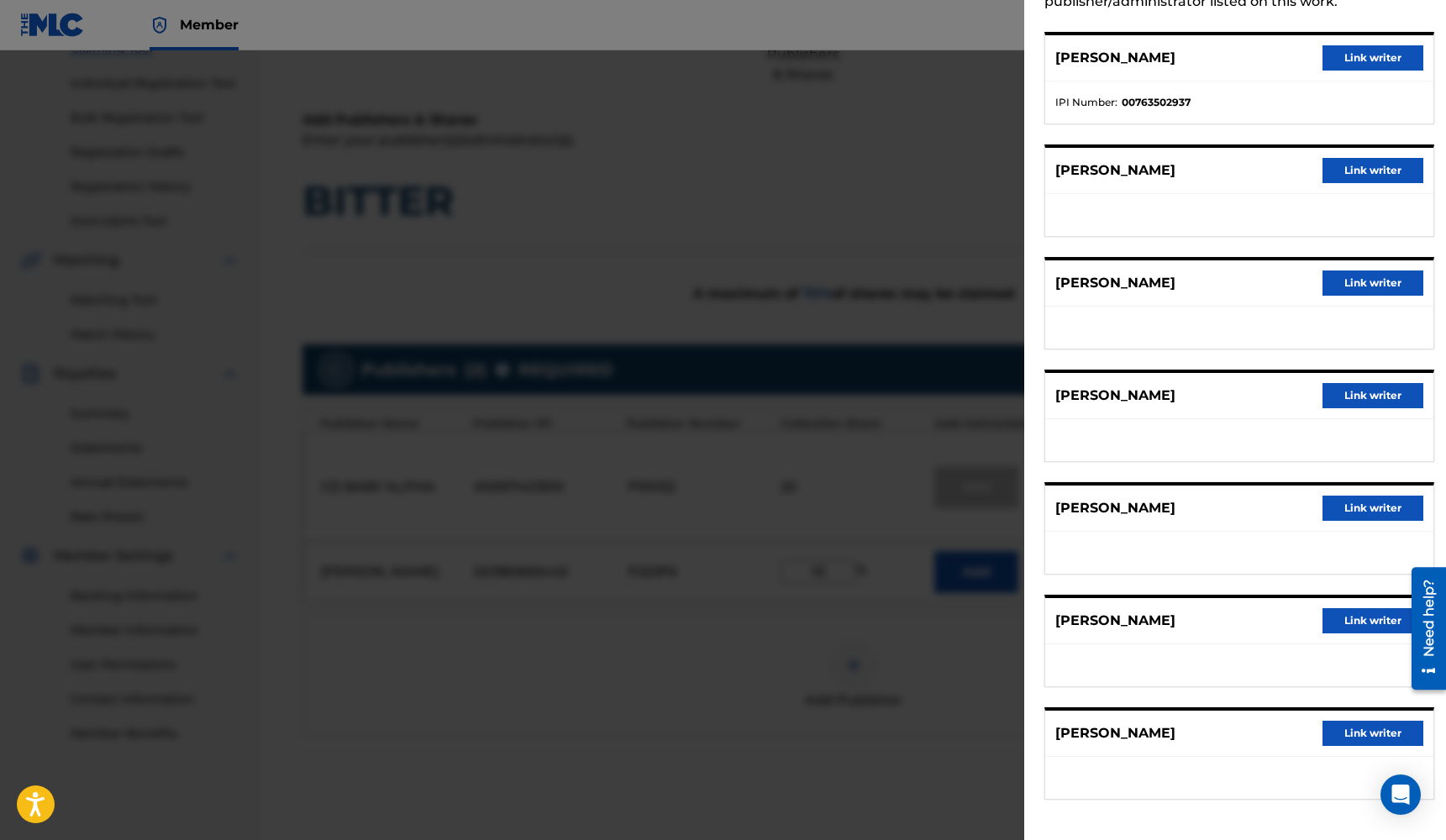 scroll, scrollTop: 122, scrollLeft: 0, axis: vertical 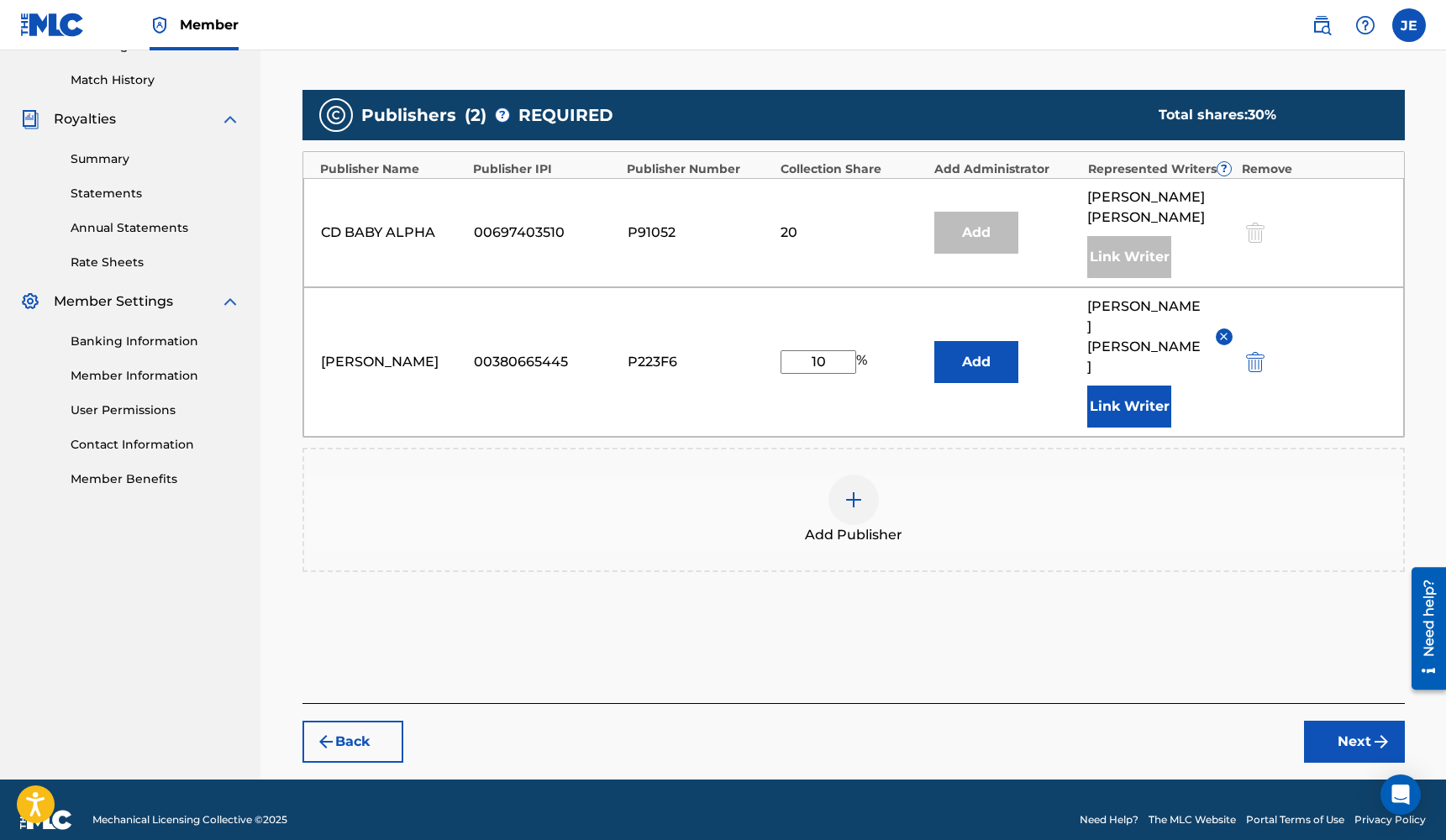 click on "Next" at bounding box center [1354, 742] 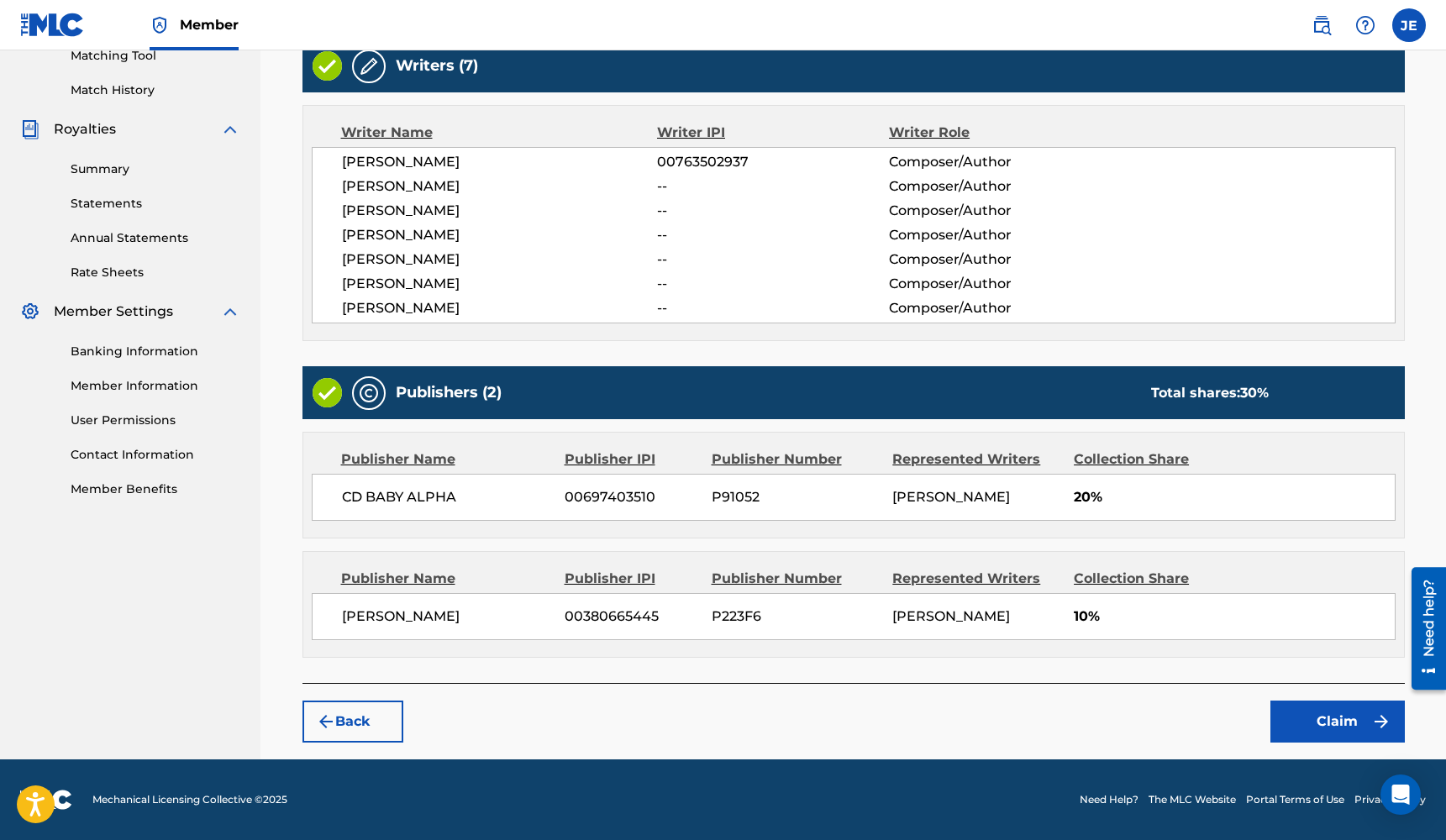 scroll, scrollTop: 460, scrollLeft: 0, axis: vertical 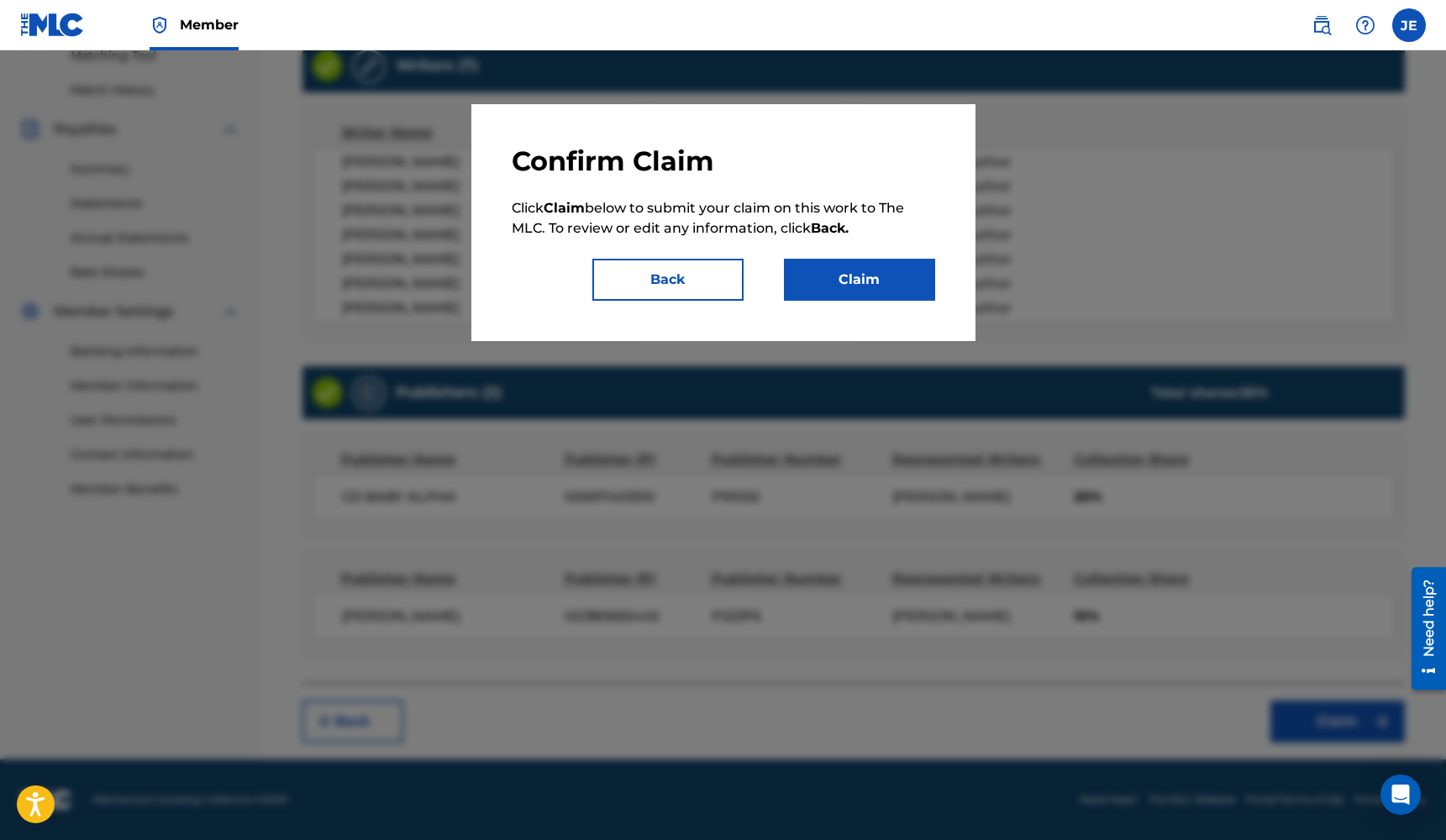 click on "Claim" at bounding box center [860, 280] 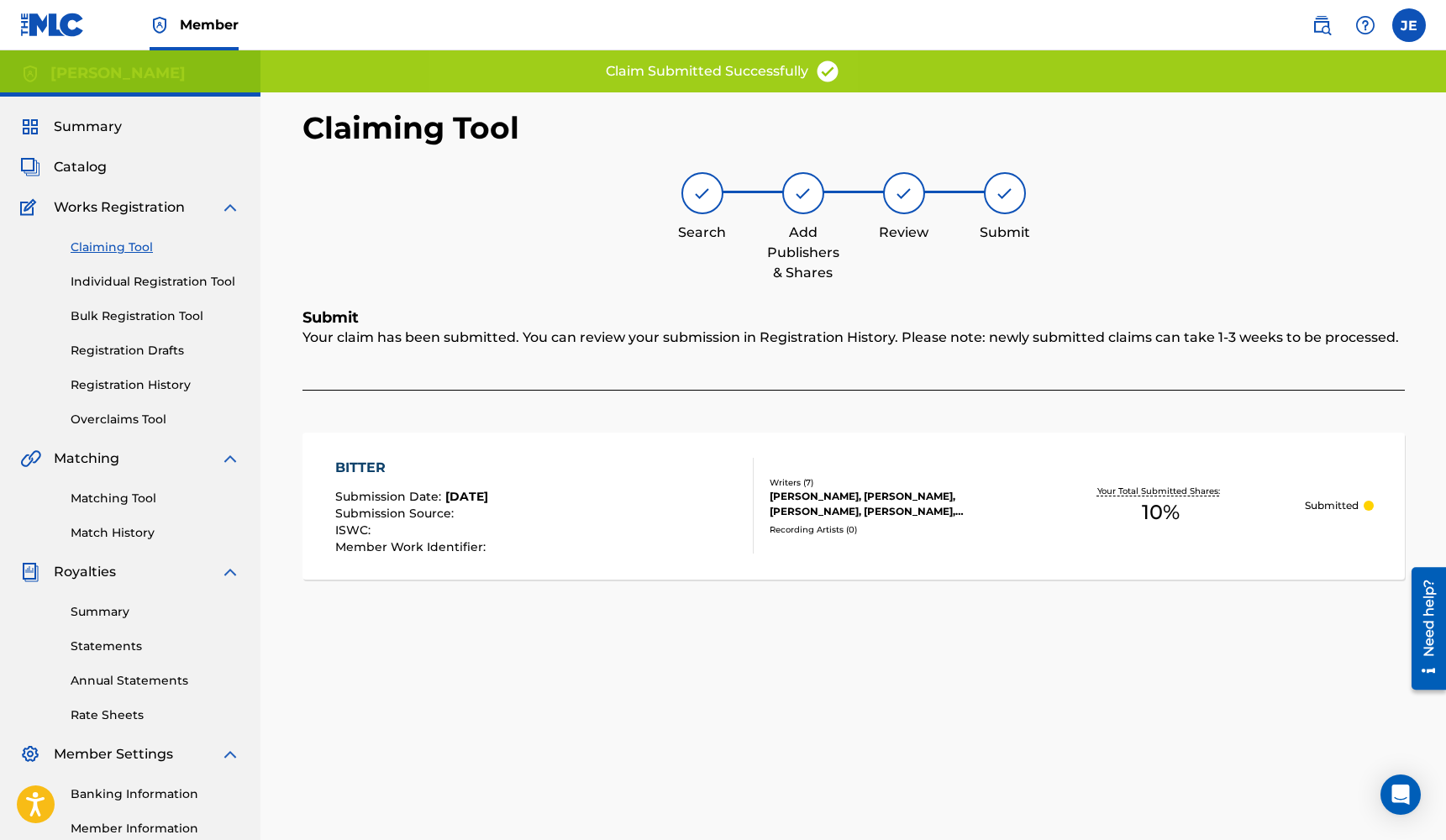 scroll, scrollTop: 0, scrollLeft: 0, axis: both 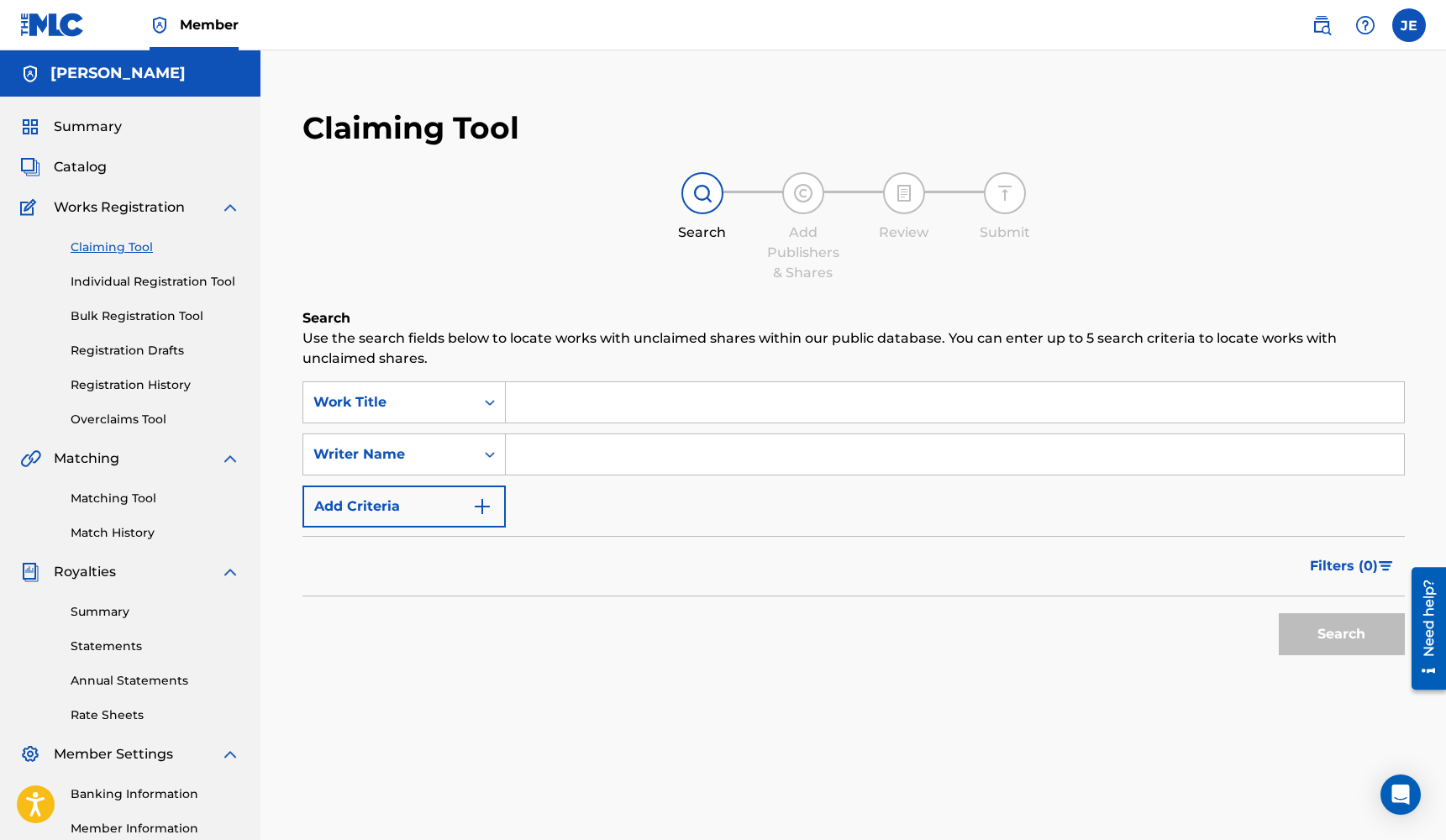 click at bounding box center [954, 402] 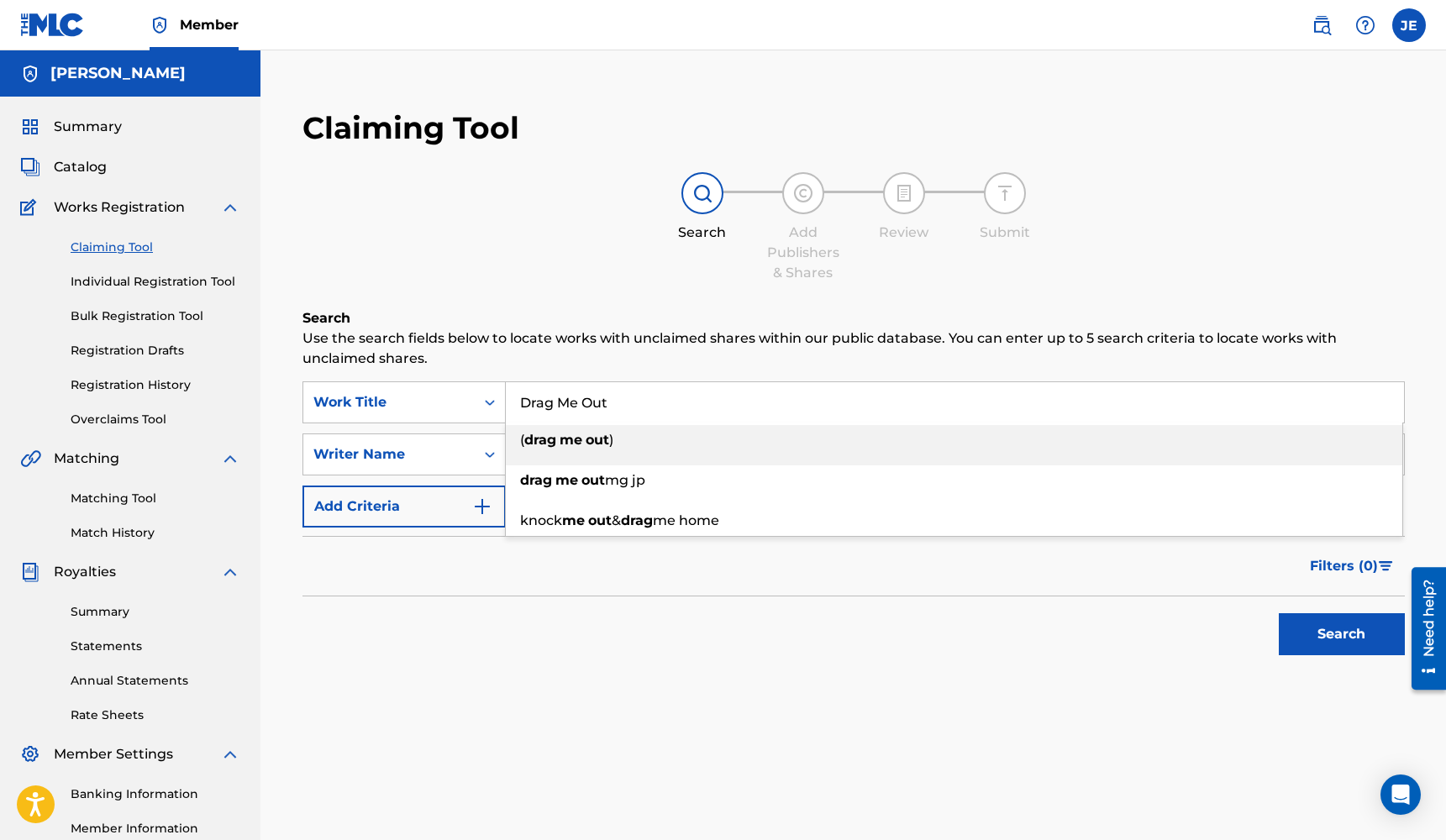 type on "Drag Me Out" 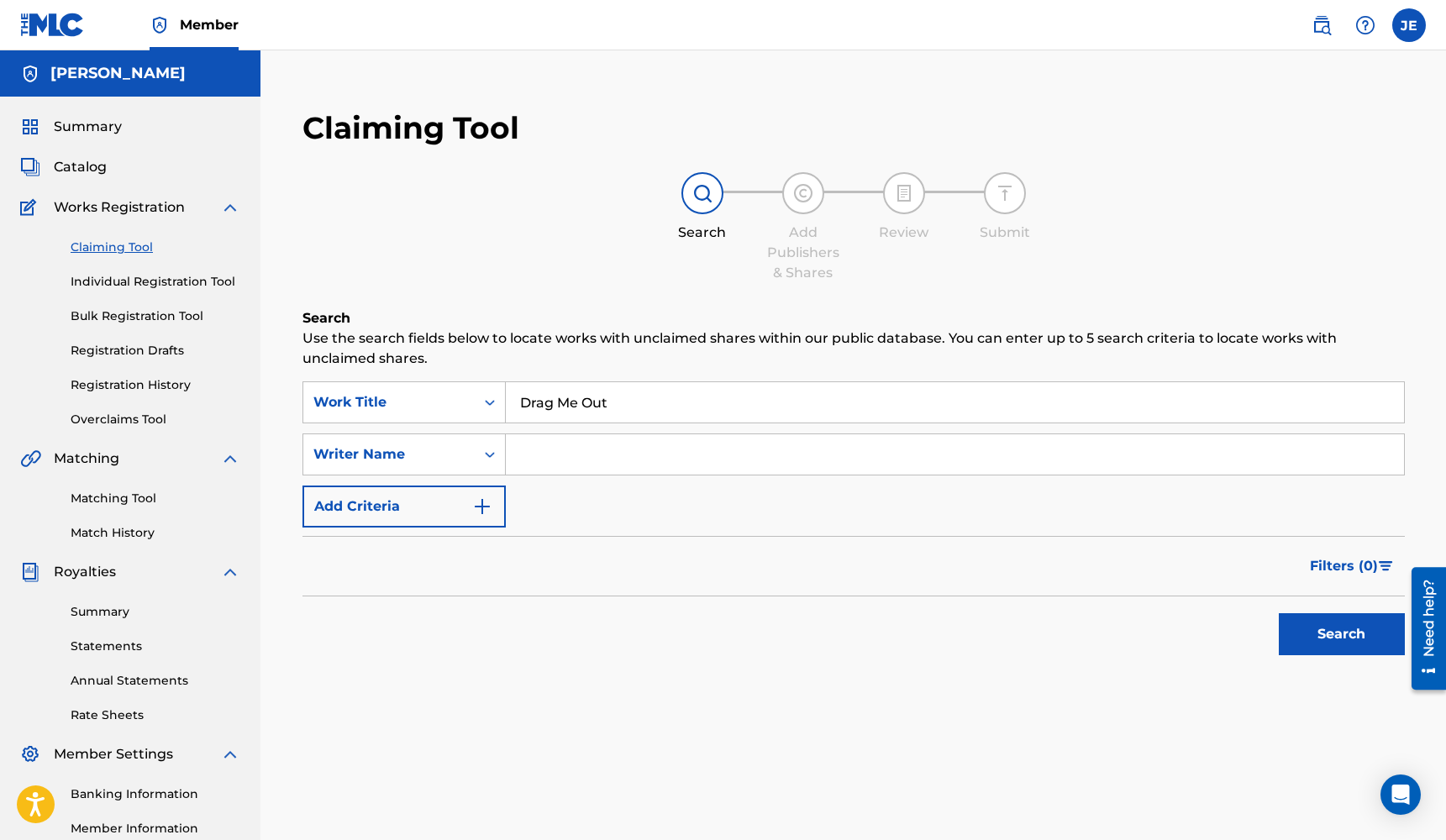 click on "SearchWithCriteriaad8b3c8d-3880-42f2-87a9-07bff7c77d0a Work Title Drag Me Out SearchWithCriteria59b92213-4a9c-4a85-bbab-10a4857cb641 Writer Name Add Criteria" at bounding box center (854, 454) 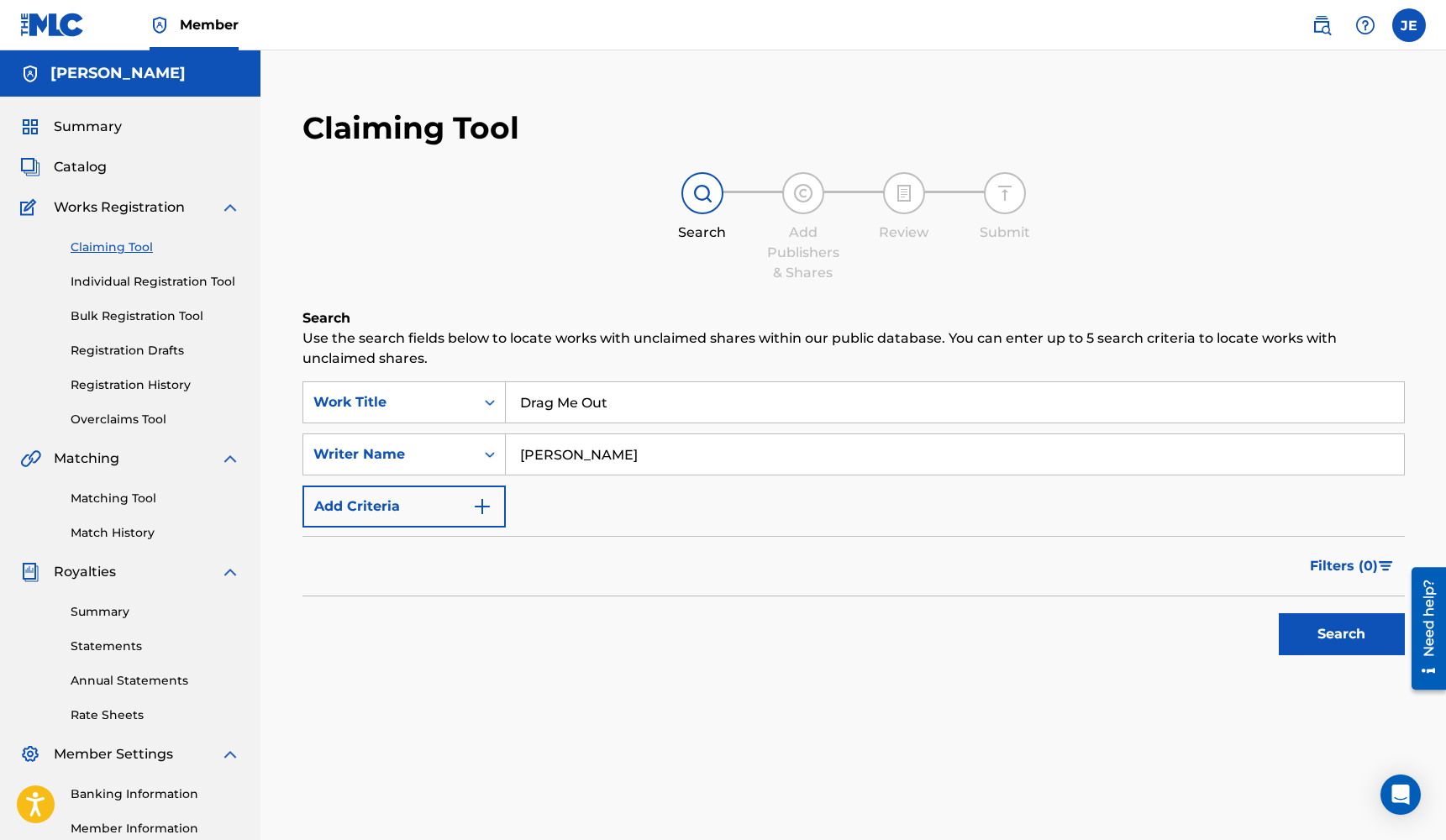 type on "[PERSON_NAME]" 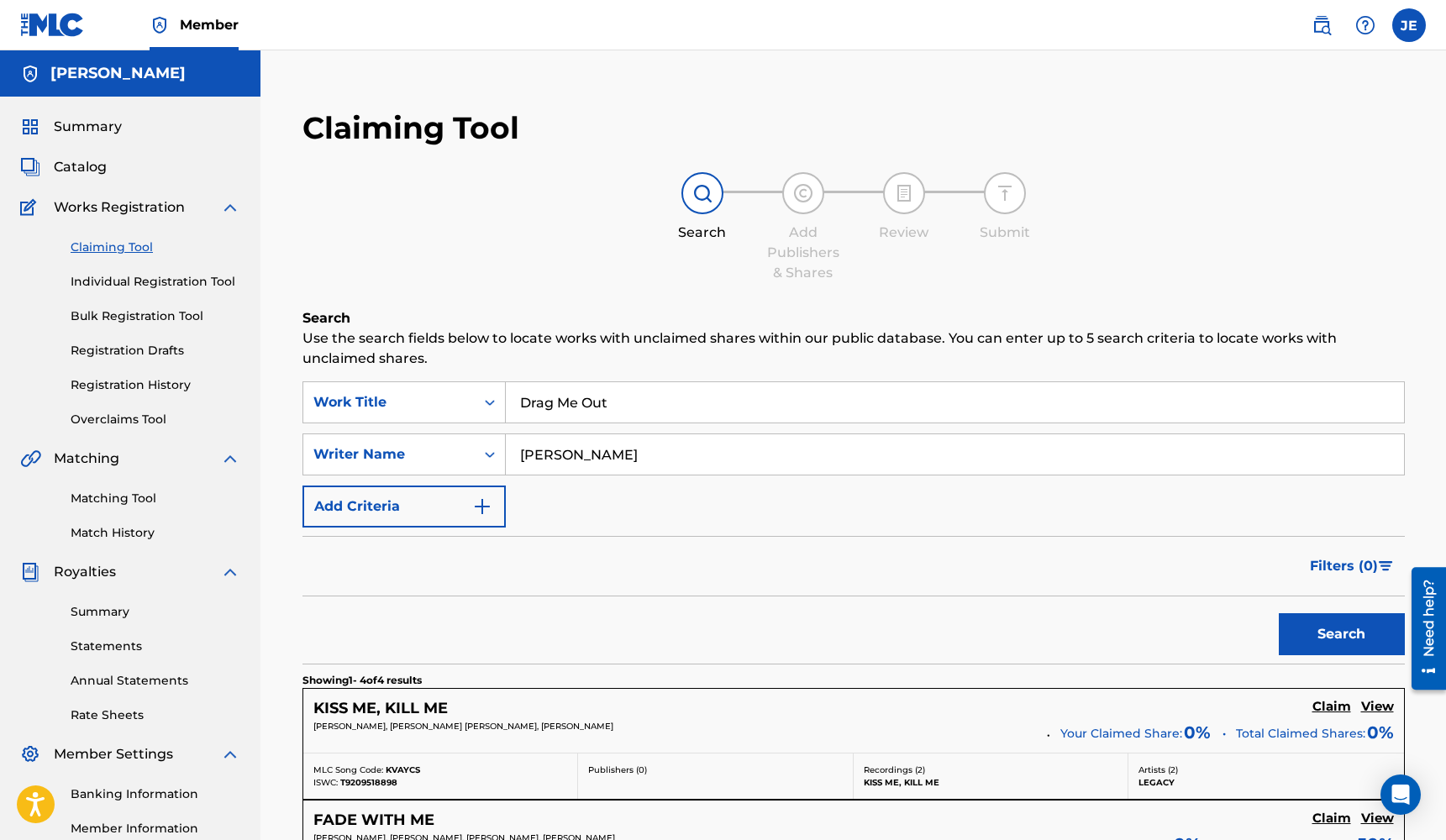 scroll, scrollTop: 0, scrollLeft: 0, axis: both 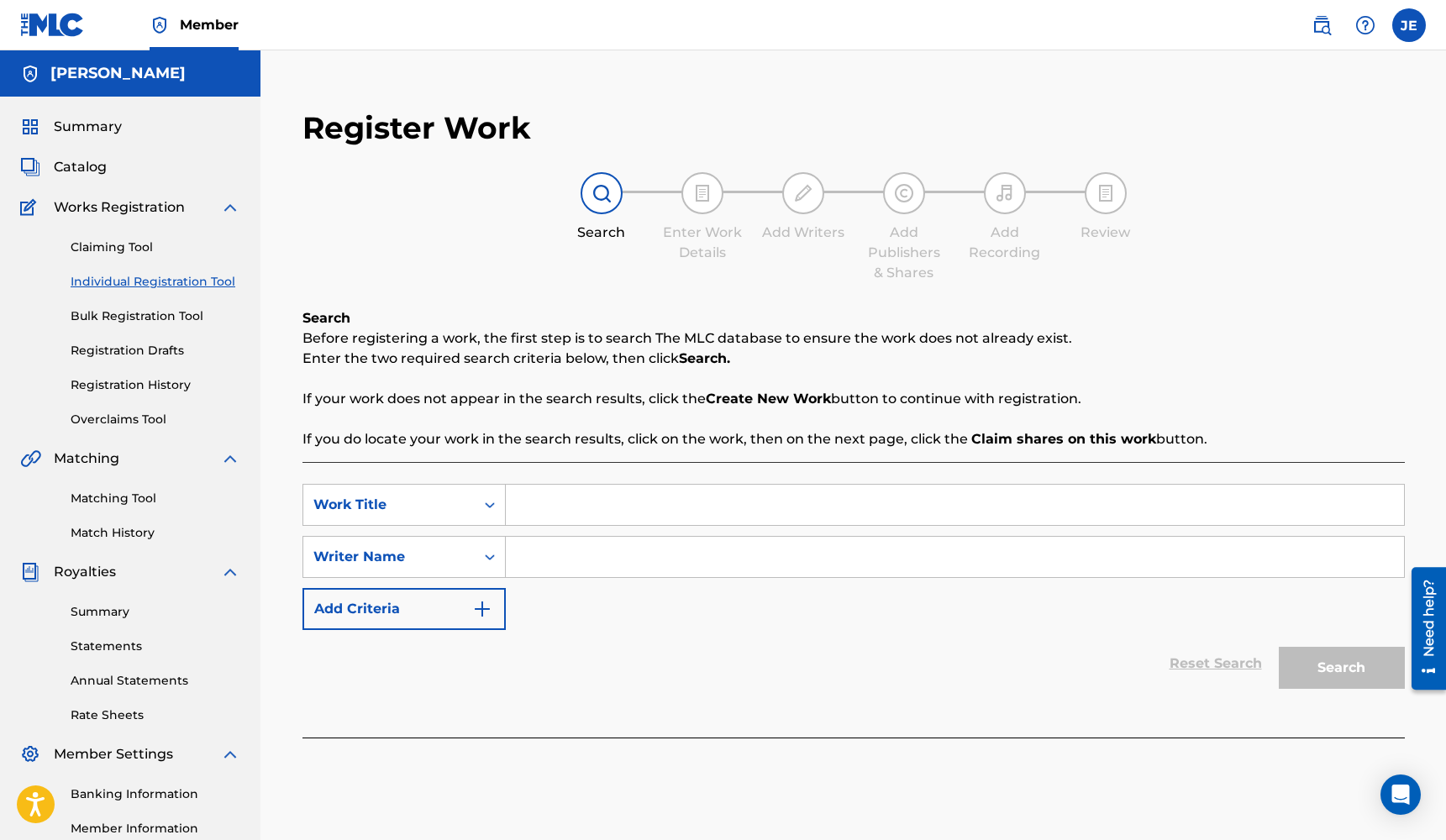 click at bounding box center (954, 505) 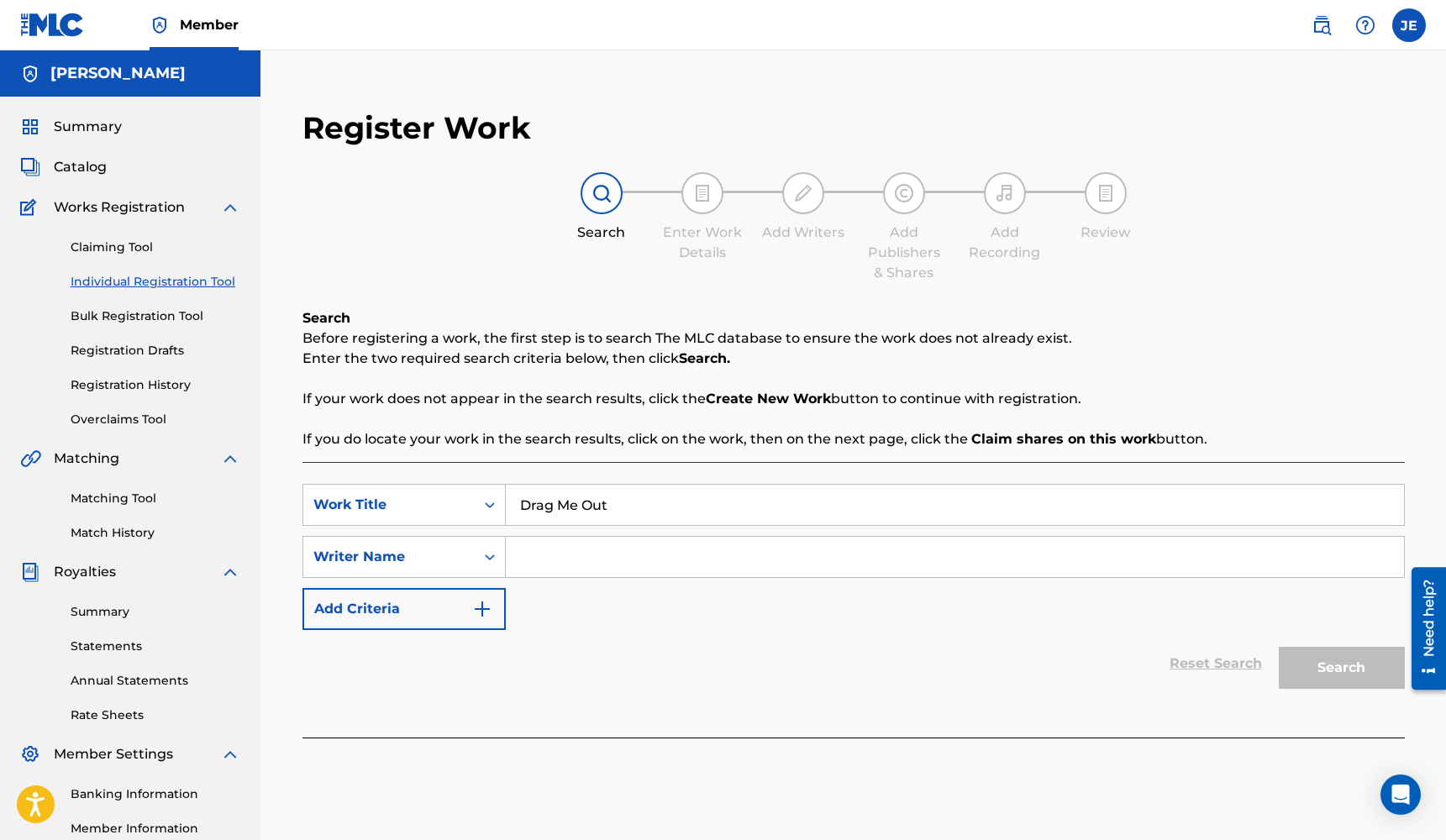 type on "Drag Me Out" 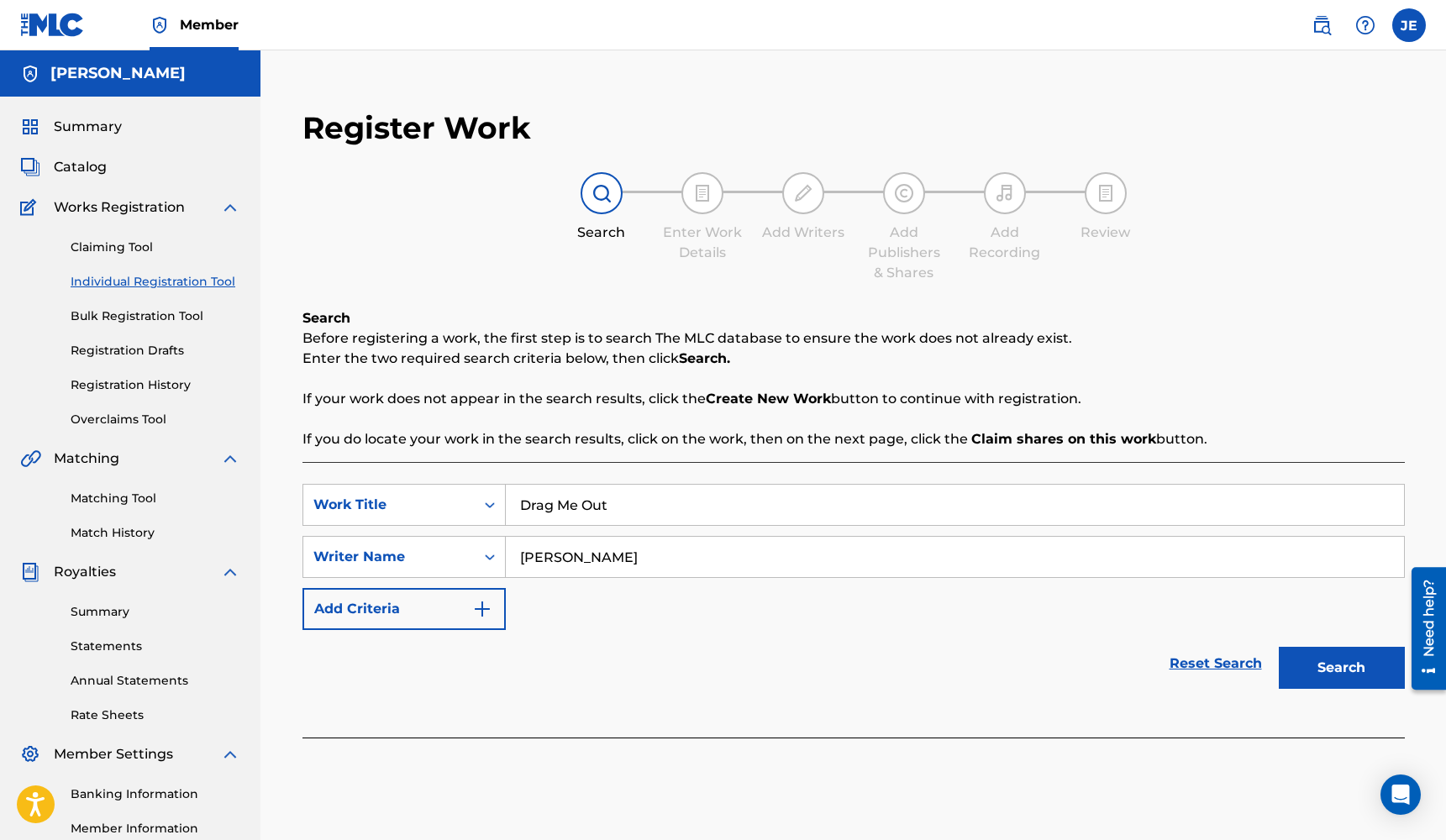 type on "[PERSON_NAME]" 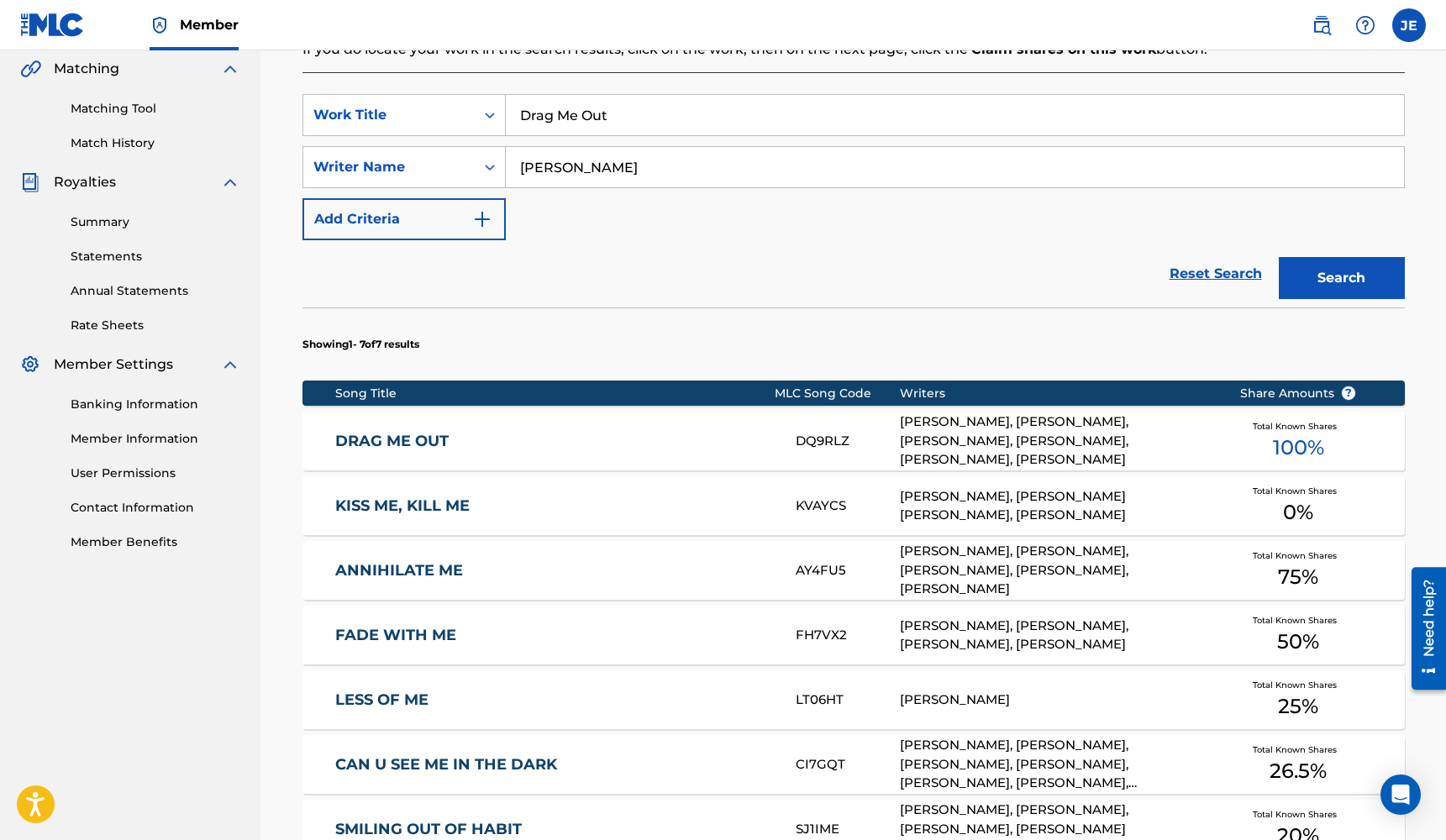 scroll, scrollTop: 394, scrollLeft: 0, axis: vertical 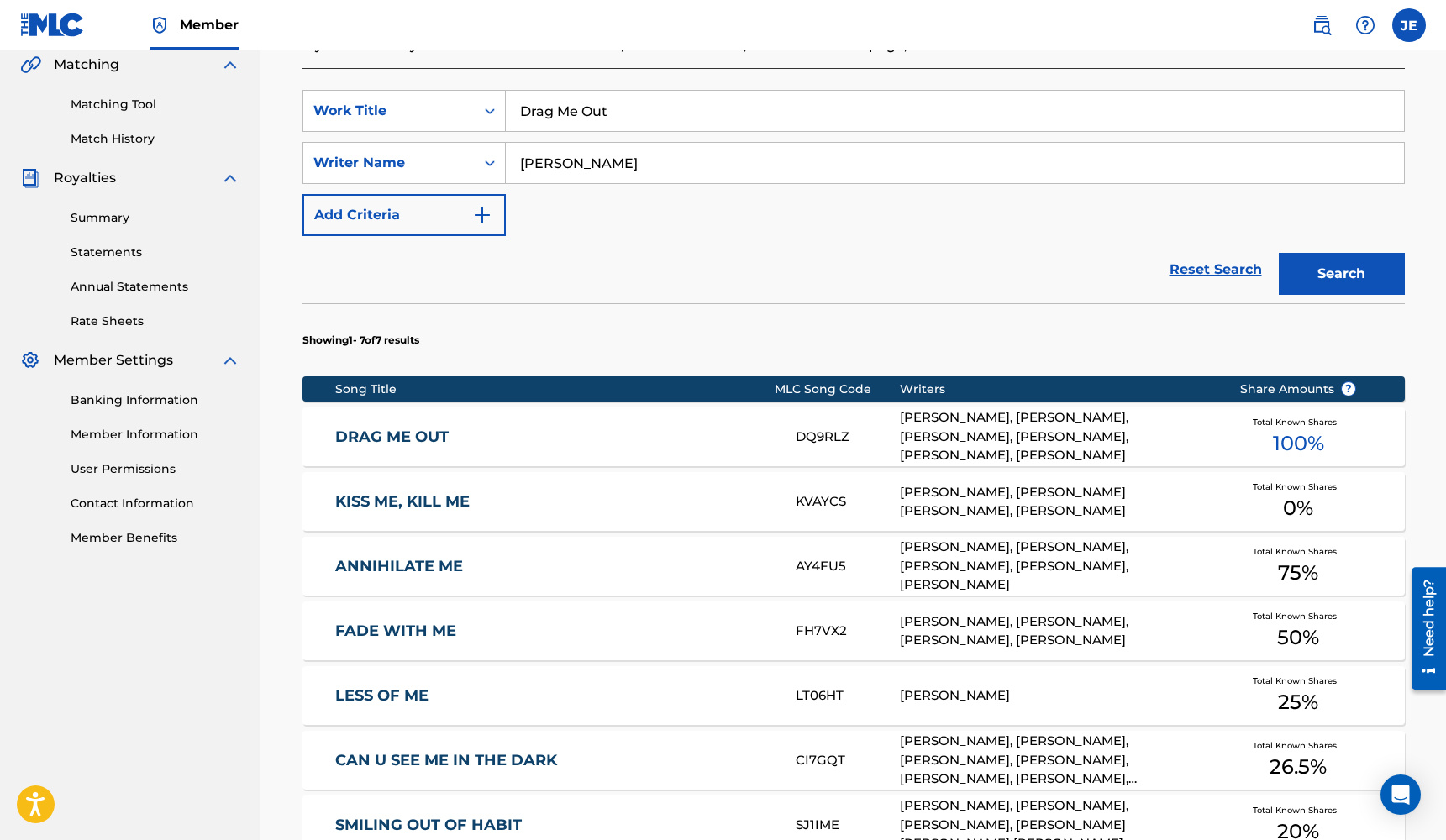 click on "100 %" at bounding box center (1298, 444) 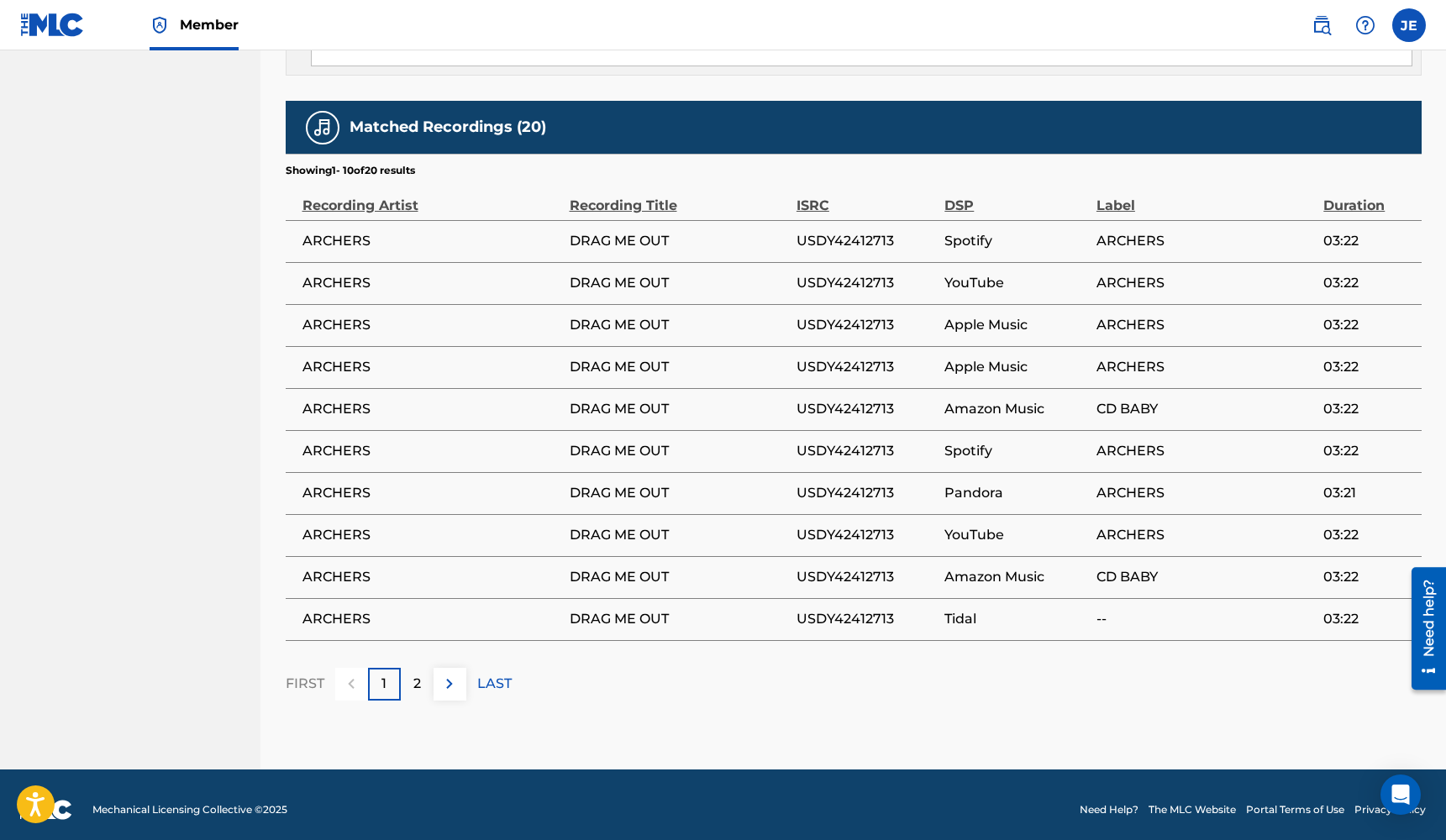 scroll, scrollTop: 3360, scrollLeft: 0, axis: vertical 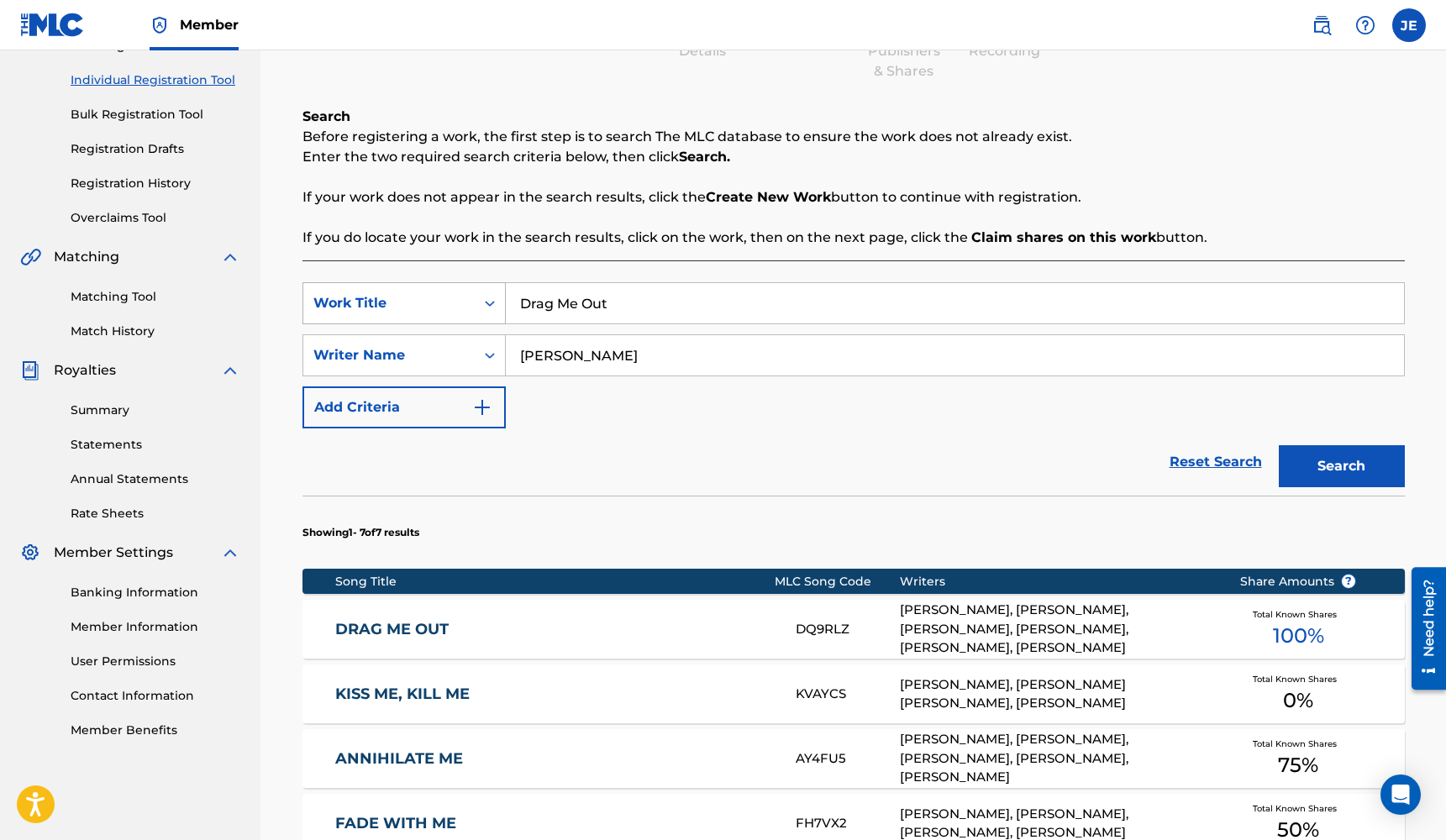drag, startPoint x: 627, startPoint y: 305, endPoint x: 473, endPoint y: 291, distance: 154.63505 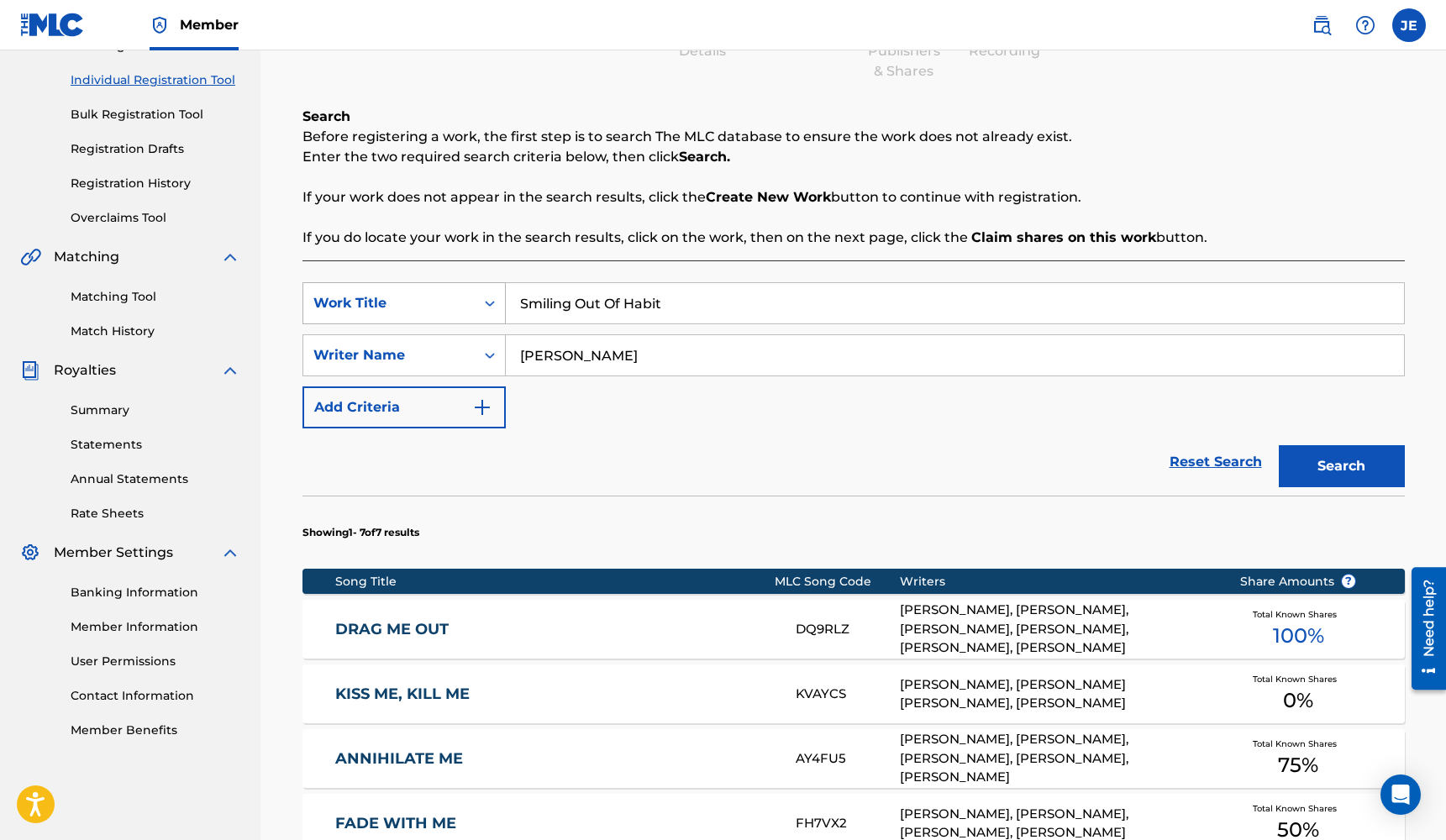 type on "Smiling Out Of Habit" 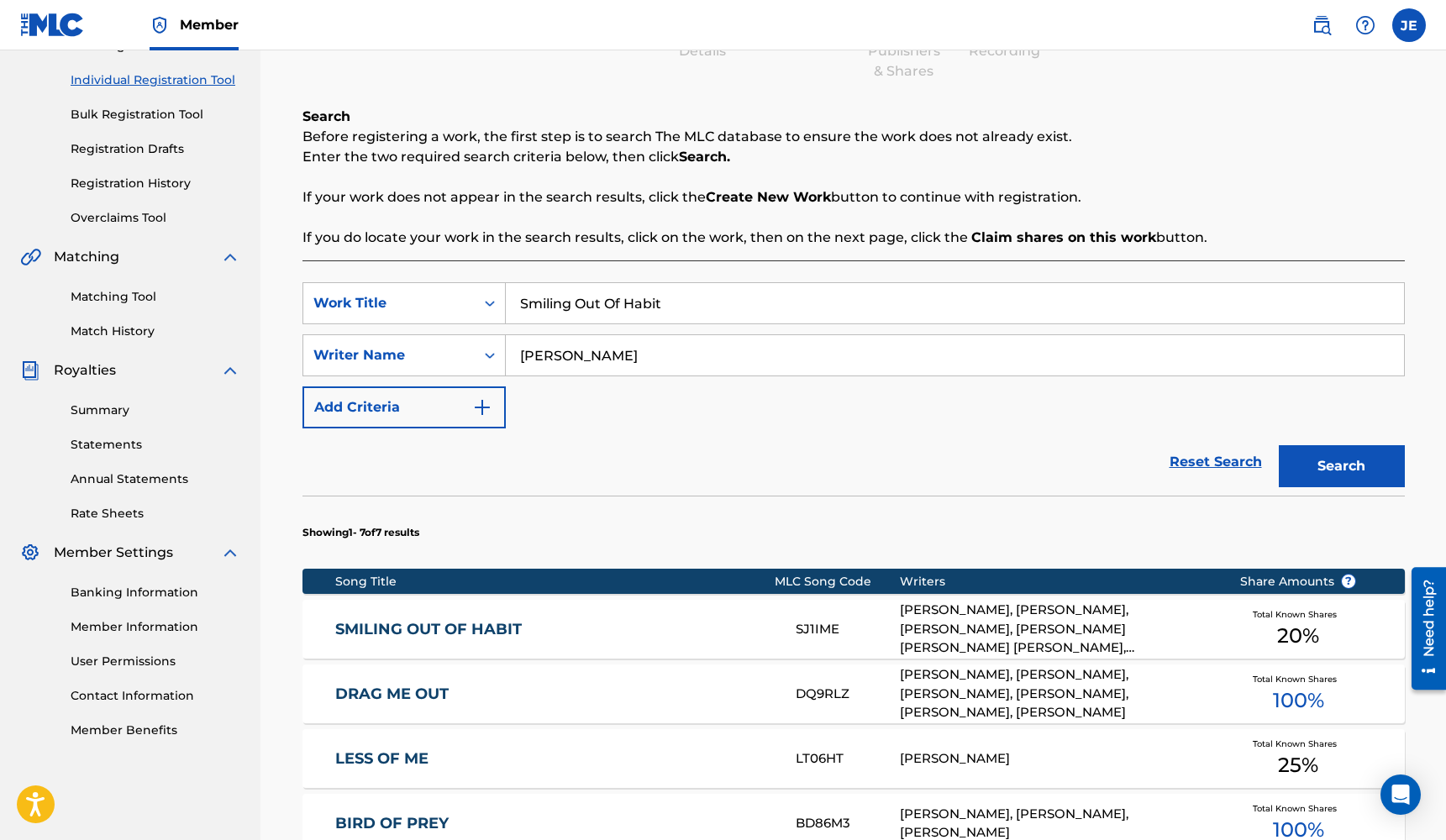 click on "SMILING OUT OF HABIT" at bounding box center (554, 629) 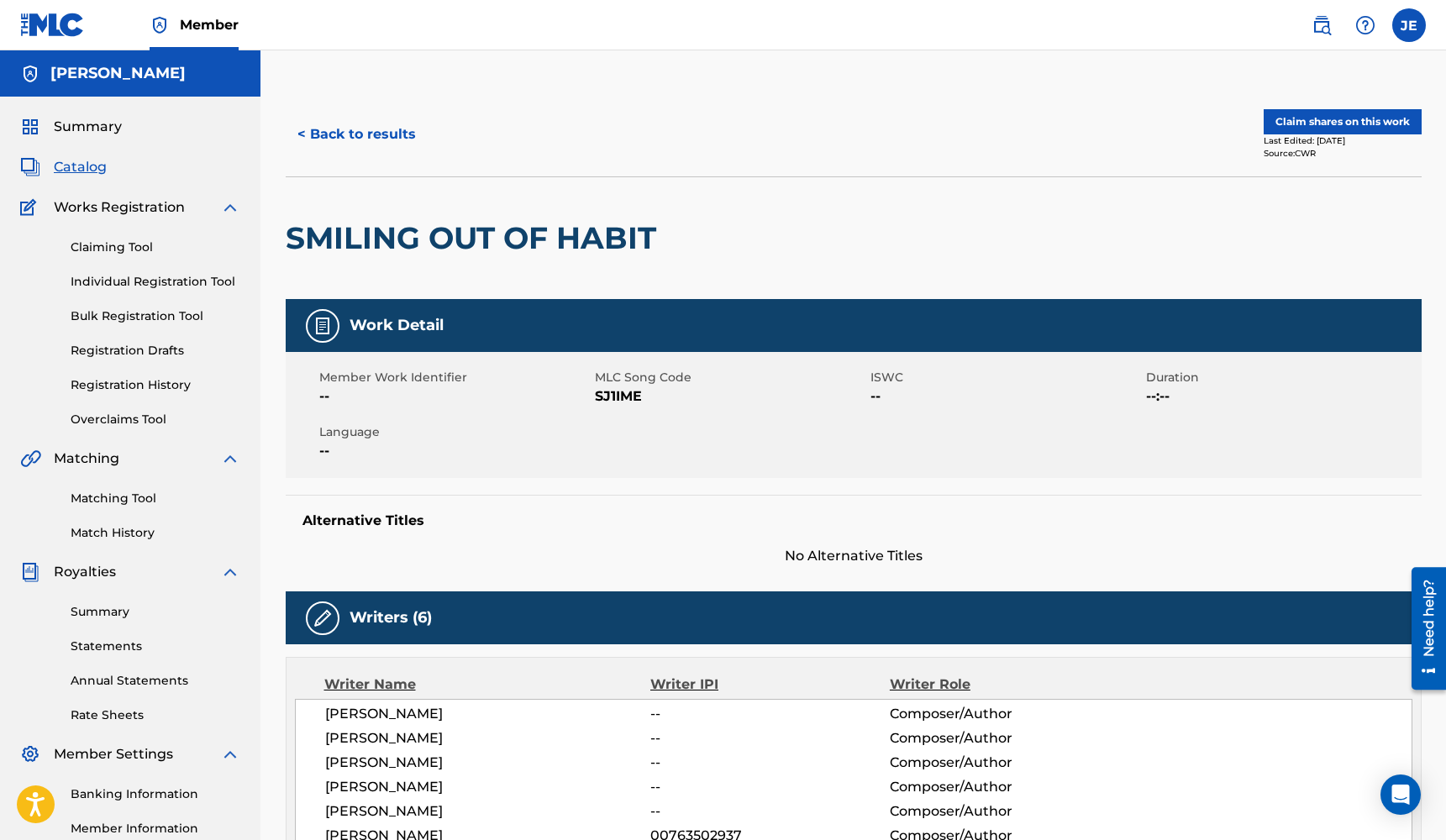 scroll, scrollTop: 0, scrollLeft: 0, axis: both 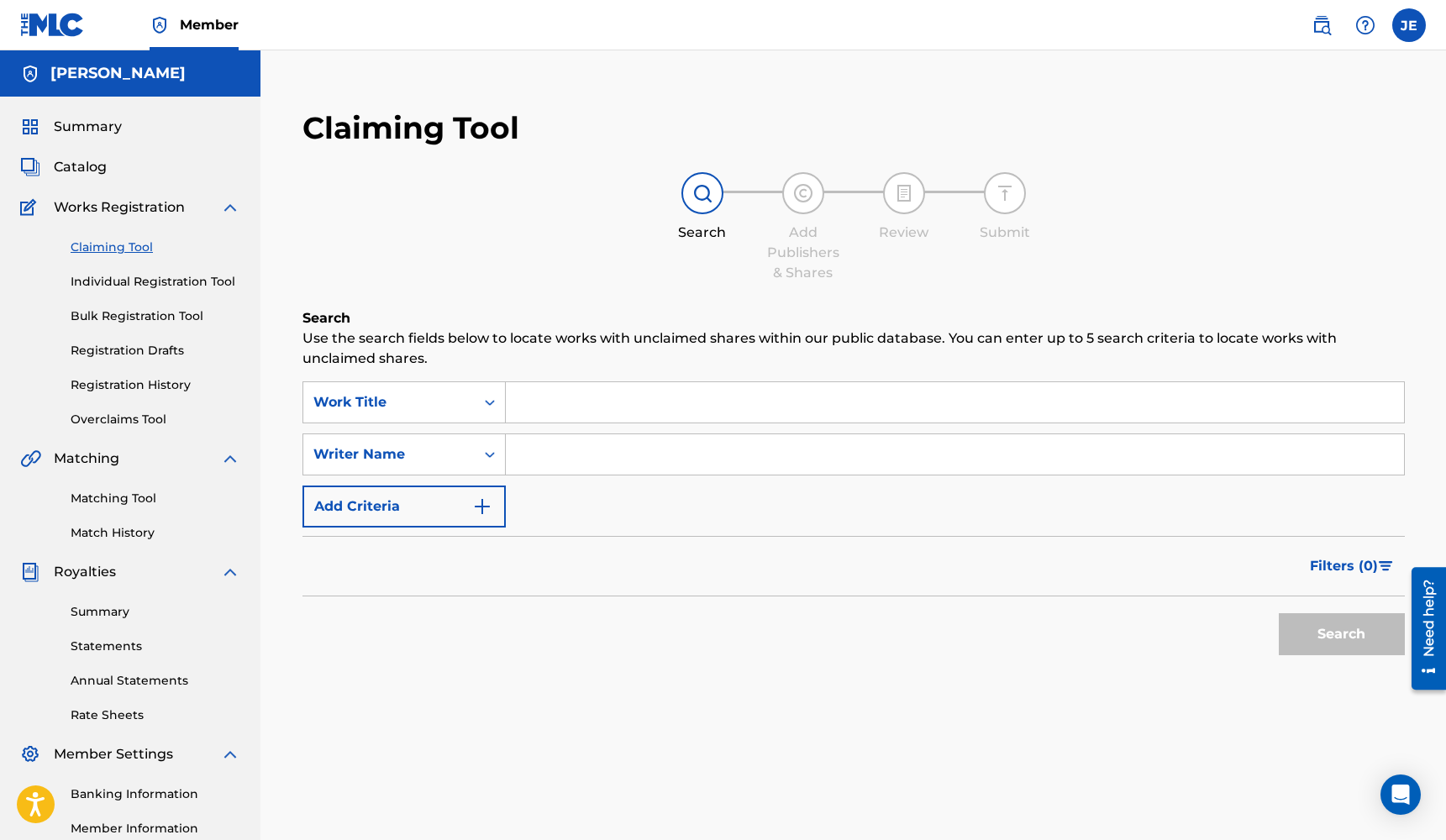 click at bounding box center (954, 402) 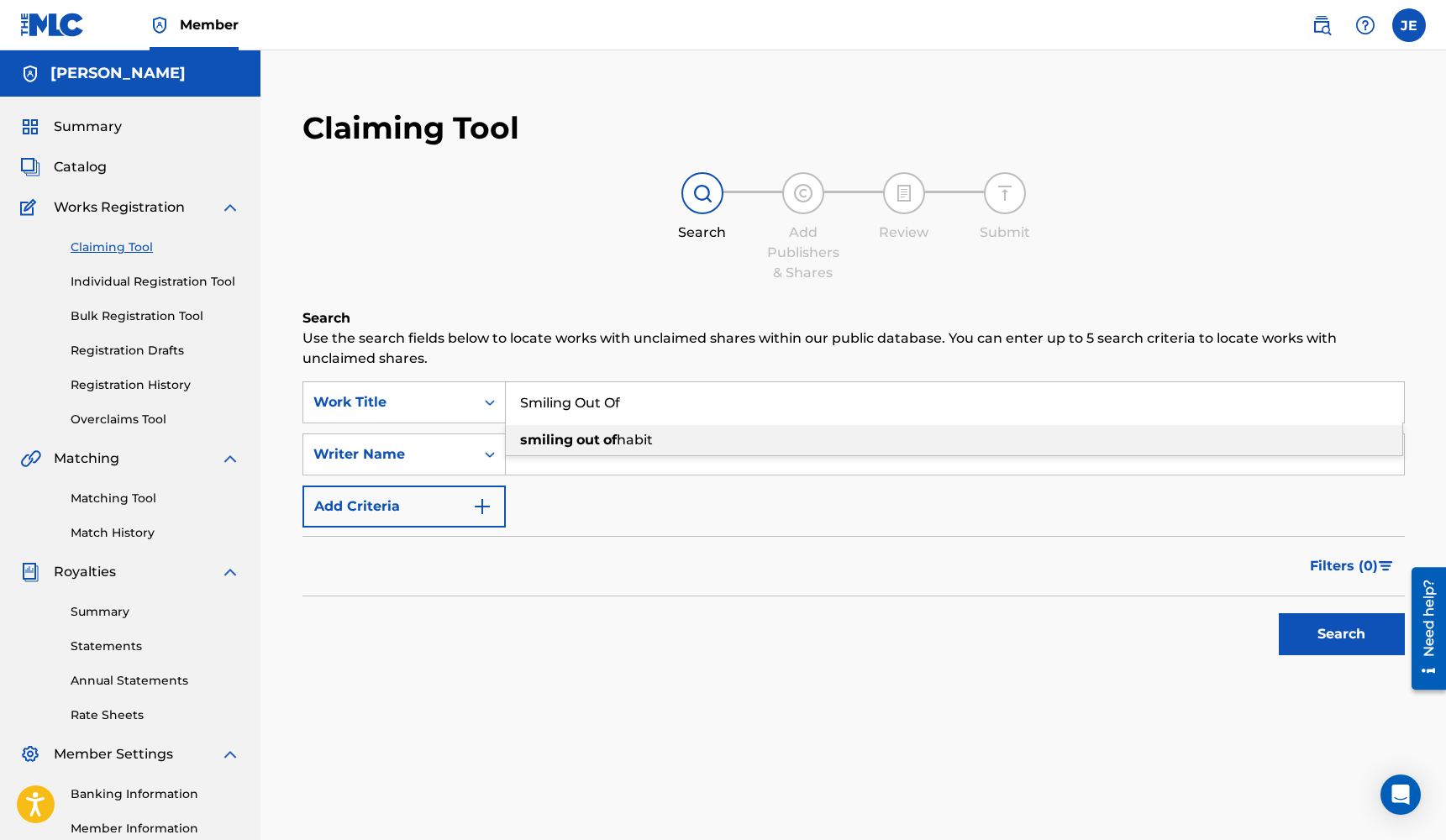 click on "smiling   out   of  habit" at bounding box center [954, 440] 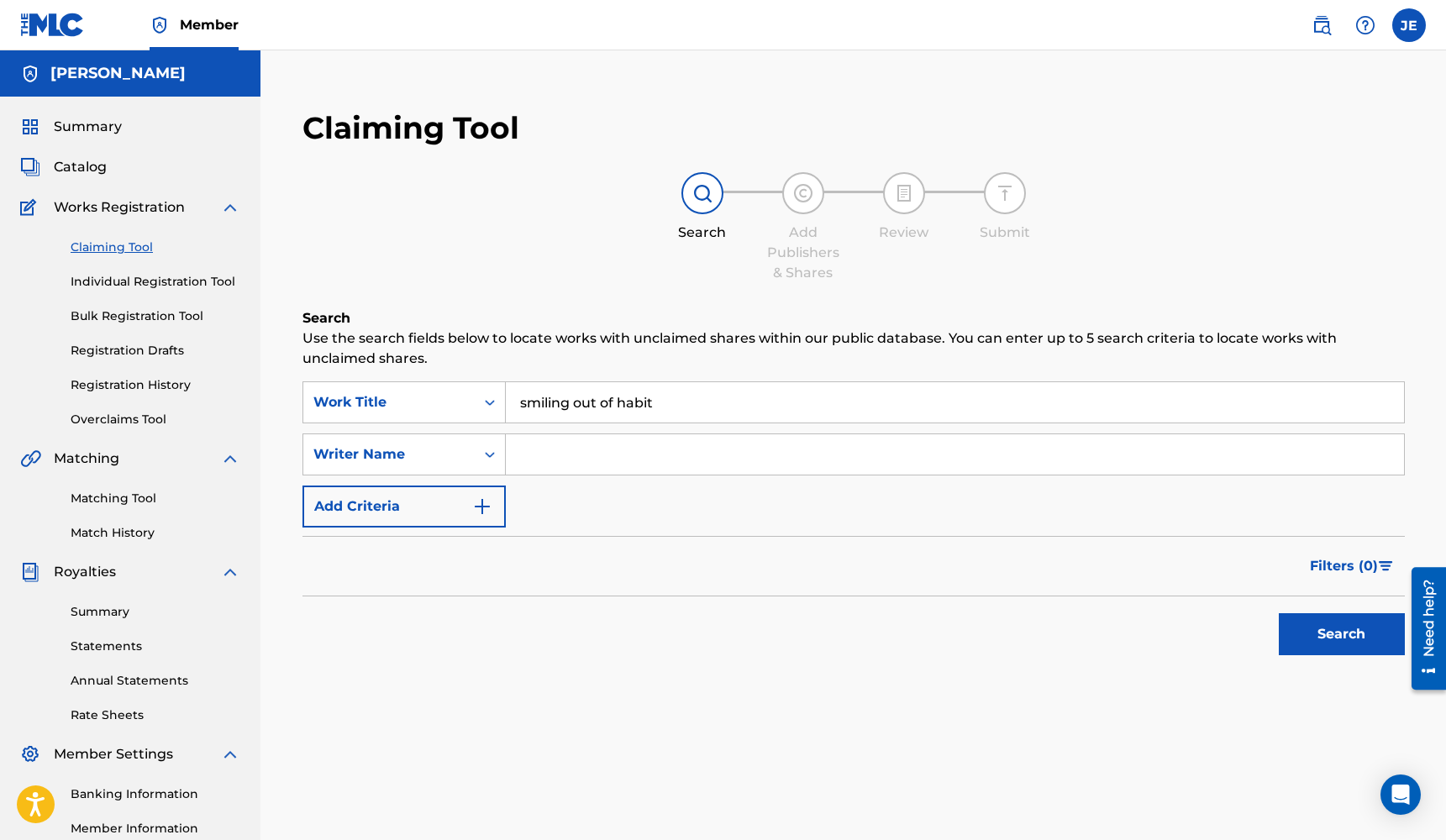 click at bounding box center (954, 454) 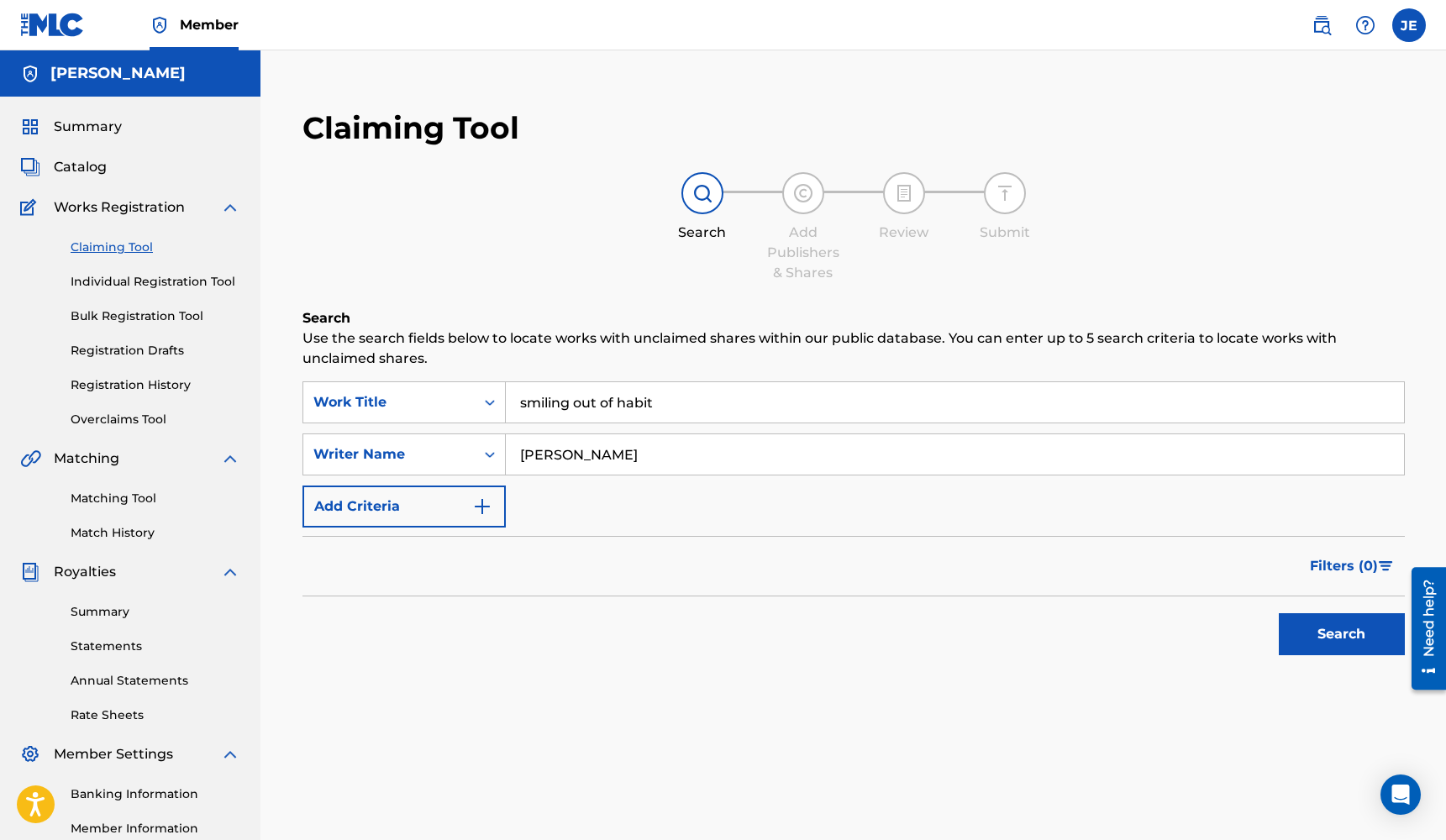 type on "[PERSON_NAME]" 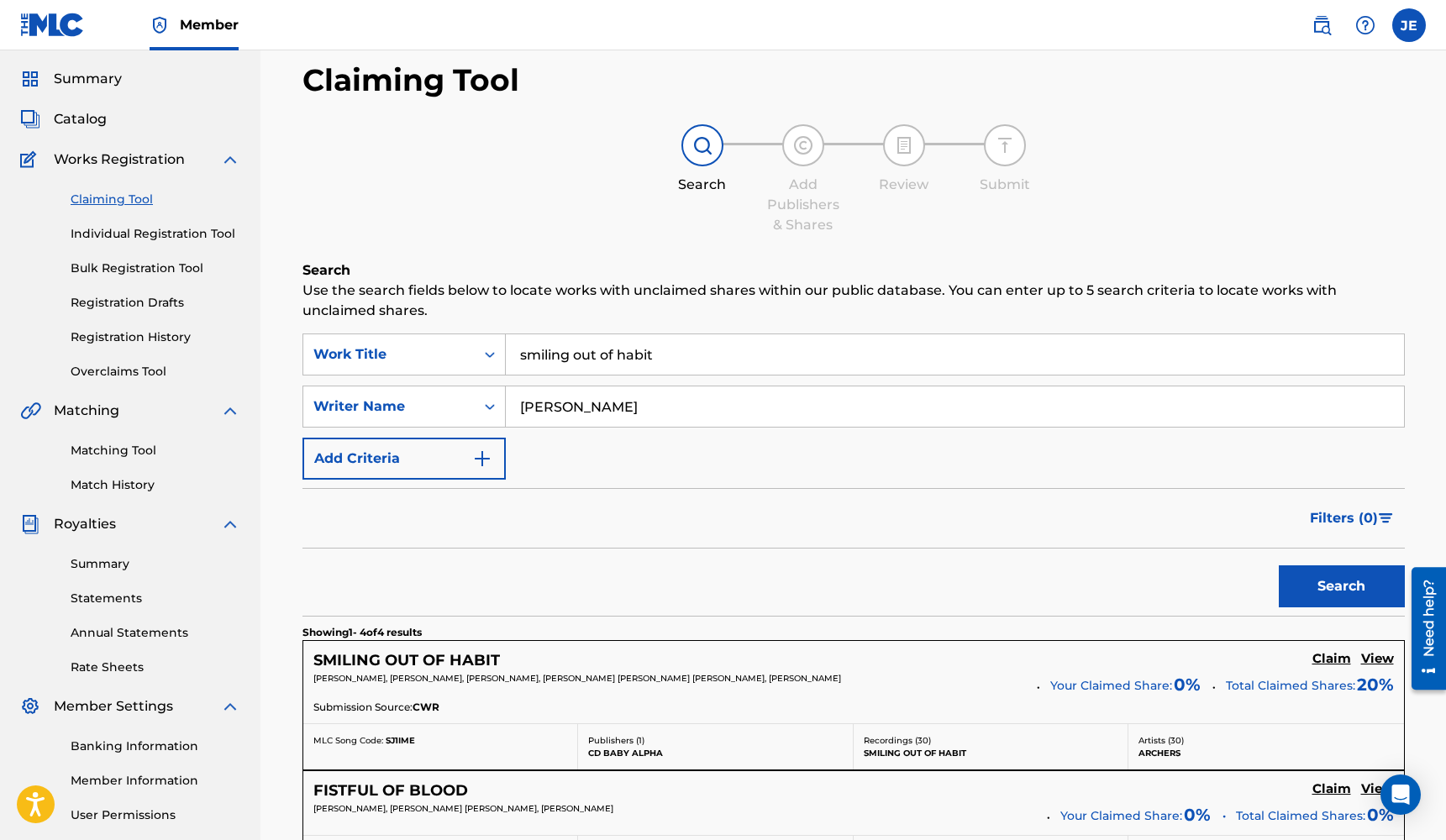 scroll, scrollTop: 48, scrollLeft: 0, axis: vertical 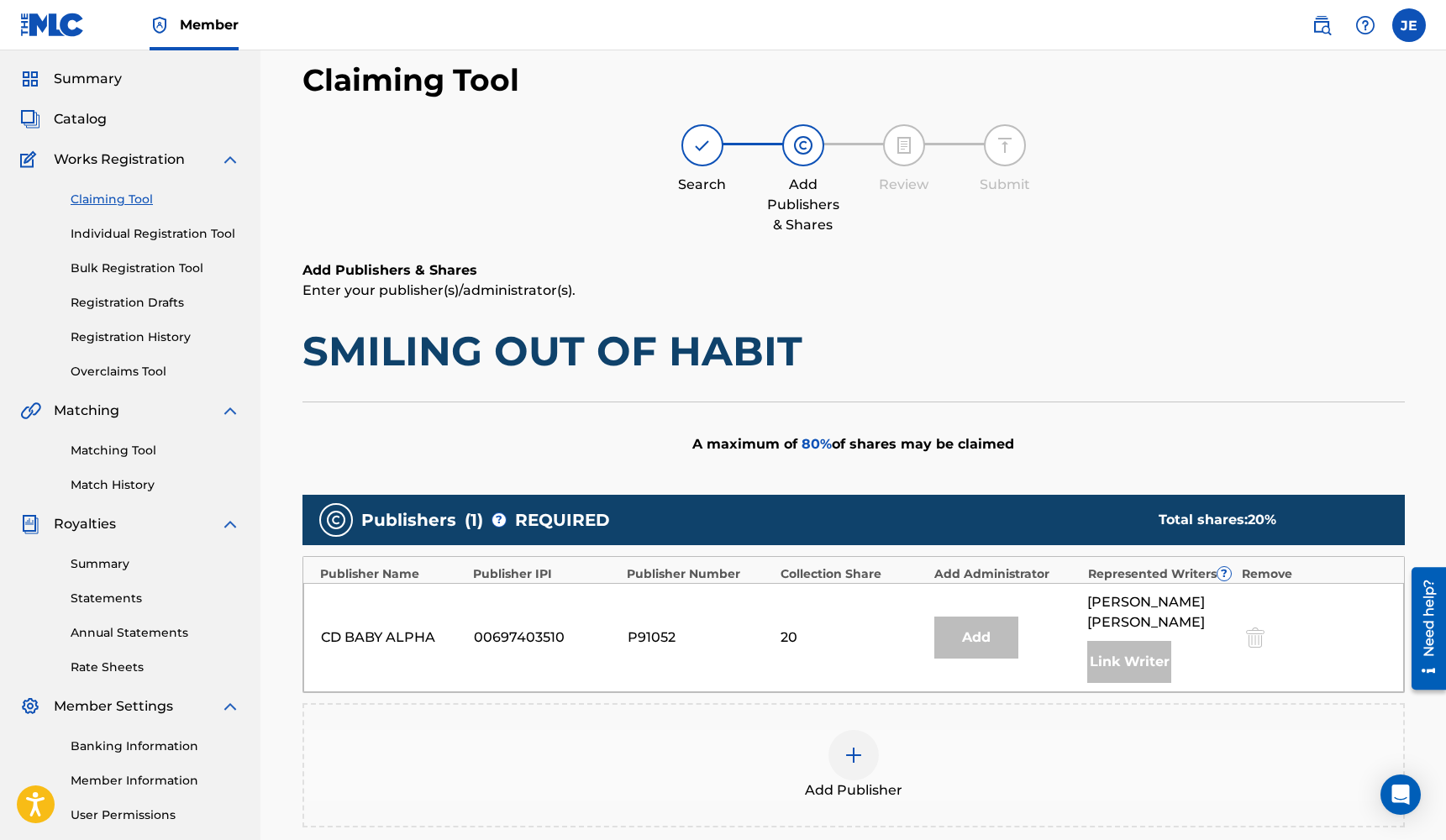 click at bounding box center (854, 755) 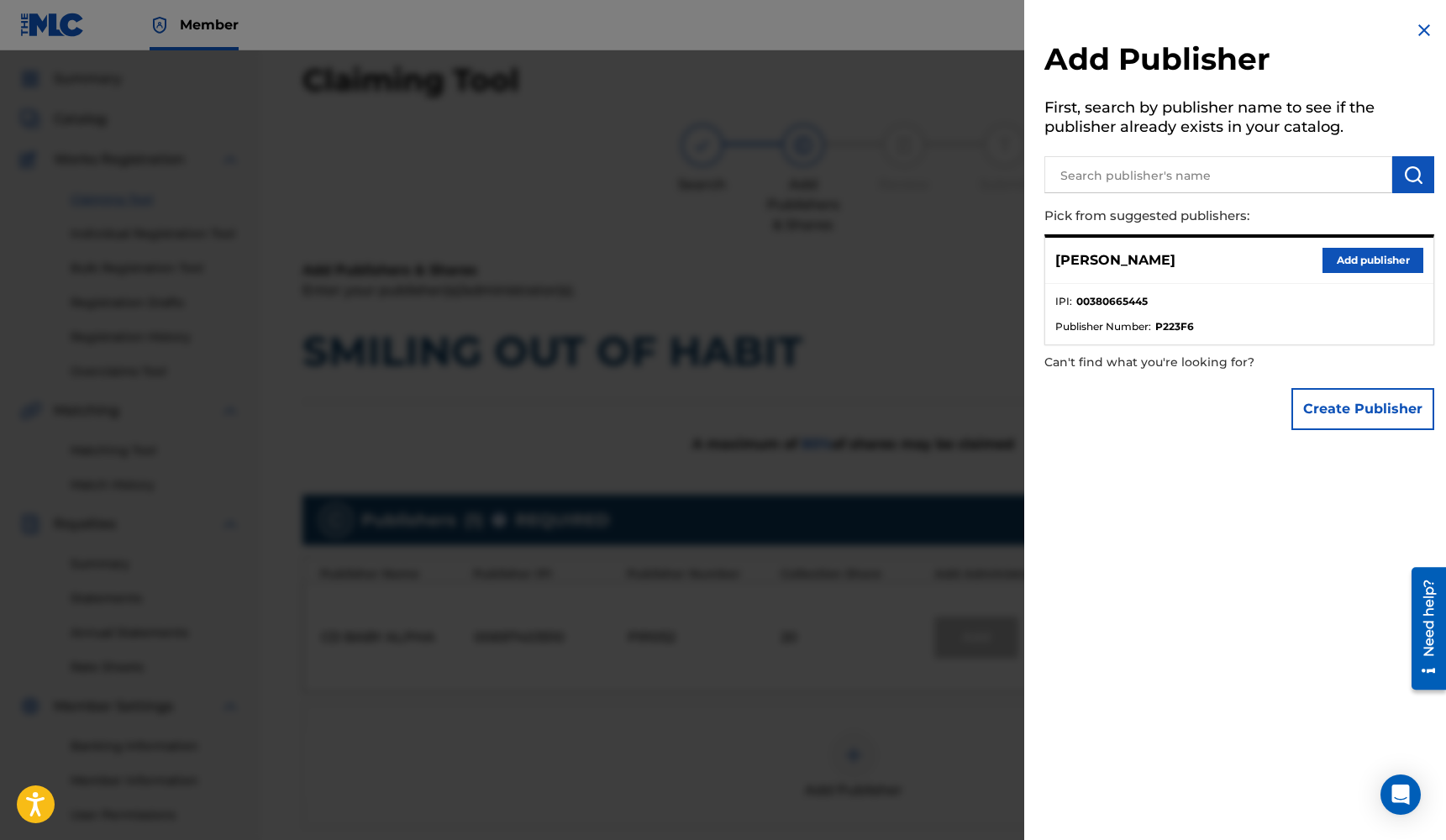 click on "Add publisher" at bounding box center (1373, 260) 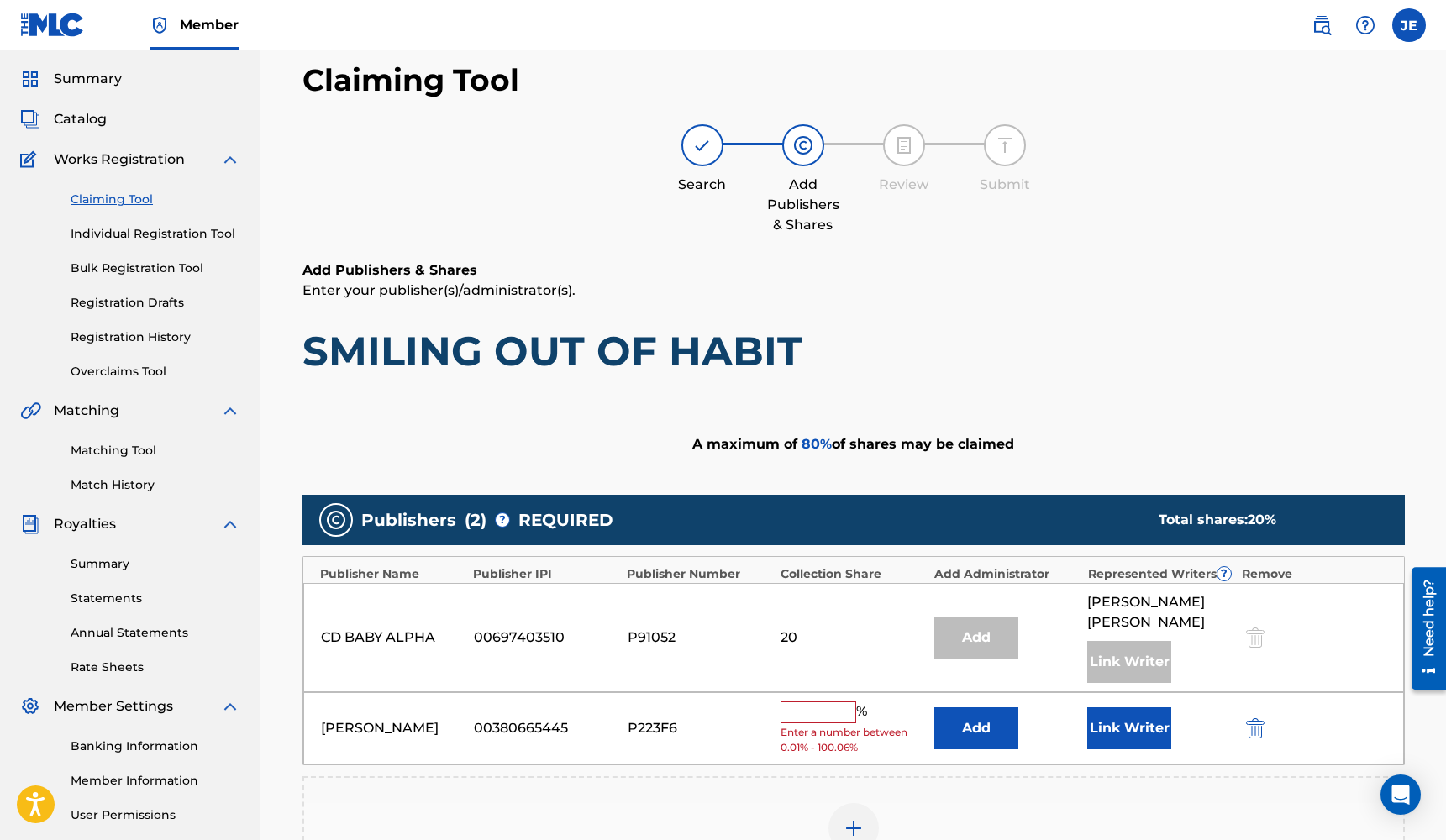 click at bounding box center (818, 712) 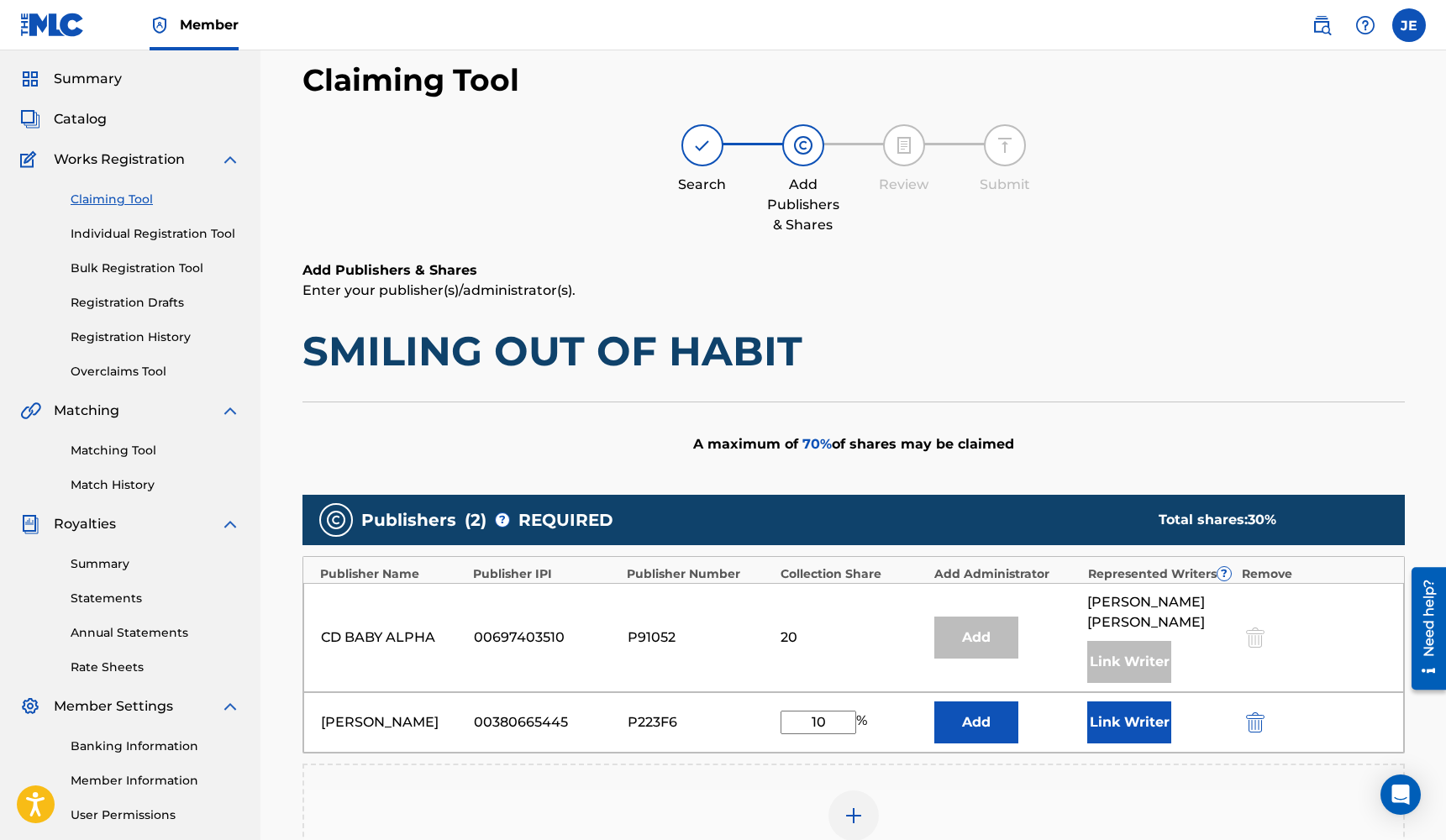 type on "10" 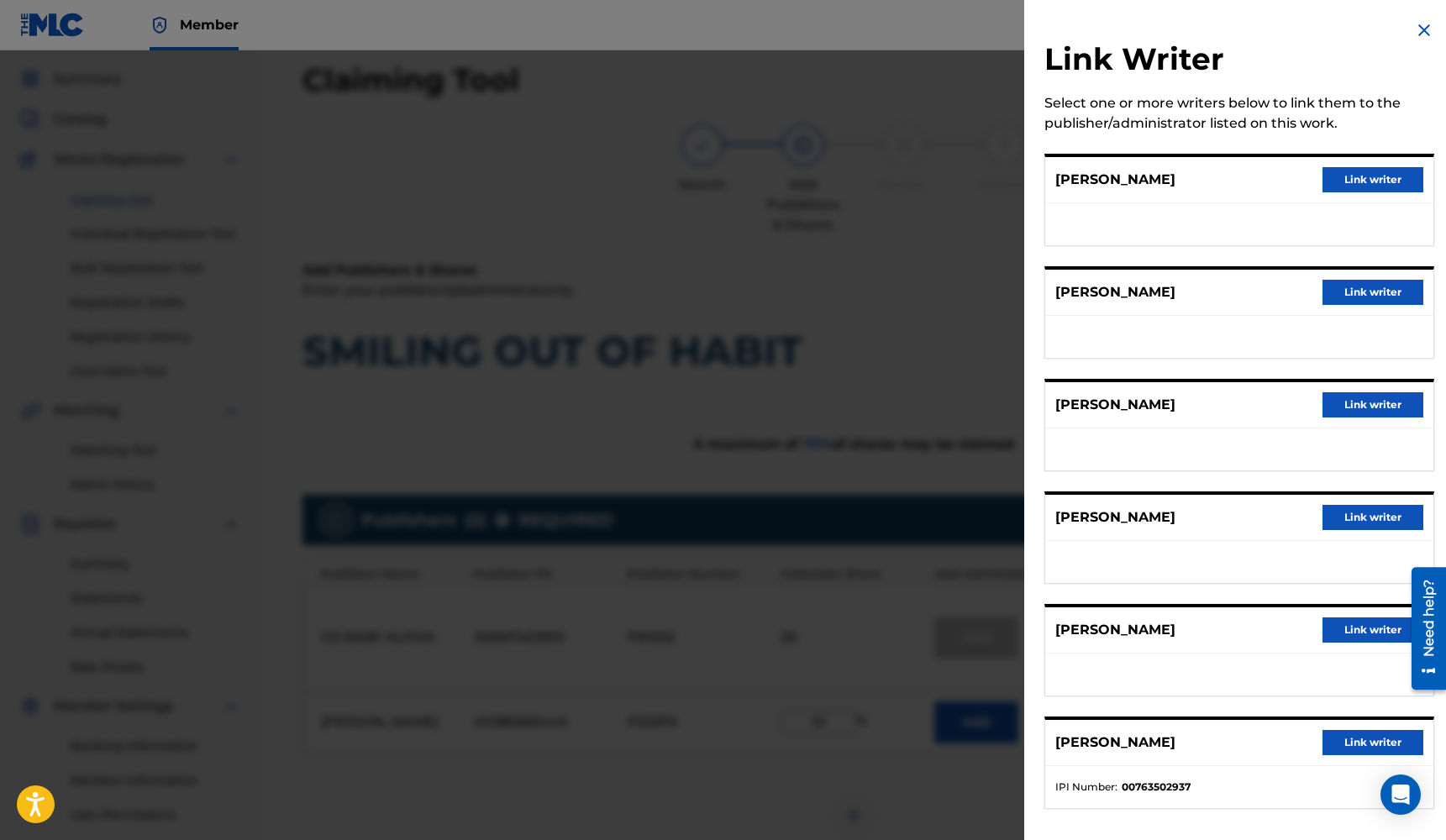 click on "Link writer" at bounding box center (1373, 630) 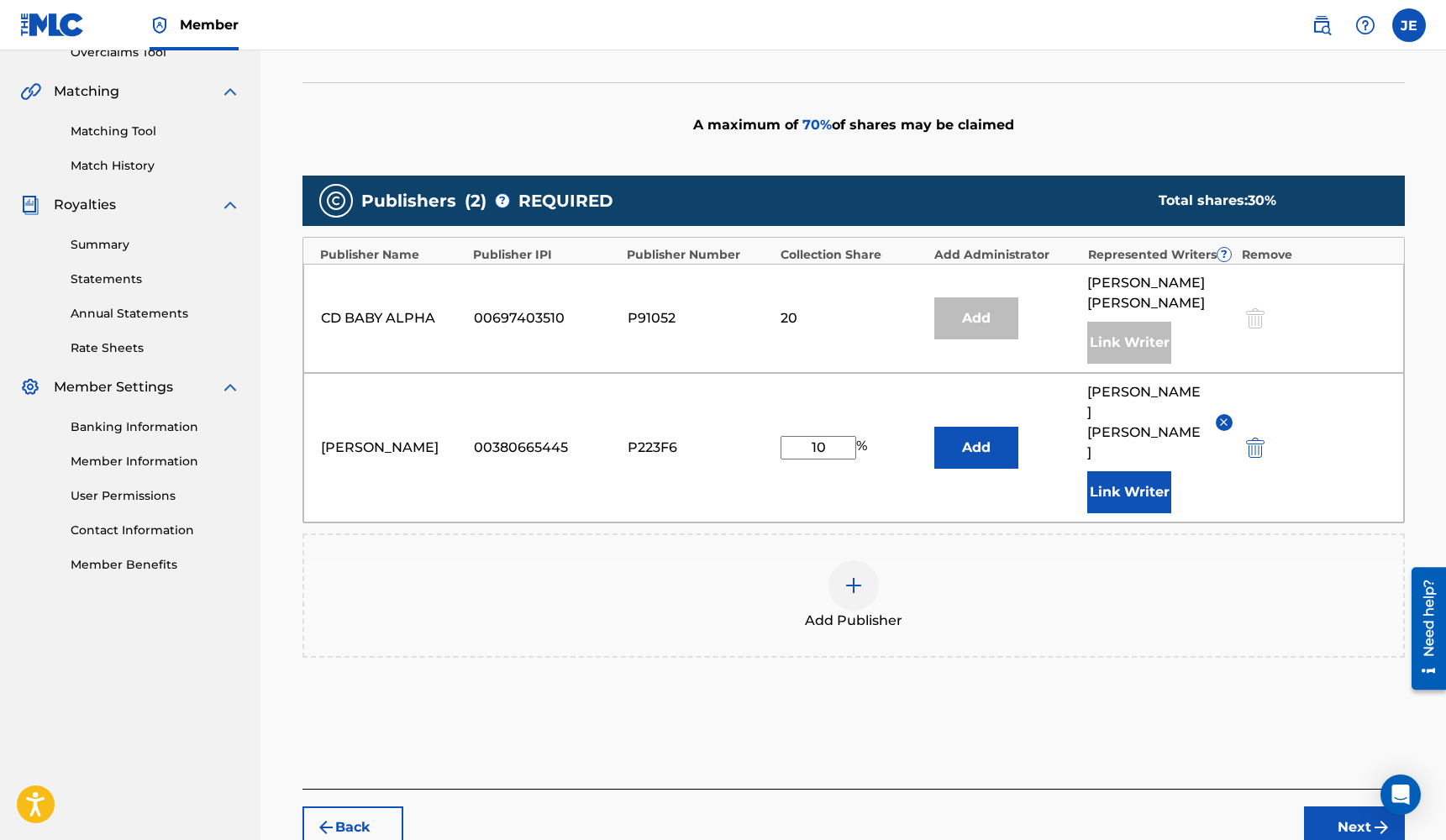 scroll, scrollTop: 415, scrollLeft: 0, axis: vertical 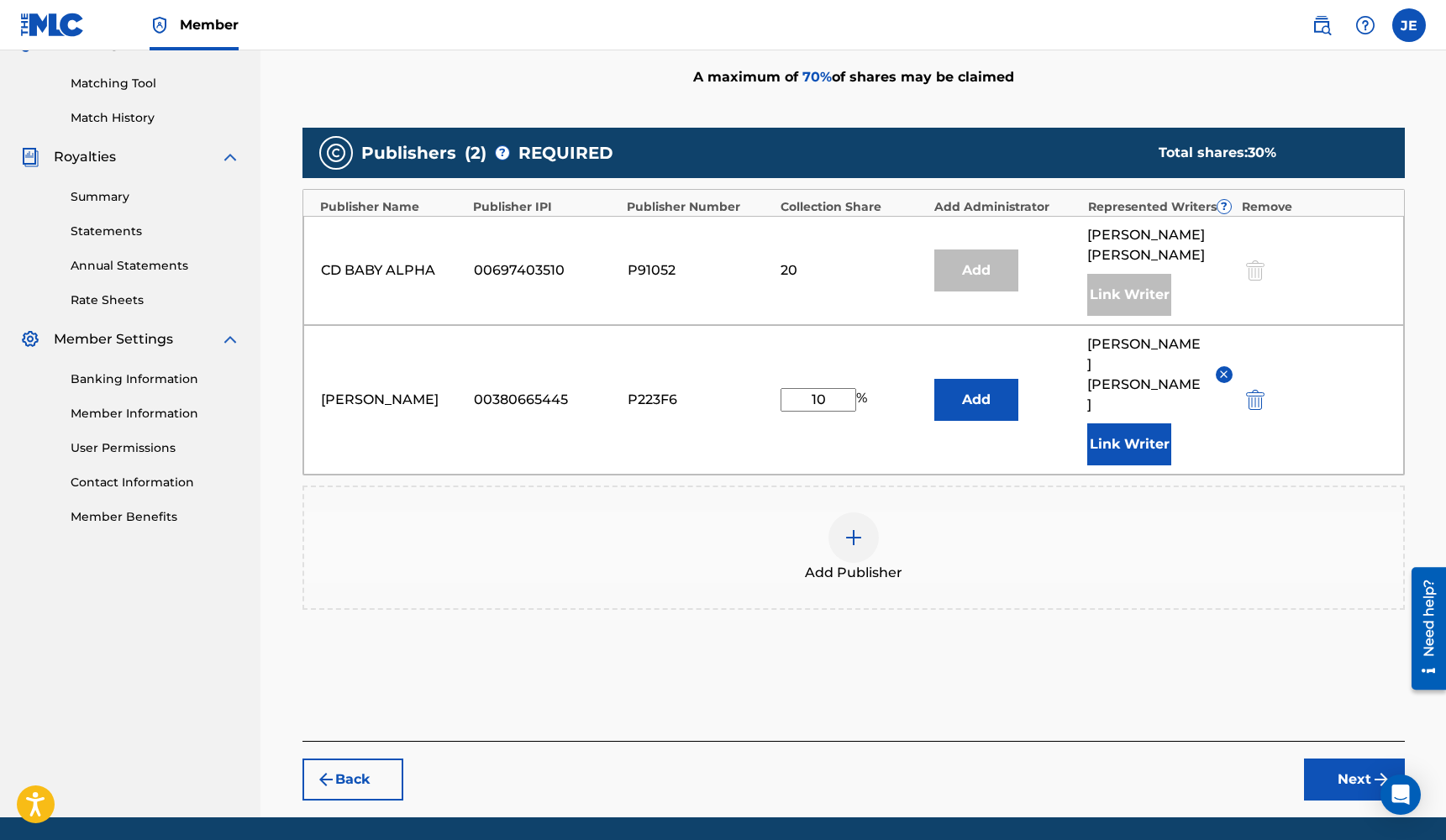 click on "Next" at bounding box center [1354, 780] 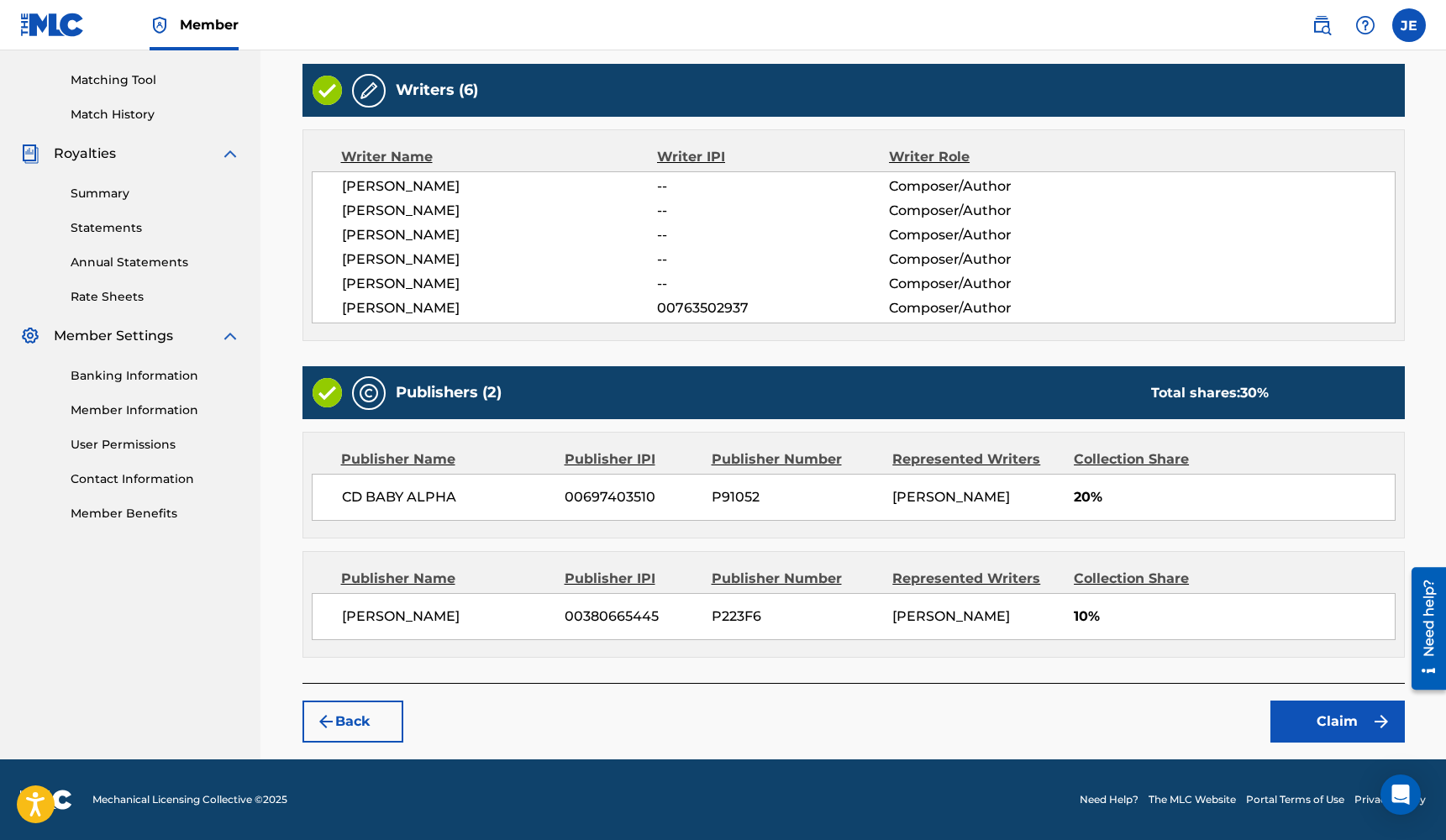 scroll, scrollTop: 436, scrollLeft: 0, axis: vertical 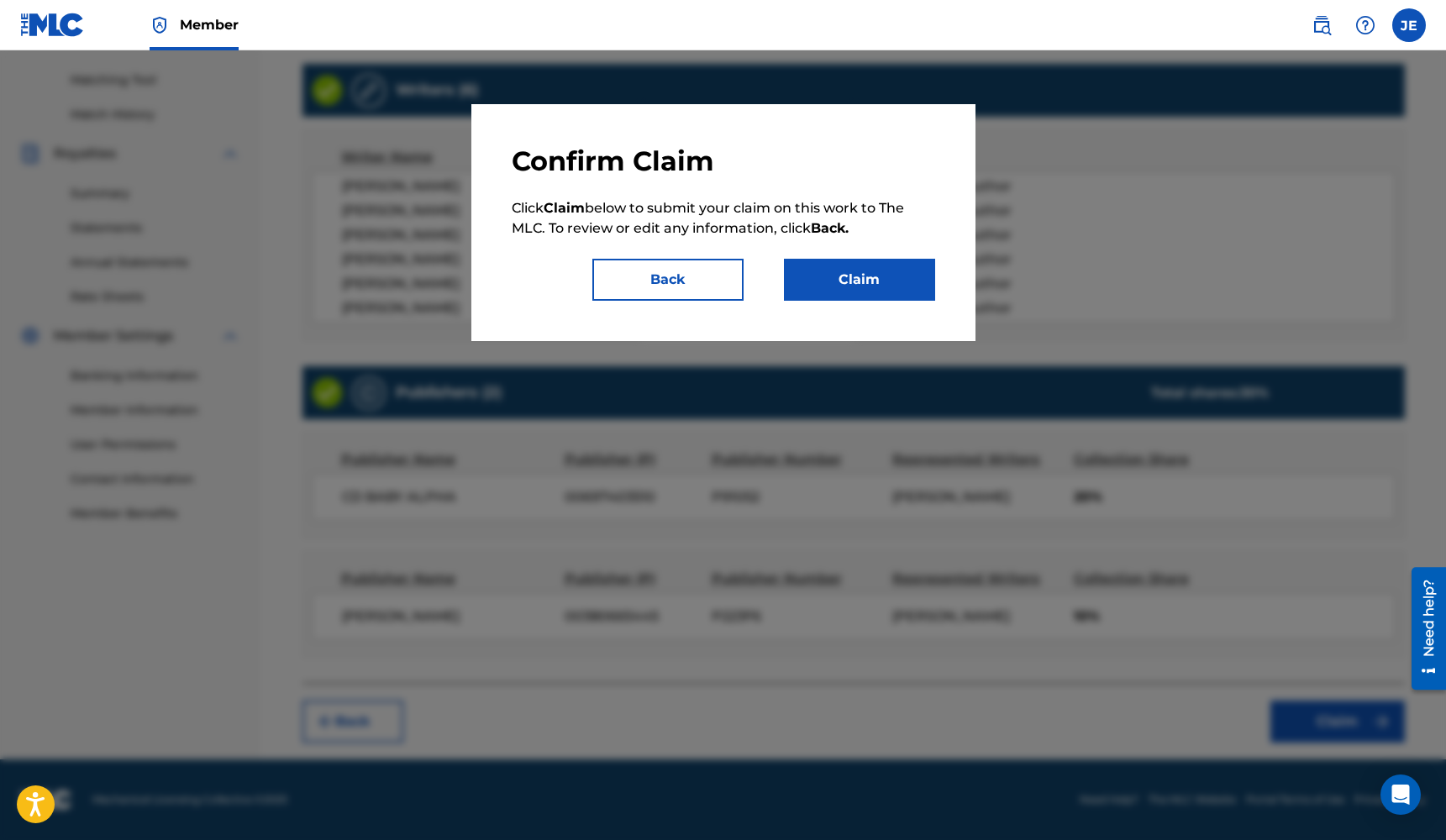 click on "Claim" at bounding box center [860, 280] 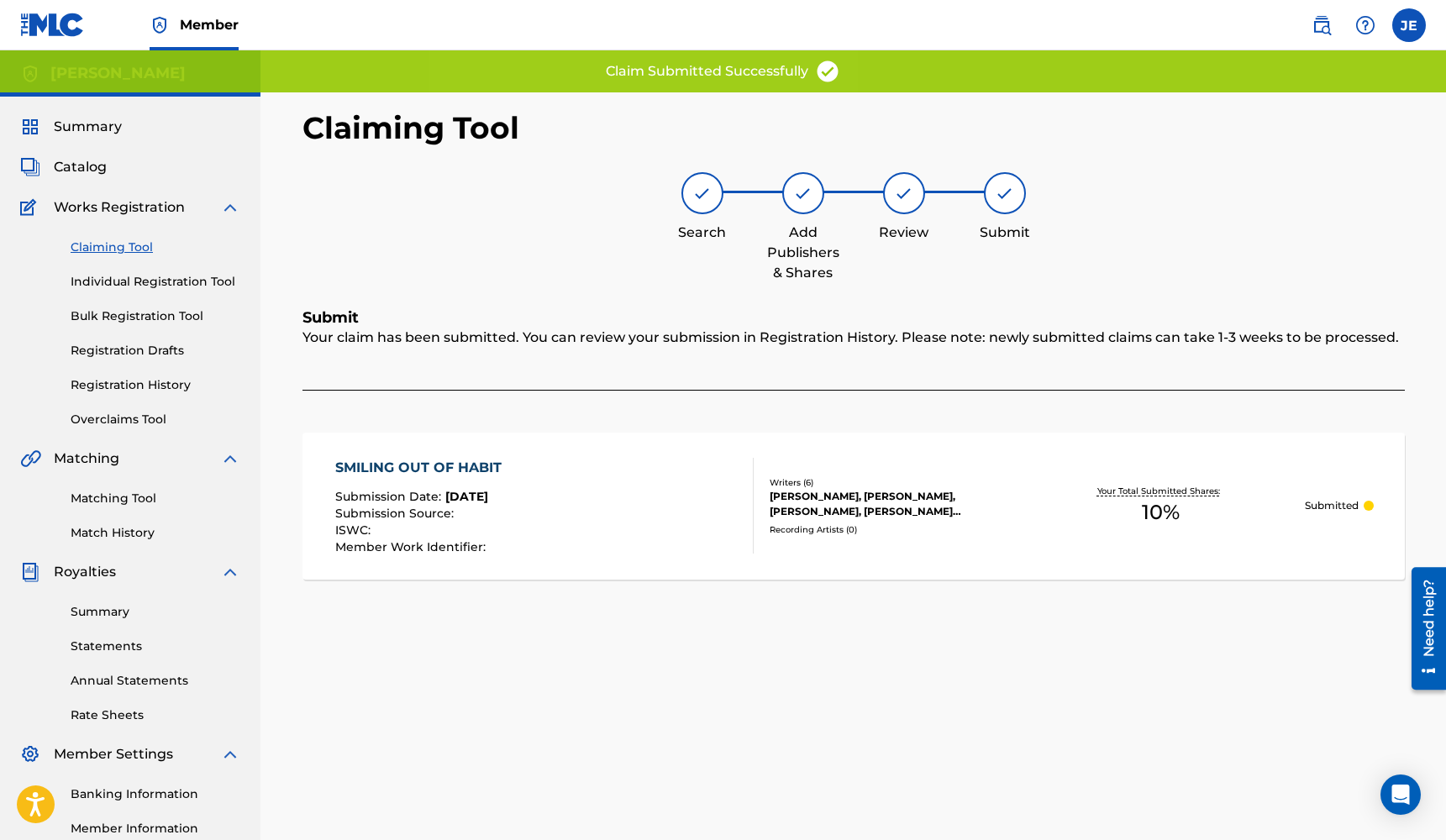 scroll, scrollTop: 0, scrollLeft: 0, axis: both 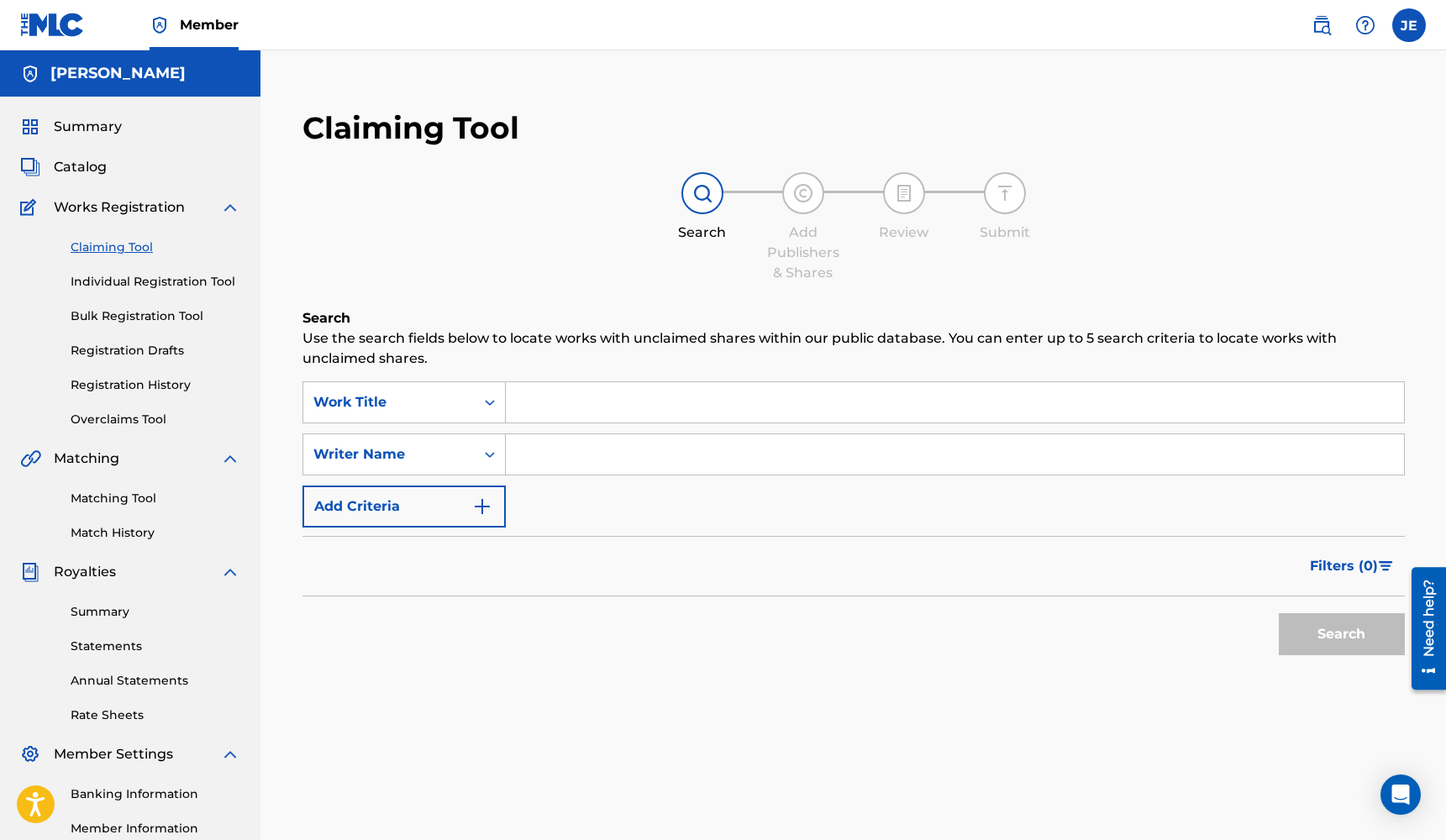 click at bounding box center (954, 402) 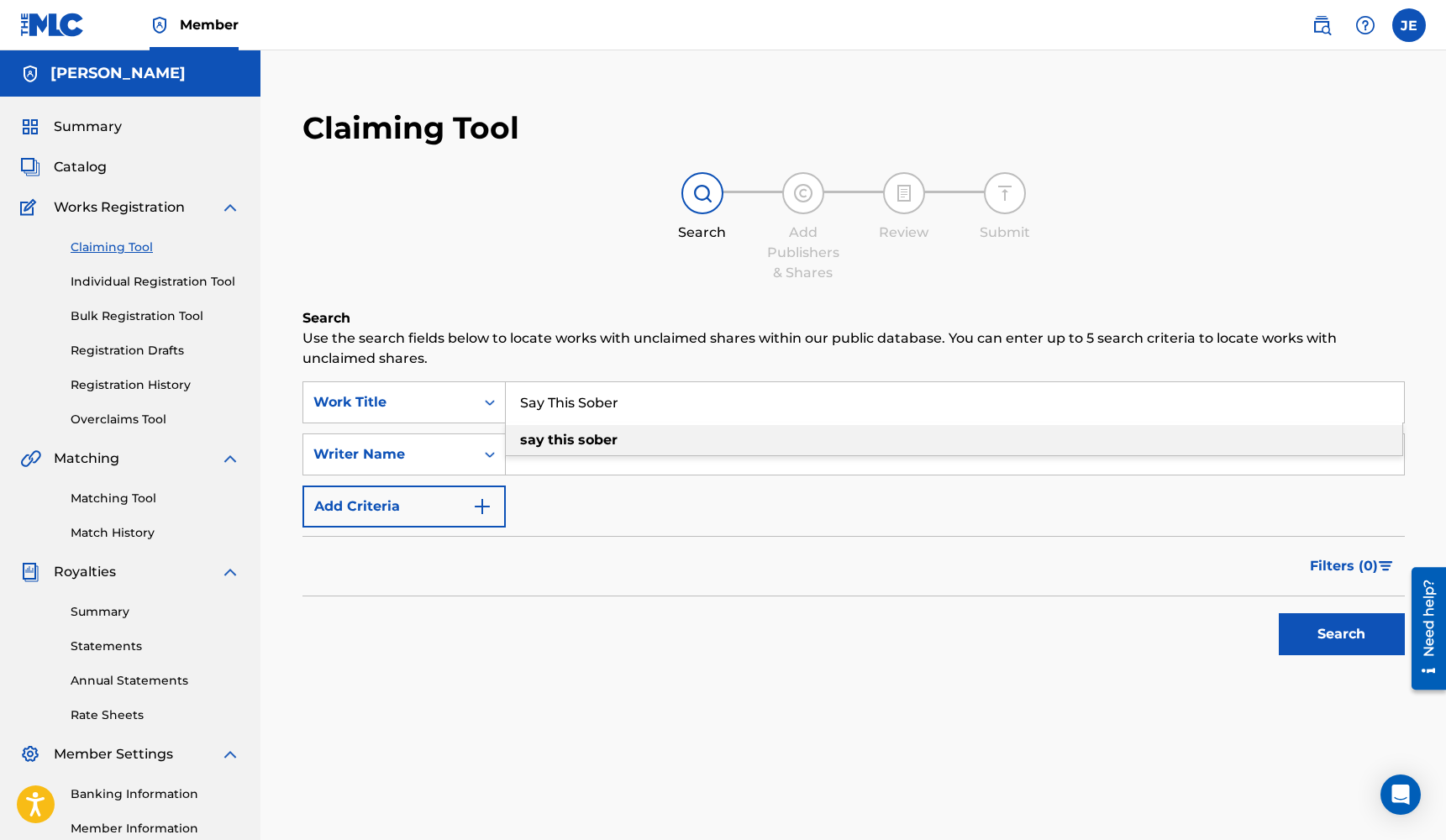 type on "Say This Sober" 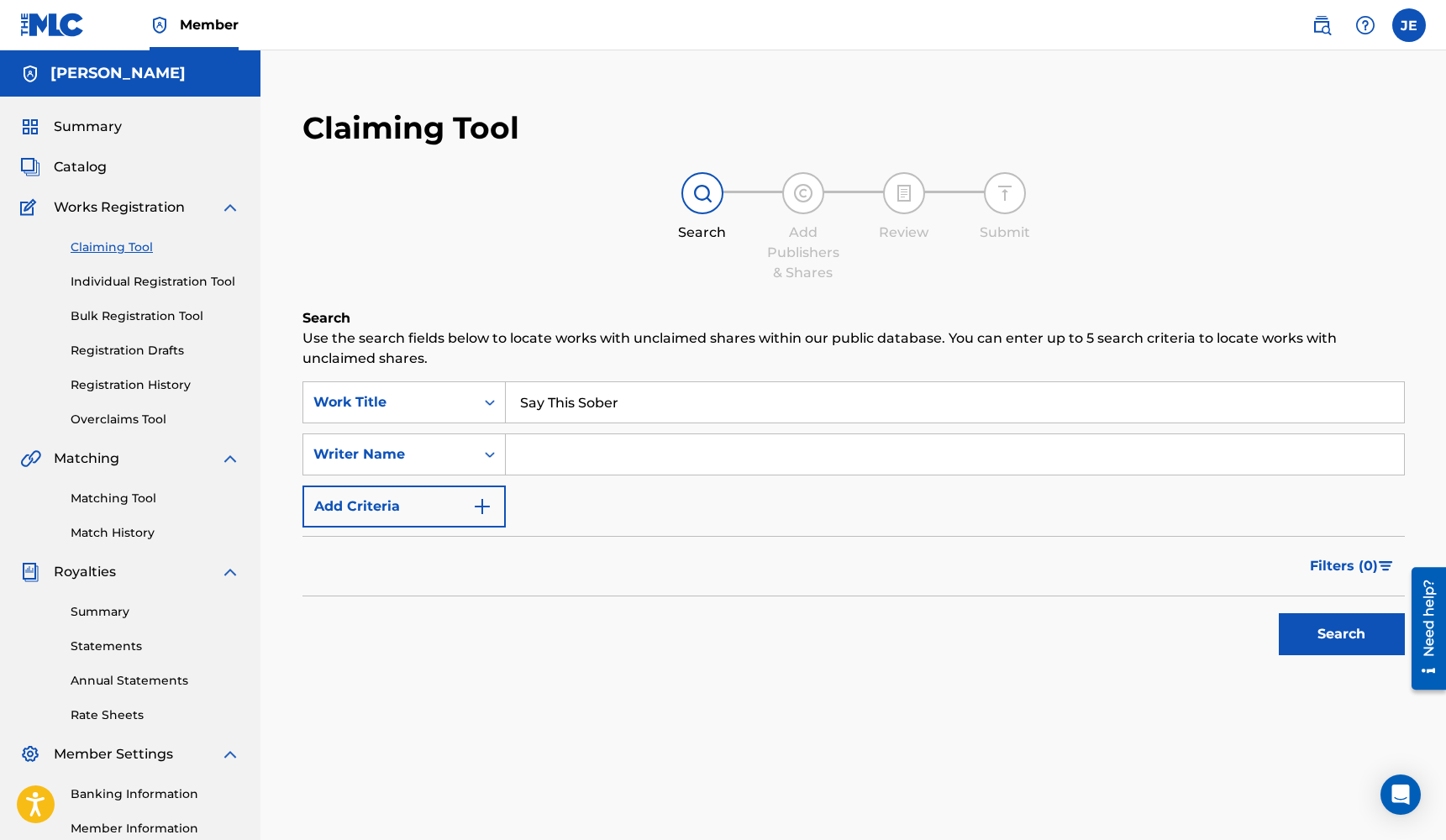 click at bounding box center [954, 454] 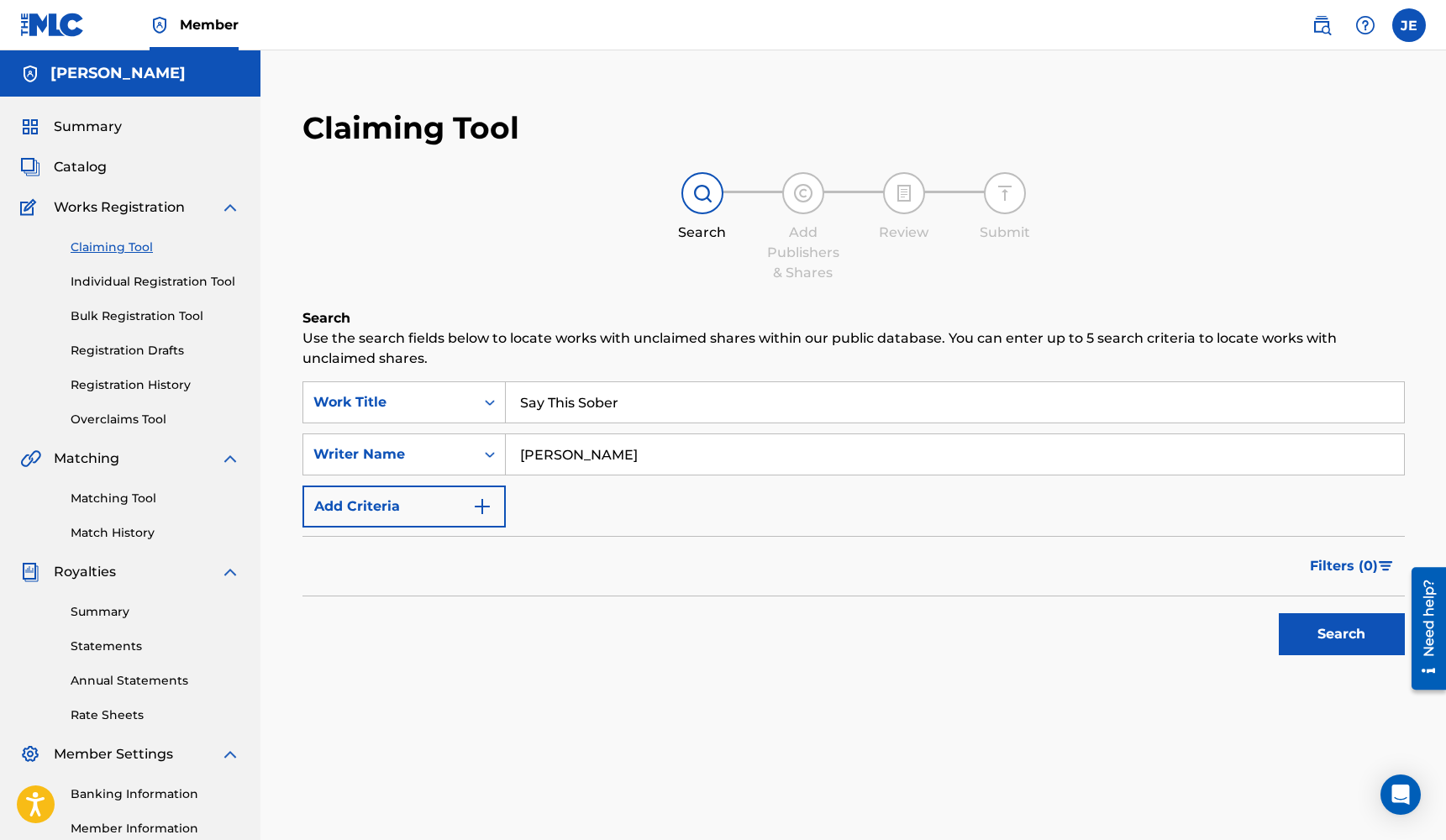type on "[PERSON_NAME]" 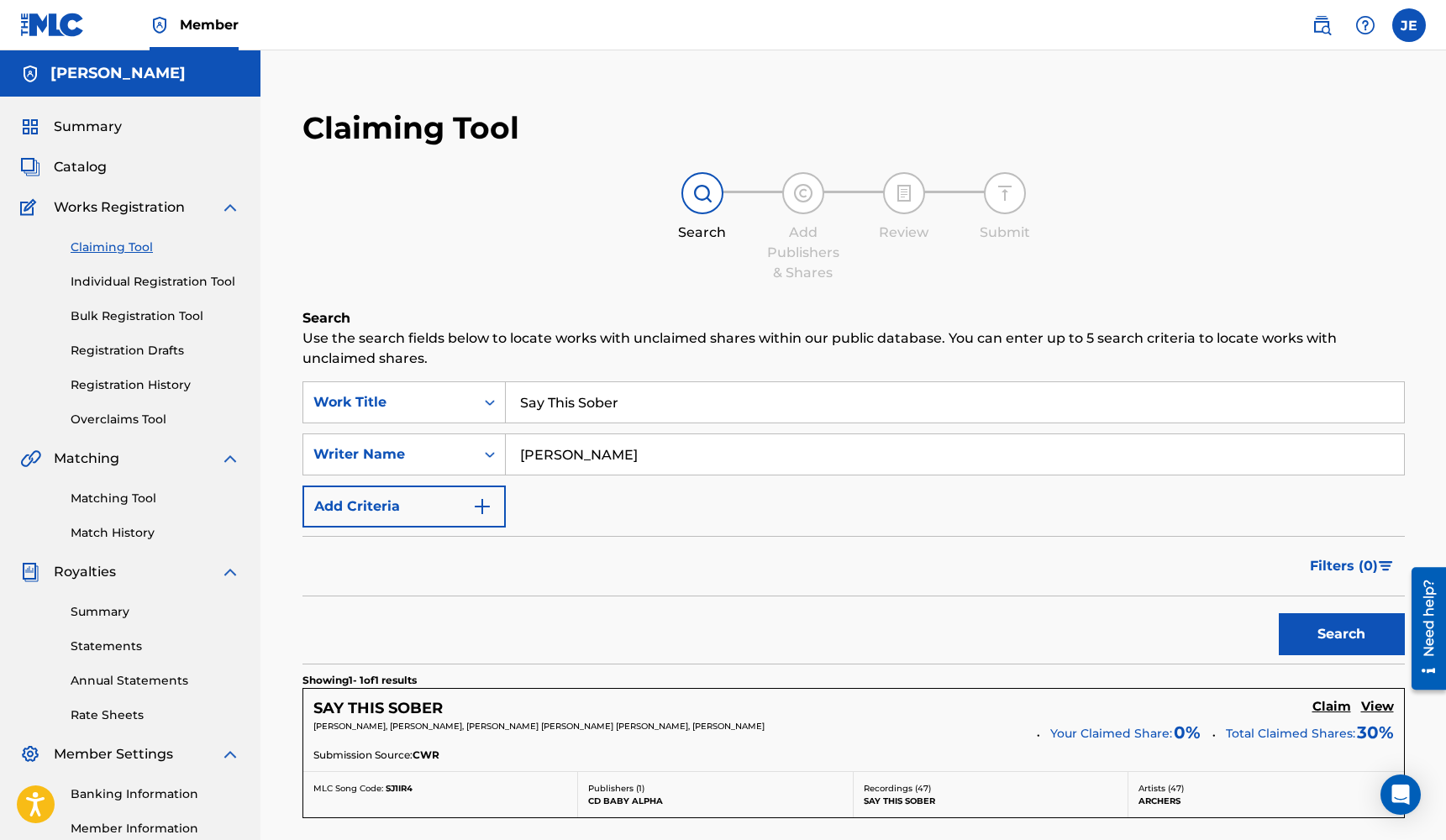 click on "Claim" at bounding box center (1332, 706) 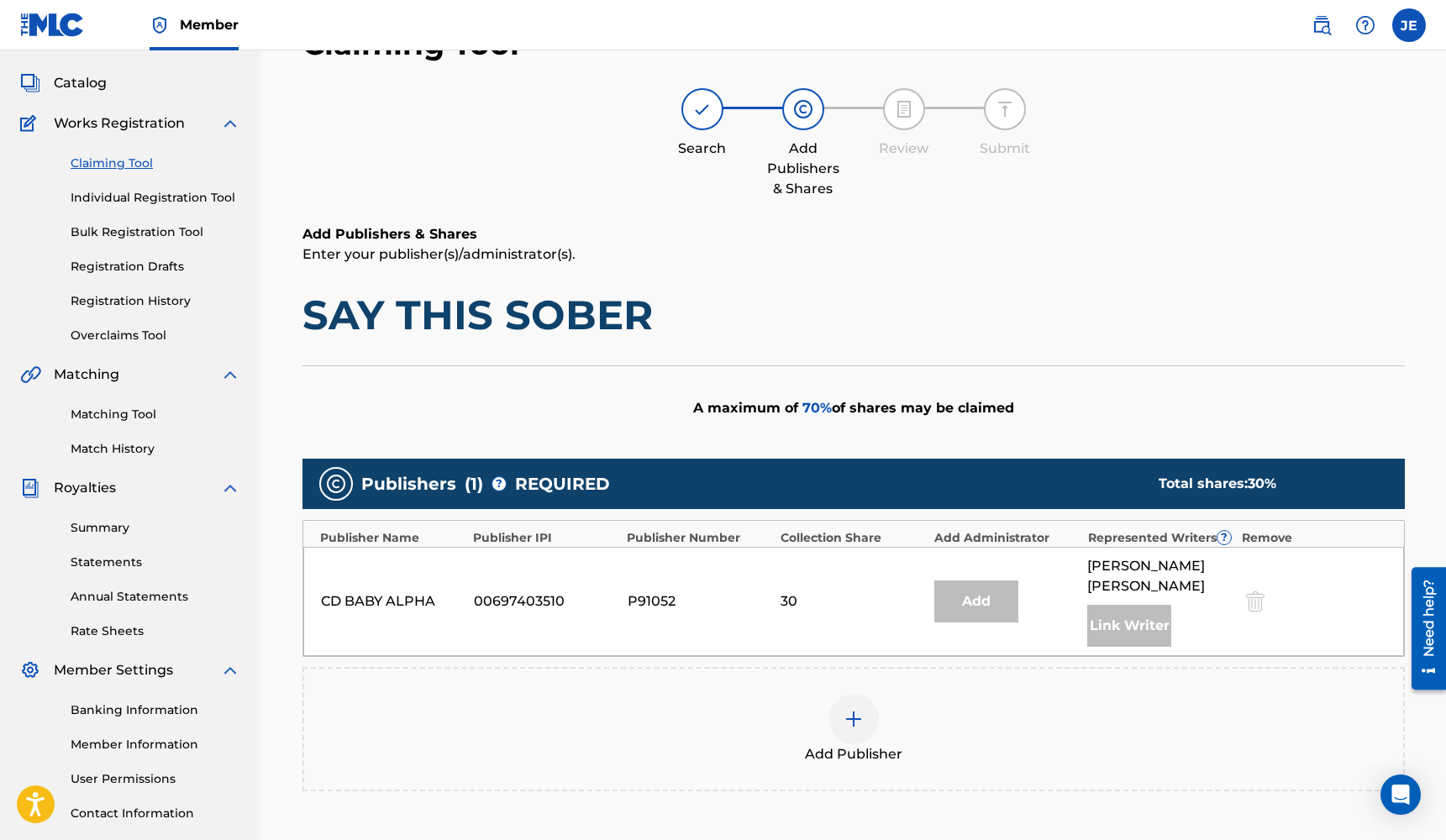 scroll, scrollTop: 98, scrollLeft: 0, axis: vertical 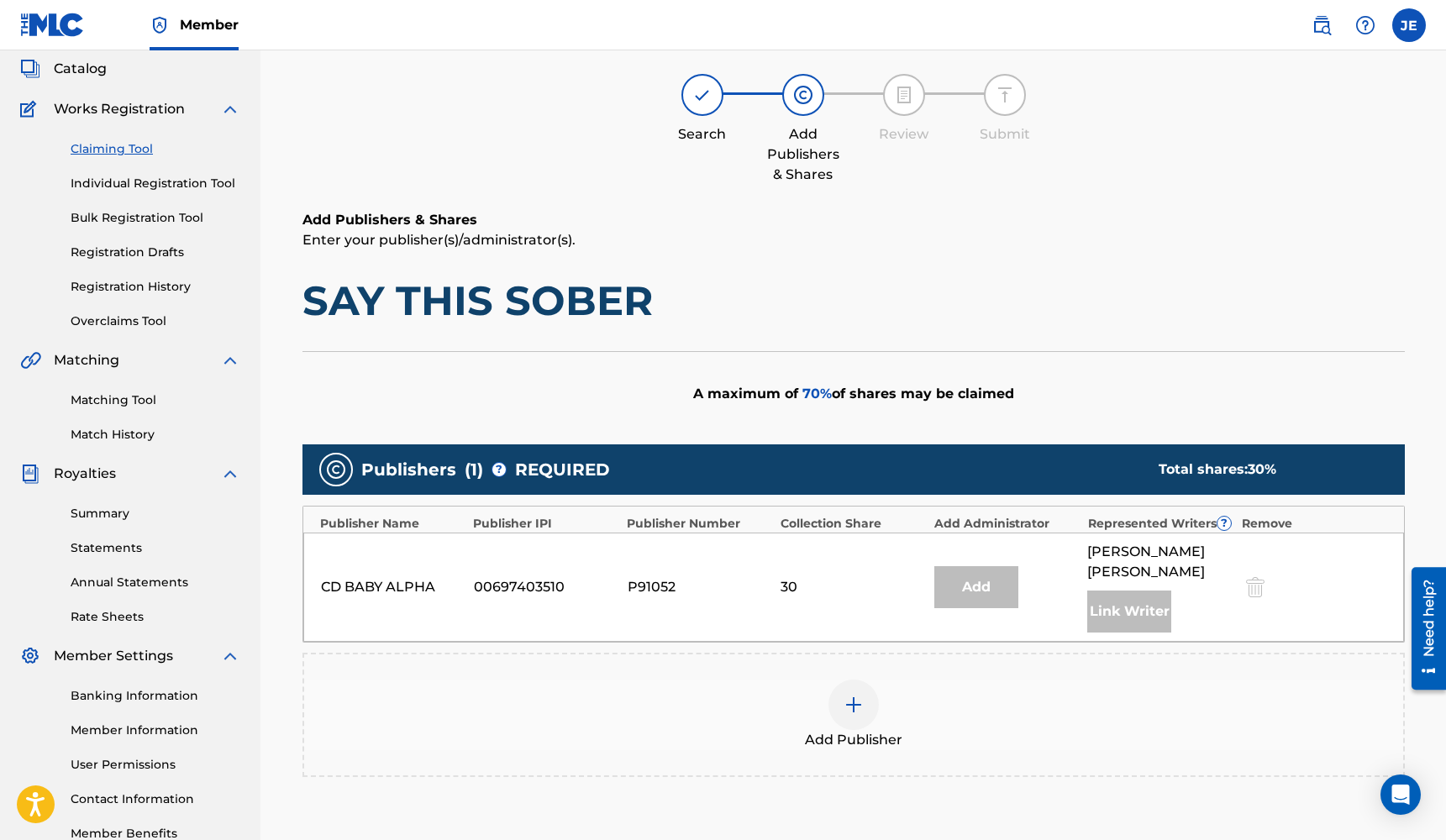 click on "Add Publisher" at bounding box center [854, 715] 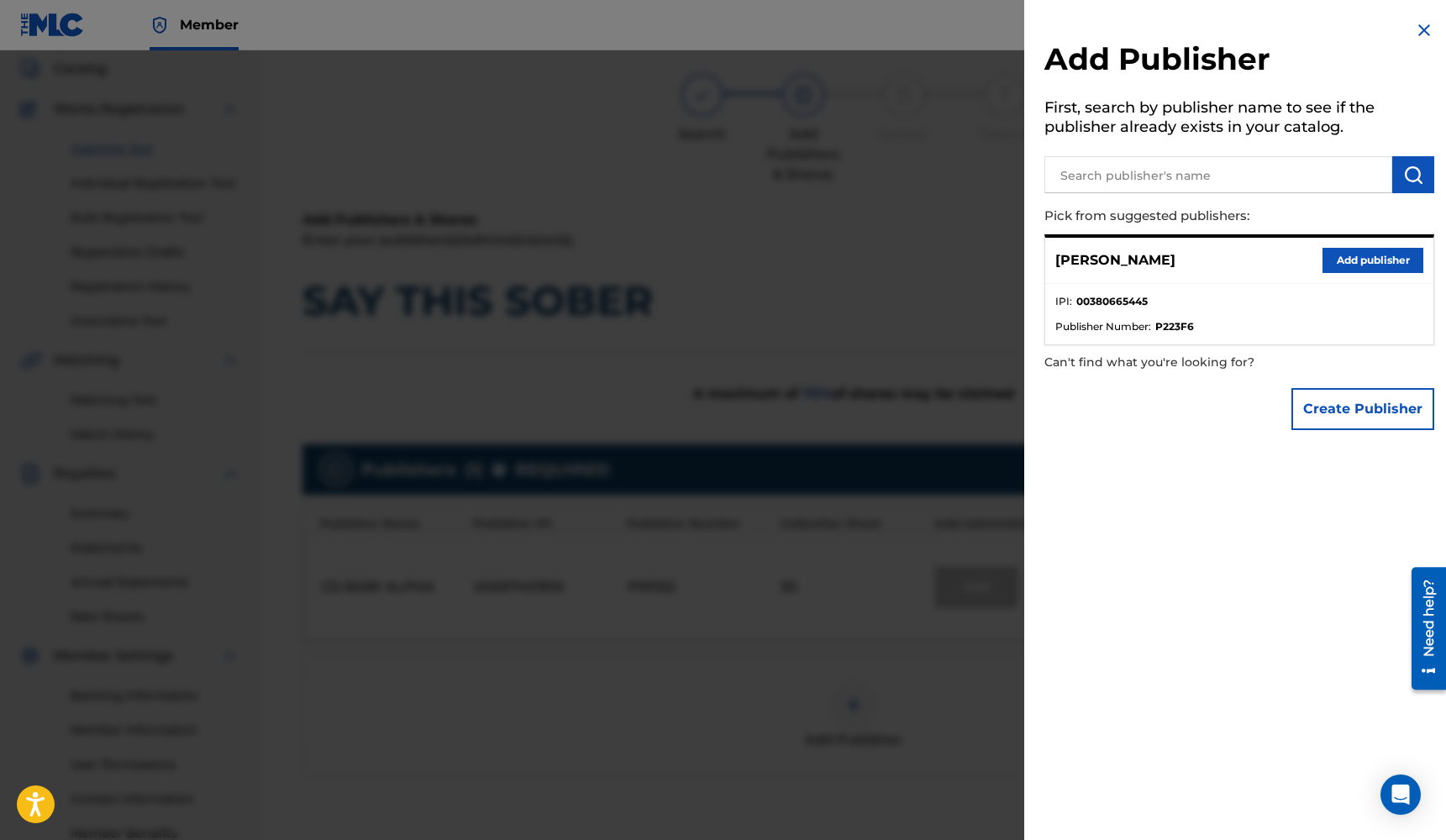 click on "Add publisher" at bounding box center [1373, 260] 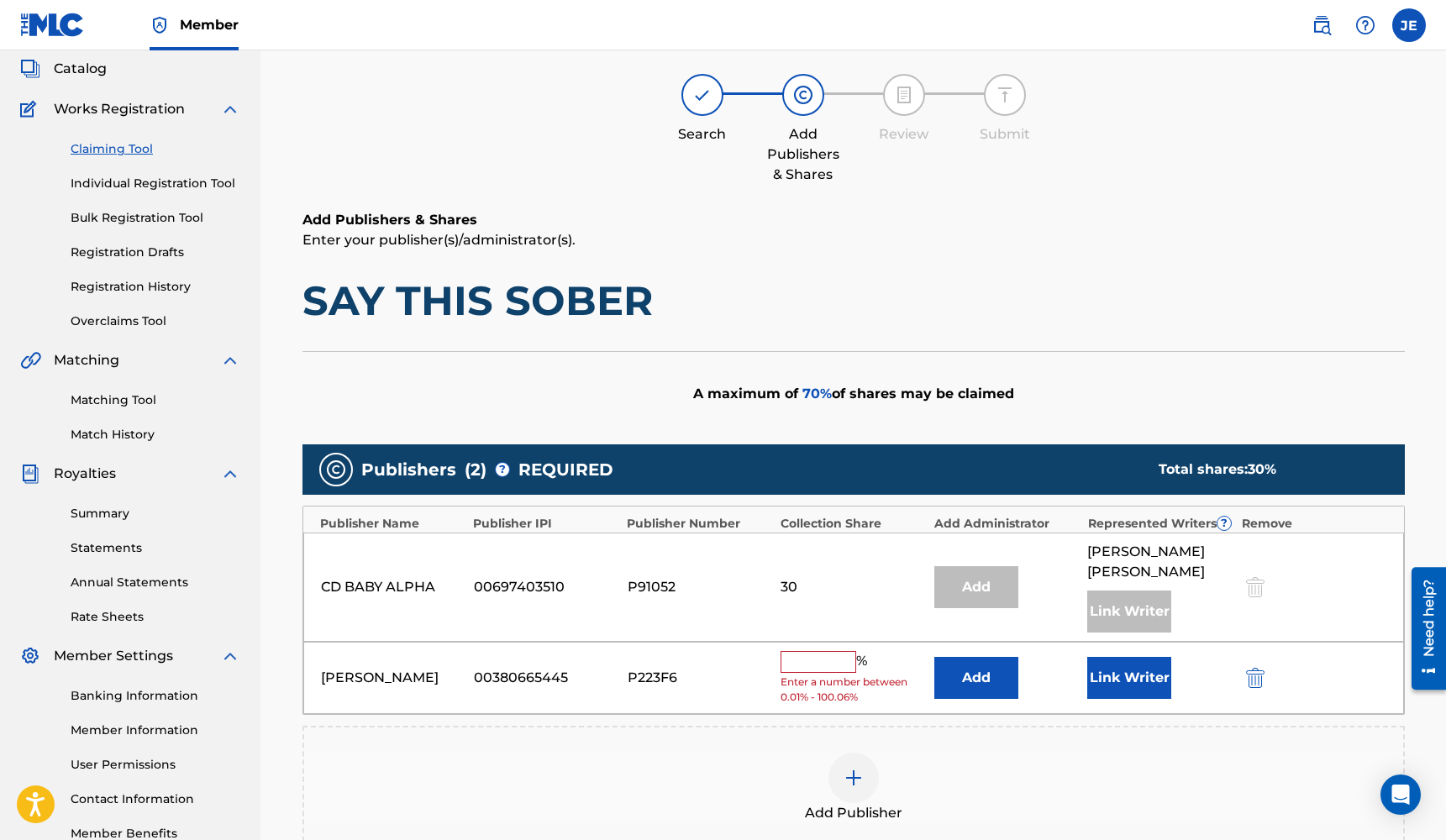 click on "Link Writer" at bounding box center [1129, 678] 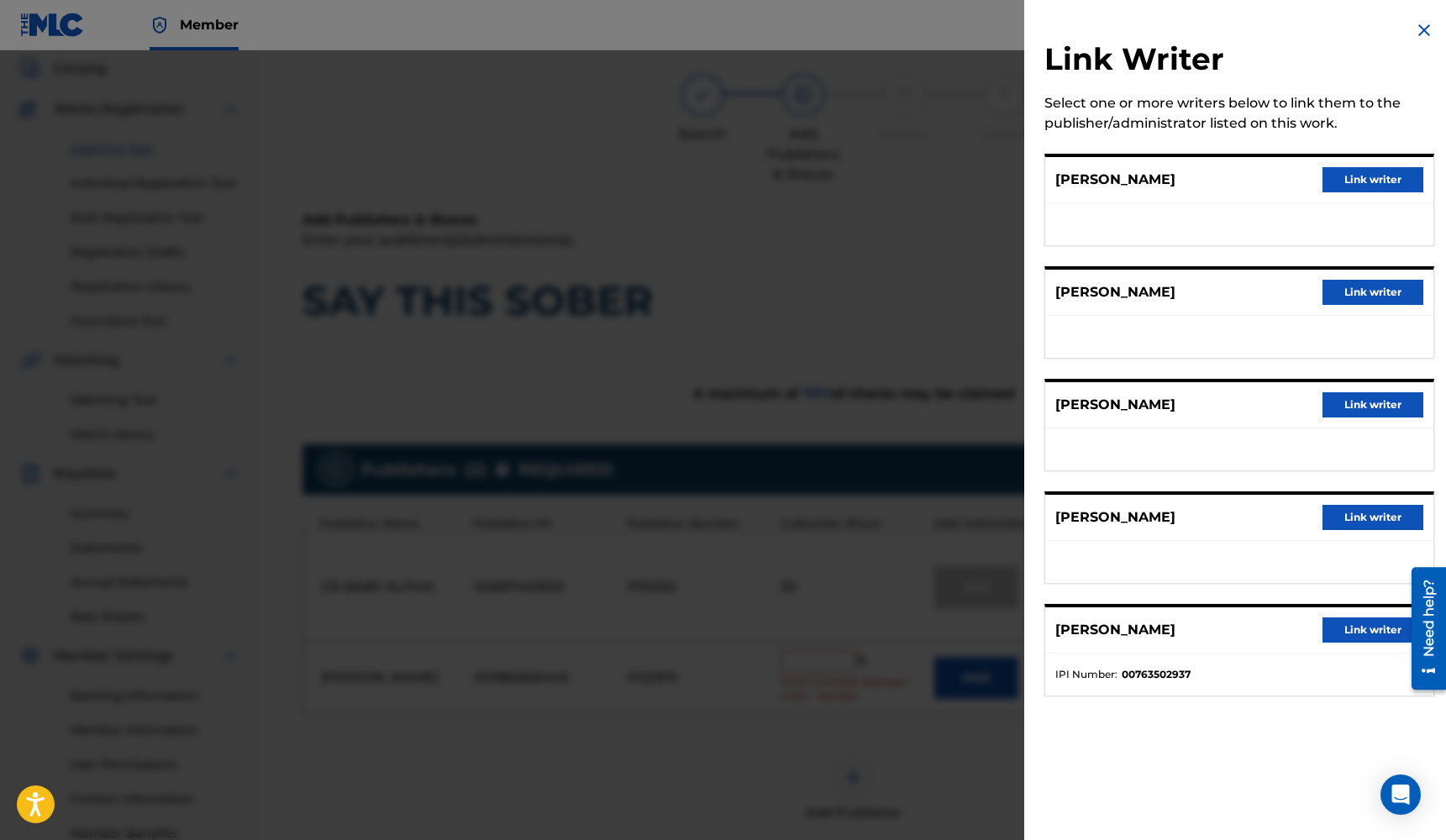 click on "Link writer" at bounding box center [1373, 517] 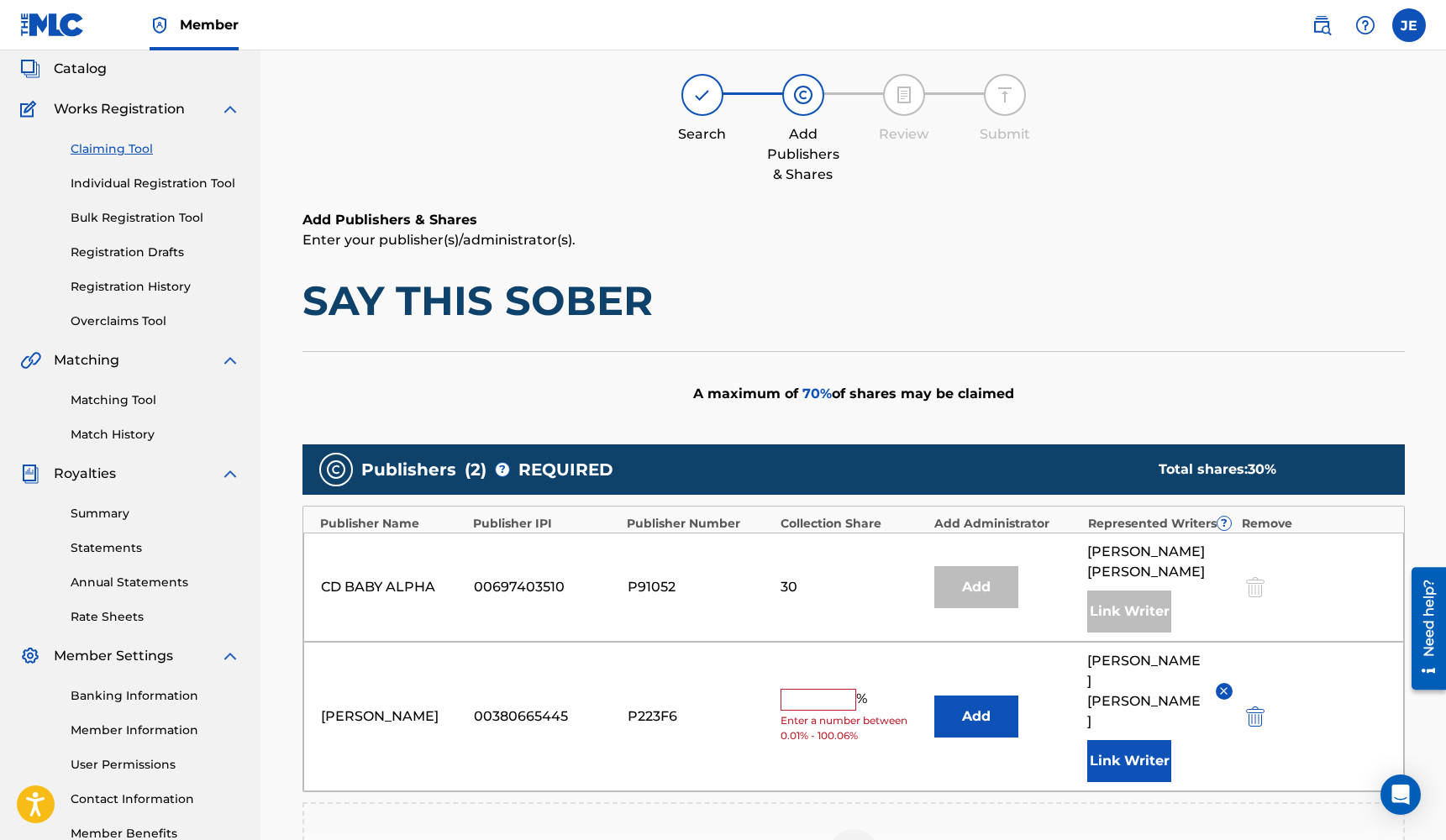 click at bounding box center (818, 700) 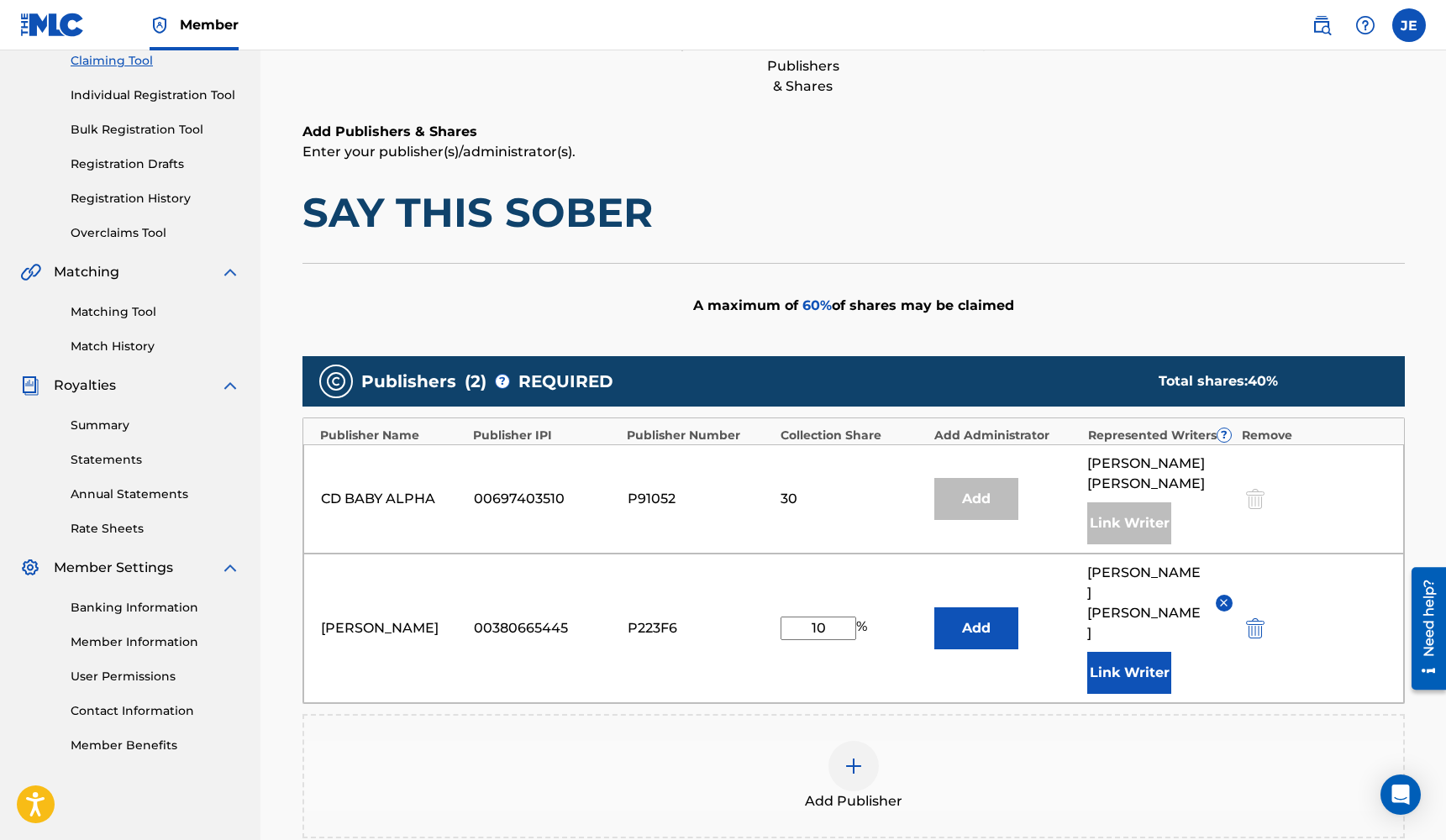 scroll, scrollTop: 235, scrollLeft: 0, axis: vertical 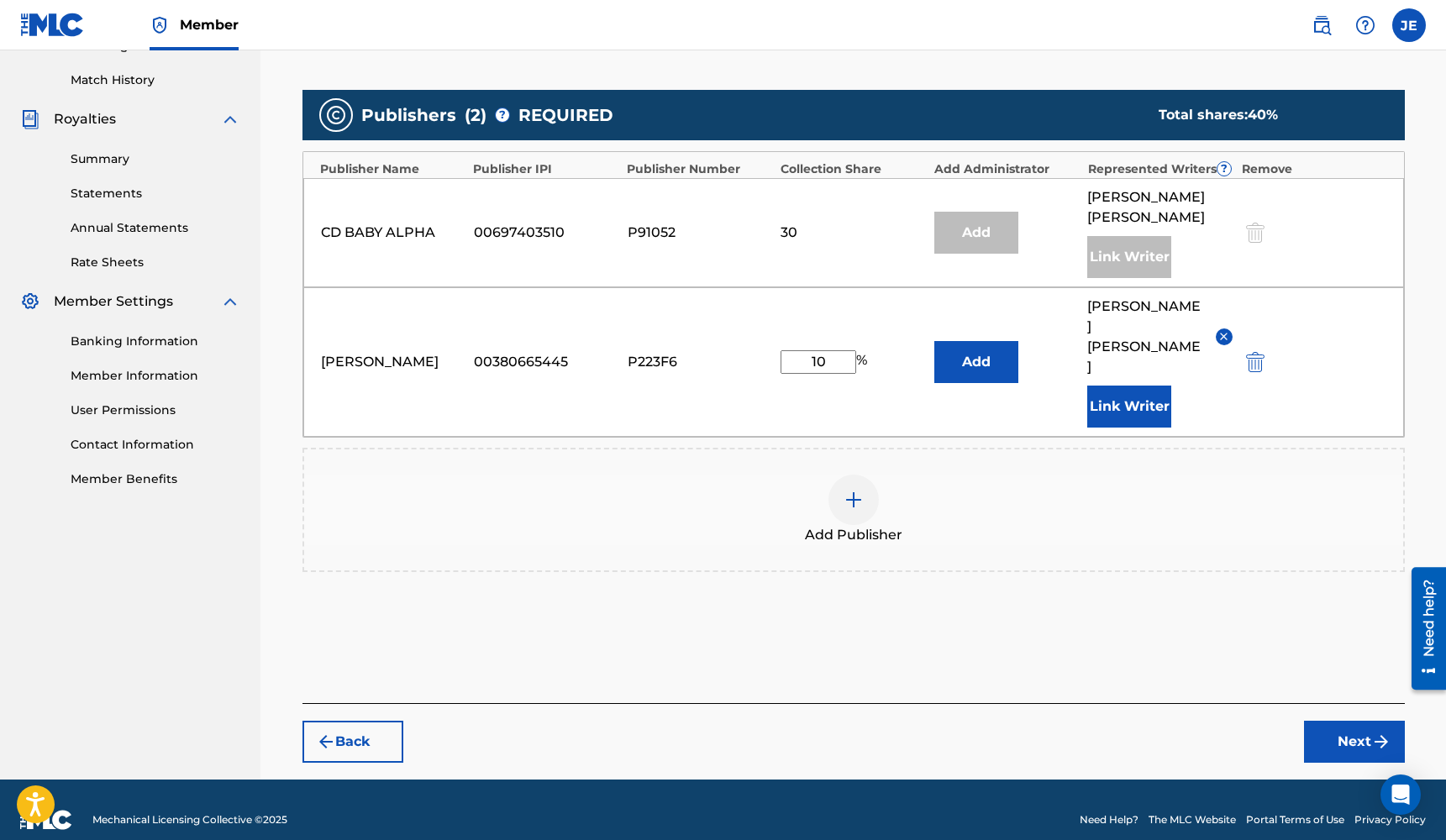 type on "10" 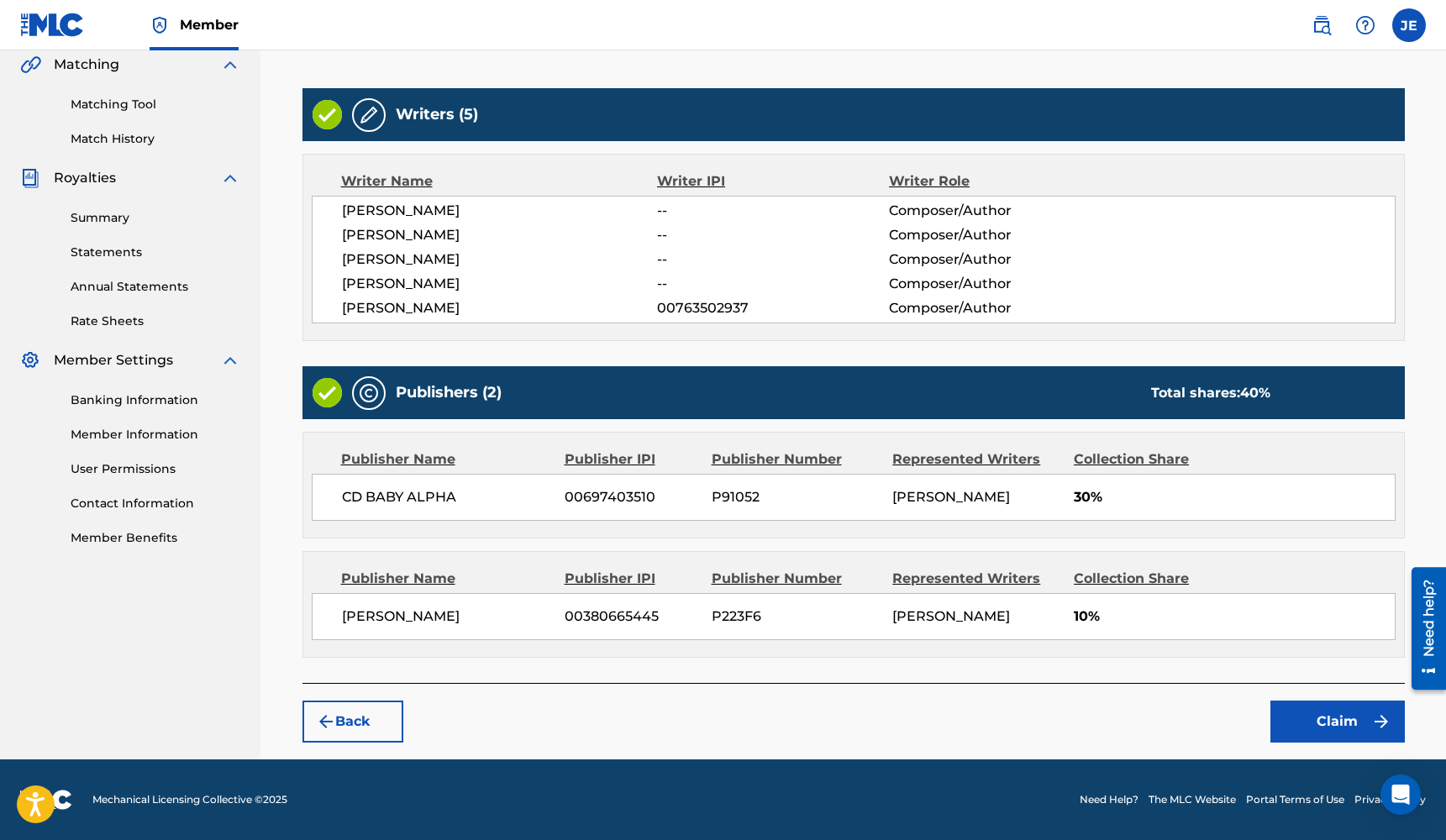 click on "Claim" at bounding box center [1338, 722] 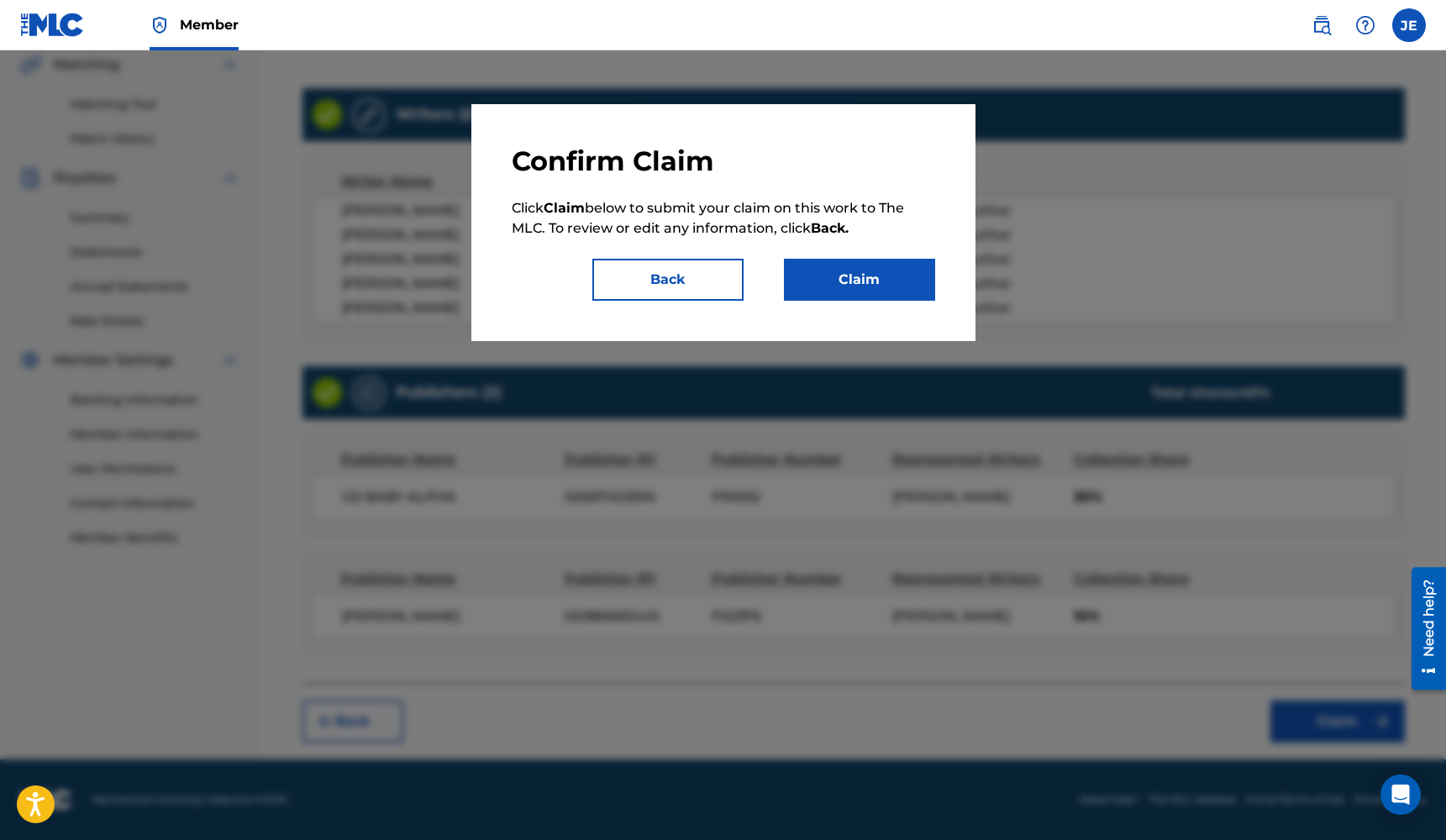 click on "Claim" at bounding box center [860, 280] 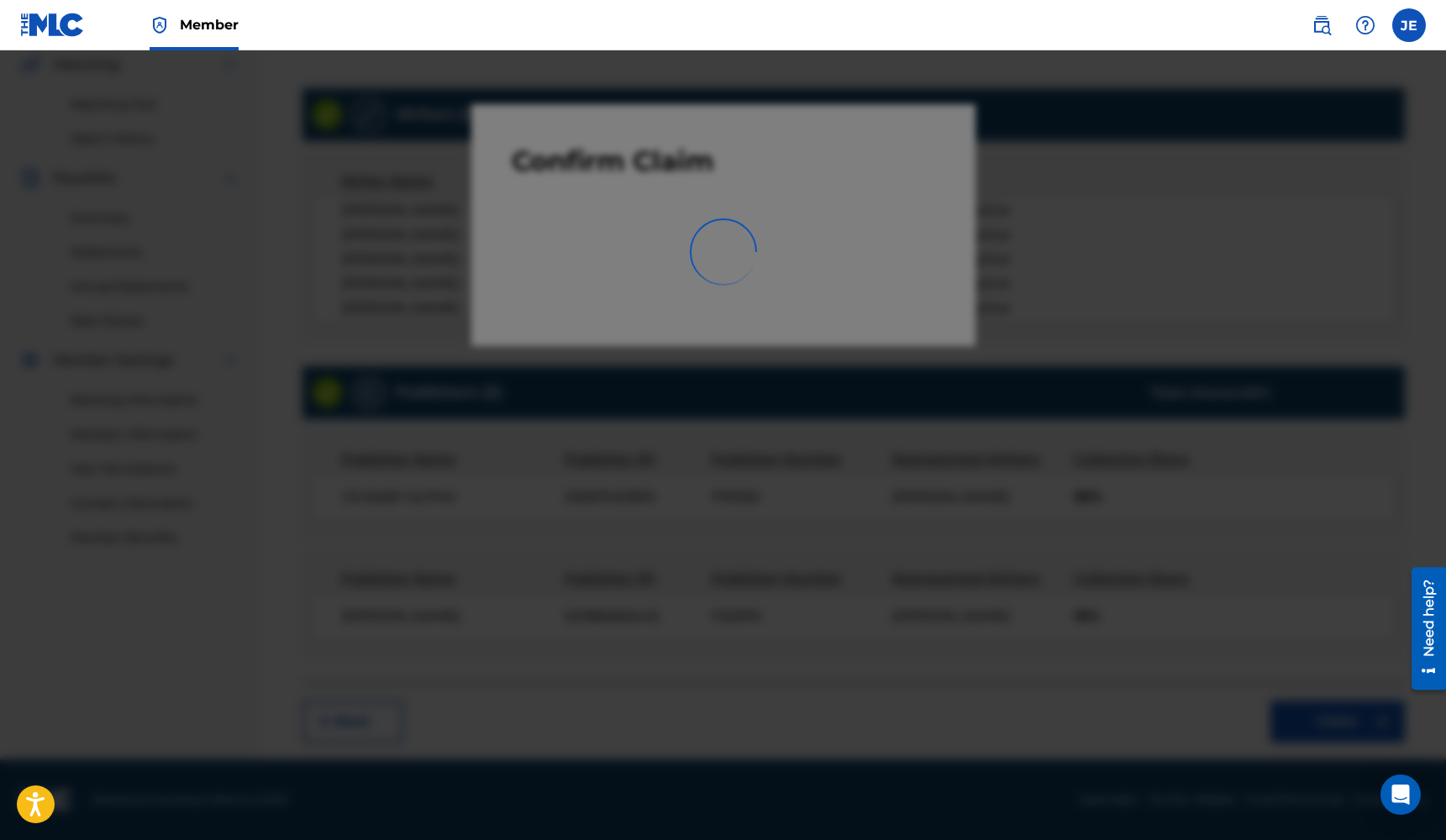 scroll, scrollTop: 202, scrollLeft: 0, axis: vertical 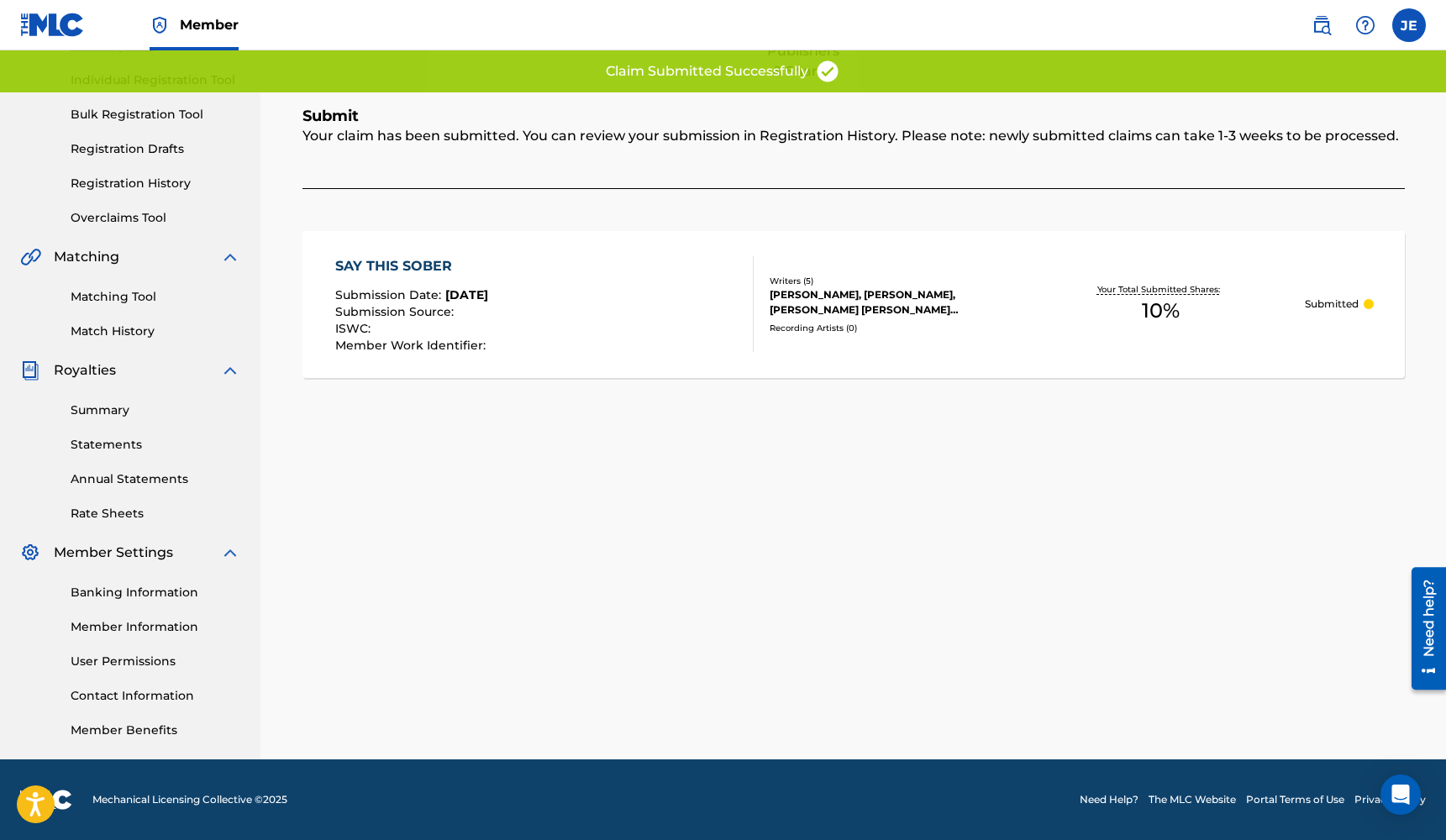 click on "Matching Tool" at bounding box center [155, 297] 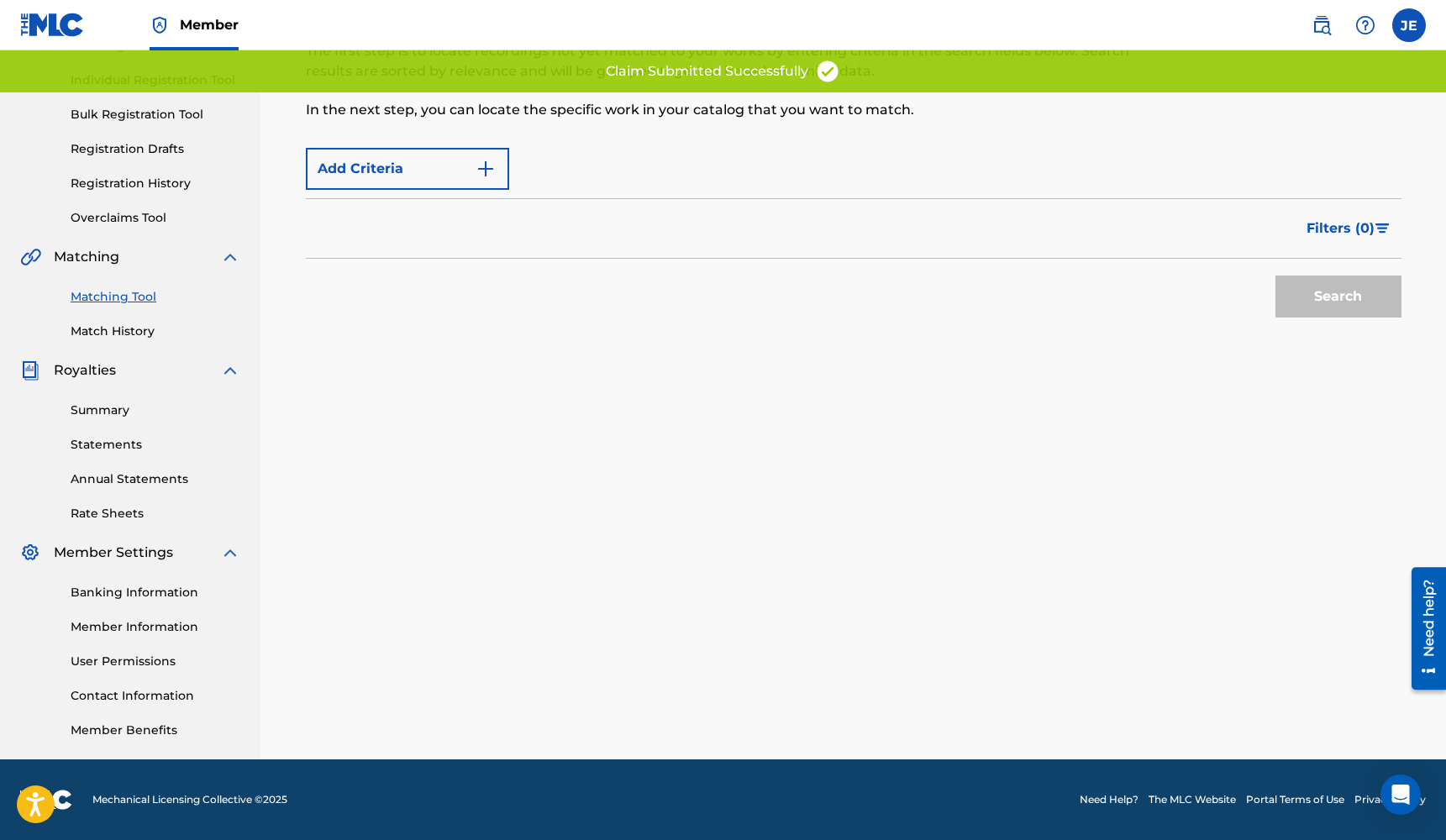 scroll, scrollTop: 0, scrollLeft: 0, axis: both 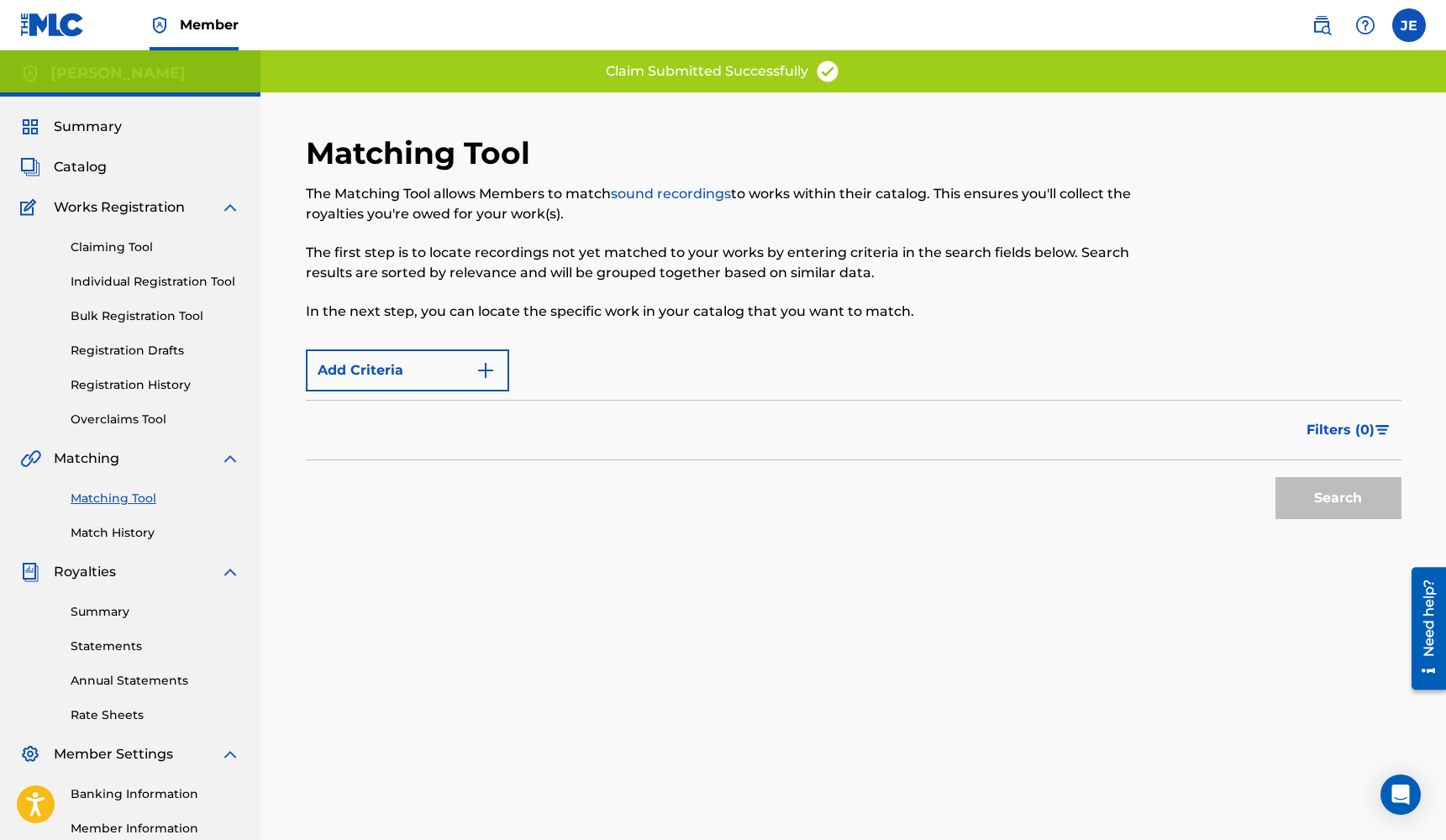 click on "Claiming Tool Individual Registration Tool Bulk Registration Tool Registration Drafts Registration History Overclaims Tool" at bounding box center (130, 323) 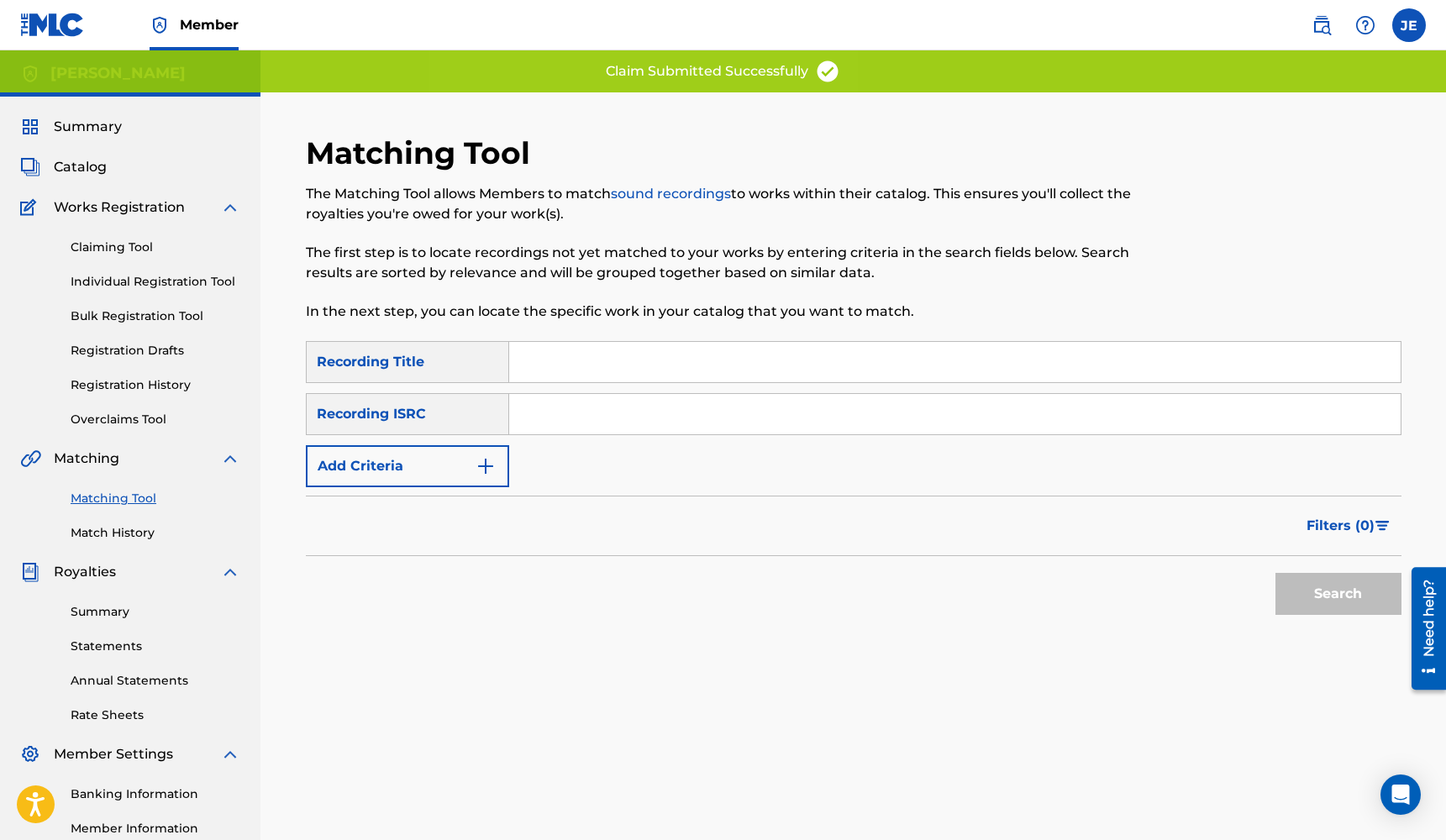 click on "Matching Tool" at bounding box center [155, 498] 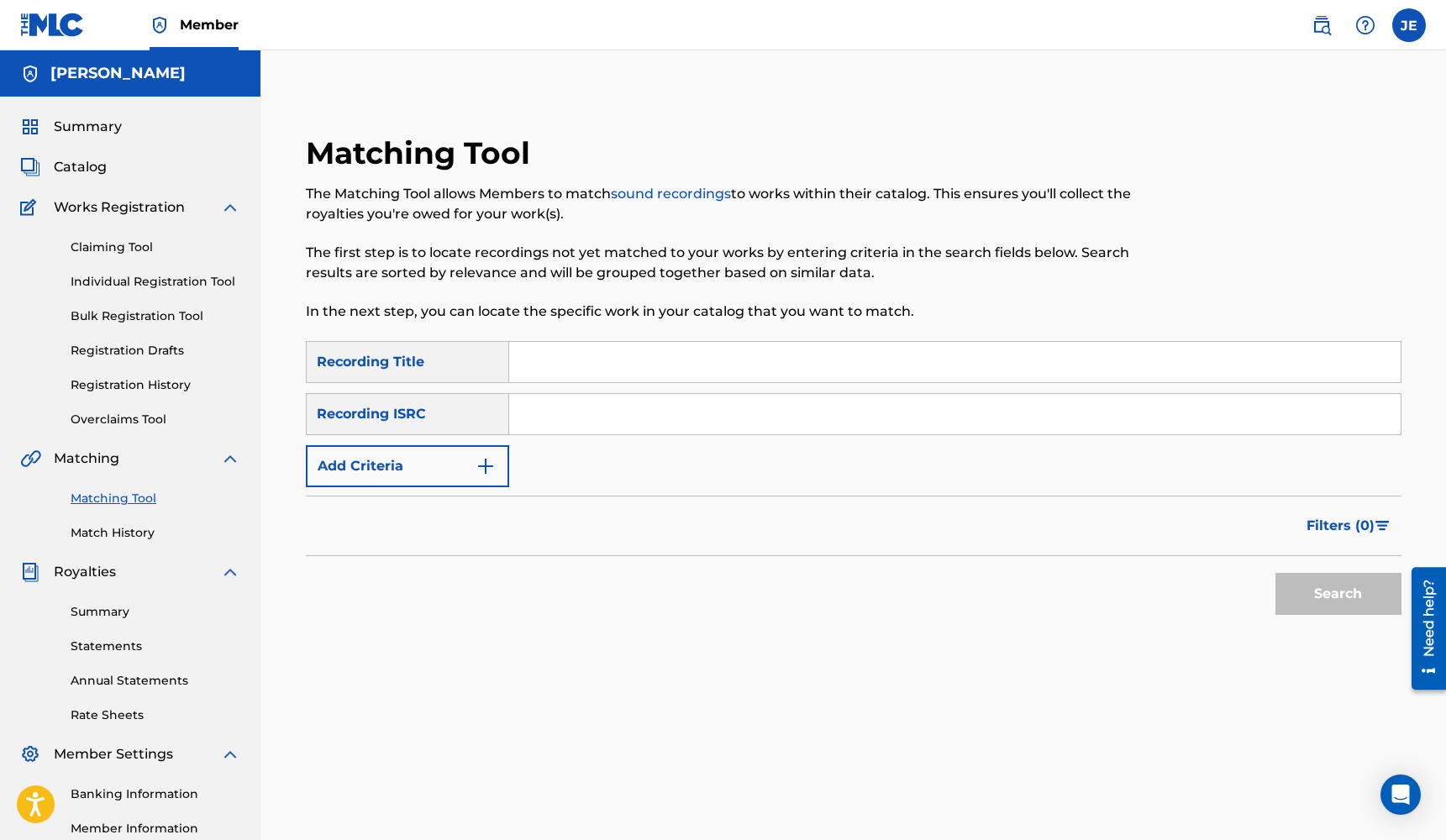 click on "Claiming Tool Individual Registration Tool Bulk Registration Tool Registration Drafts Registration History Overclaims Tool" at bounding box center (130, 323) 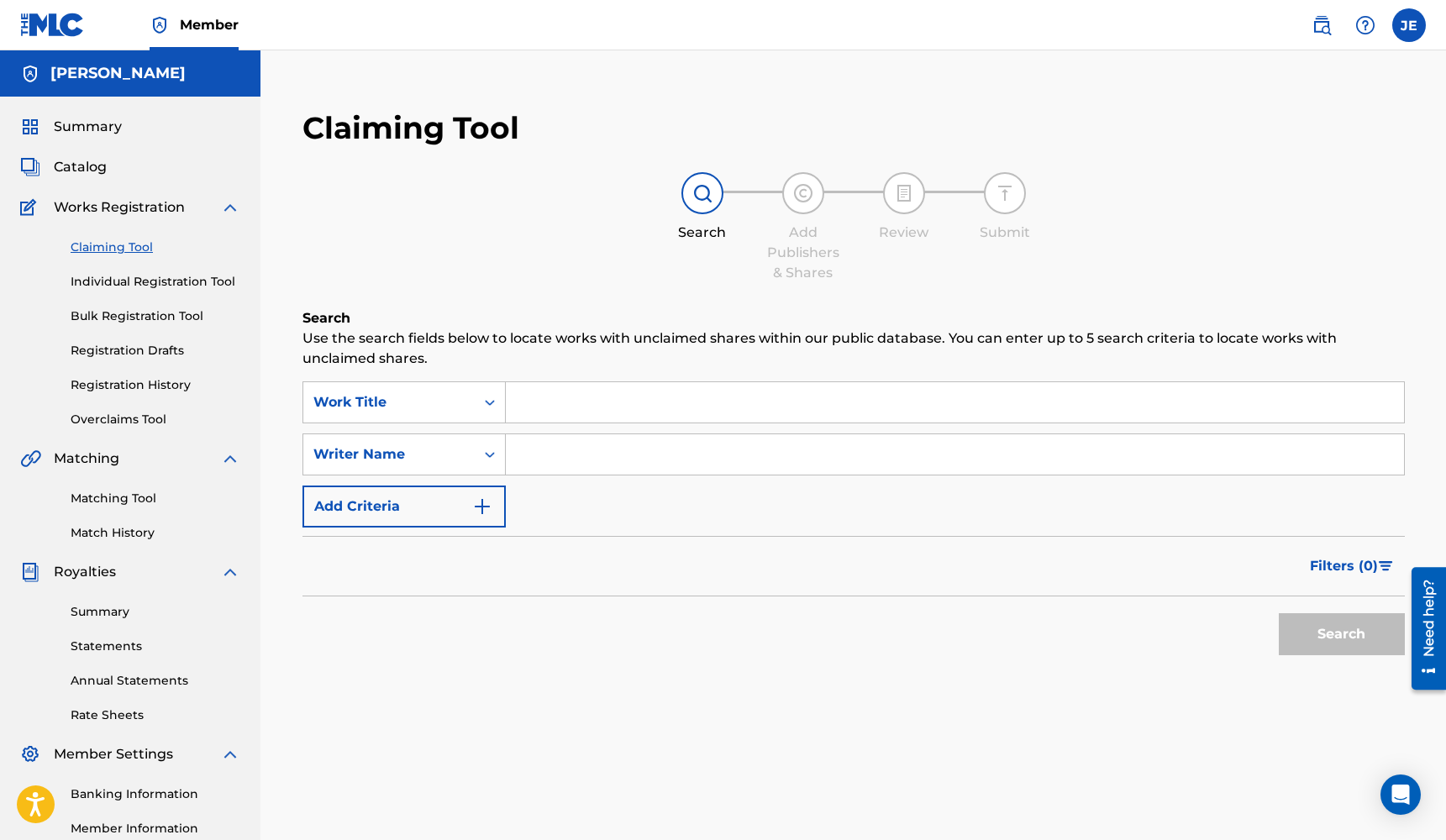 click at bounding box center (954, 402) 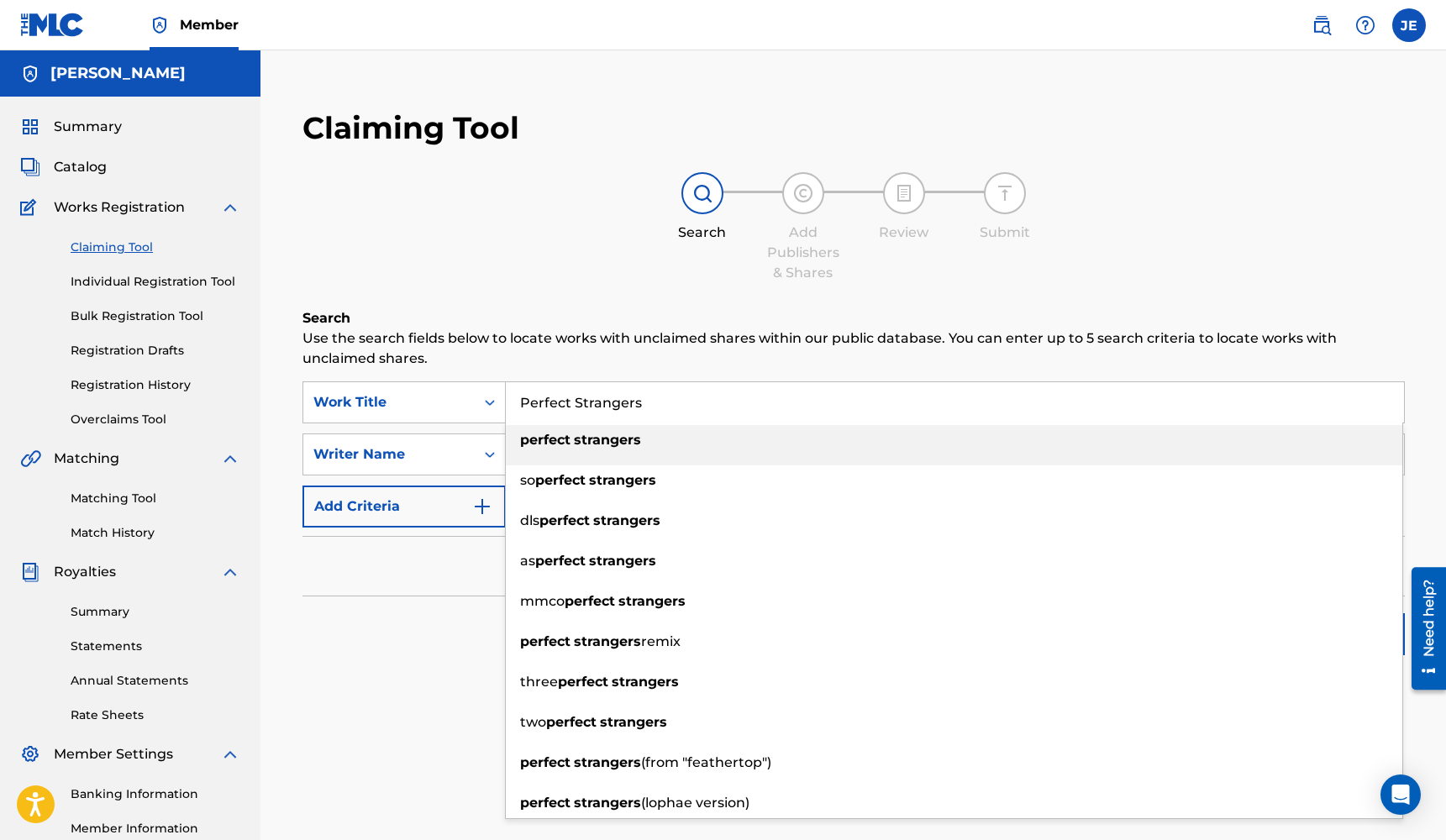 type on "Perfect Strangers" 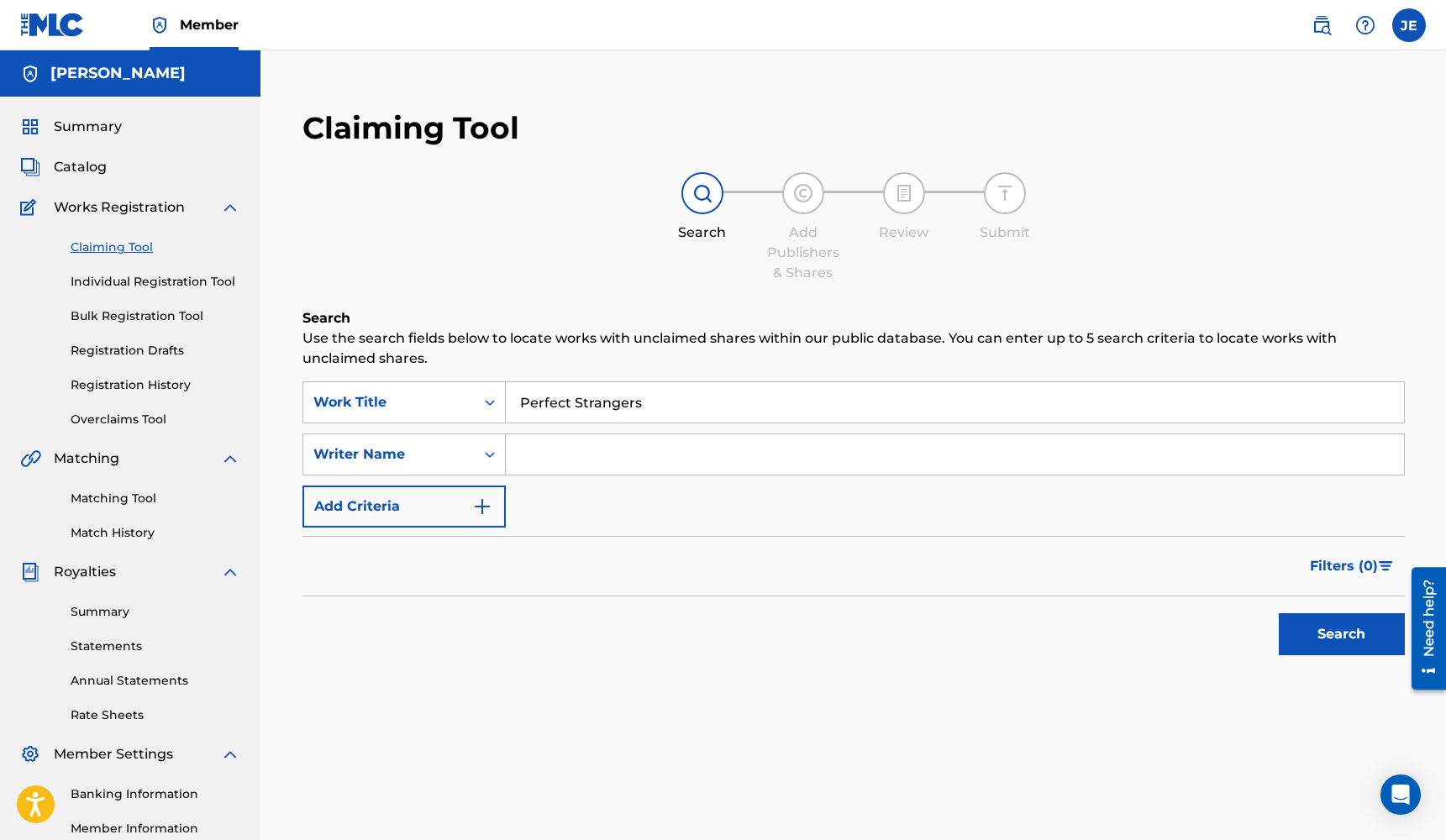 click at bounding box center [954, 454] 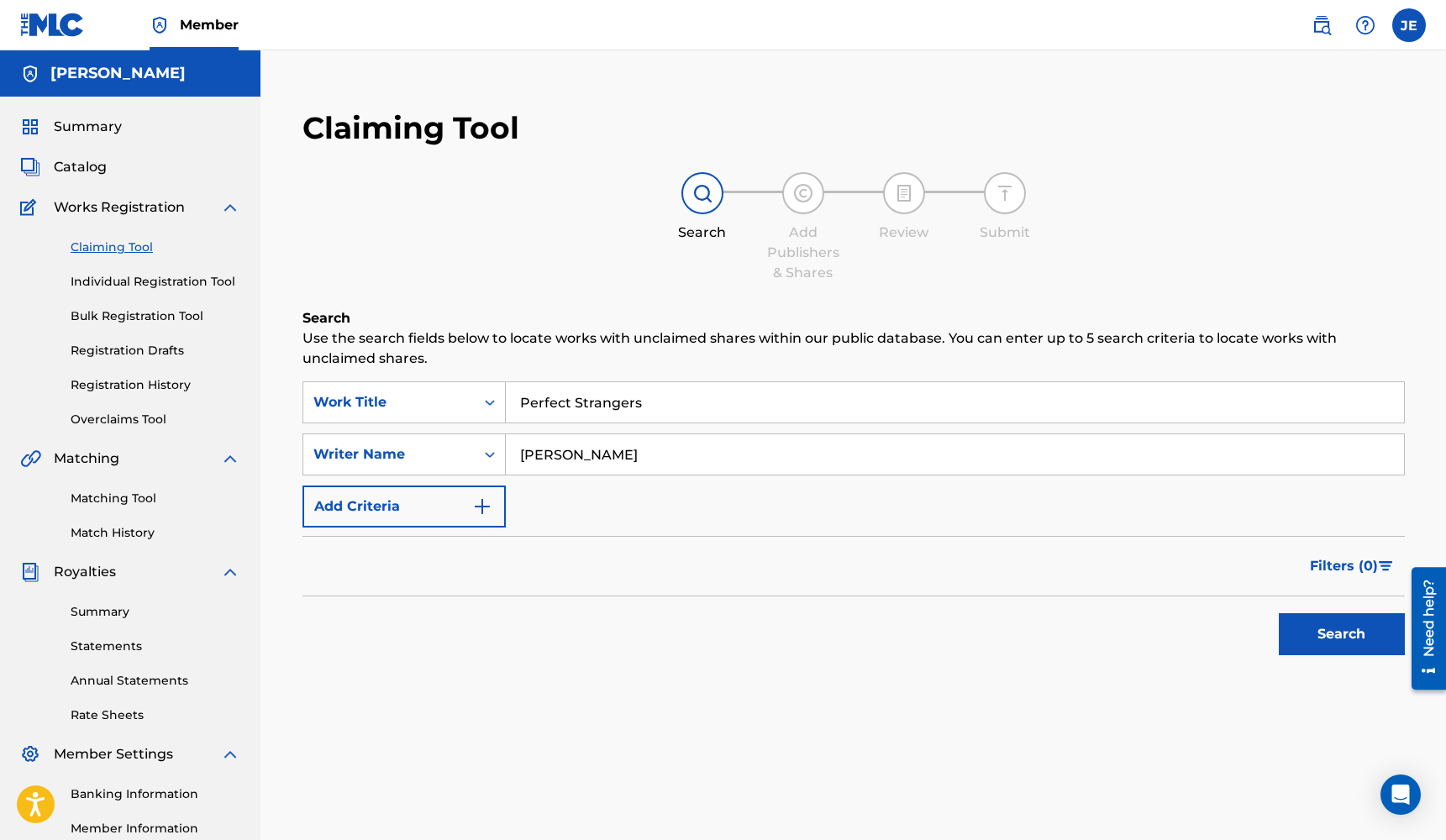 click on "Search" at bounding box center [1342, 634] 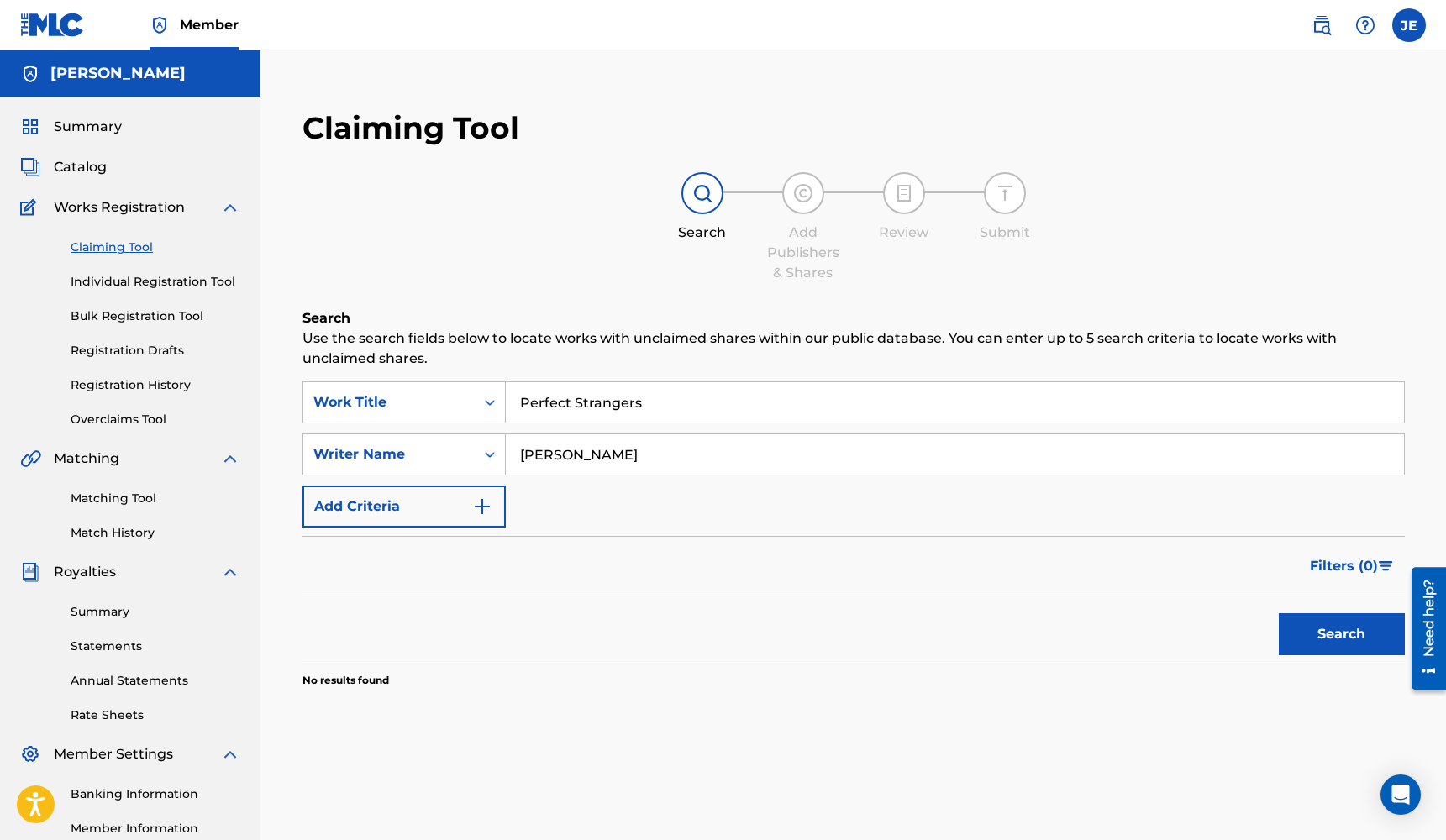drag, startPoint x: 680, startPoint y: 459, endPoint x: 365, endPoint y: 361, distance: 329.89241 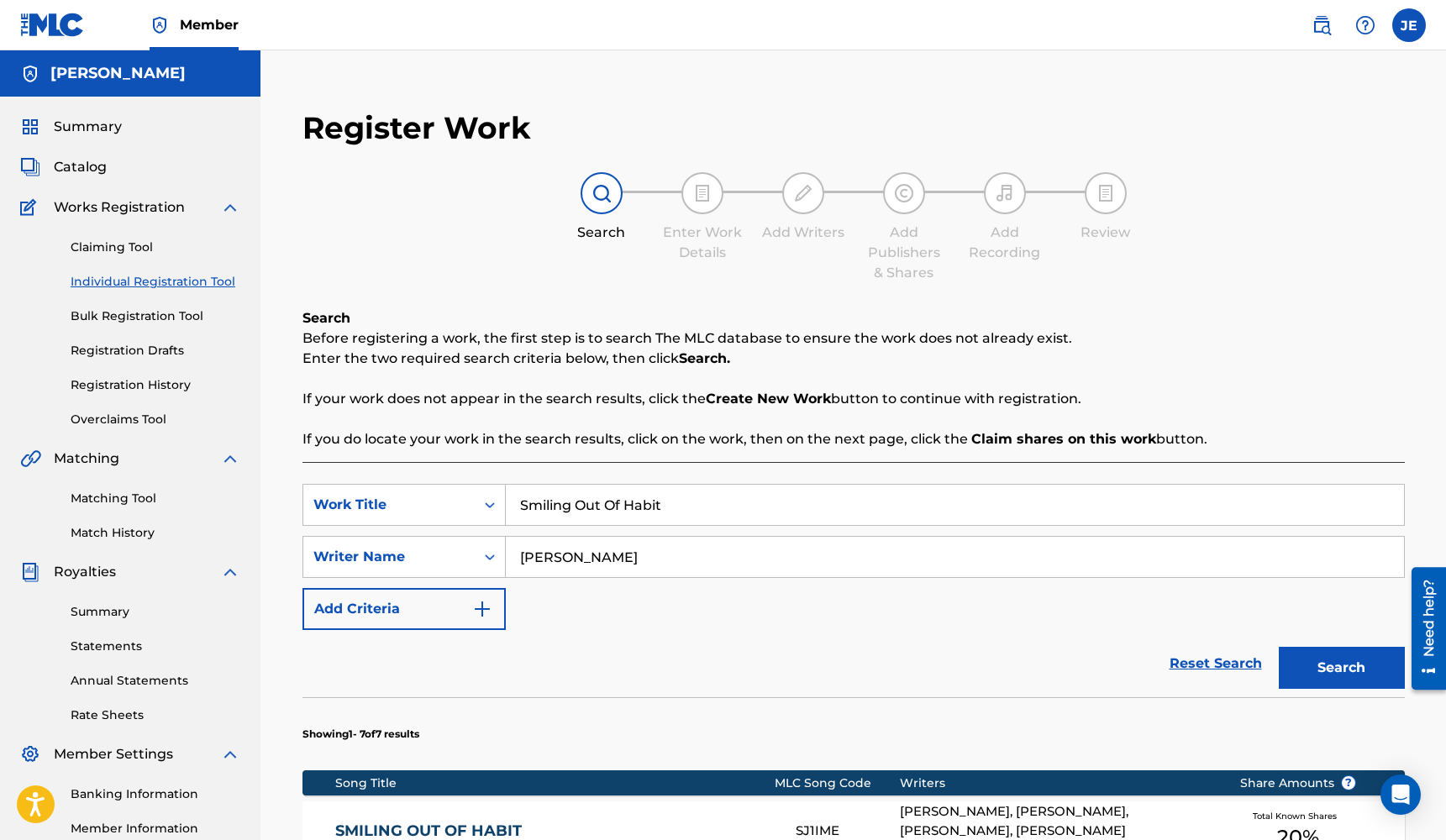 drag, startPoint x: 737, startPoint y: 515, endPoint x: 504, endPoint y: 471, distance: 237.1181 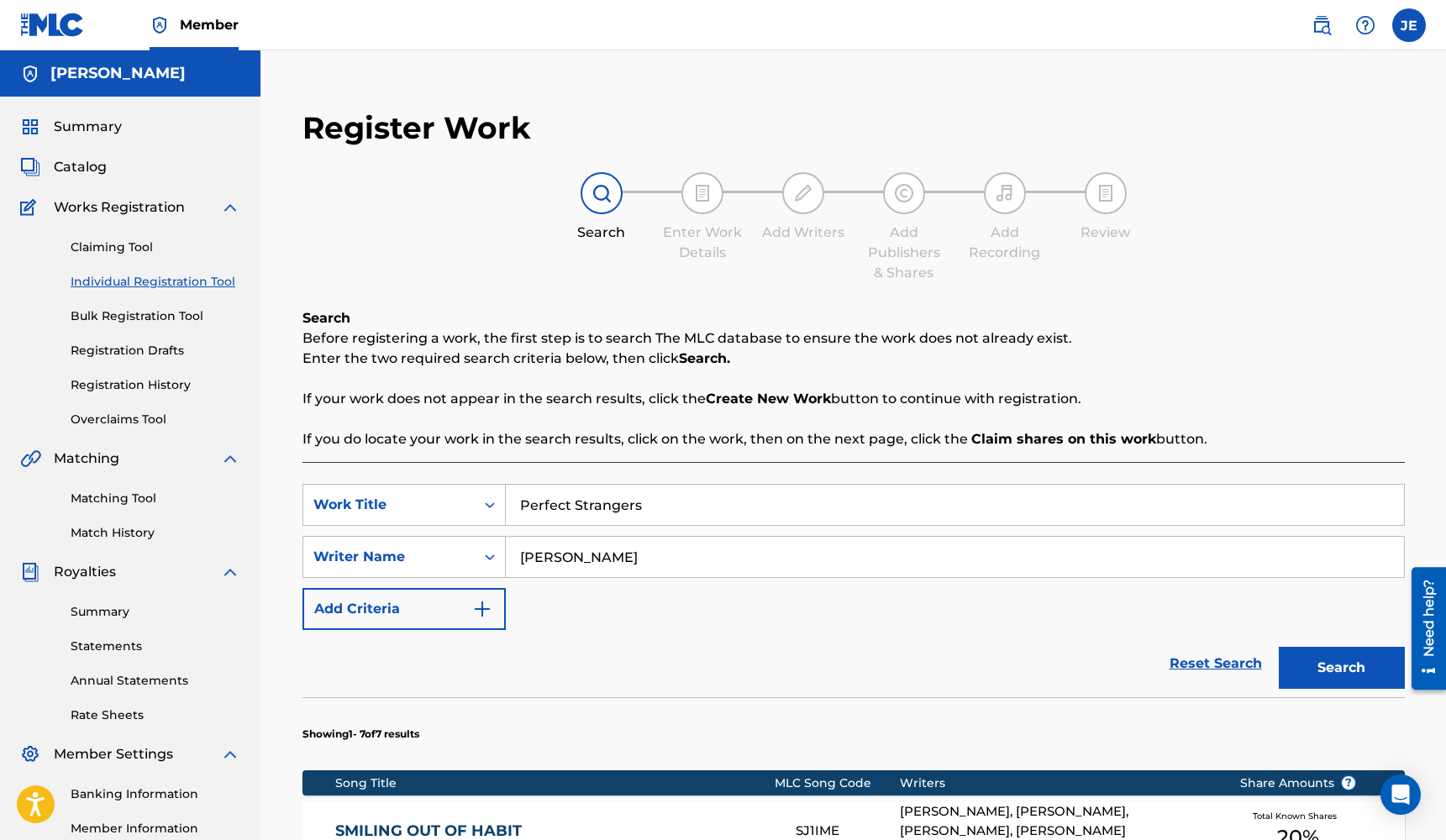 type on "Perfect Strangers" 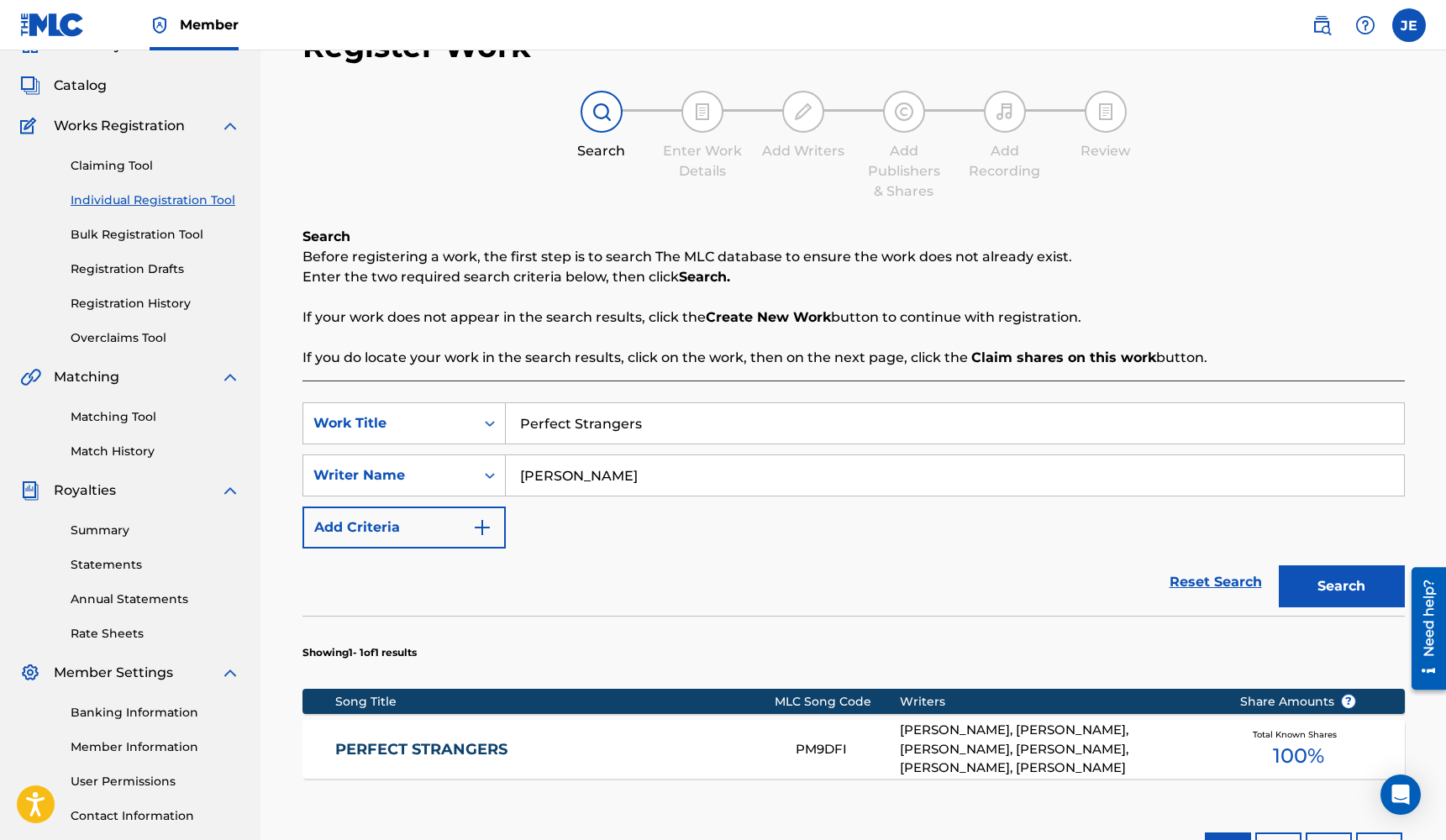 scroll, scrollTop: 81, scrollLeft: 0, axis: vertical 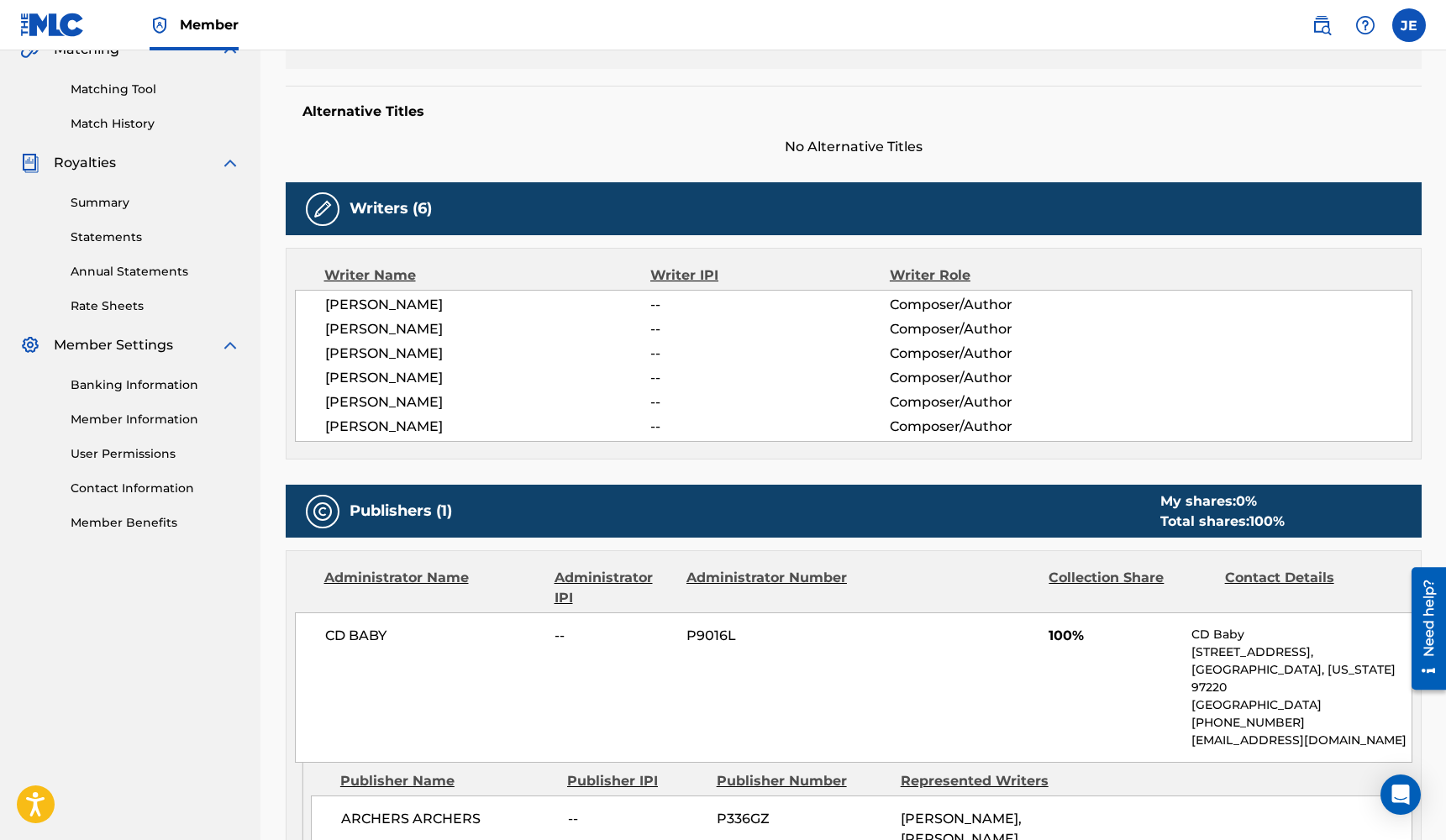 click on "Member JE [PERSON_NAME] [PERSON_NAME][EMAIL_ADDRESS][DOMAIN_NAME] Profile Log out" at bounding box center [723, 25] 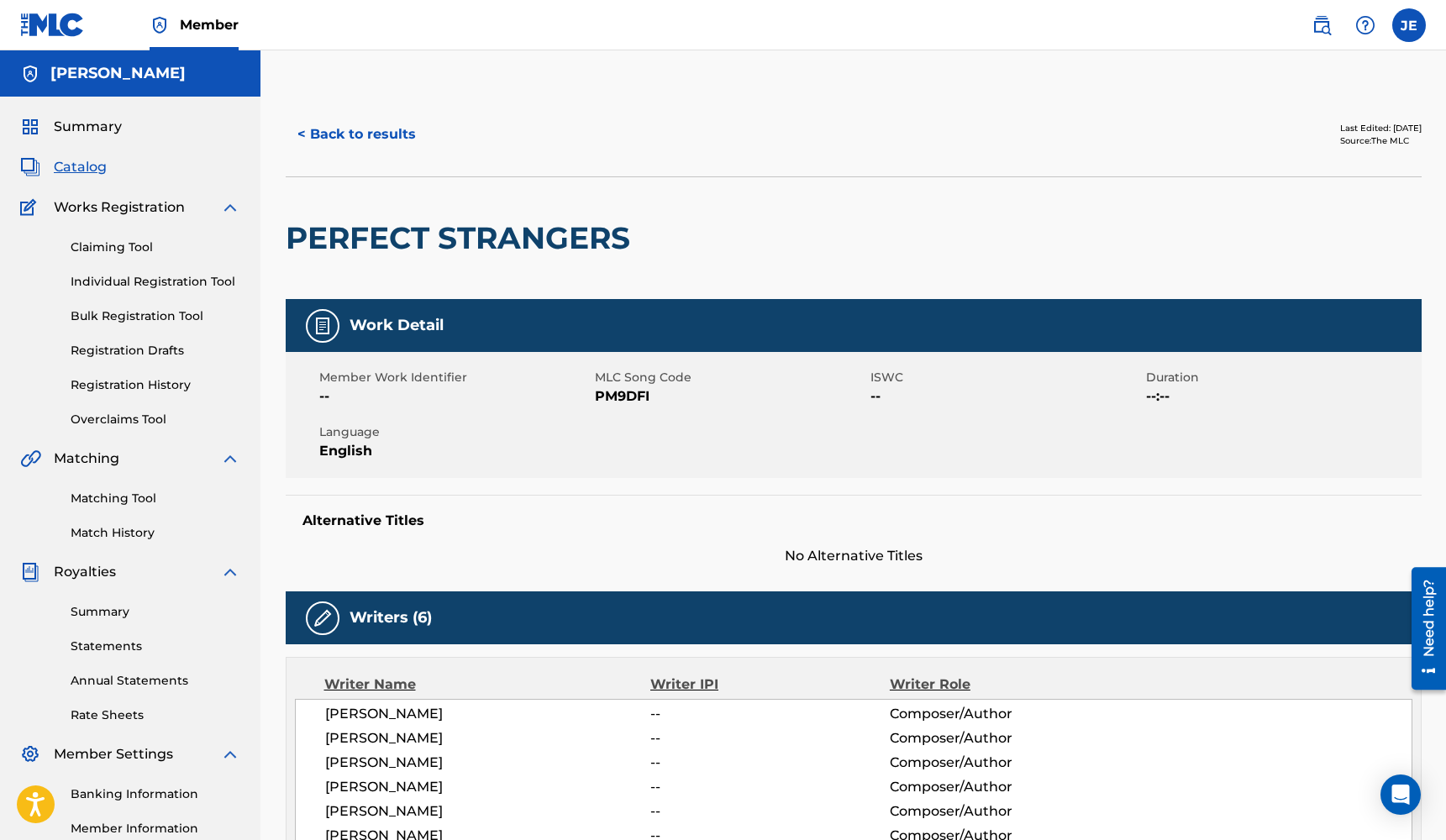 scroll, scrollTop: 0, scrollLeft: 0, axis: both 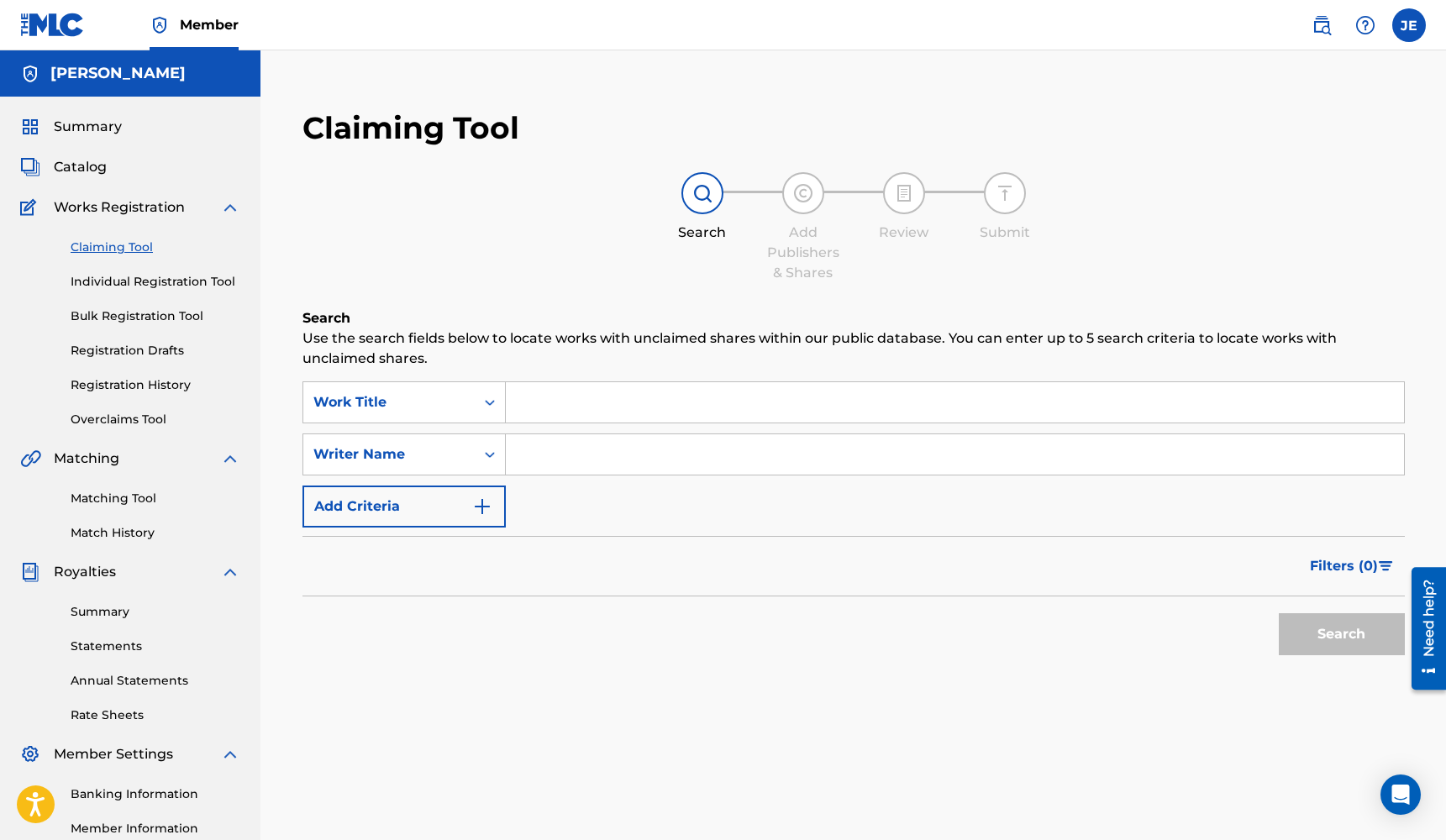 click on "Claiming Tool Individual Registration Tool Bulk Registration Tool Registration Drafts Registration History Overclaims Tool" at bounding box center [130, 323] 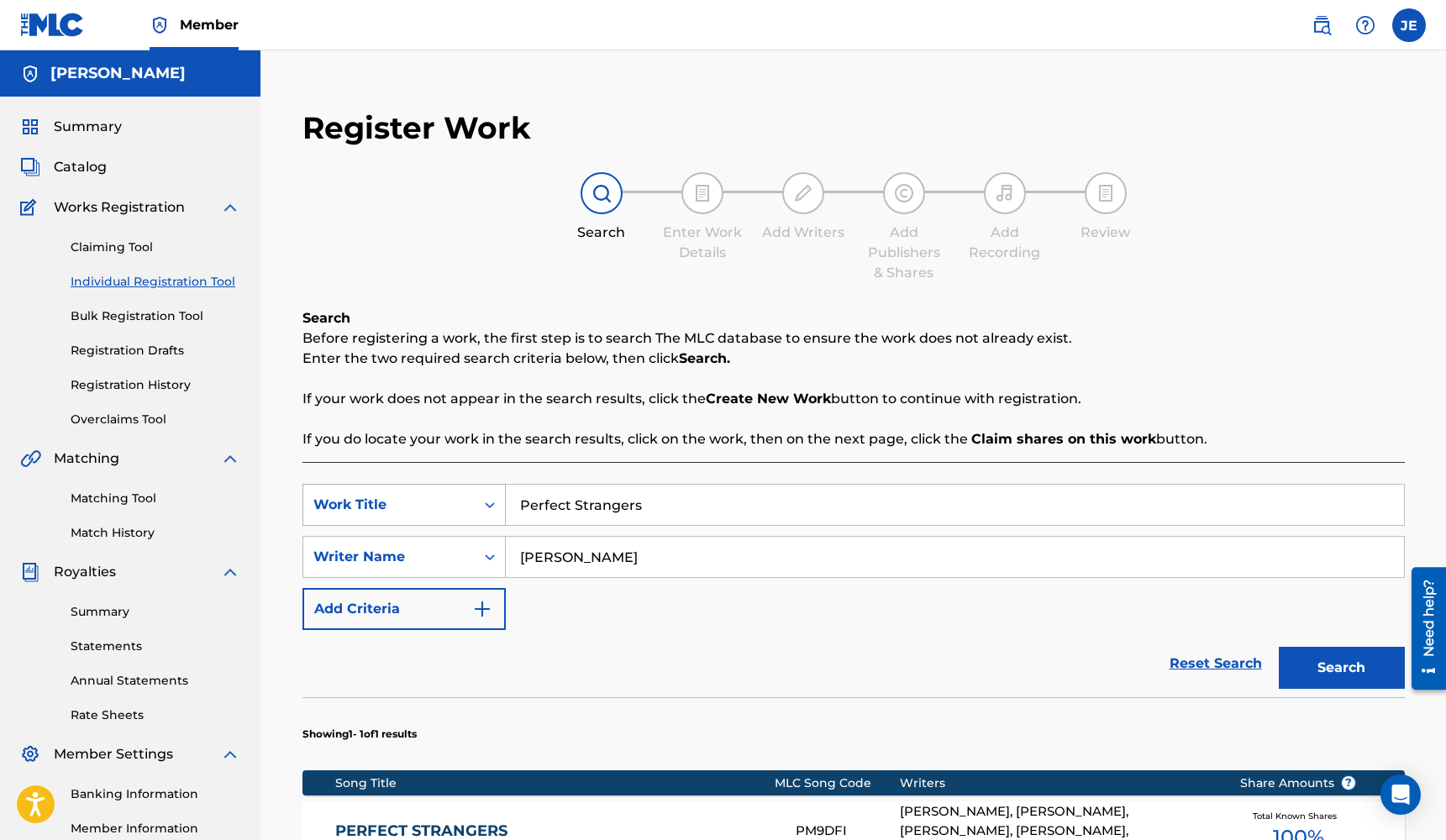 drag, startPoint x: 679, startPoint y: 509, endPoint x: 428, endPoint y: 490, distance: 251.7181 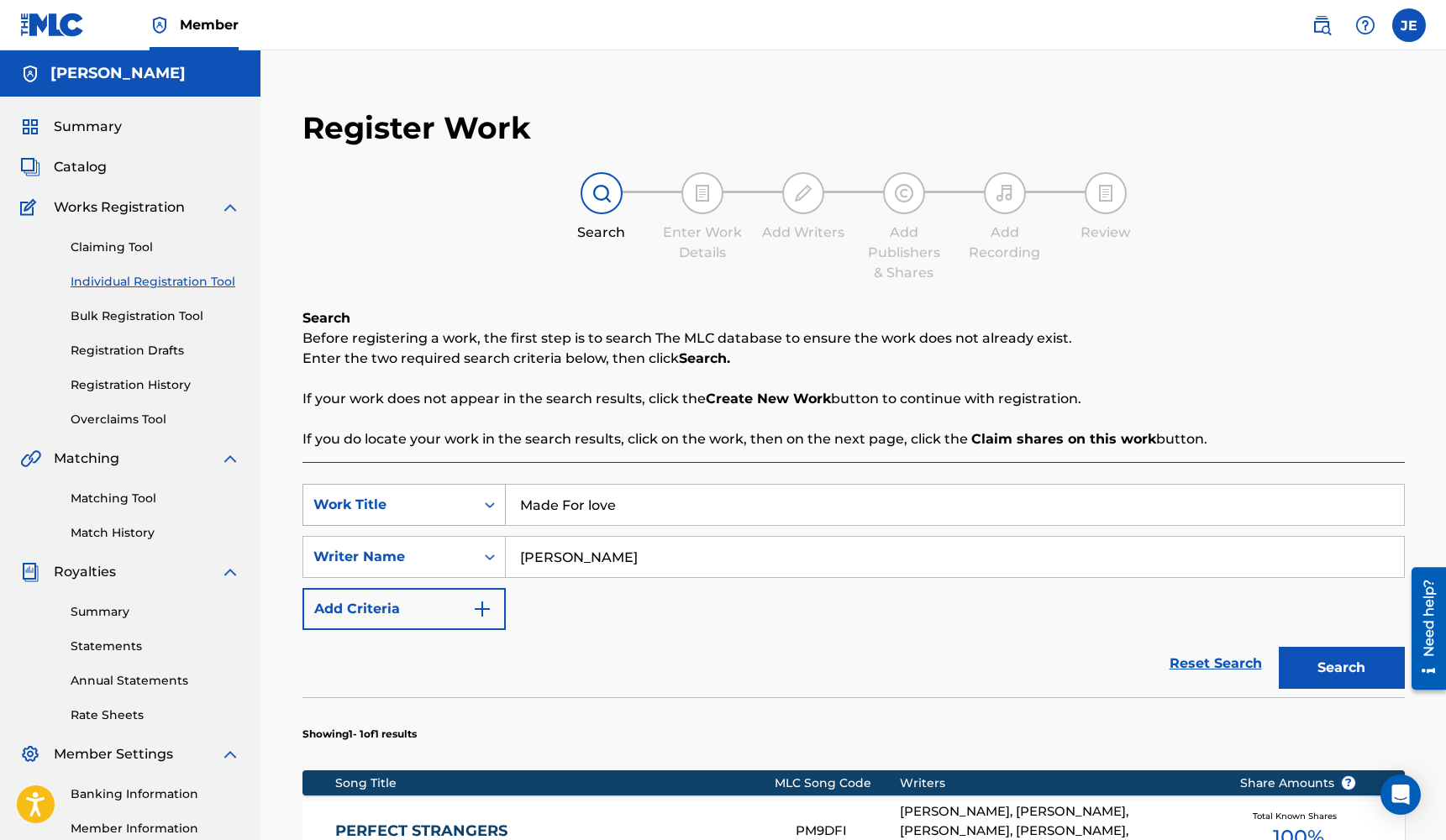 click on "Search" at bounding box center [1342, 668] 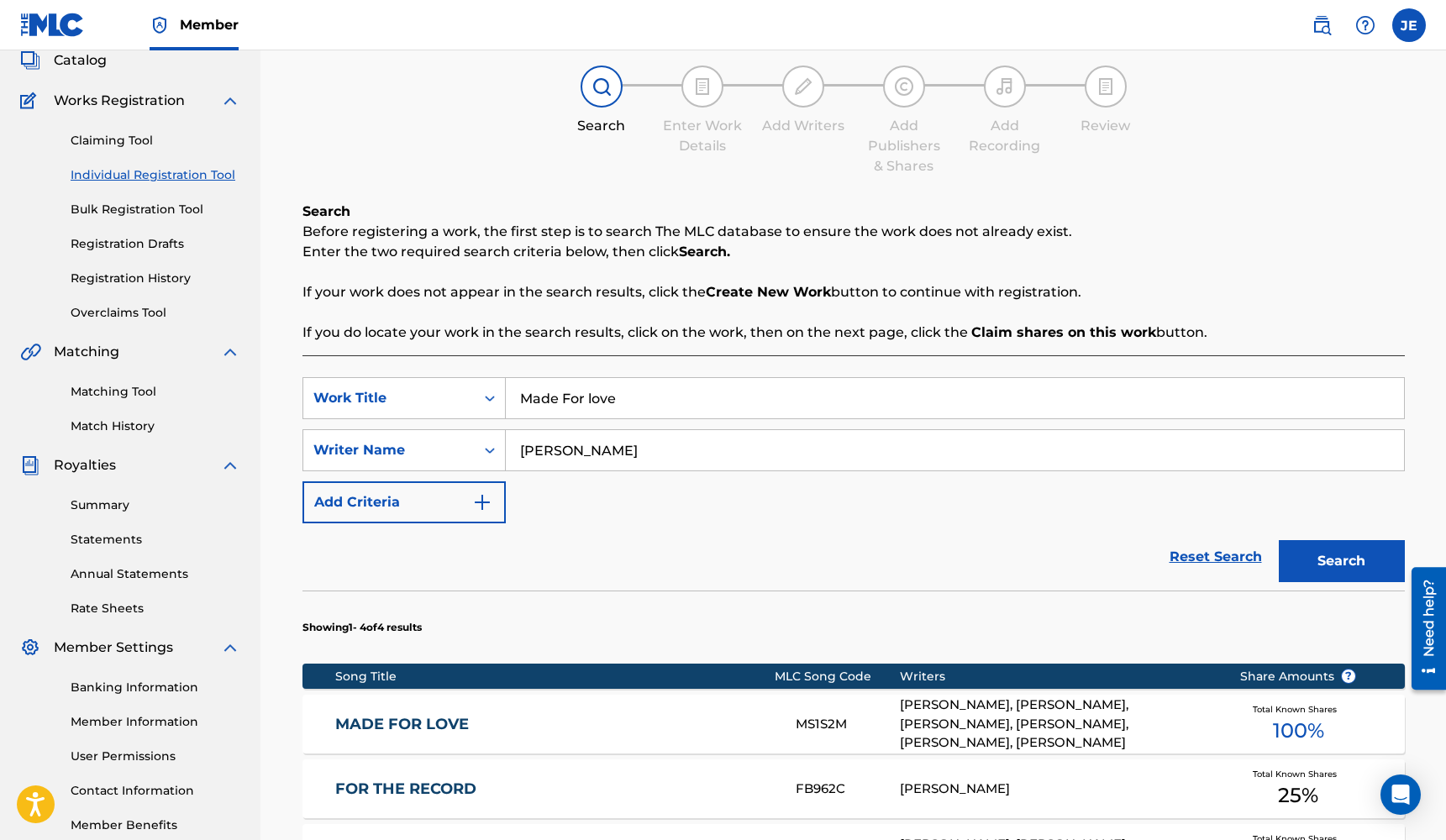 scroll, scrollTop: 110, scrollLeft: 0, axis: vertical 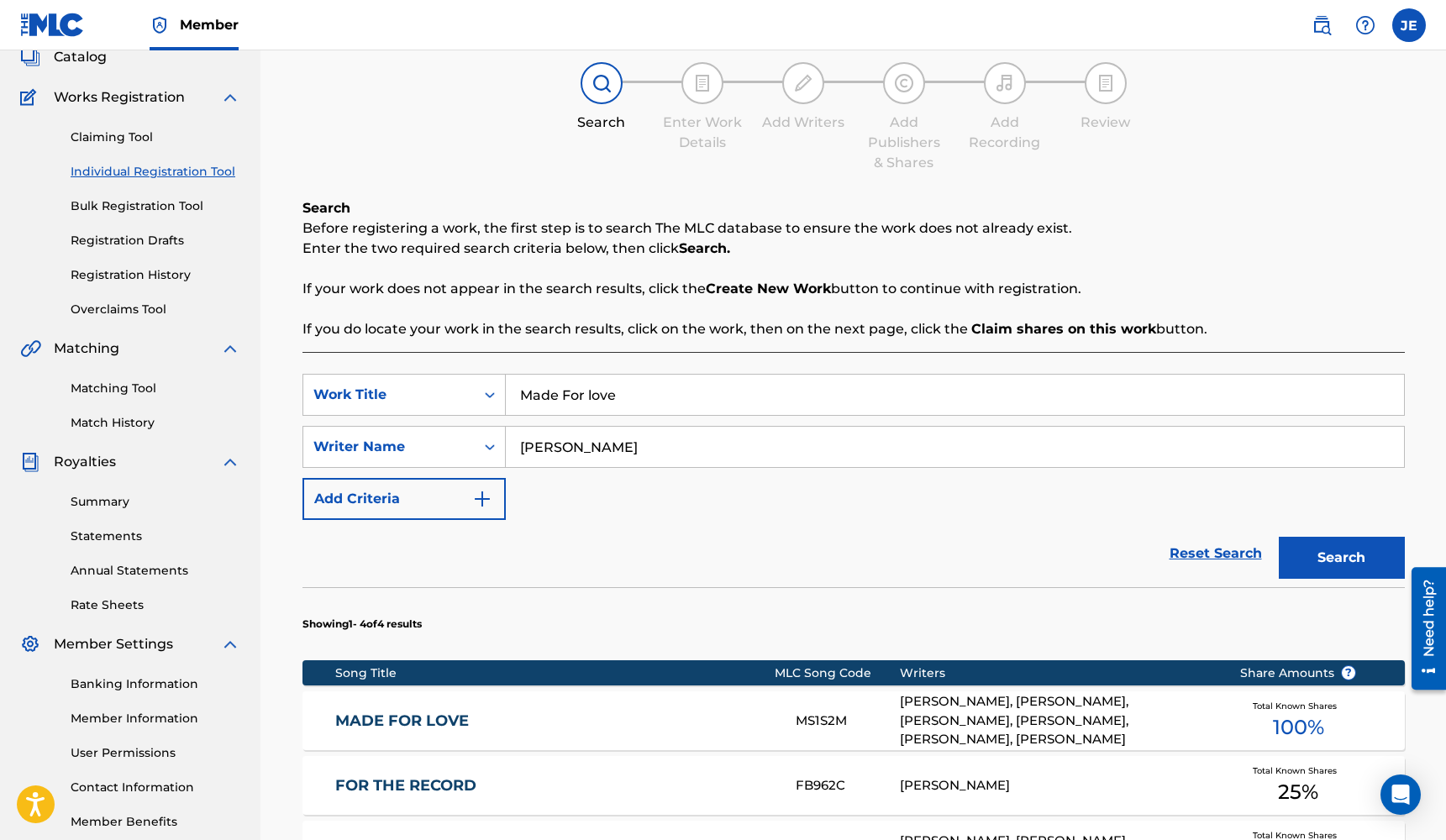 drag, startPoint x: 629, startPoint y: 391, endPoint x: 408, endPoint y: 334, distance: 228.2323 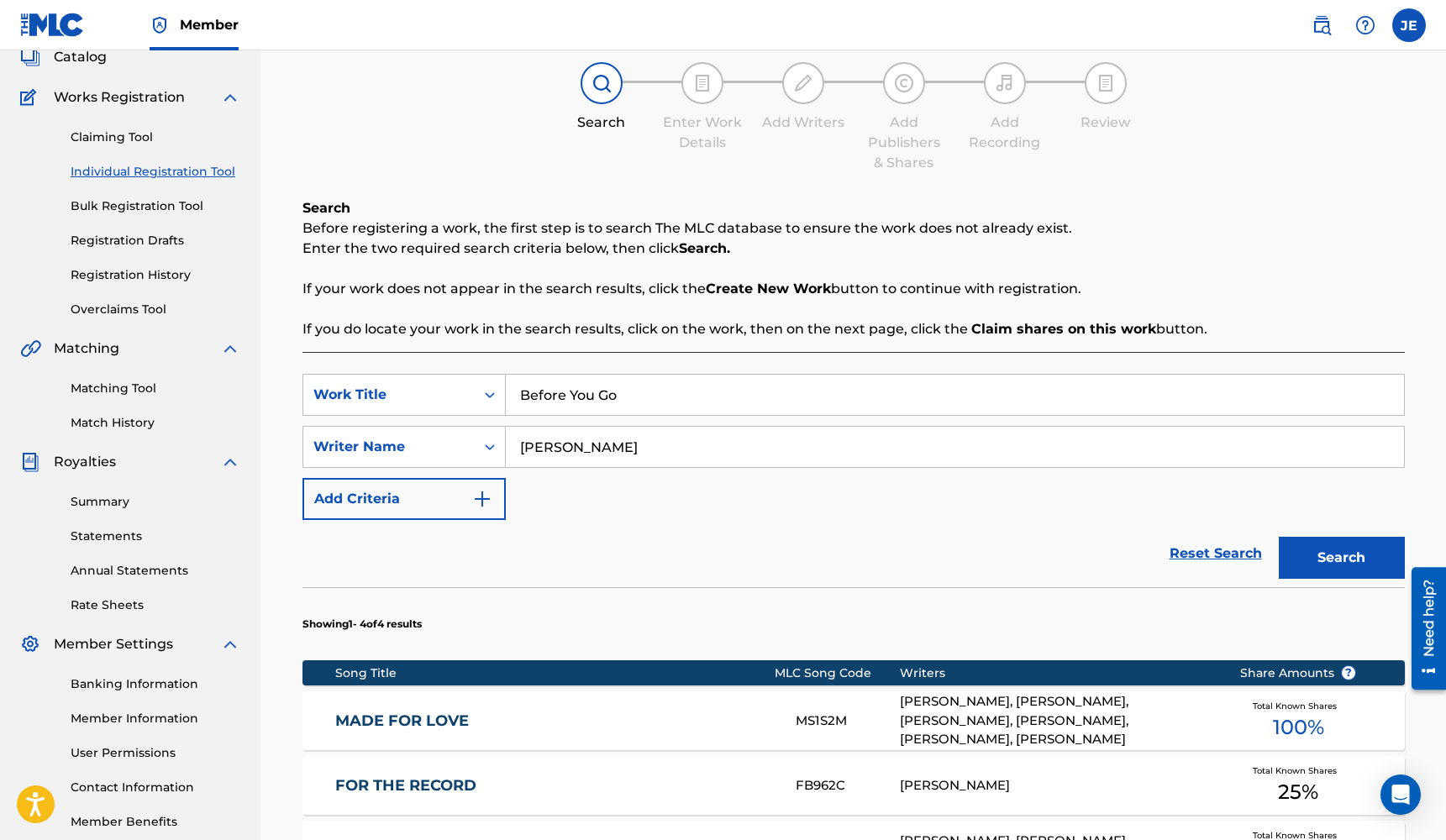 click on "Search" at bounding box center [1342, 558] 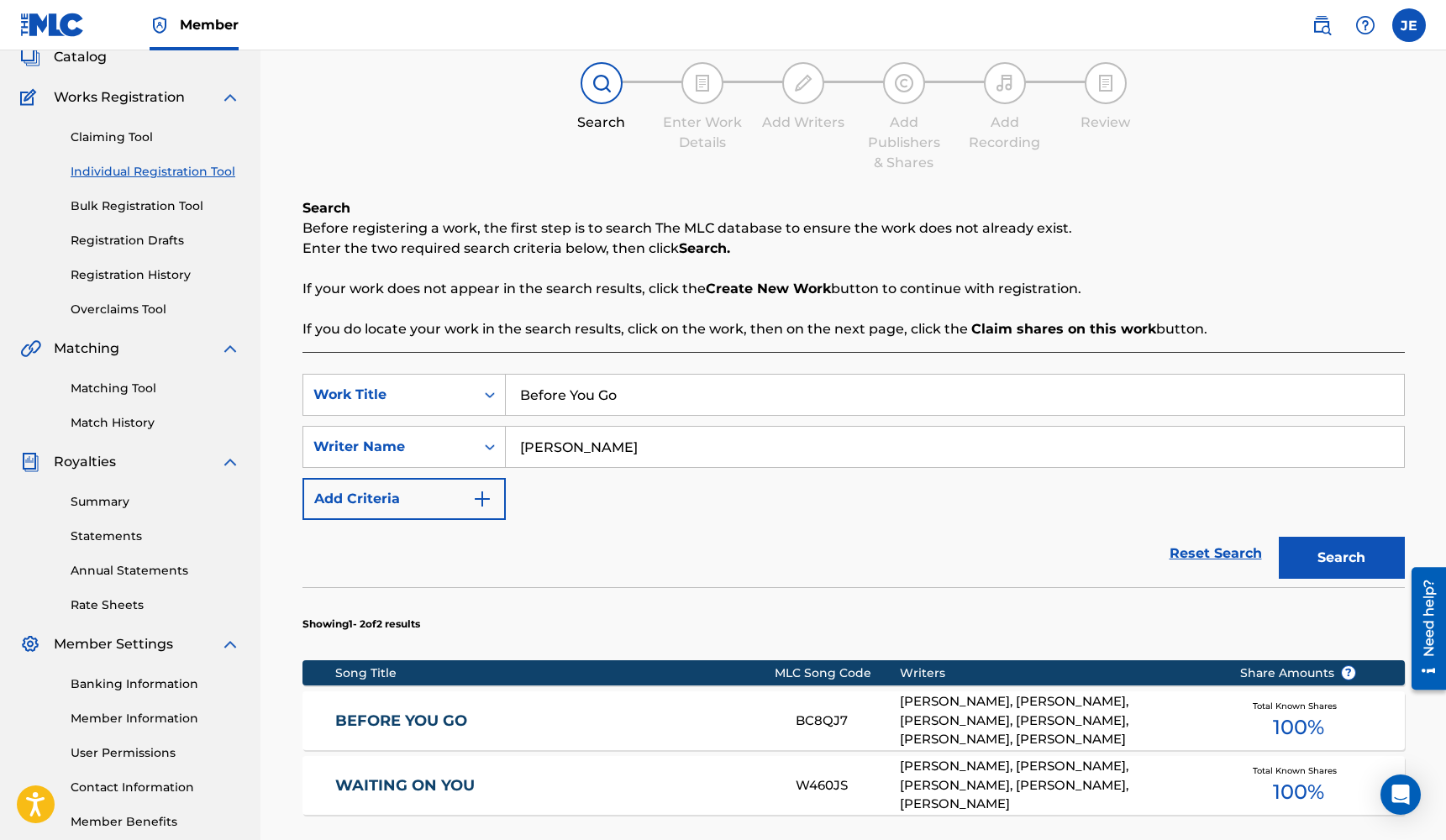 drag, startPoint x: 619, startPoint y: 396, endPoint x: 373, endPoint y: 328, distance: 255.22539 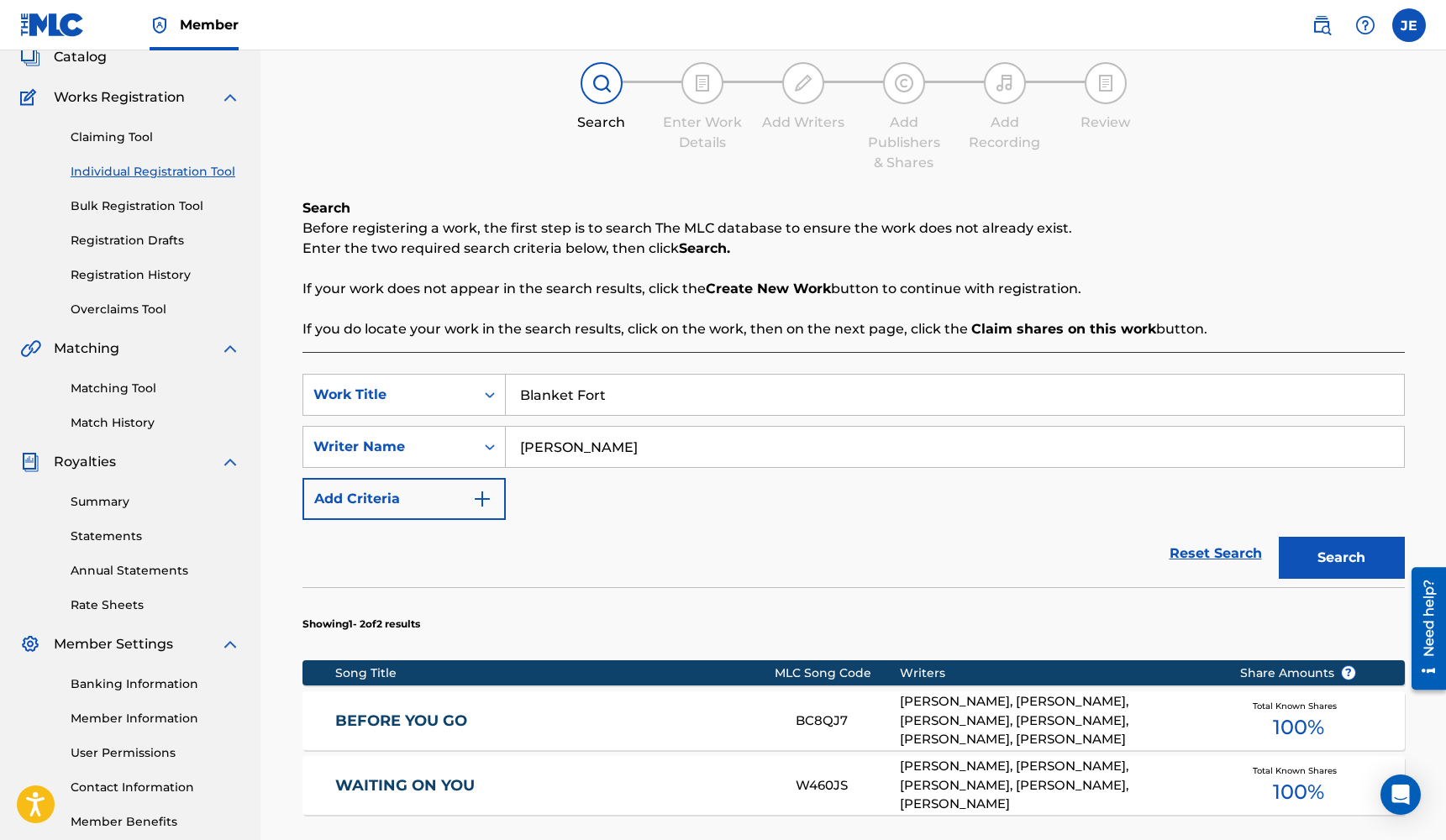 type on "Blanket Fort" 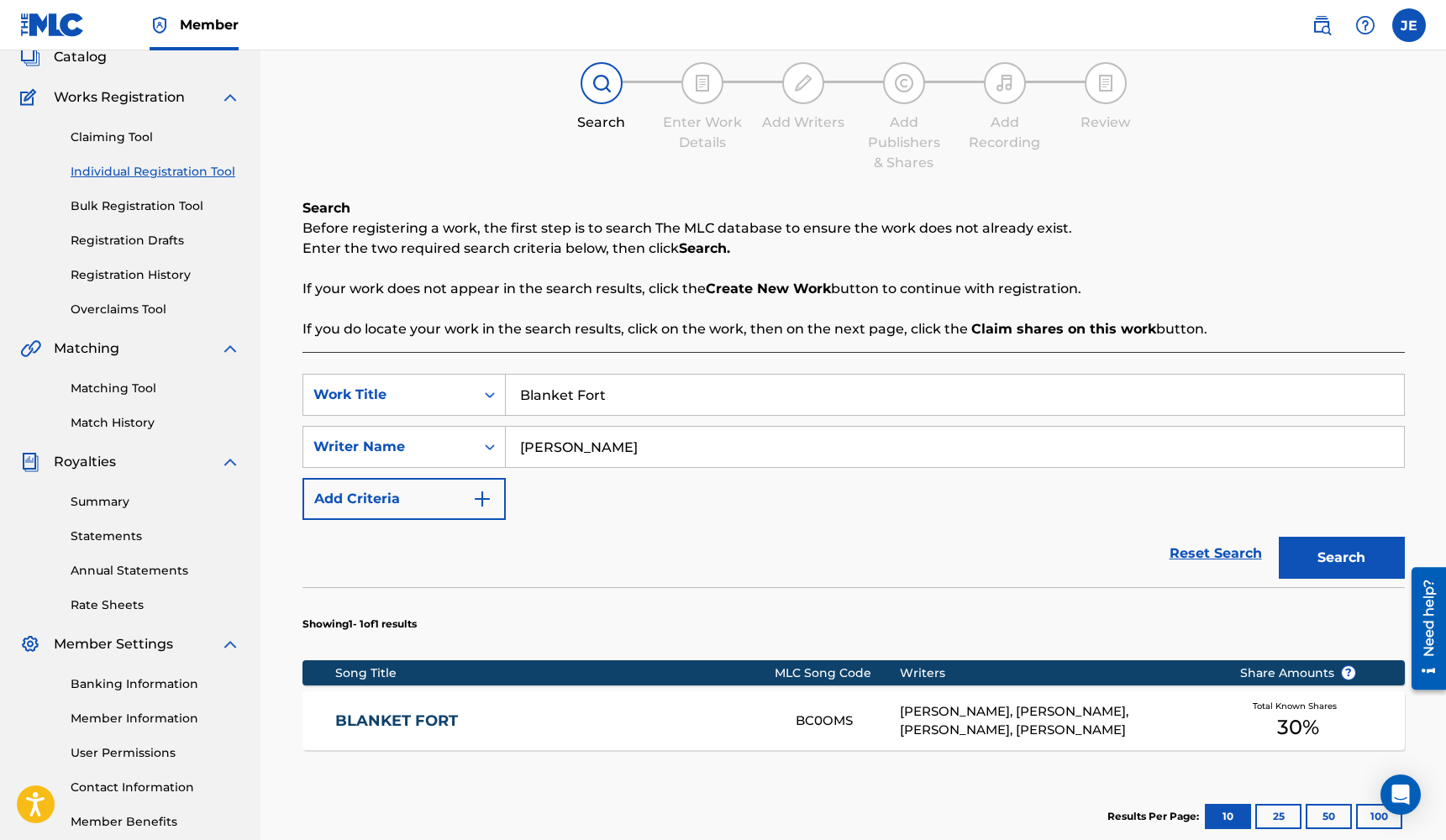 click on "BLANKET FORT" at bounding box center (554, 721) 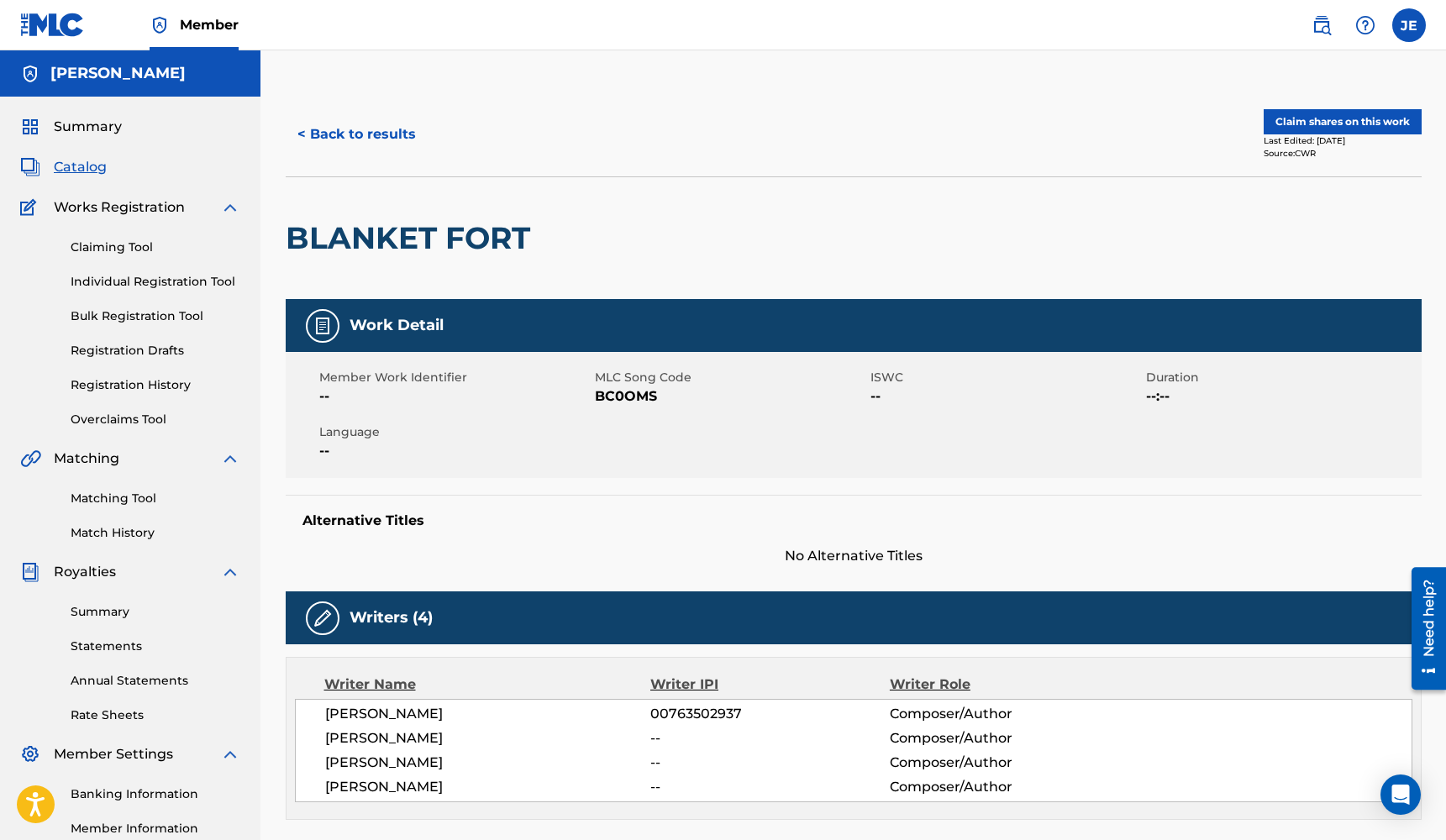 scroll, scrollTop: 0, scrollLeft: 0, axis: both 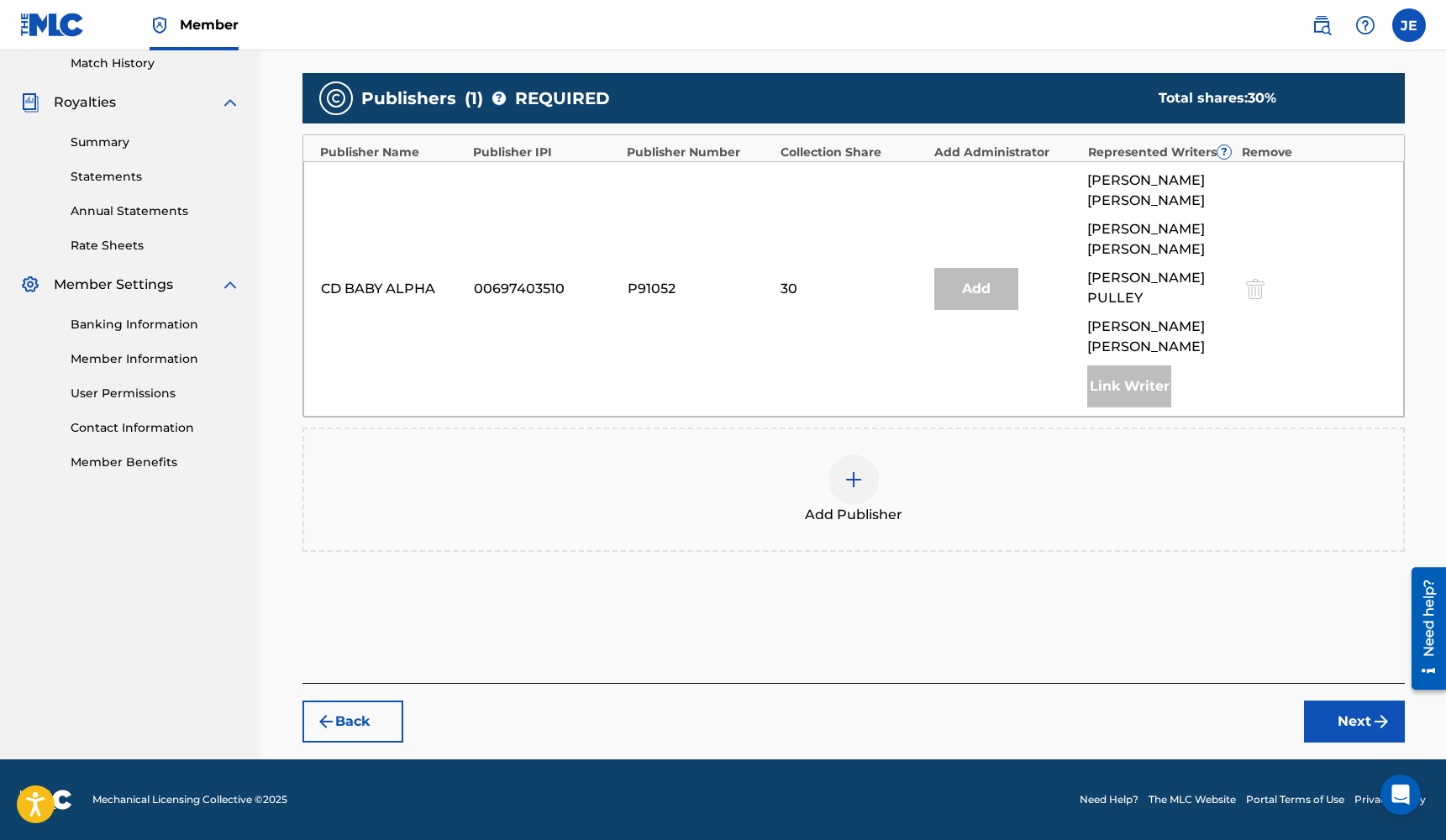 click at bounding box center (854, 480) 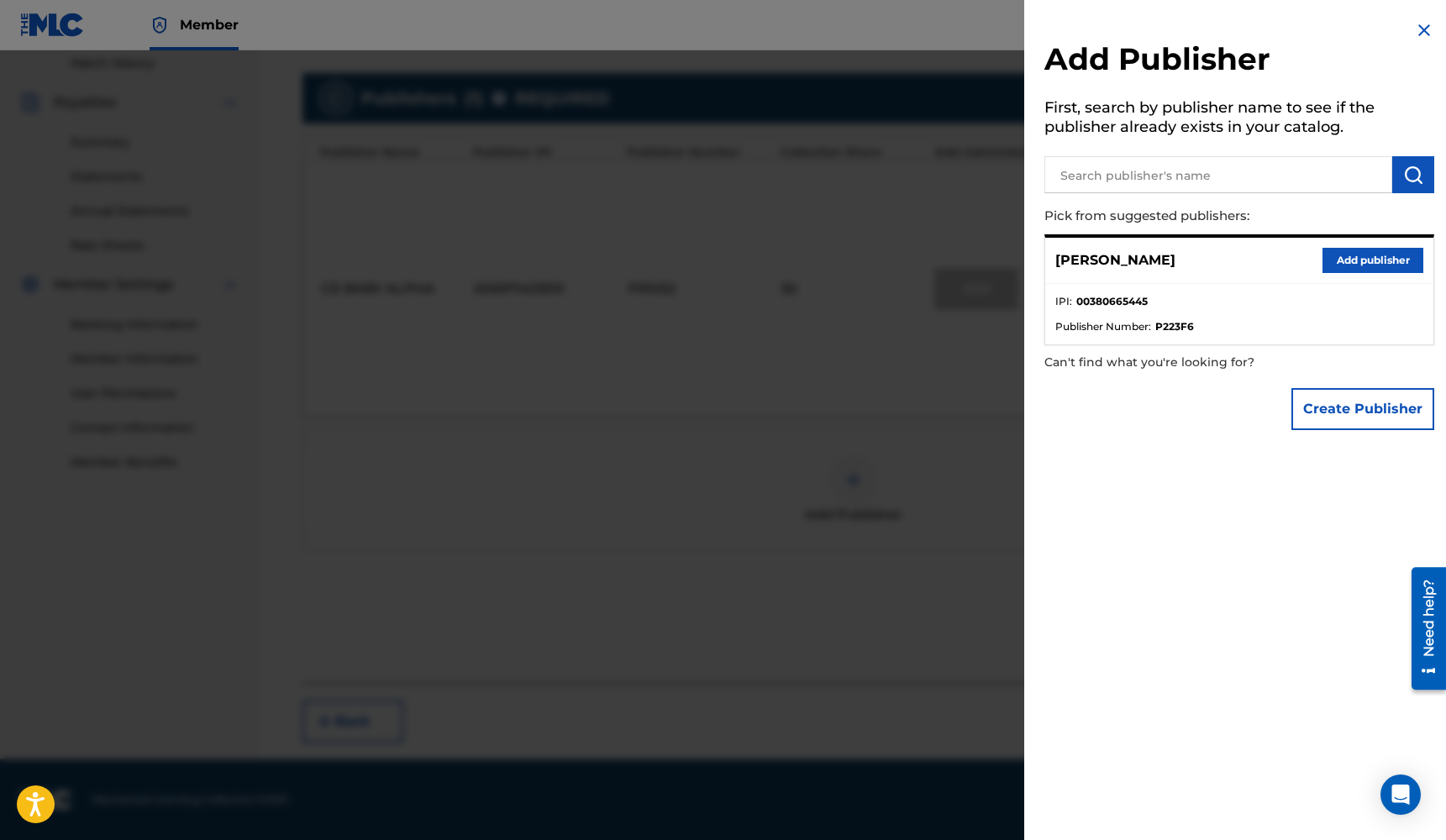 click on "Add publisher" at bounding box center (1373, 260) 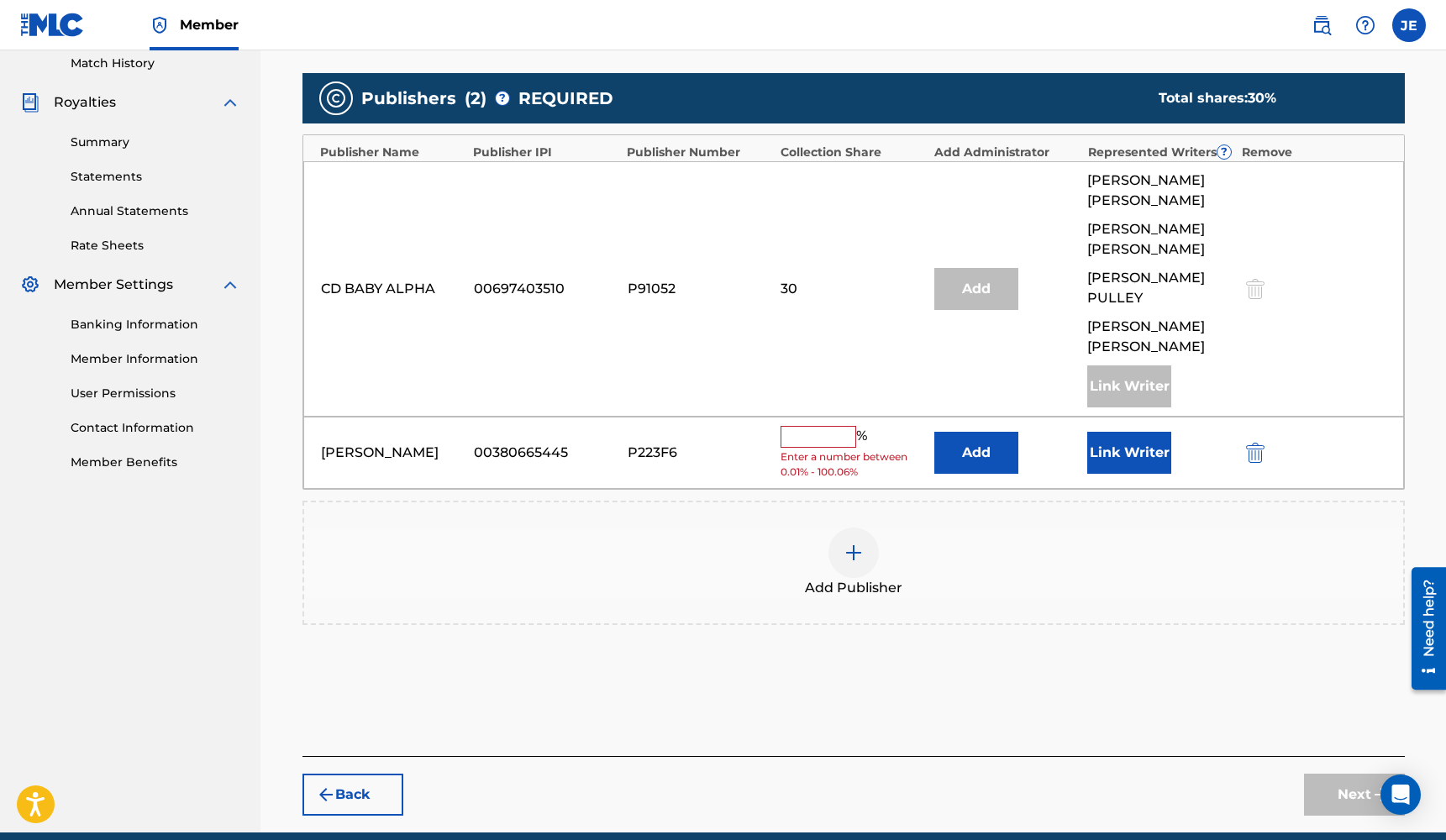 click at bounding box center (818, 437) 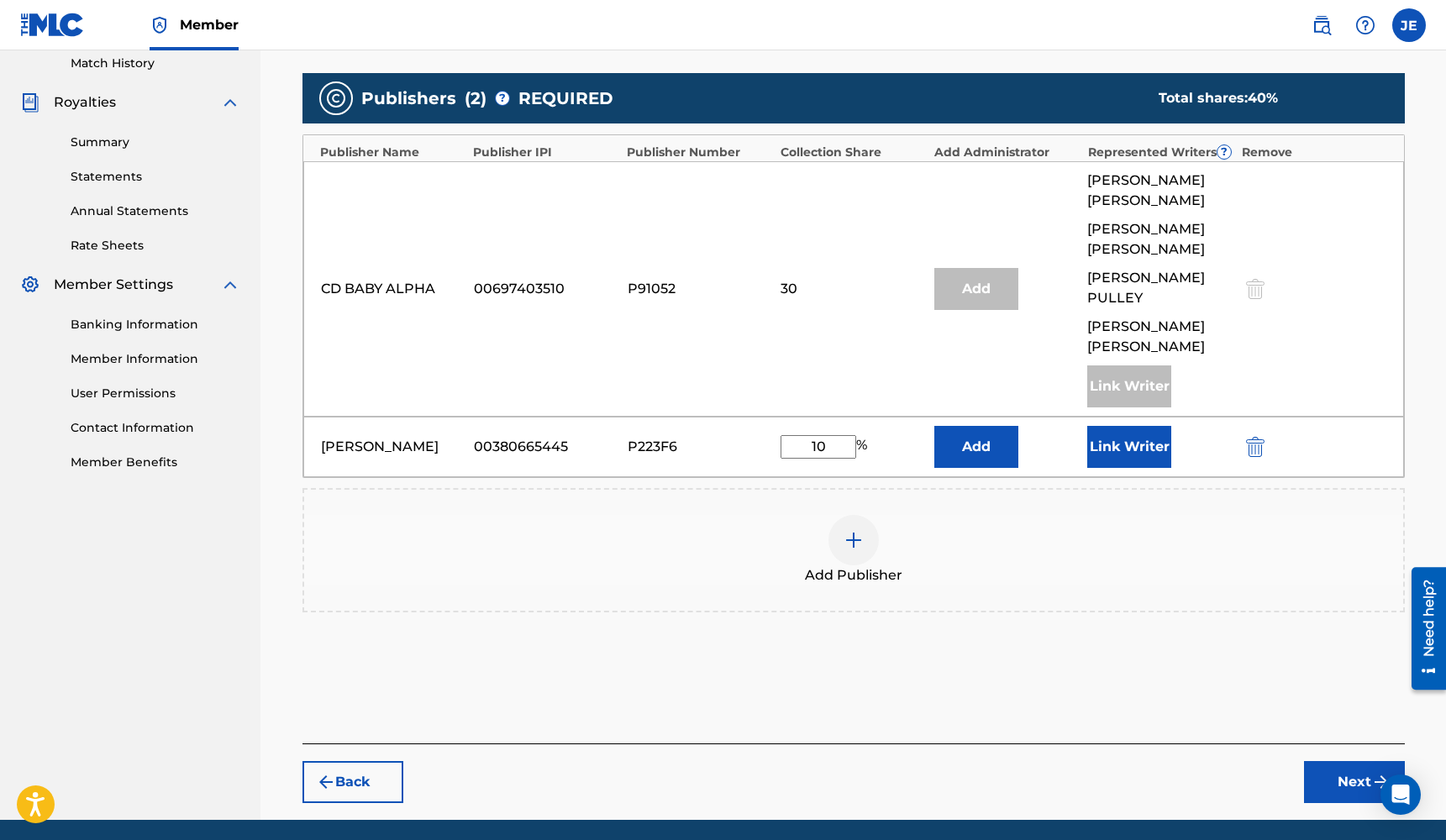 type on "10" 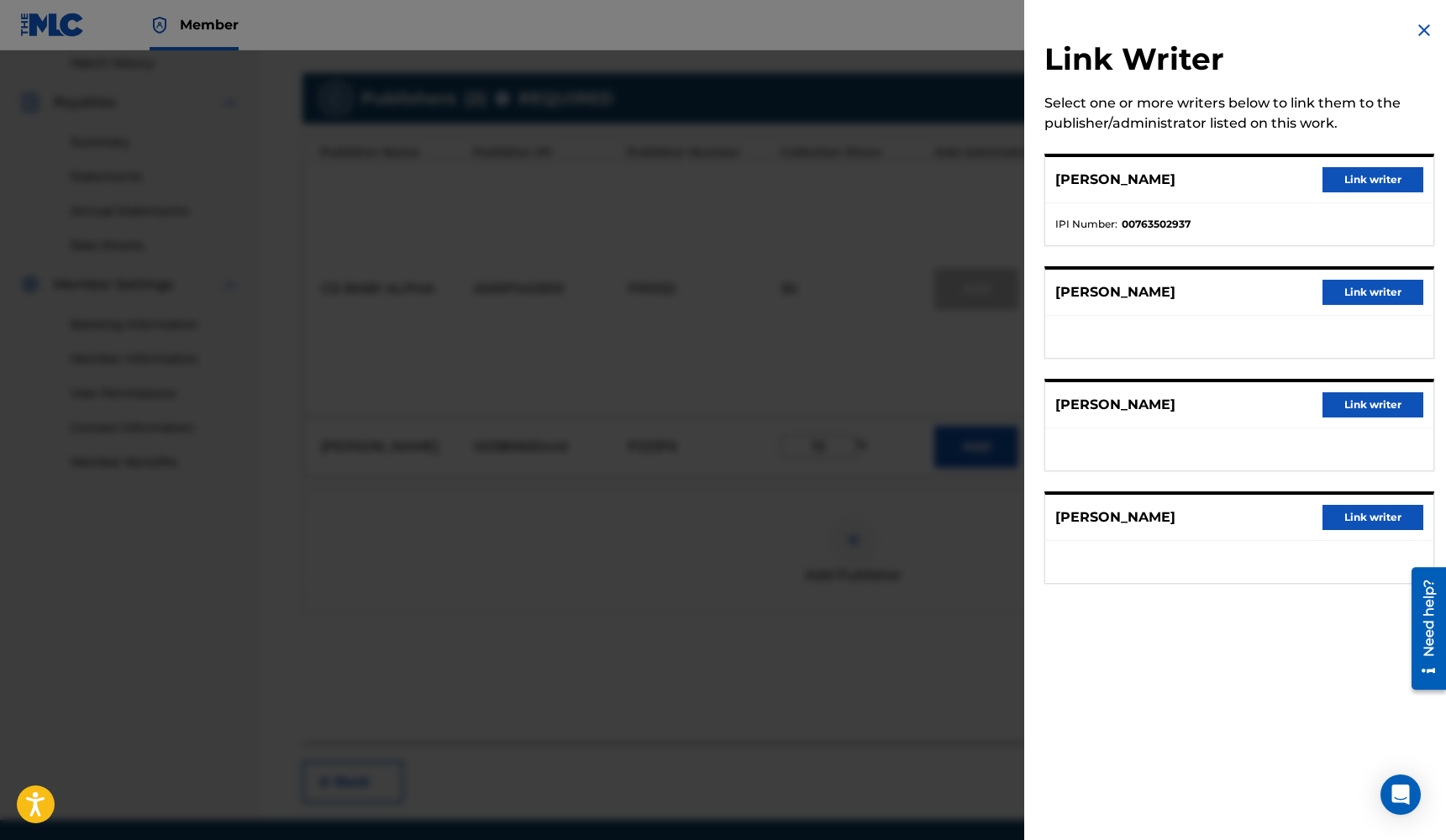 click on "Link writer" at bounding box center [1373, 292] 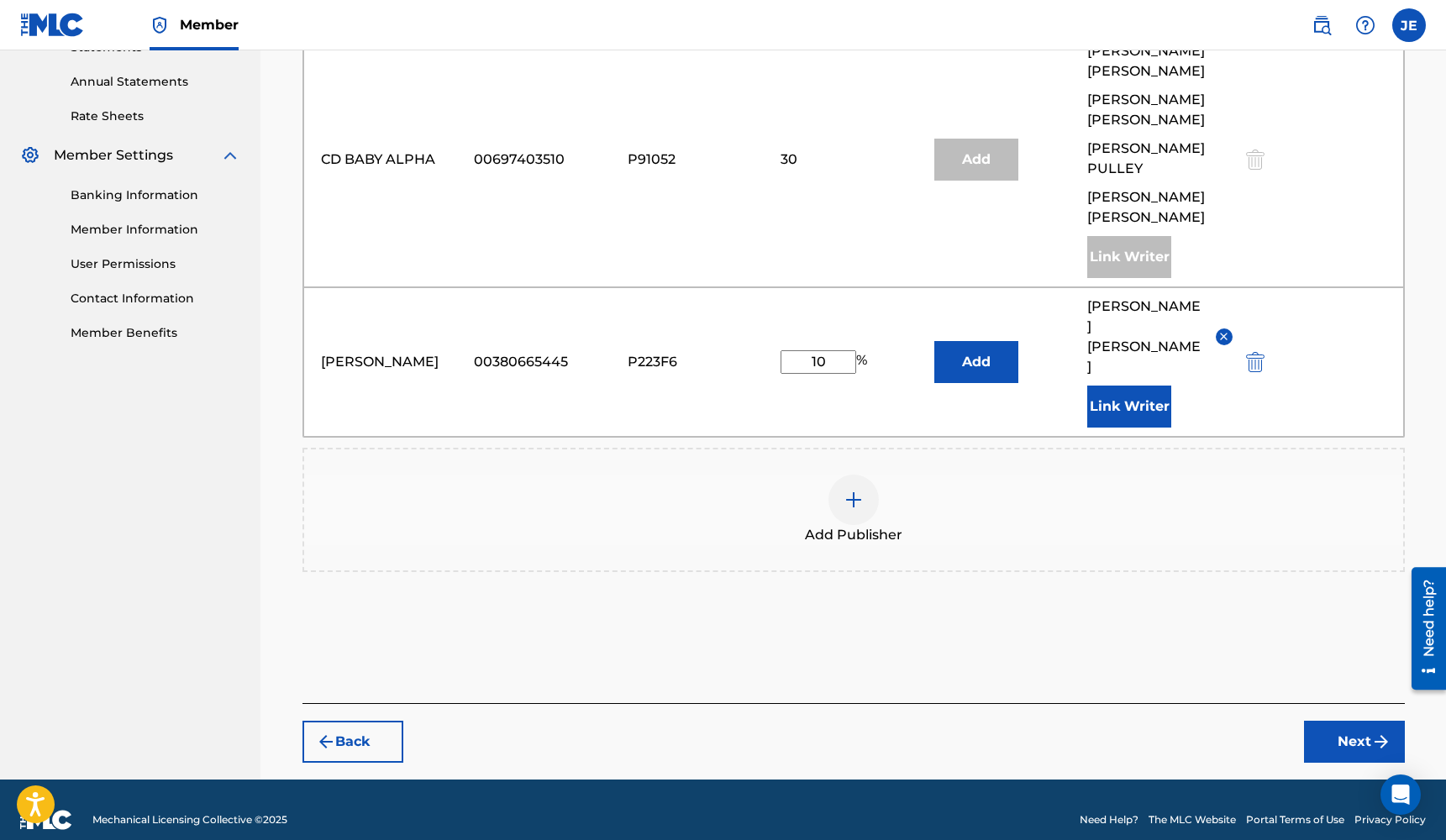 click on "Next" at bounding box center (1354, 742) 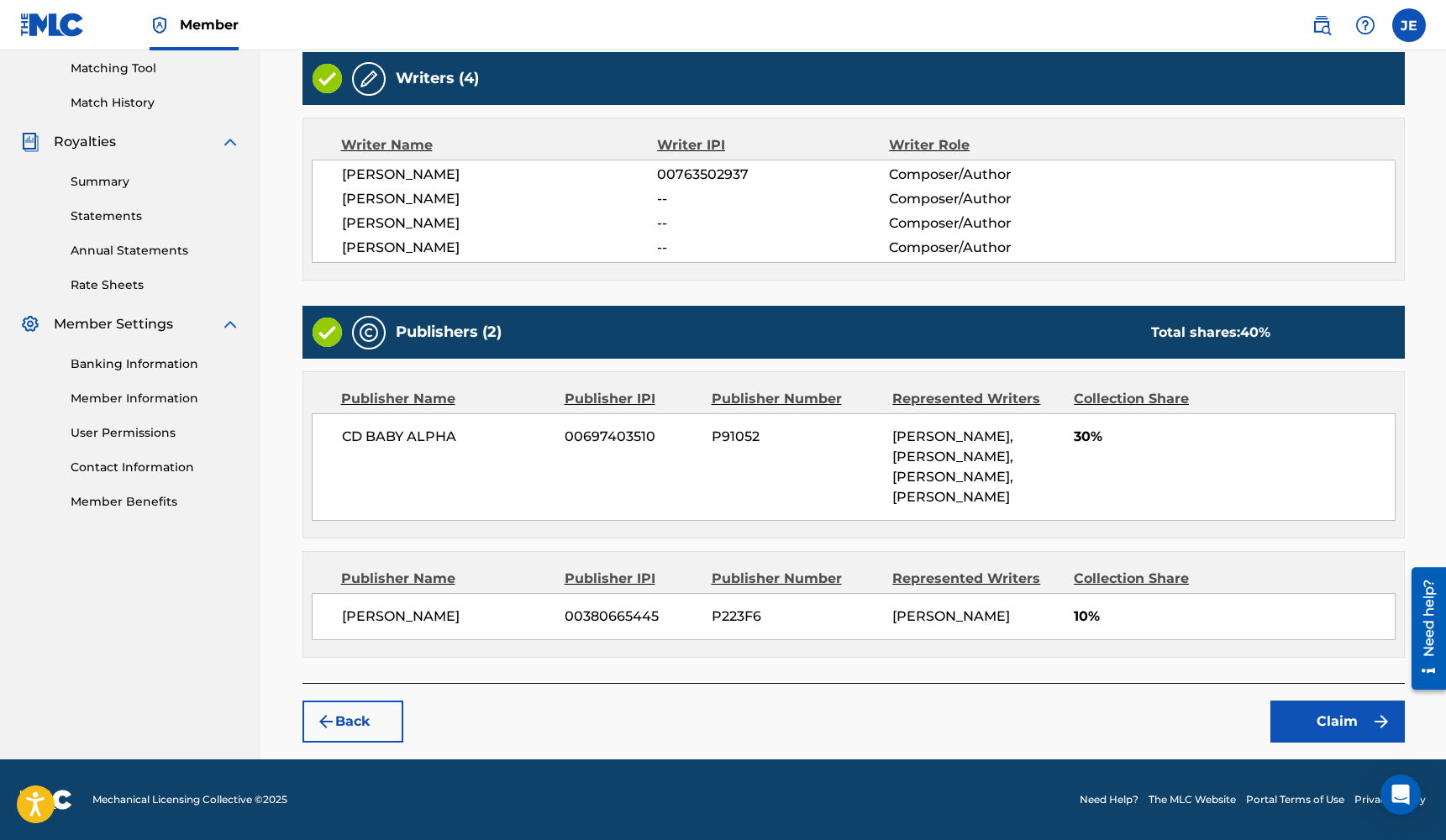 click on "Claiming Tool Search Add Publishers & Shares Review Submit Review Review your information before making a claim. If you would like to make any edits go back to the section you would like to update. If you are satisfied with this information, press the   Claim  button. BLANKET FORT Writers   (4) Writer Name Writer IPI Writer Role [PERSON_NAME] 00763502937 Composer/Author [PERSON_NAME] -- Composer/Author [PERSON_NAME] -- Composer/Author [PERSON_NAME] -- Composer/Author Publishers   (2) Total shares:  40 % Publisher Name Publisher IPI Publisher Number Represented Writers Collection Share CD BABY ALPHA 00697403510 P91052 [PERSON_NAME], [PERSON_NAME], [PERSON_NAME], [PERSON_NAME] 30% Publisher Name Publisher IPI Publisher Number Represented Writers Collection Share [PERSON_NAME] 00380665445 P223F6 [PERSON_NAME] 10% Total shares:  40 % Back Claim" at bounding box center [854, 211] 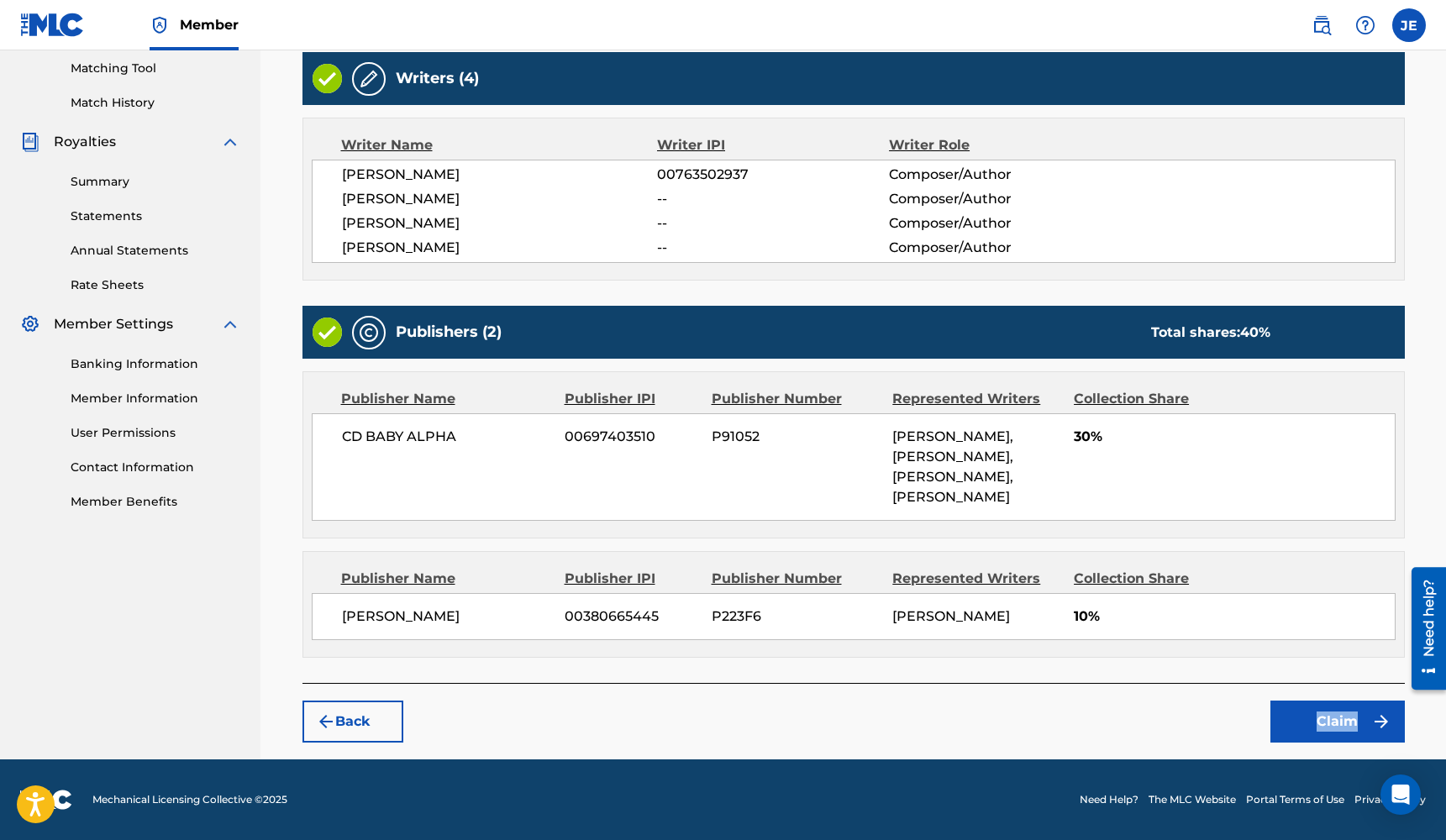 click on "Claiming Tool Search Add Publishers & Shares Review Submit Review Review your information before making a claim. If you would like to make any edits go back to the section you would like to update. If you are satisfied with this information, press the   Claim  button. BLANKET FORT Writers   (4) Writer Name Writer IPI Writer Role [PERSON_NAME] 00763502937 Composer/Author [PERSON_NAME] -- Composer/Author [PERSON_NAME] -- Composer/Author [PERSON_NAME] -- Composer/Author Publishers   (2) Total shares:  40 % Publisher Name Publisher IPI Publisher Number Represented Writers Collection Share CD BABY ALPHA 00697403510 P91052 [PERSON_NAME], [PERSON_NAME], [PERSON_NAME], [PERSON_NAME] 30% Publisher Name Publisher IPI Publisher Number Represented Writers Collection Share [PERSON_NAME] 00380665445 P223F6 [PERSON_NAME] 10% Total shares:  40 % Back Claim" at bounding box center (854, 211) 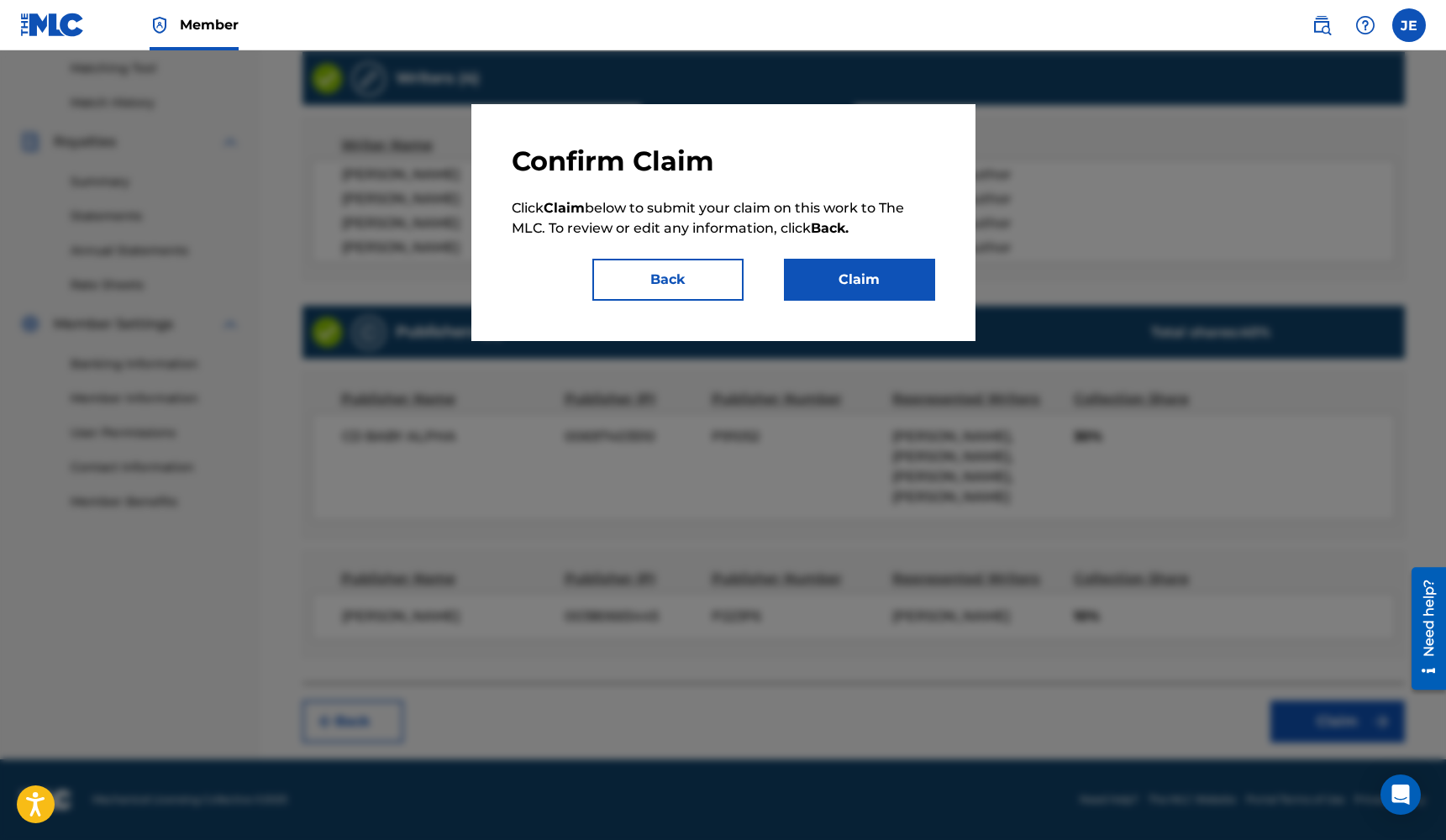 click on "Confirm Claim Click  Claim  below to submit your claim on this work to The MLC. To review or edit any information, click  Back. Back Claim" at bounding box center (723, 223) 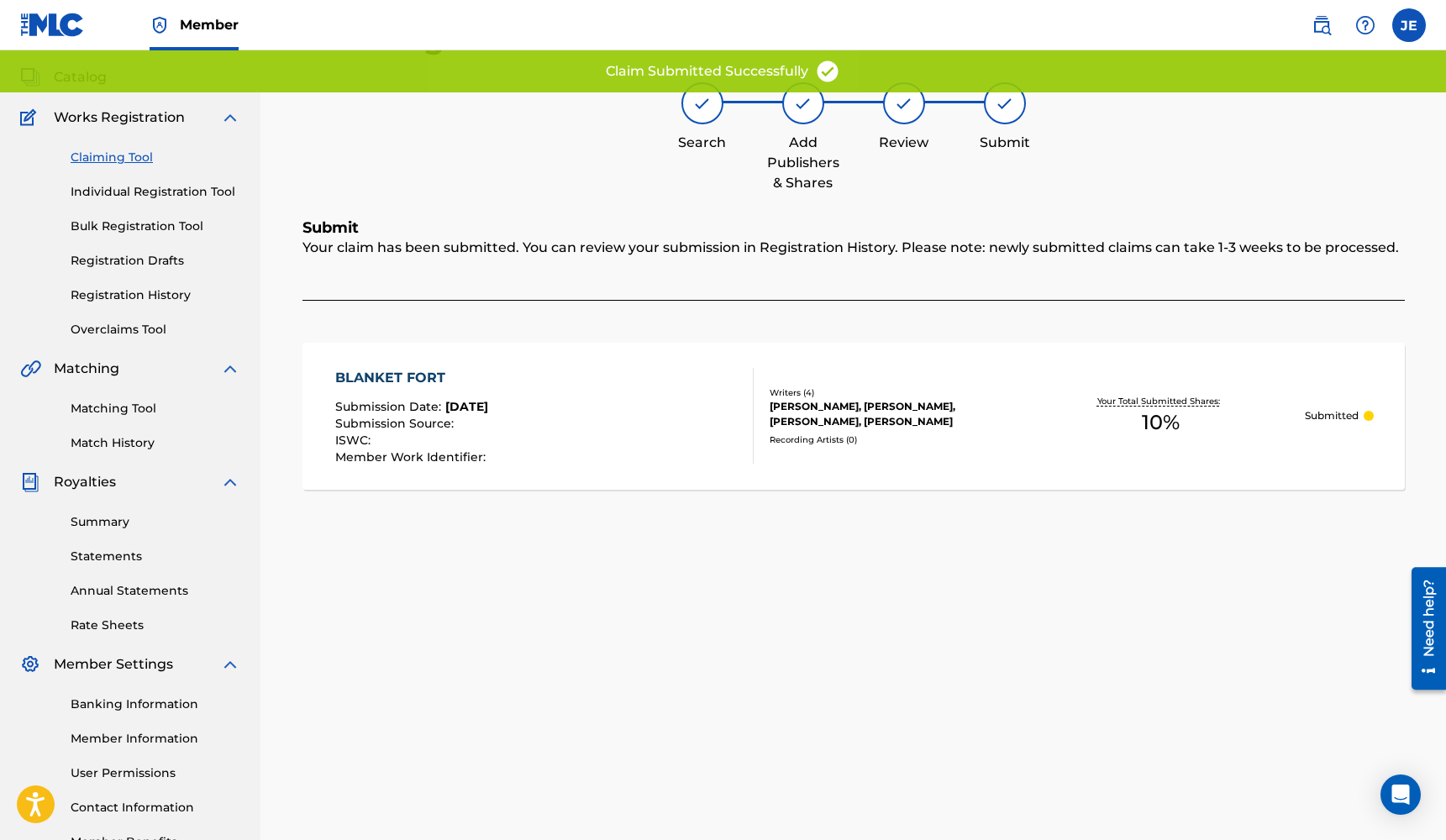 scroll, scrollTop: 86, scrollLeft: 0, axis: vertical 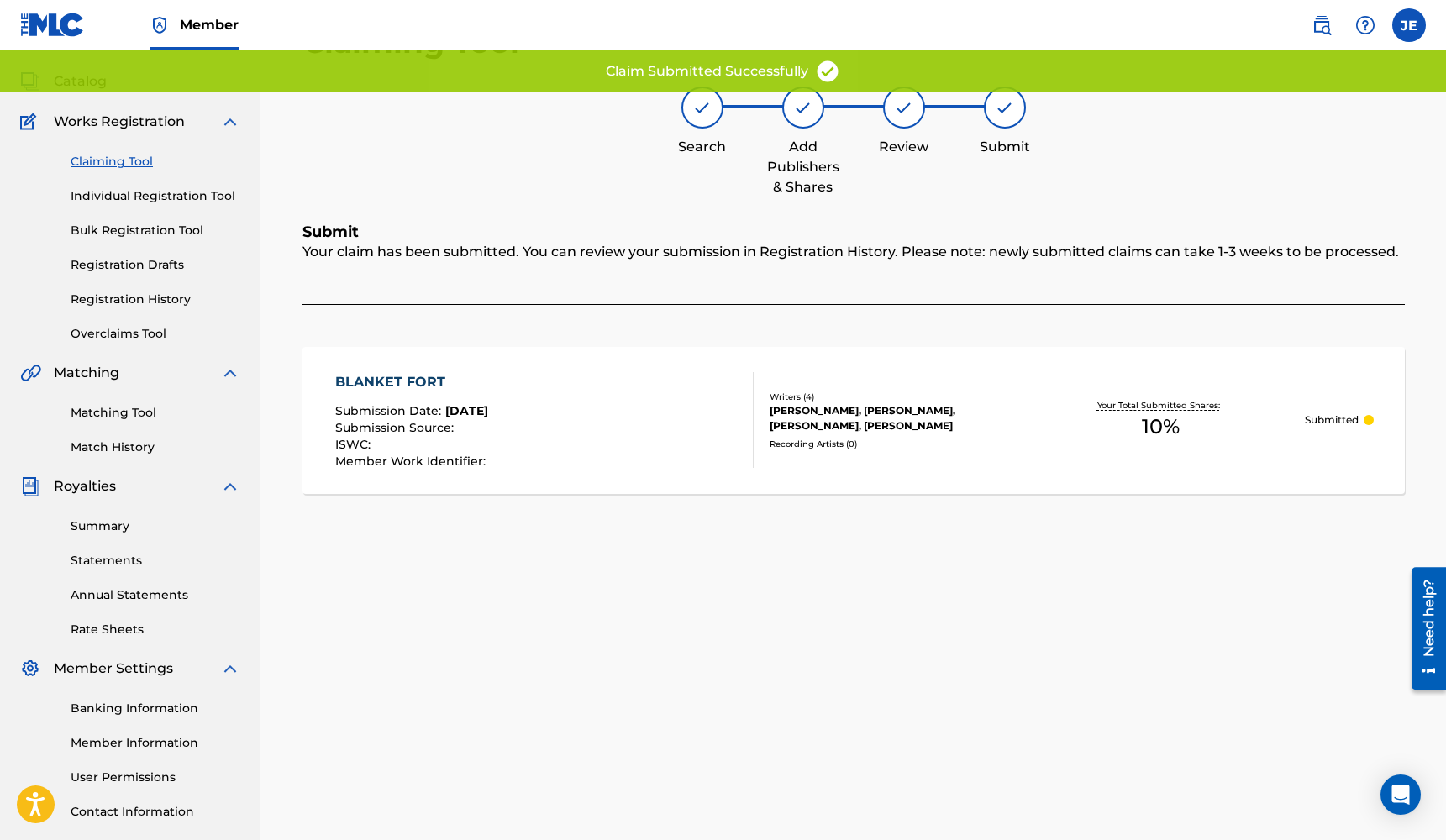 click on "Claiming Tool" at bounding box center [155, 161] 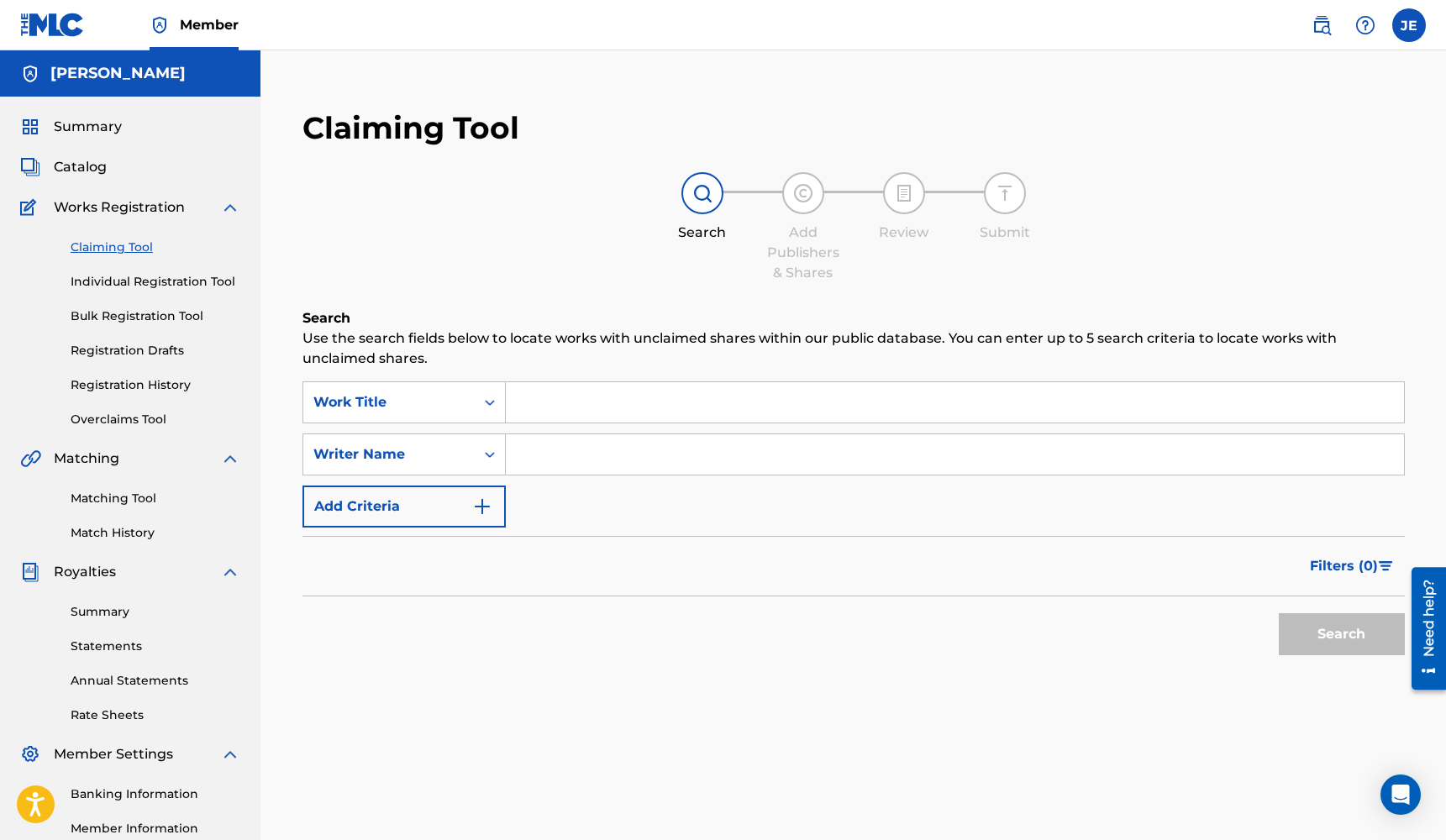 click at bounding box center [954, 402] 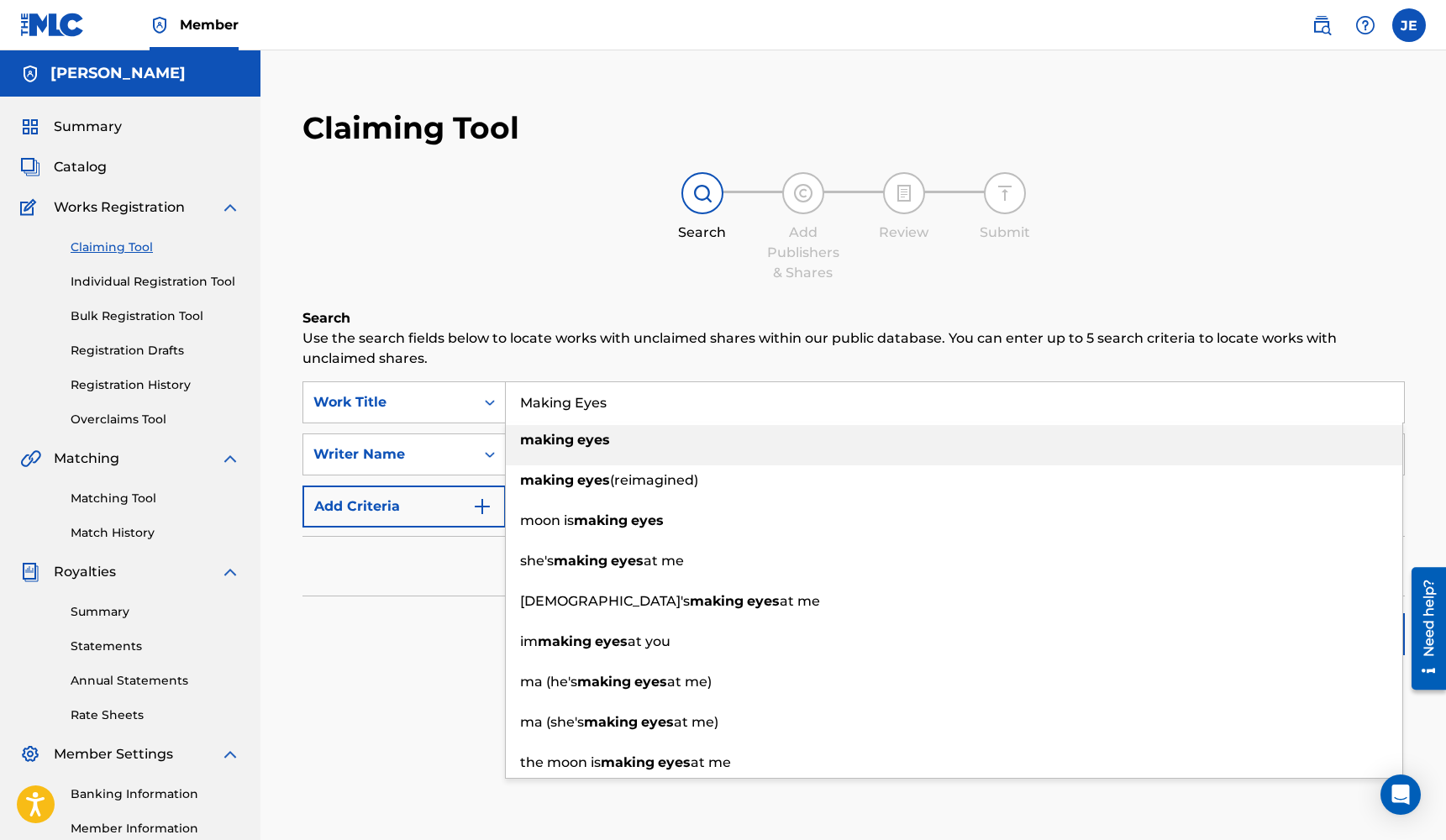 type on "Making Eyes" 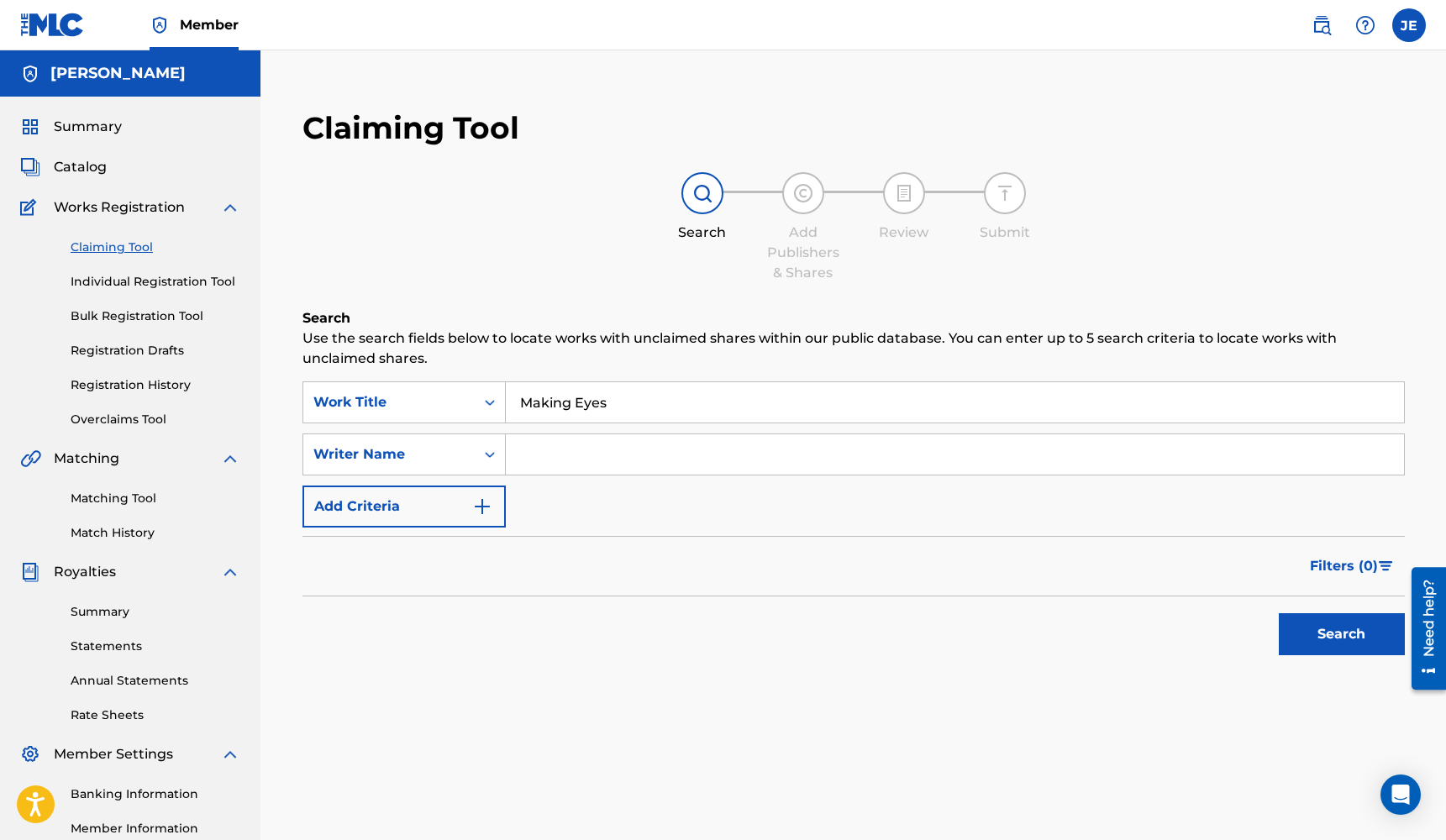 click at bounding box center [954, 454] 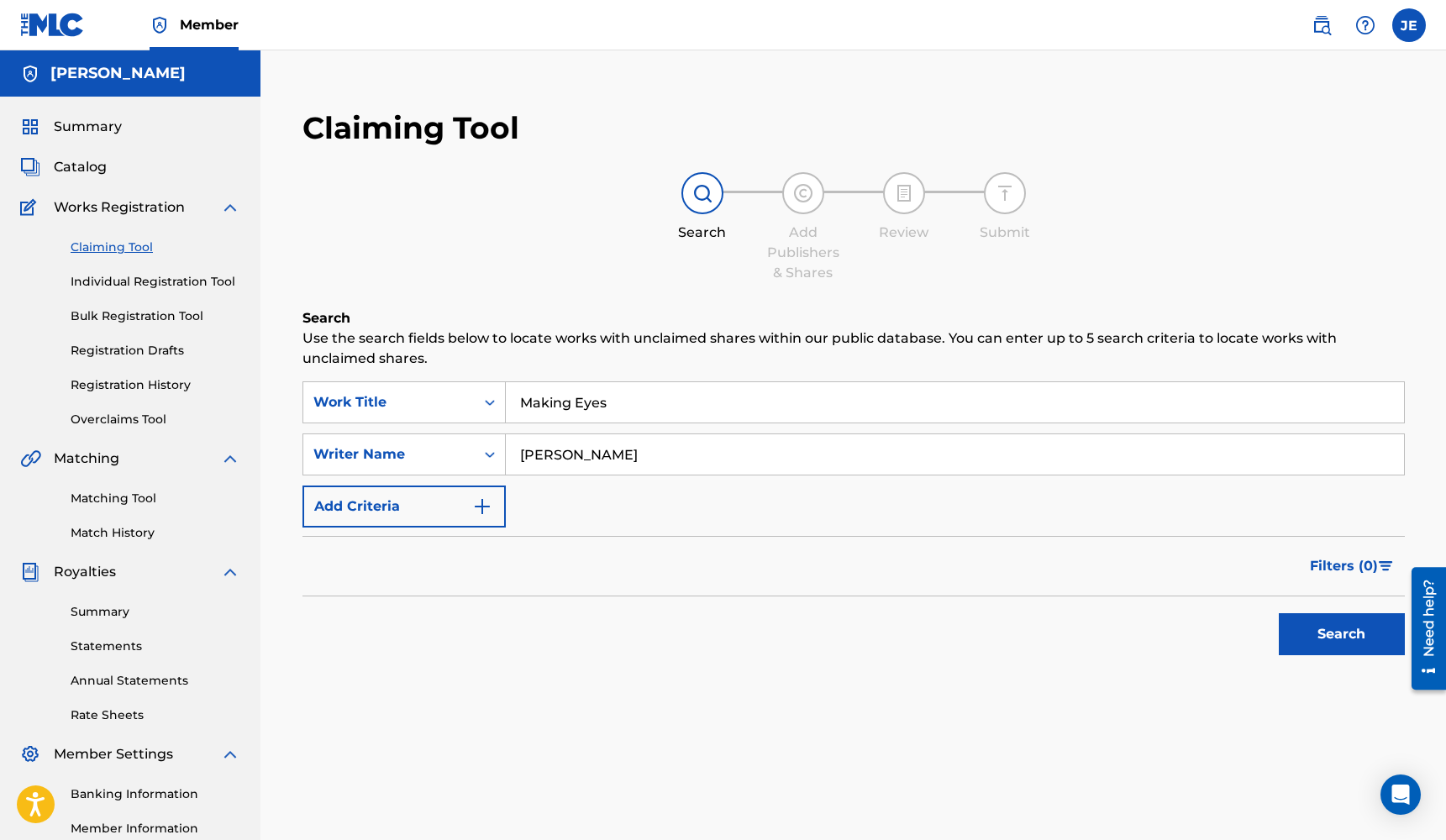 type on "[PERSON_NAME]" 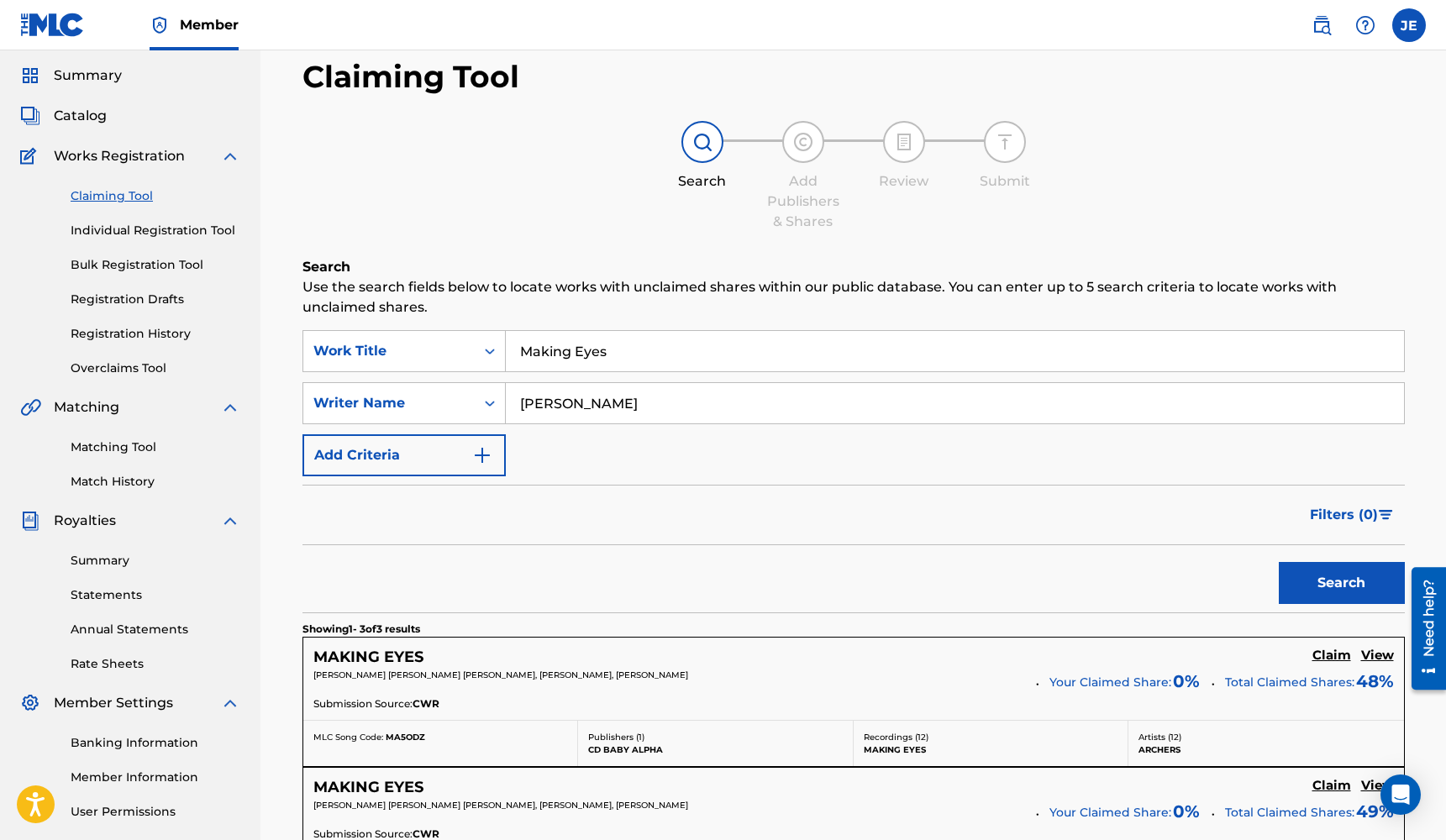 scroll, scrollTop: 70, scrollLeft: 0, axis: vertical 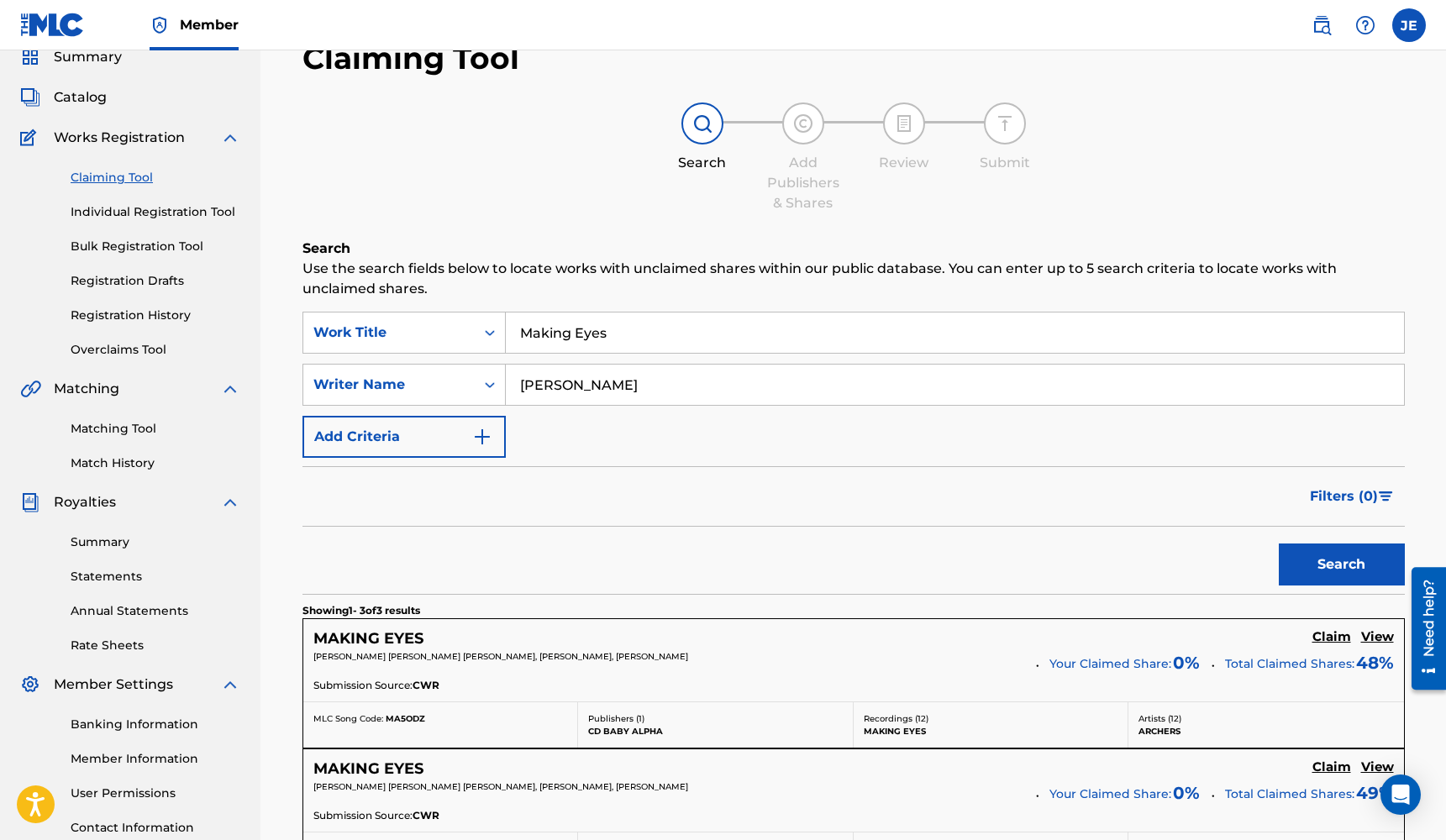 click on "Claim" at bounding box center [1332, 637] 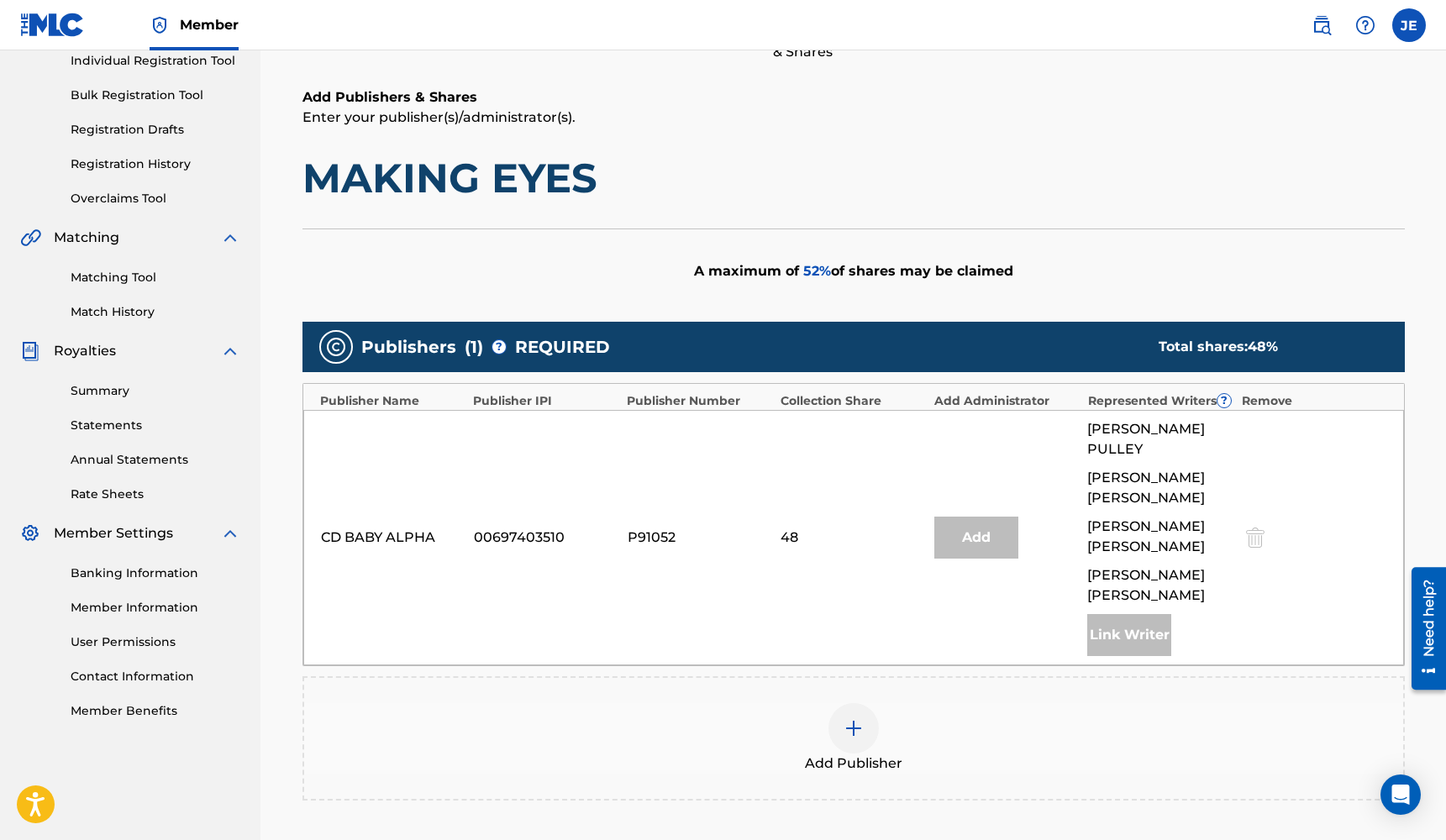 scroll, scrollTop: 222, scrollLeft: 0, axis: vertical 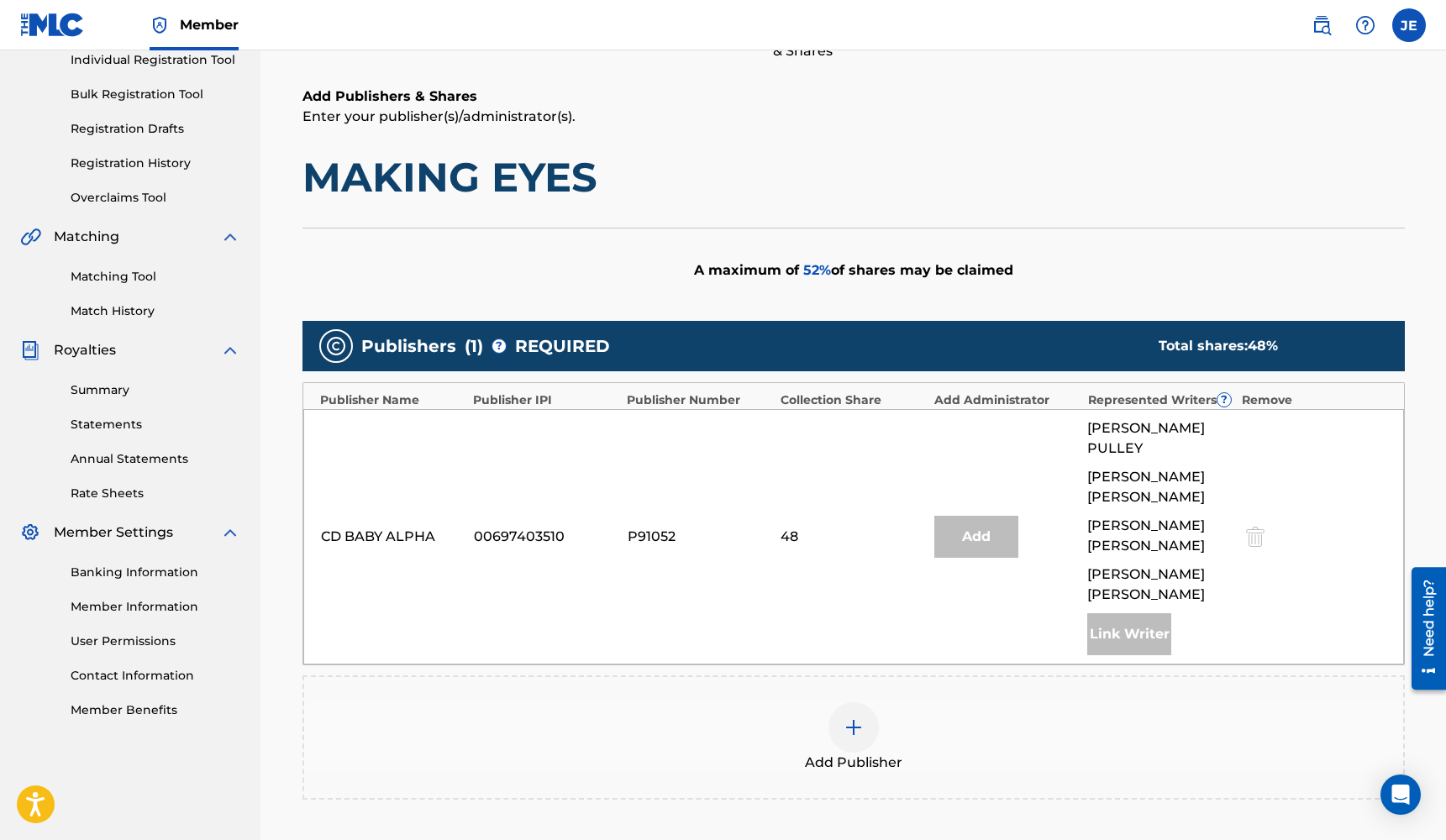 click on "Add Publisher" at bounding box center (854, 738) 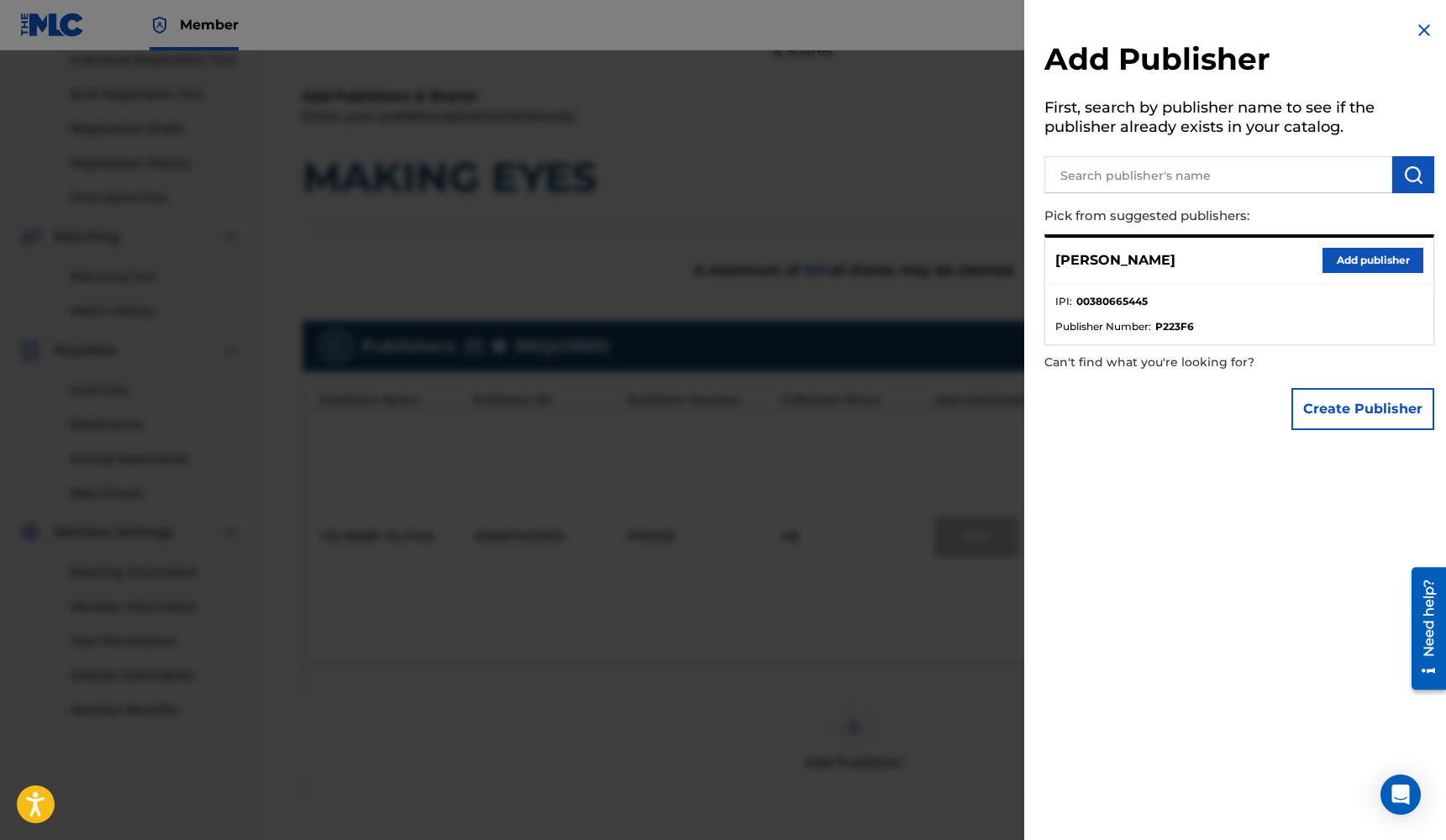 click on "Add publisher" at bounding box center [1373, 260] 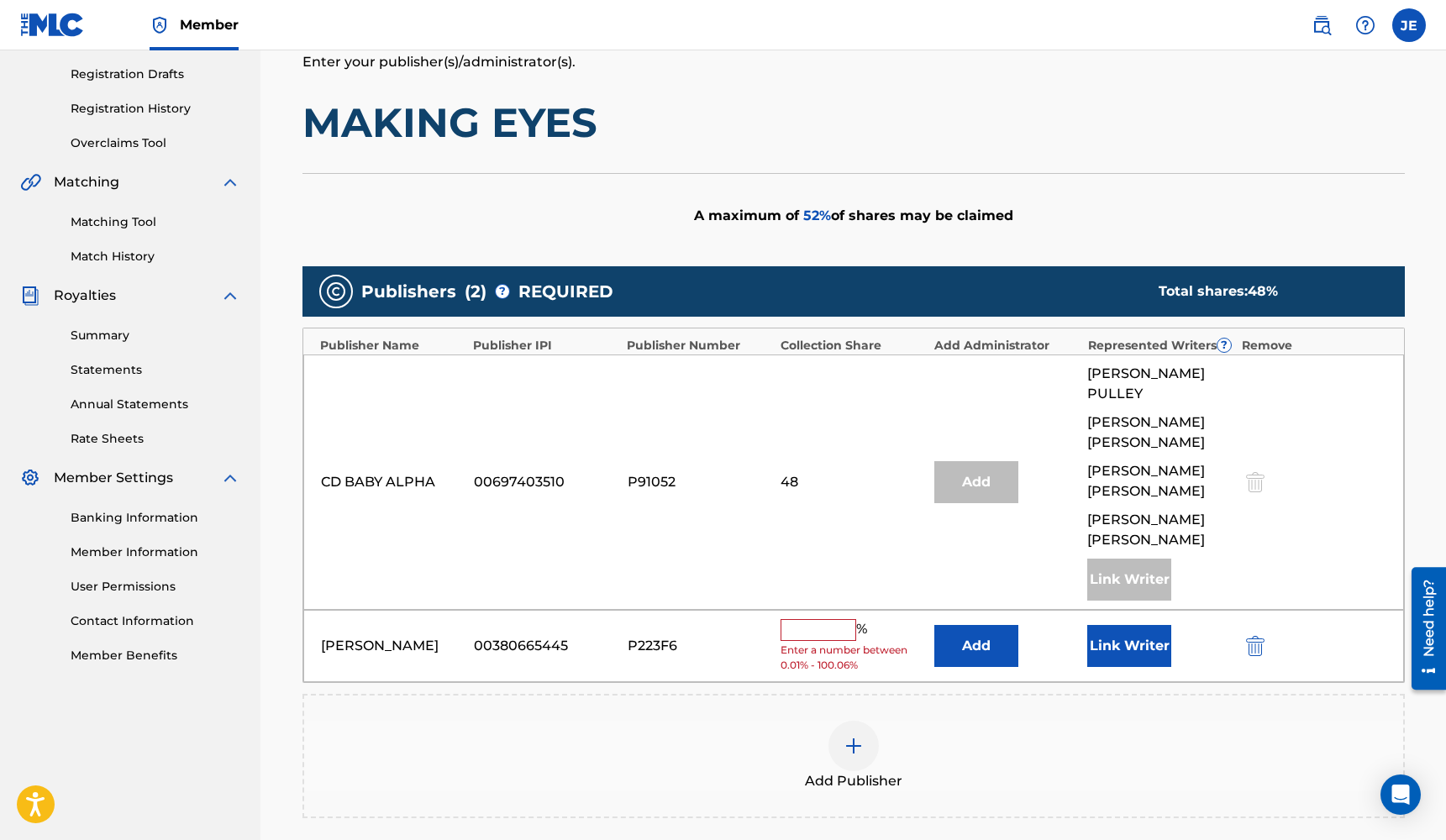scroll, scrollTop: 279, scrollLeft: 0, axis: vertical 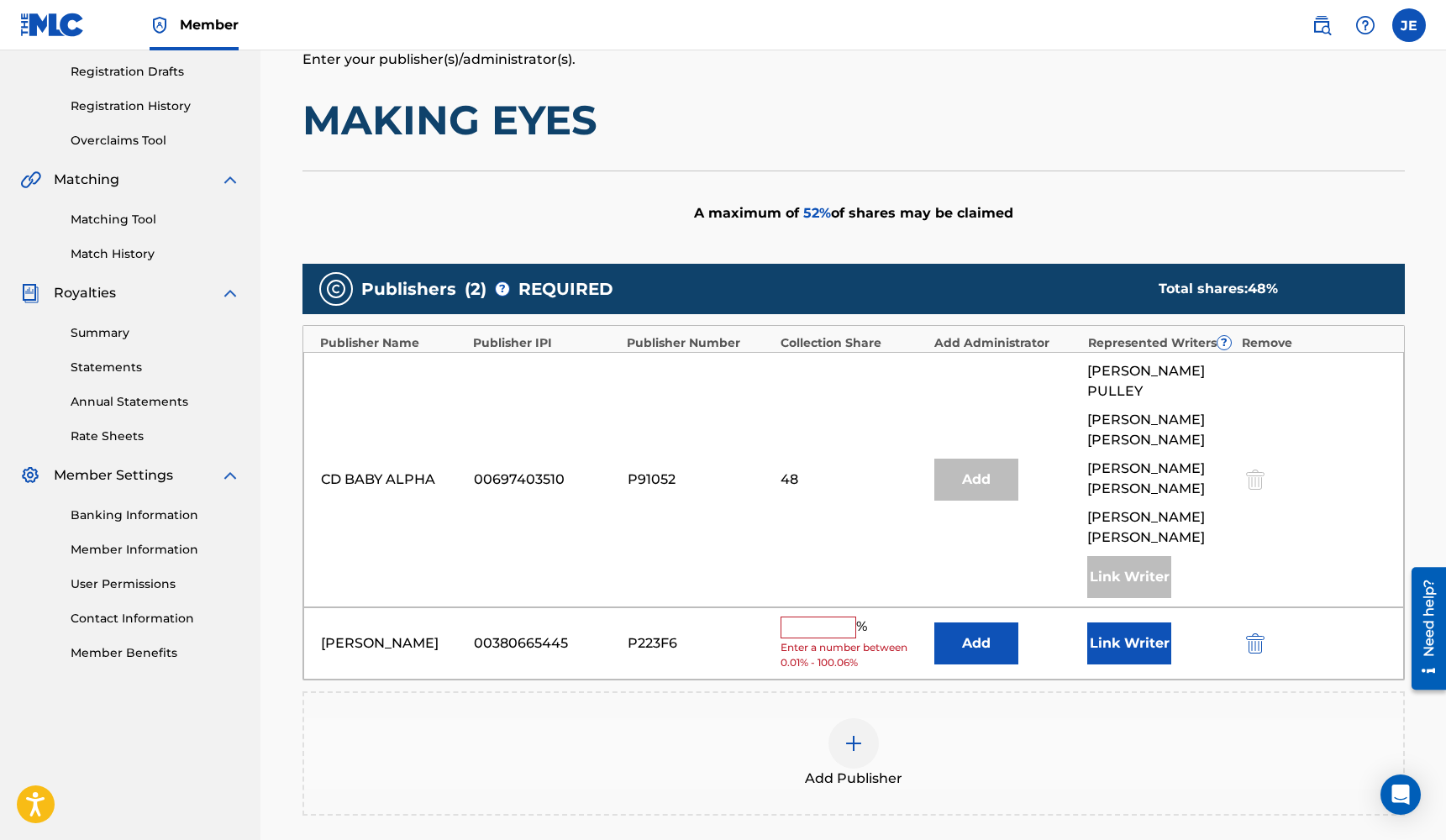 click at bounding box center (818, 627) 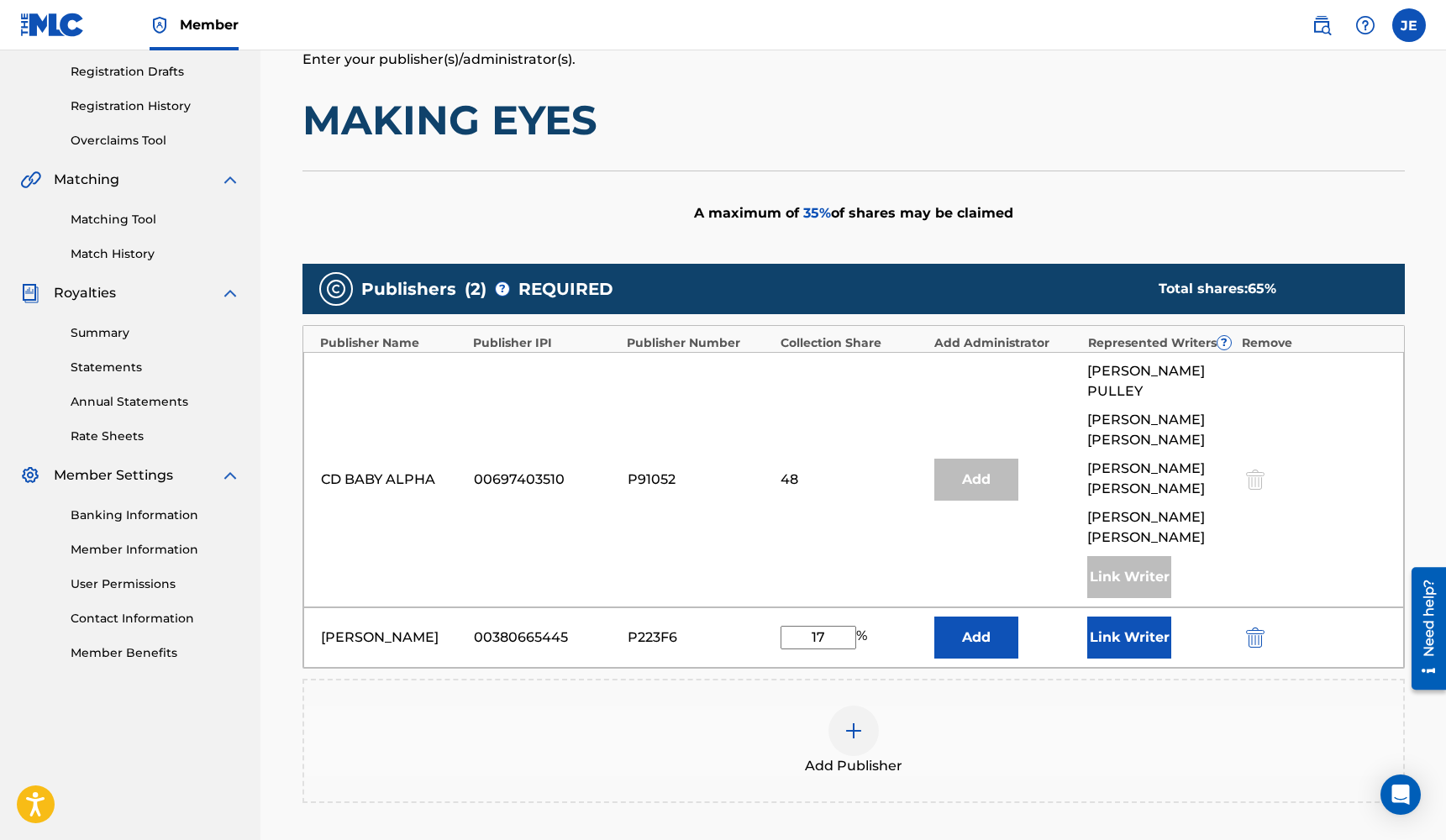 type on "17" 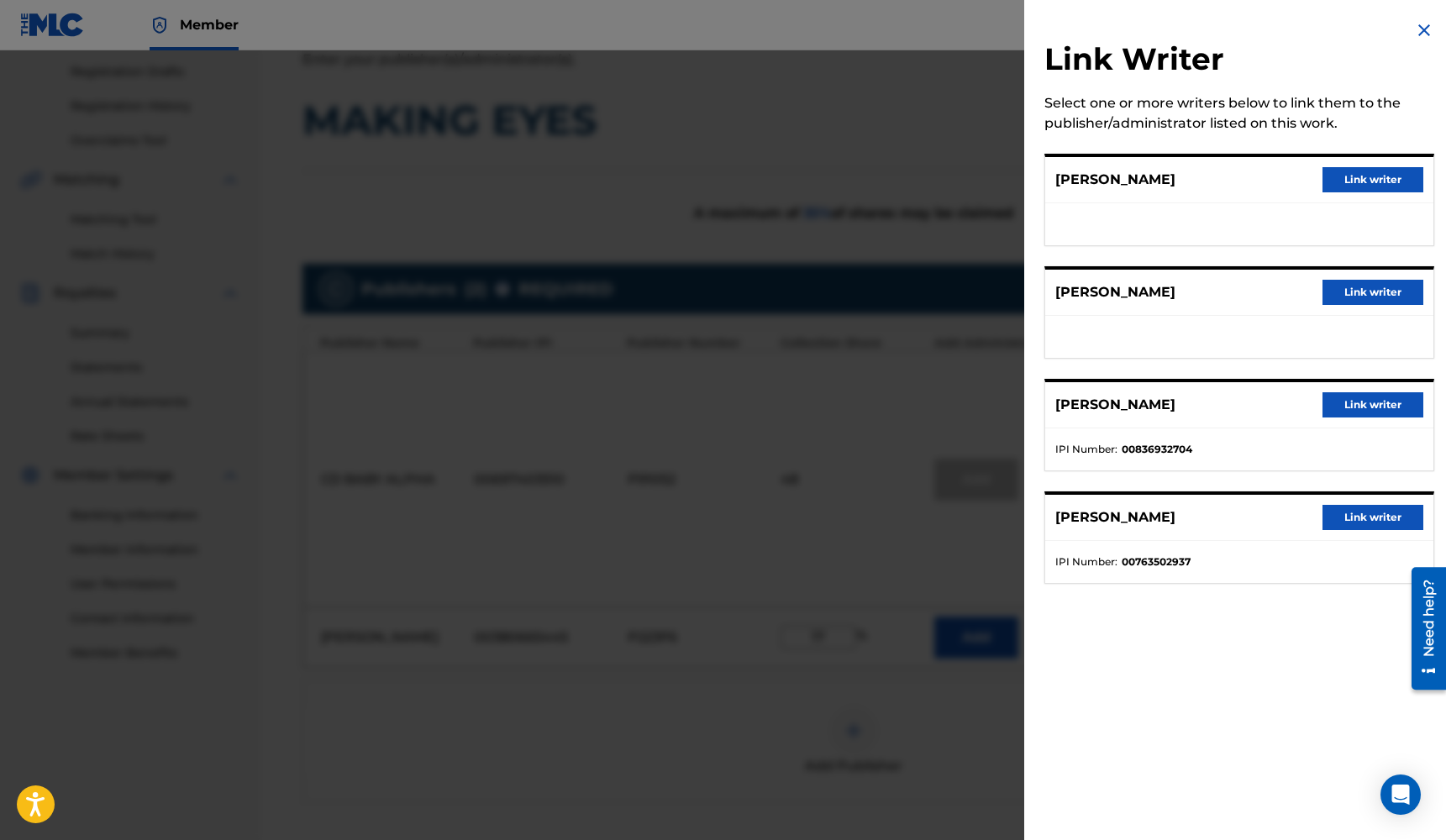 click on "Link writer" at bounding box center (1373, 292) 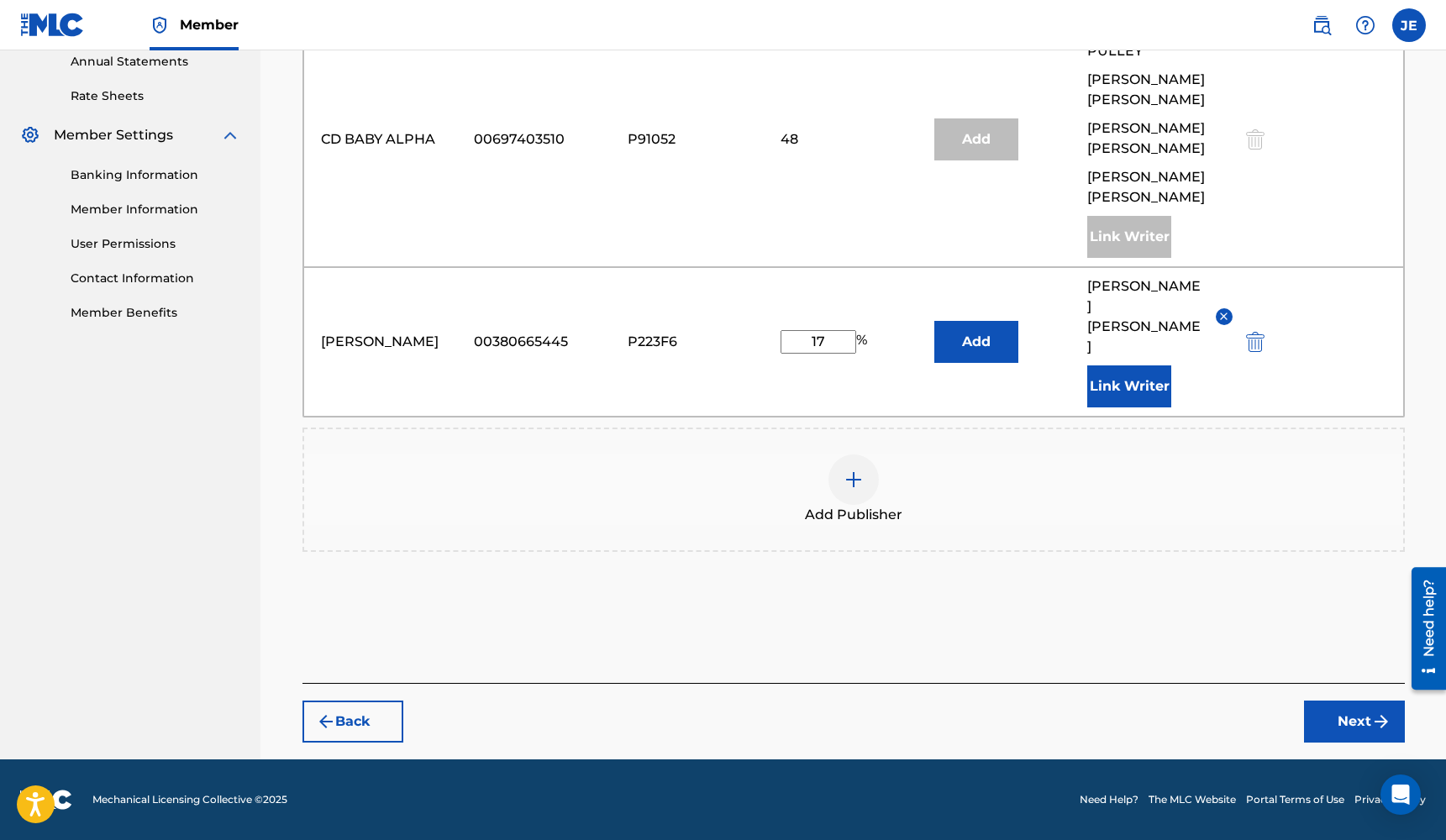click on "Next" at bounding box center [1354, 722] 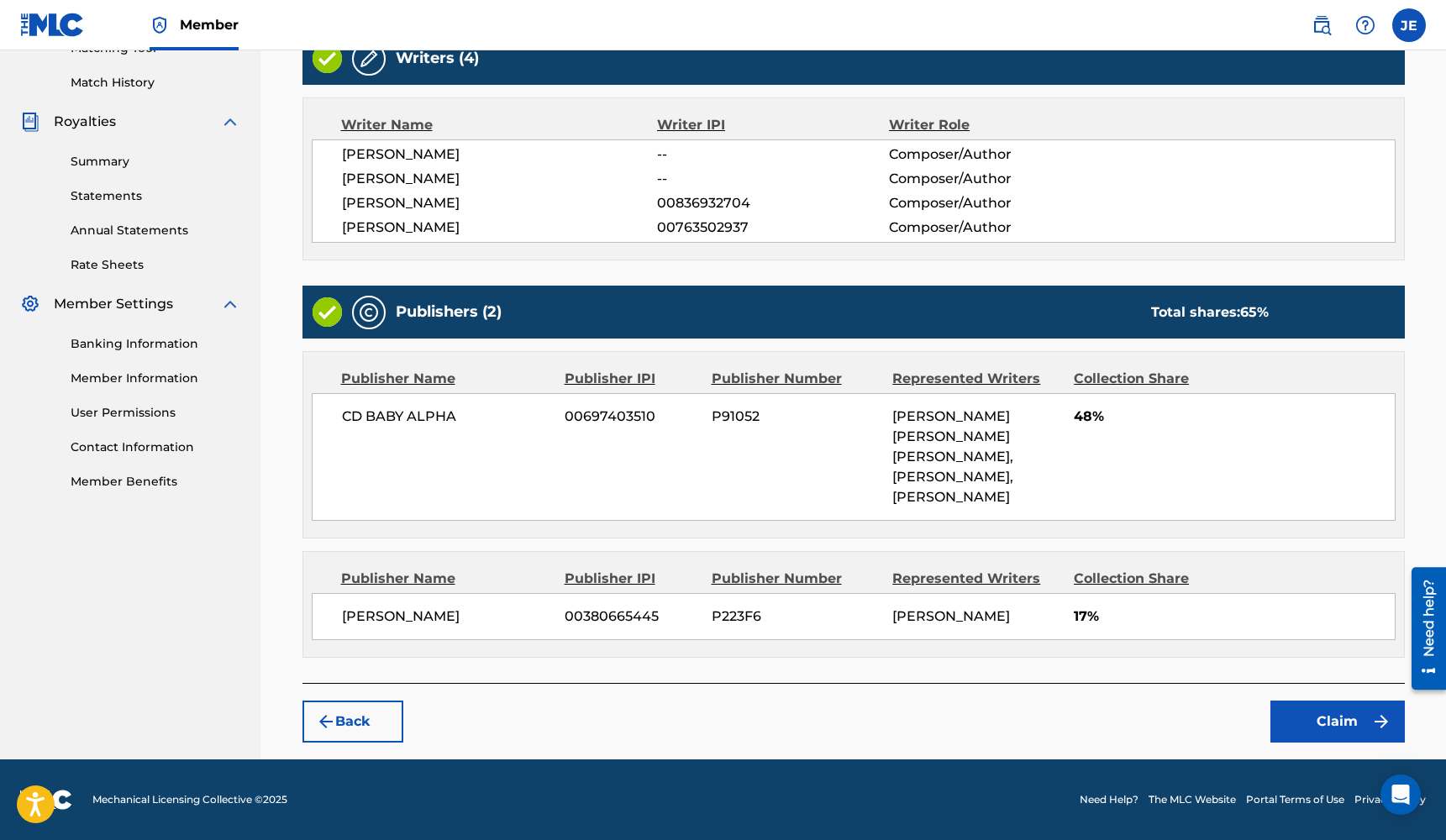 scroll, scrollTop: 468, scrollLeft: 0, axis: vertical 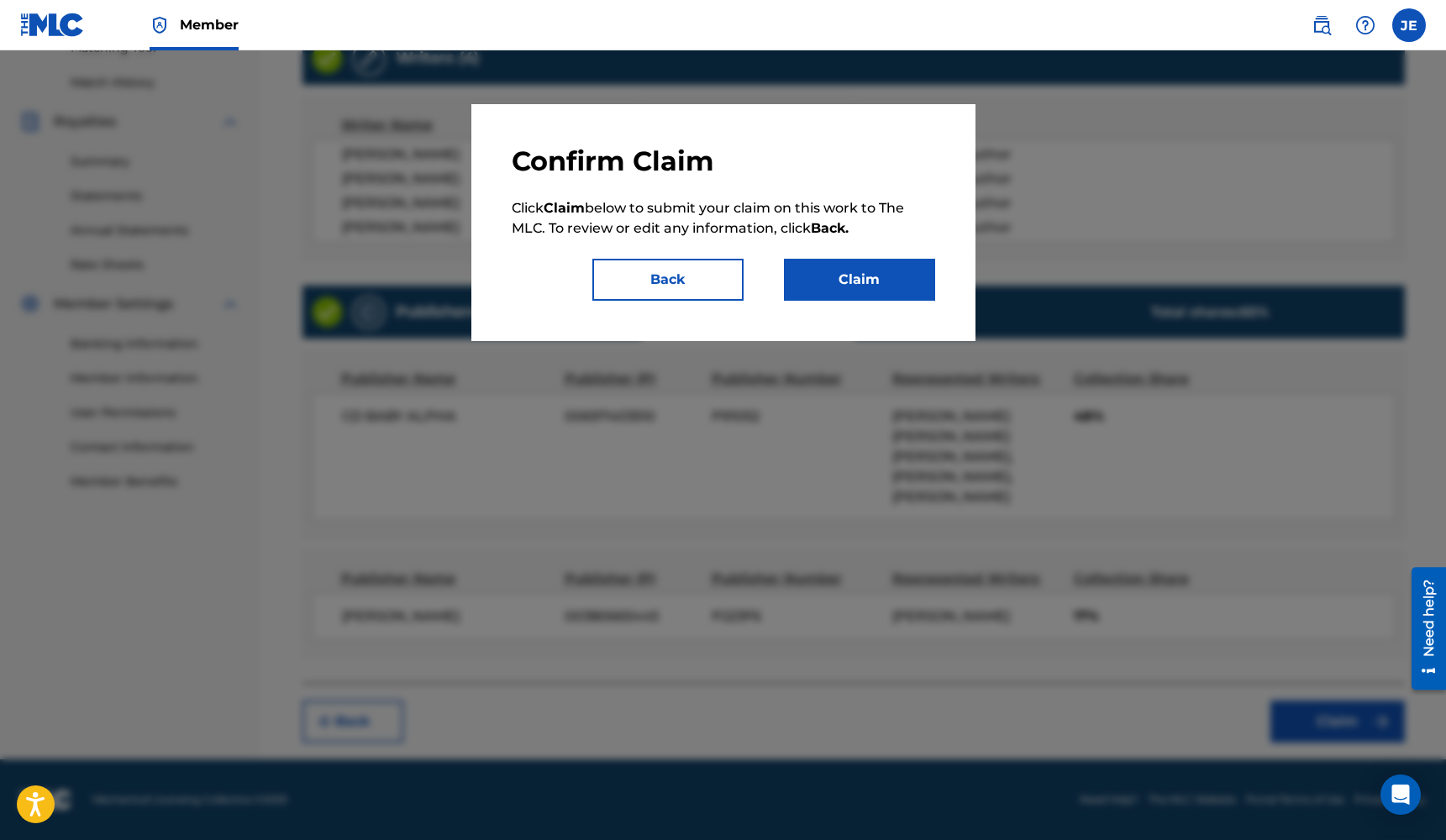 click on "Claim" at bounding box center [860, 280] 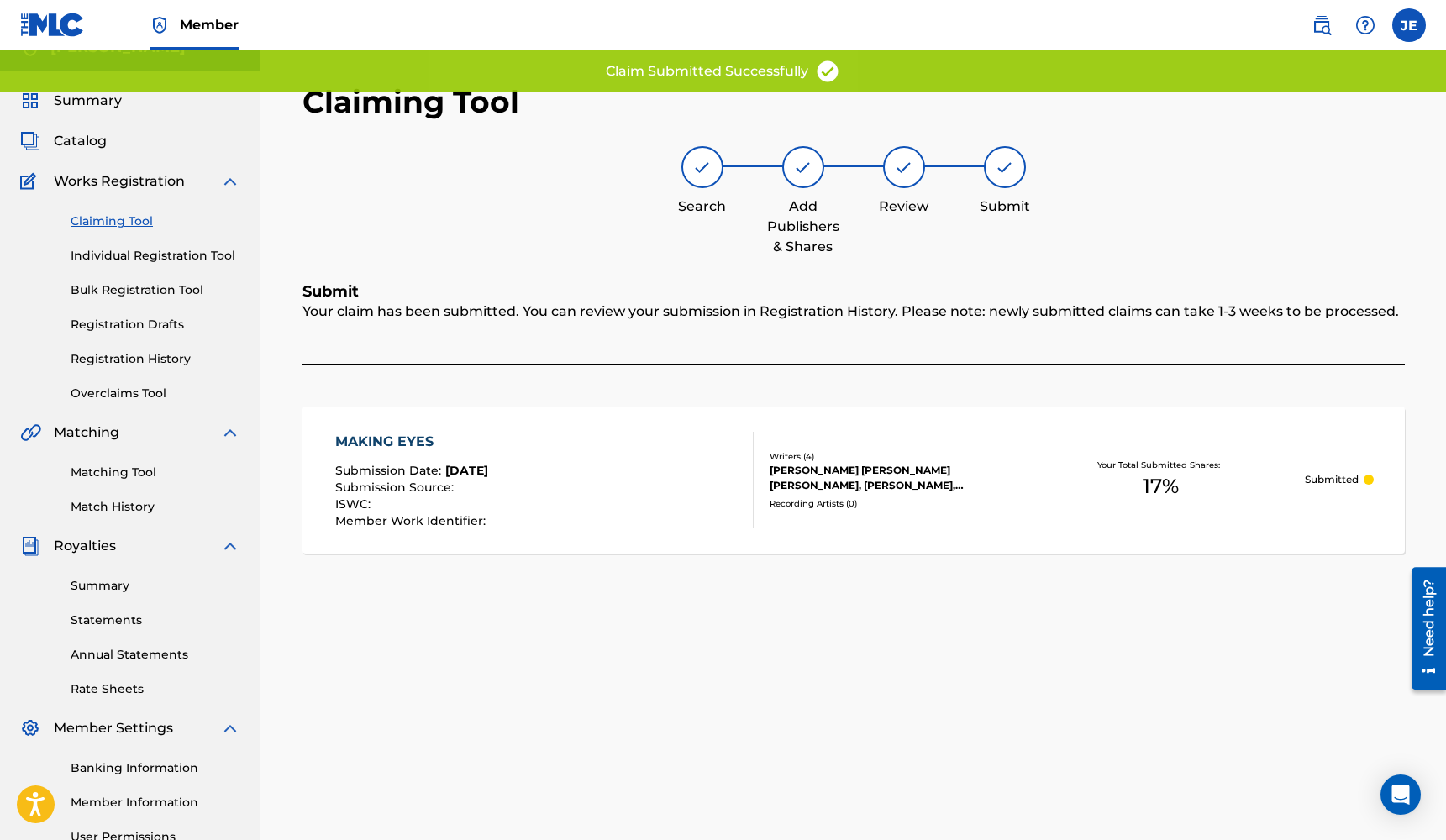 scroll, scrollTop: 16, scrollLeft: 0, axis: vertical 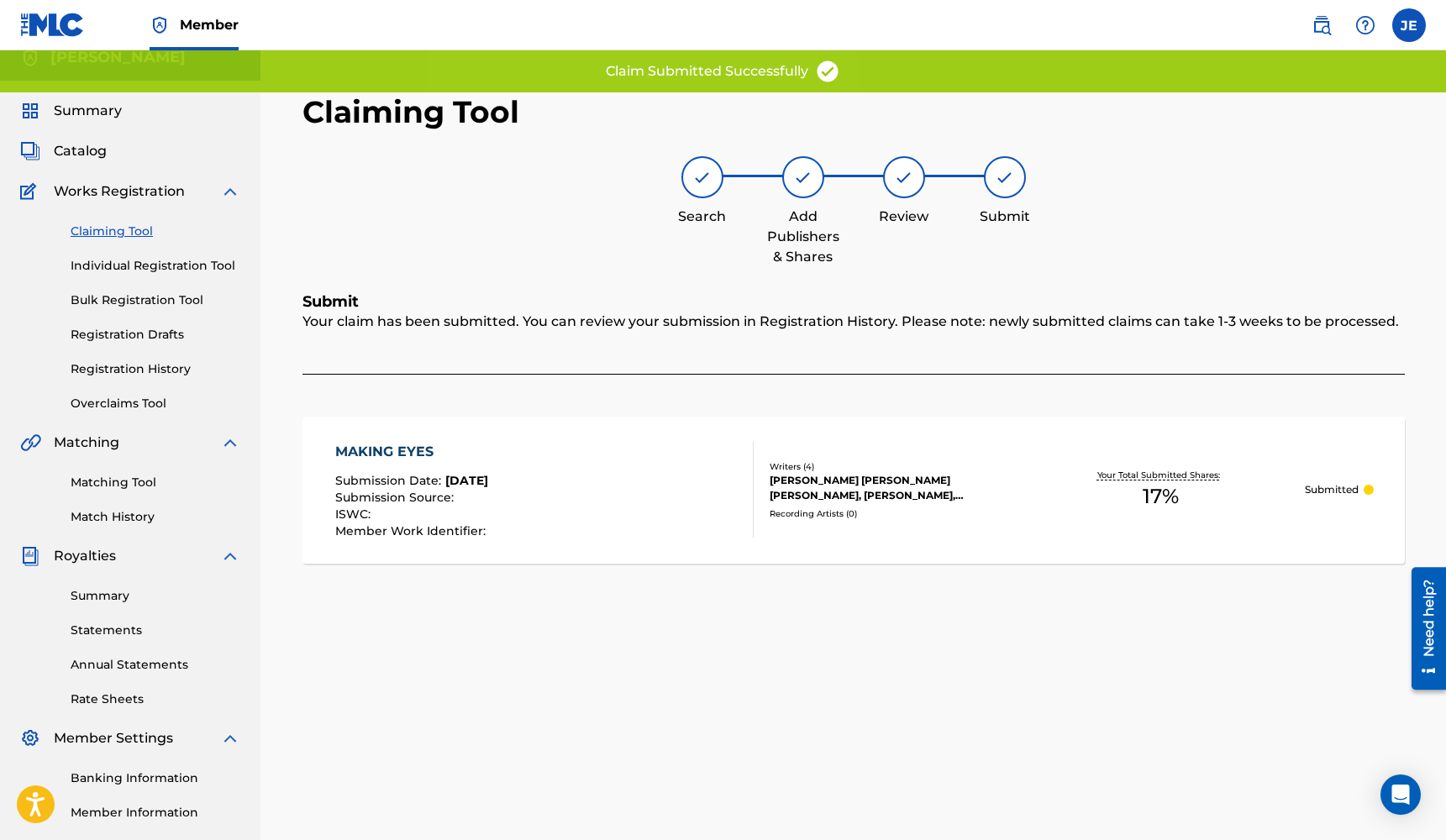 click on "Claiming Tool" at bounding box center [155, 231] 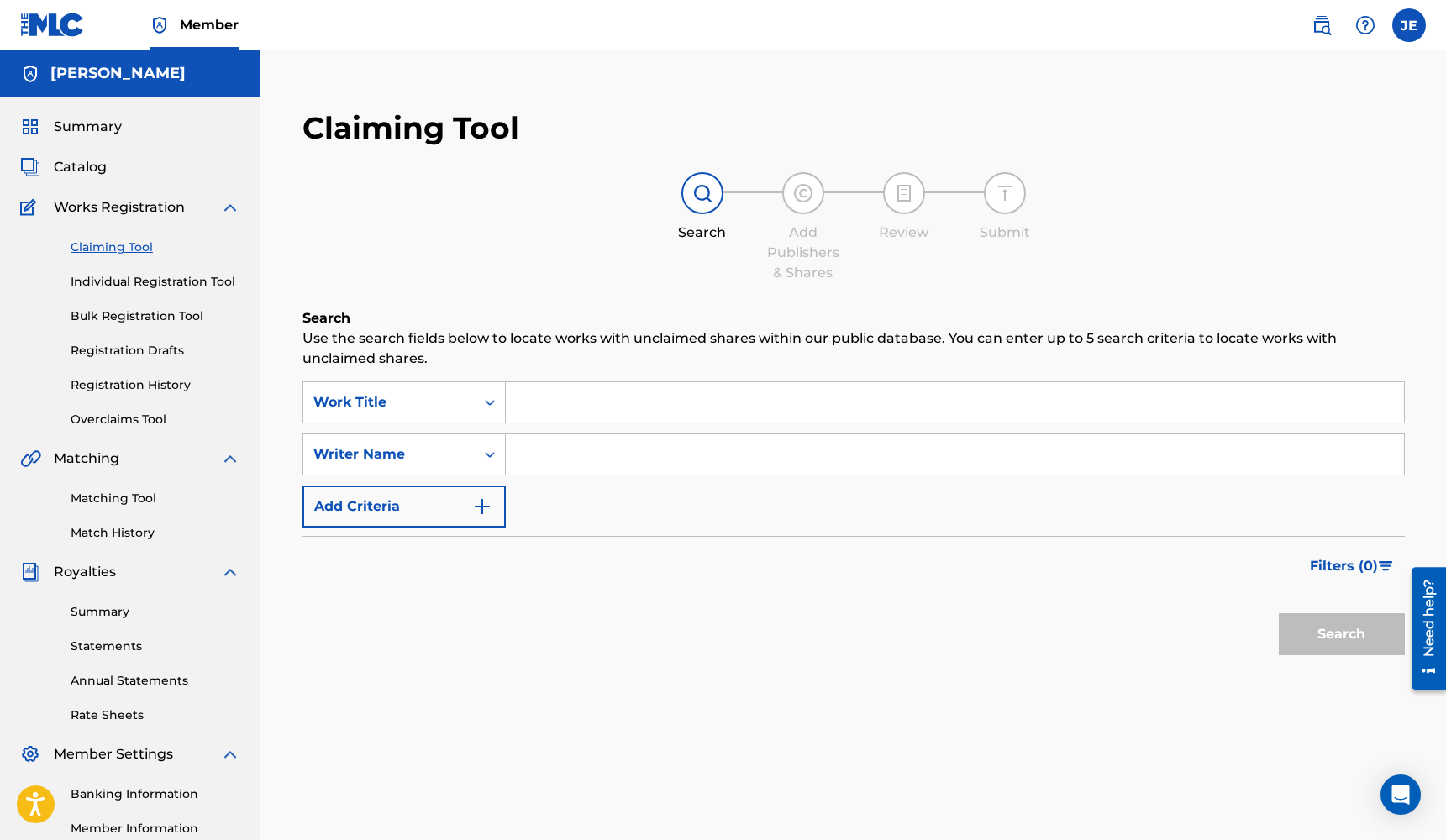 click at bounding box center [954, 402] 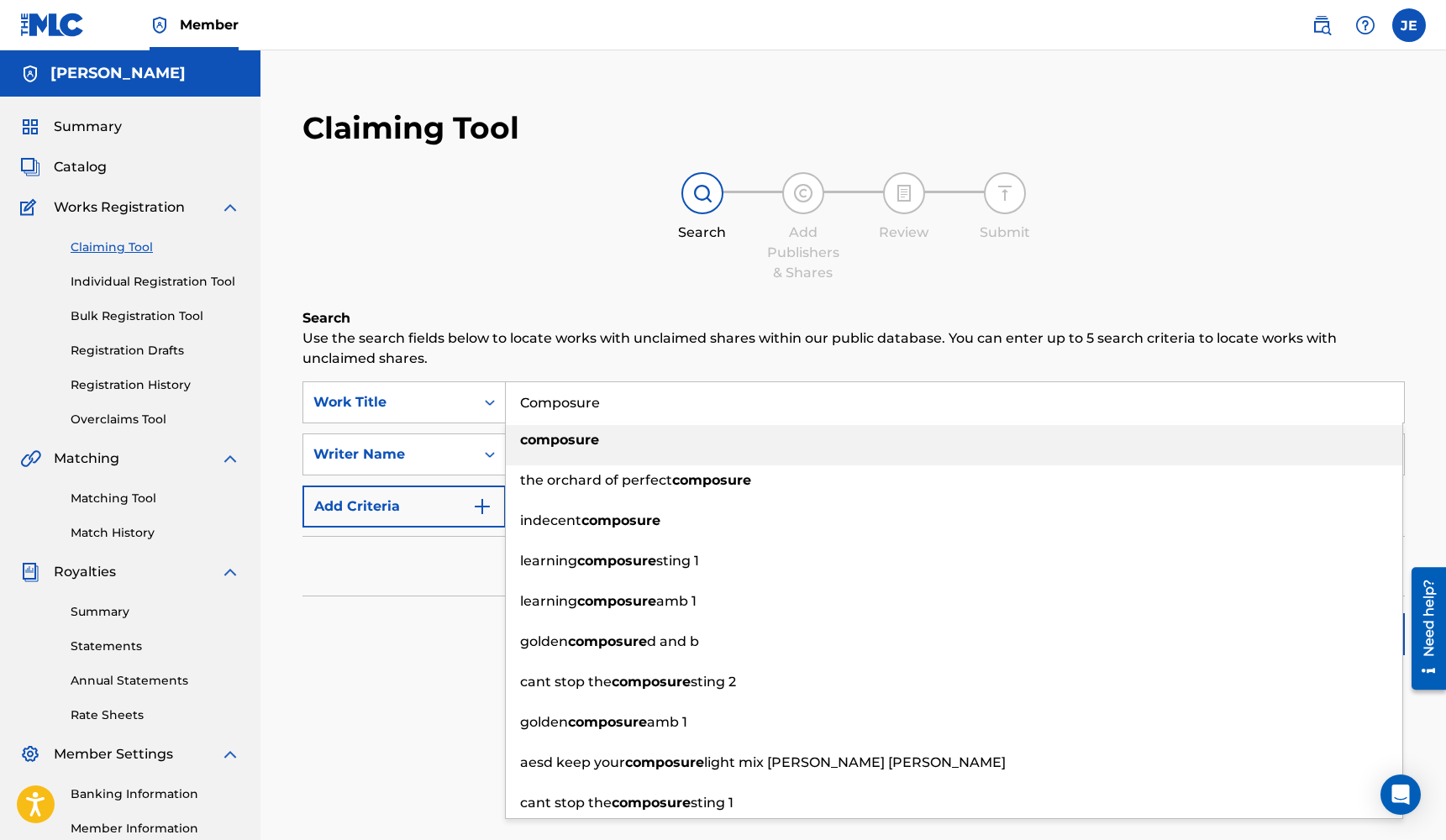 type on "Composure" 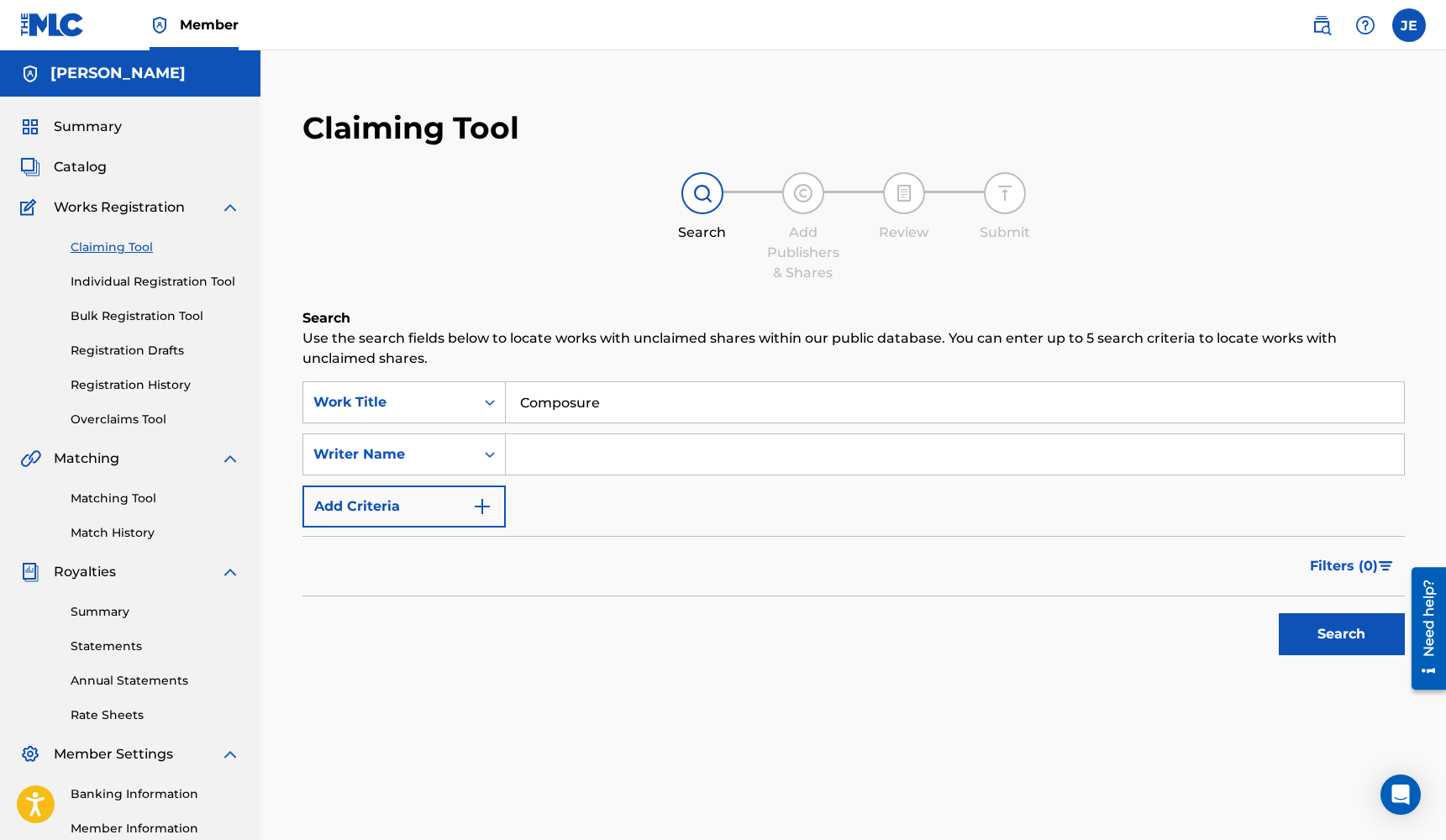 click at bounding box center (954, 454) 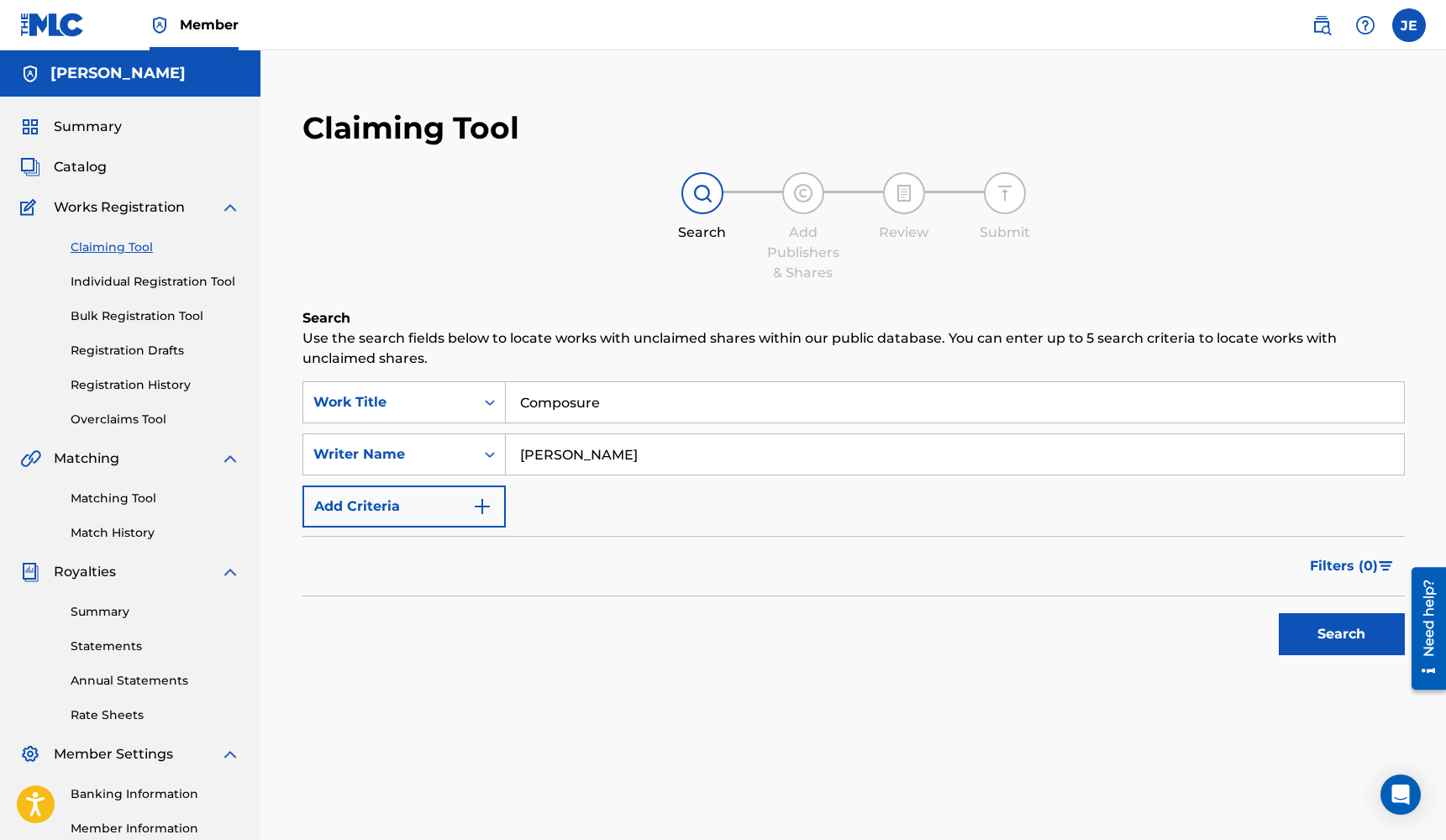 type on "[PERSON_NAME]" 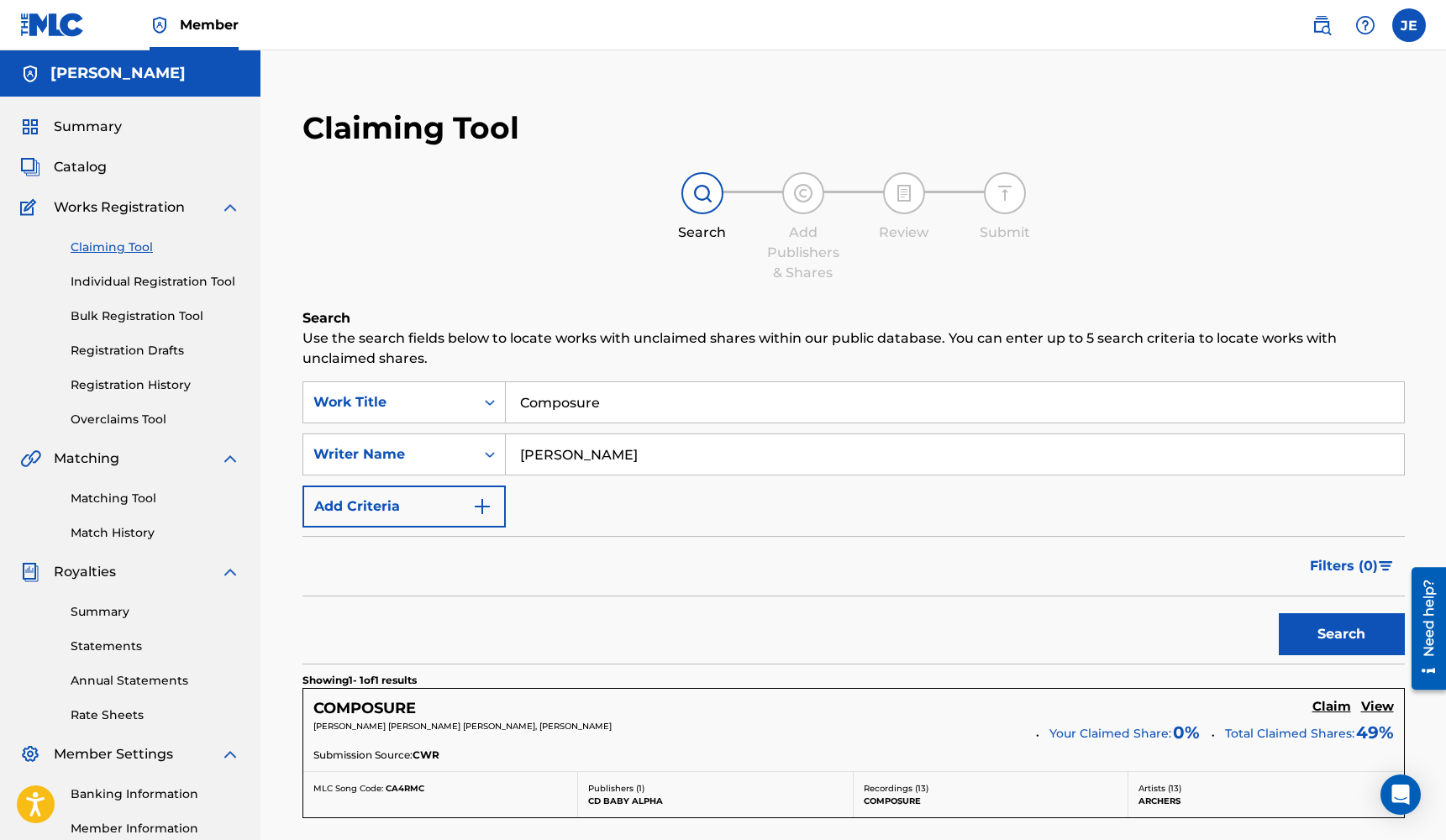click on "Claim" at bounding box center [1332, 706] 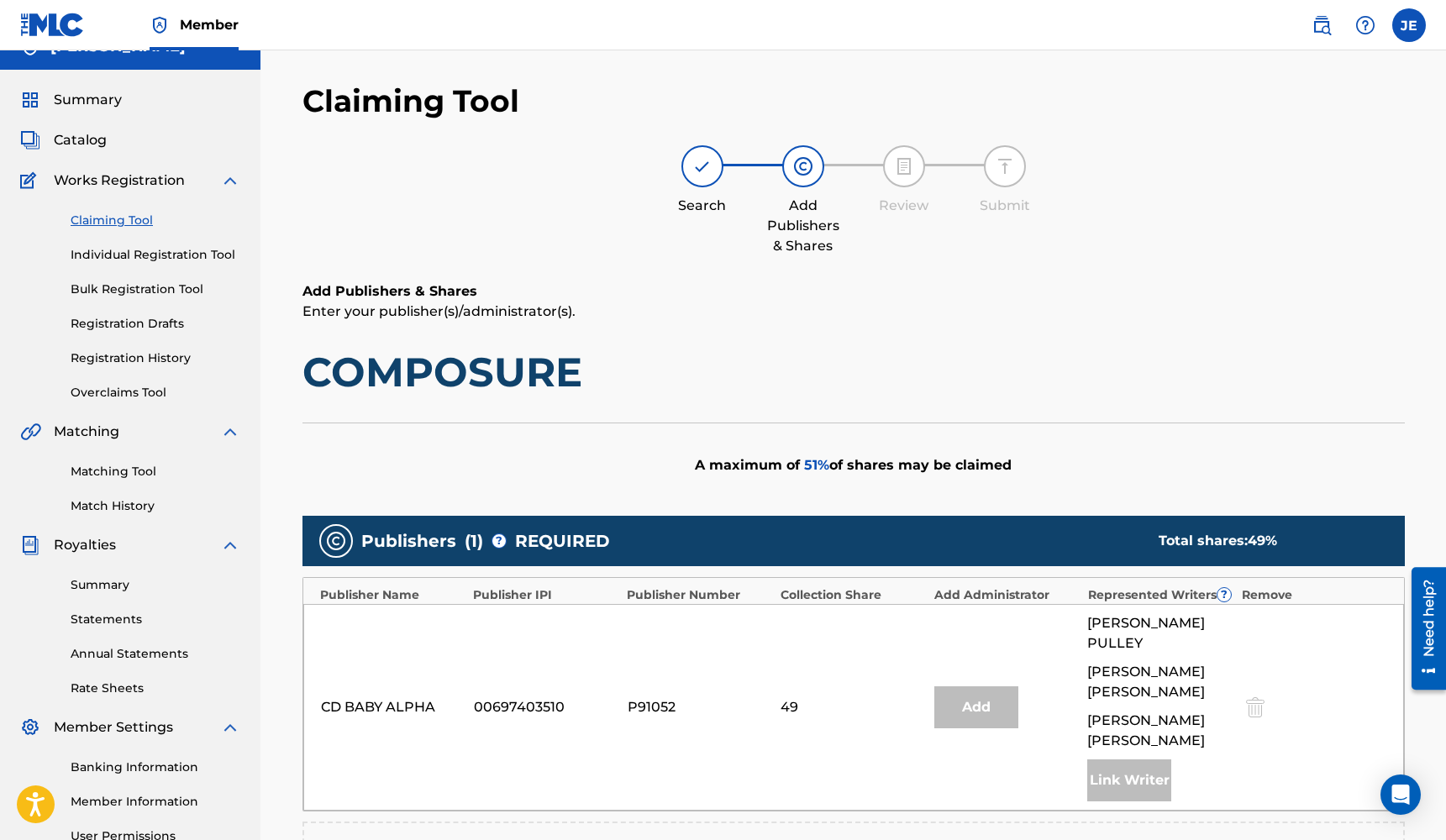 scroll, scrollTop: 22, scrollLeft: 0, axis: vertical 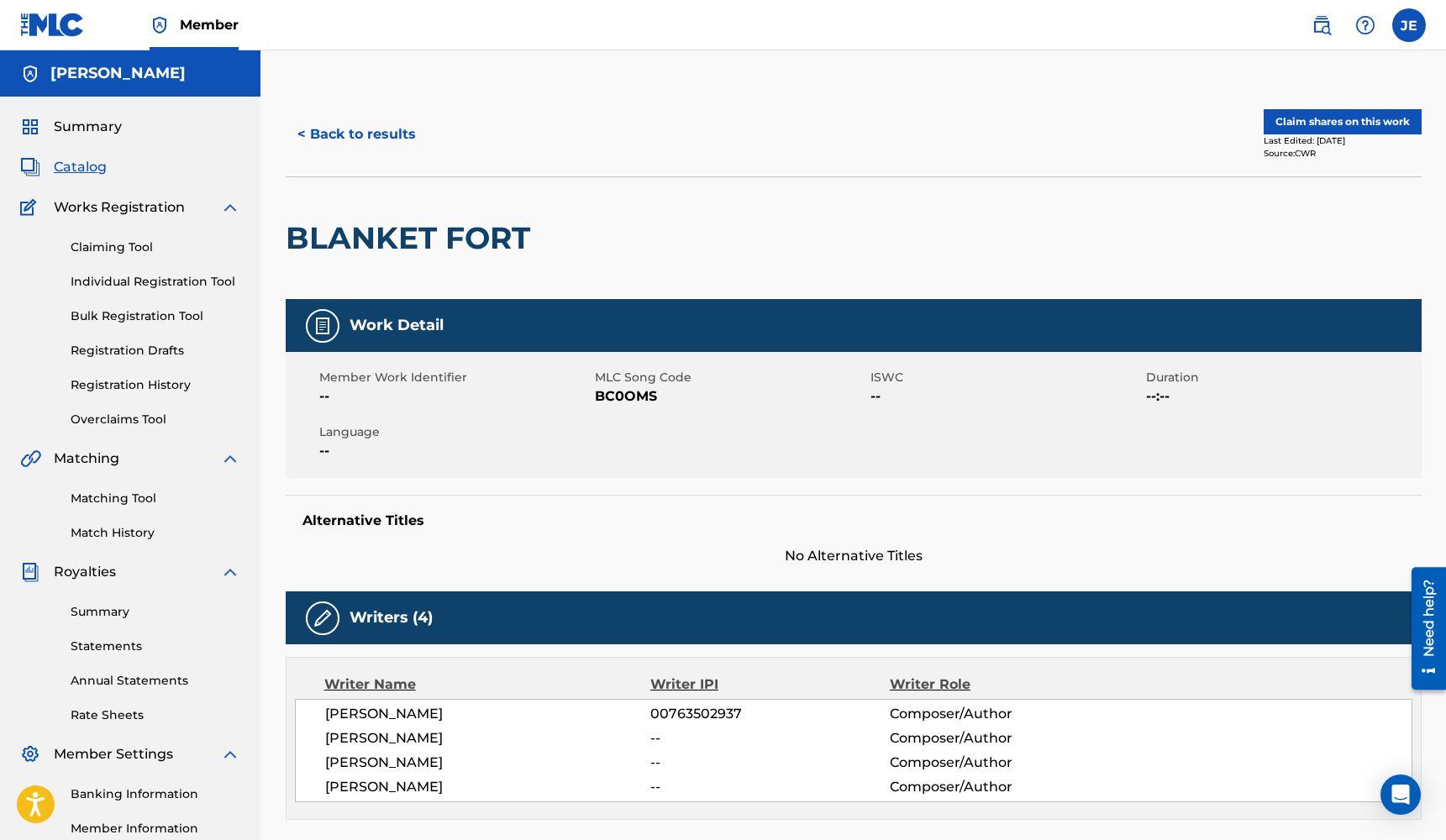 click on "Registration History" at bounding box center (155, 385) 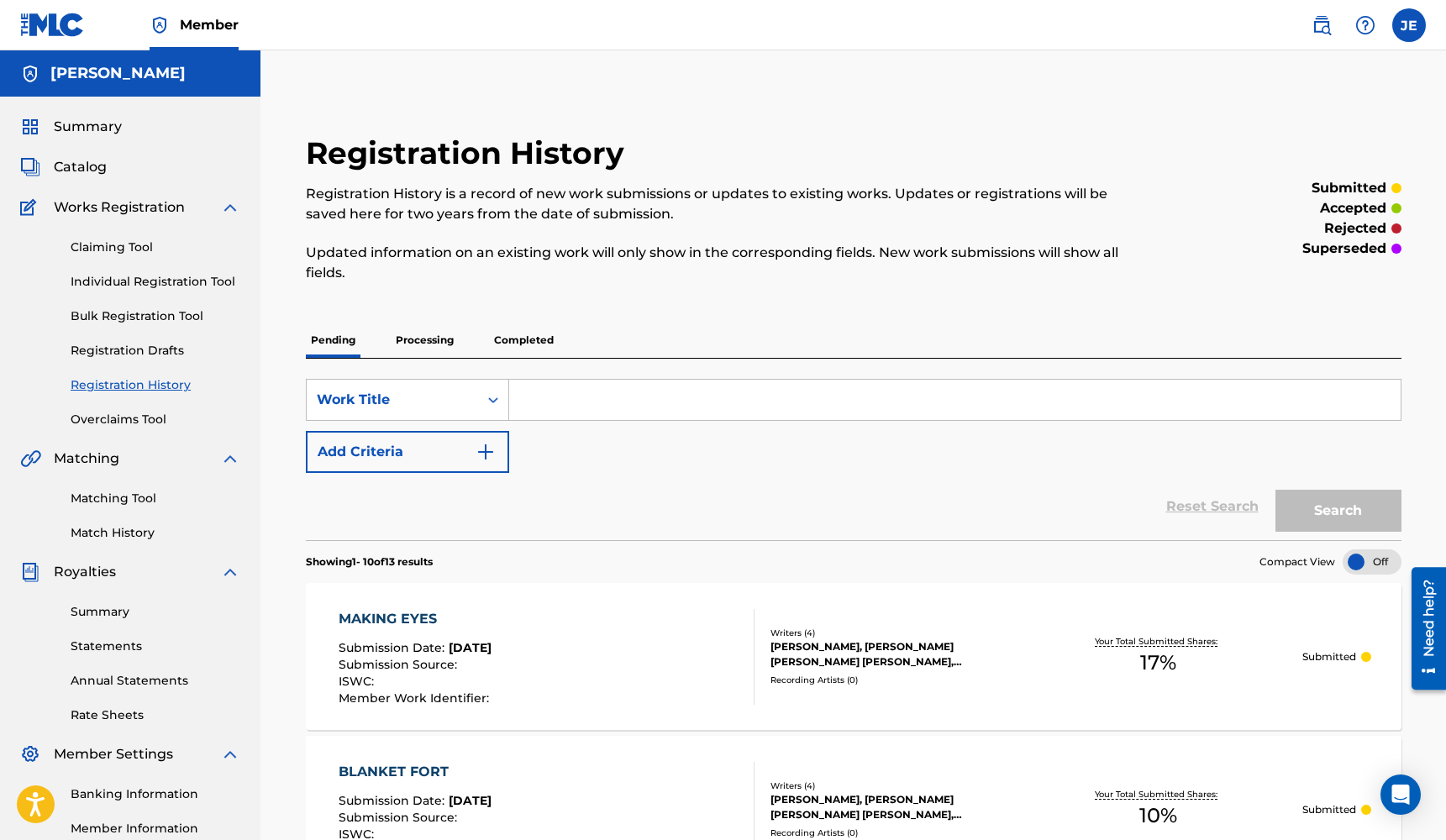 click on "Processing" at bounding box center [424, 340] 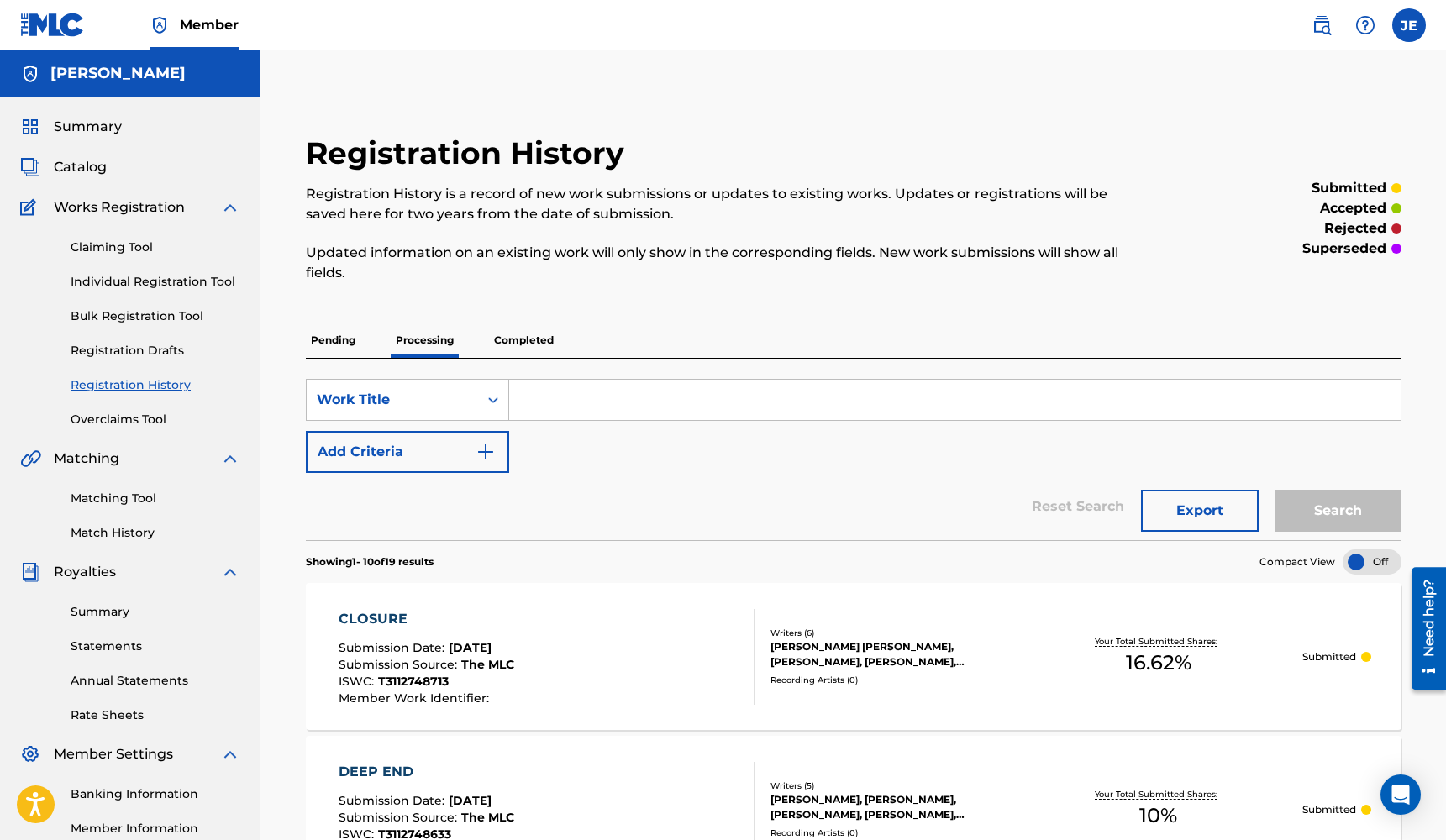 click on "Completed" at bounding box center (523, 340) 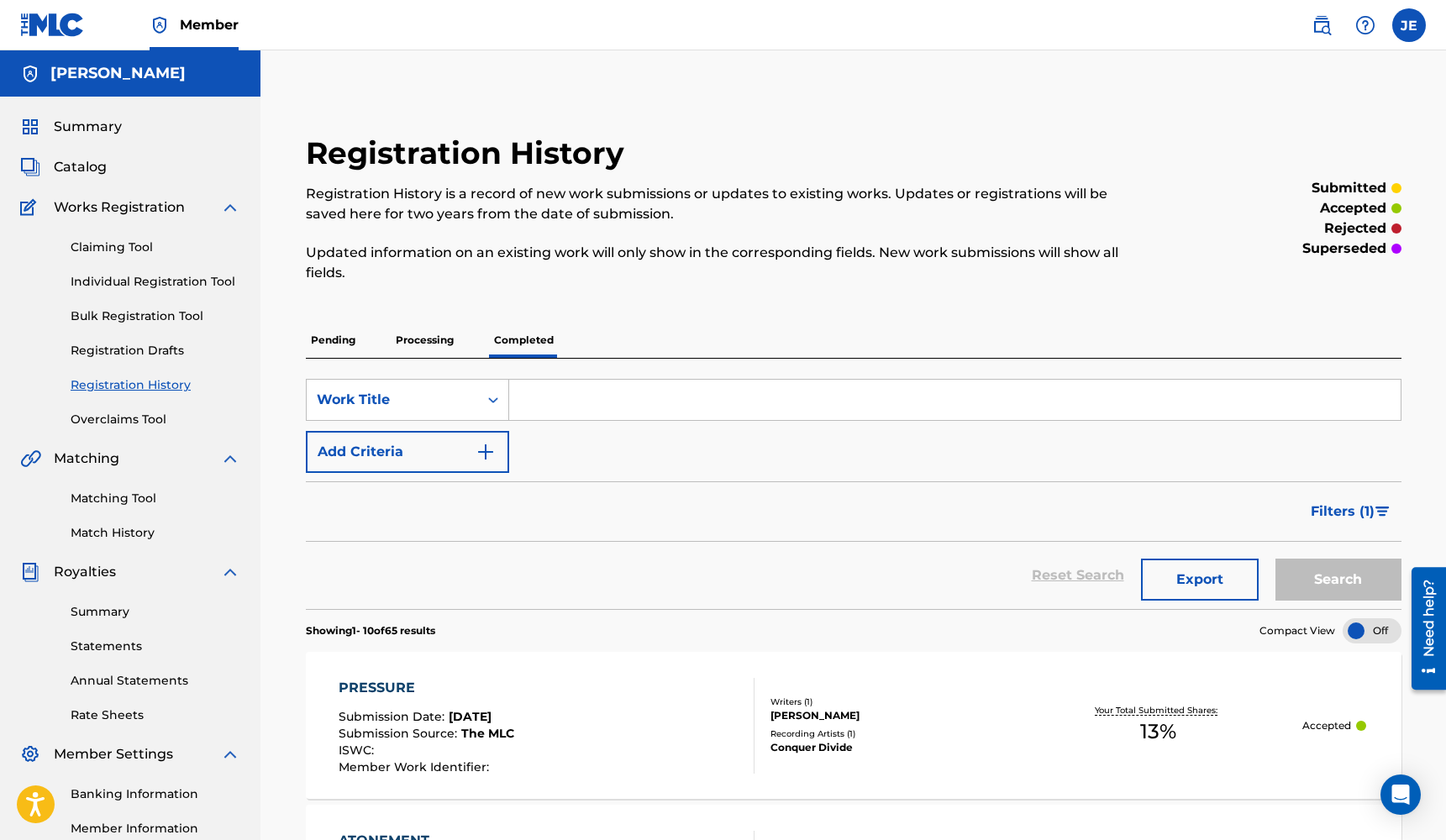 click on "Processing" at bounding box center [424, 340] 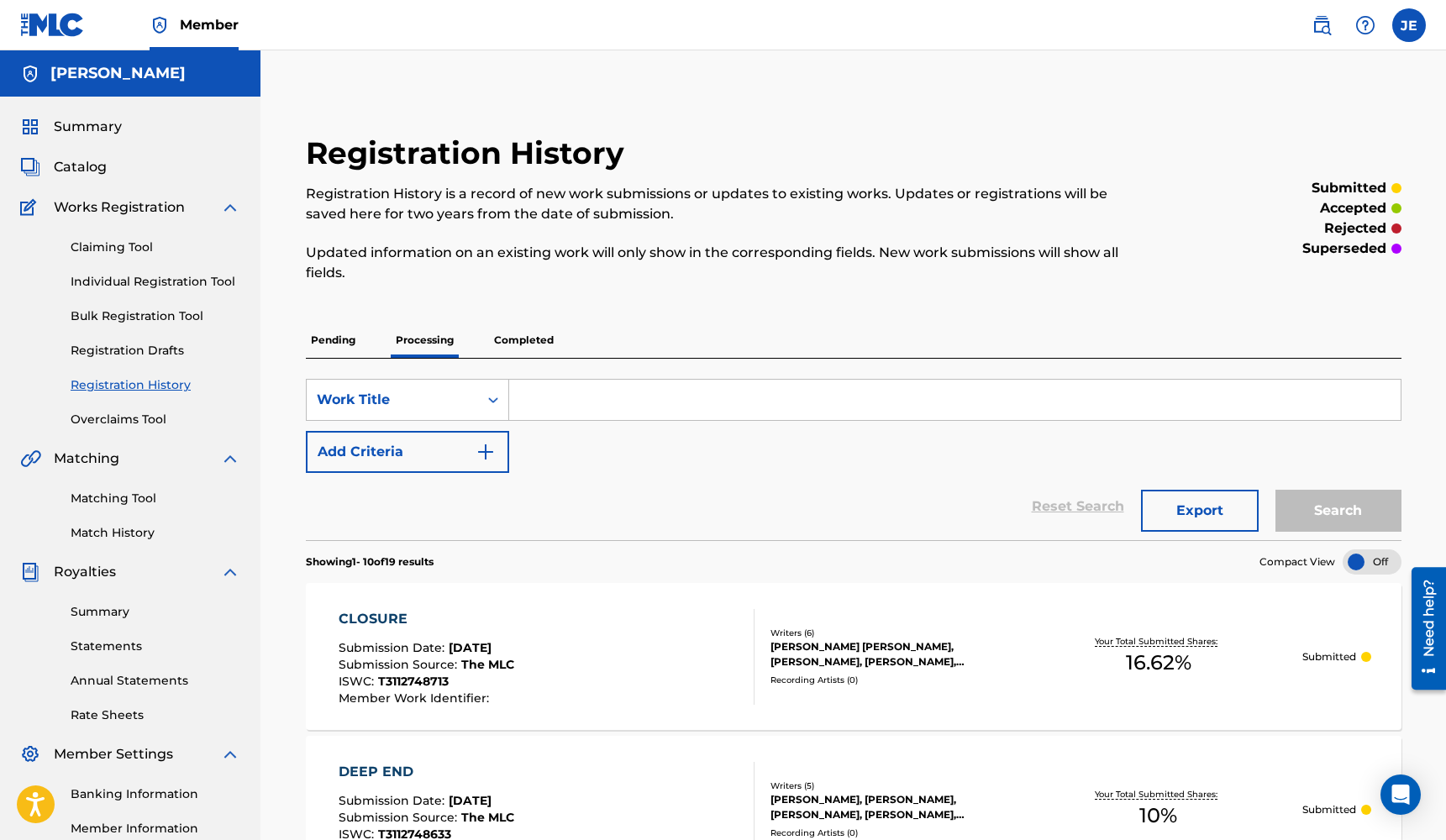 click on "Pending" at bounding box center (333, 340) 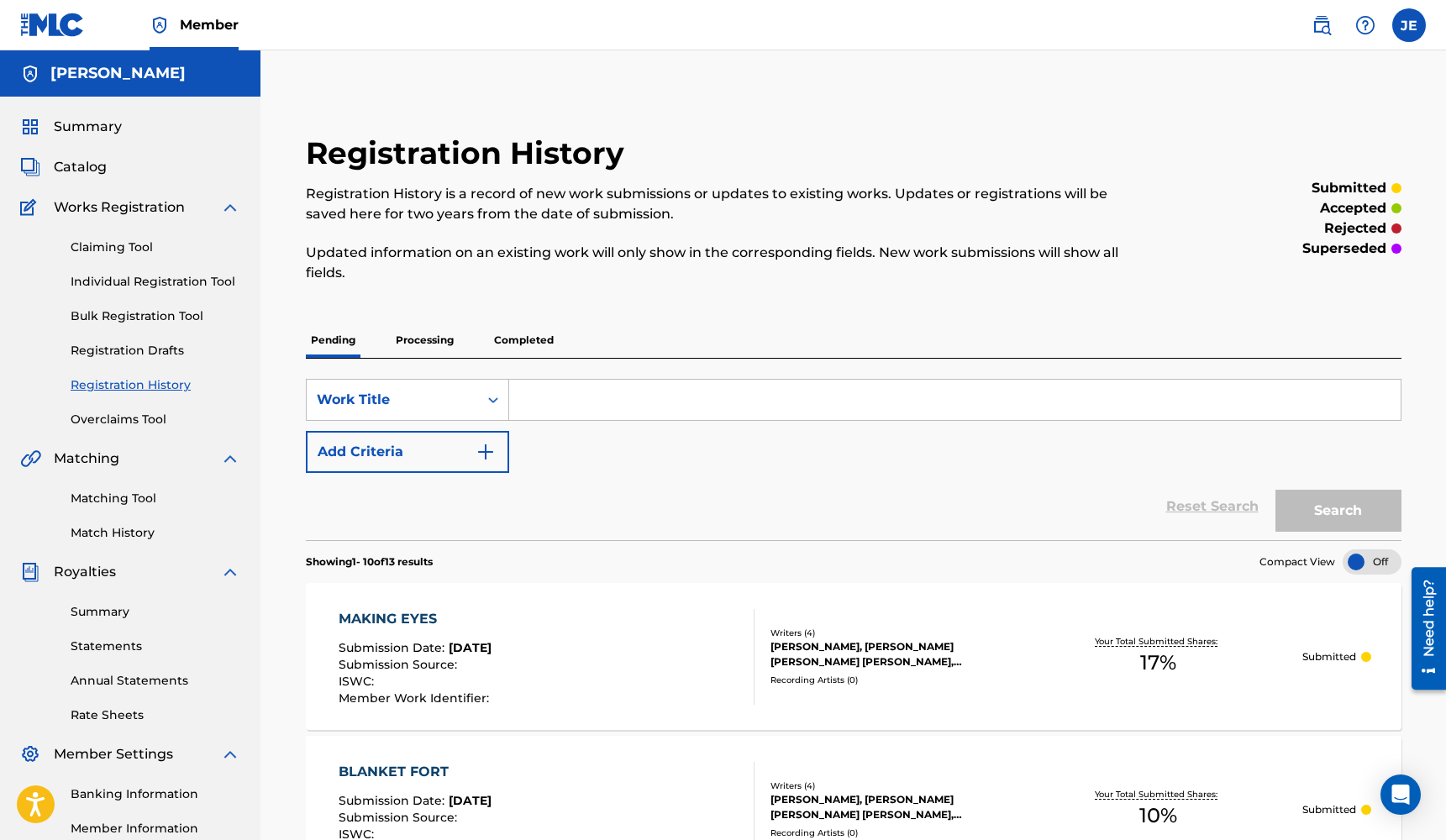 click on "Individual Registration Tool" at bounding box center [155, 281] 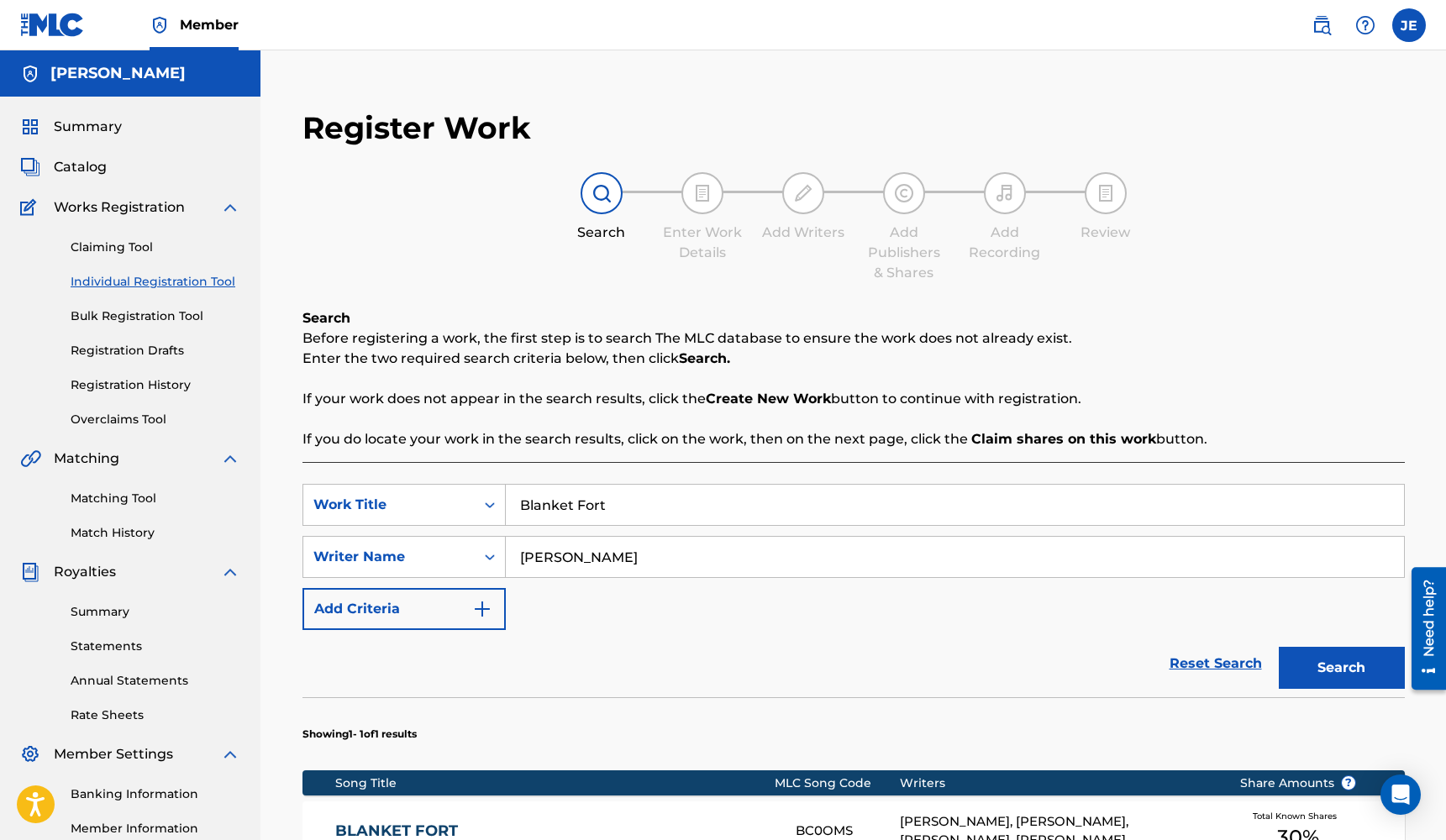 drag, startPoint x: 687, startPoint y: 513, endPoint x: 413, endPoint y: 438, distance: 284.07921 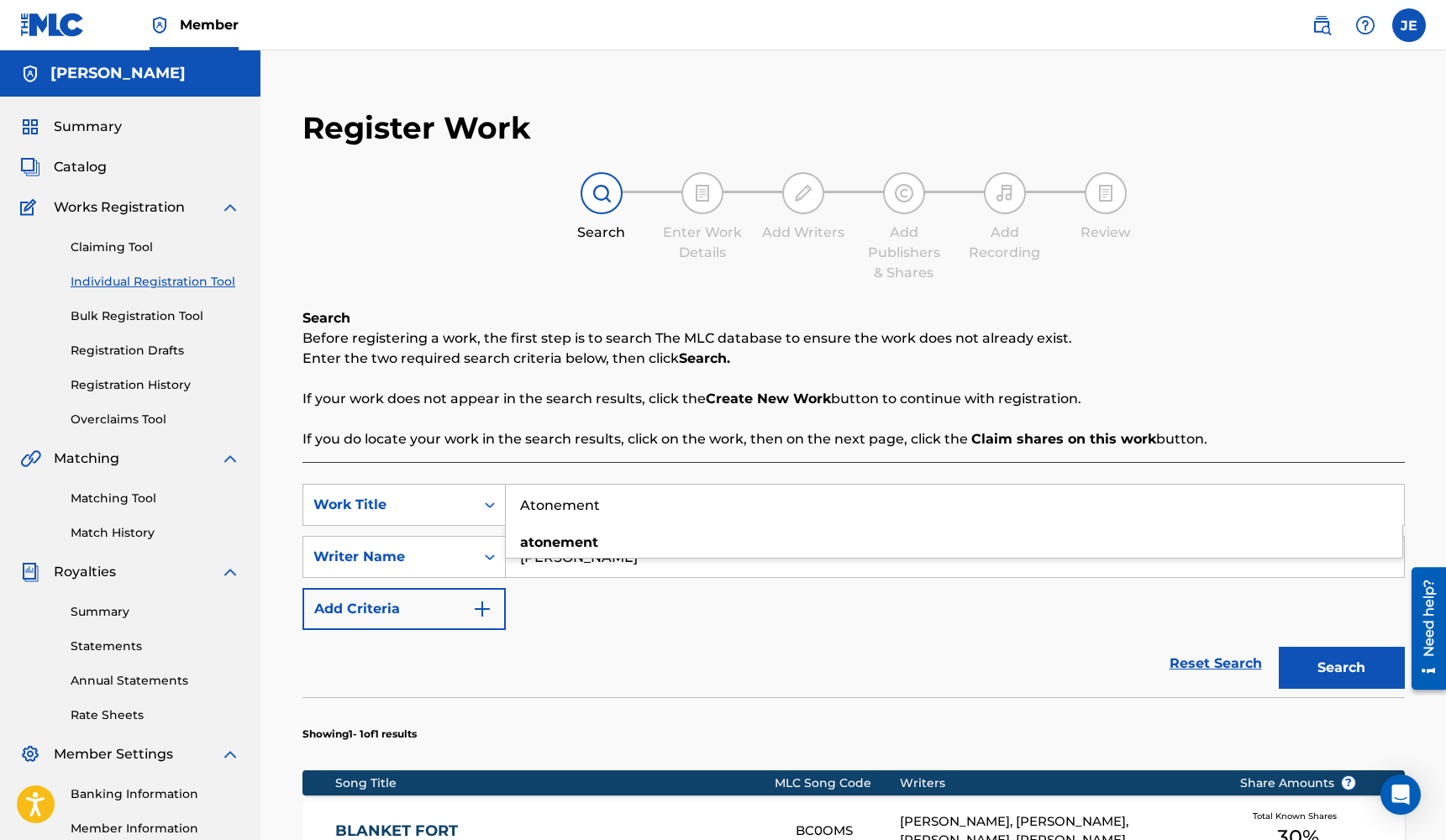 type on "Atonement" 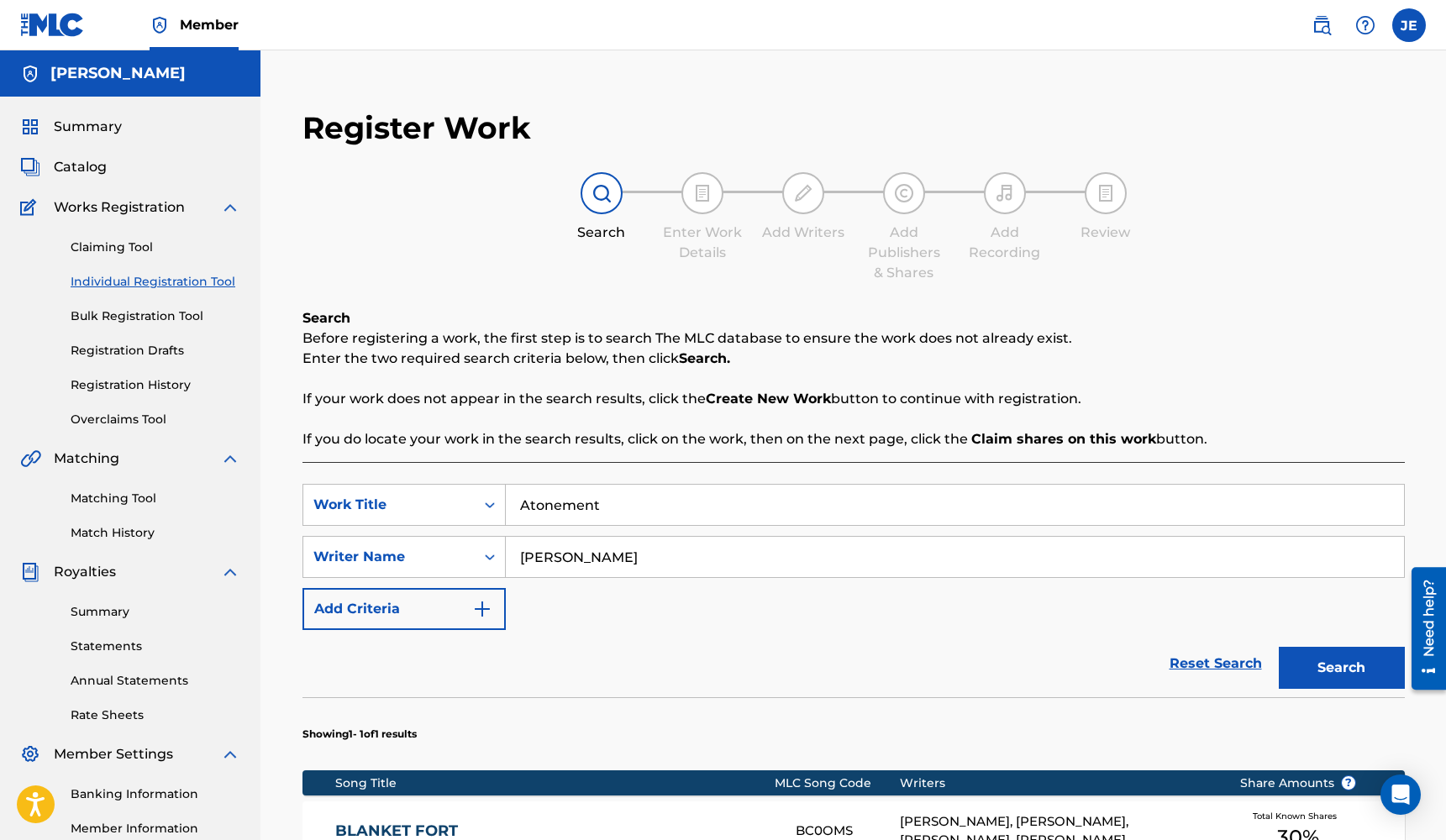 click on "Search" at bounding box center [1342, 668] 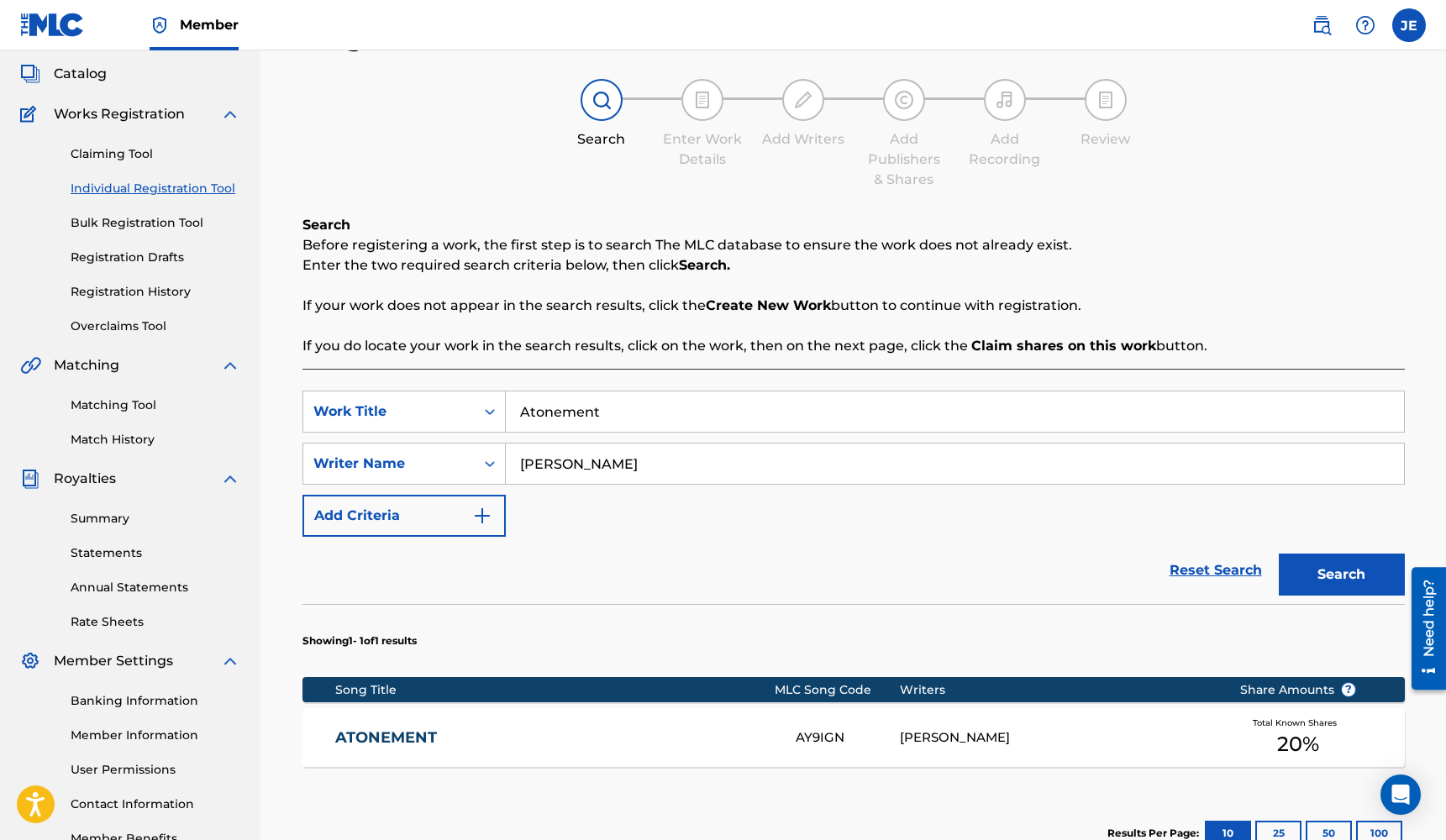 scroll, scrollTop: 95, scrollLeft: 0, axis: vertical 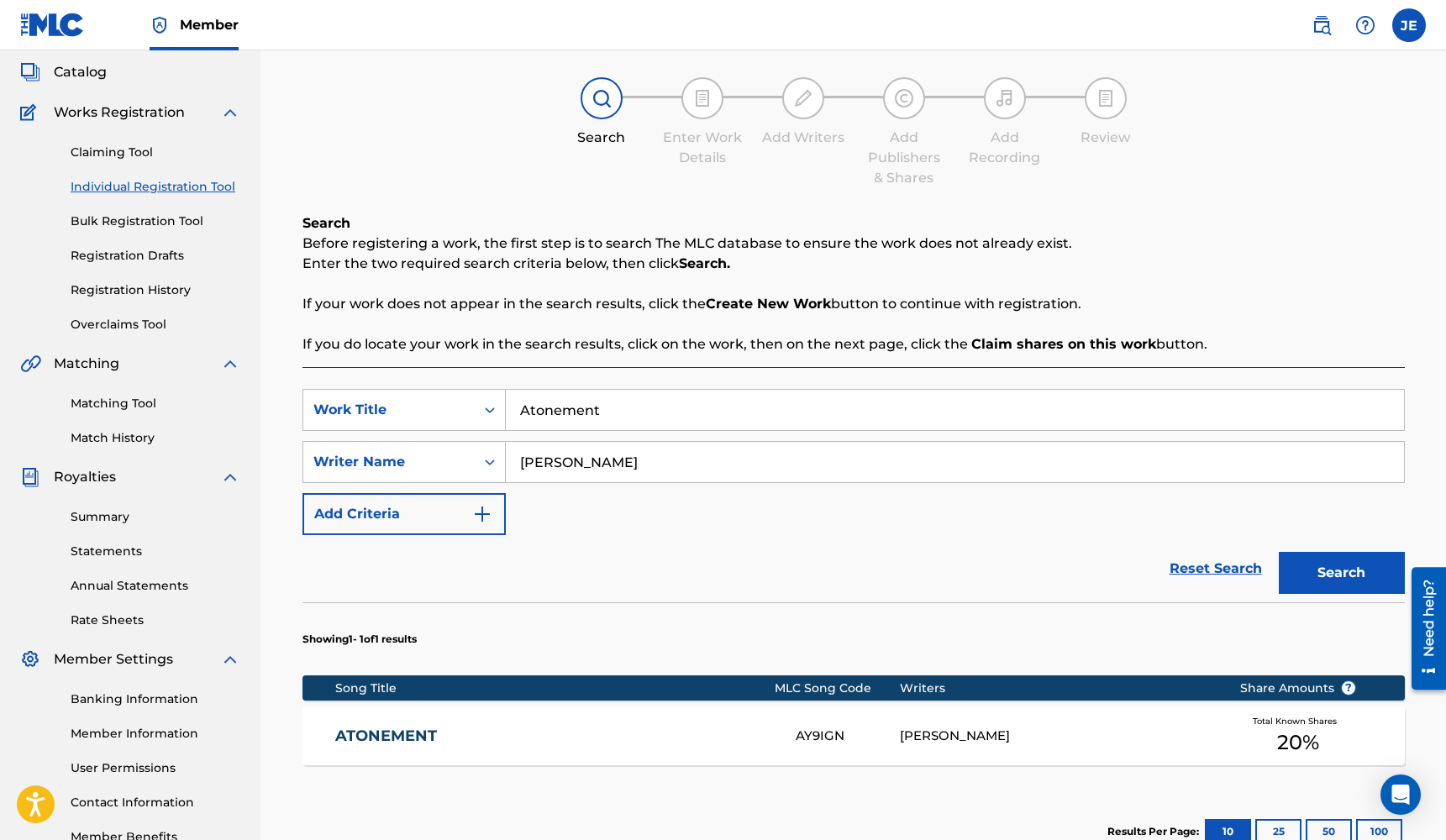 click on "[PERSON_NAME]" at bounding box center (954, 462) 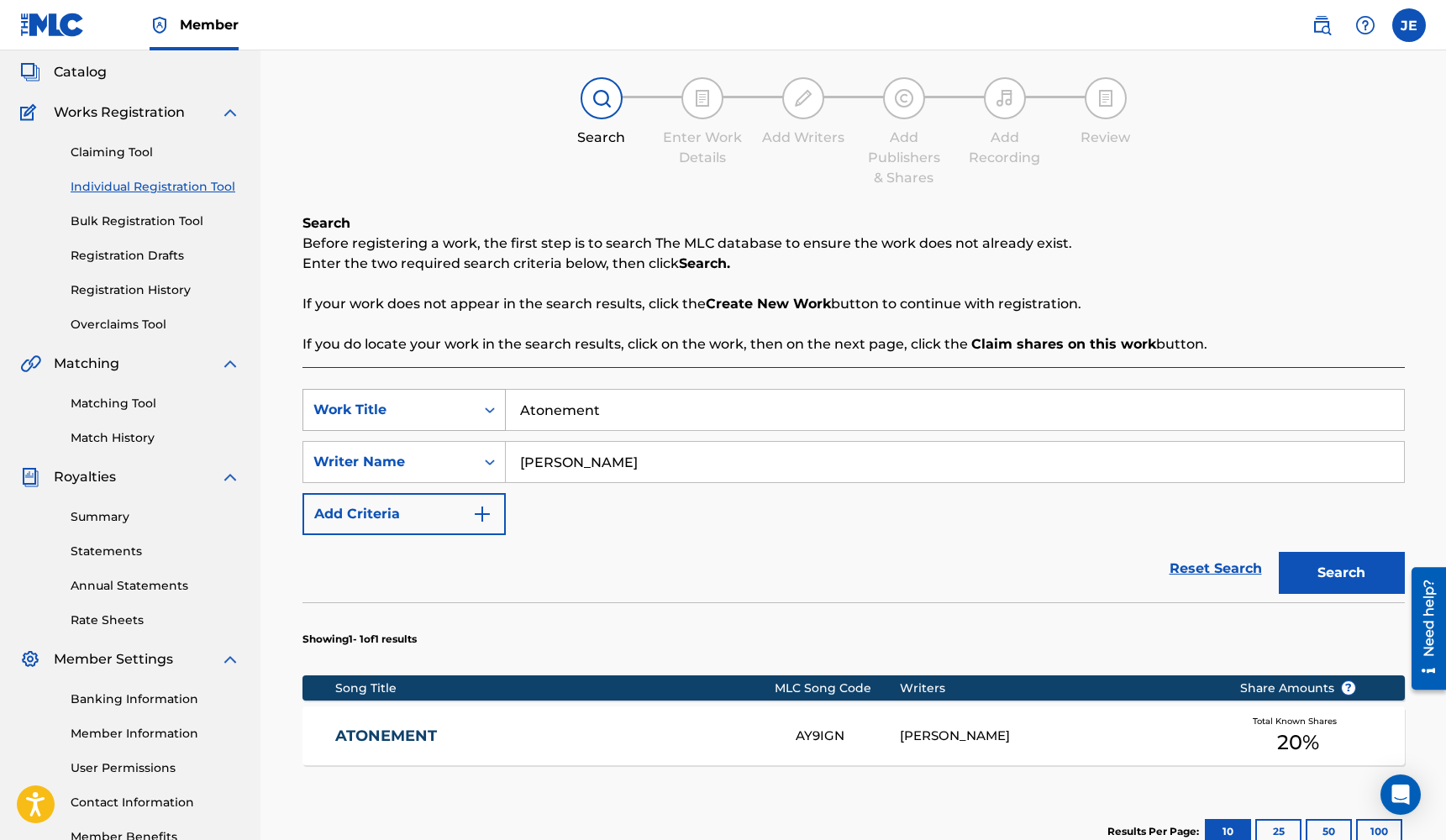 drag, startPoint x: 744, startPoint y: 457, endPoint x: 486, endPoint y: 411, distance: 262.0687 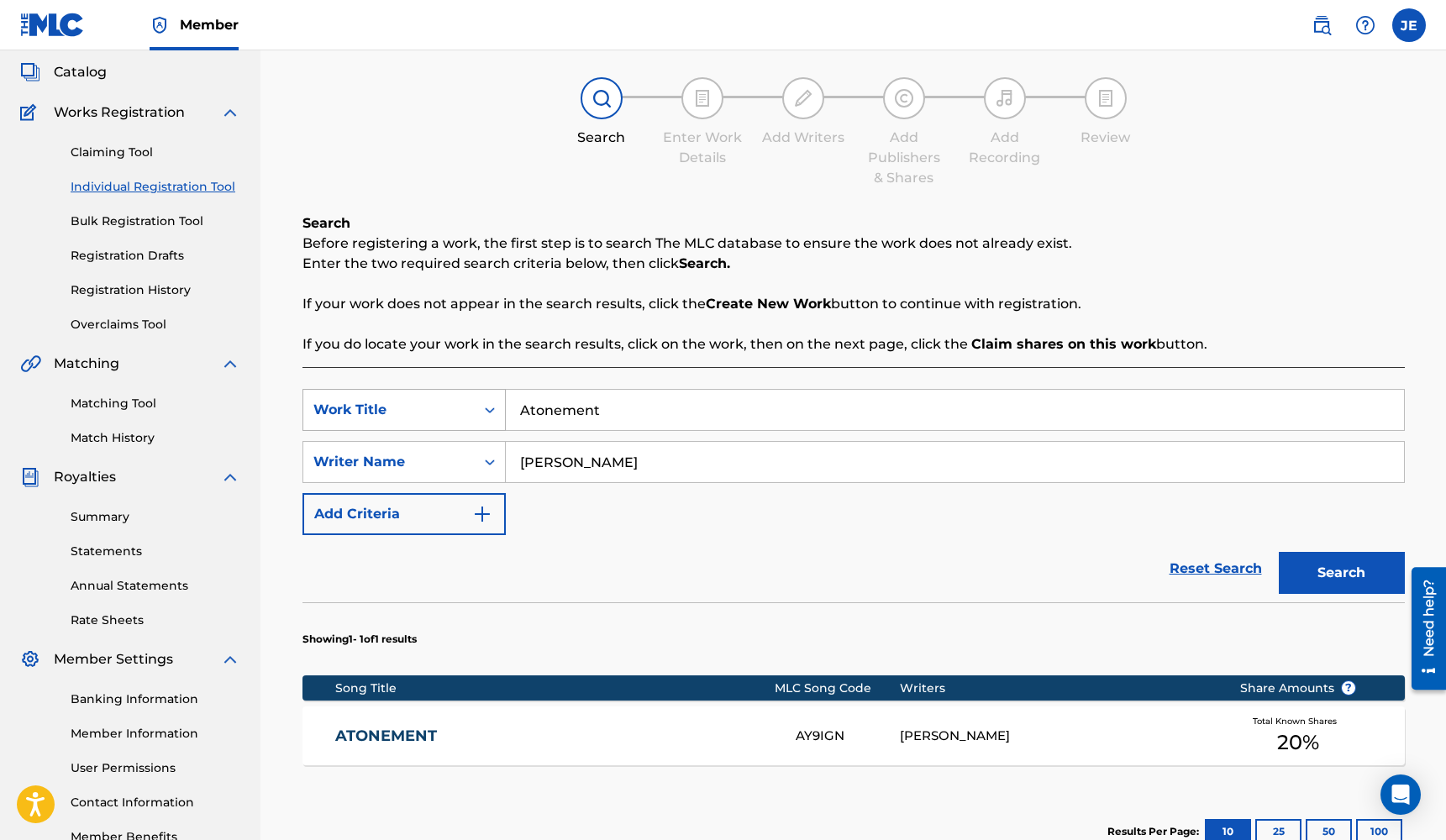 type on "[PERSON_NAME]" 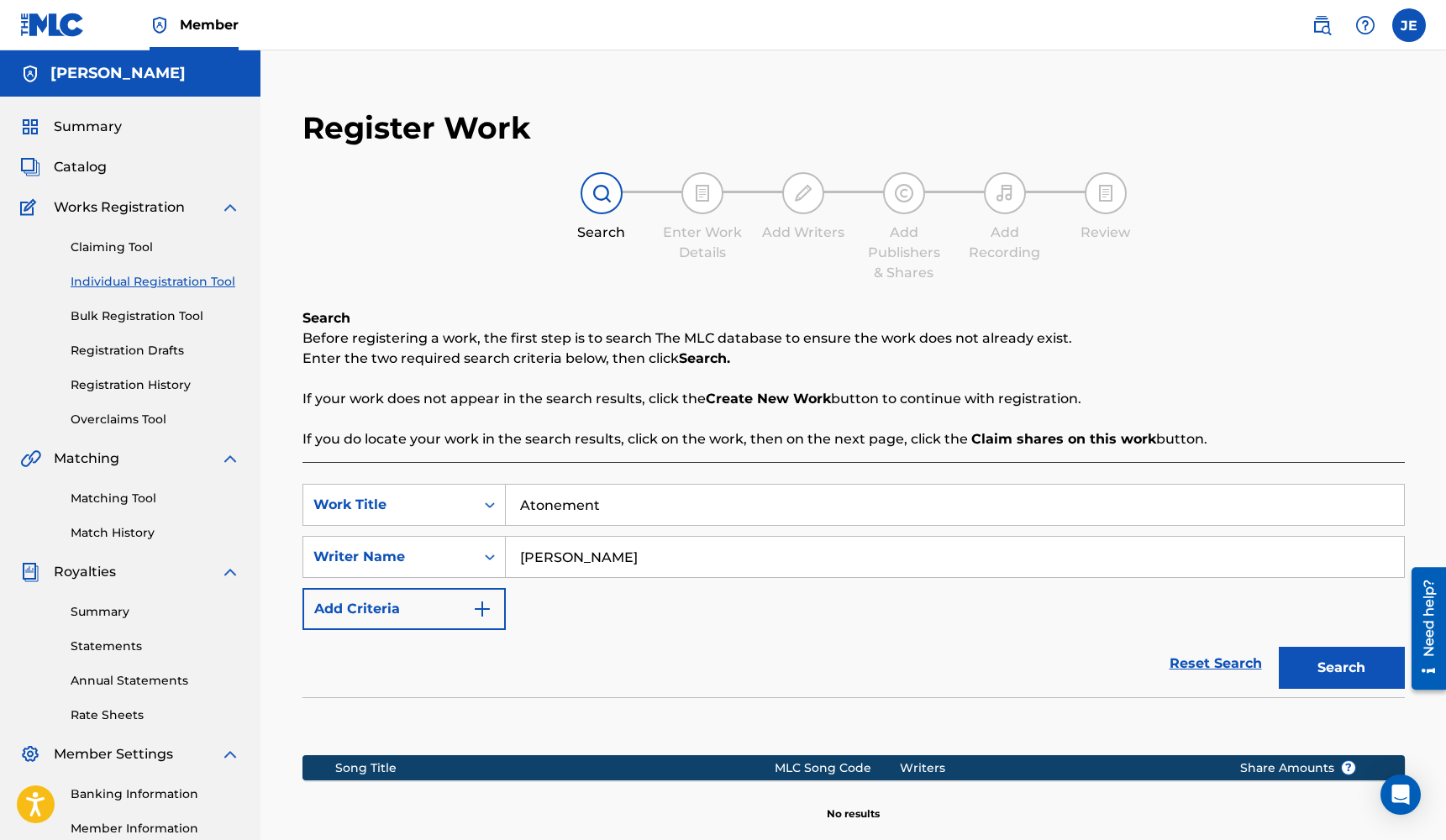 scroll, scrollTop: 0, scrollLeft: 0, axis: both 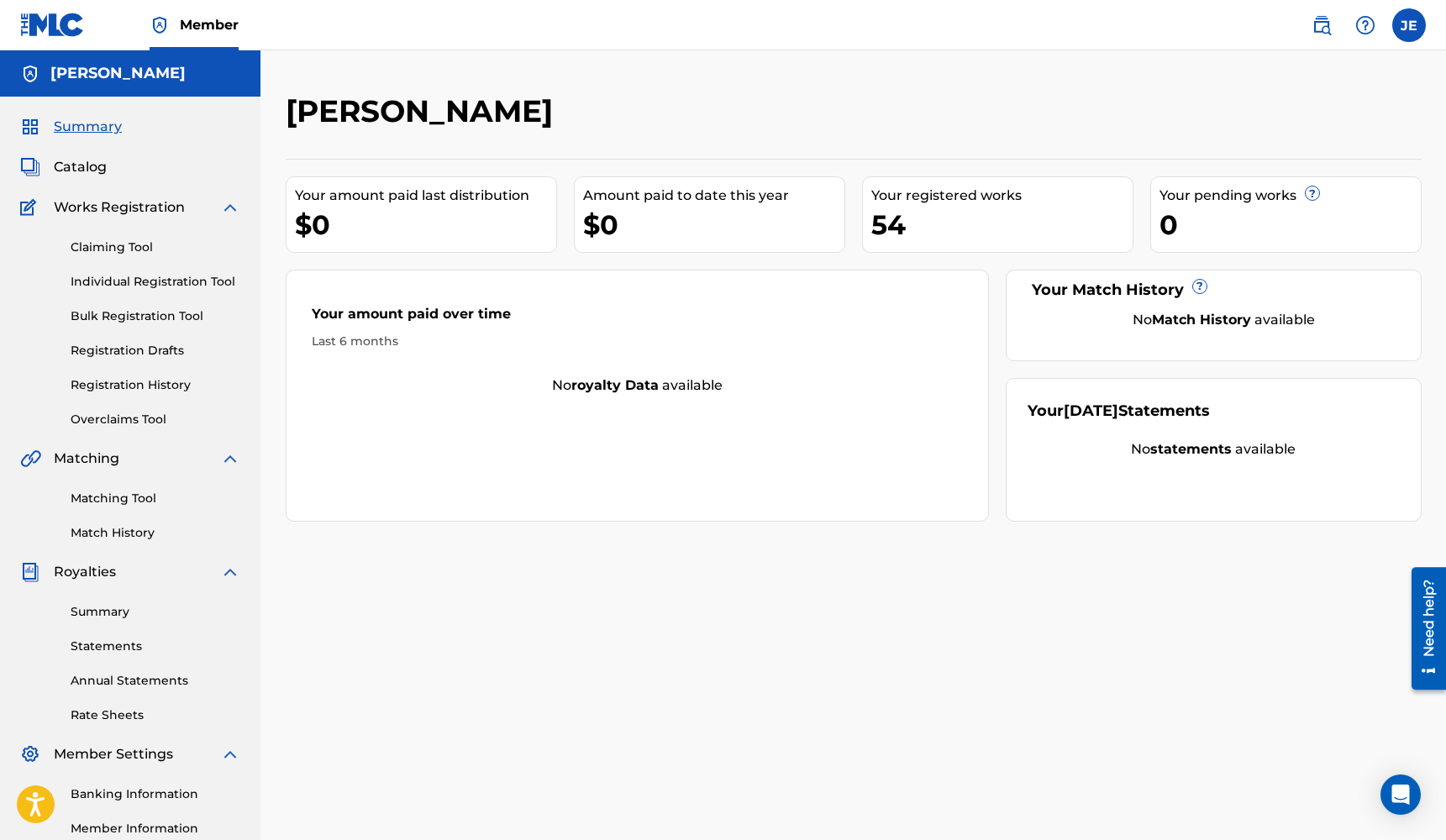 click on "Claiming Tool Individual Registration Tool Bulk Registration Tool Registration Drafts Registration History Overclaims Tool" at bounding box center (130, 323) 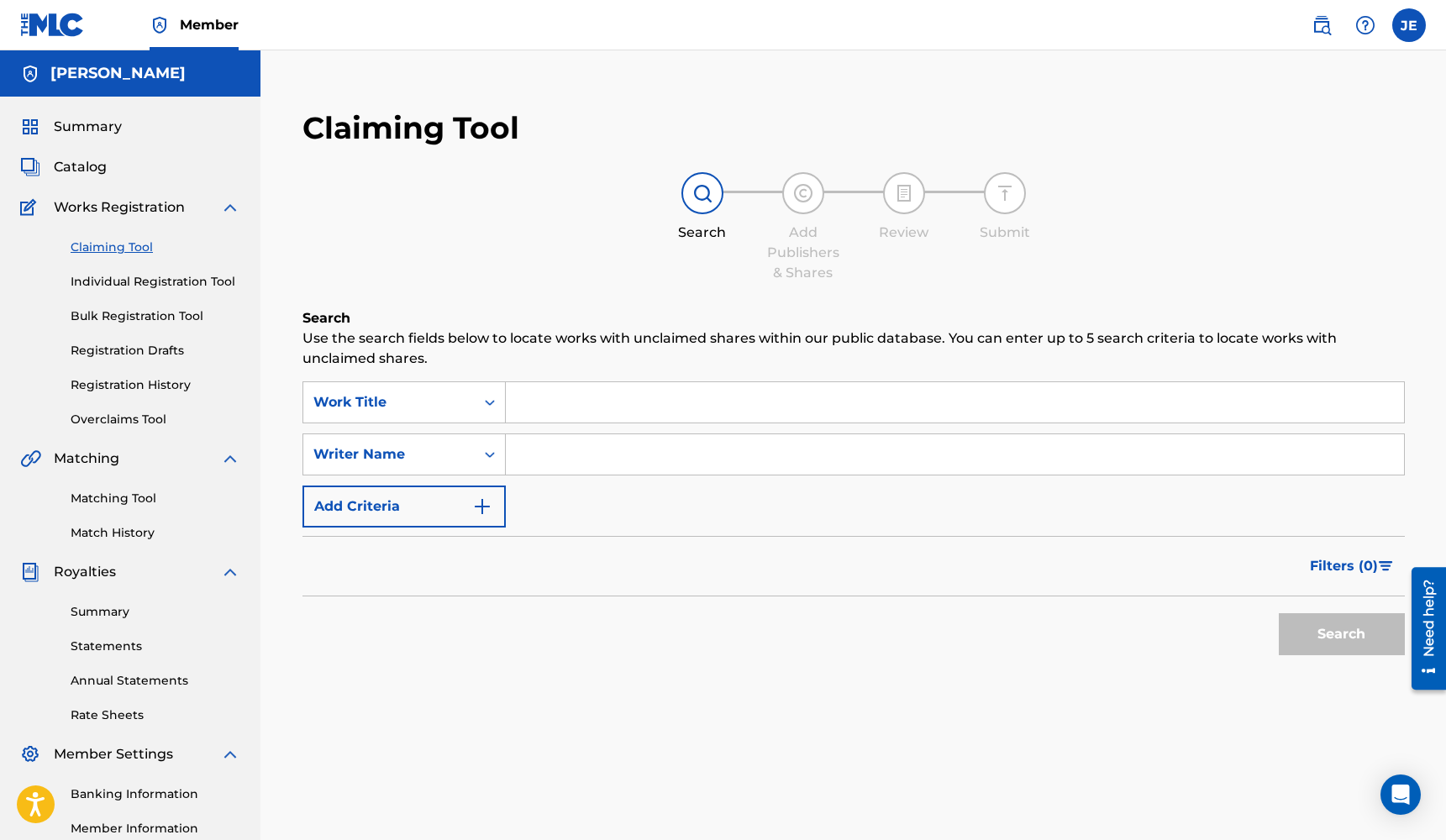 click at bounding box center (954, 402) 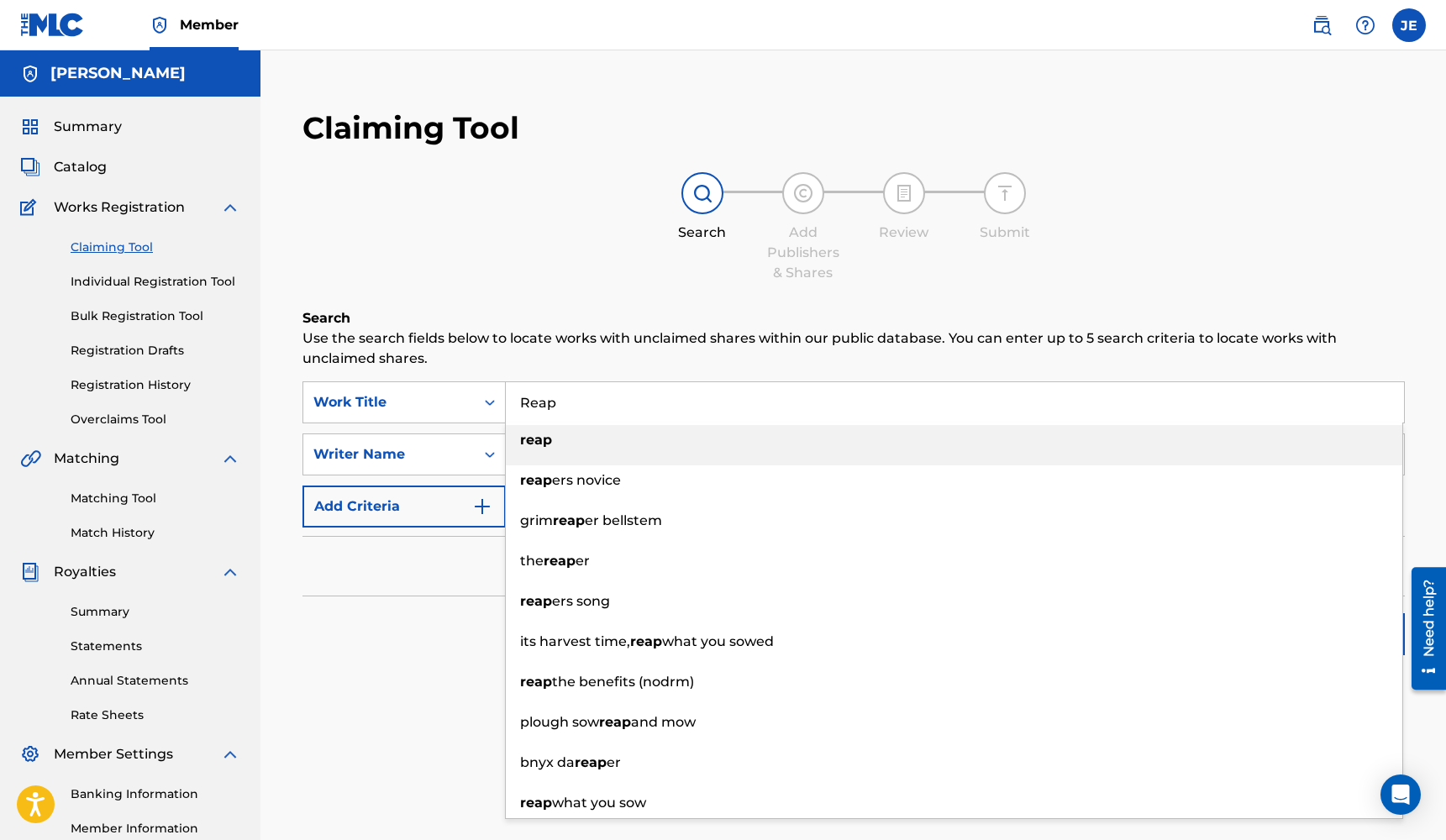 click on "reap" at bounding box center [954, 440] 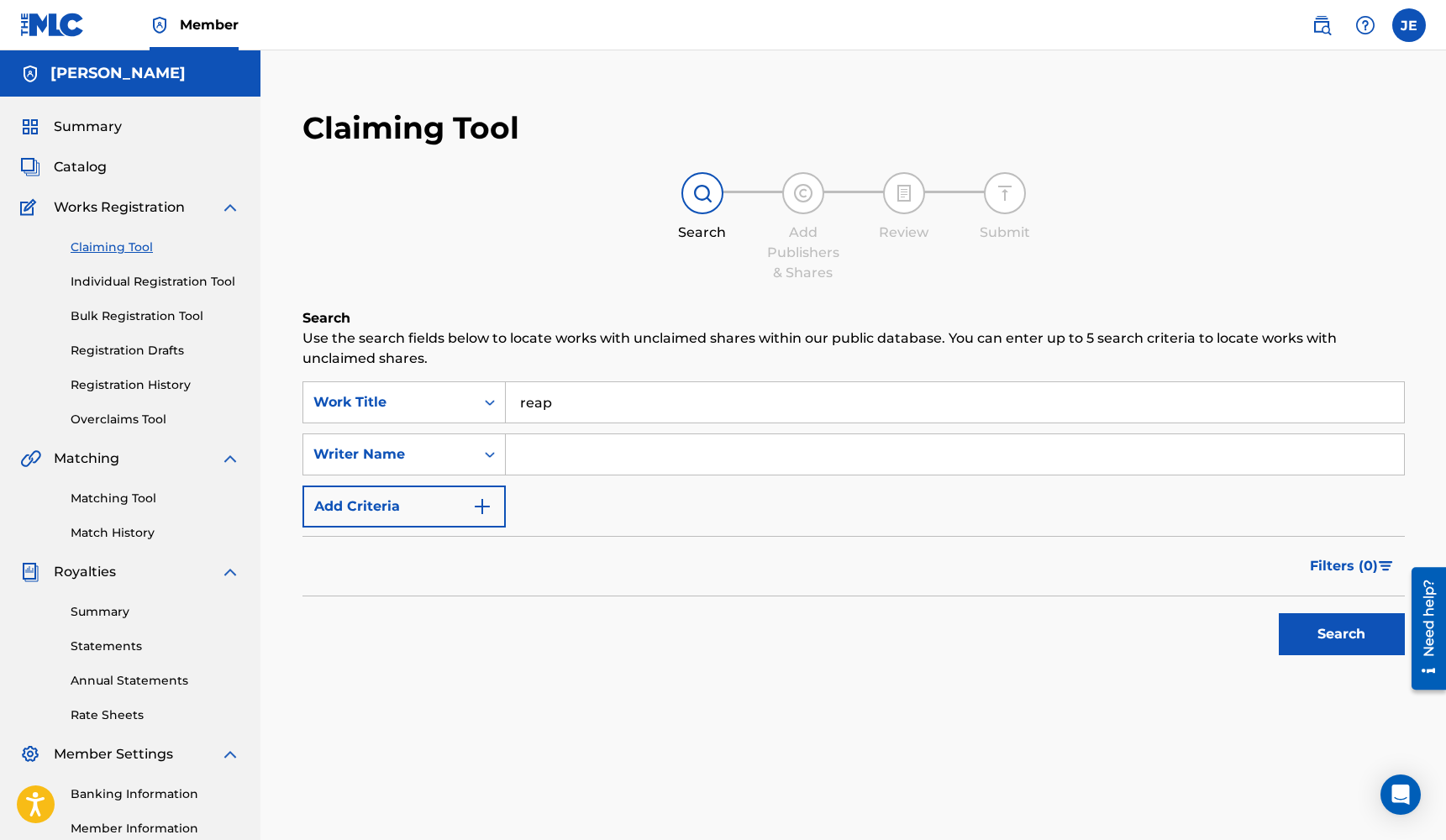 click on "SearchWithCriteriaad8b3c8d-3880-42f2-87a9-07bff7c77d0a Work Title reap SearchWithCriteria59b92213-4a9c-4a85-bbab-10a4857cb641 Writer Name Add Criteria" at bounding box center [854, 454] 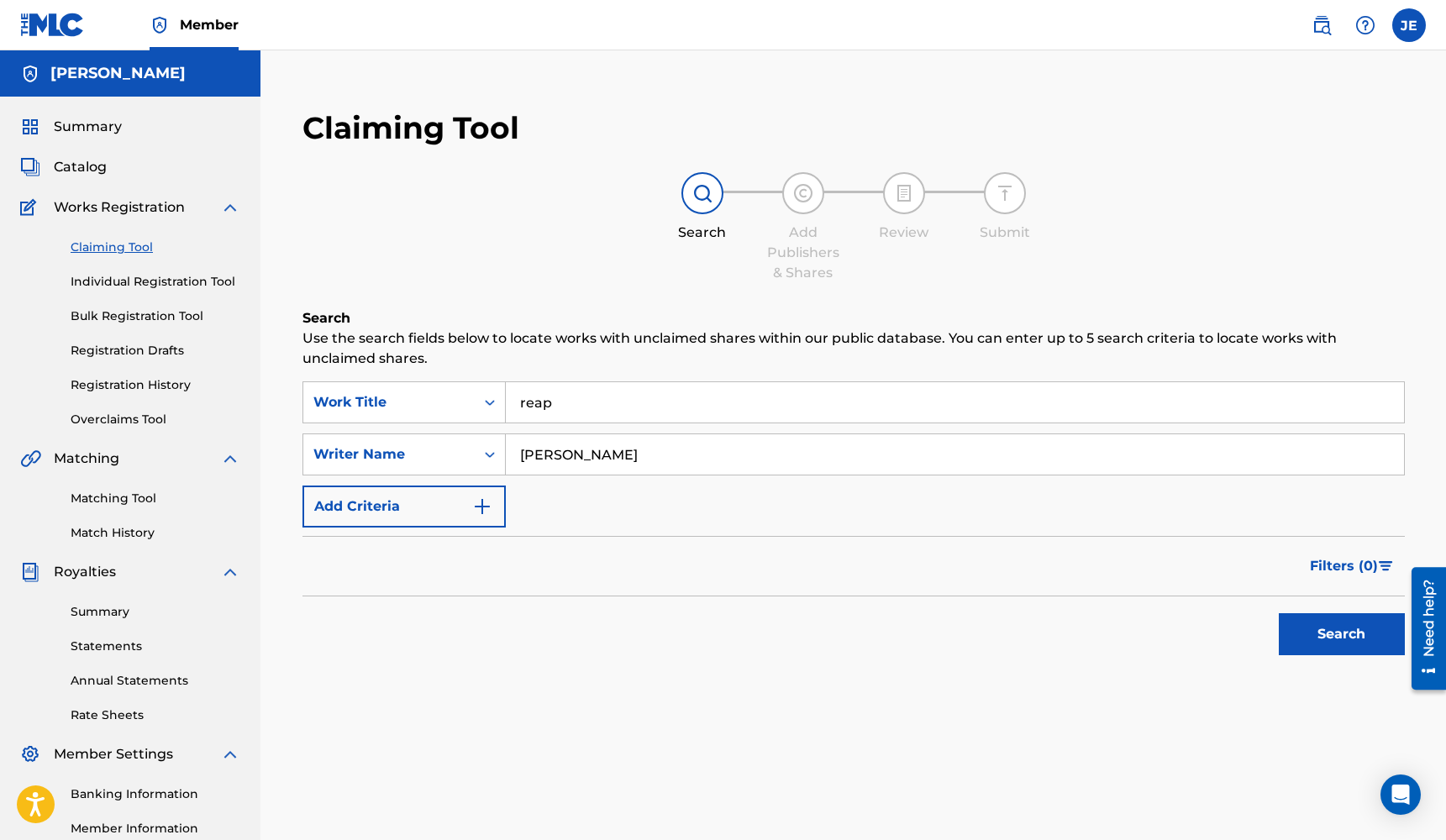 click on "Search" at bounding box center [1342, 634] 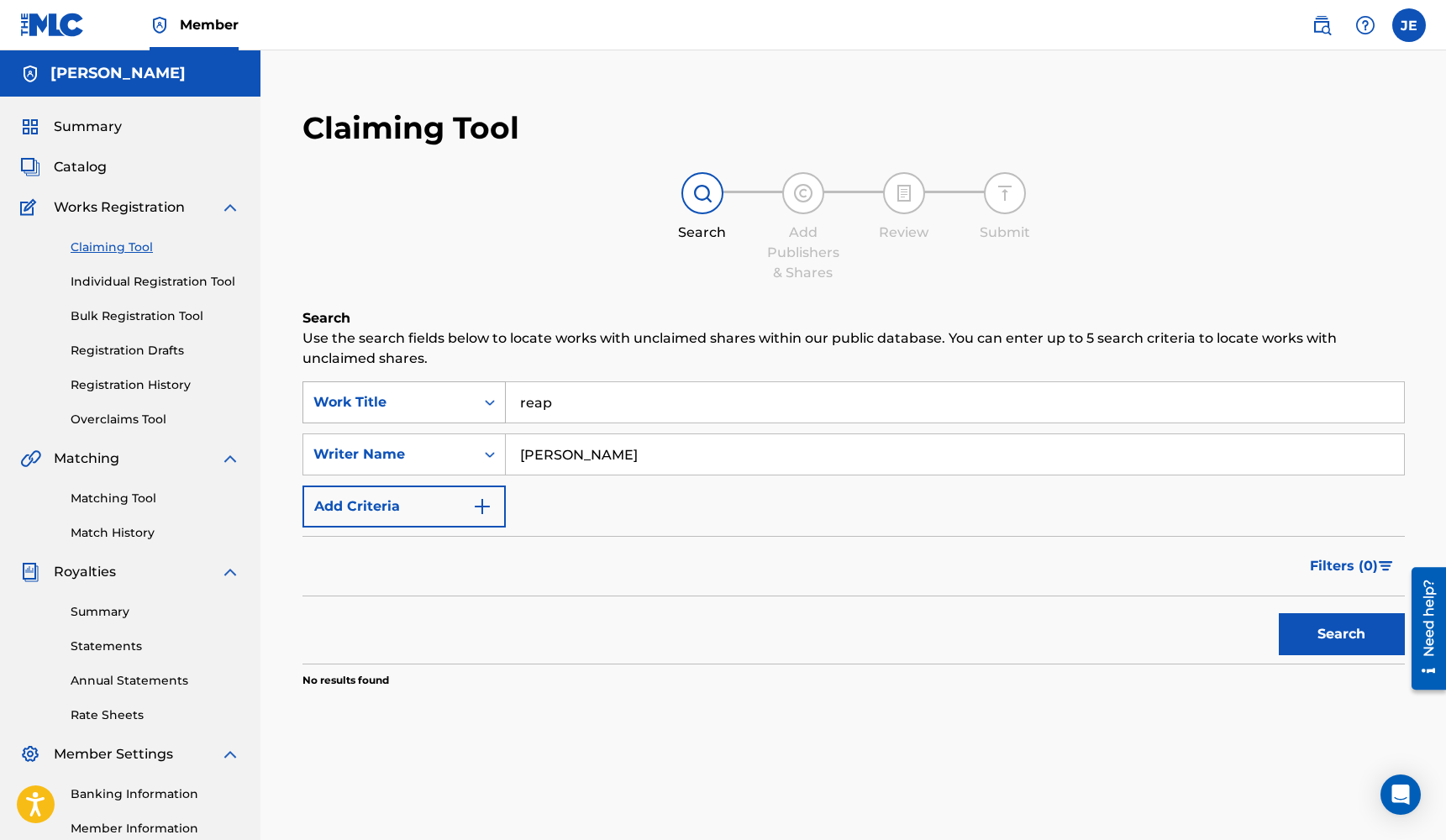 drag, startPoint x: 722, startPoint y: 459, endPoint x: 388, endPoint y: 384, distance: 342.3171 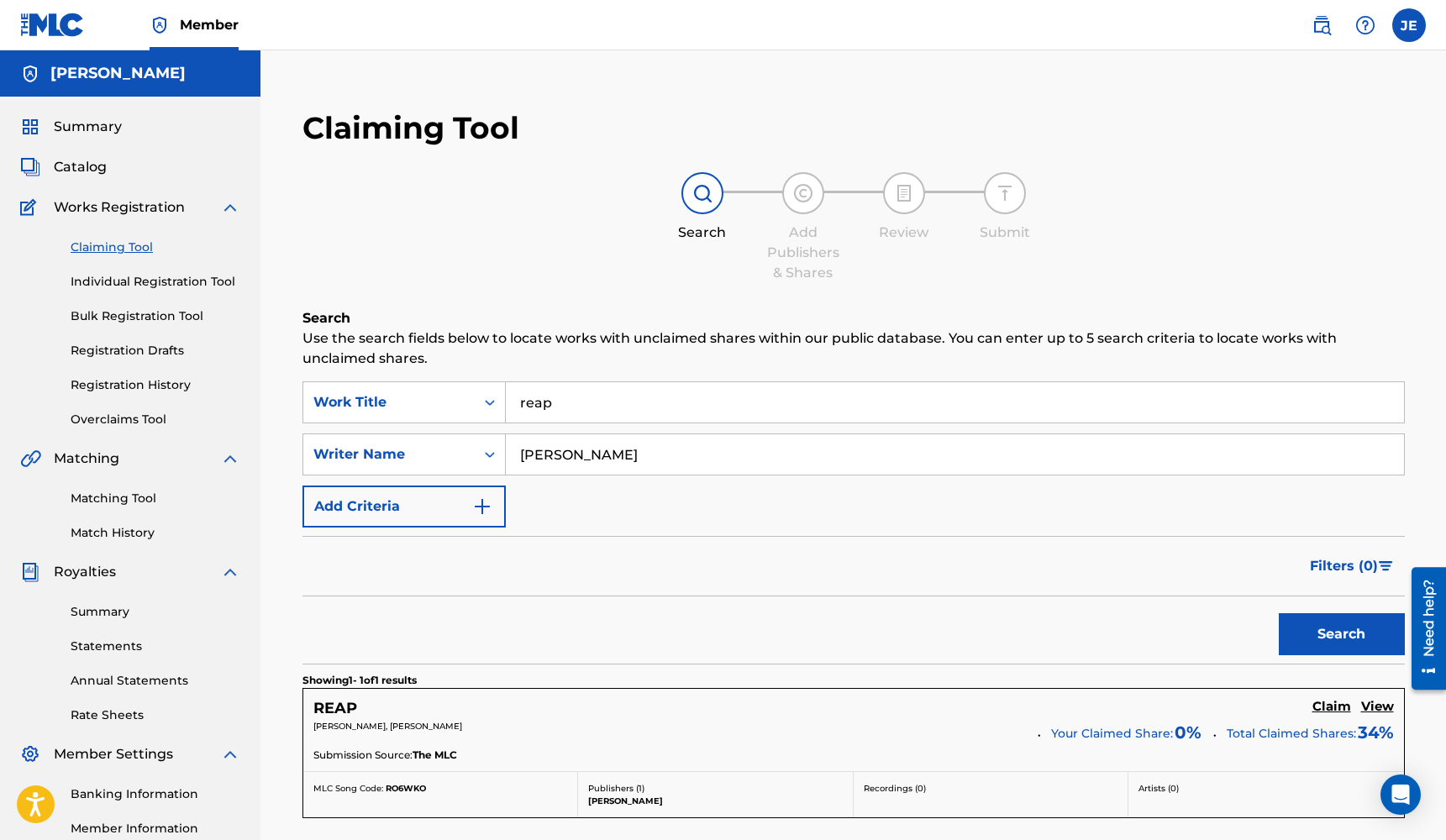 click on "Claim" at bounding box center (1332, 706) 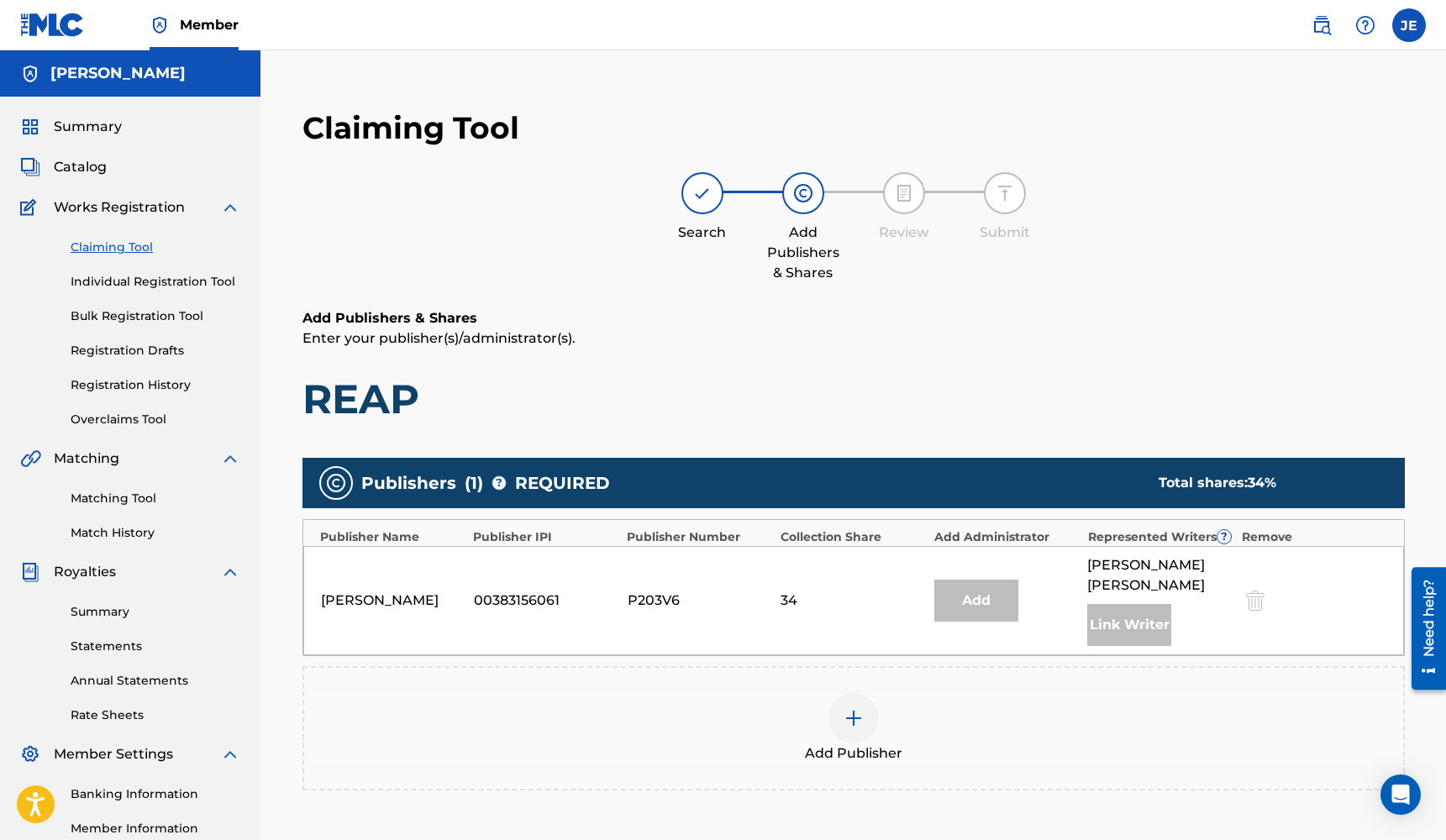 click at bounding box center [854, 718] 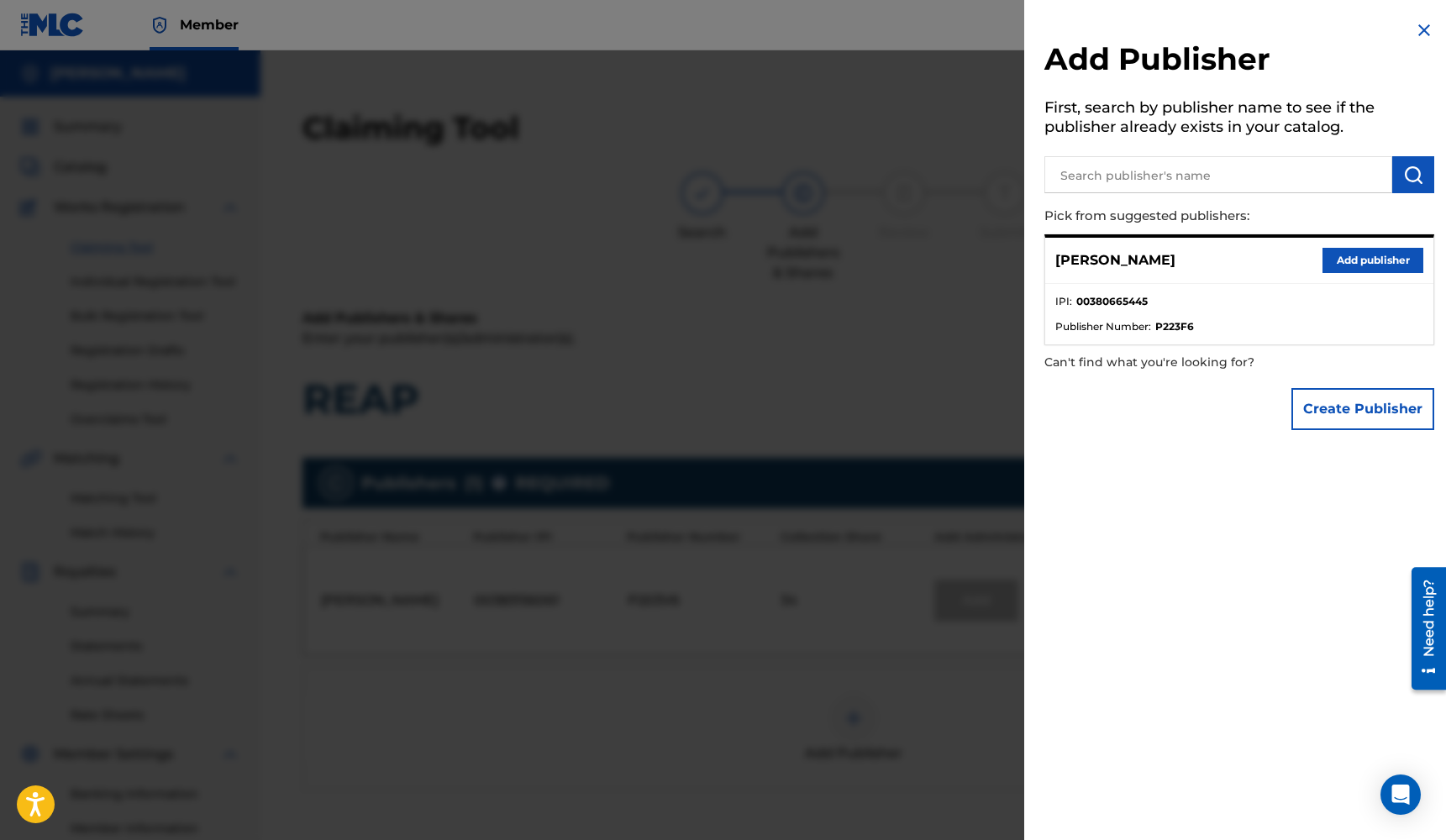 click on "Add publisher" at bounding box center (1373, 260) 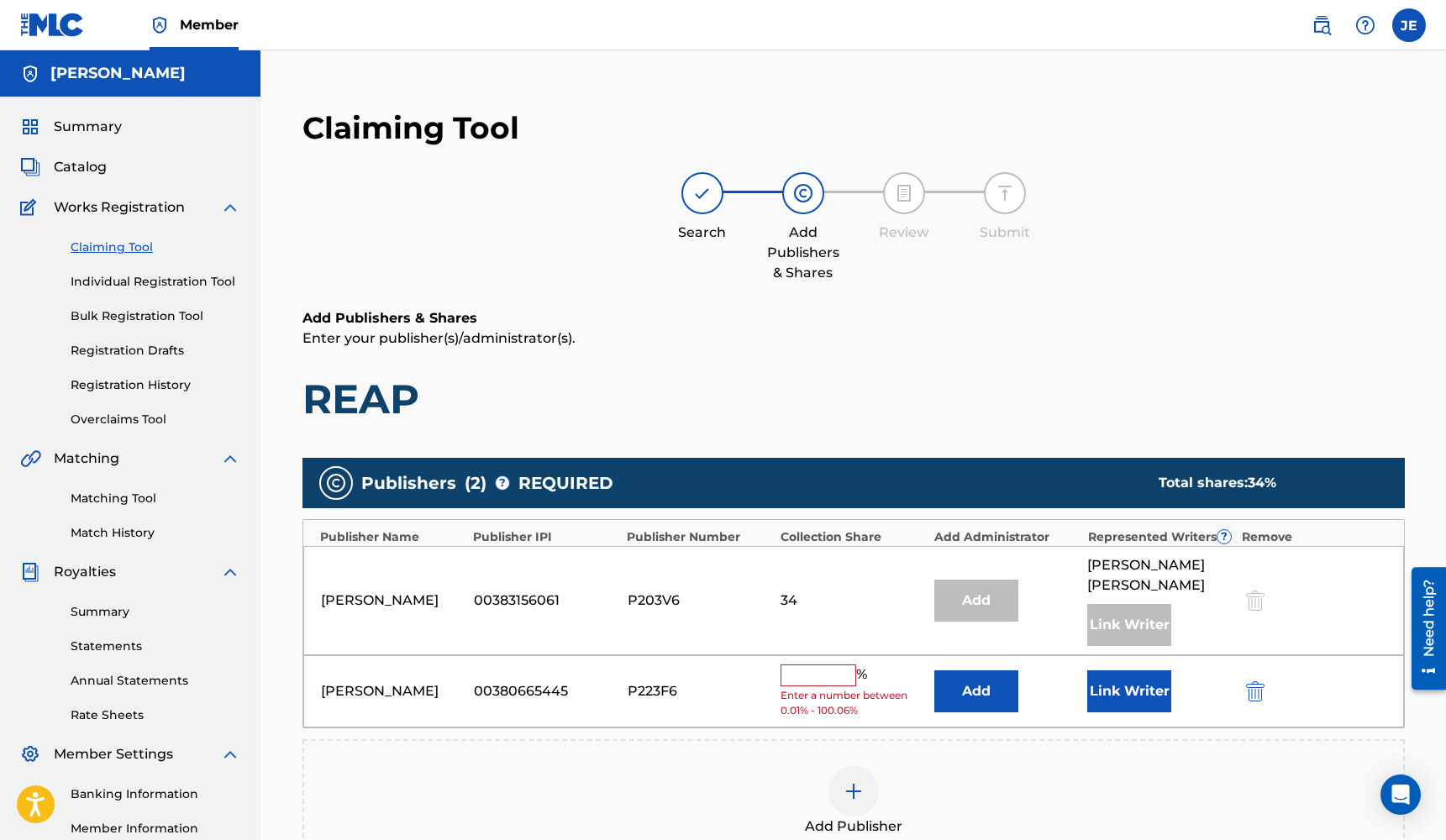 click at bounding box center [818, 675] 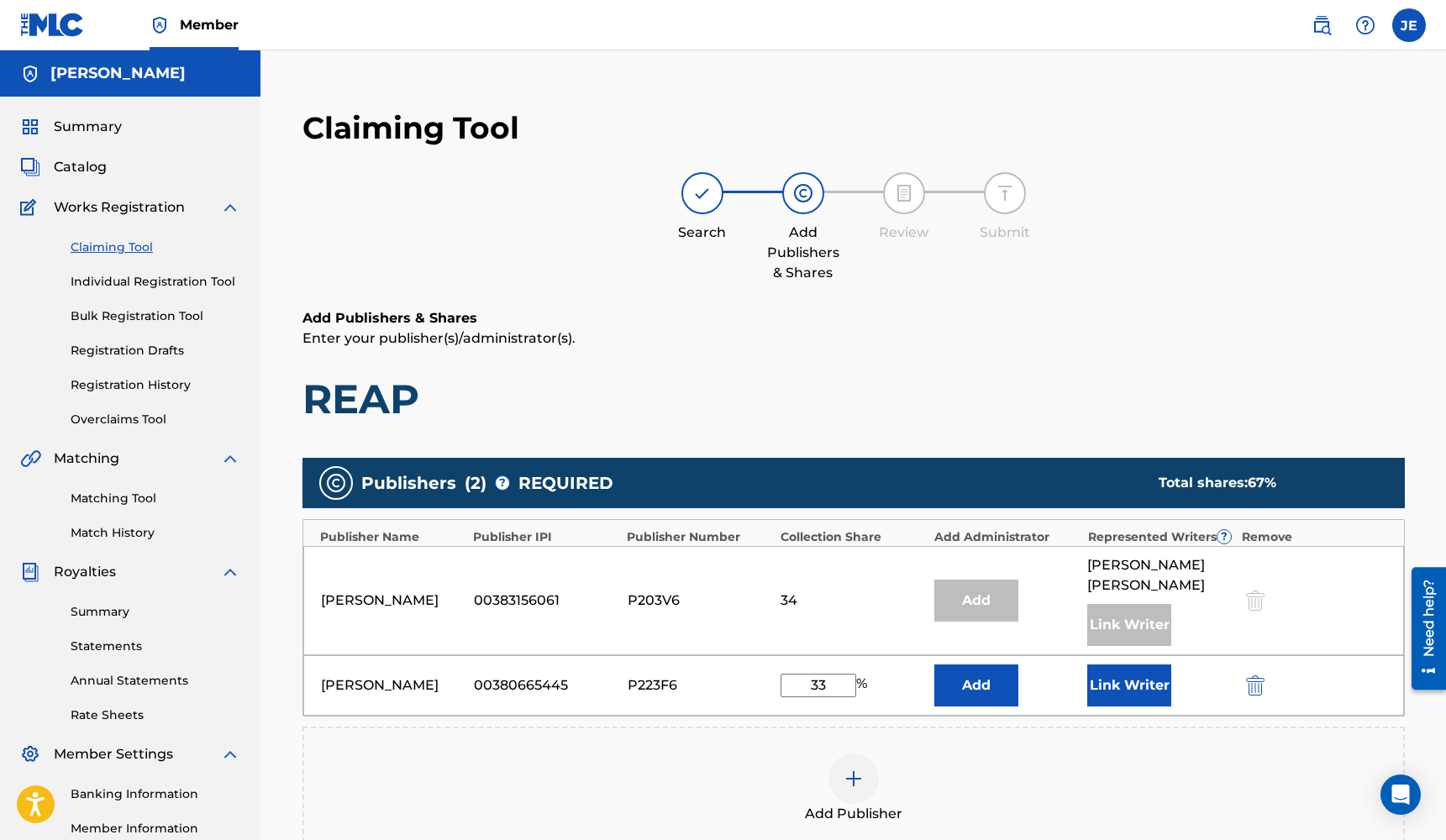 type on "33" 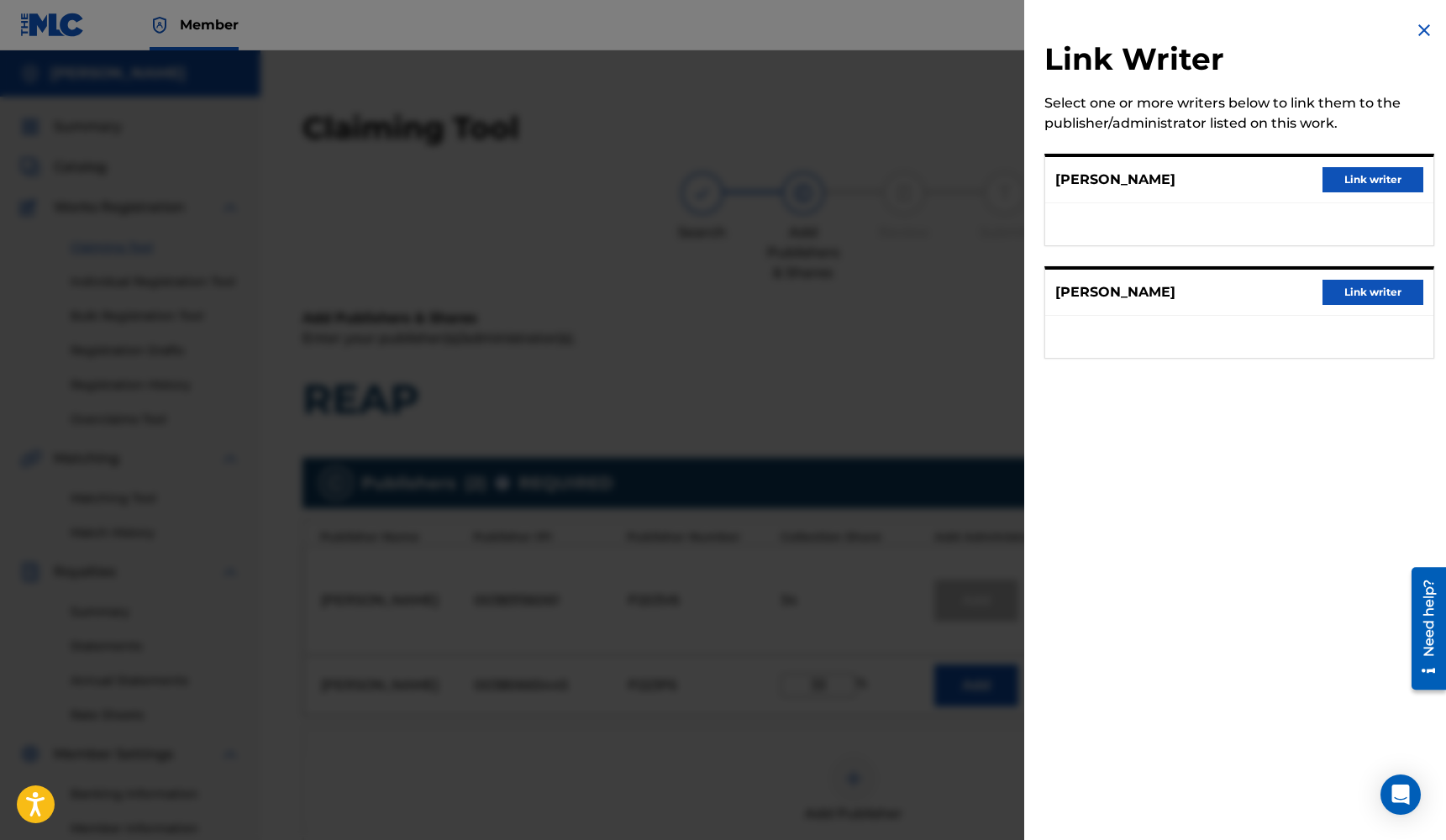 click on "Link writer" at bounding box center (1373, 180) 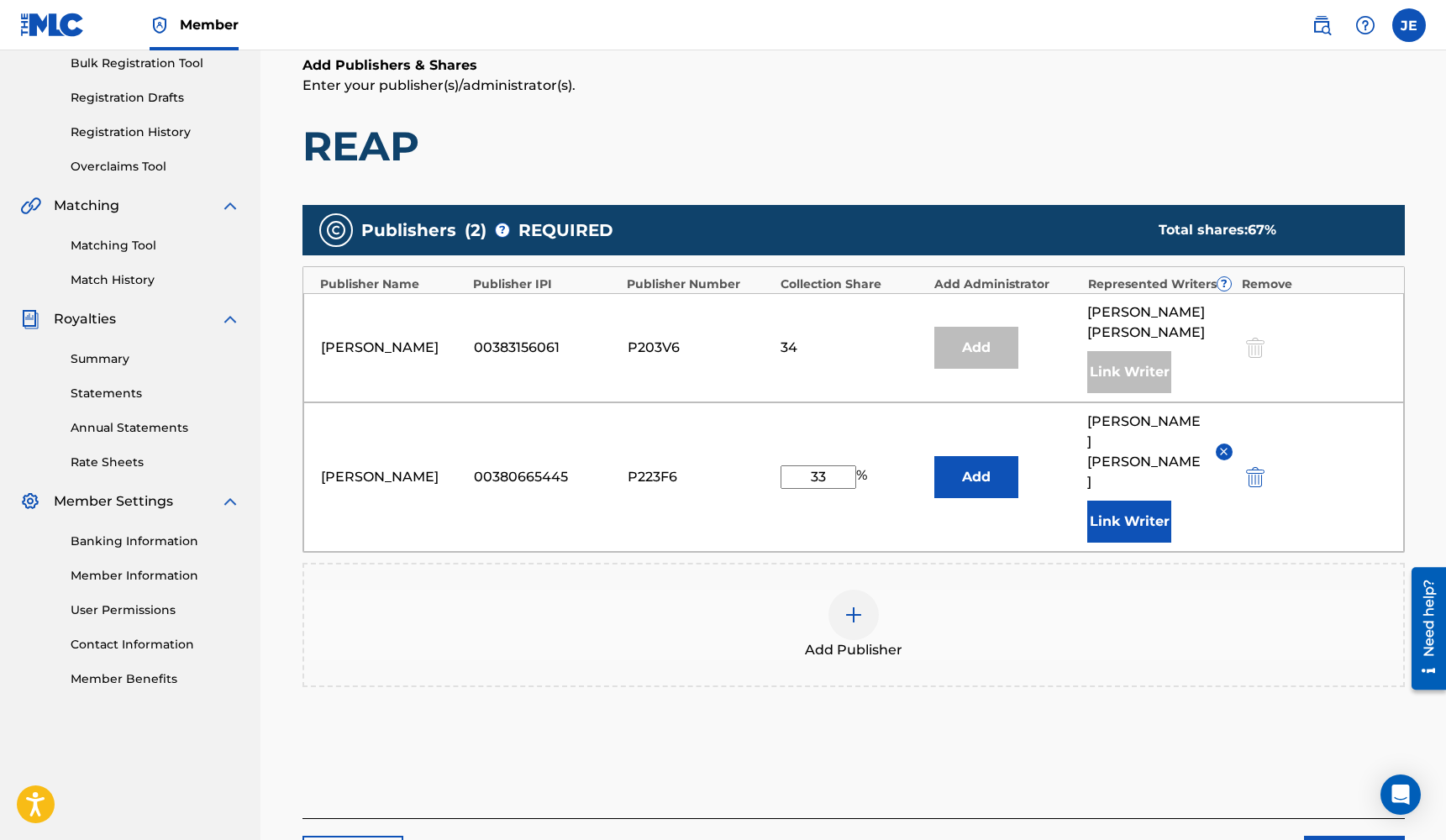 scroll, scrollTop: 258, scrollLeft: 0, axis: vertical 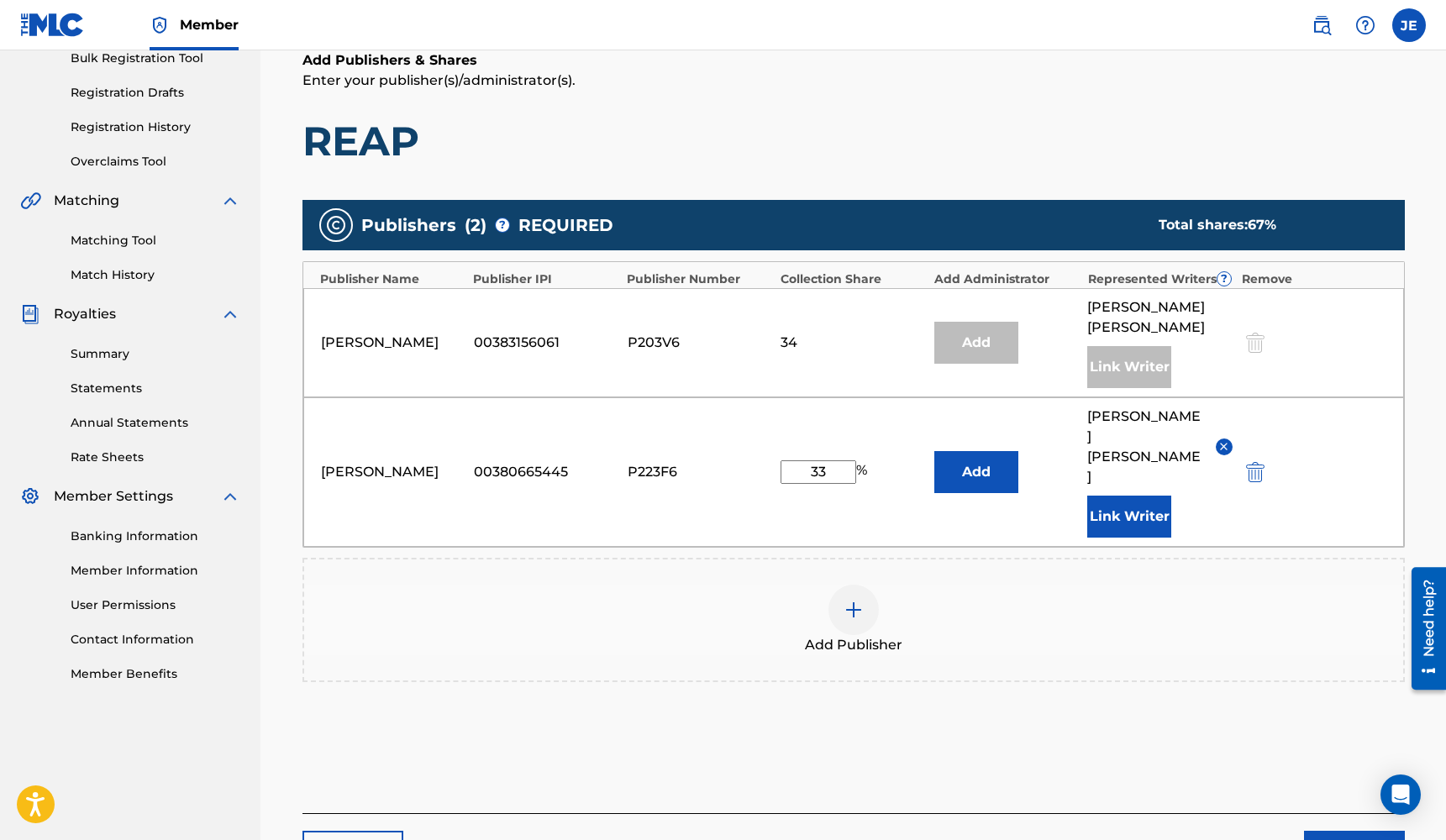 click on "Next" at bounding box center [1354, 852] 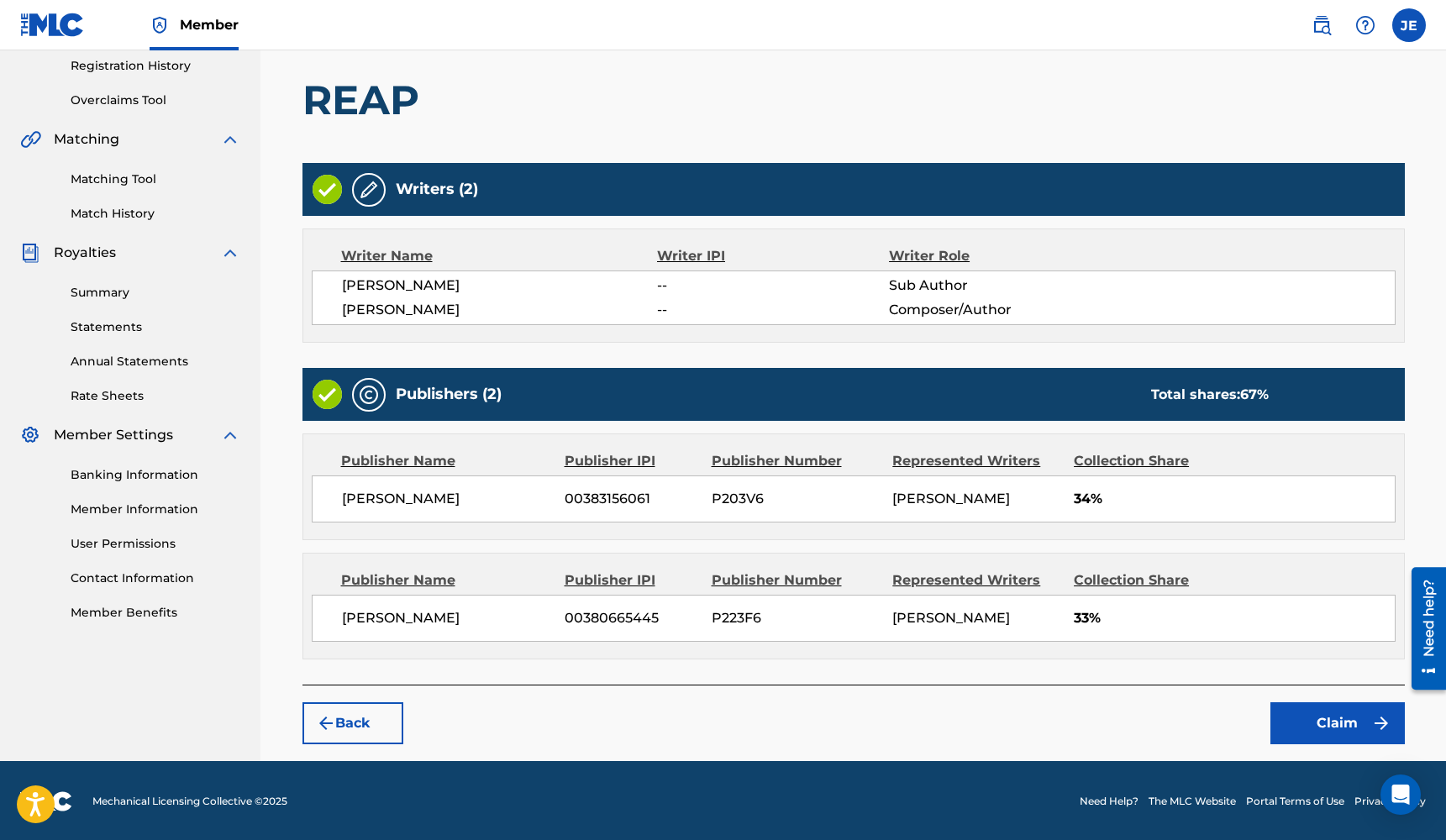 scroll, scrollTop: 318, scrollLeft: 0, axis: vertical 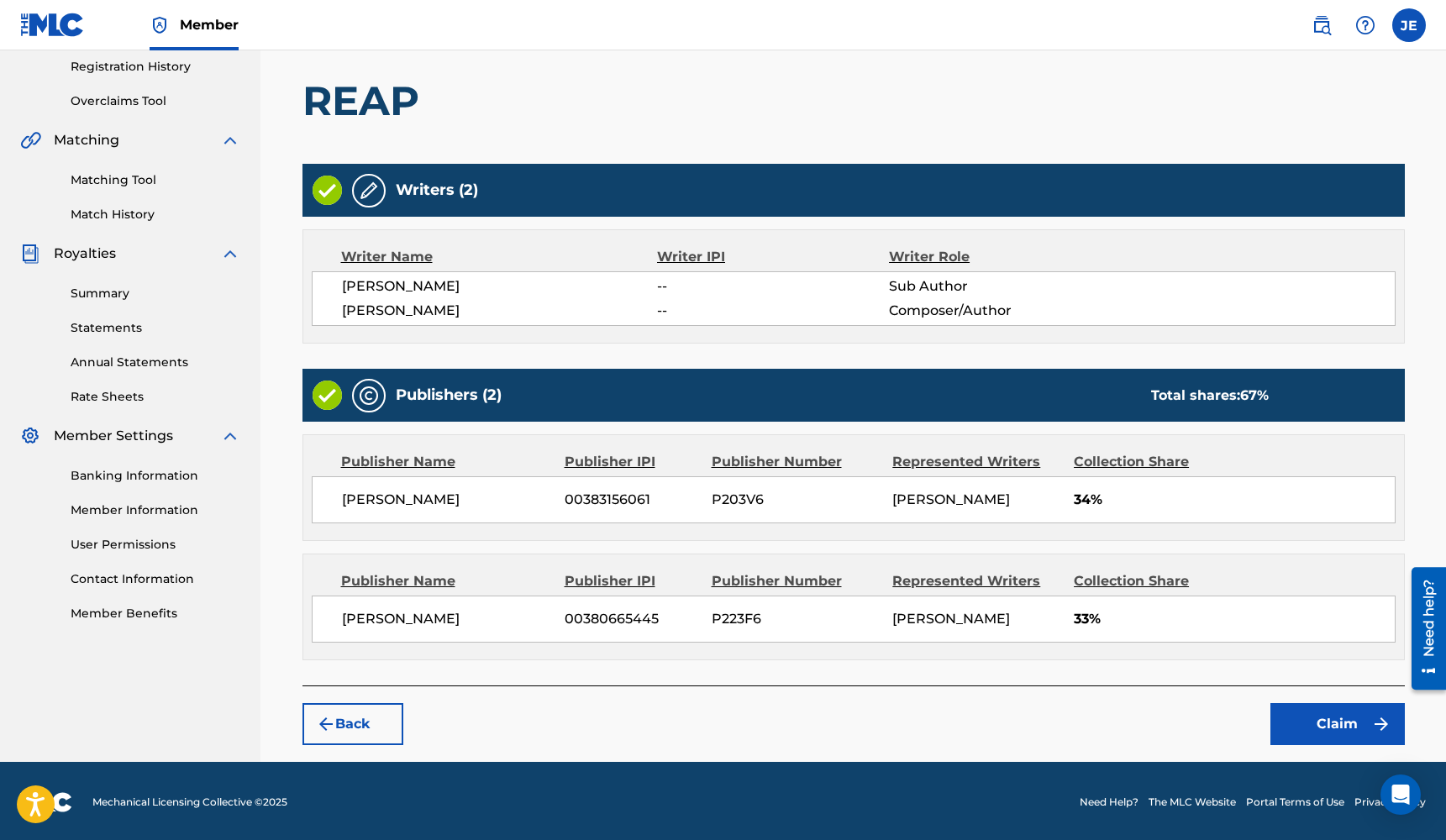 click on "Claim" at bounding box center [1338, 724] 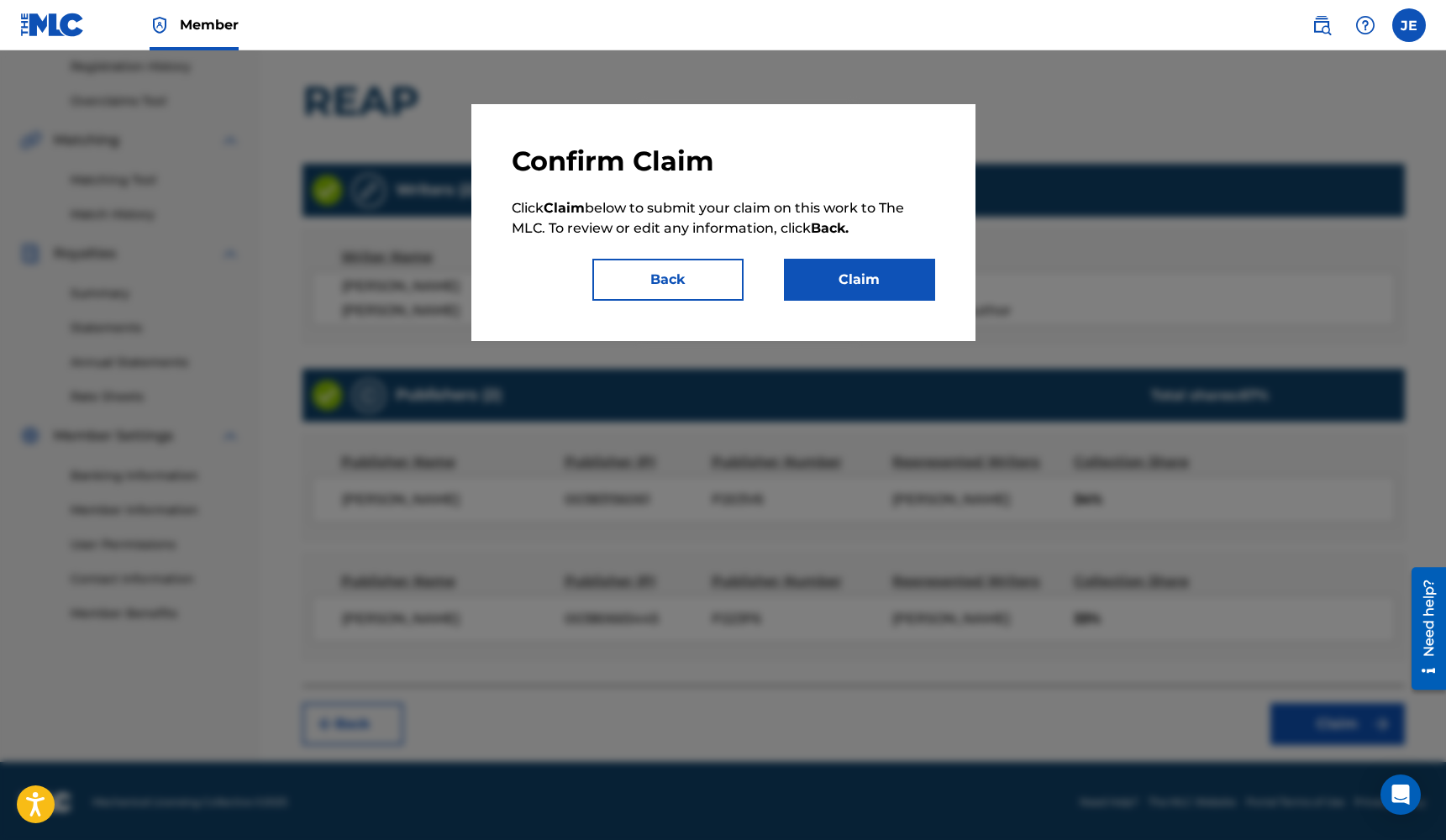 click on "Claim" at bounding box center [860, 280] 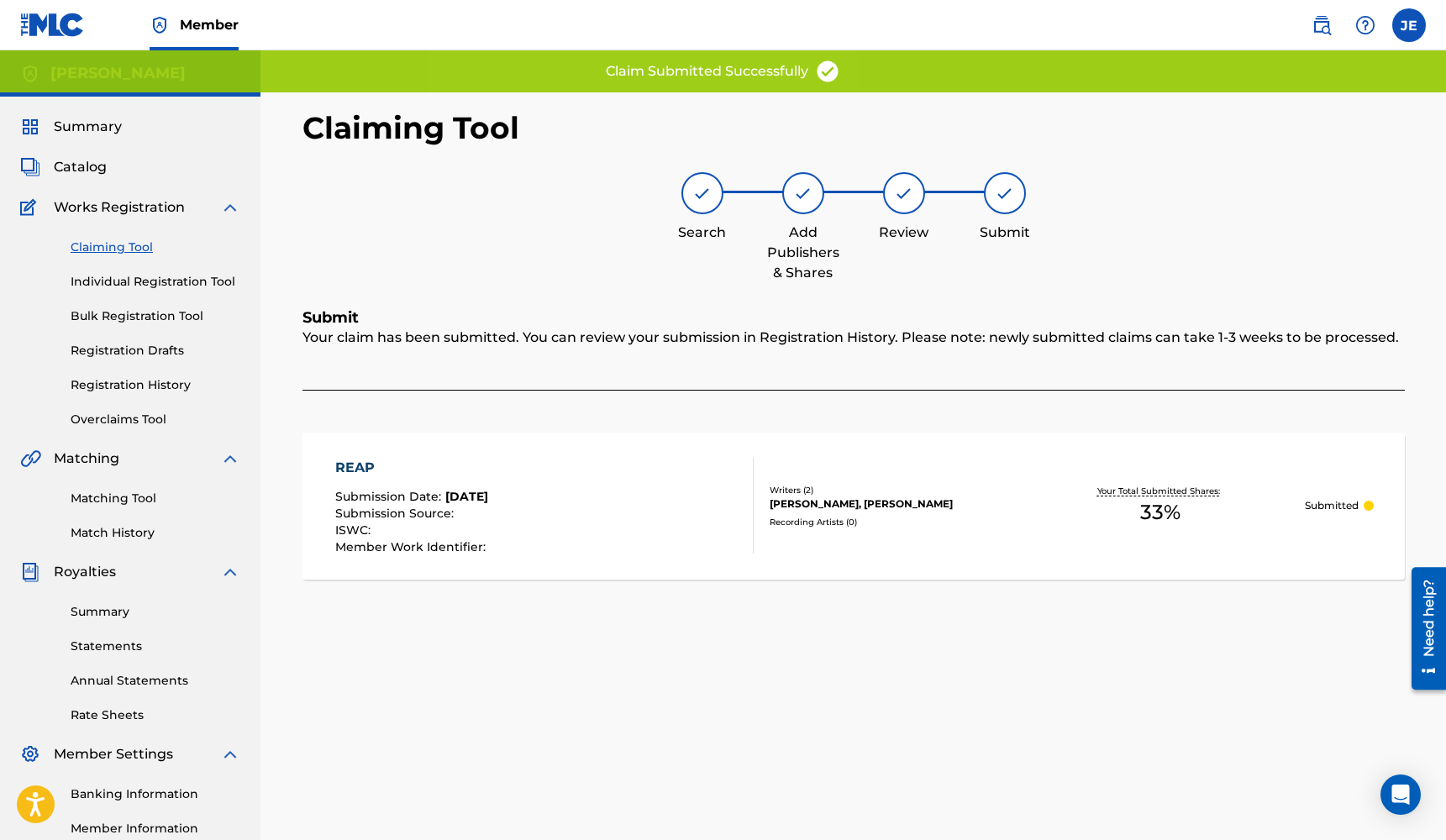 scroll, scrollTop: 0, scrollLeft: 0, axis: both 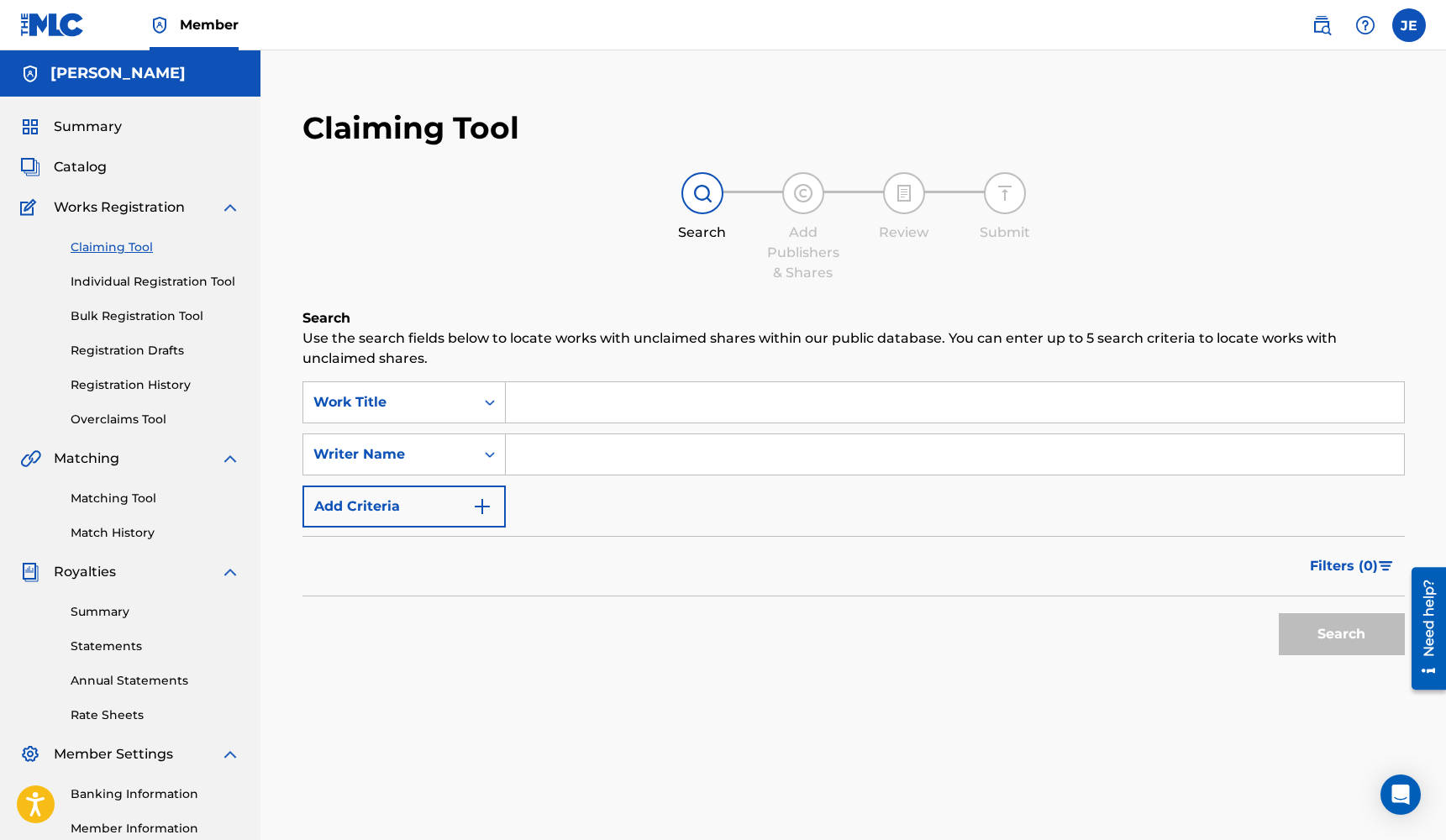 click at bounding box center (954, 402) 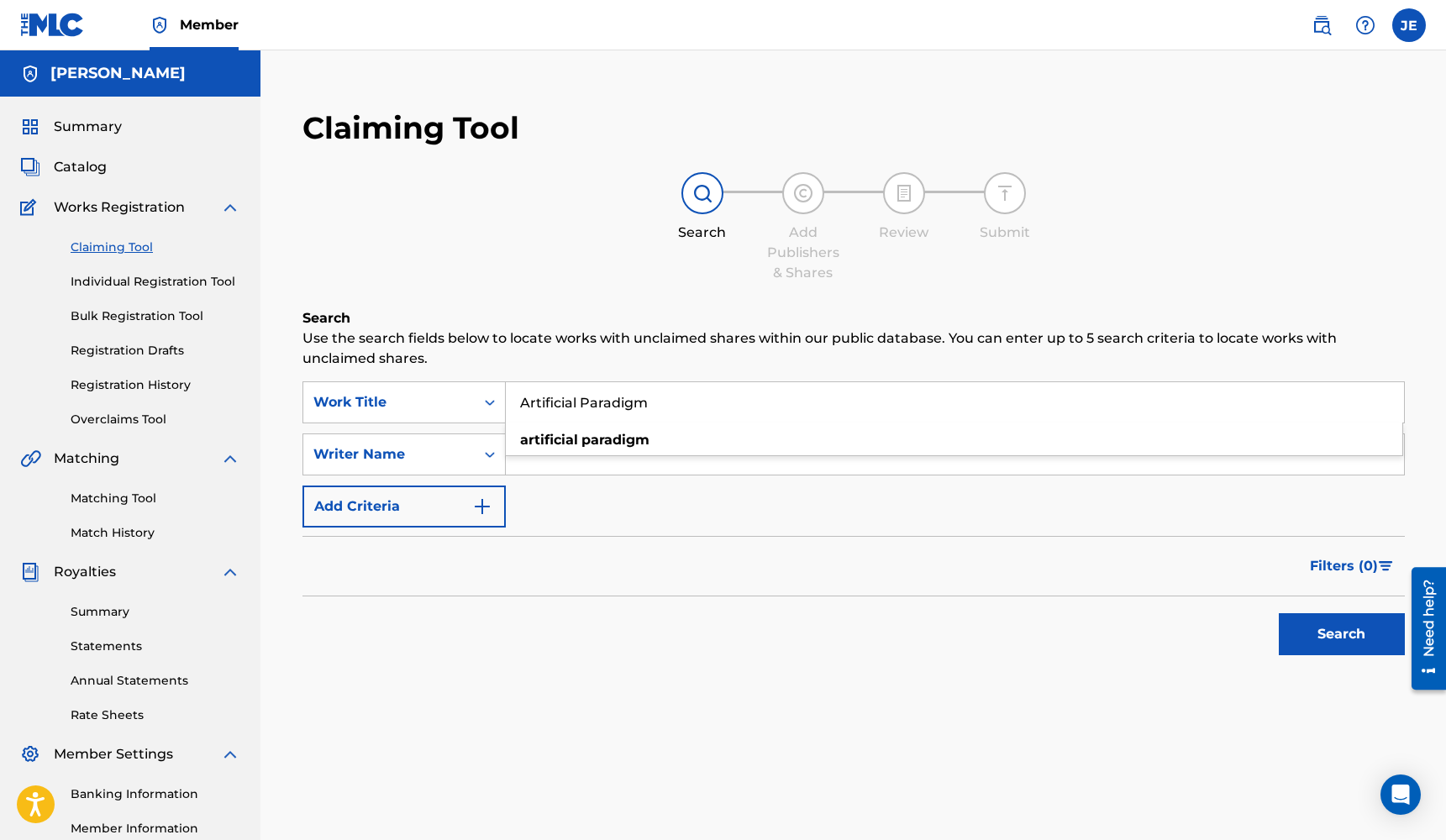 type on "Artificial Paradigm" 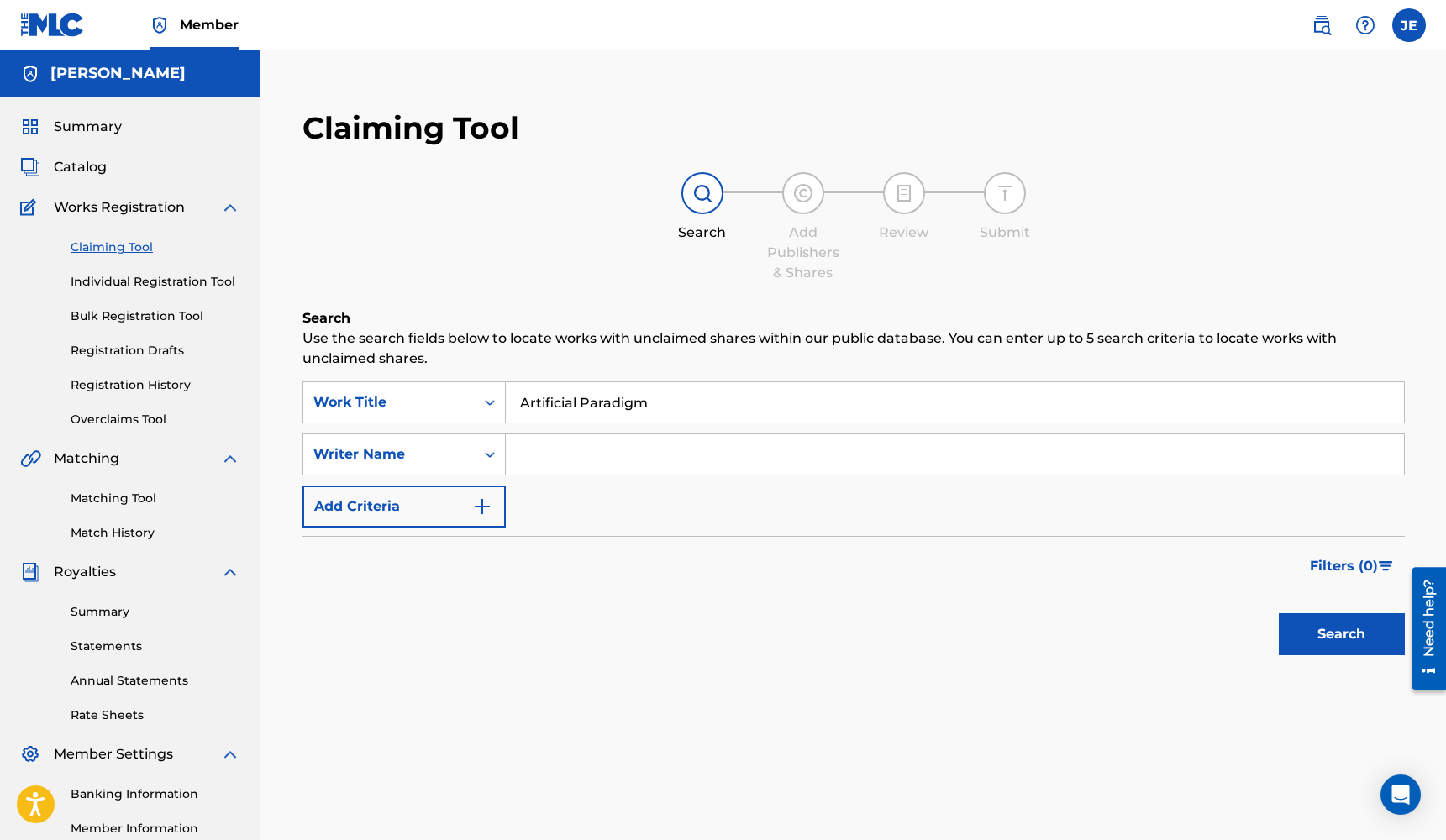 click at bounding box center [954, 454] 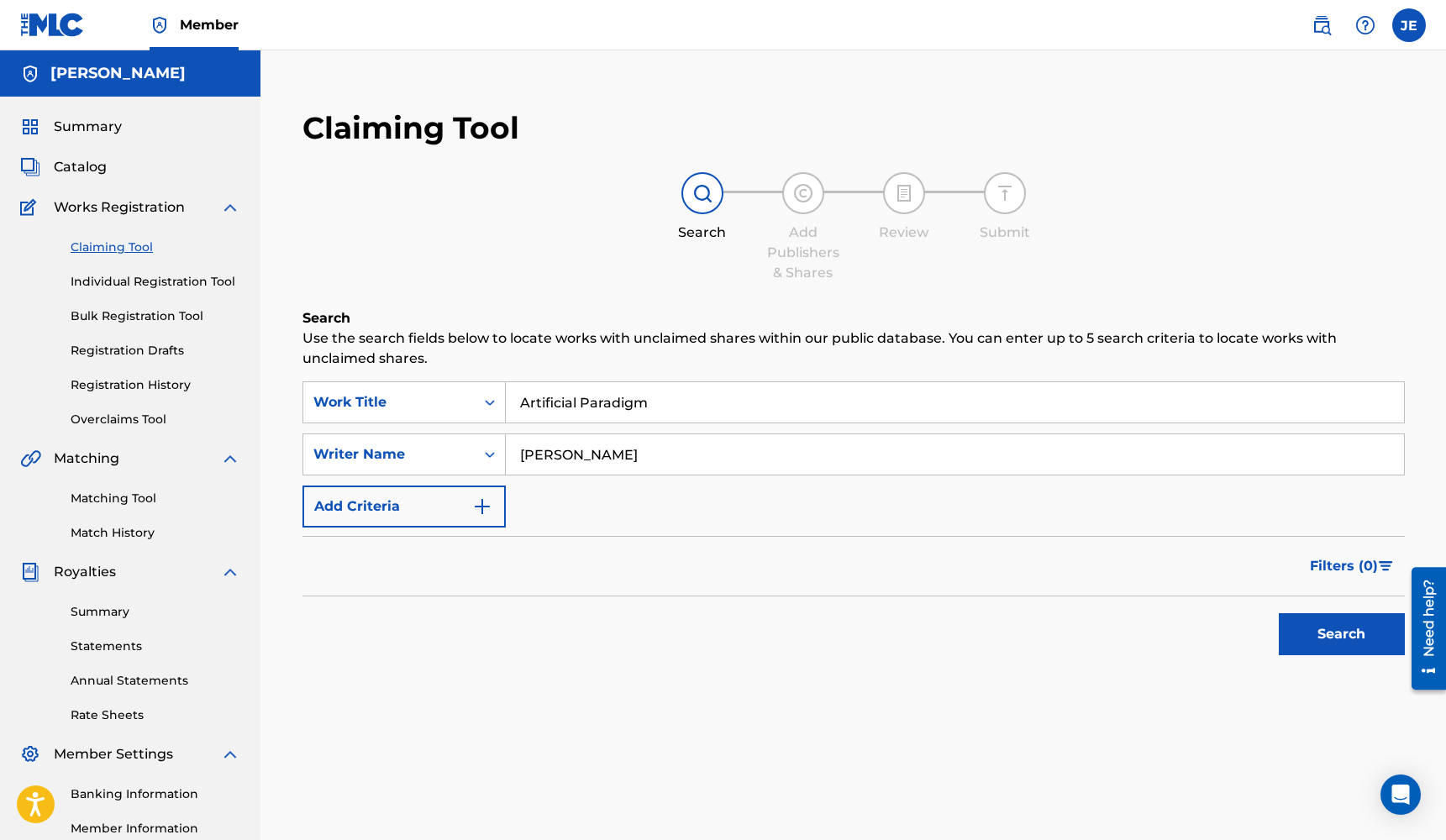 click on "Search" at bounding box center (1342, 634) 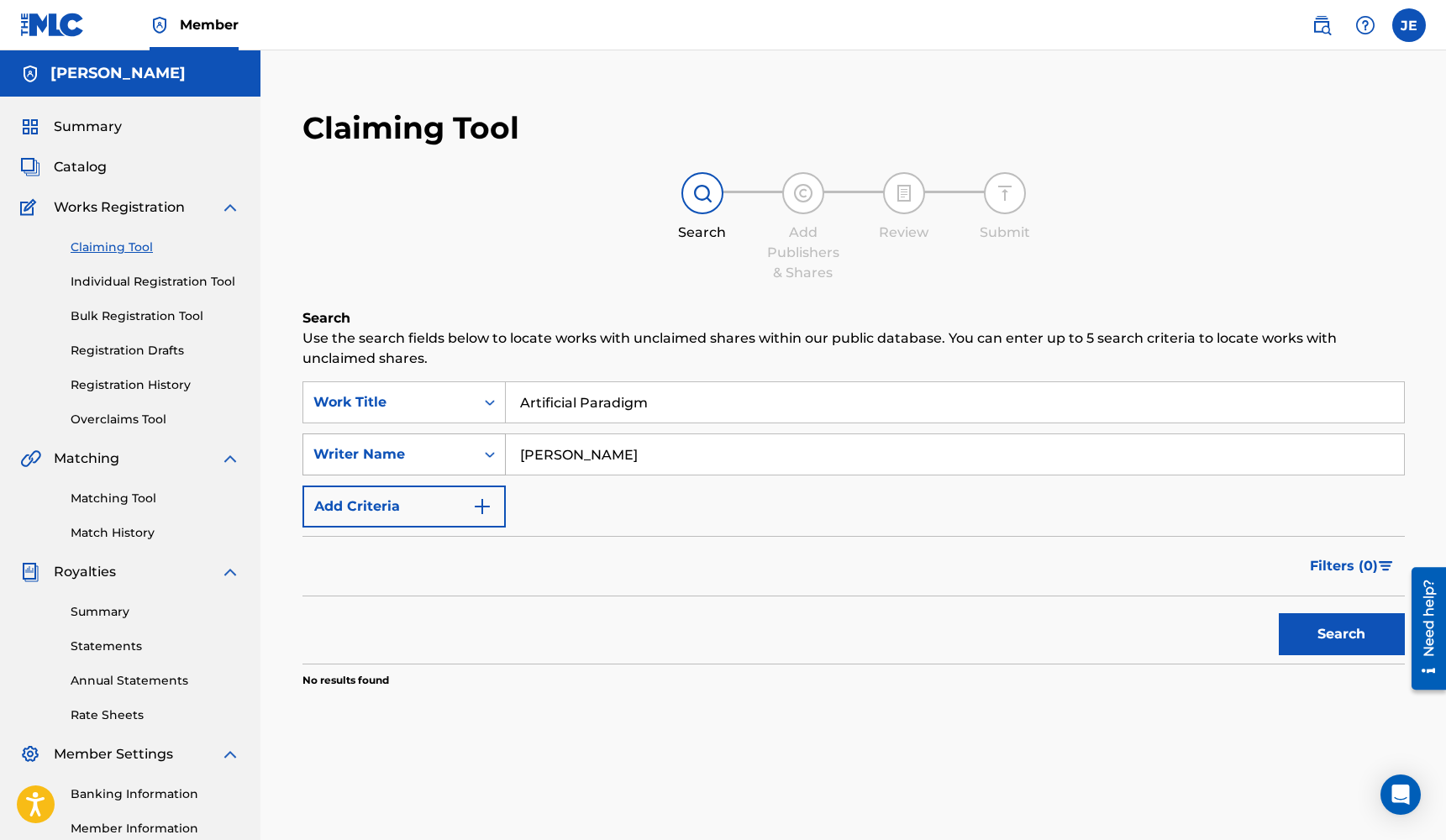 drag, startPoint x: 654, startPoint y: 451, endPoint x: 470, endPoint y: 444, distance: 184.1331 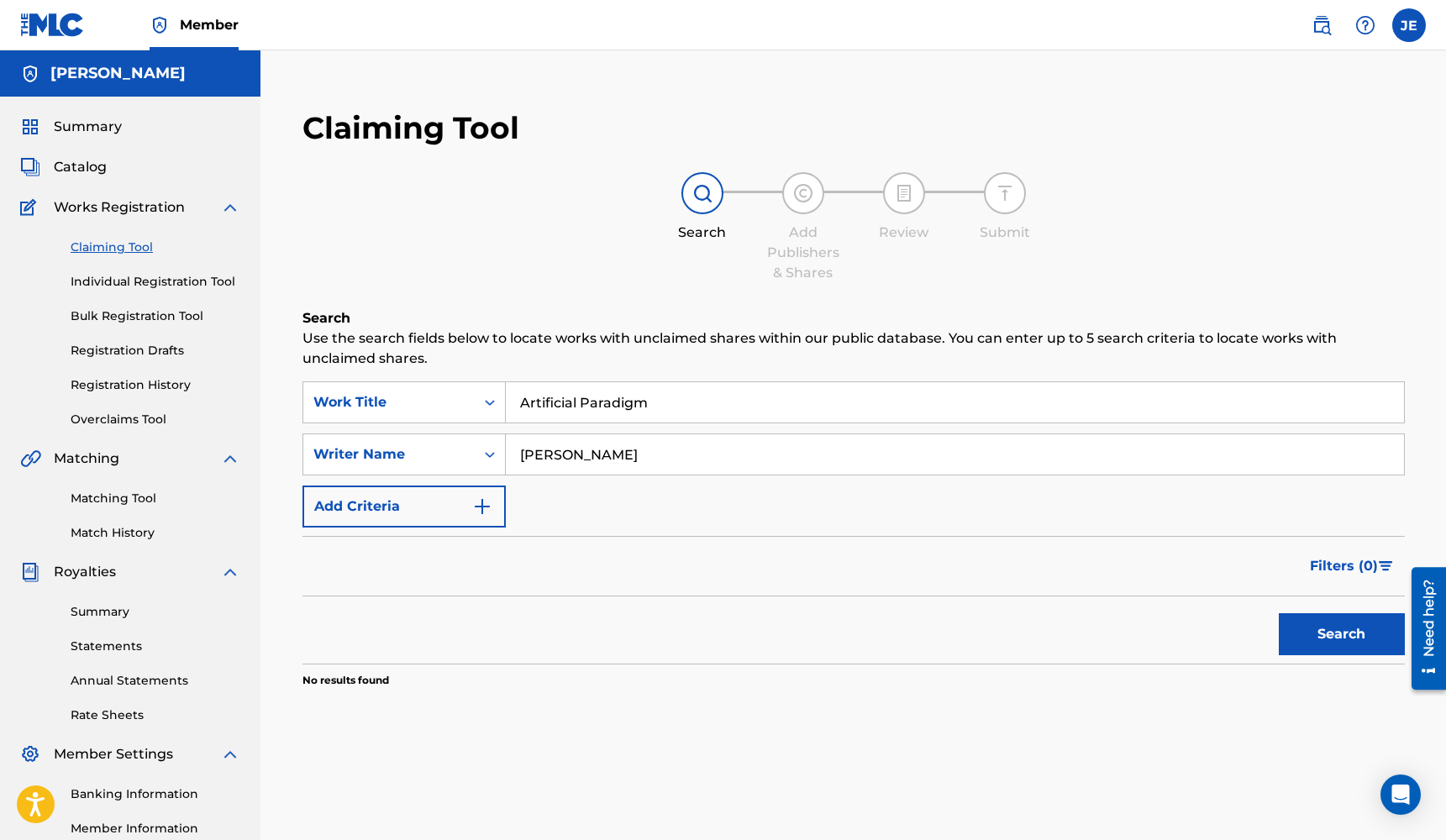 click on "Claiming Tool Individual Registration Tool Bulk Registration Tool Registration Drafts Registration History Overclaims Tool" at bounding box center [130, 323] 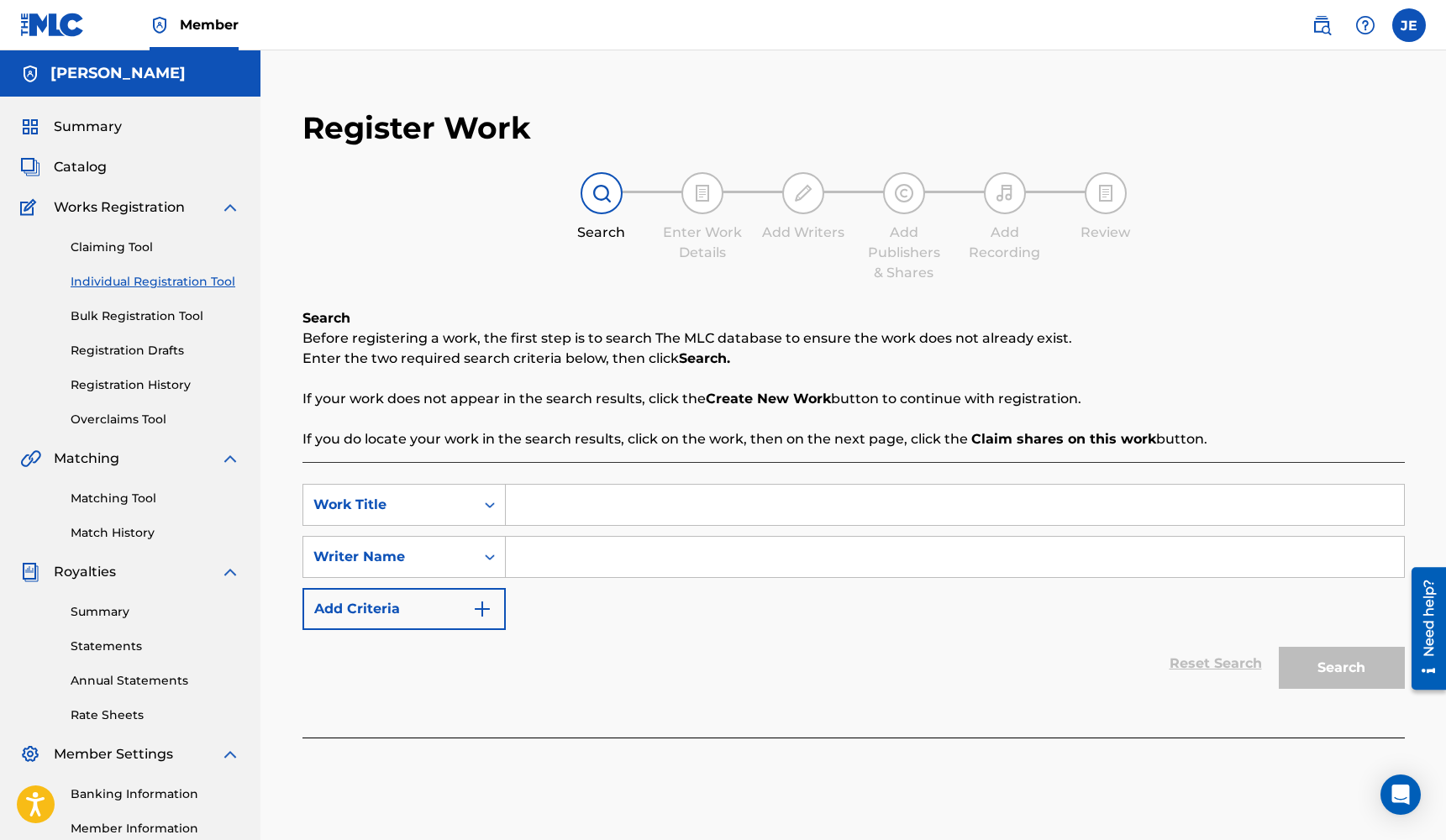 click at bounding box center [954, 505] 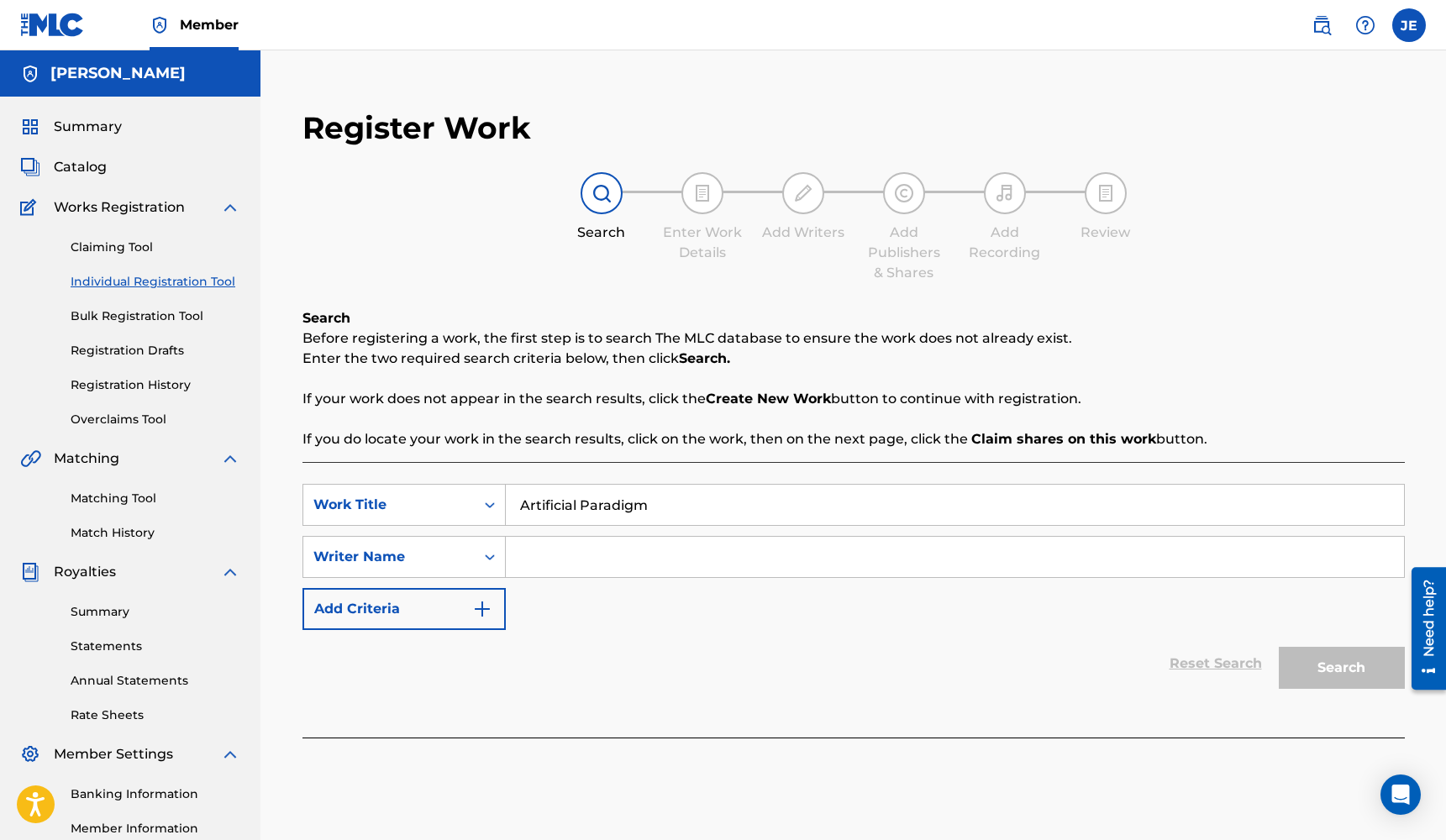 type on "Artificial Paradigm" 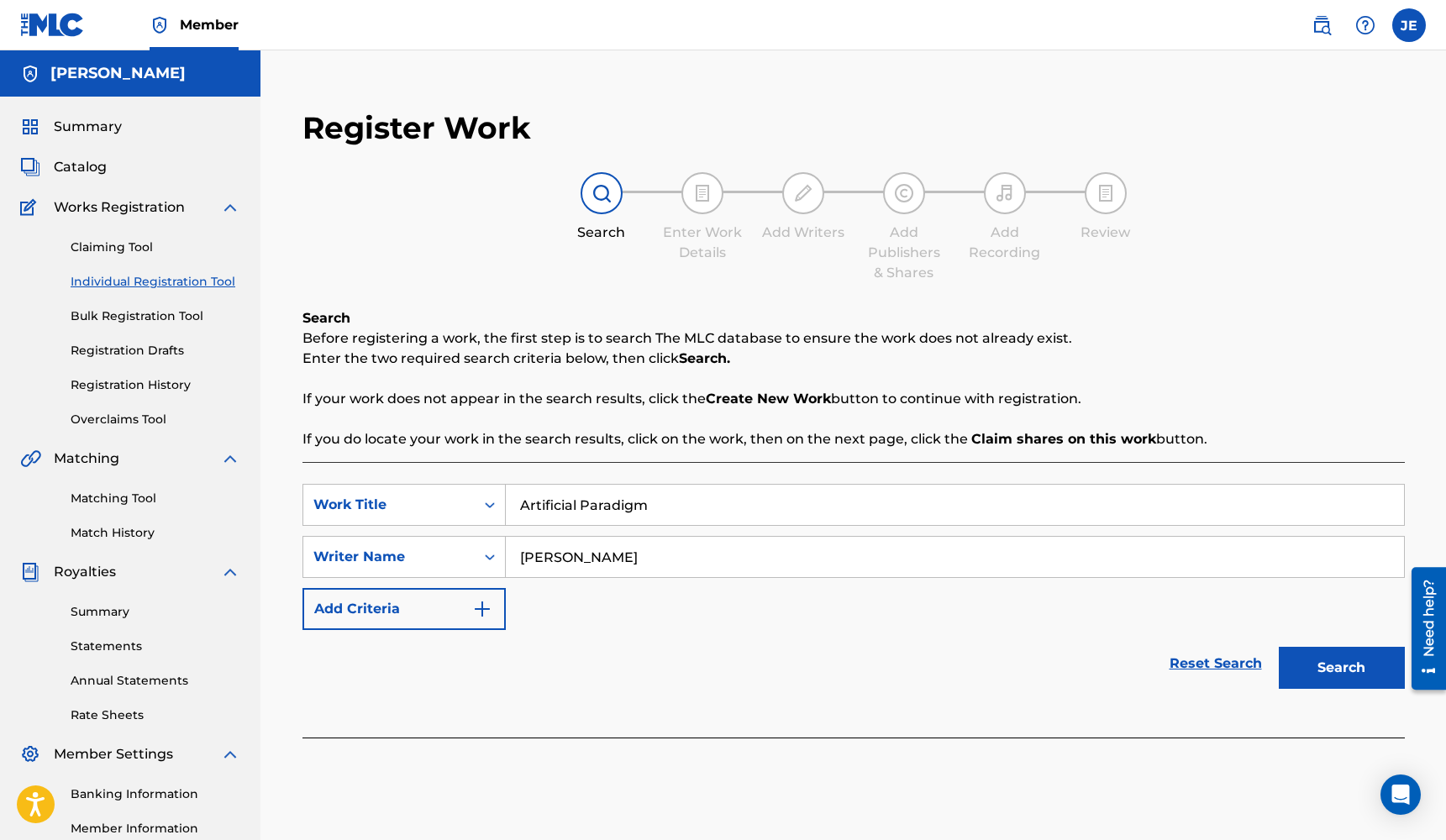 click on "Search" at bounding box center [1342, 668] 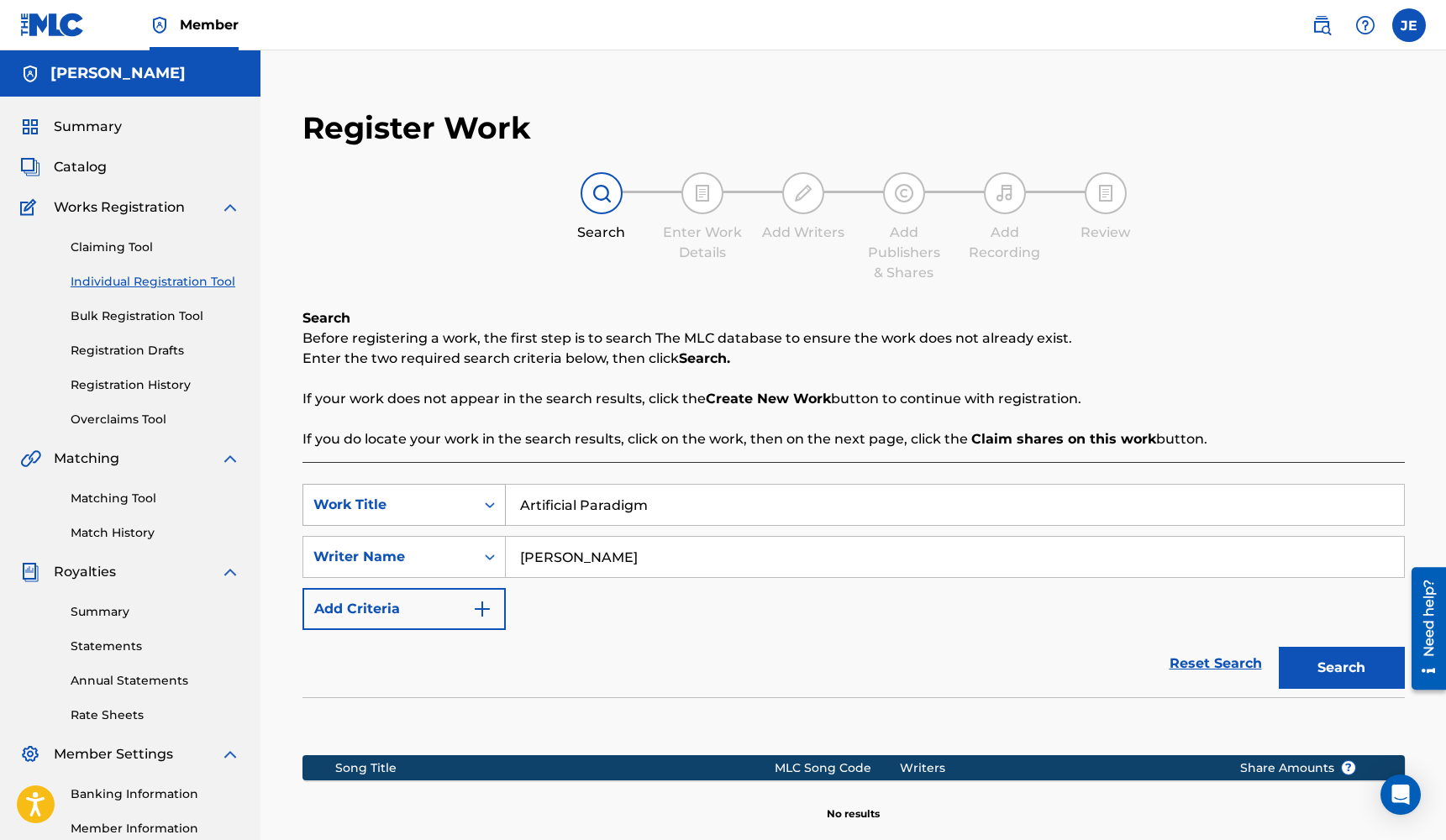 drag, startPoint x: 685, startPoint y: 565, endPoint x: 435, endPoint y: 518, distance: 254.37964 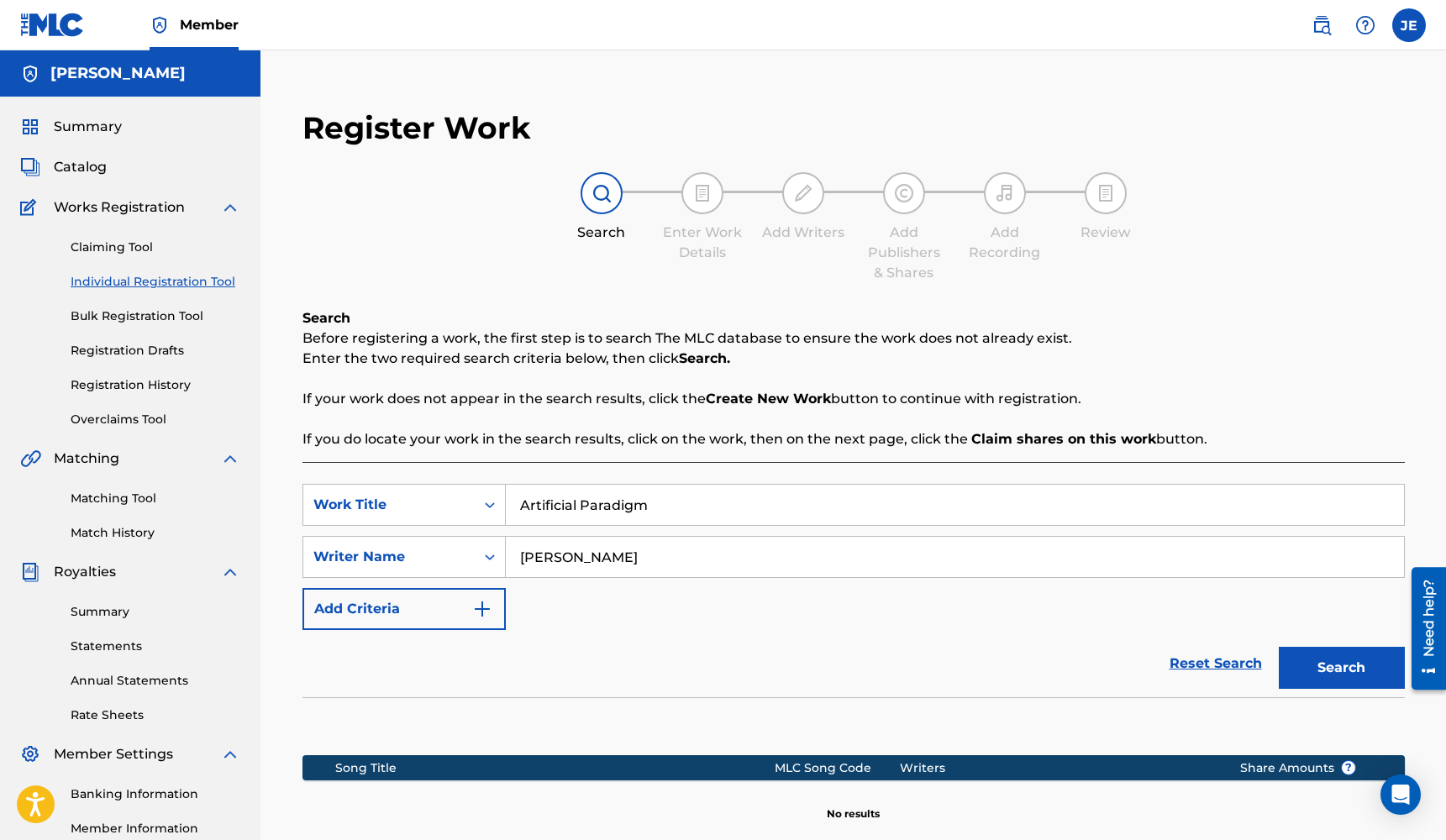 drag, startPoint x: 692, startPoint y: 510, endPoint x: 414, endPoint y: 458, distance: 282.8215 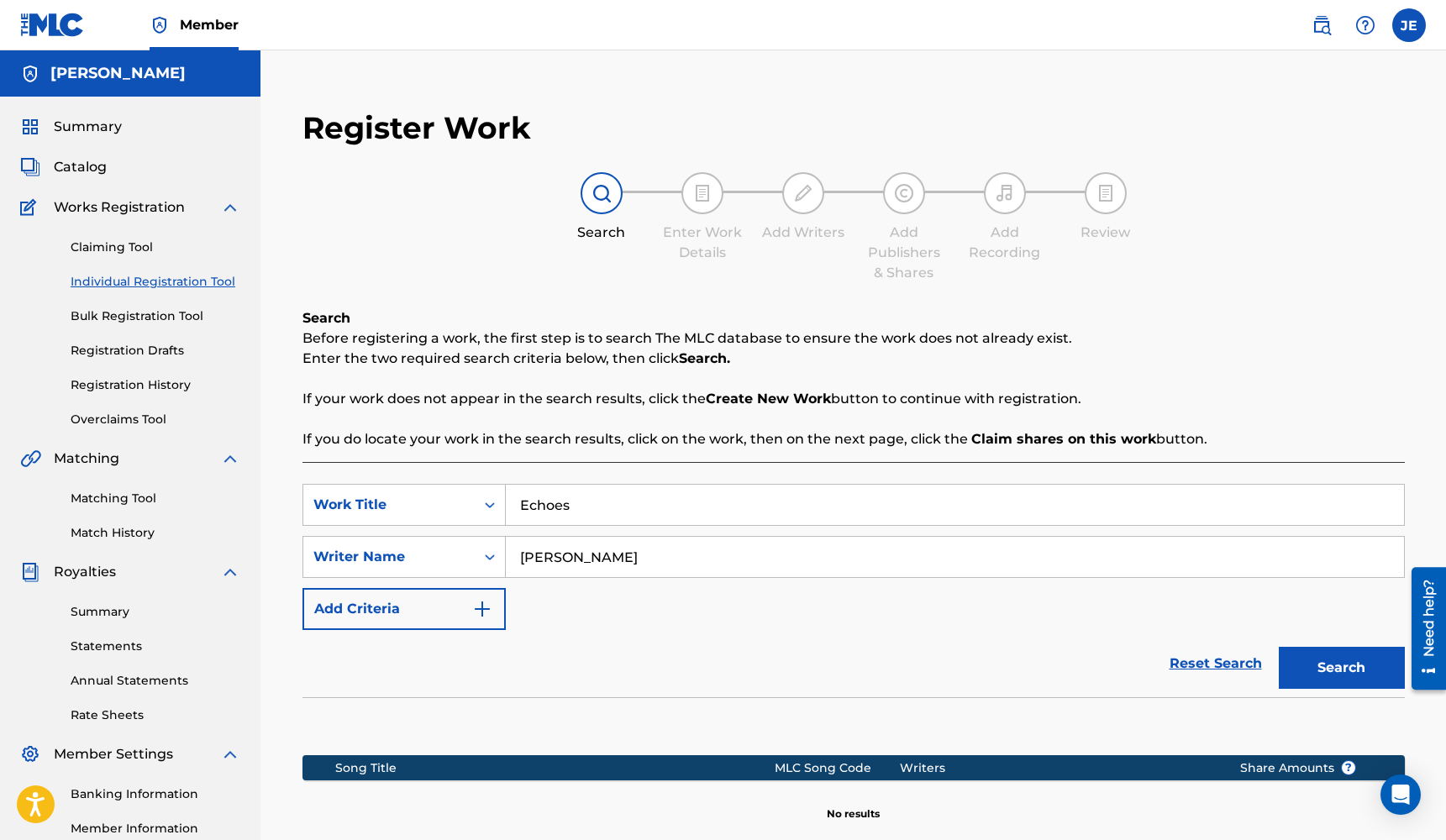 type on "Echoes" 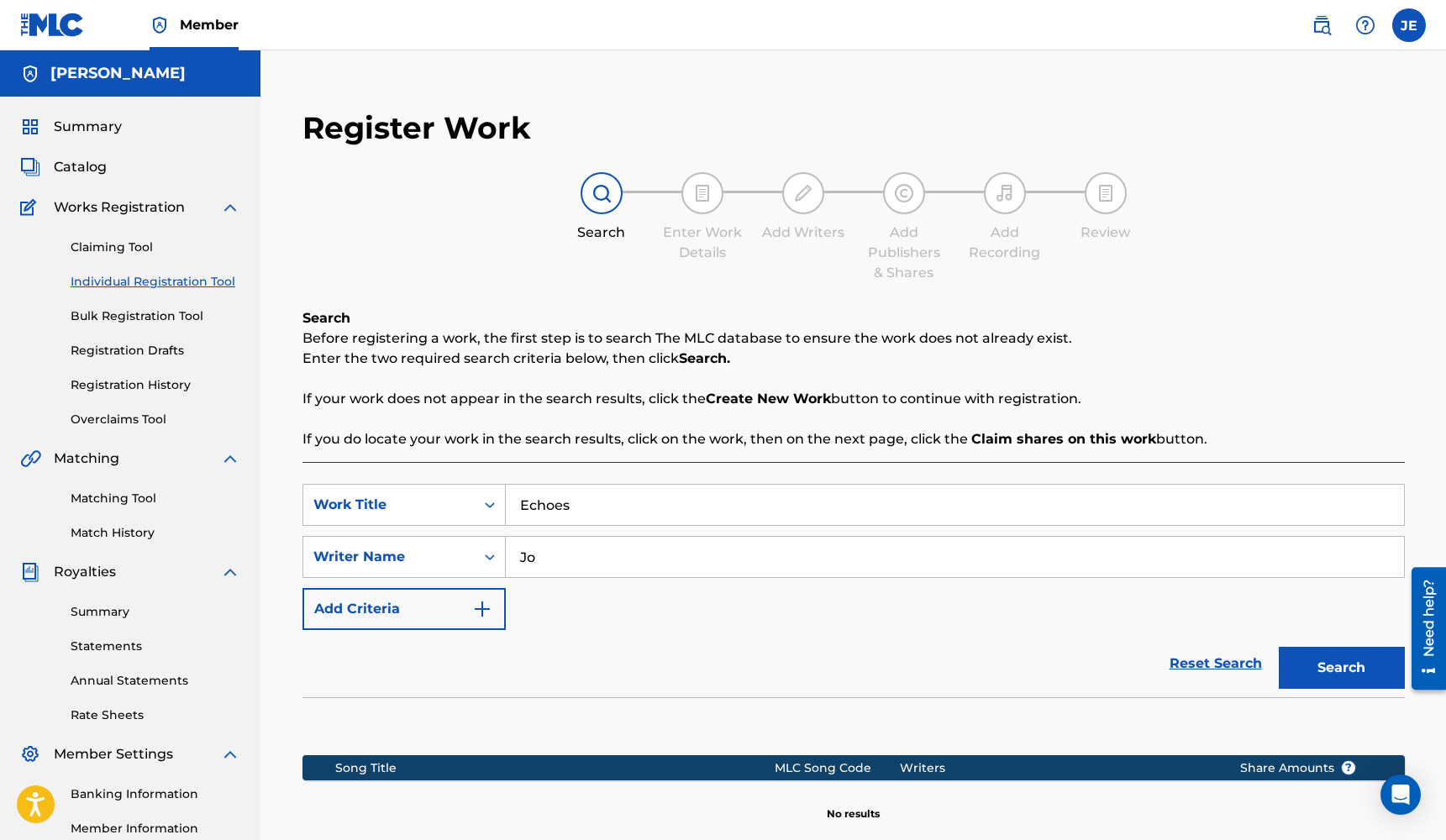 type on "J" 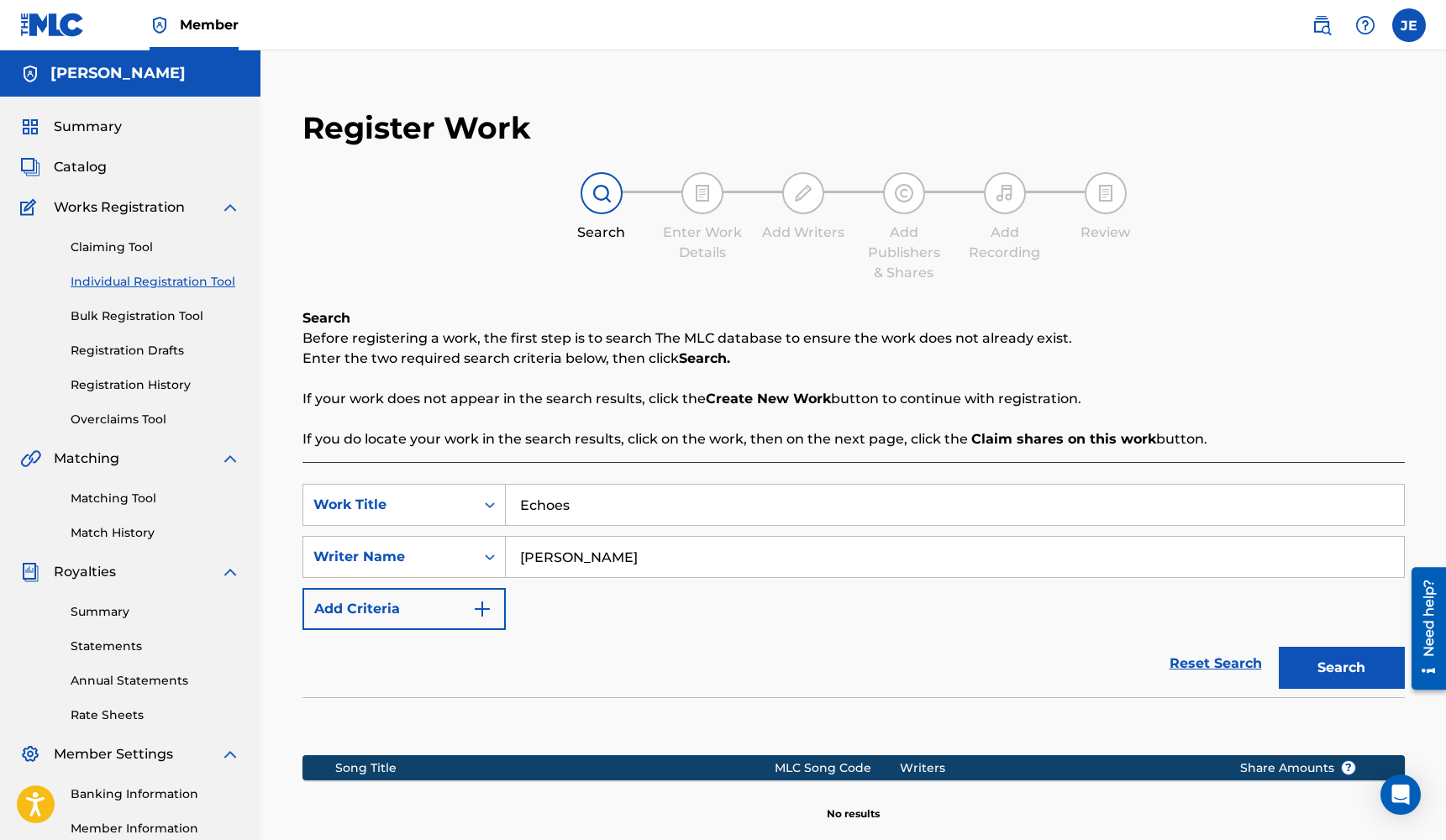click on "Search" at bounding box center [1342, 668] 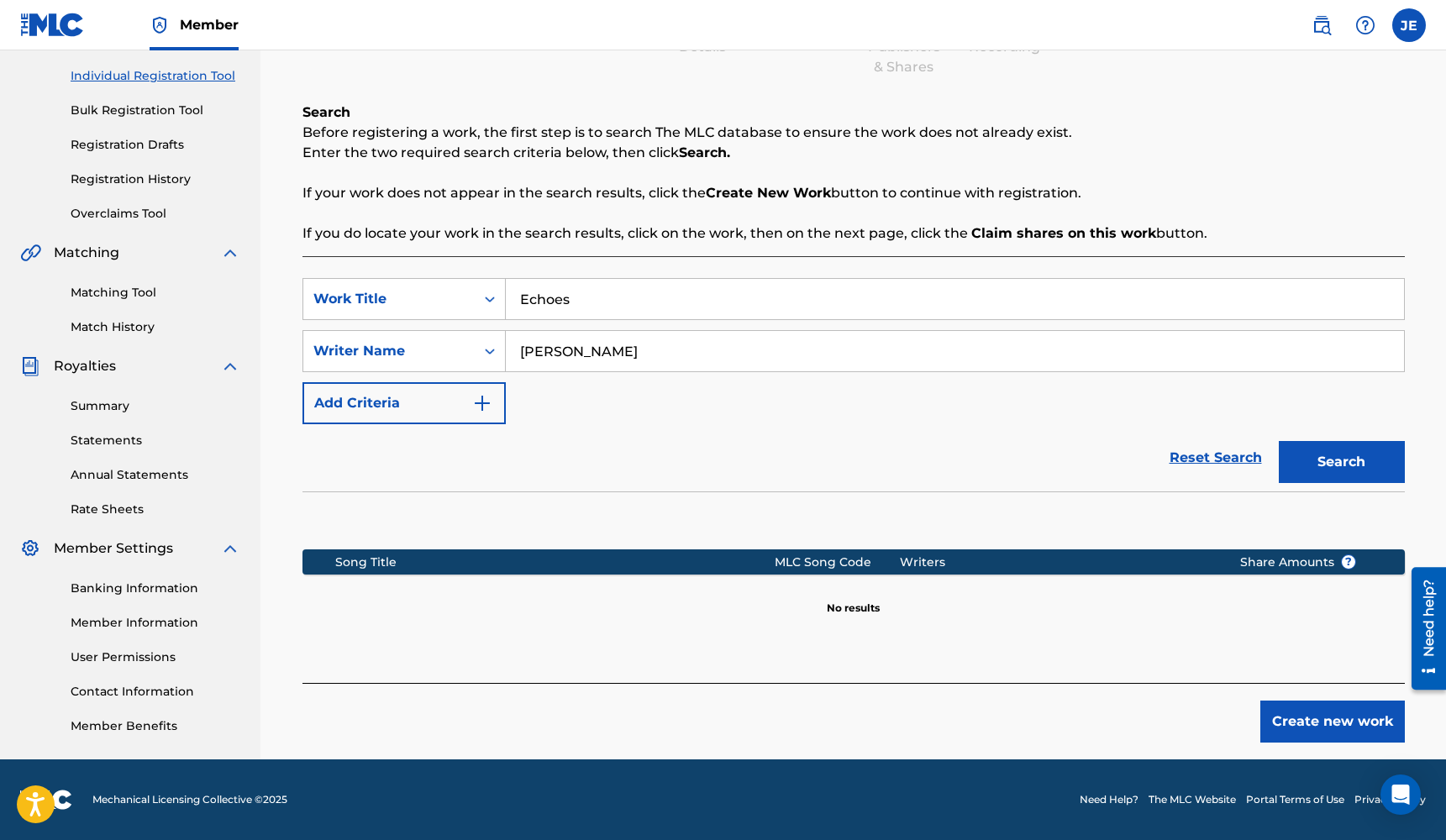 scroll, scrollTop: 206, scrollLeft: 0, axis: vertical 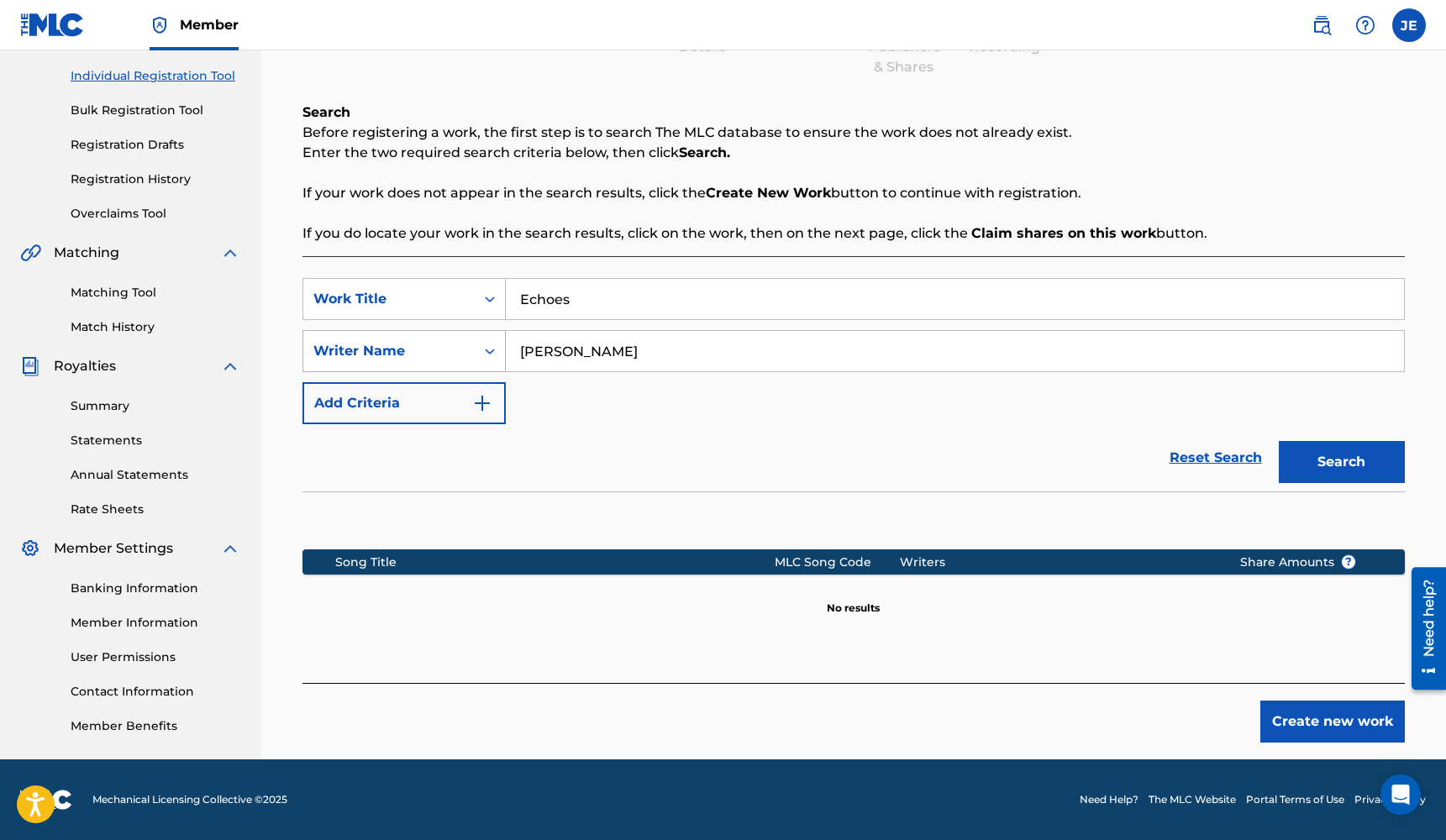 drag, startPoint x: 684, startPoint y: 349, endPoint x: 468, endPoint y: 349, distance: 216 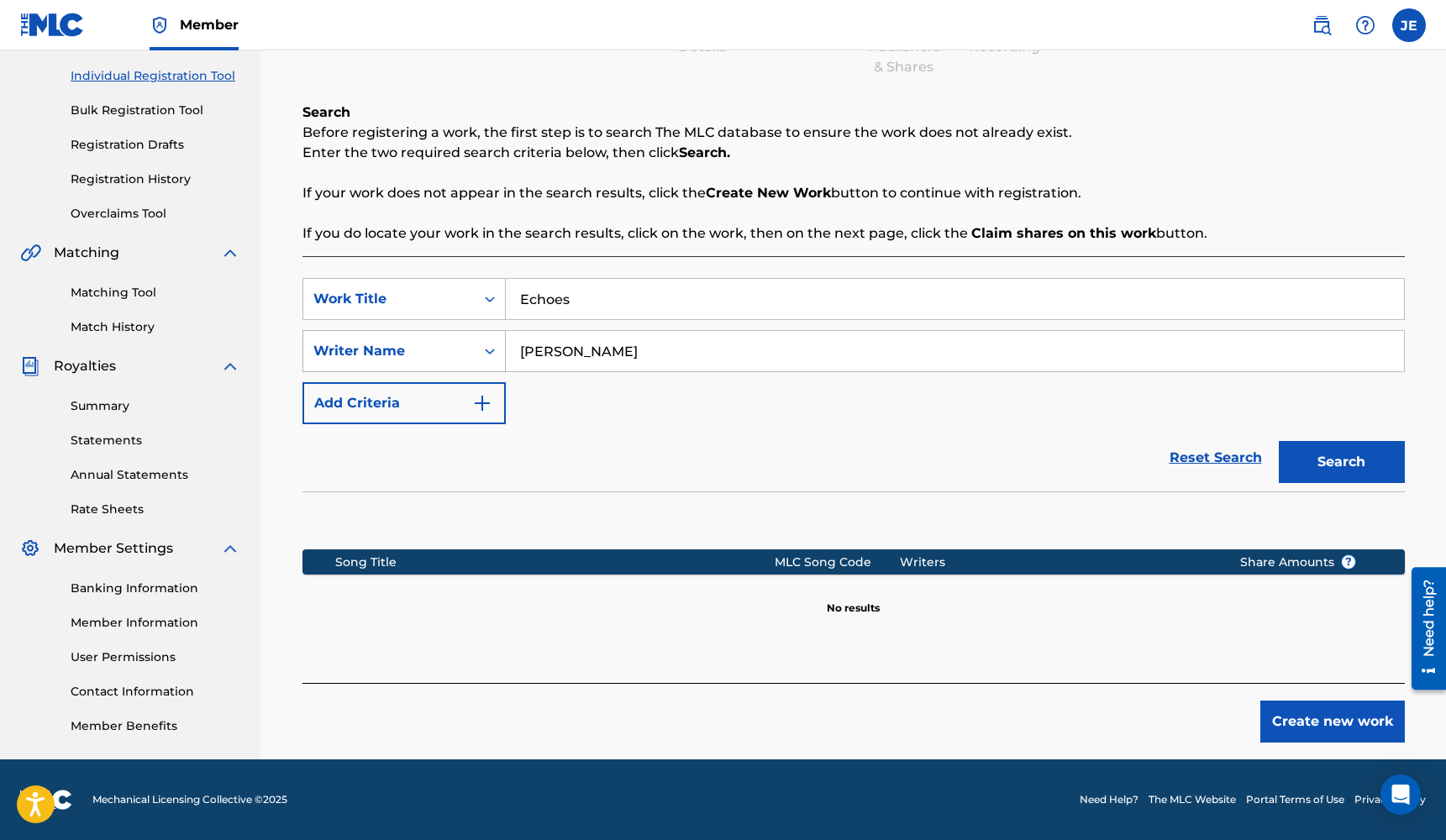type on "[PERSON_NAME]" 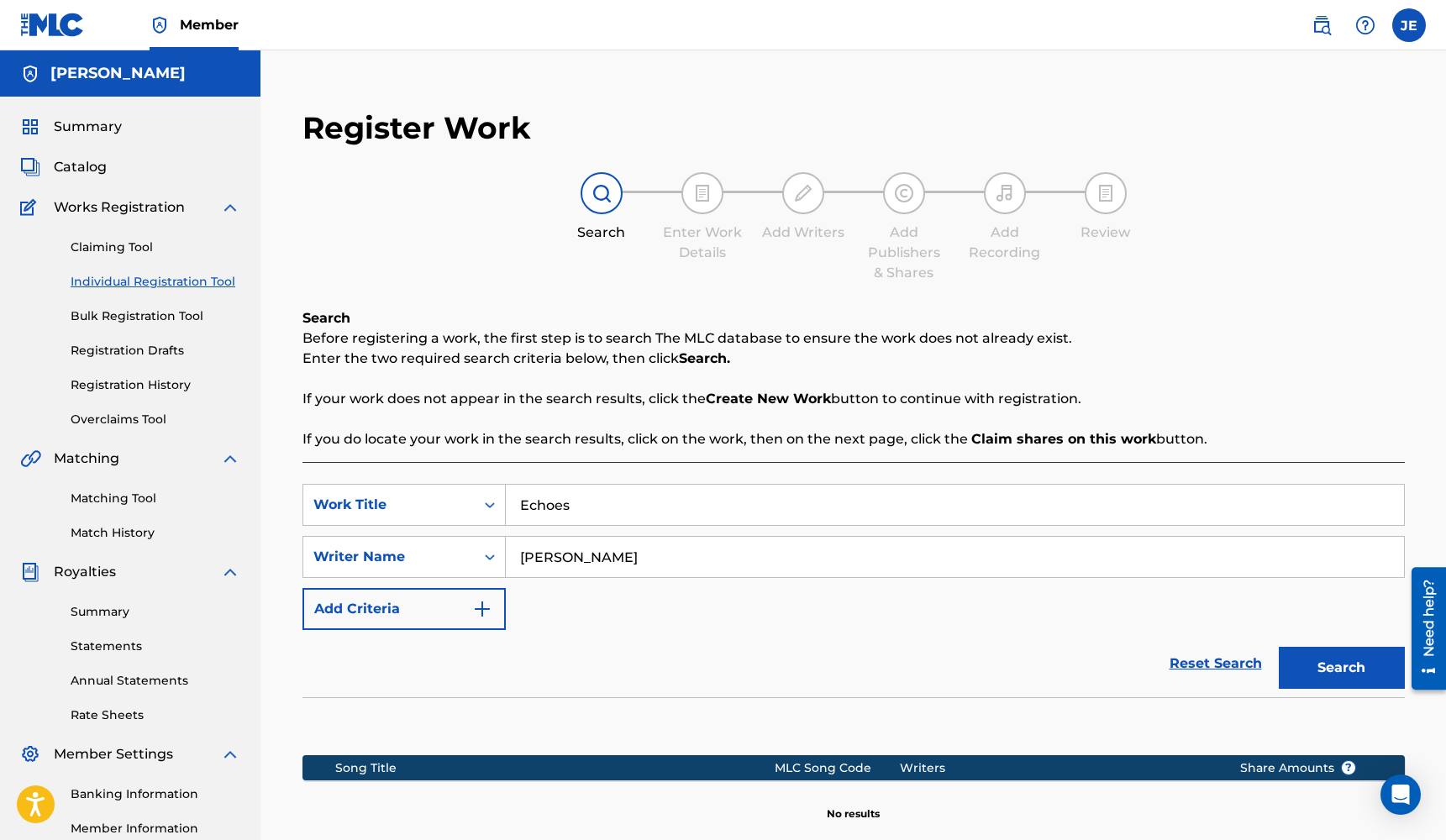 scroll, scrollTop: 0, scrollLeft: 0, axis: both 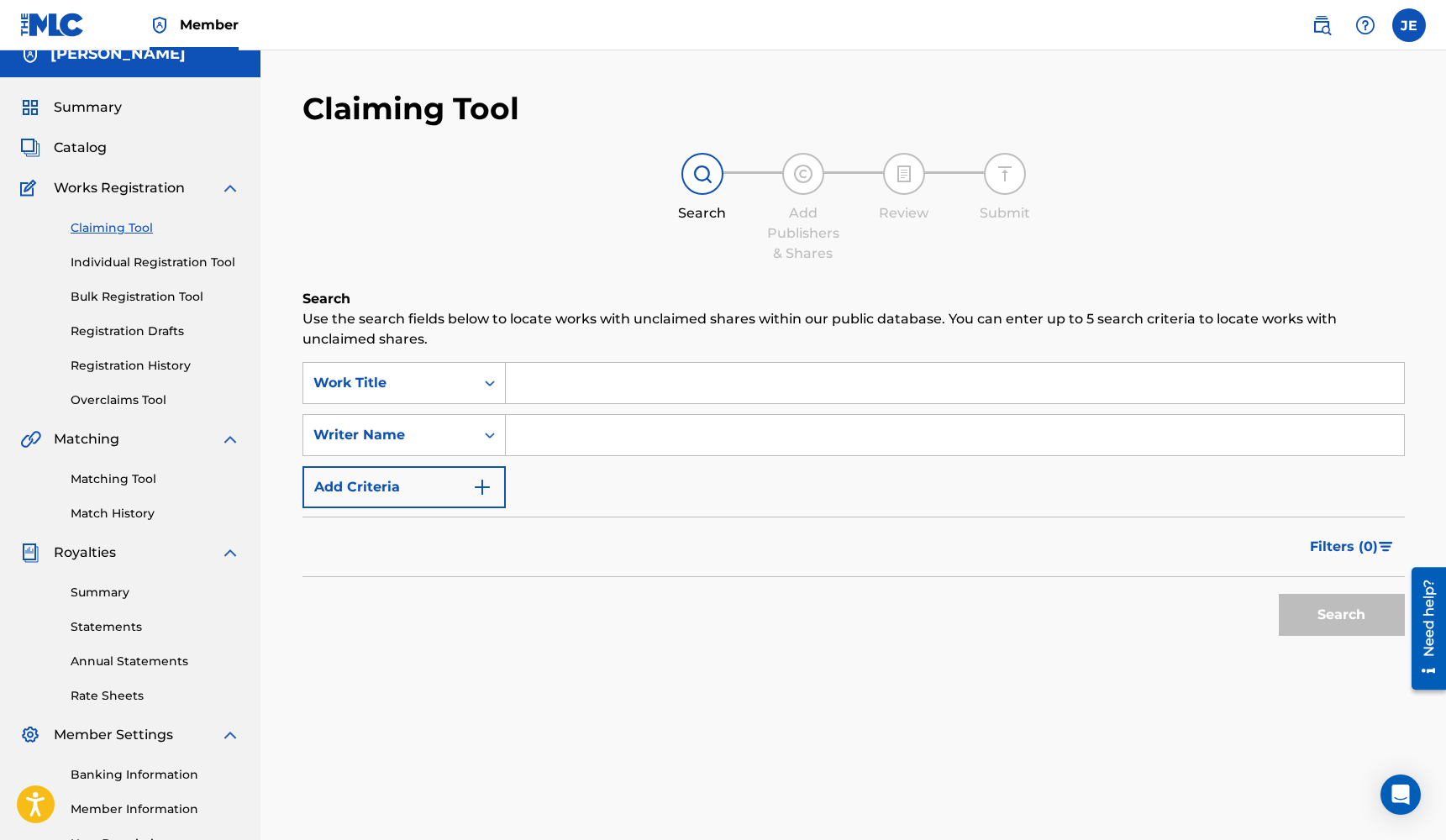 click at bounding box center [954, 383] 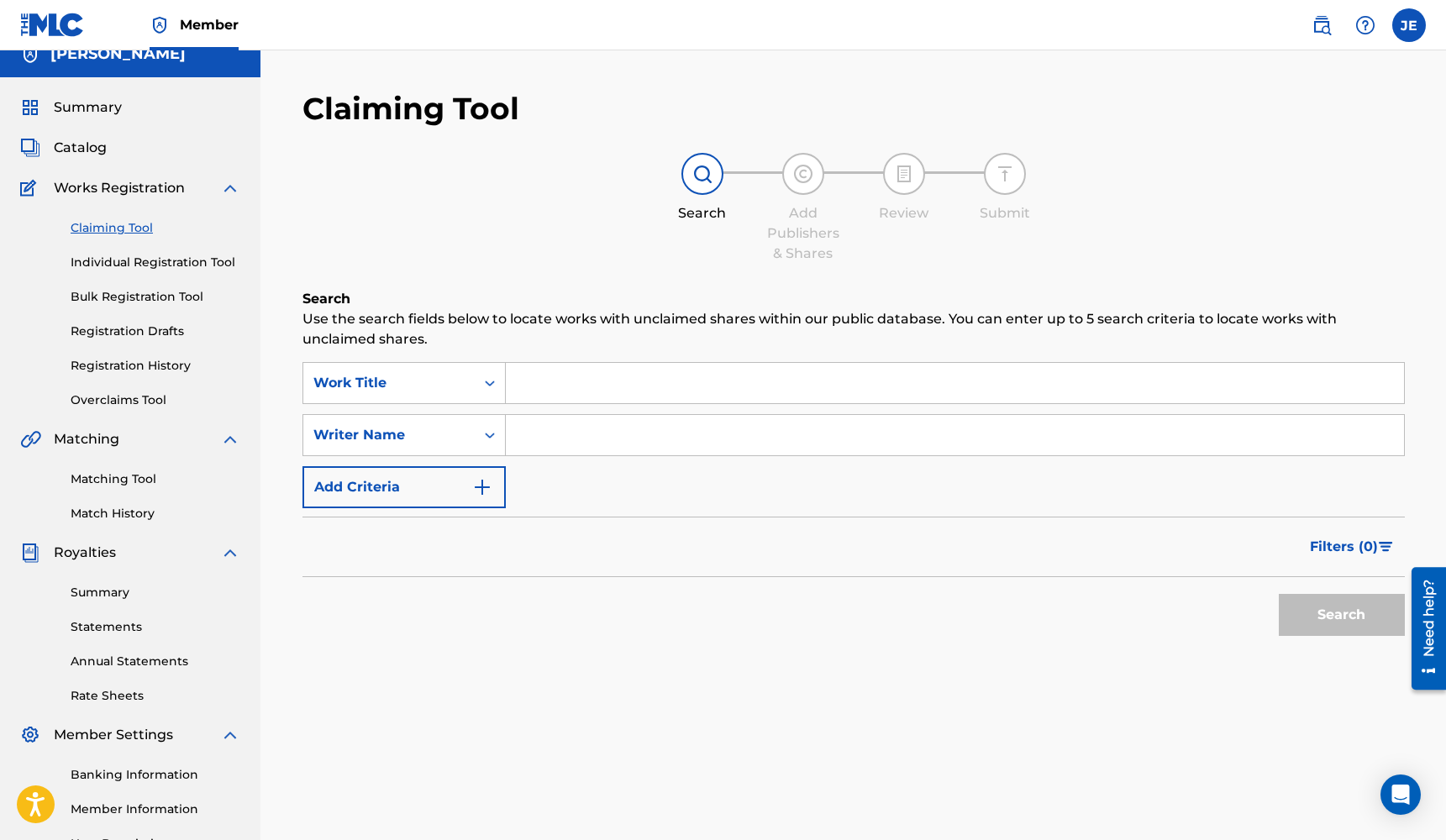 click at bounding box center [954, 383] 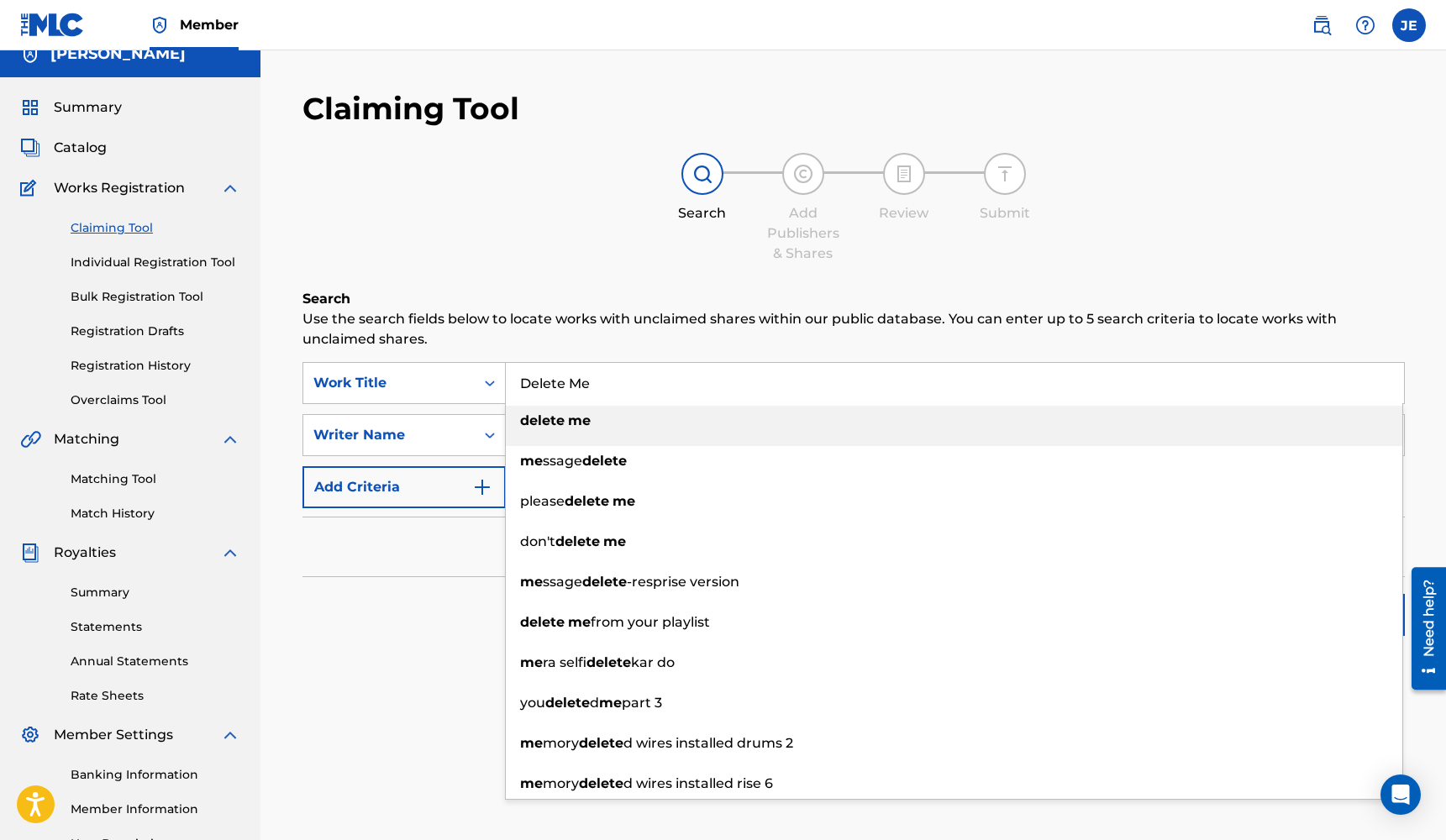 type on "Delete Me" 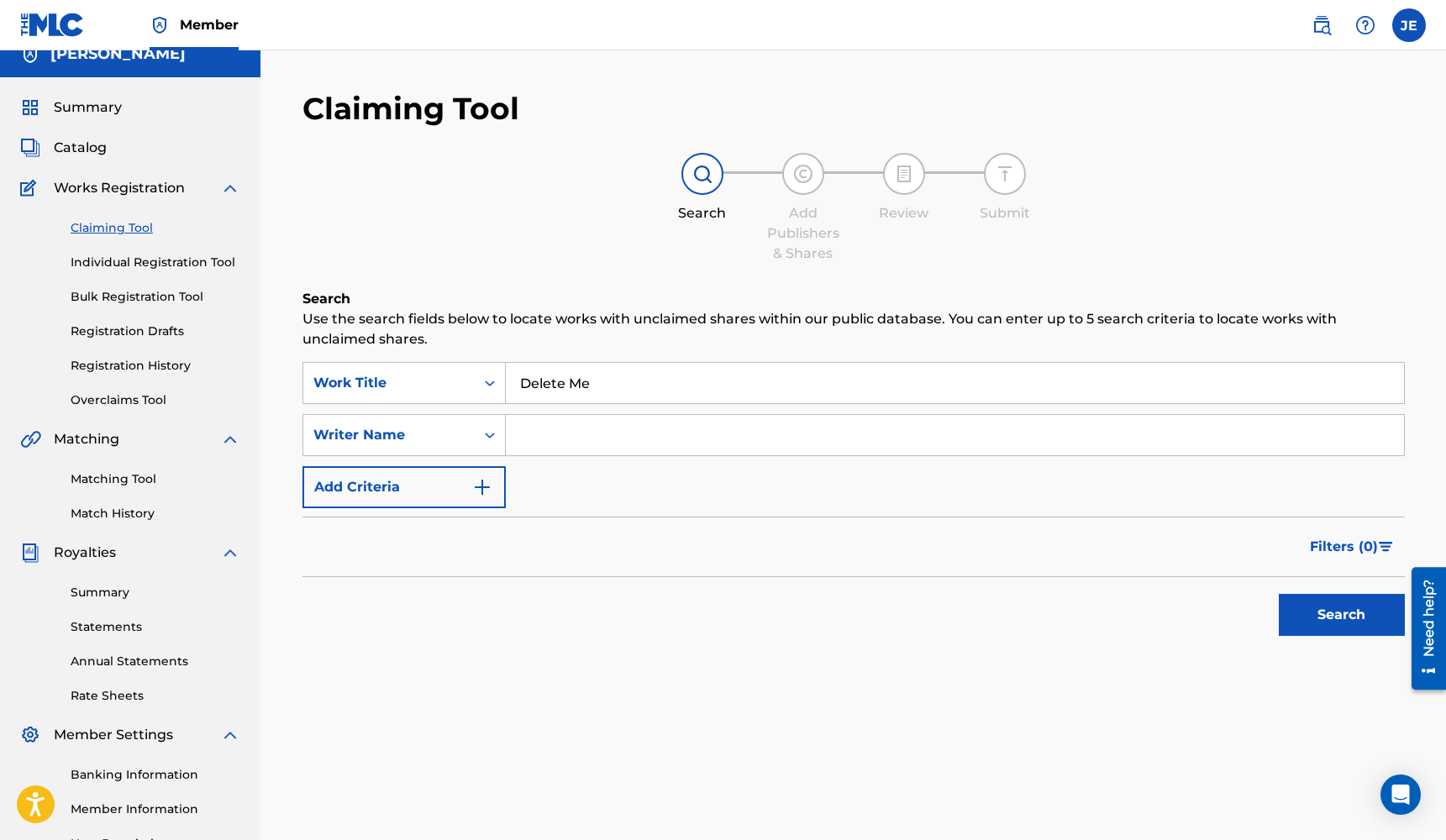 click at bounding box center [954, 435] 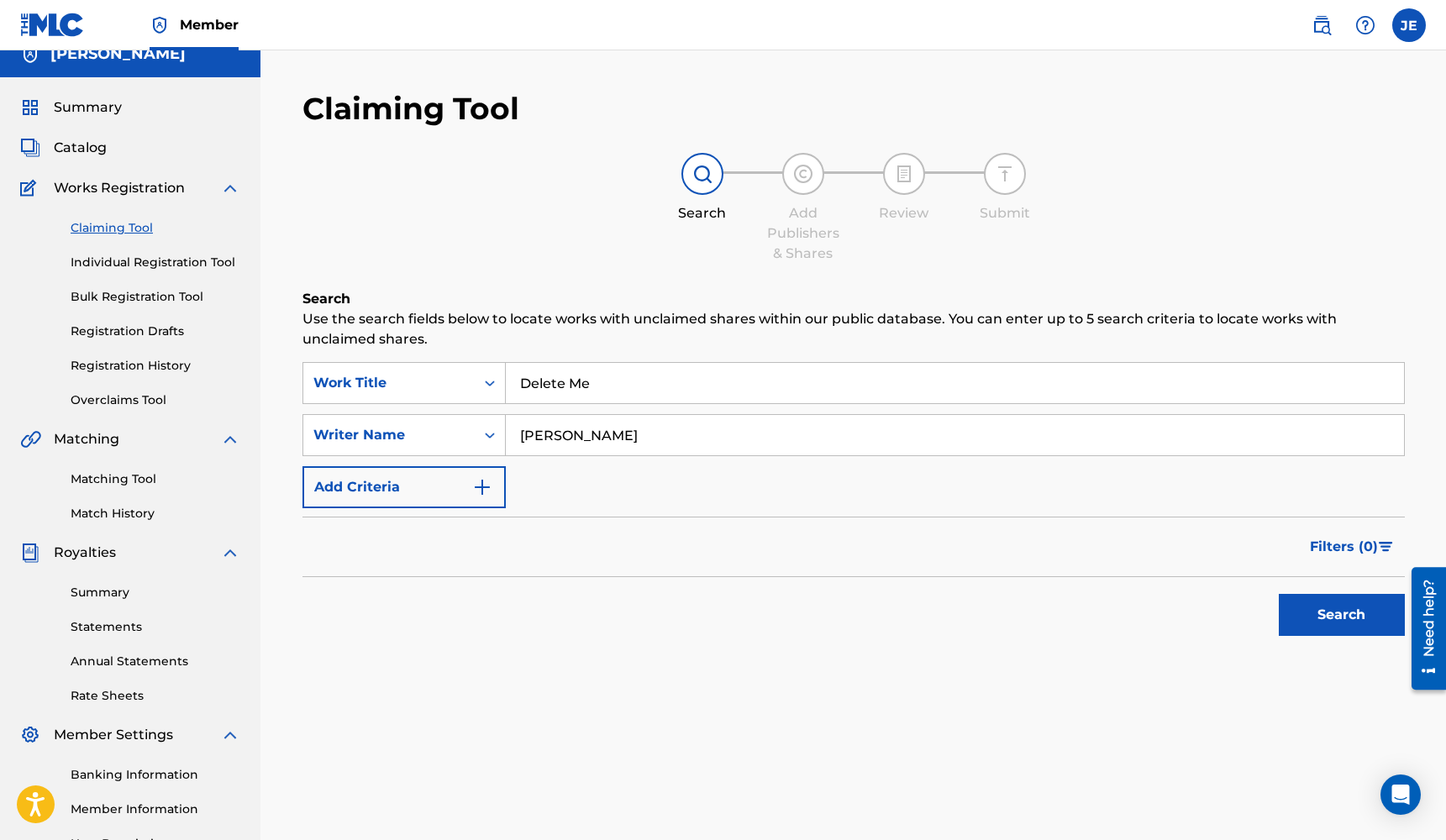 type on "[PERSON_NAME]" 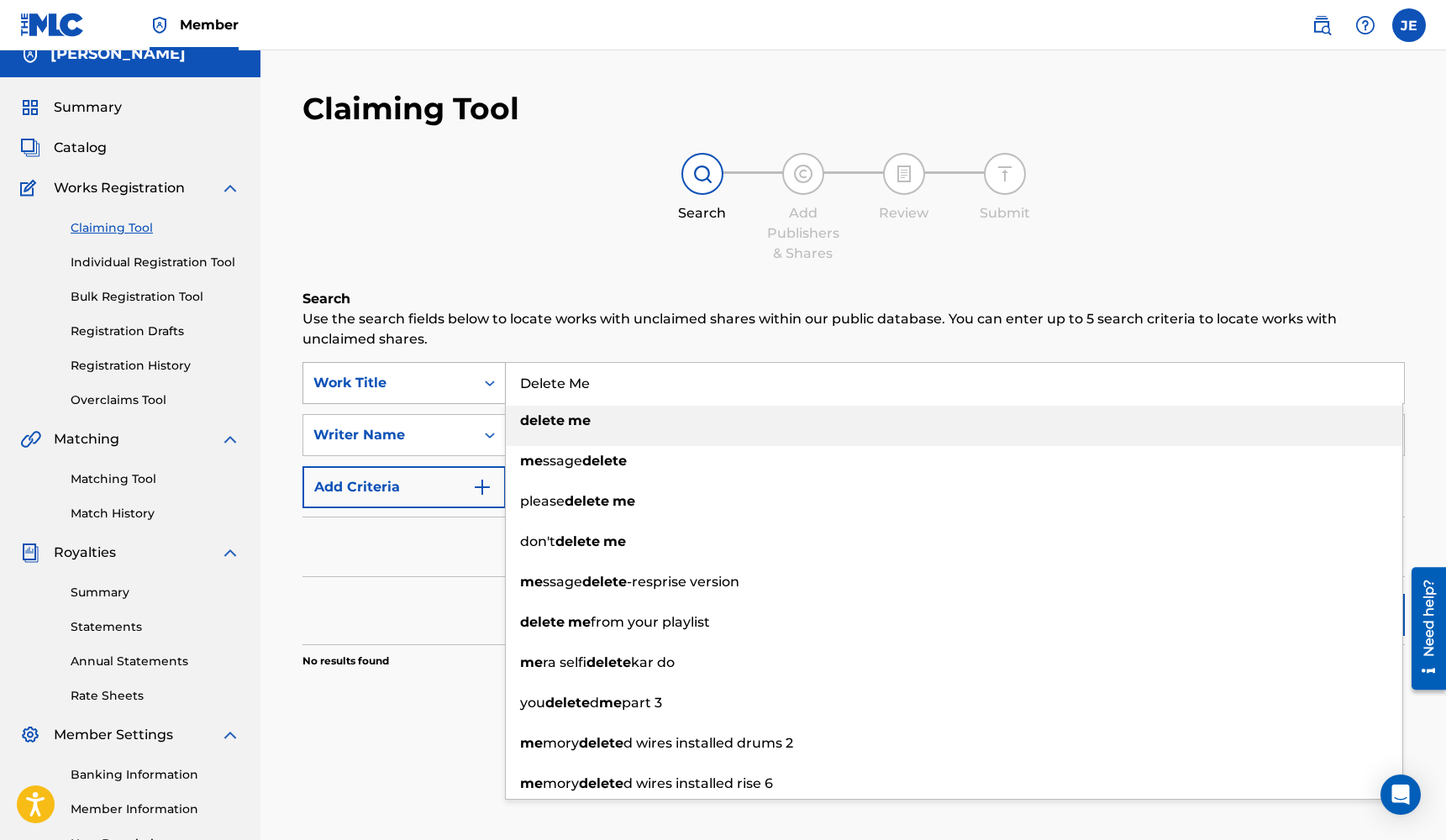 drag, startPoint x: 660, startPoint y: 383, endPoint x: 460, endPoint y: 370, distance: 200.42205 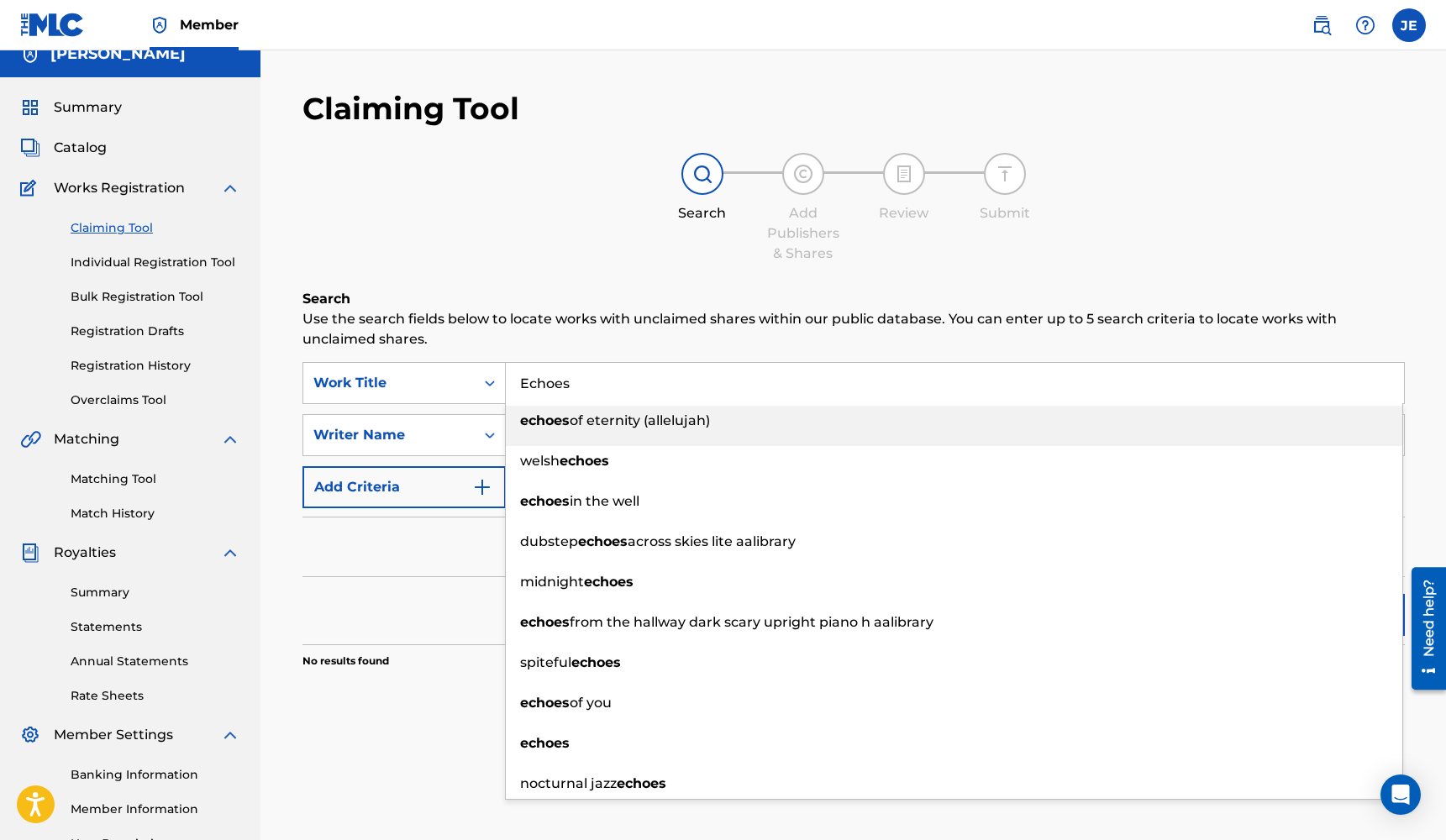 type on "Echoes" 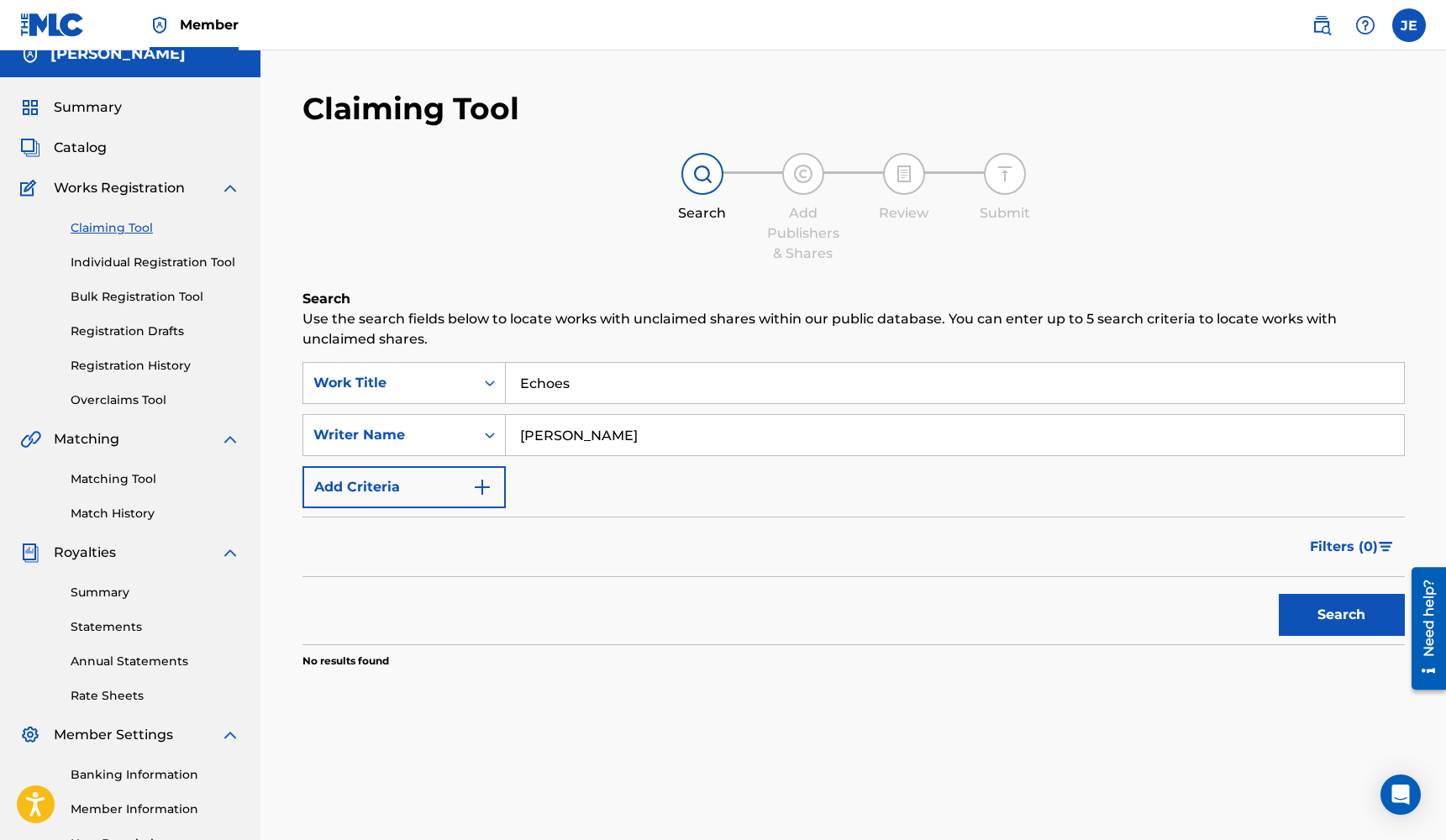 click on "Filters ( 0 )" at bounding box center [854, 547] 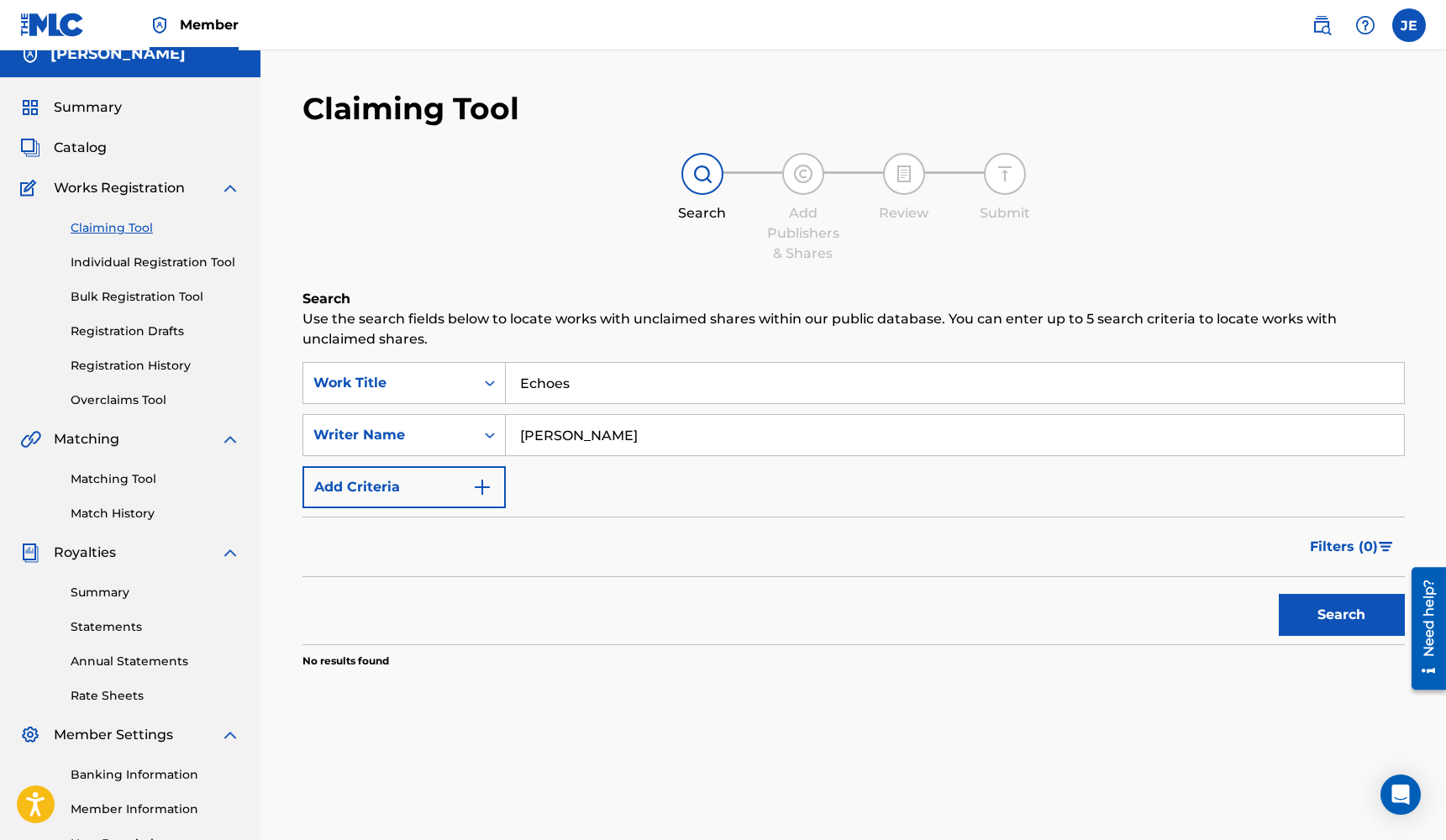 drag, startPoint x: 908, startPoint y: 428, endPoint x: 697, endPoint y: 386, distance: 215.1395 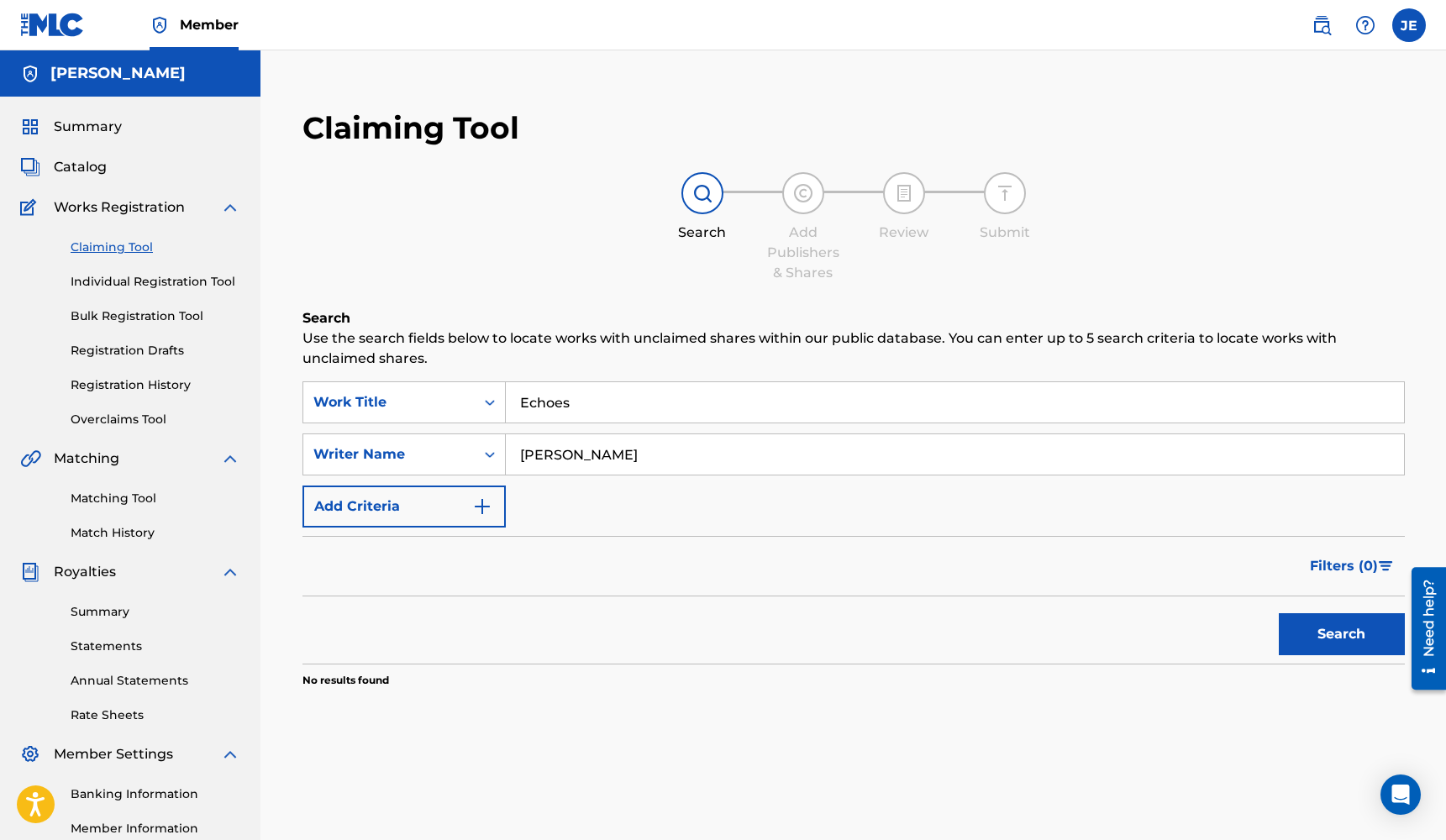 scroll, scrollTop: 0, scrollLeft: 0, axis: both 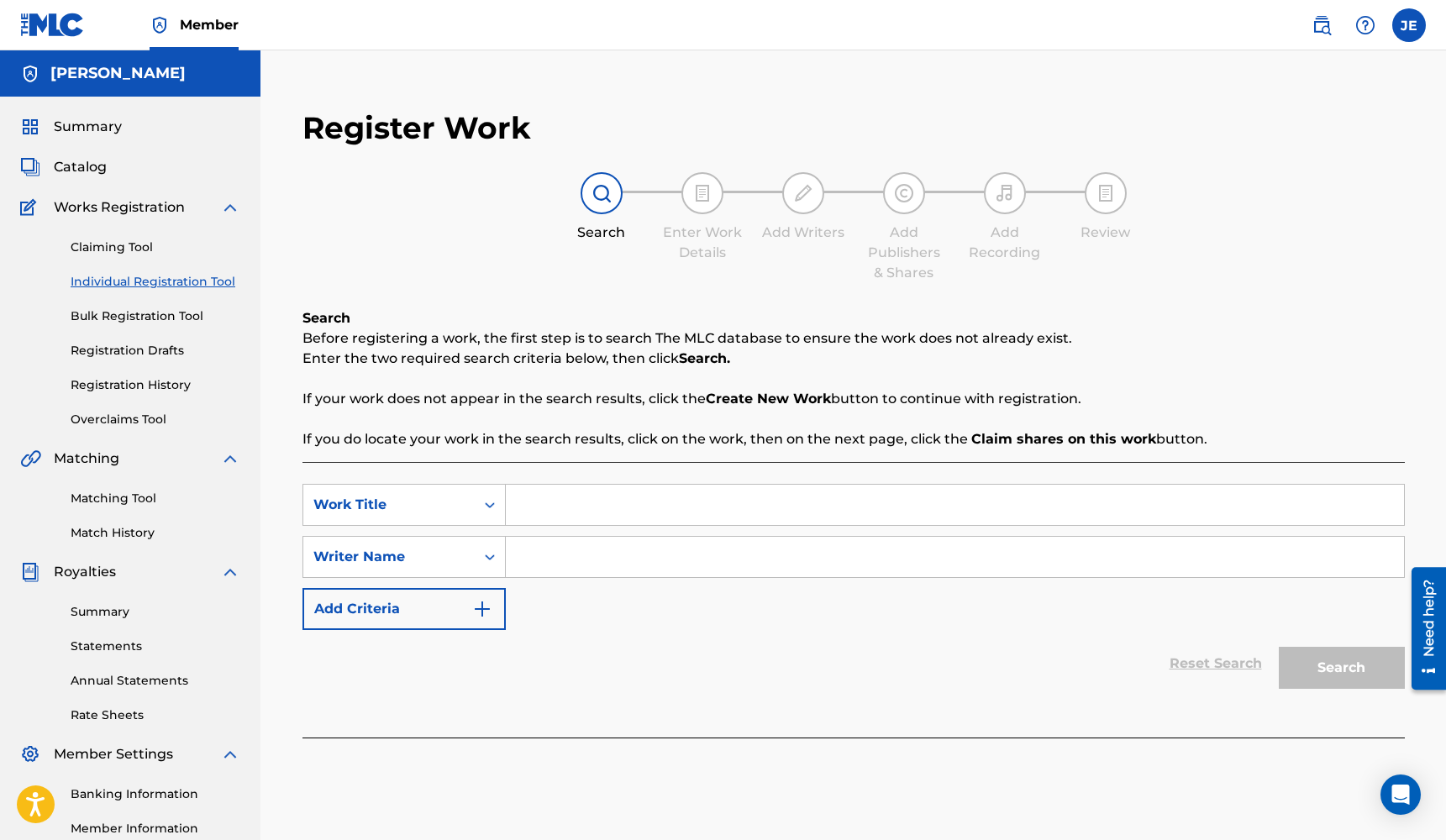click on "SearchWithCriteriaad8b3c8d-3880-42f2-87a9-07bff7c77d0a Work Title SearchWithCriteria59b92213-4a9c-4a85-bbab-10a4857cb641 Writer Name Add Criteria Reset Search Search" at bounding box center [854, 600] 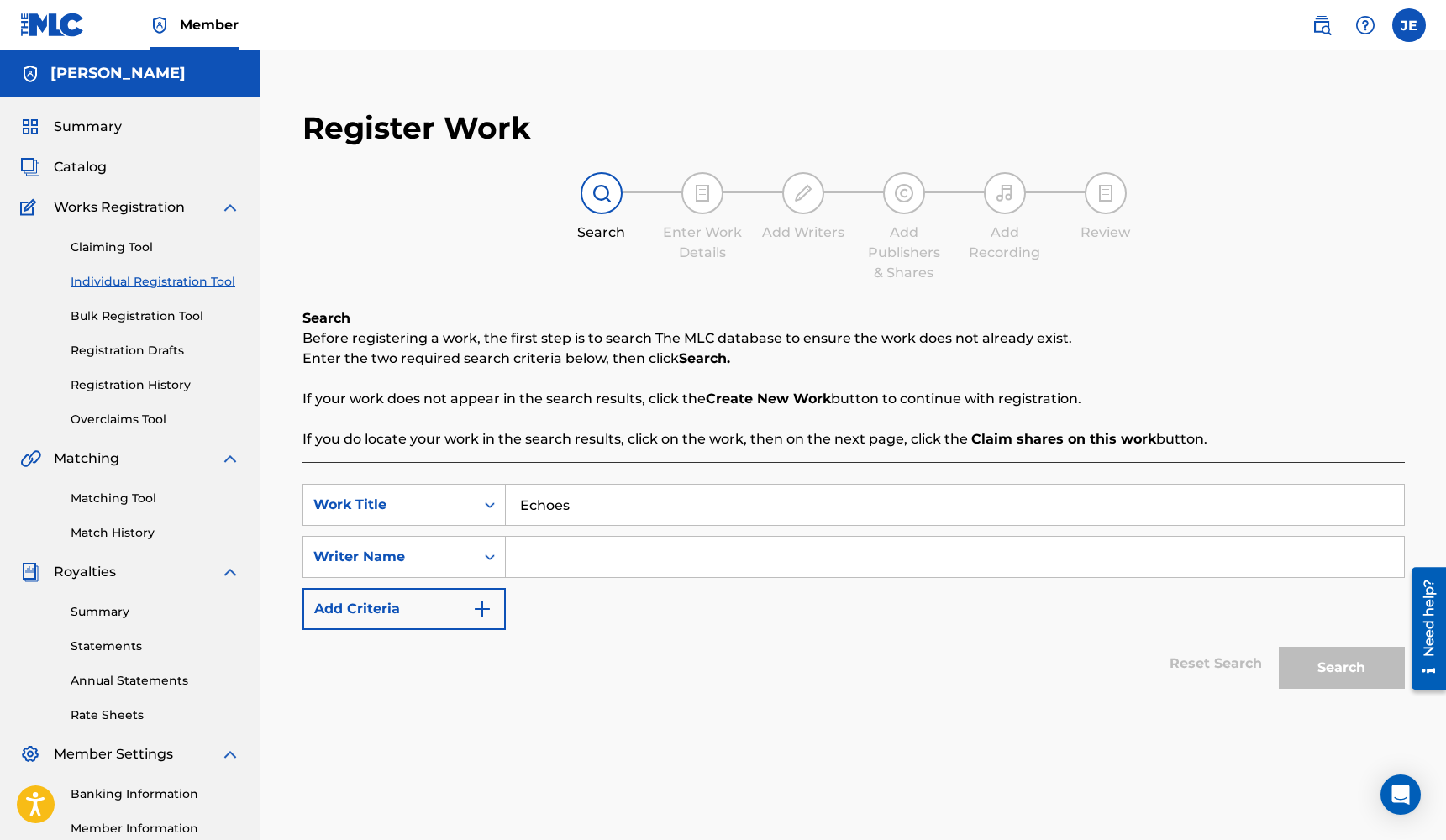 type on "Echoes" 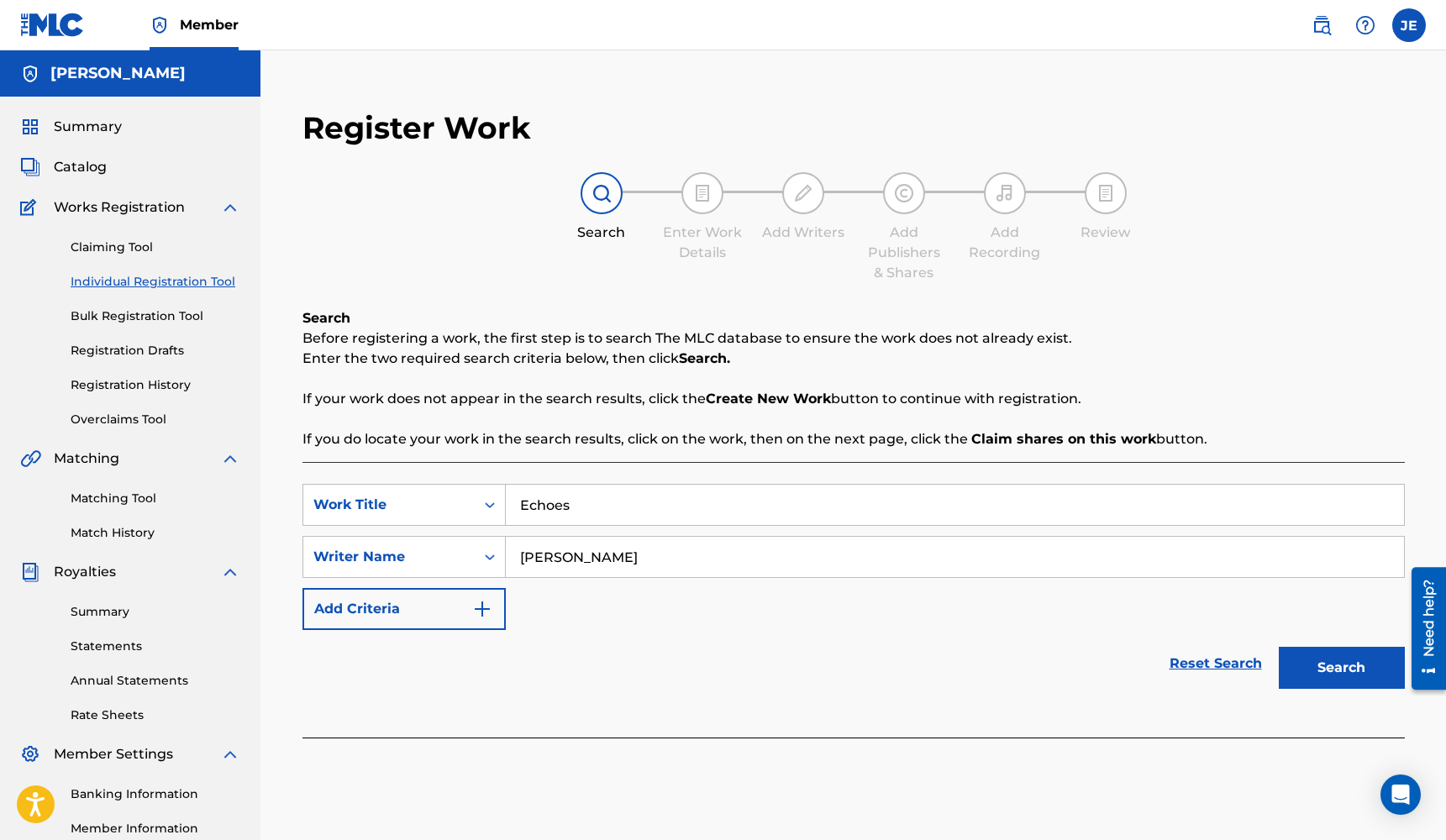 type on "[PERSON_NAME]" 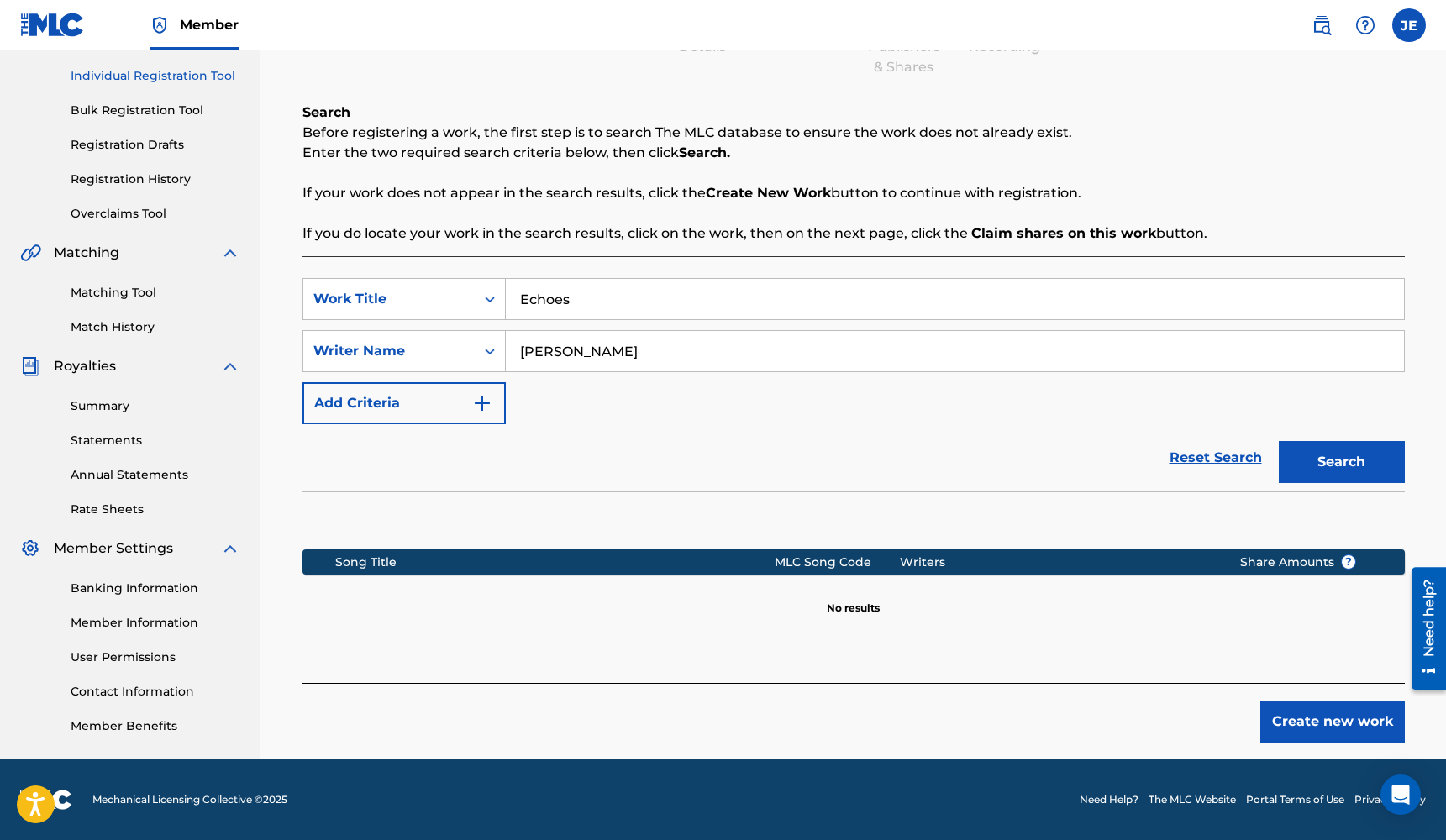 scroll, scrollTop: 206, scrollLeft: 0, axis: vertical 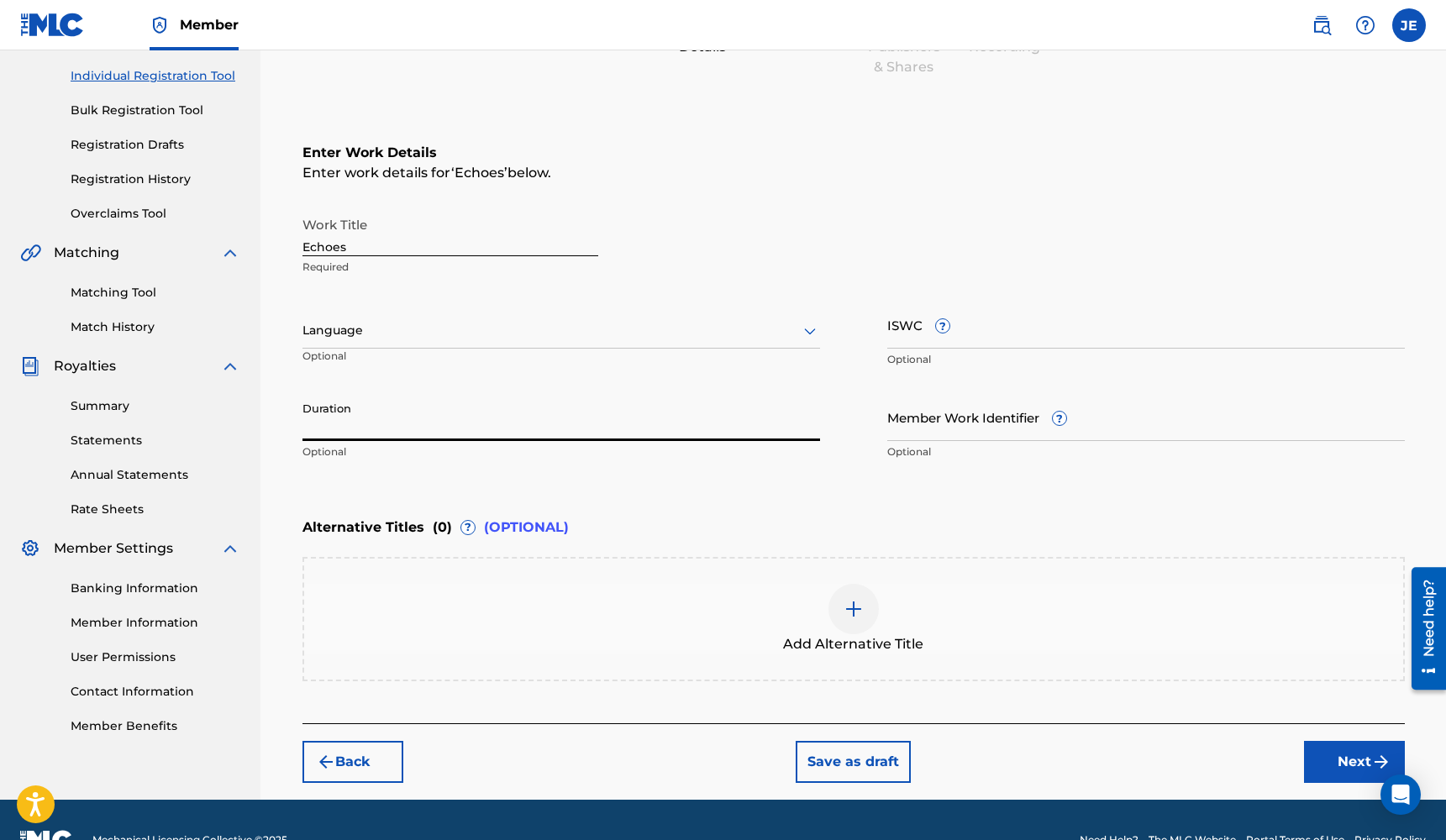click on "Duration" at bounding box center (561, 417) 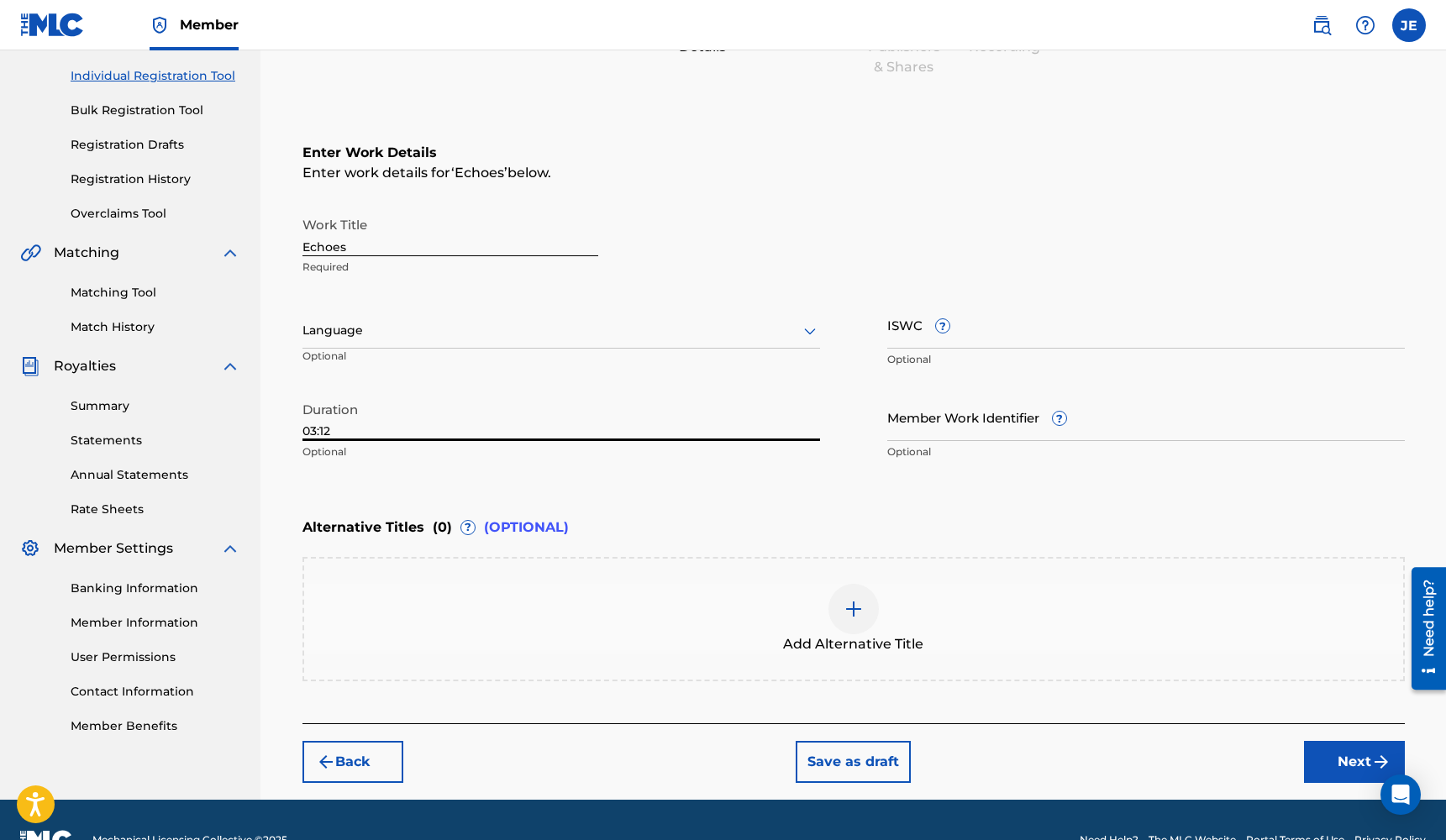 type on "03:12" 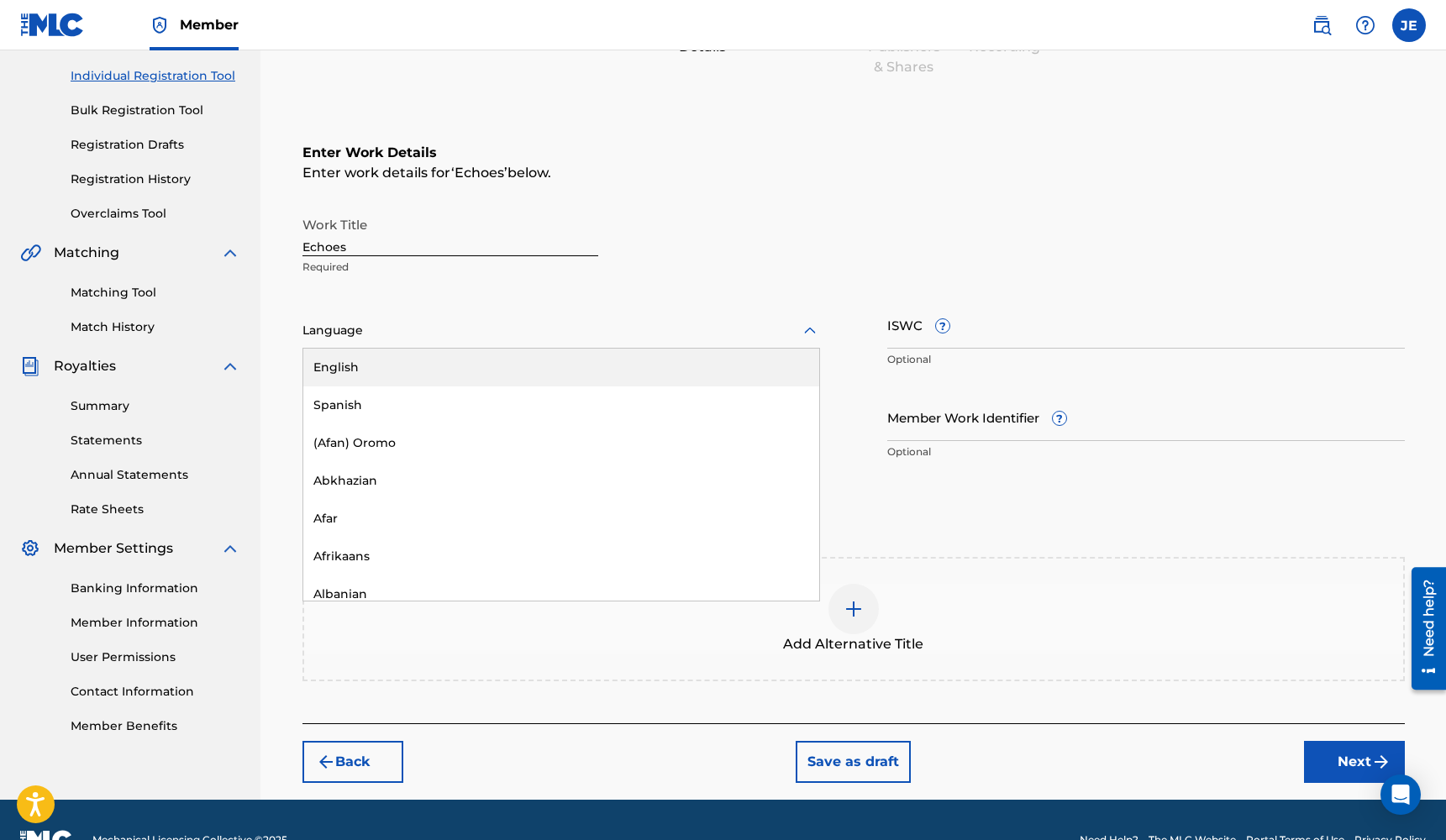 click on "English" at bounding box center [561, 367] 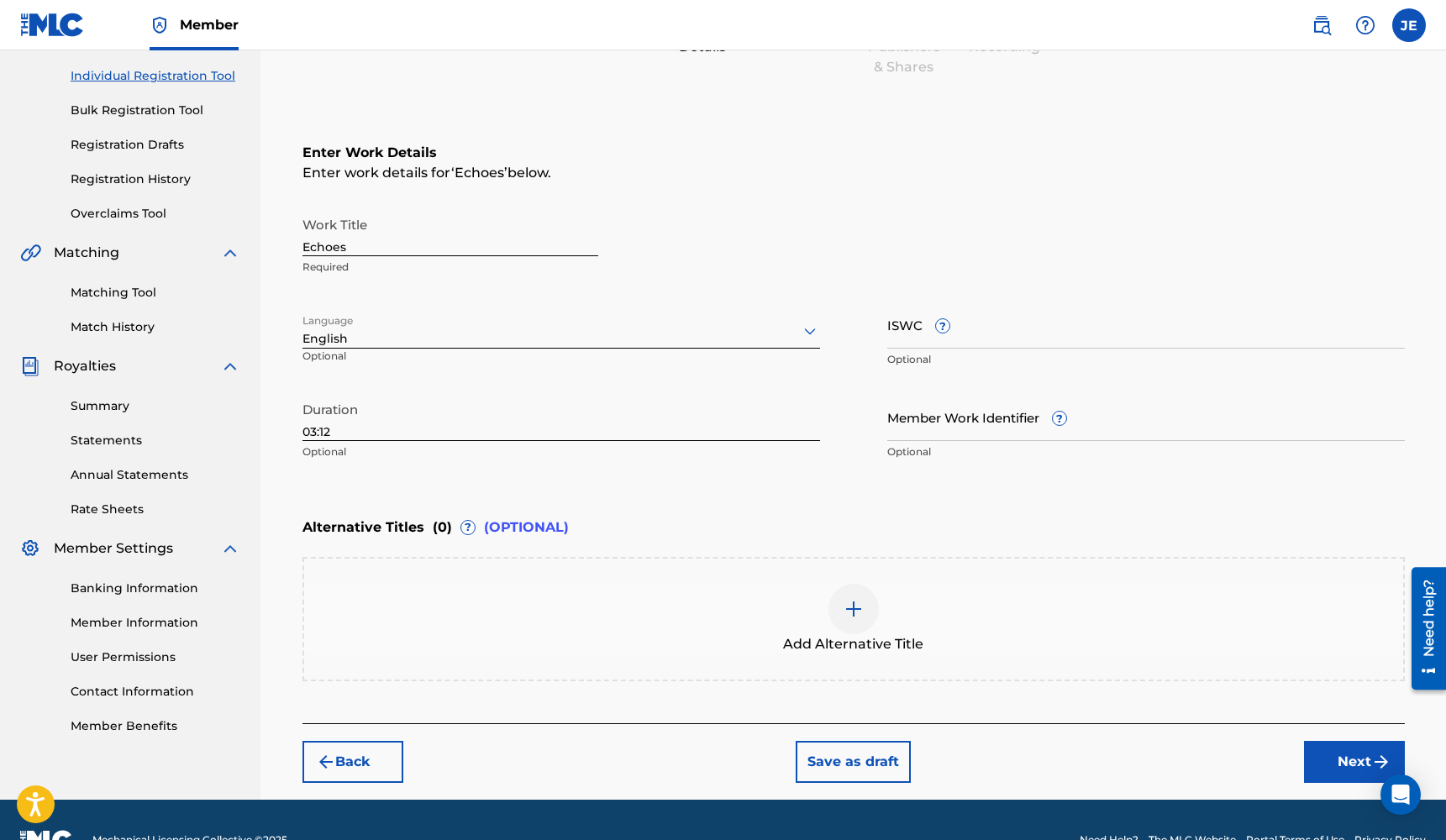 click on "Next" at bounding box center [1354, 762] 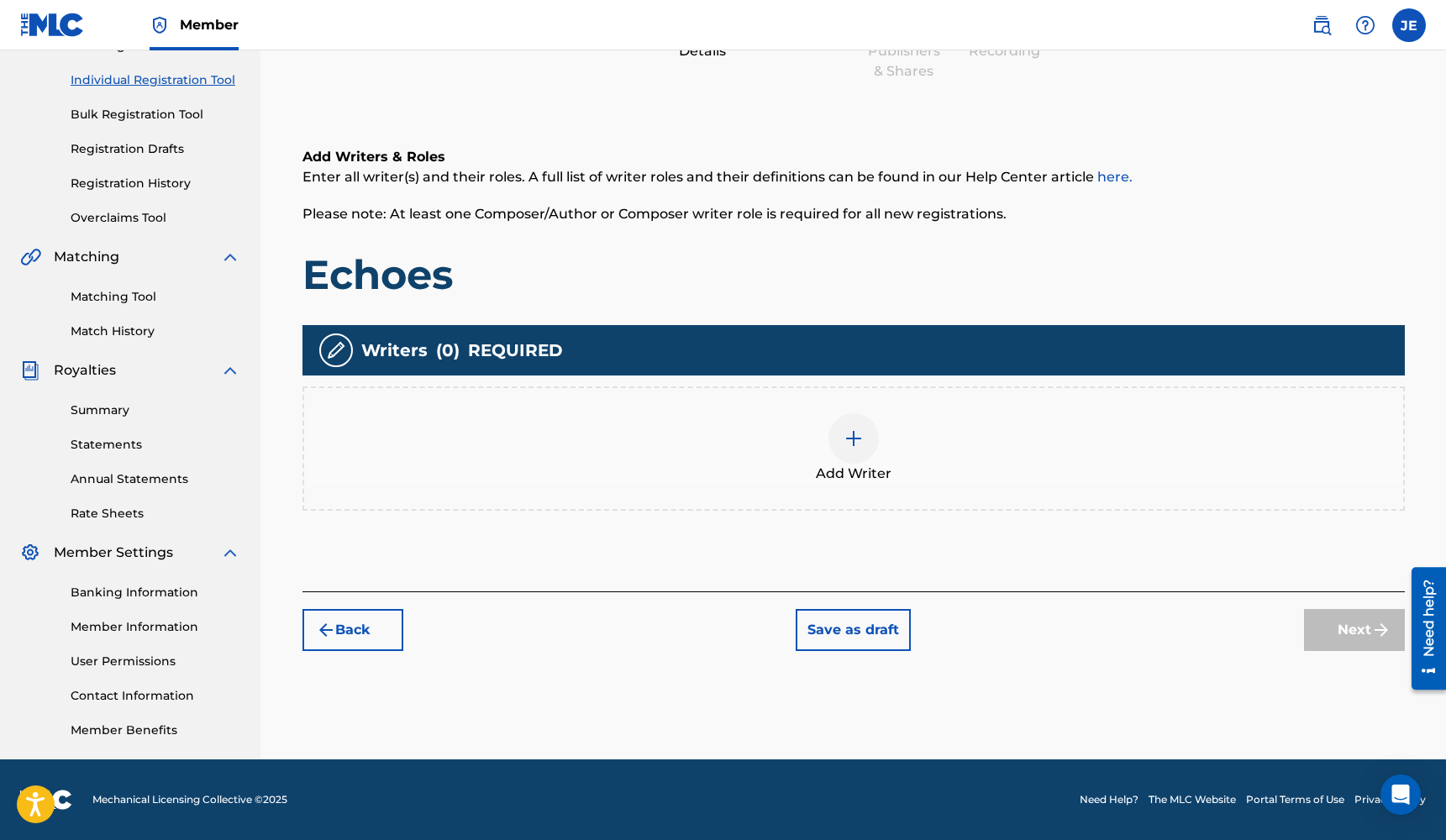 scroll, scrollTop: 202, scrollLeft: 0, axis: vertical 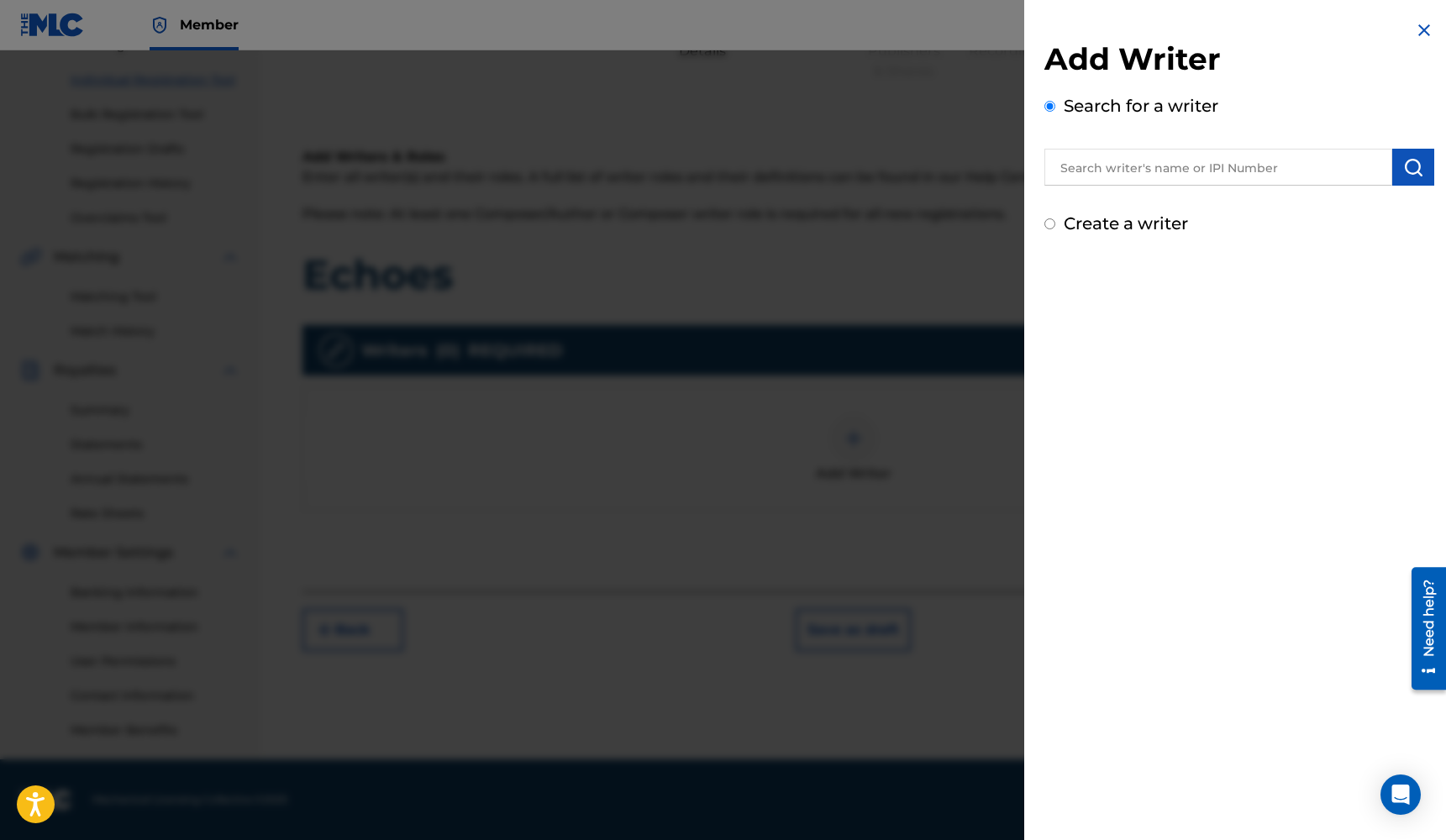 click at bounding box center (1218, 167) 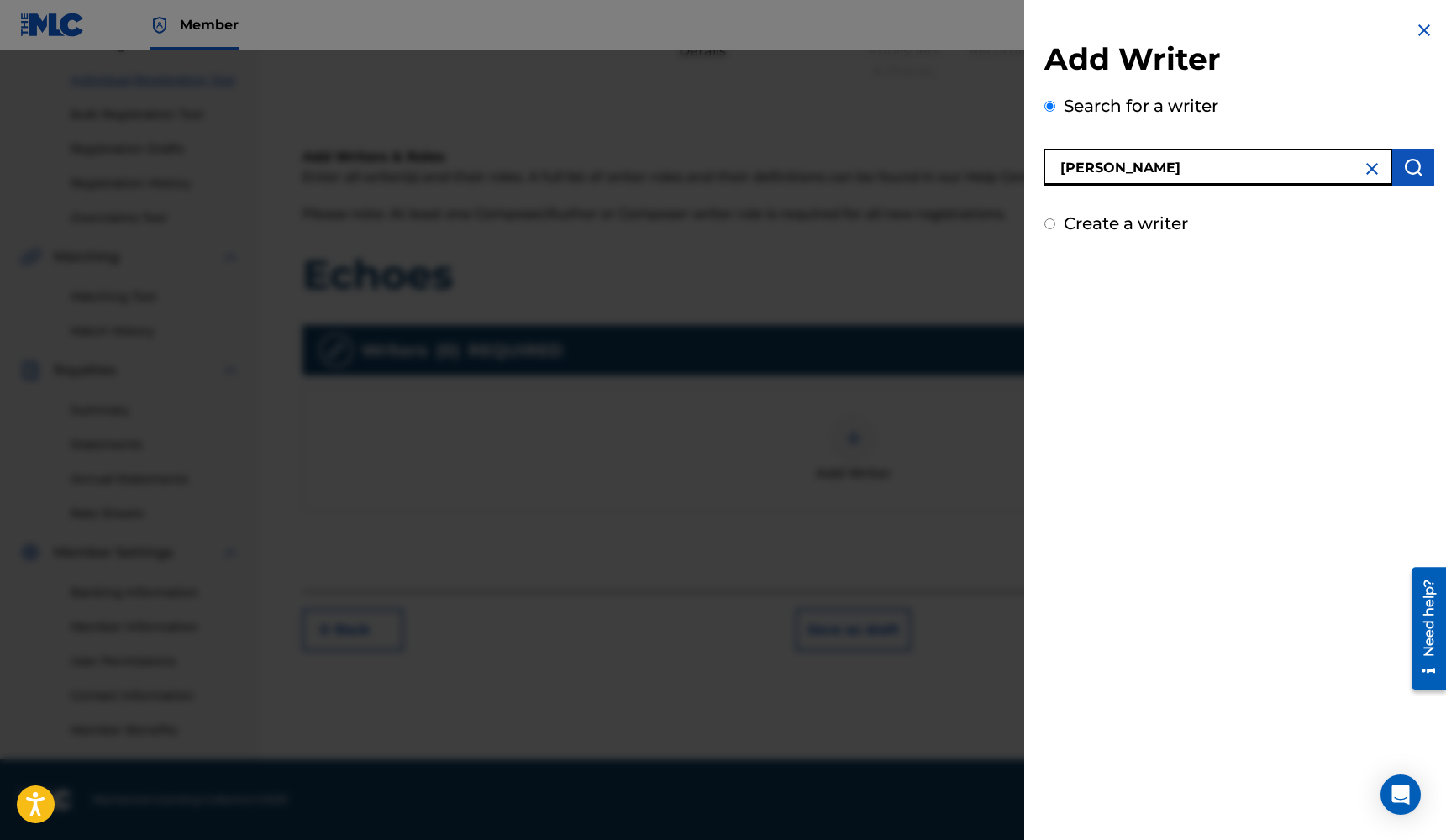 type on "[PERSON_NAME]" 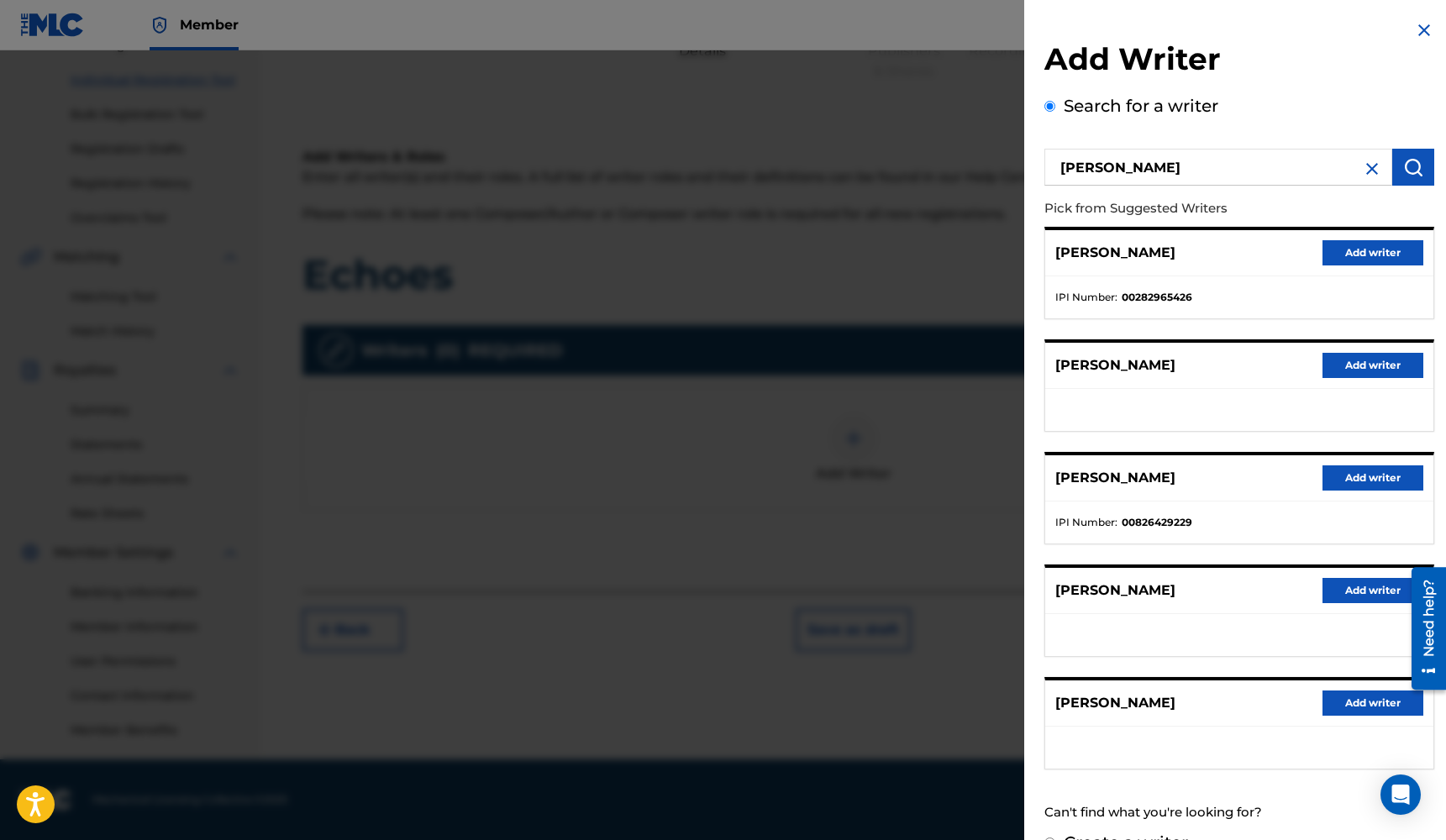 click on "Add writer" at bounding box center (1373, 478) 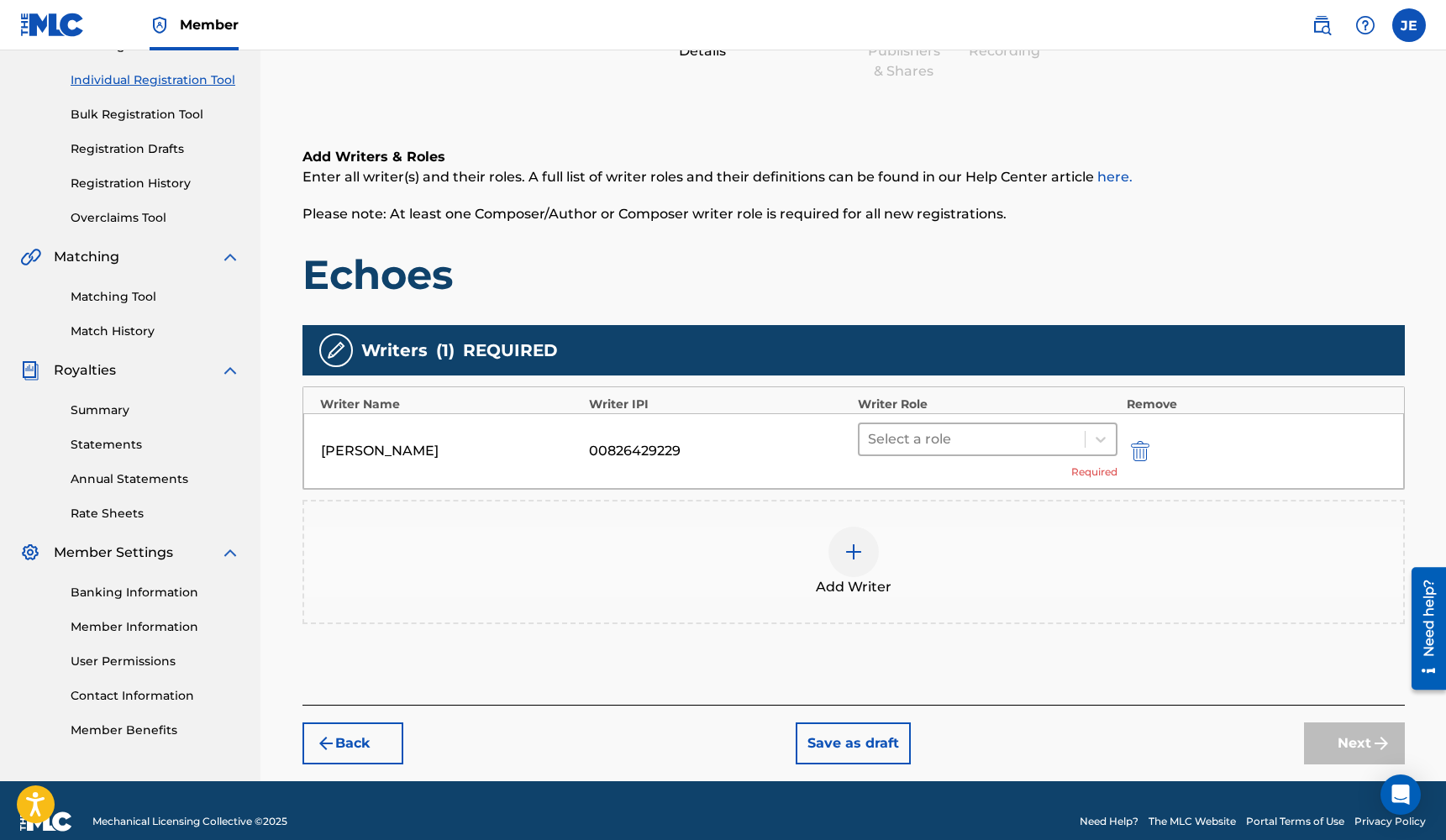click at bounding box center [972, 439] 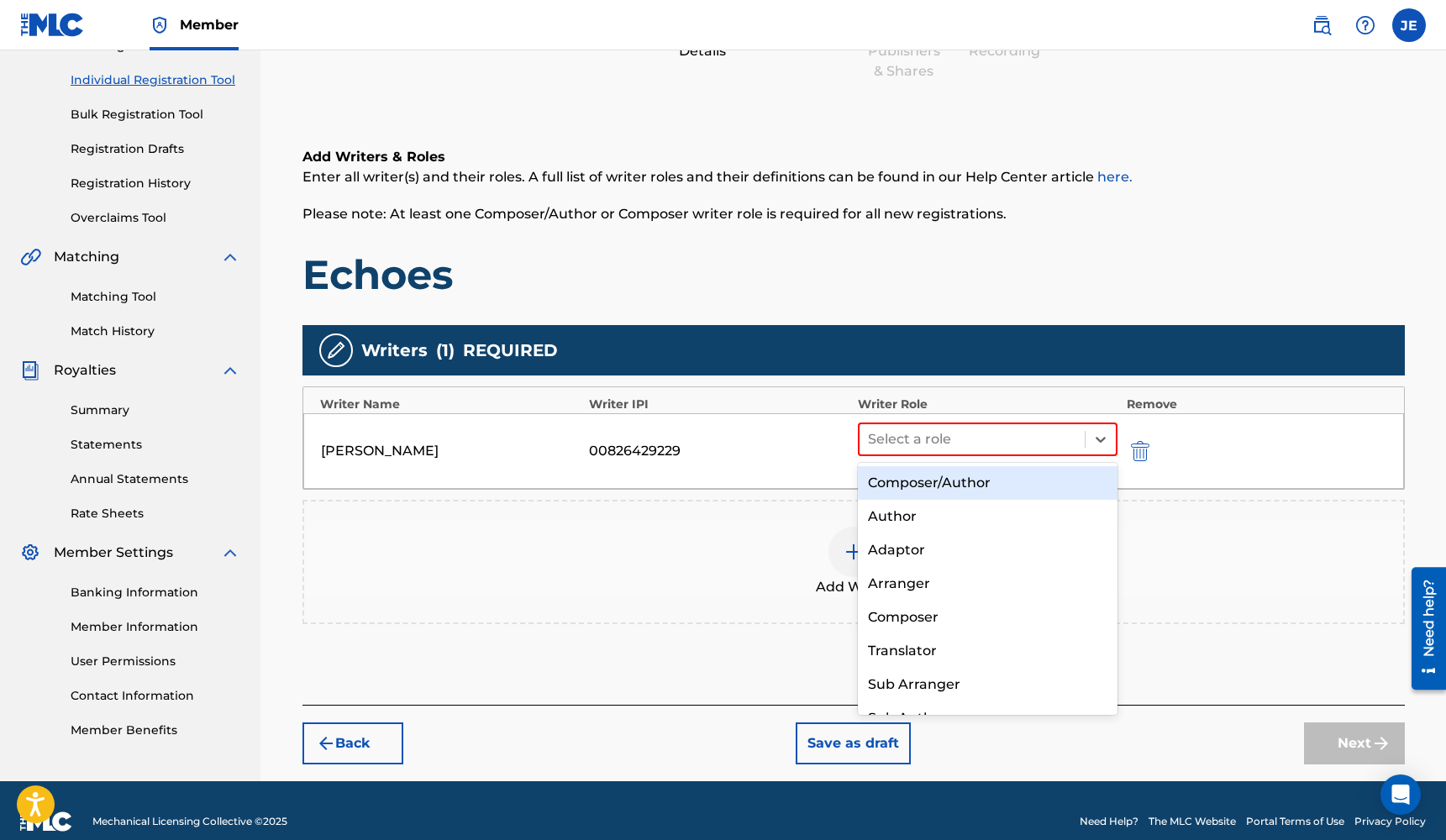 click on "Composer/Author" at bounding box center (988, 483) 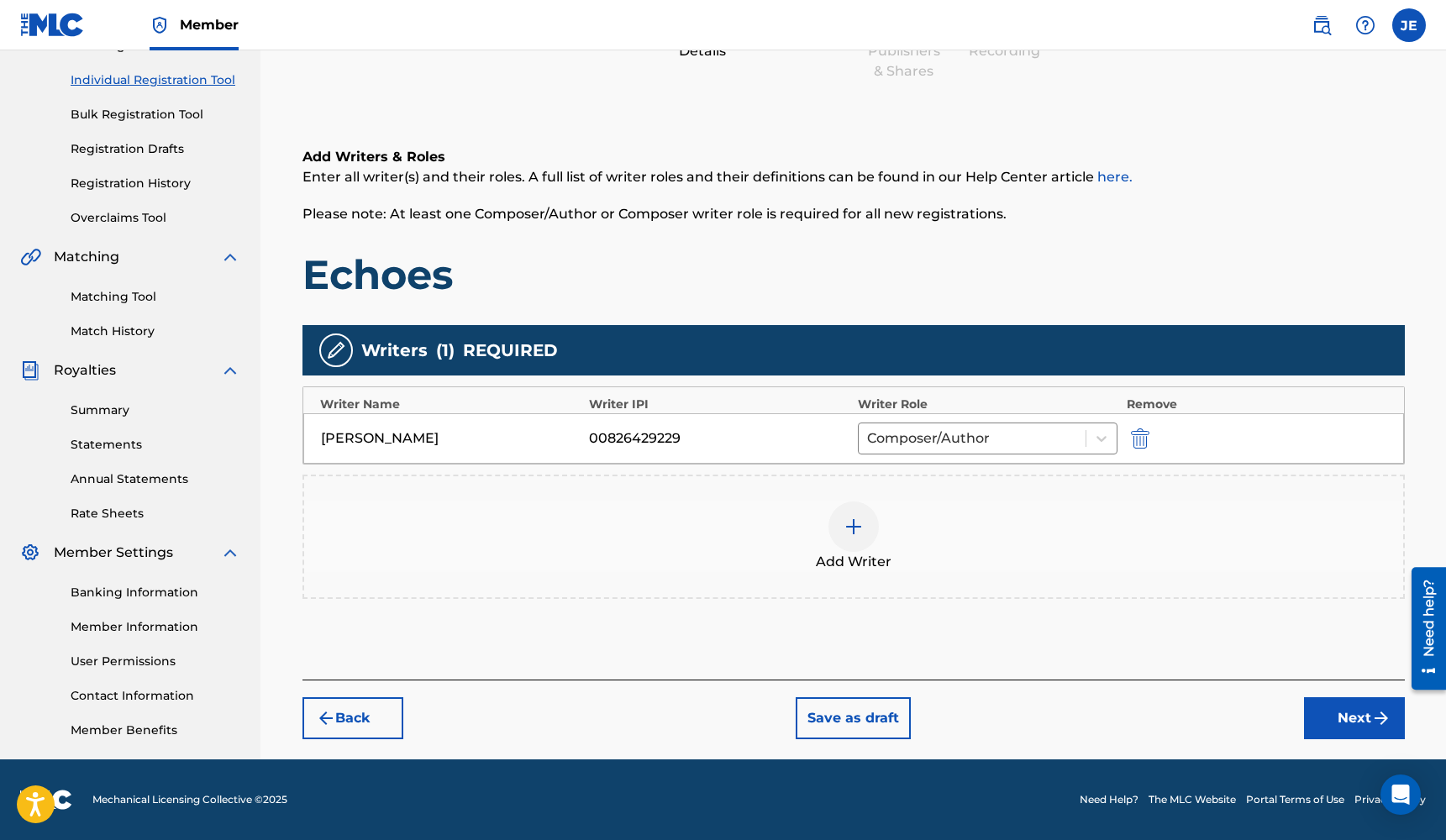 click on "Next" at bounding box center (1354, 718) 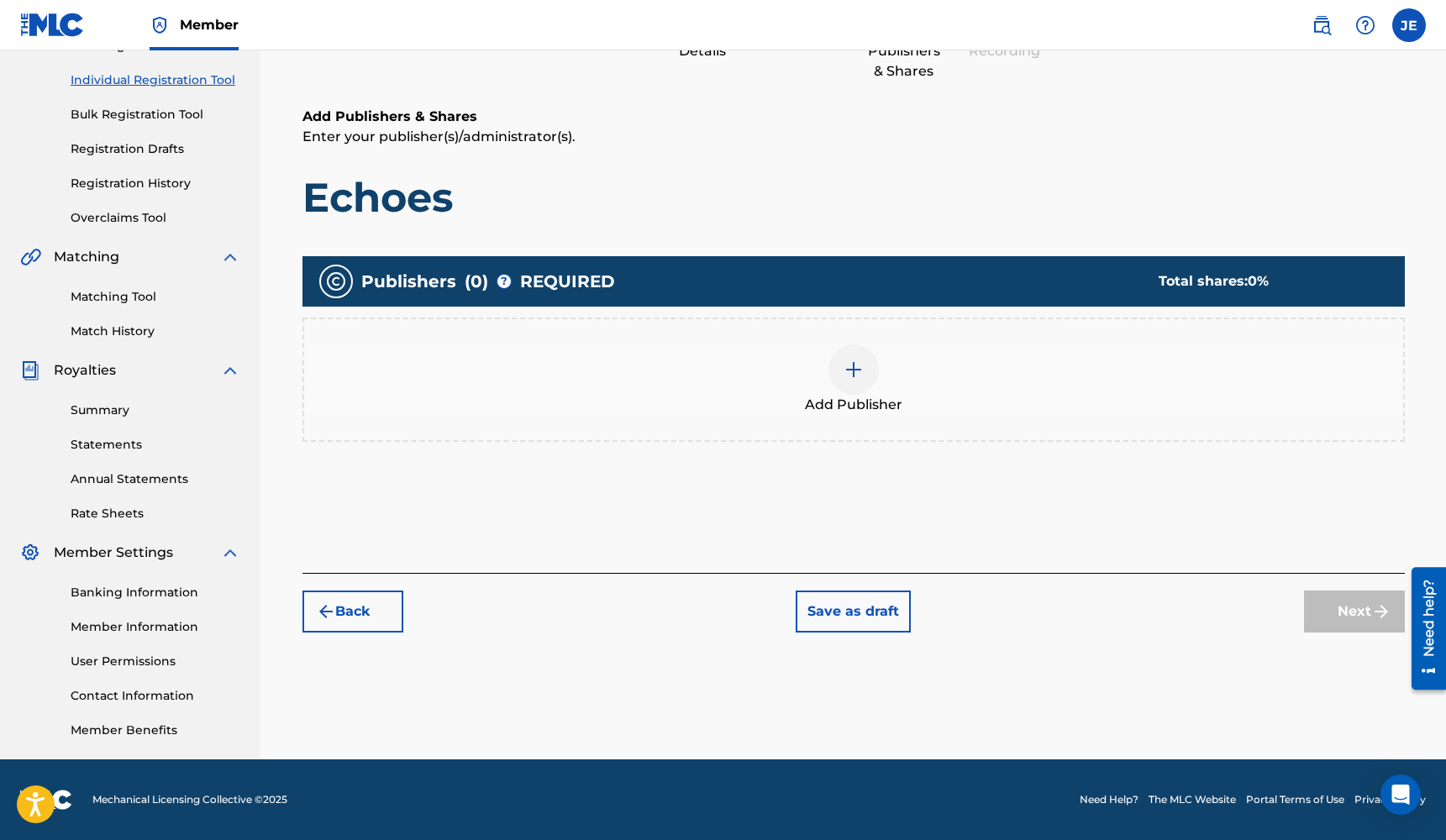 scroll, scrollTop: 76, scrollLeft: 0, axis: vertical 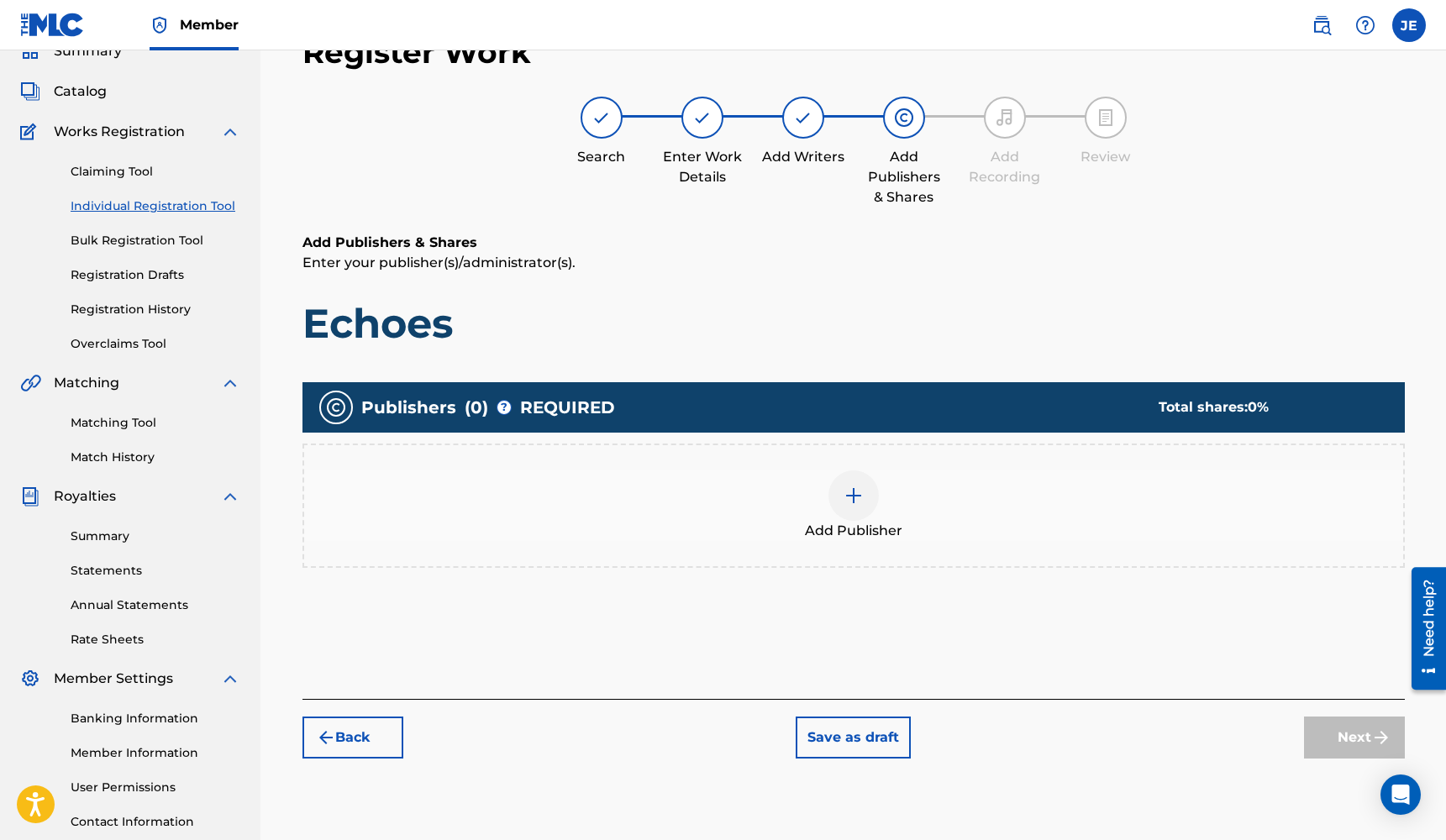 click on "Add Publisher" at bounding box center (854, 506) 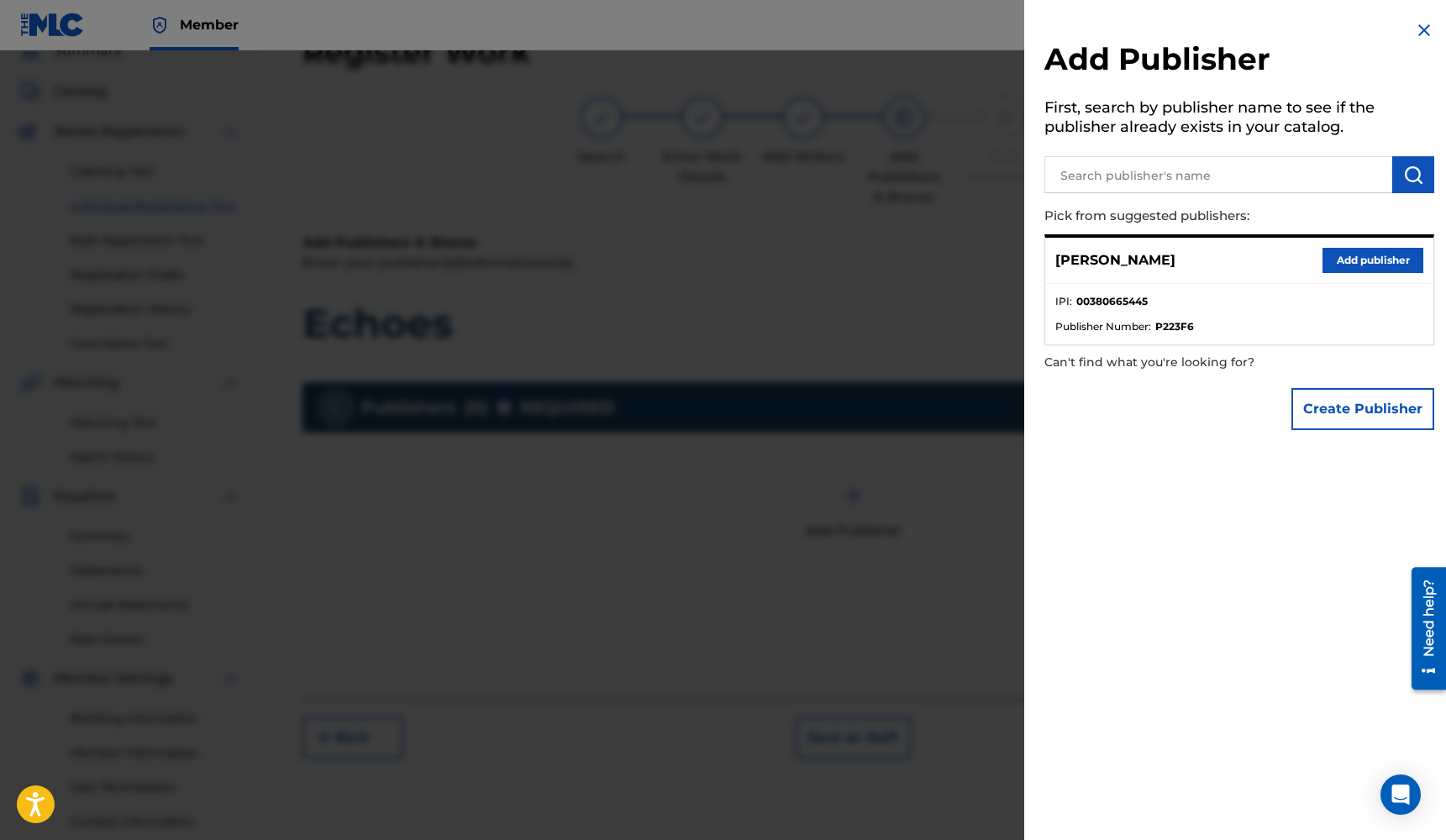 click on "Add publisher" at bounding box center [1373, 260] 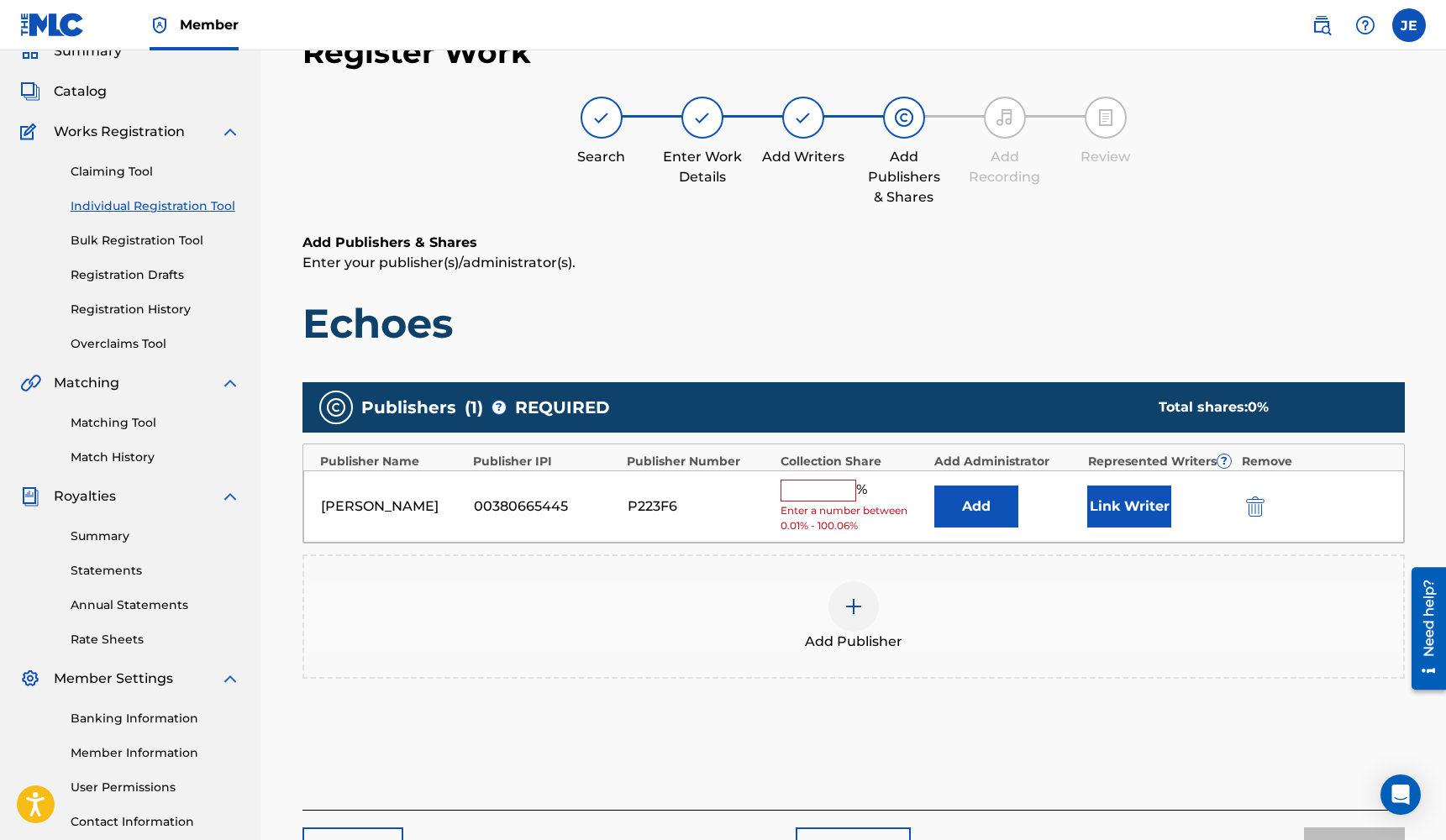click at bounding box center (818, 491) 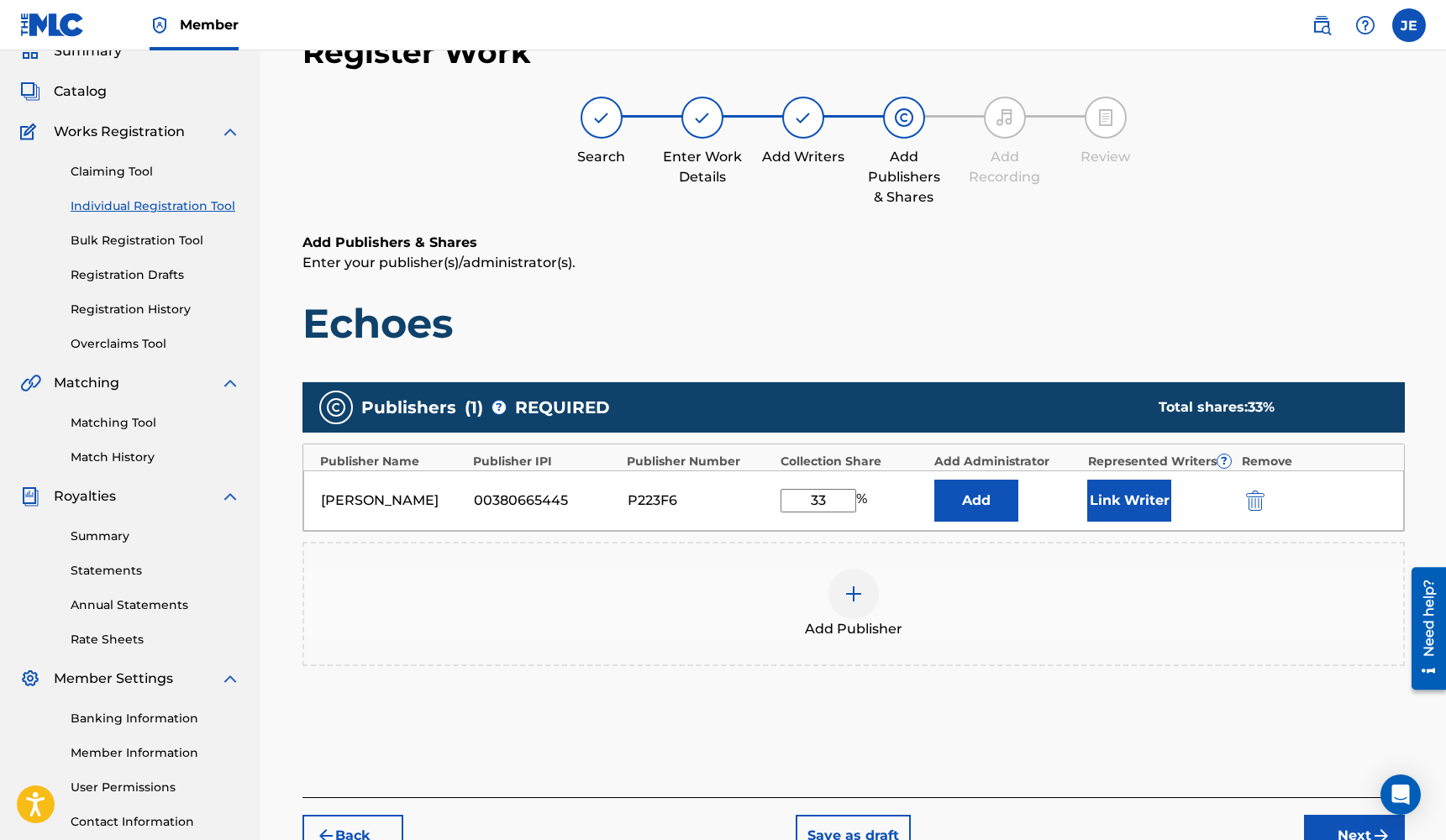 type on "33" 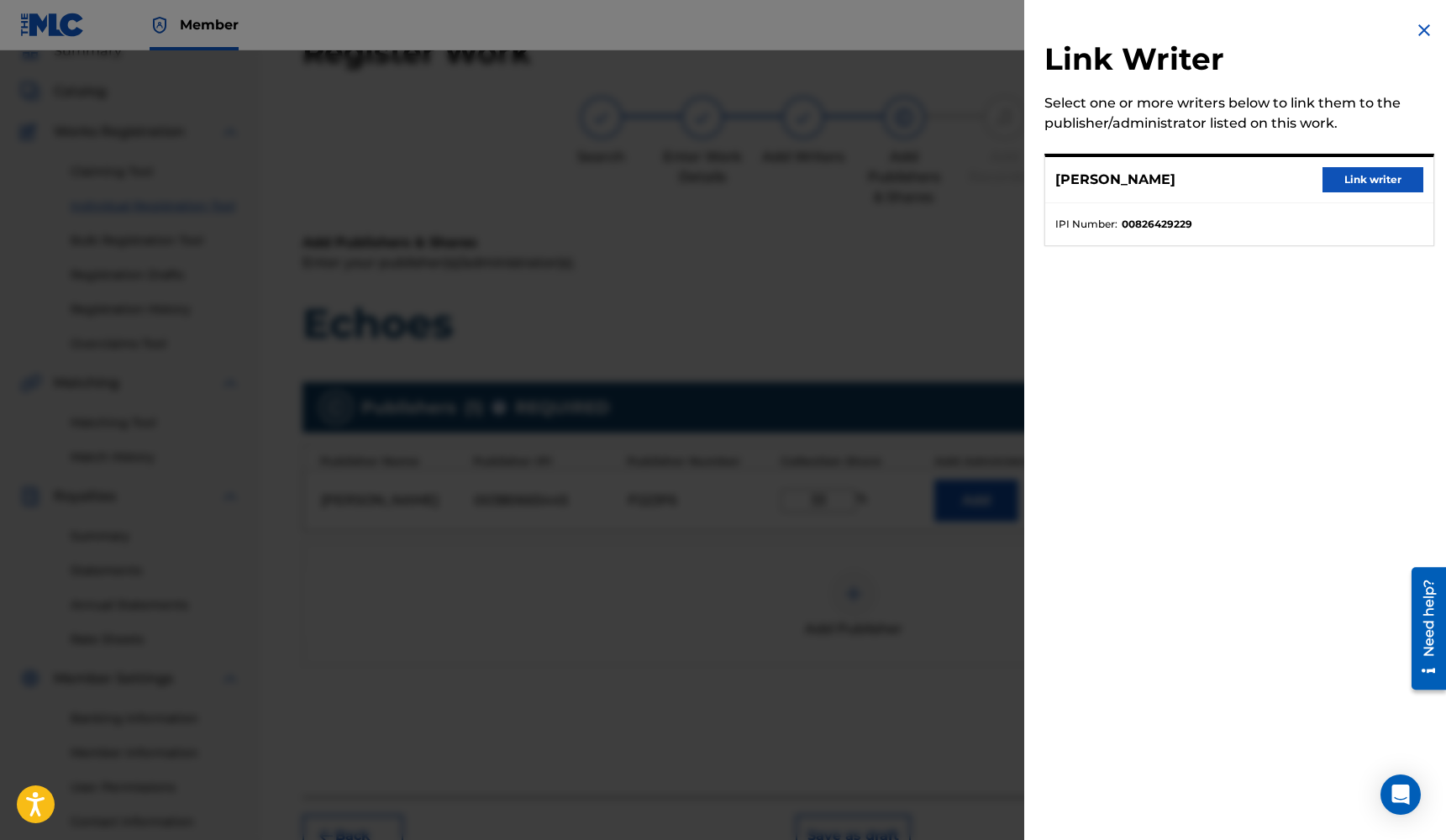 click on "Link writer" at bounding box center [1373, 180] 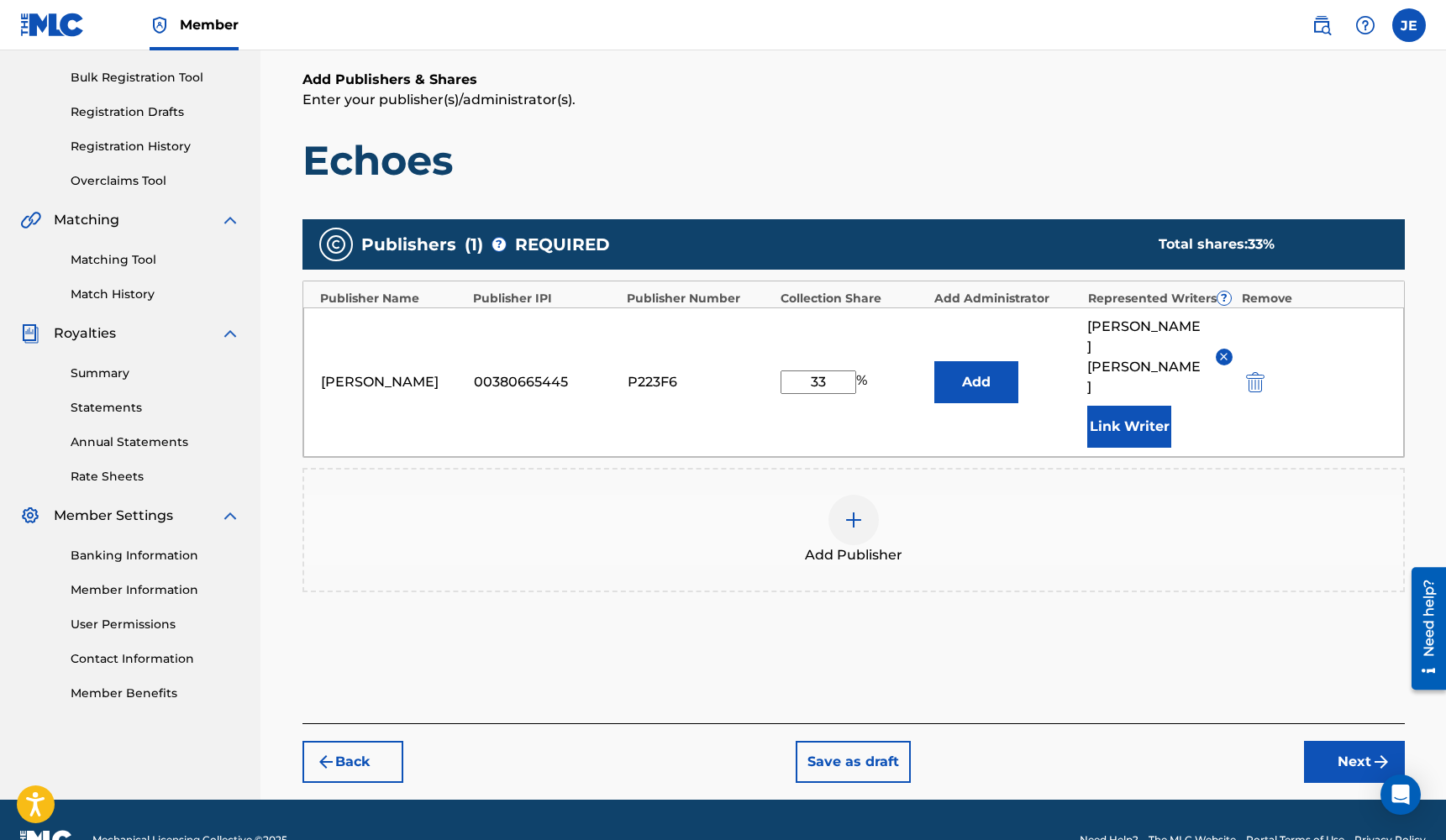 click on "Next" at bounding box center [1354, 762] 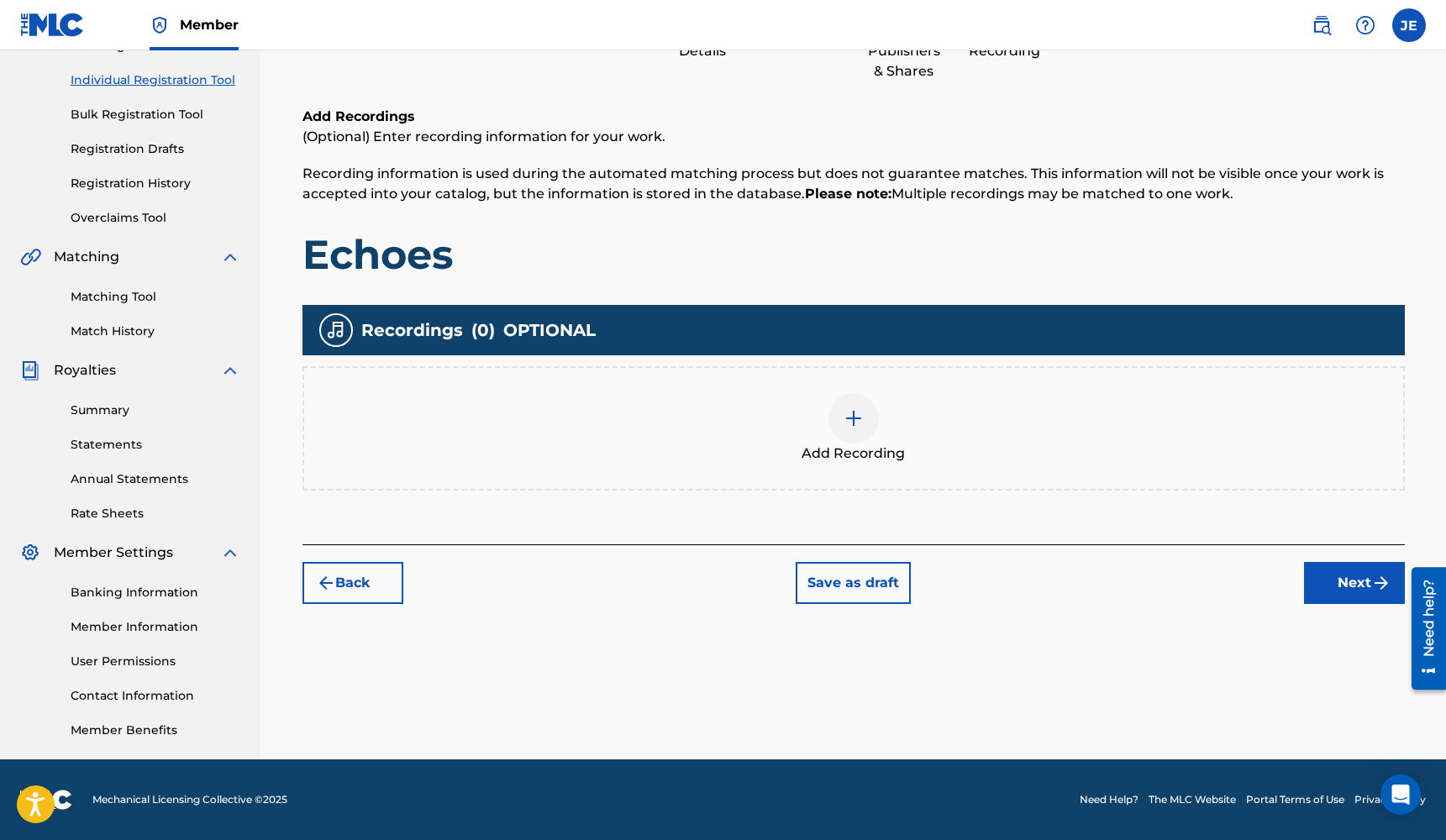 click on "Add Recording" at bounding box center (854, 428) 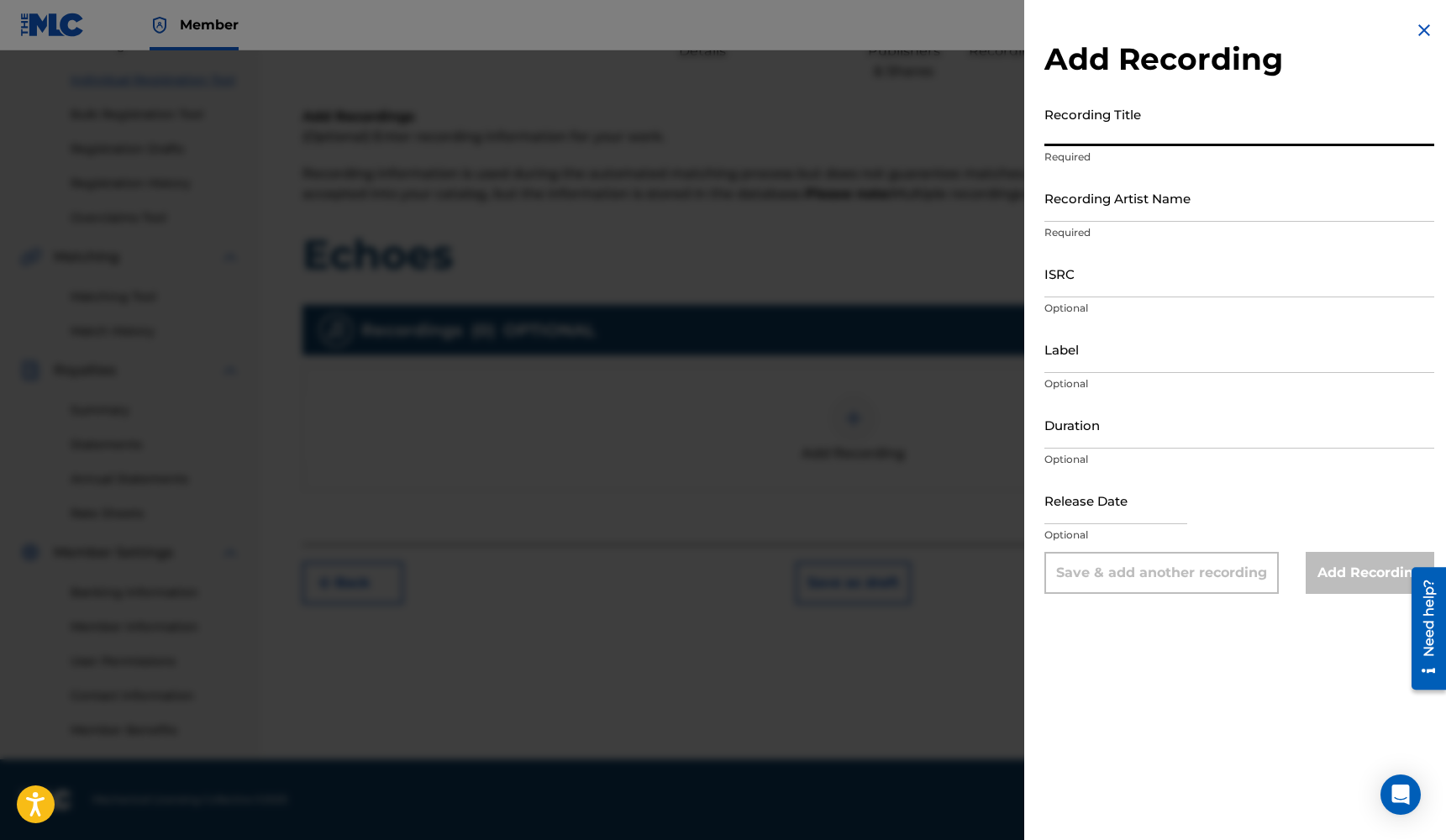 click on "Recording Title" at bounding box center [1239, 122] 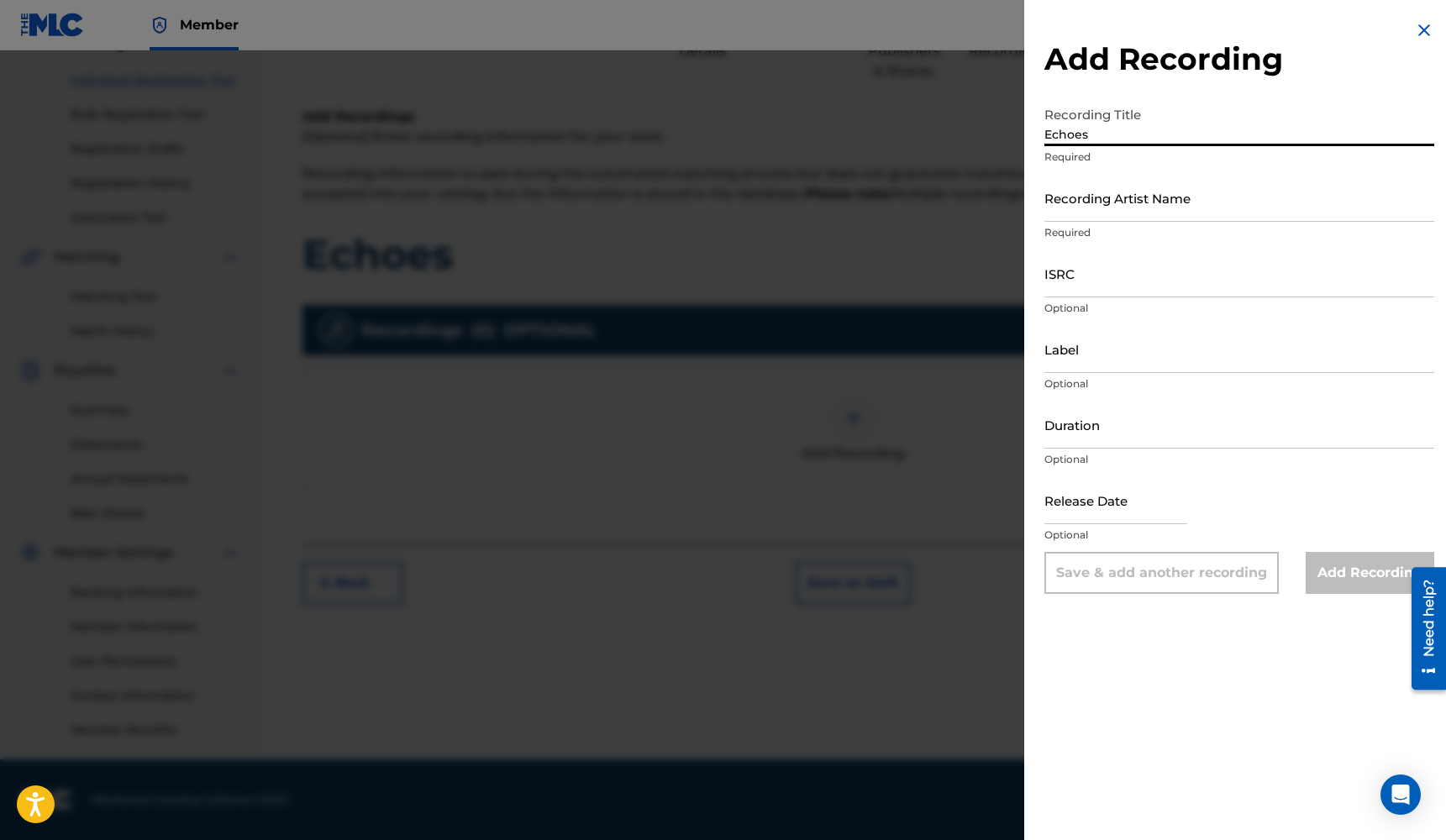 type on "Echoes" 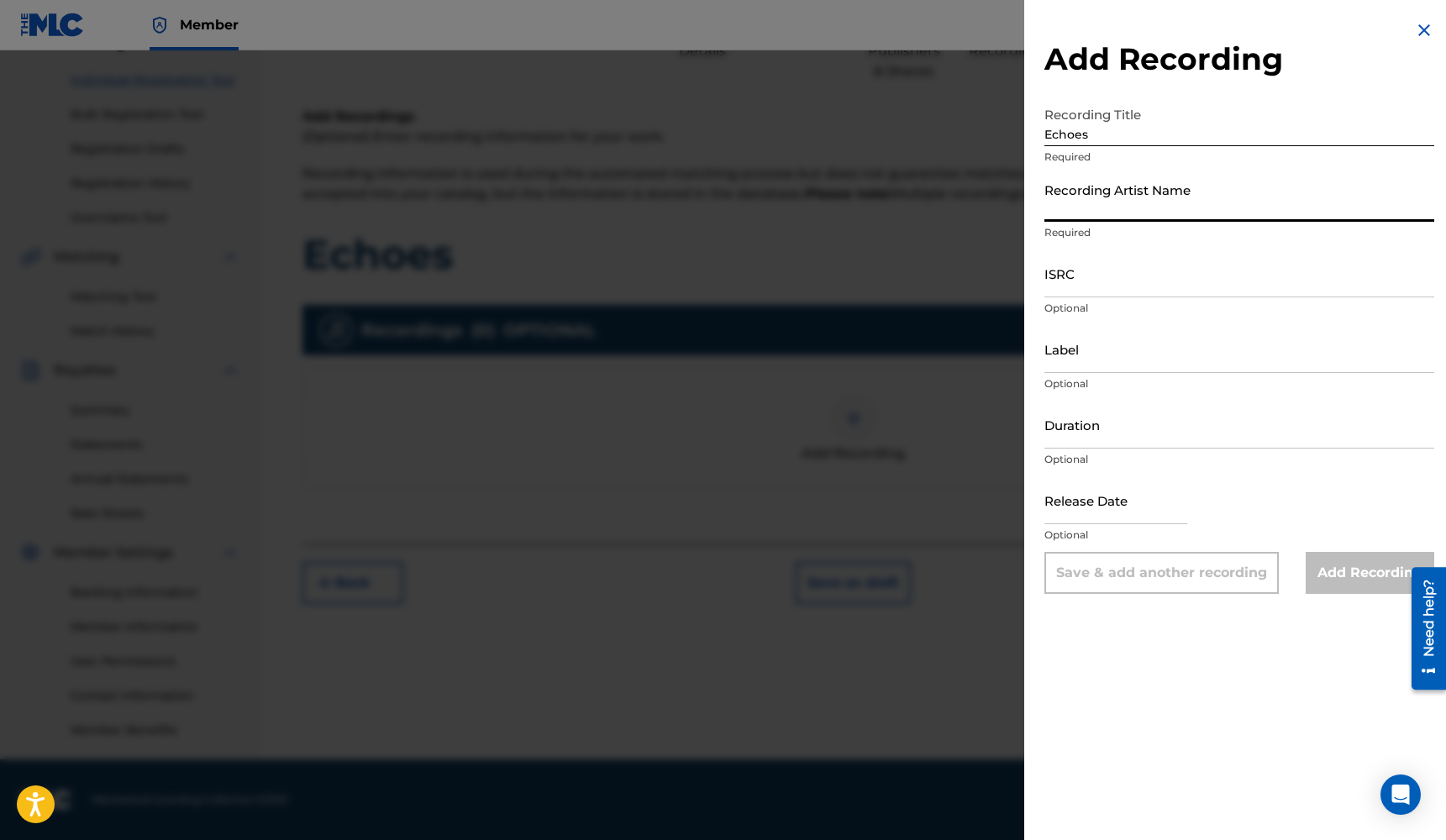 click on "Recording Artist Name" at bounding box center [1239, 197] 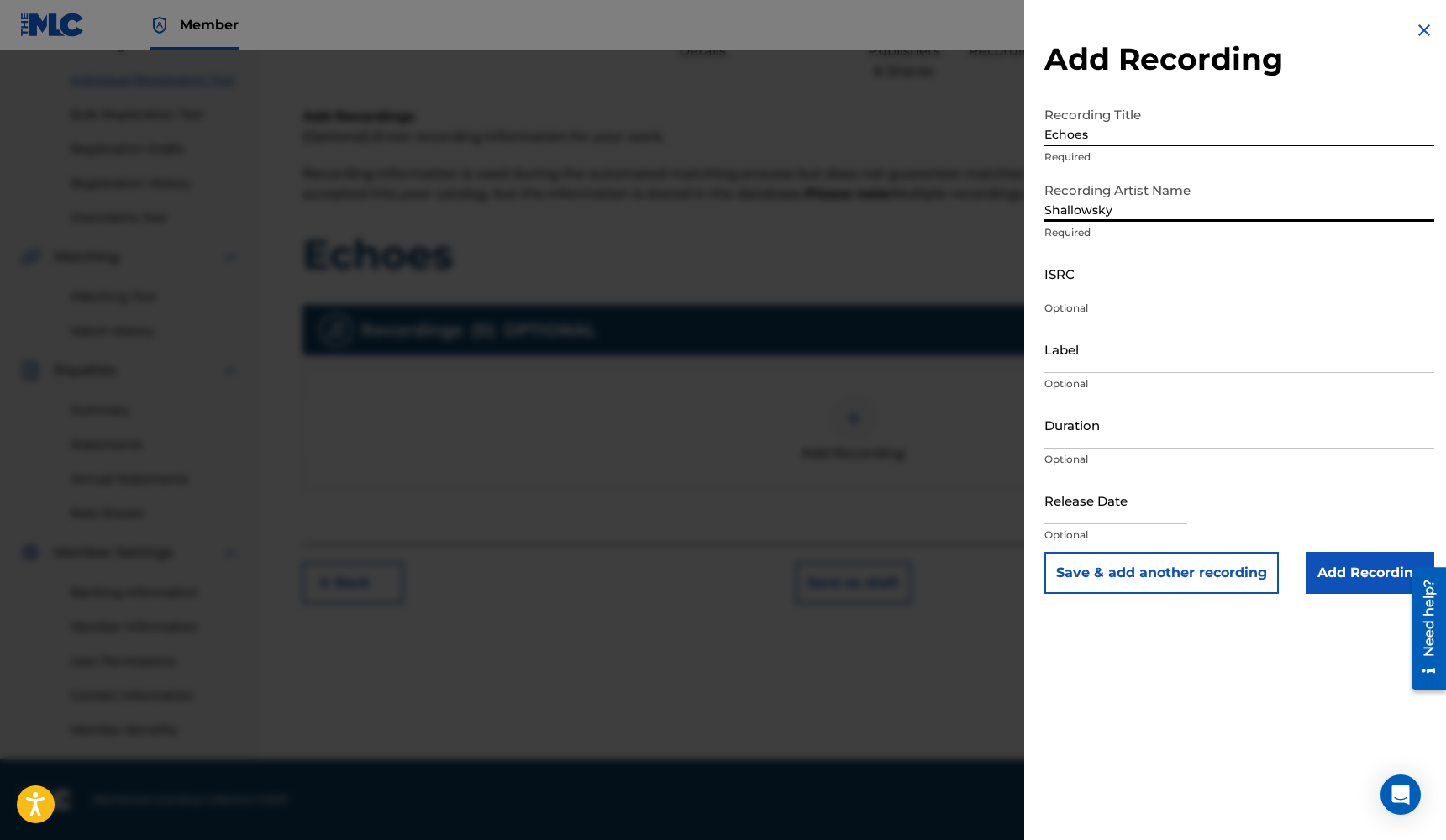 type on "Shallowsky" 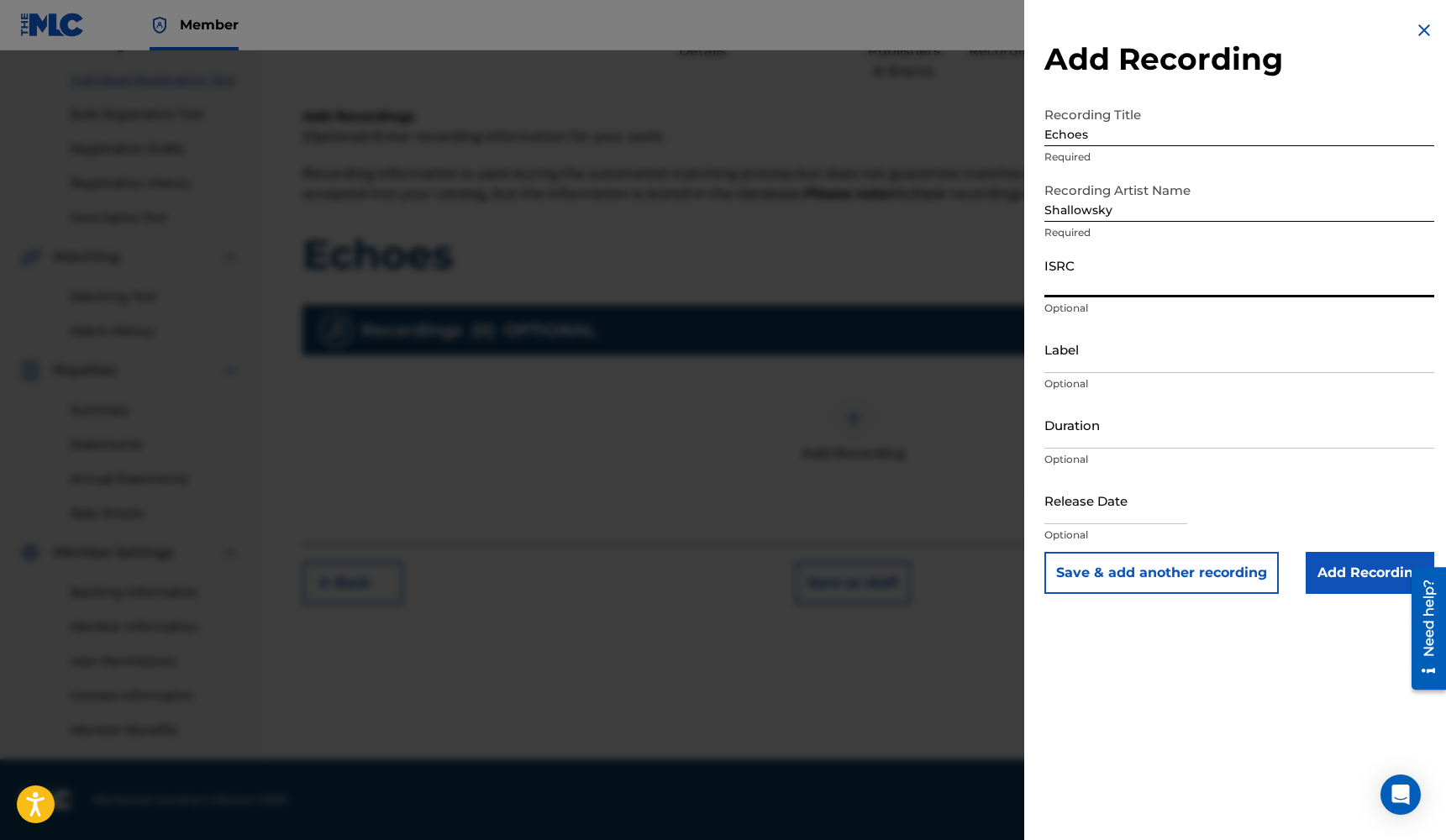 click on "ISRC" at bounding box center [1239, 273] 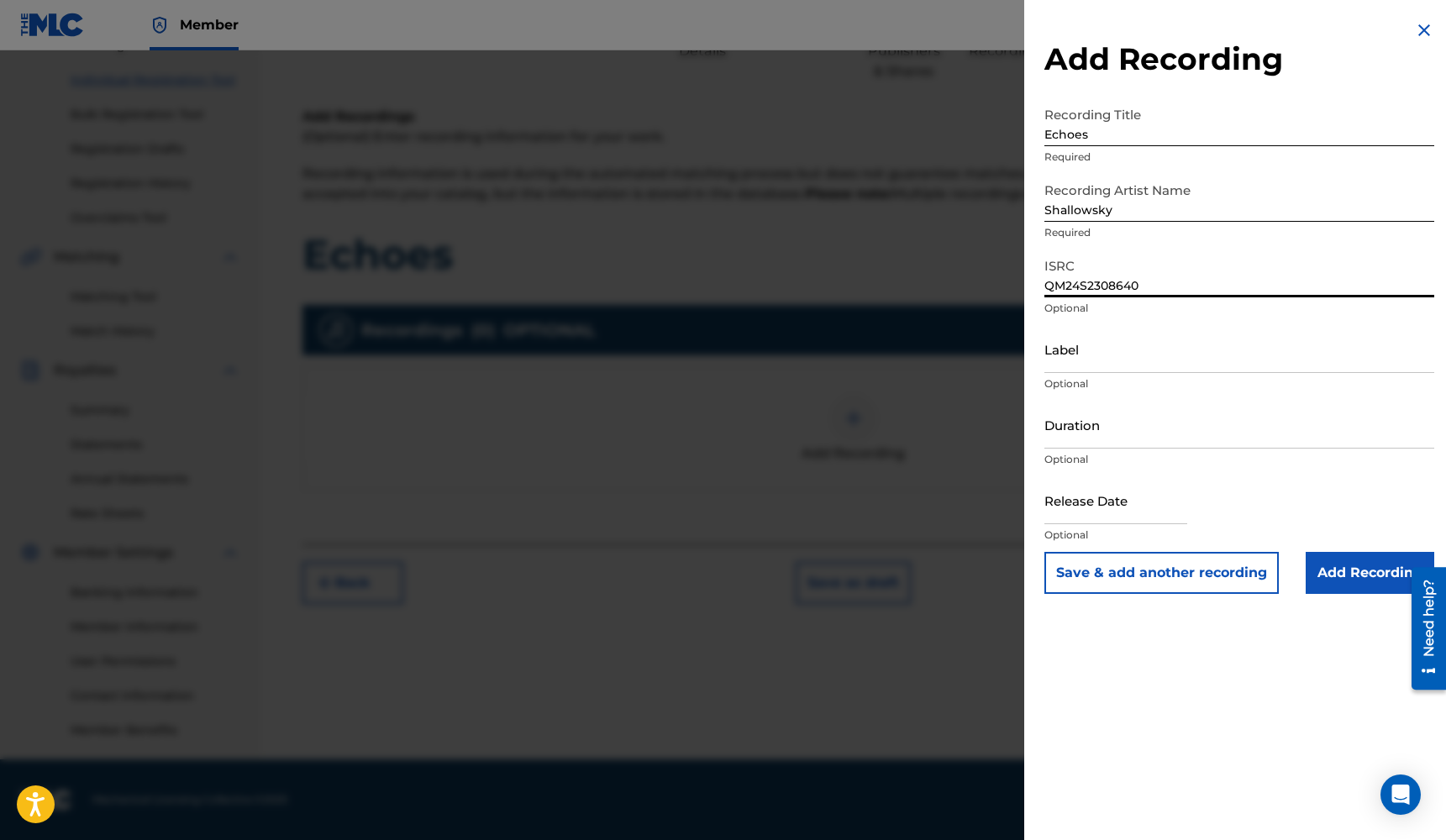 type on "QM24S2308640" 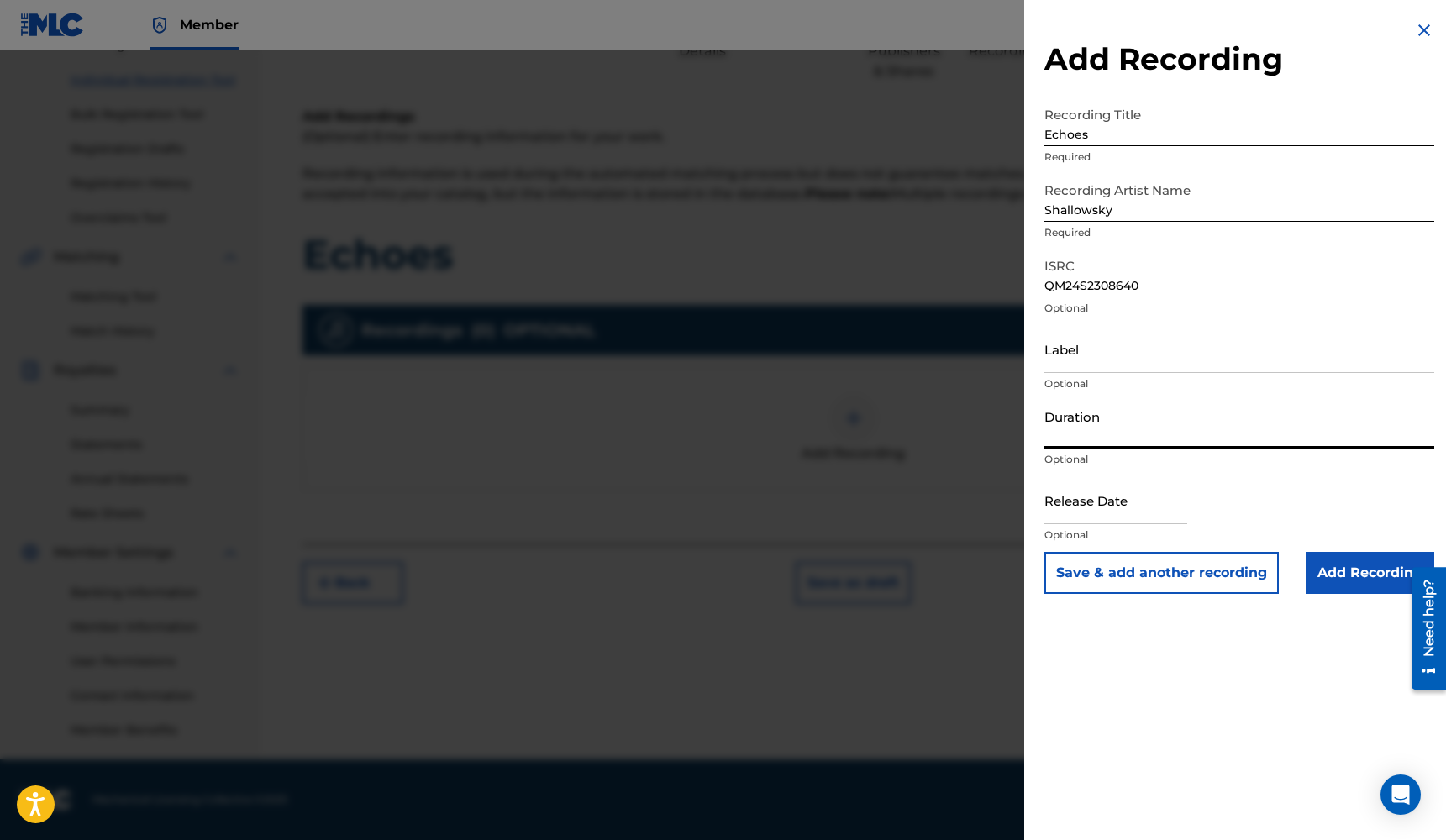 click on "Duration" at bounding box center (1239, 424) 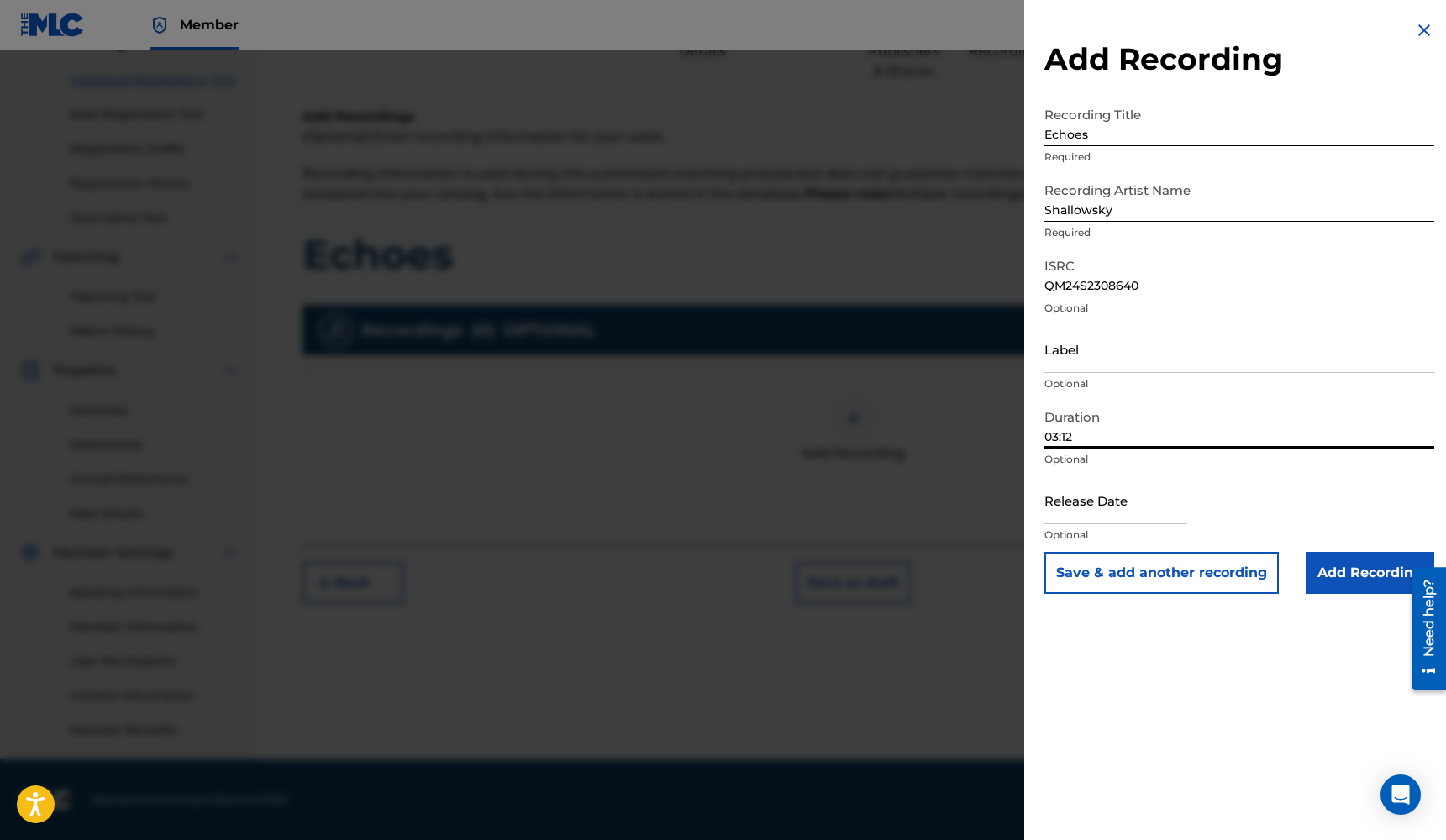 type on "03:12" 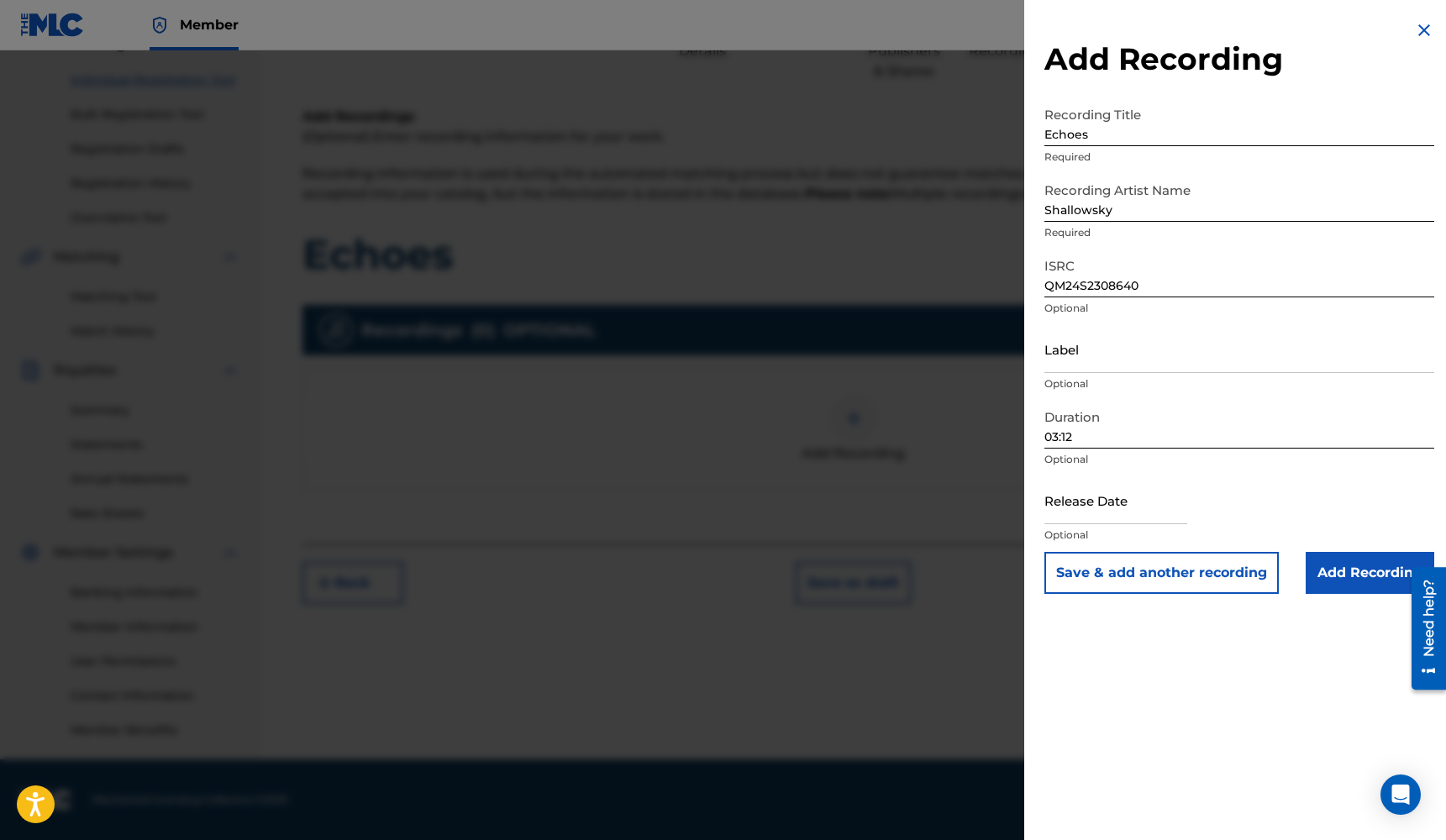 click on "Add Recording" at bounding box center (1370, 573) 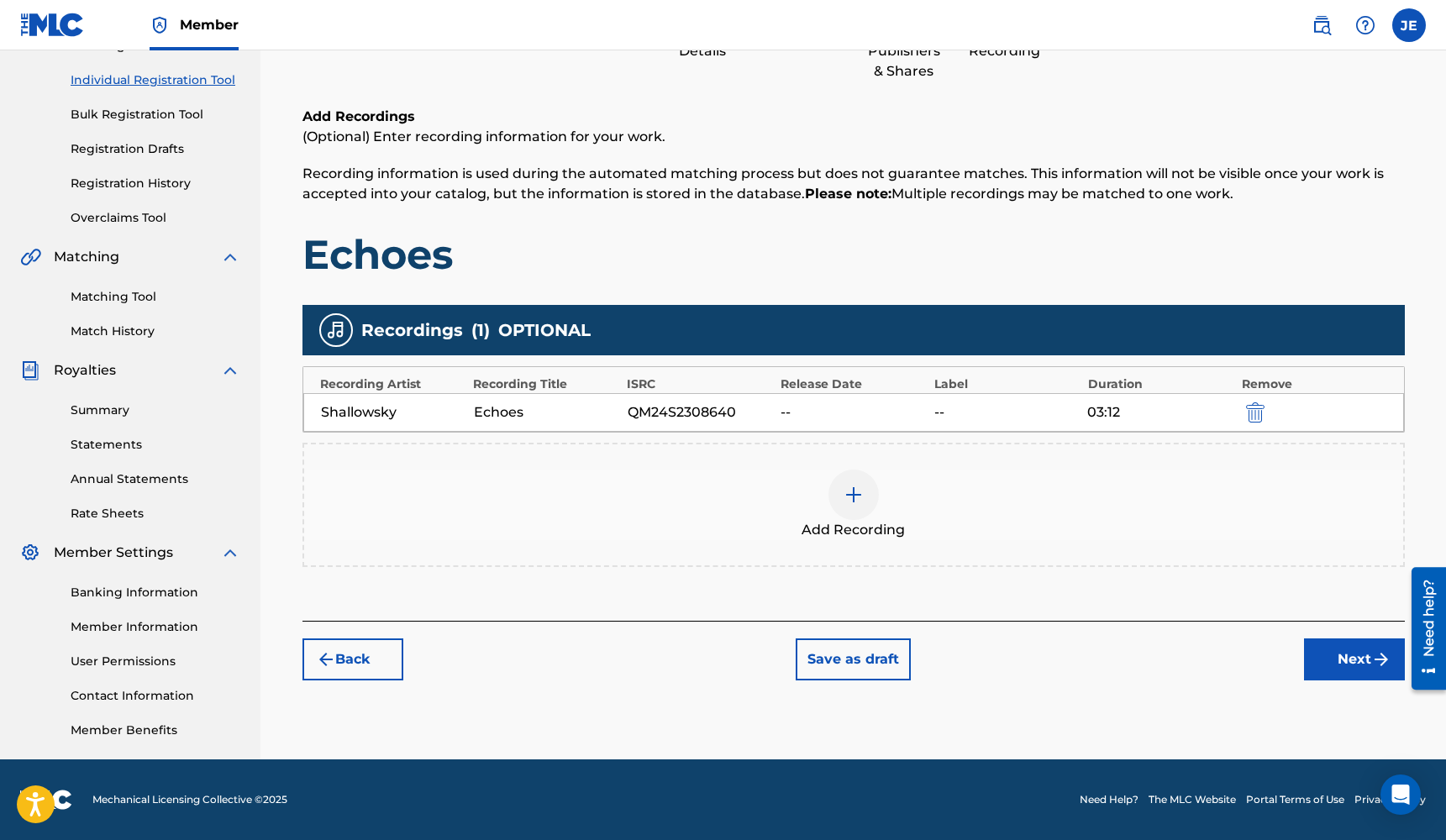 click on "Next" at bounding box center [1354, 659] 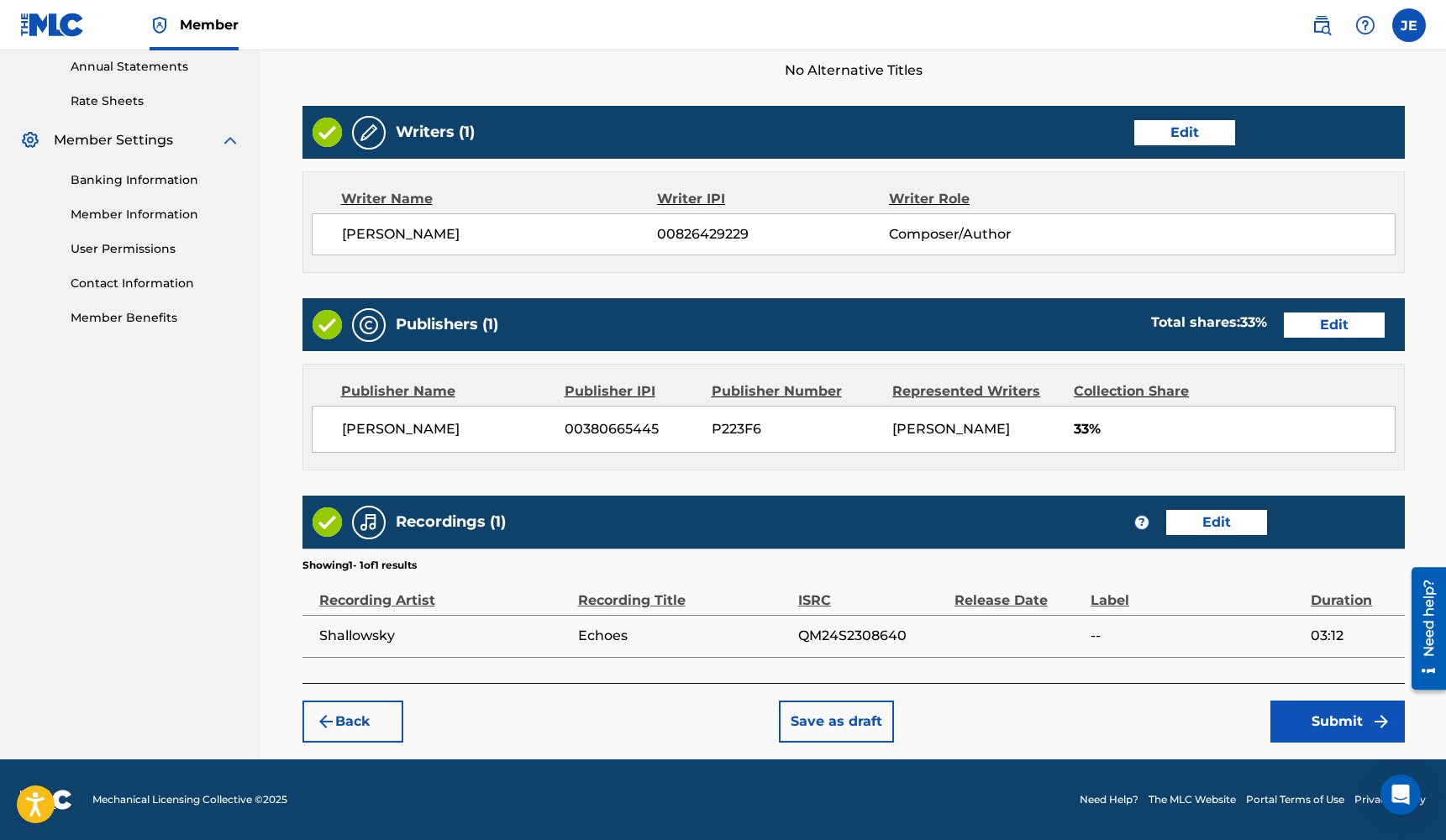 scroll, scrollTop: 613, scrollLeft: 0, axis: vertical 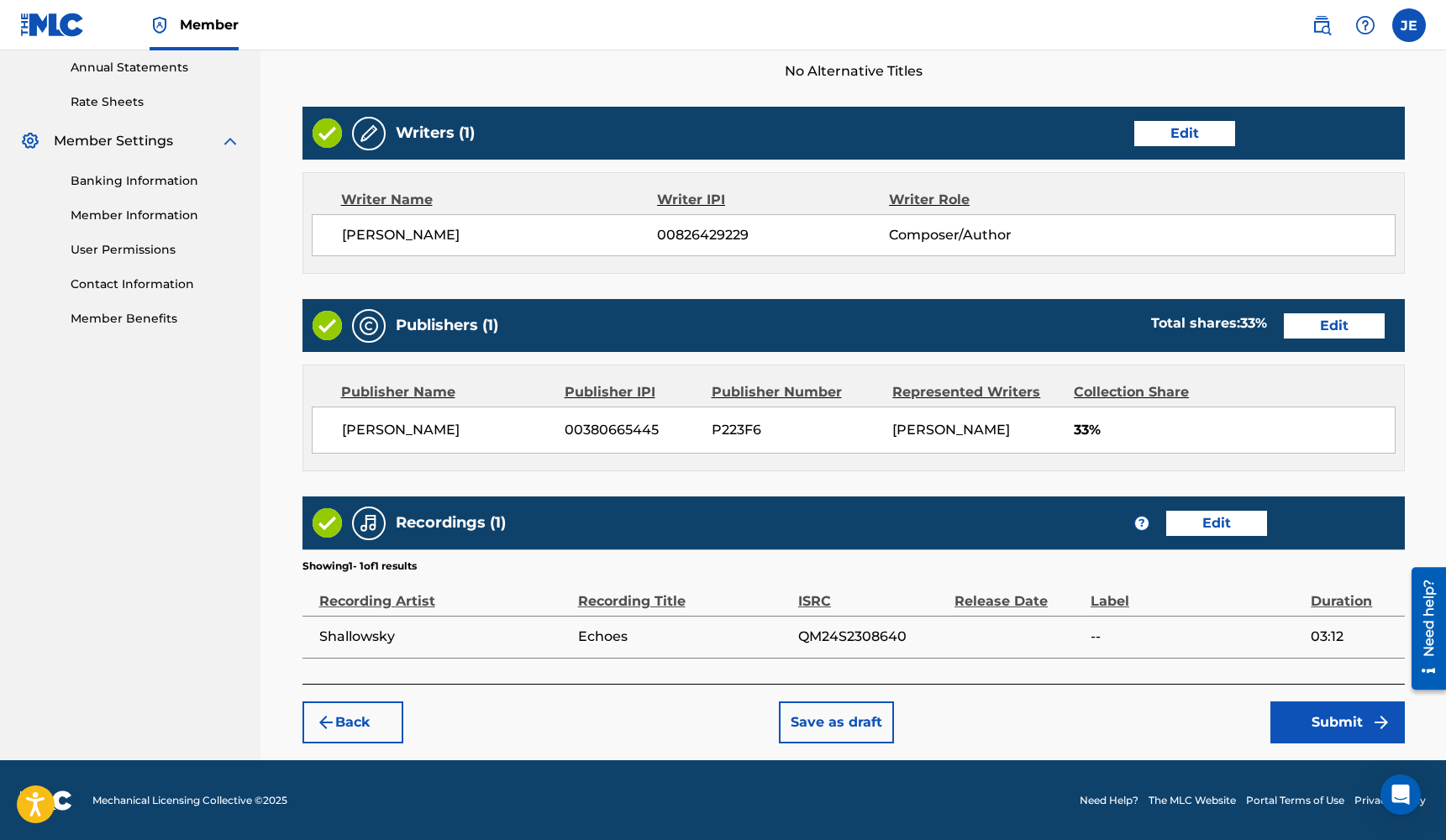 click on "Submit" at bounding box center (1338, 722) 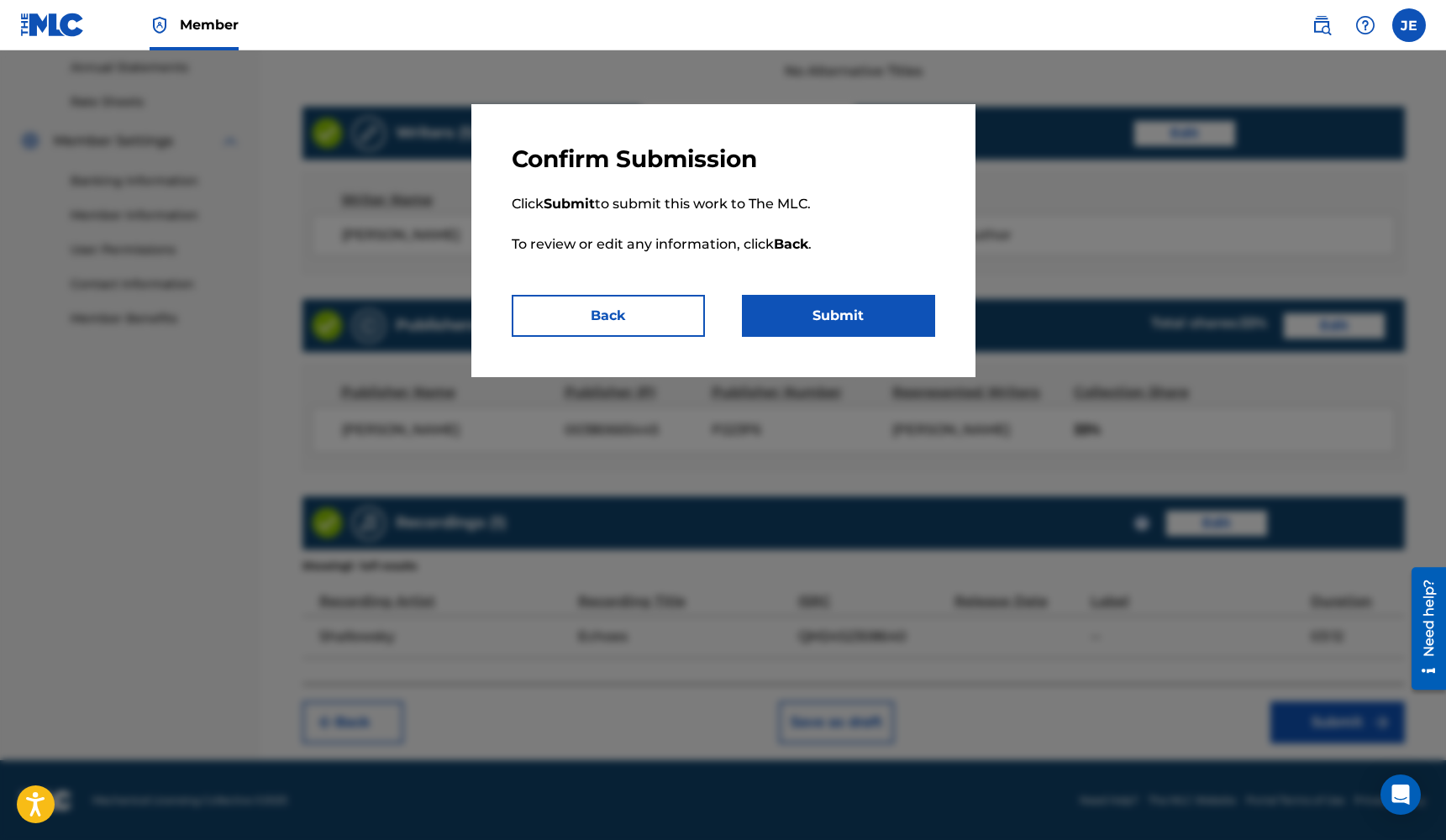 click on "Submit" at bounding box center [839, 316] 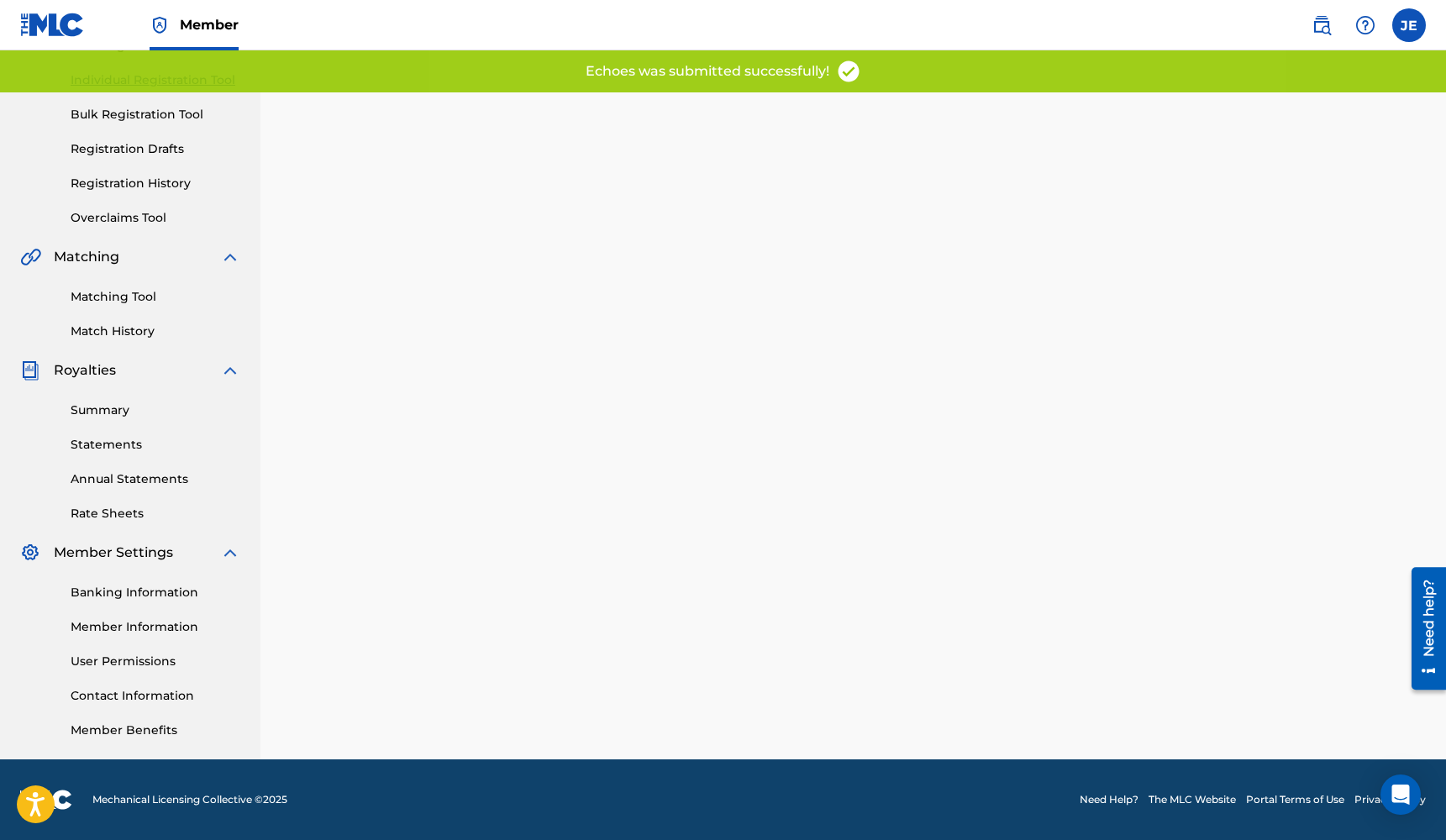 scroll, scrollTop: 0, scrollLeft: 0, axis: both 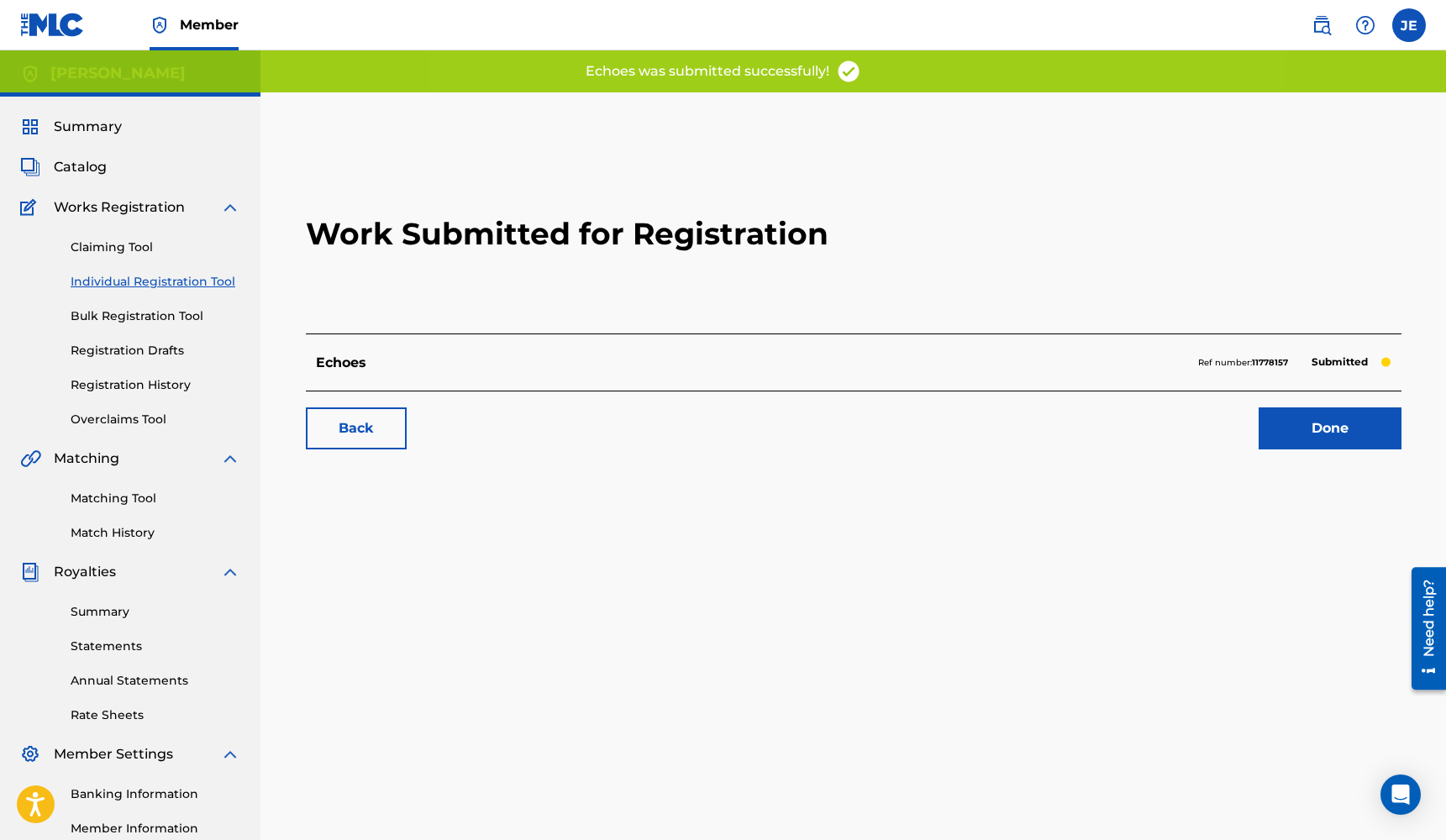 click on "Claiming Tool Individual Registration Tool Bulk Registration Tool Registration Drafts Registration History Overclaims Tool" at bounding box center (130, 323) 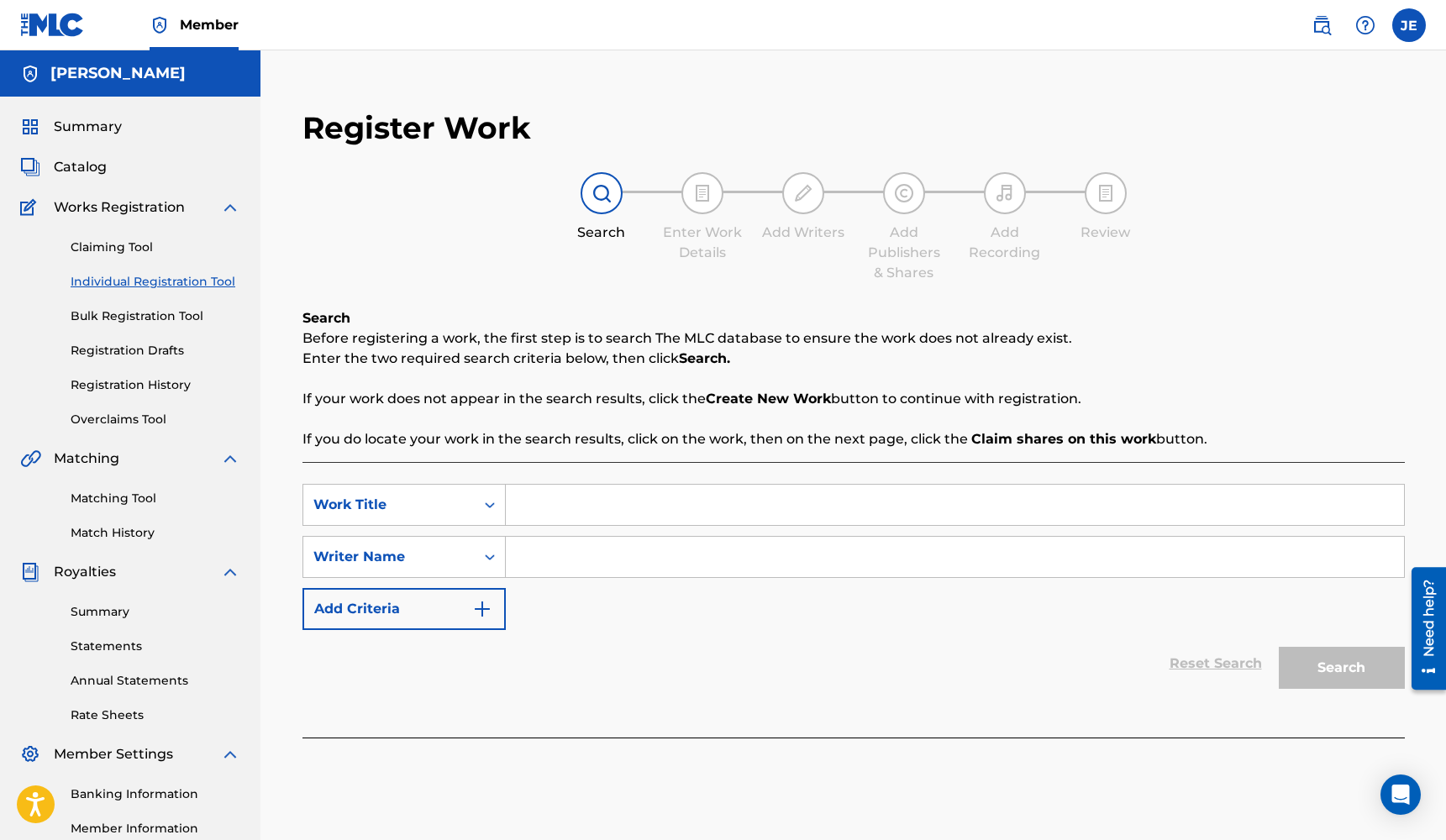 click at bounding box center [954, 505] 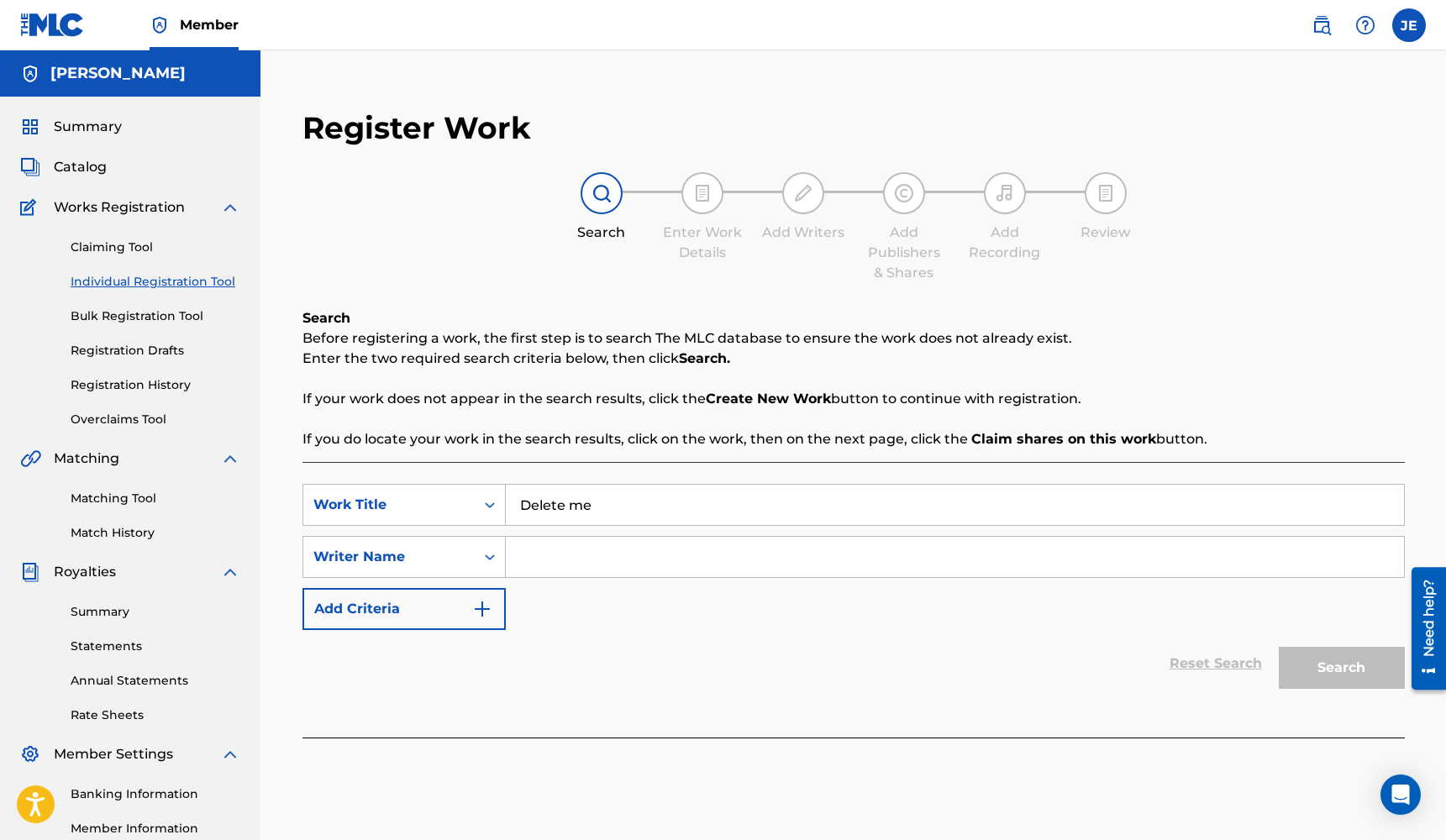 type on "Delete me" 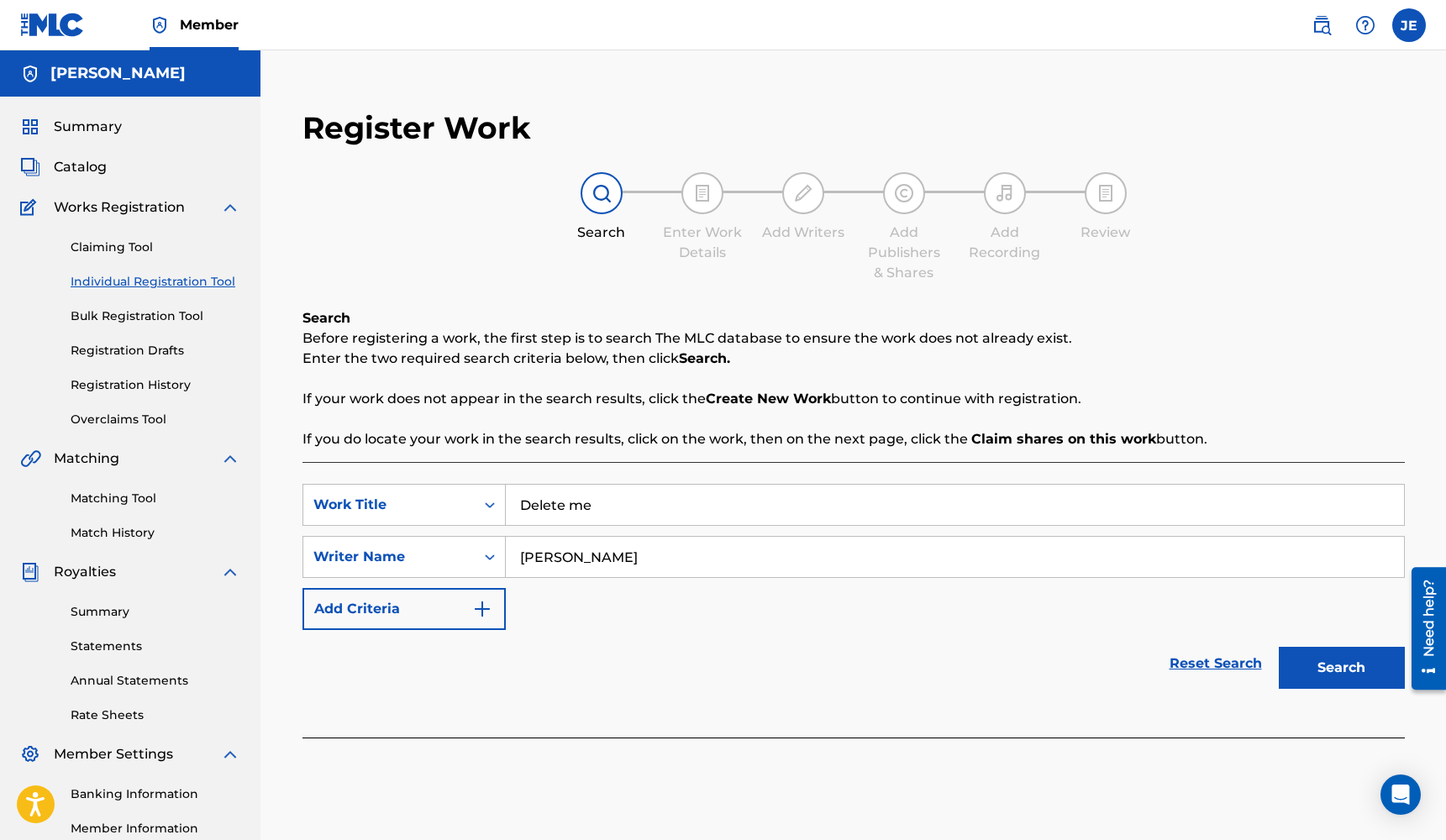 type on "[PERSON_NAME]" 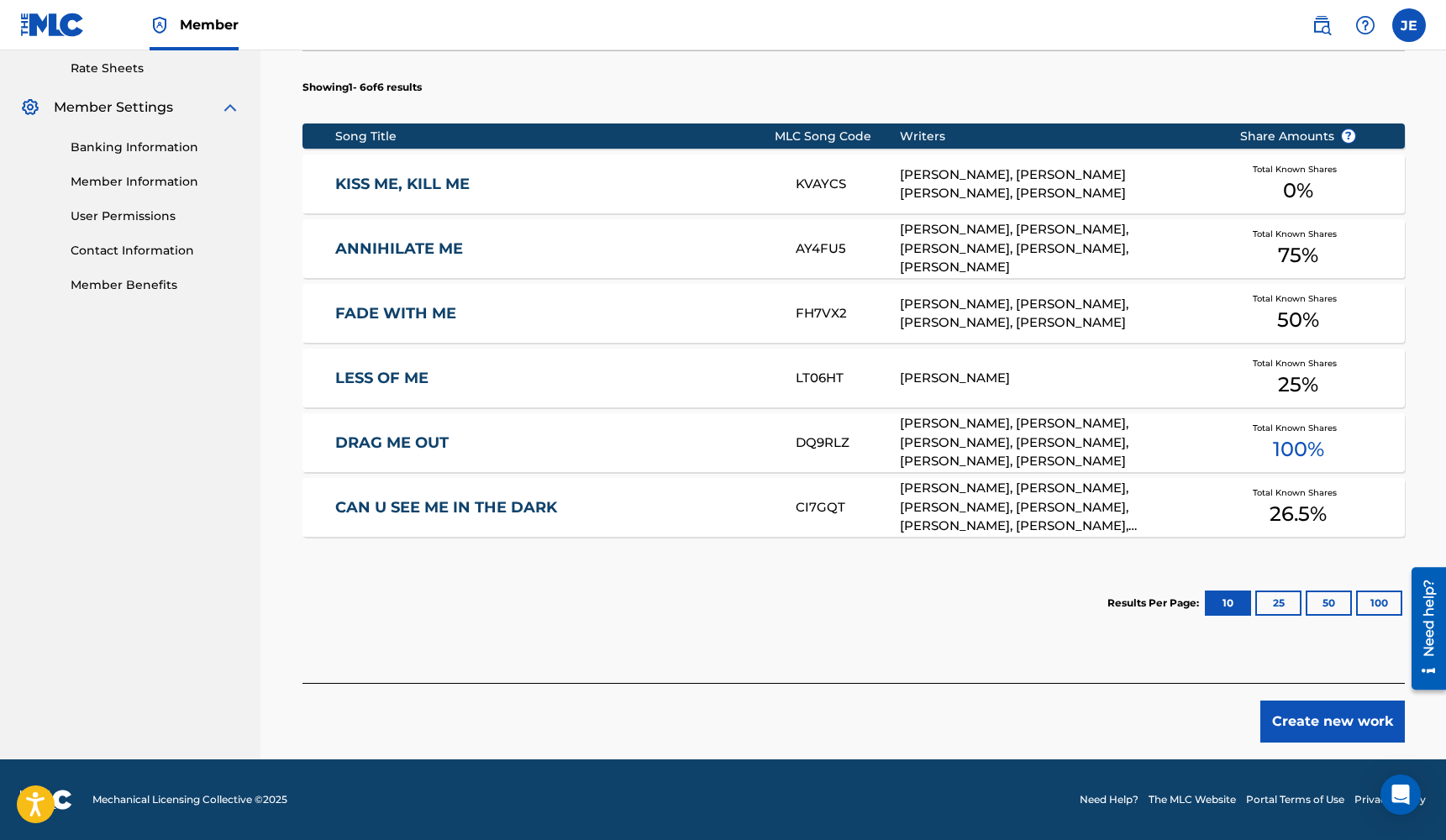 scroll, scrollTop: 647, scrollLeft: 0, axis: vertical 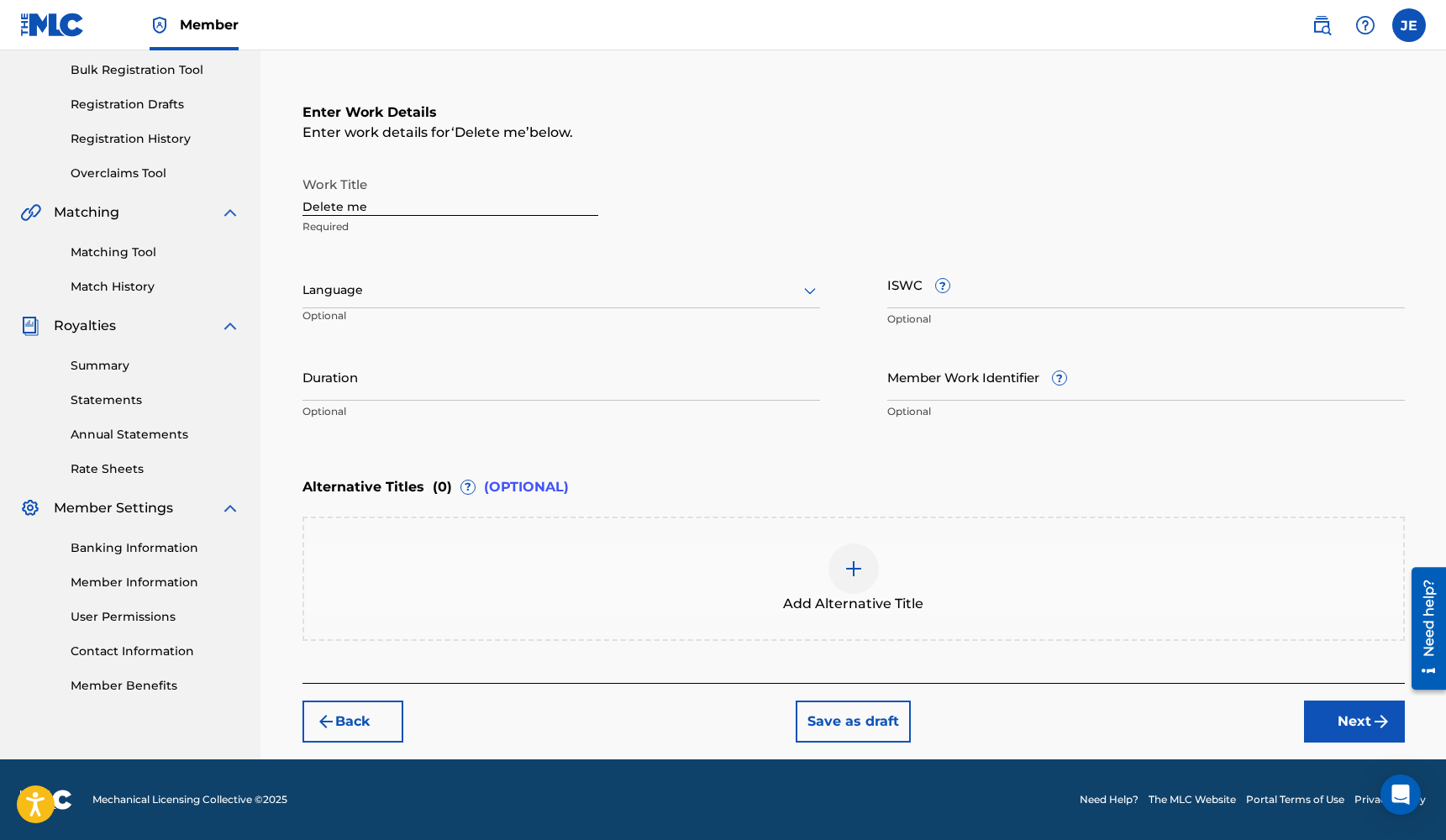click at bounding box center [561, 290] 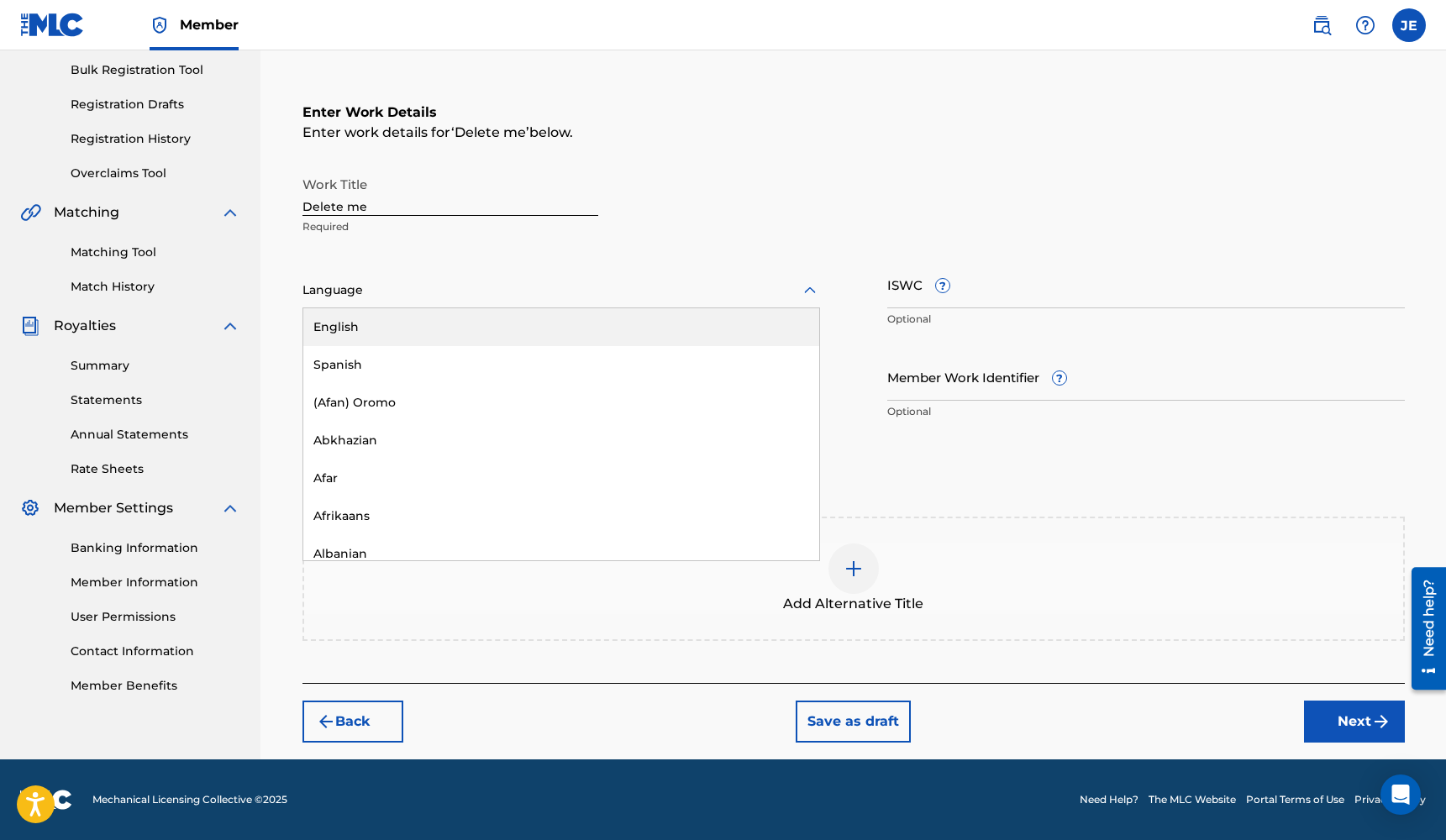 click on "English" at bounding box center (561, 327) 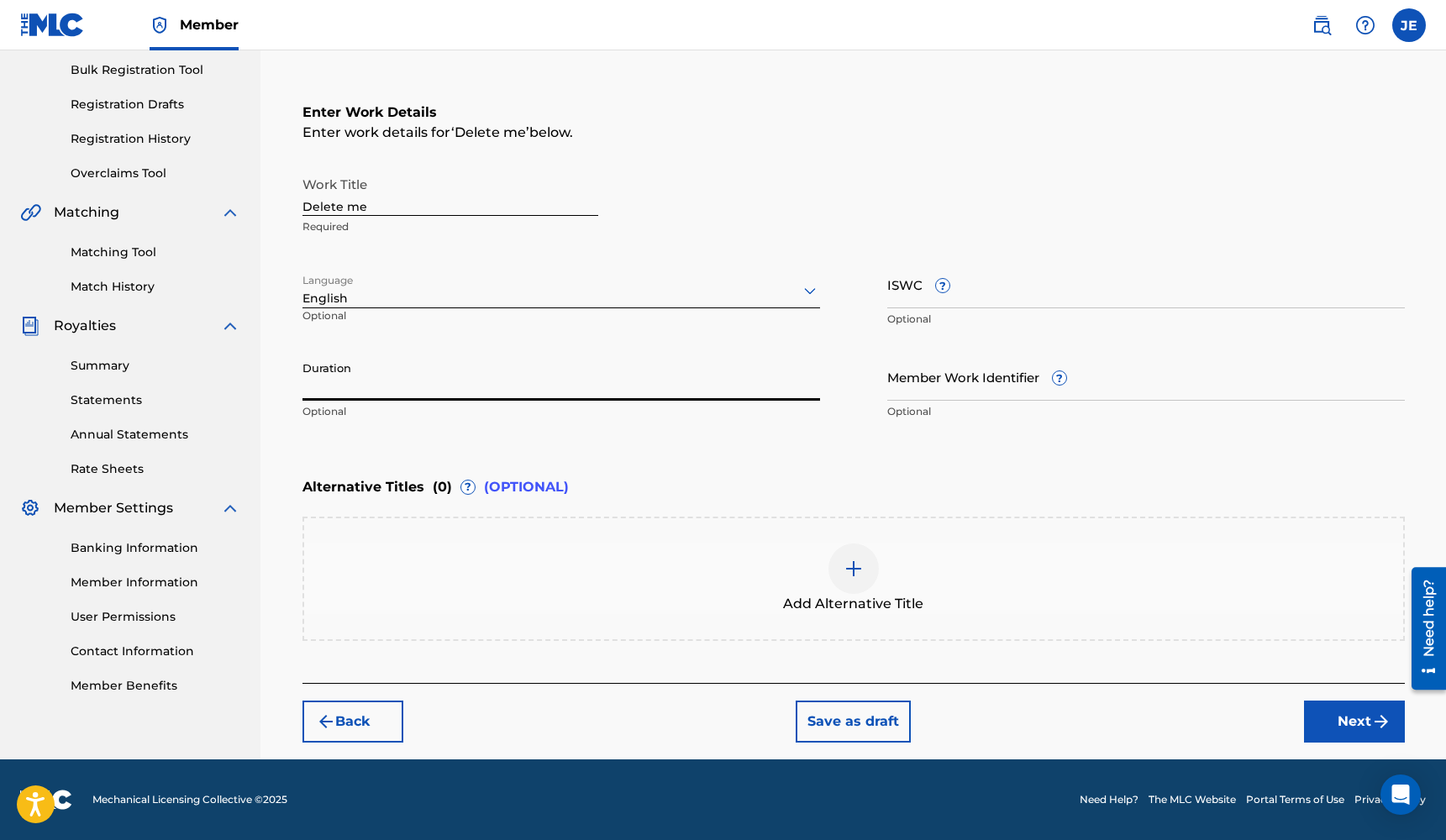 drag, startPoint x: 392, startPoint y: 392, endPoint x: 403, endPoint y: 223, distance: 169.35761 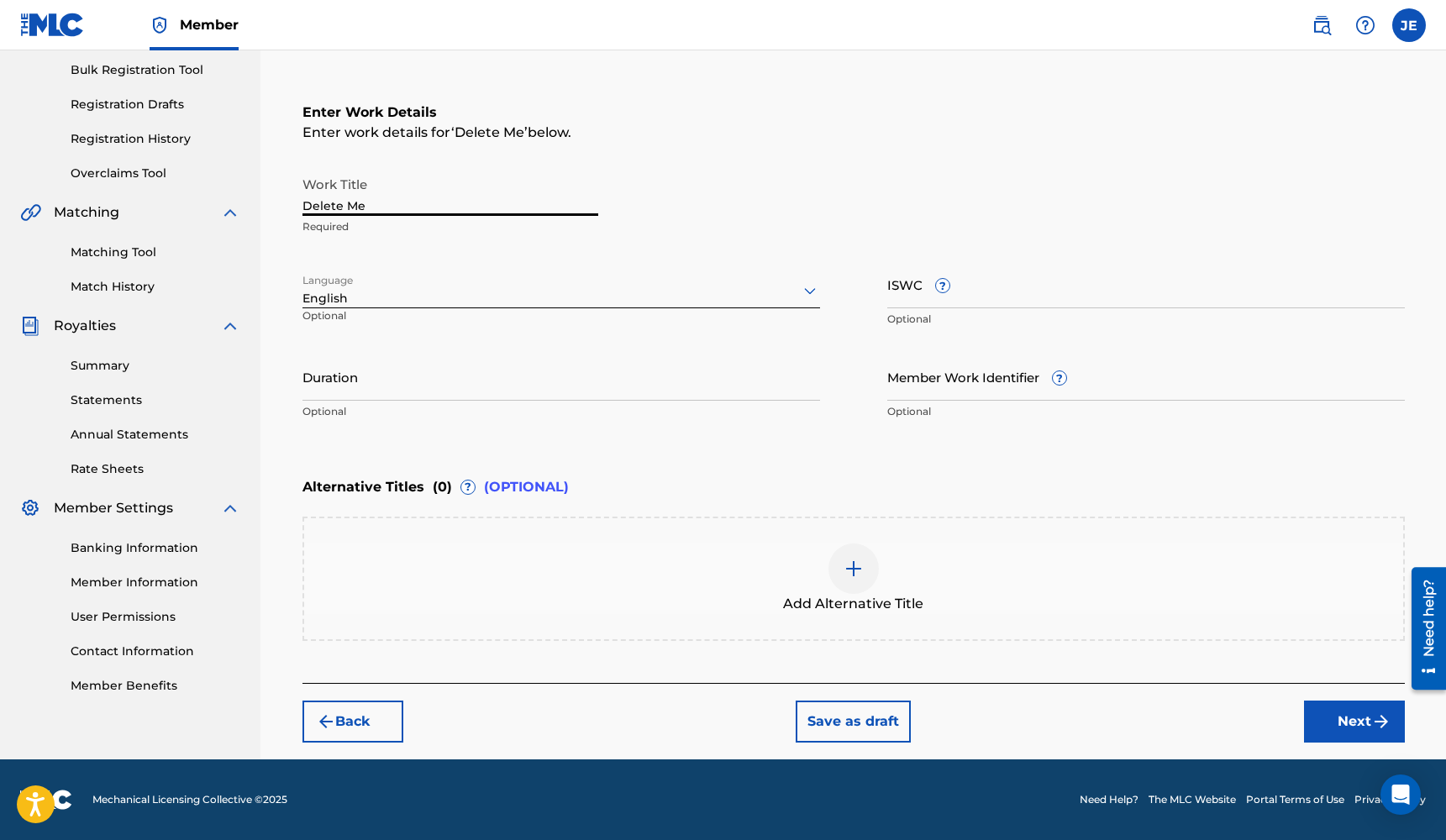 type on "Delete Me" 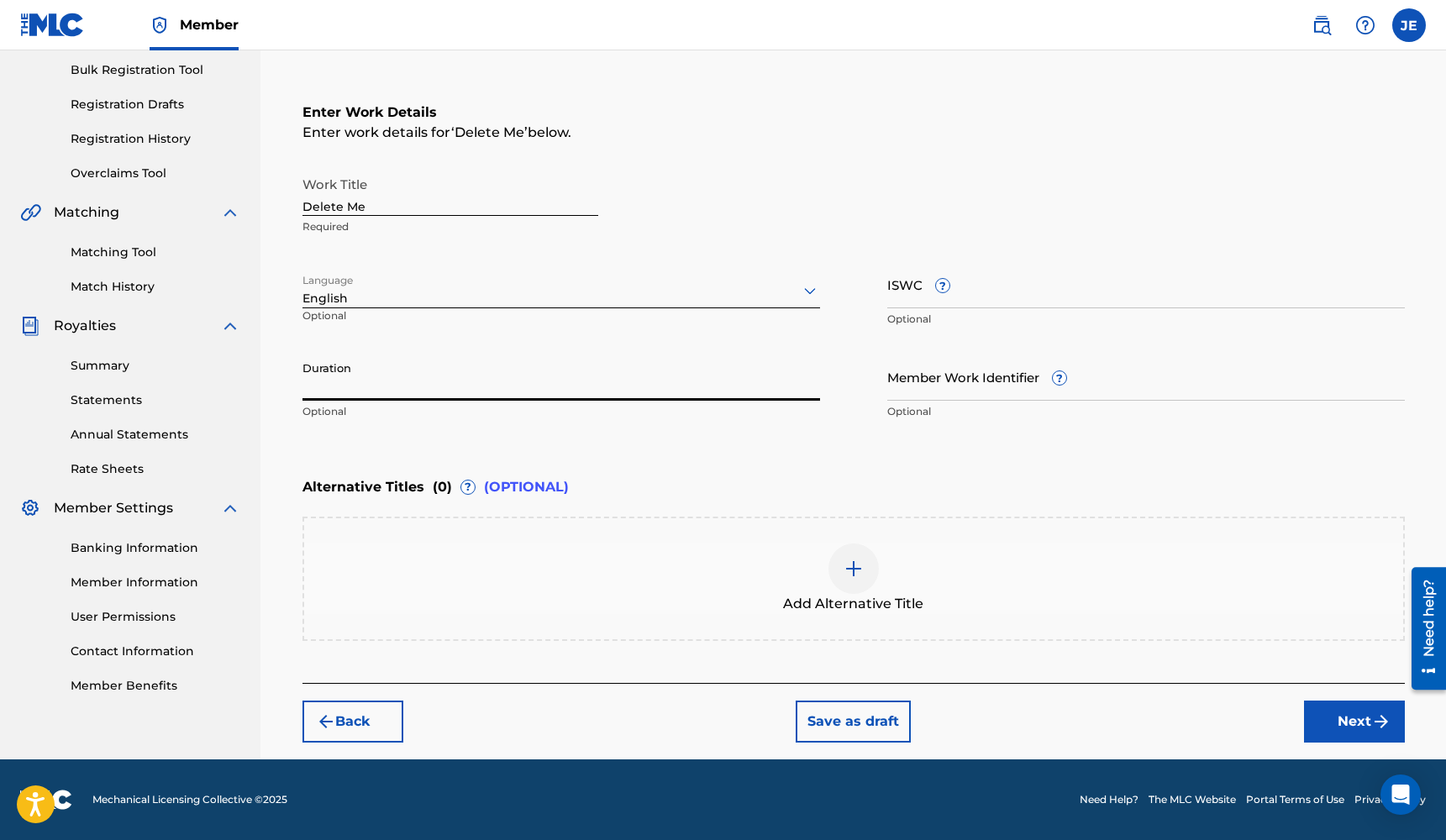 click on "Duration" at bounding box center [561, 376] 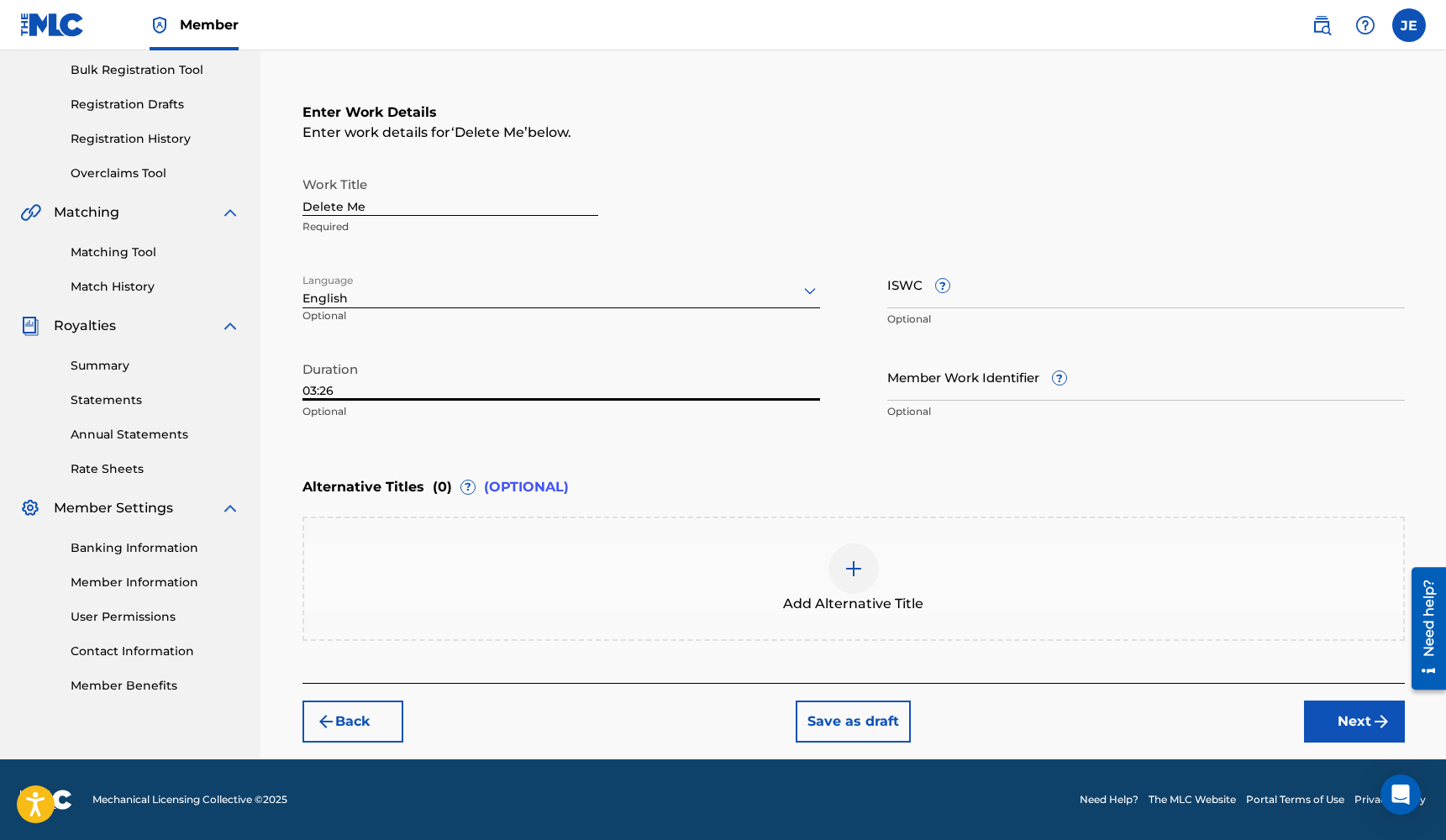 type on "03:26" 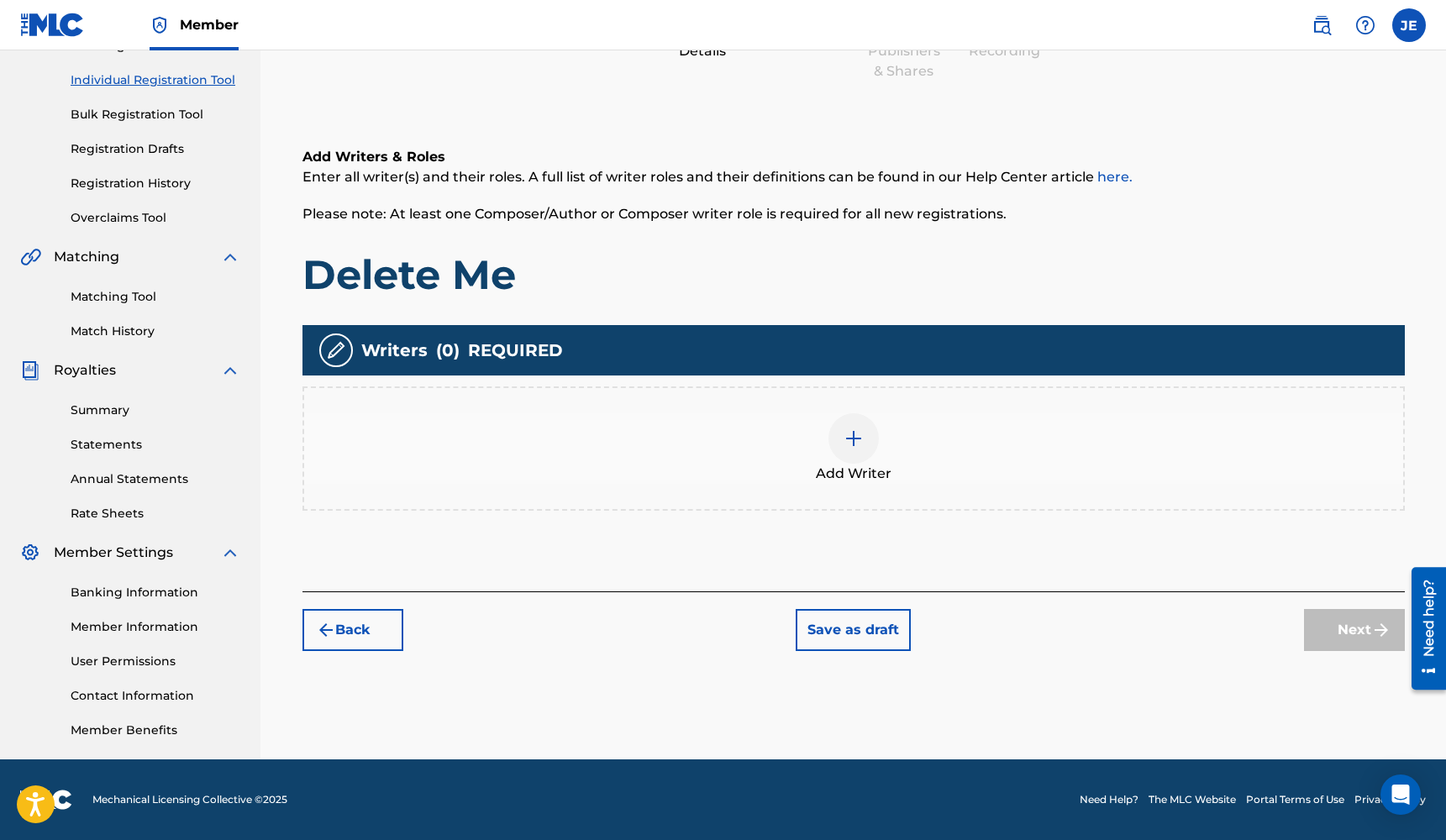 scroll, scrollTop: 202, scrollLeft: 0, axis: vertical 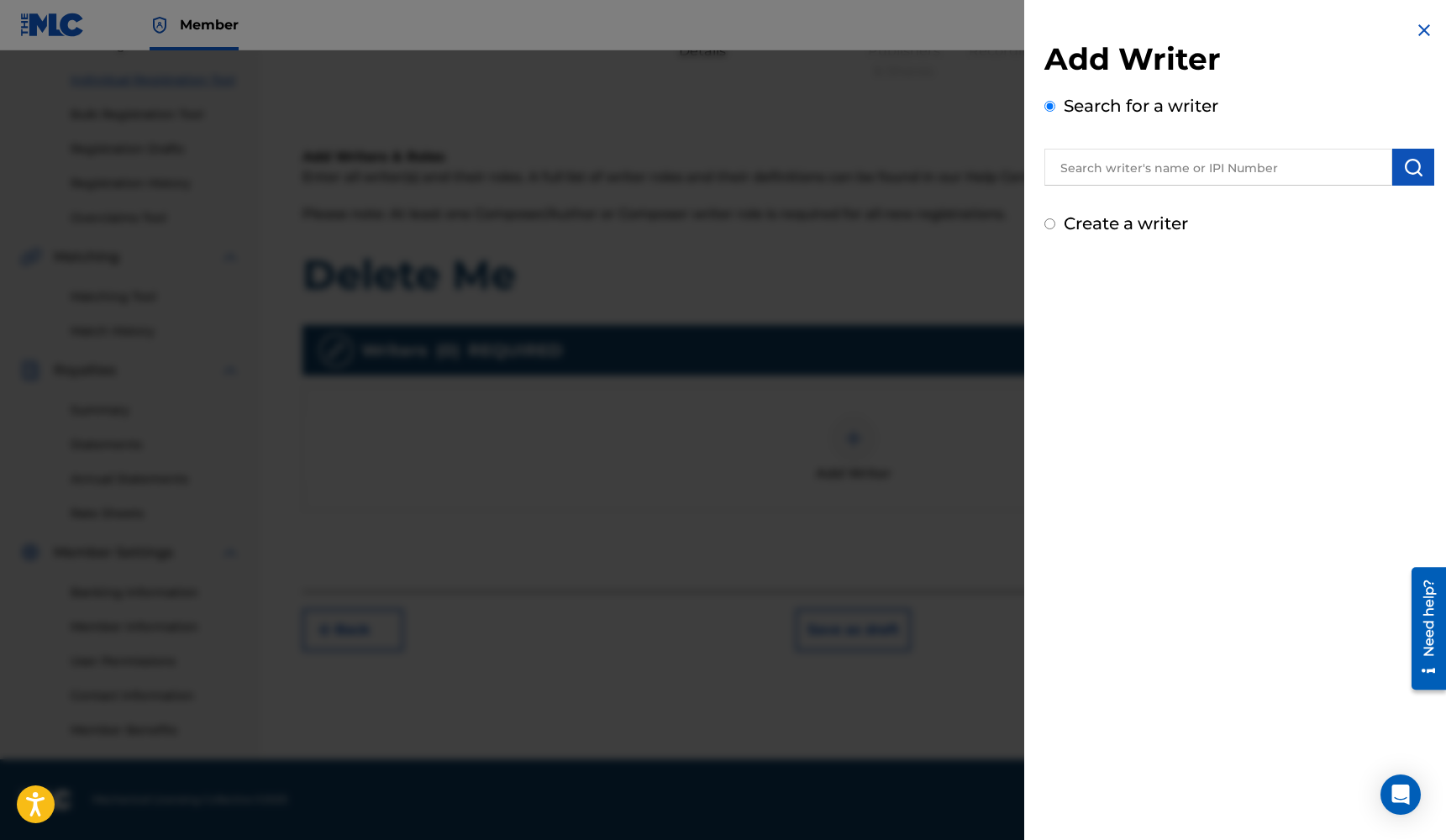 click at bounding box center (1218, 167) 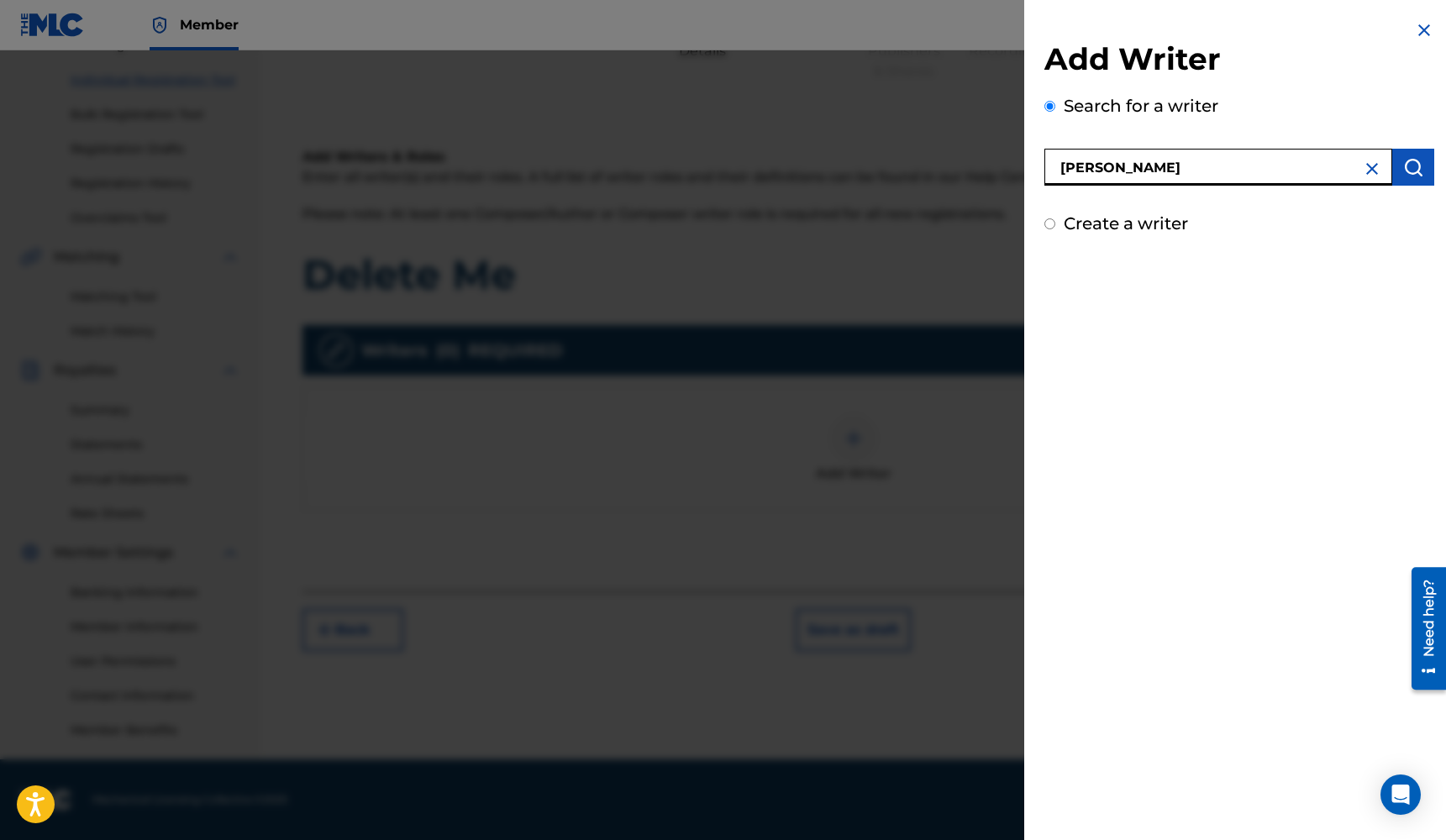 type on "[PERSON_NAME]" 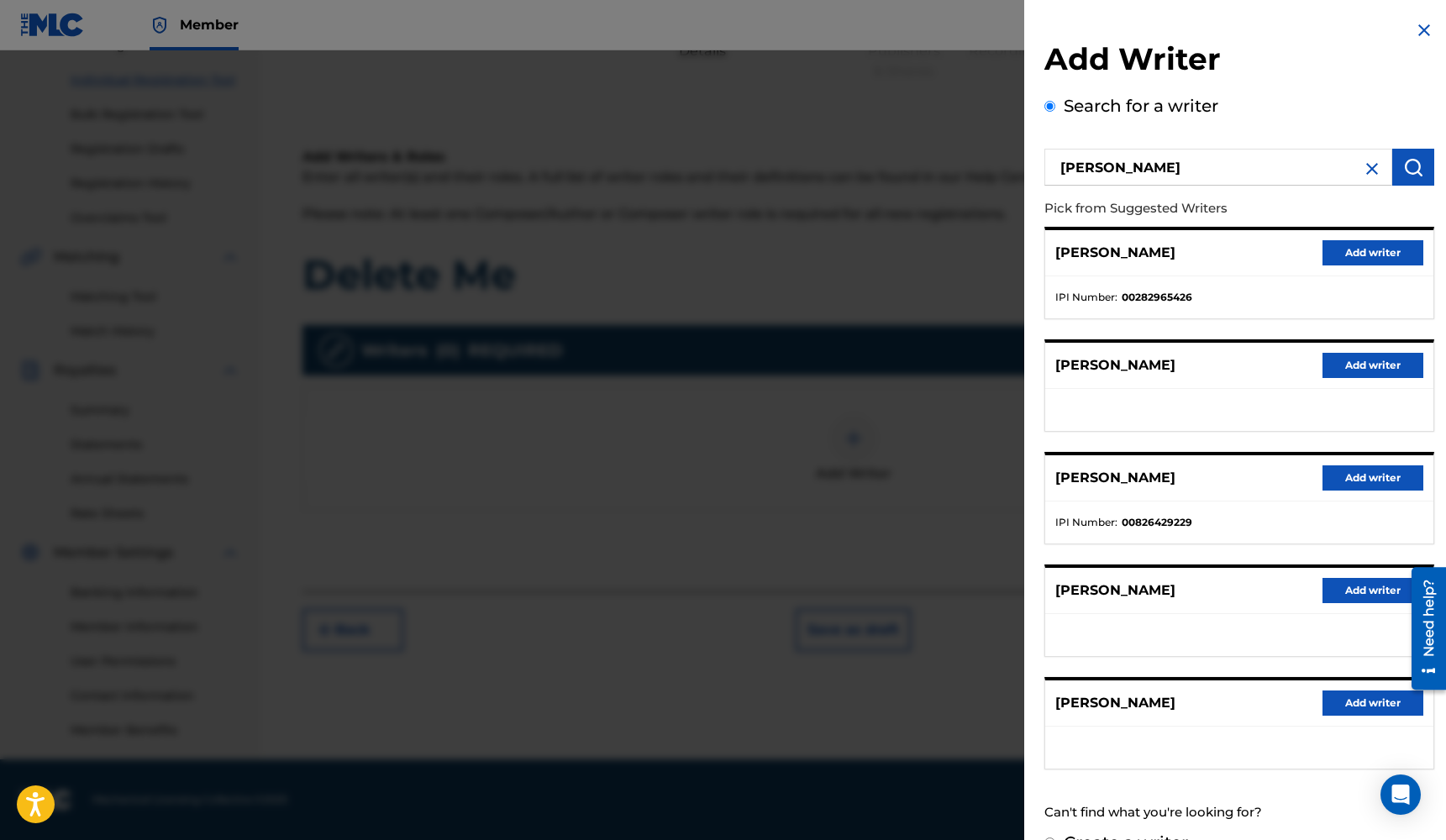 click on "Add writer" at bounding box center [1373, 478] 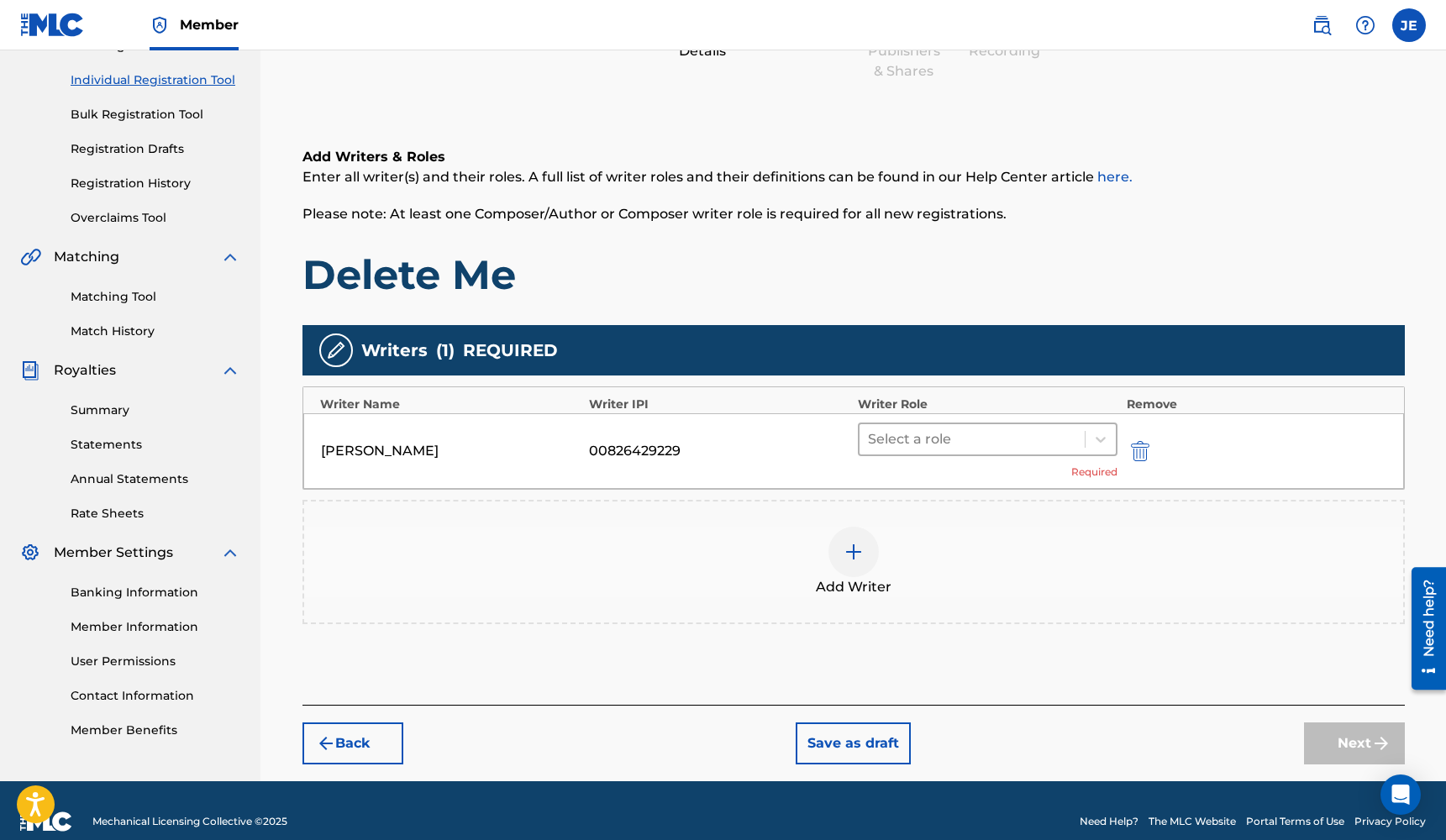 click at bounding box center (972, 439) 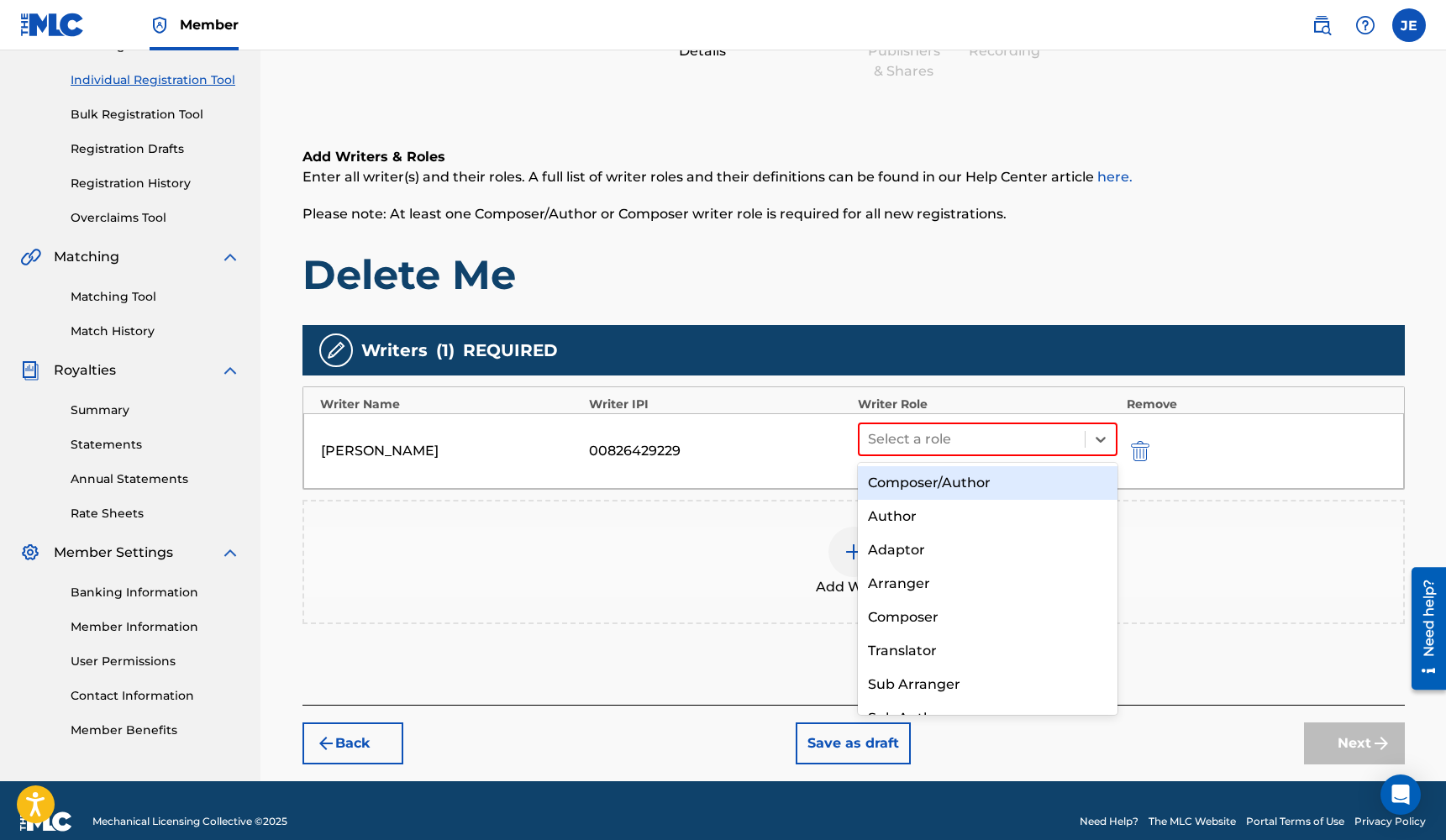 click on "Composer/Author" at bounding box center [988, 483] 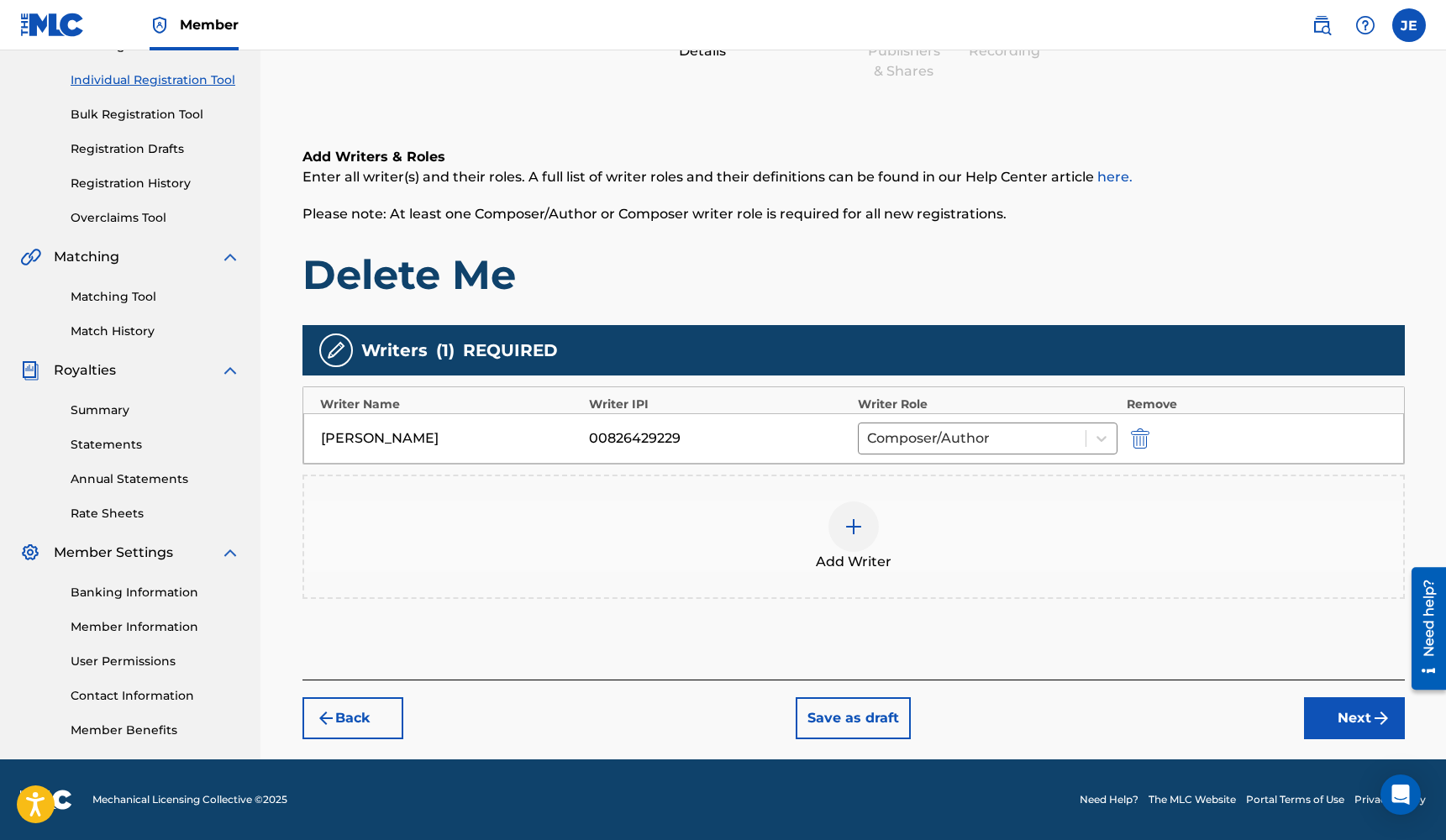click on "Next" at bounding box center (1354, 718) 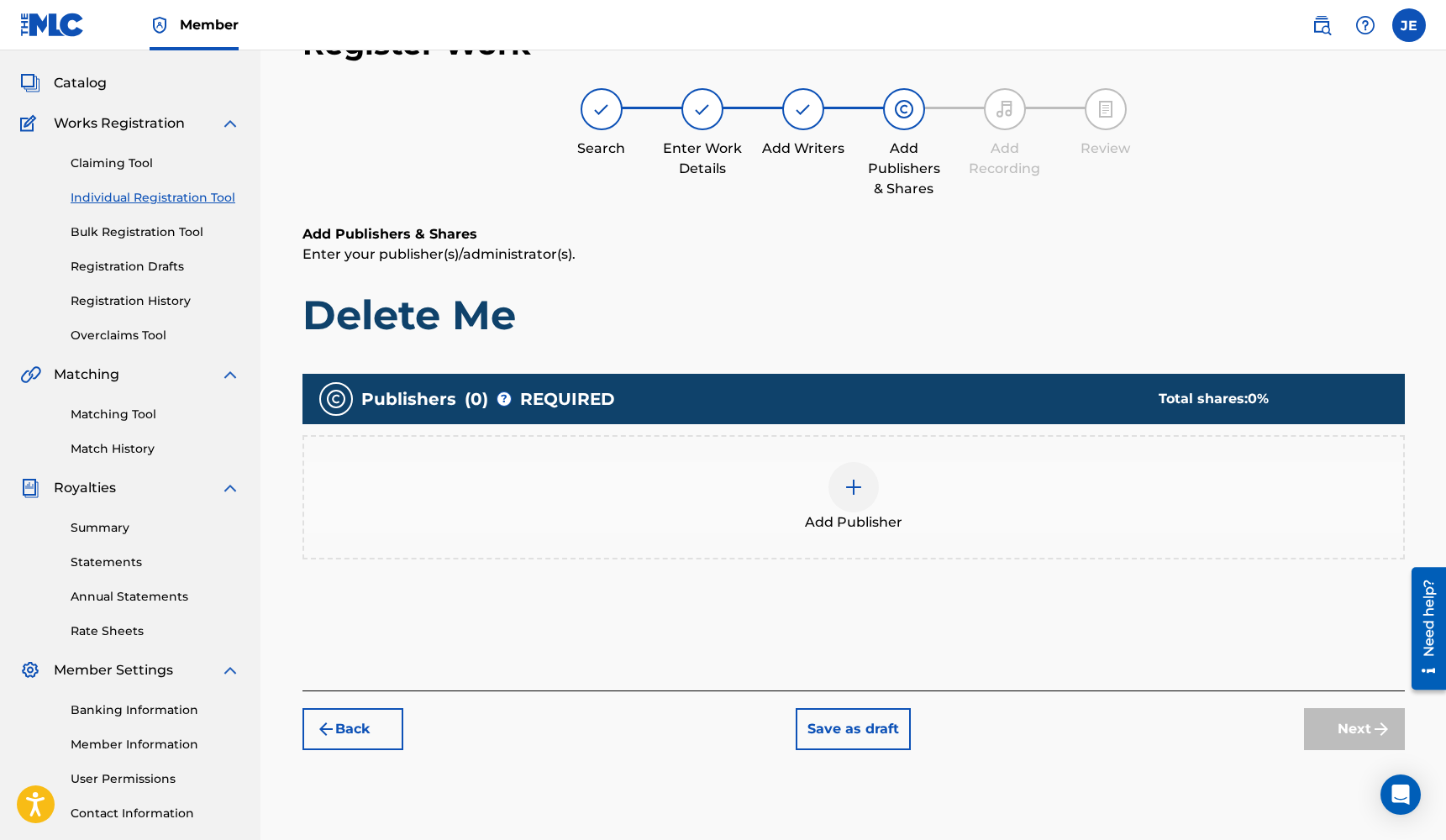 scroll, scrollTop: 76, scrollLeft: 0, axis: vertical 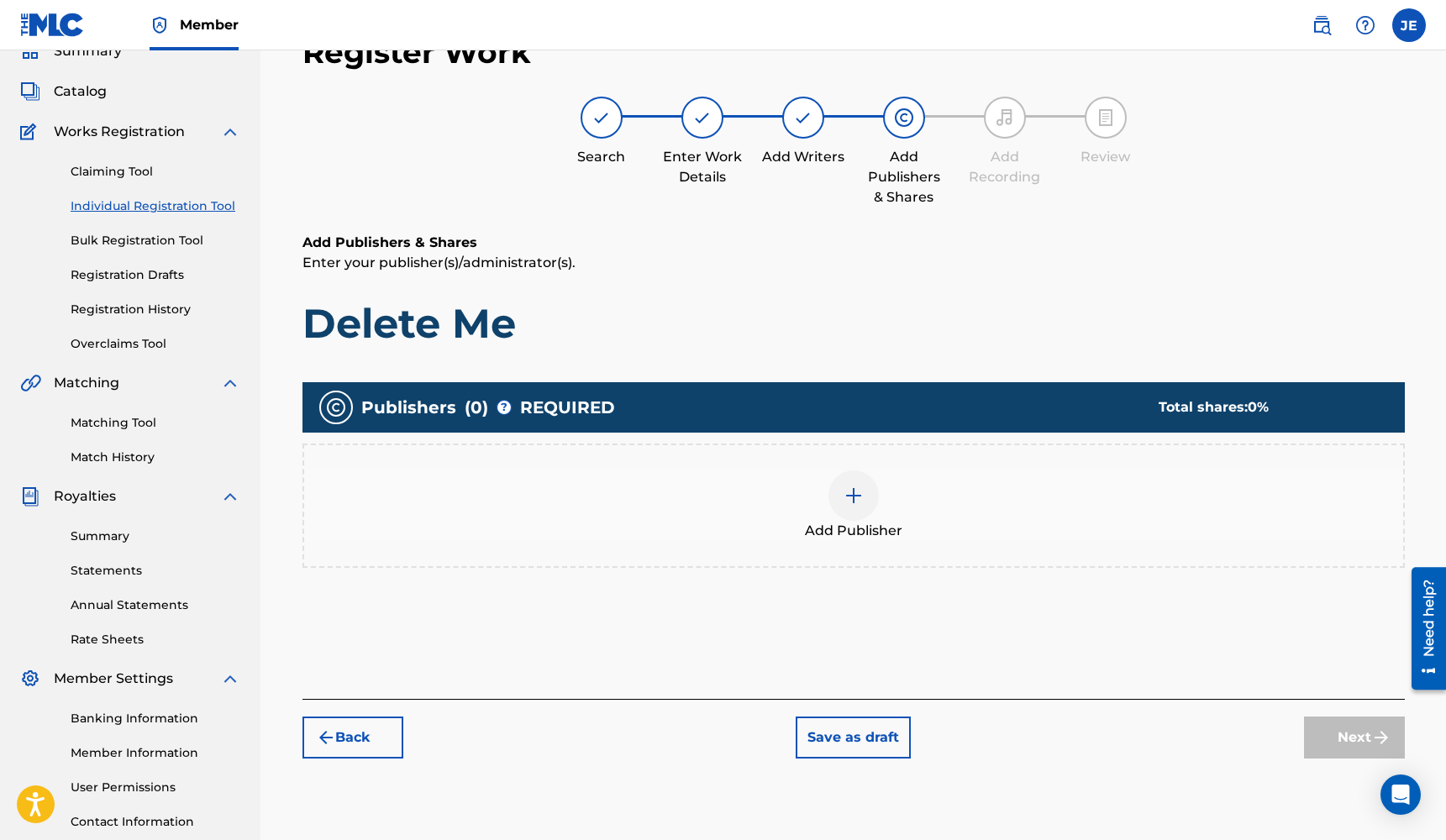 click on "Add Publisher" at bounding box center (854, 506) 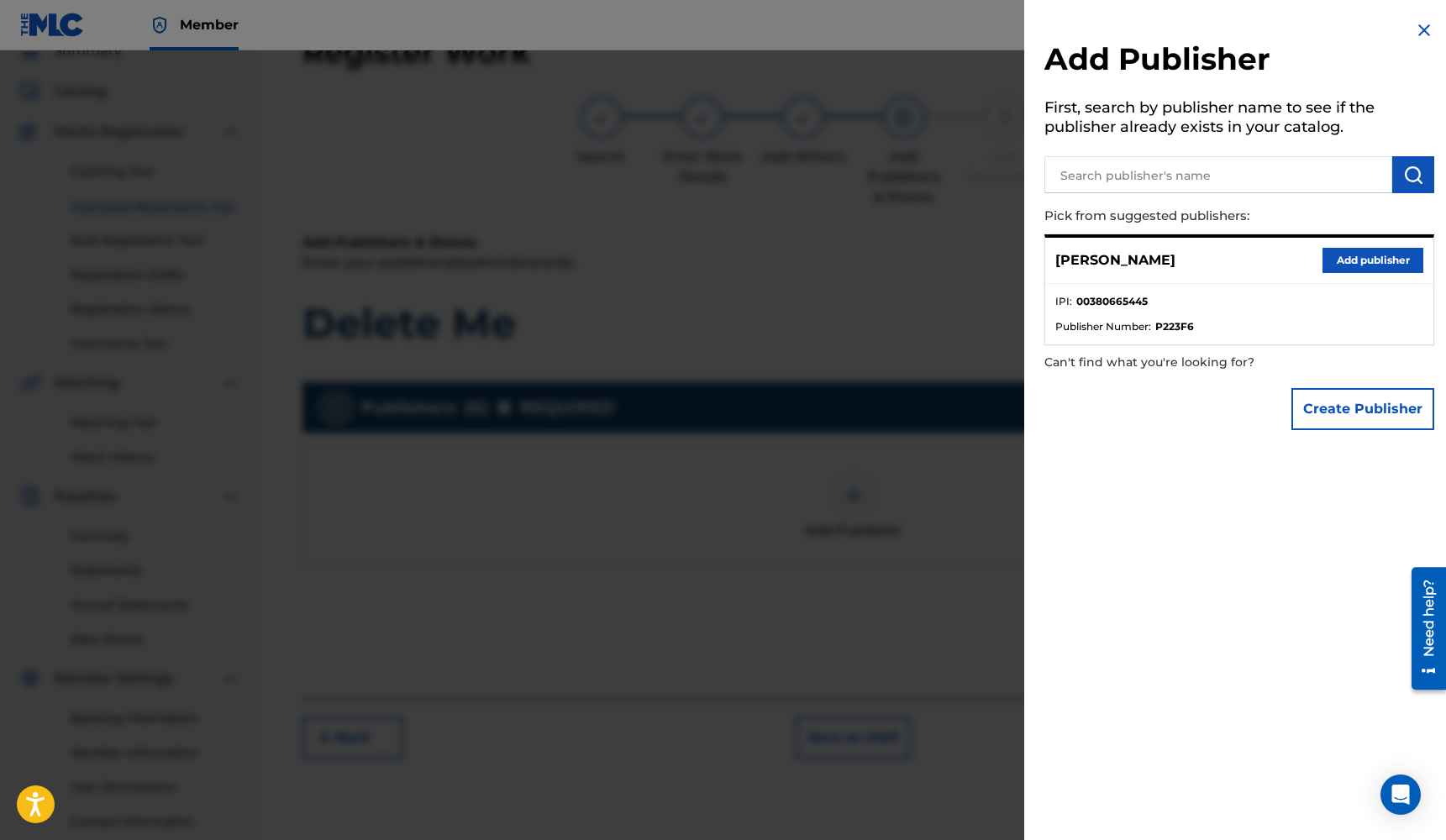 click on "Add publisher" at bounding box center [1373, 260] 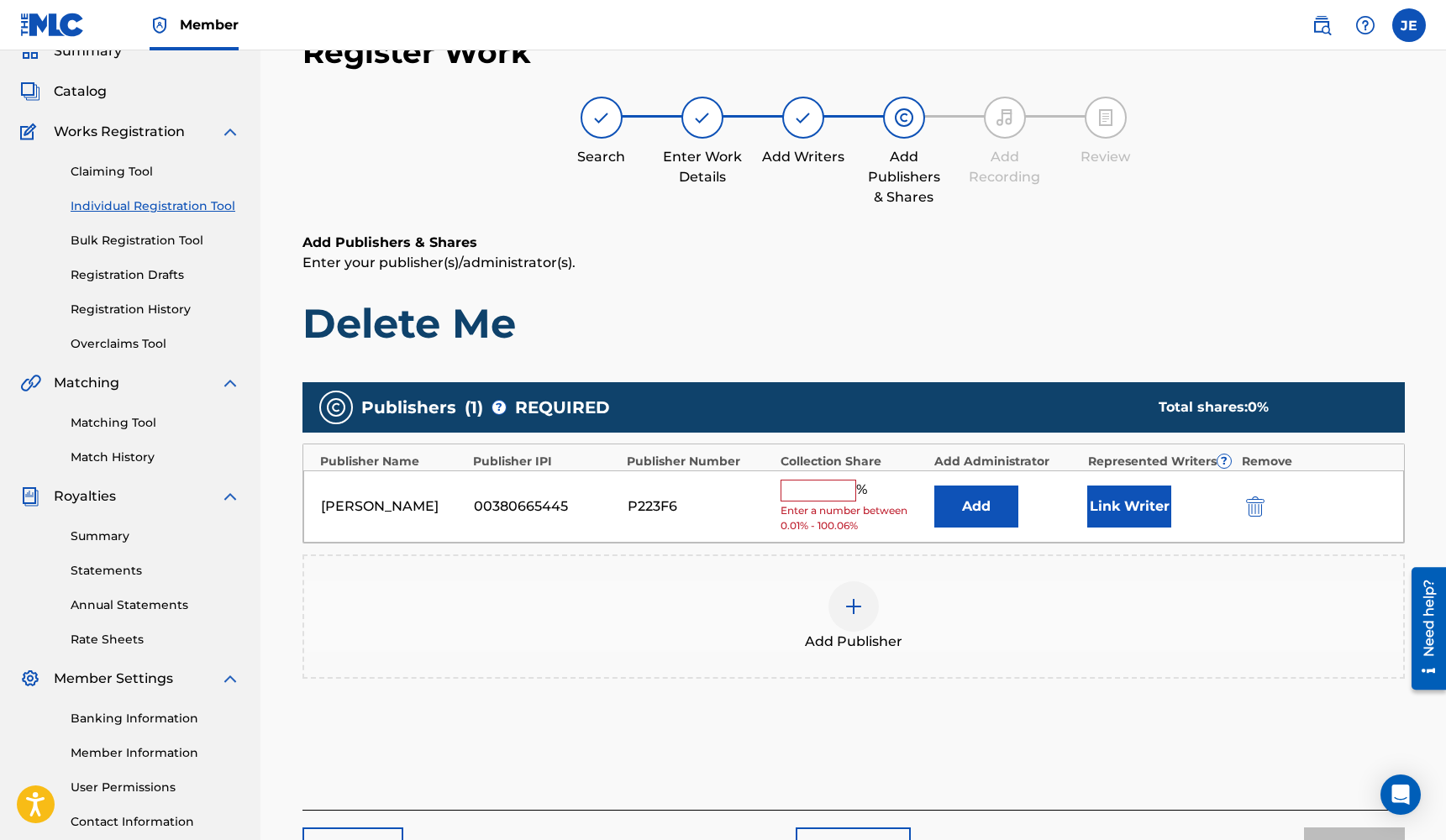 click at bounding box center (818, 491) 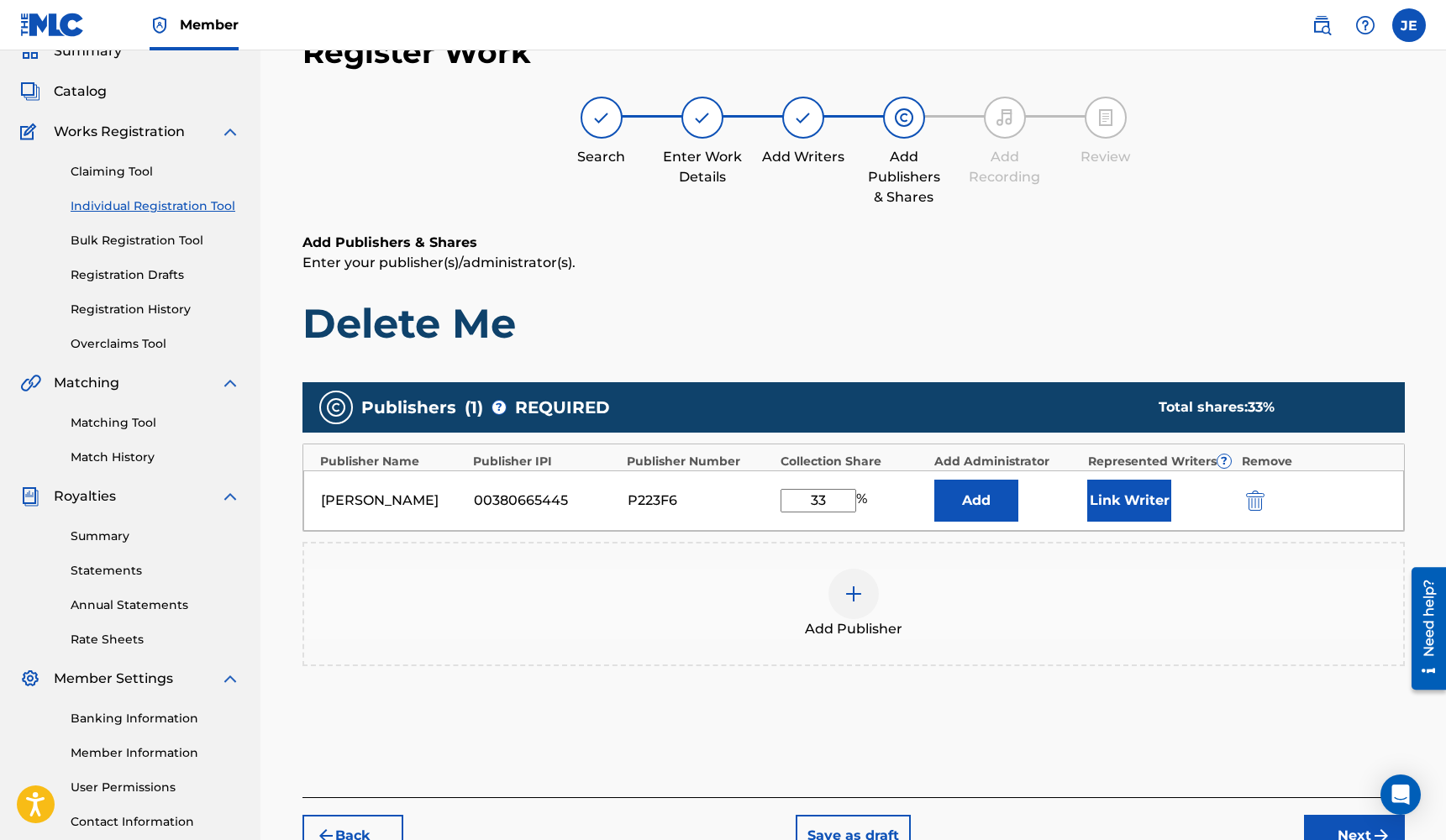 type on "33" 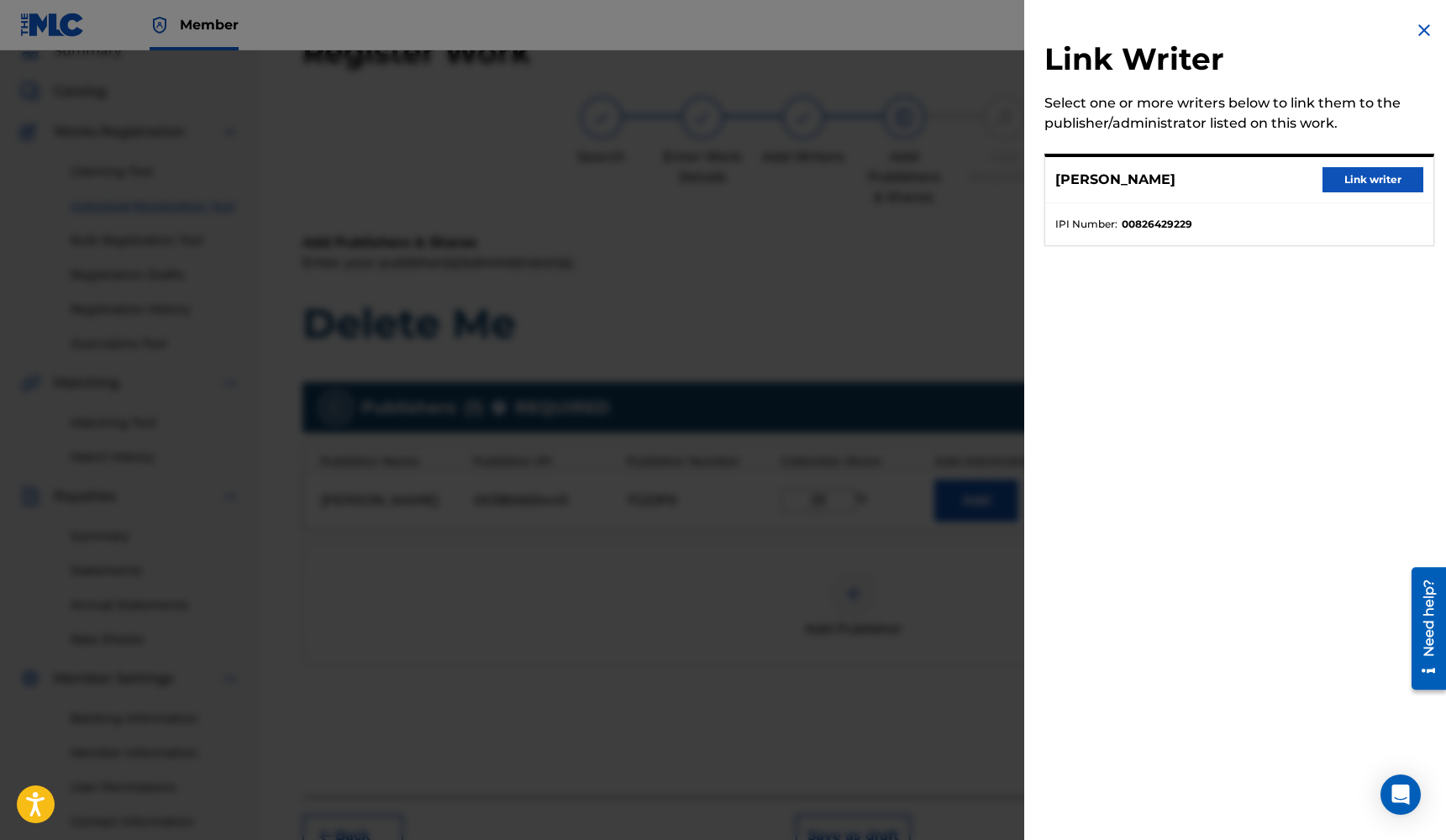 click on "Link writer" at bounding box center (1373, 180) 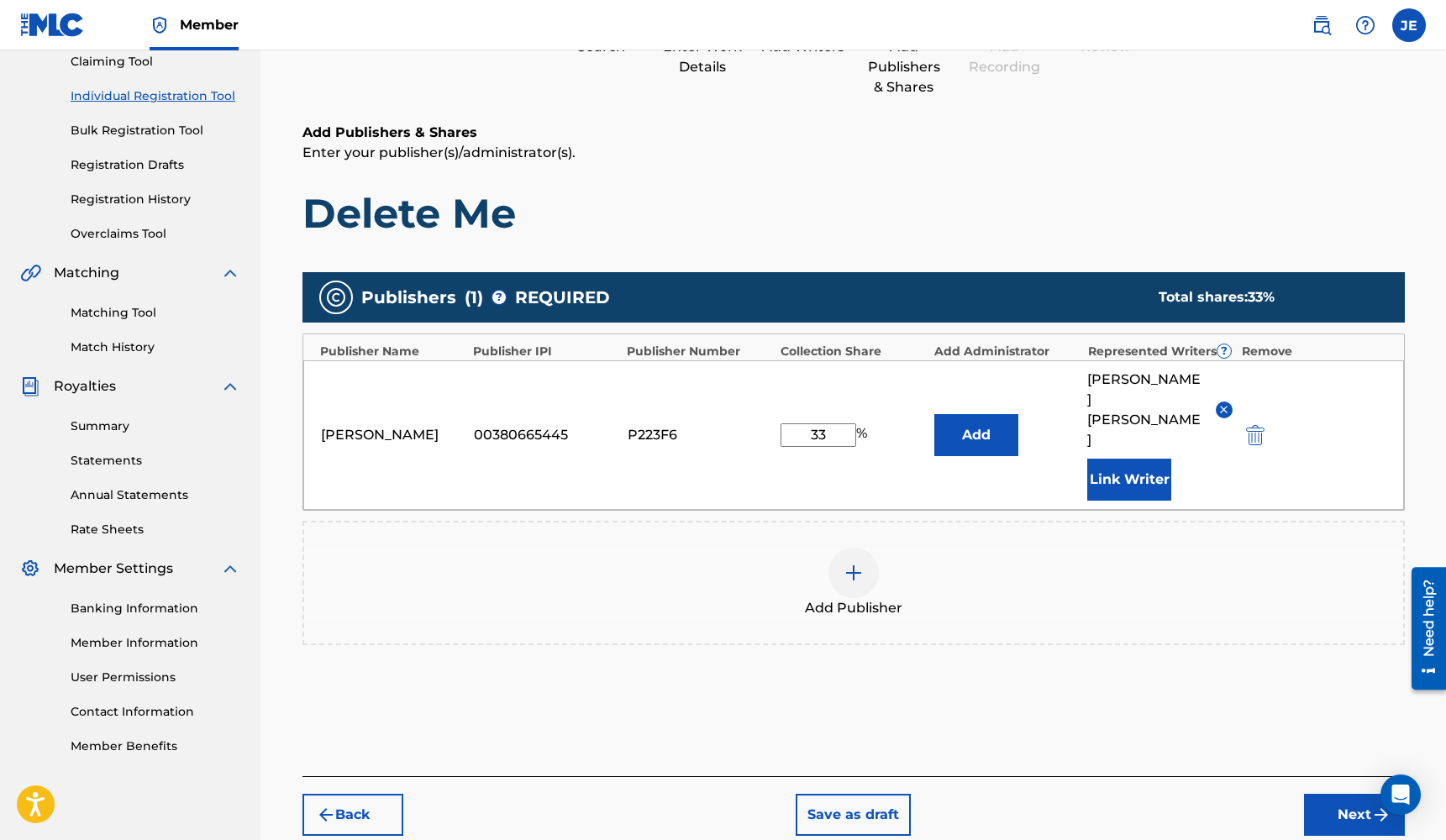 click on "Next" at bounding box center [1354, 815] 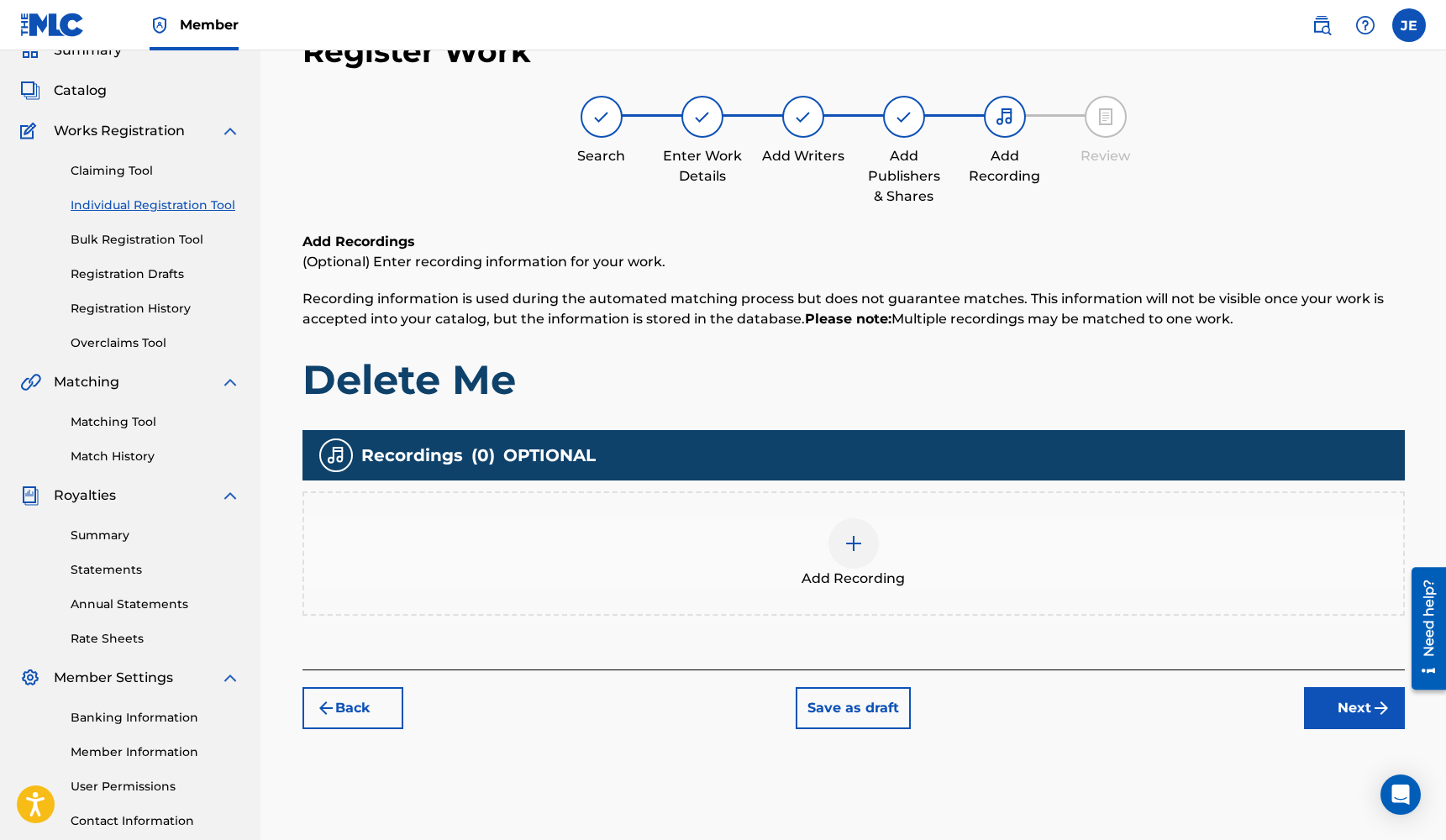 scroll, scrollTop: 76, scrollLeft: 0, axis: vertical 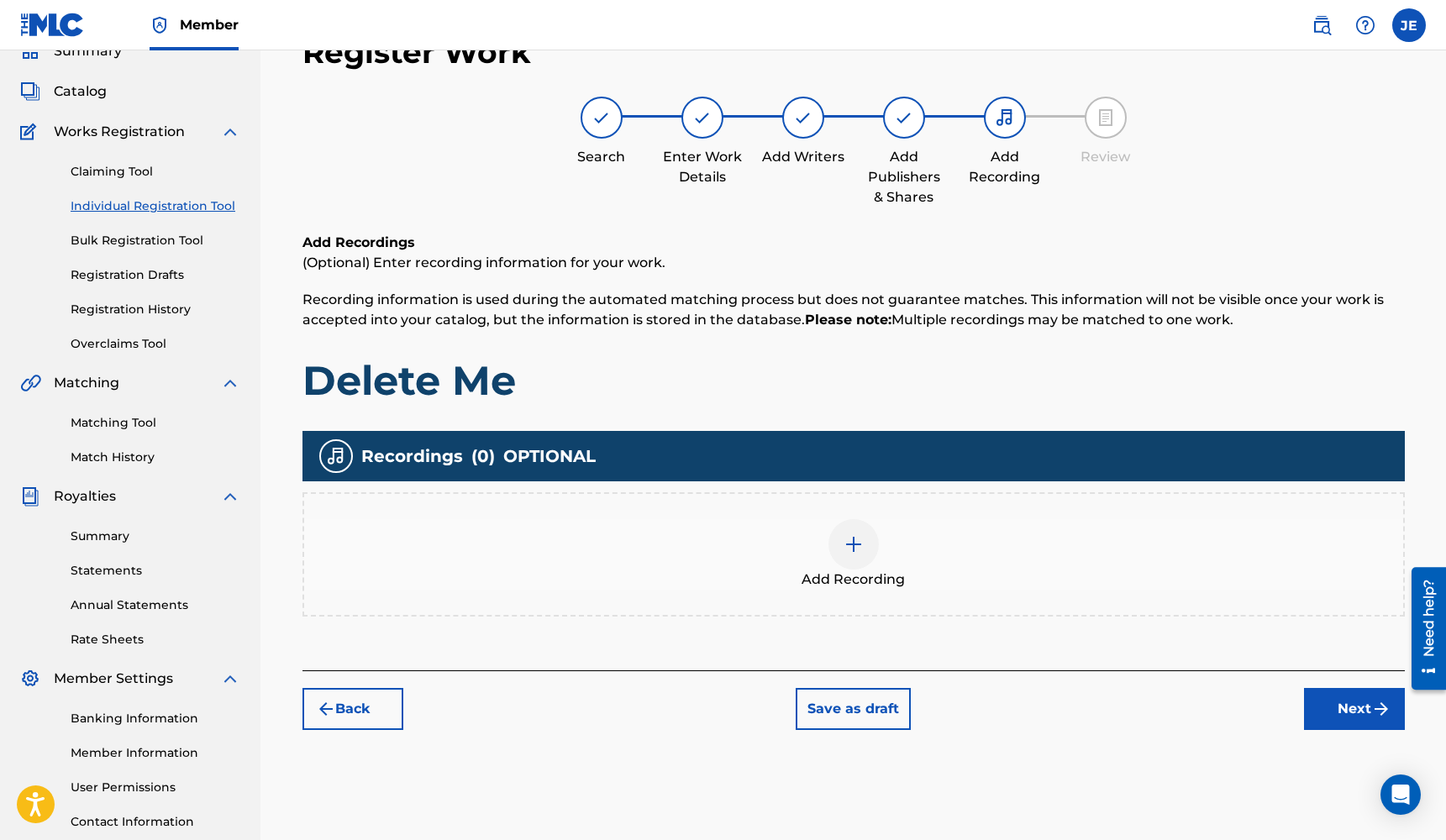 click on "Add Recording" at bounding box center (854, 554) 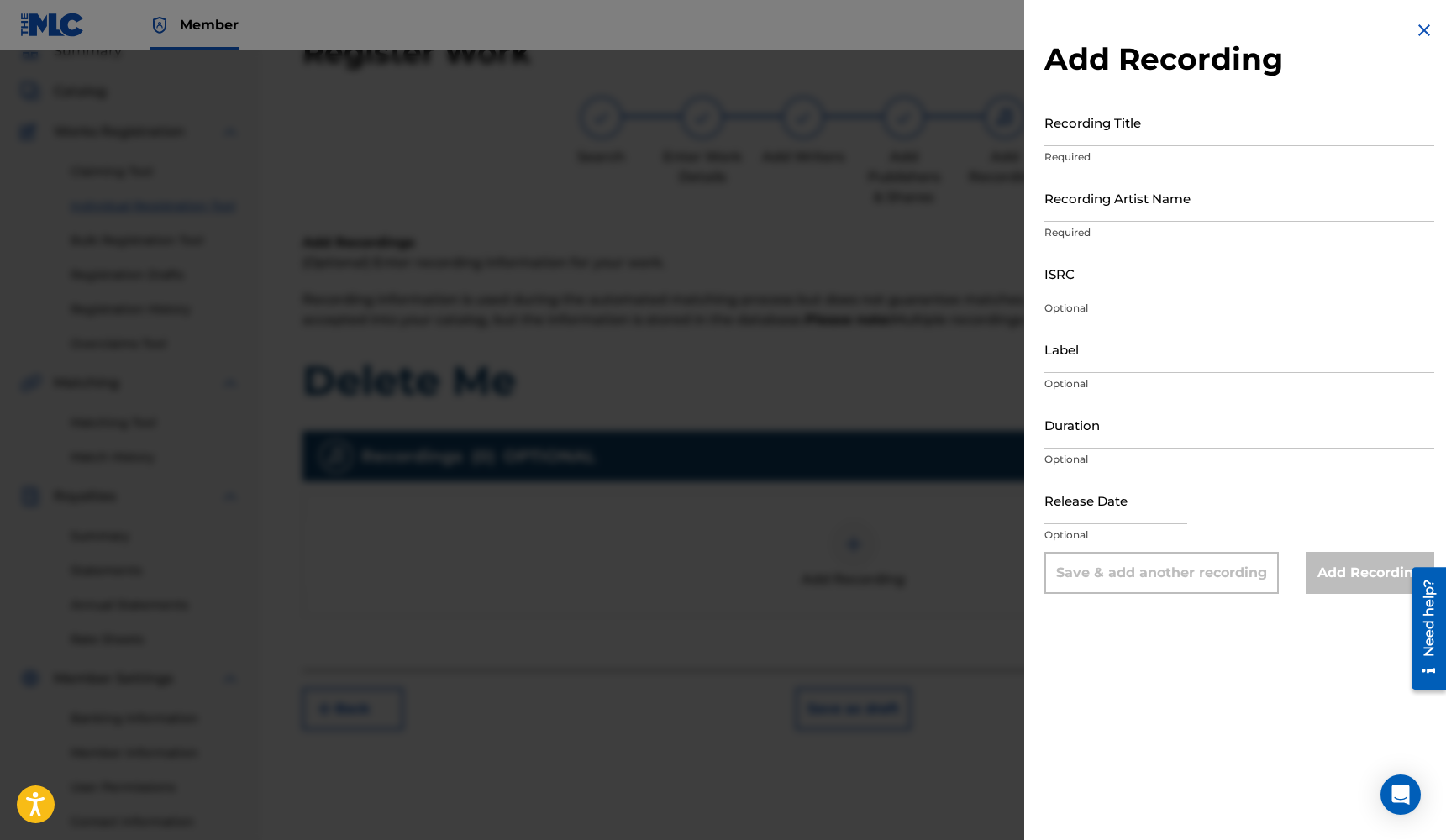 click on "Recording Title" at bounding box center [1239, 122] 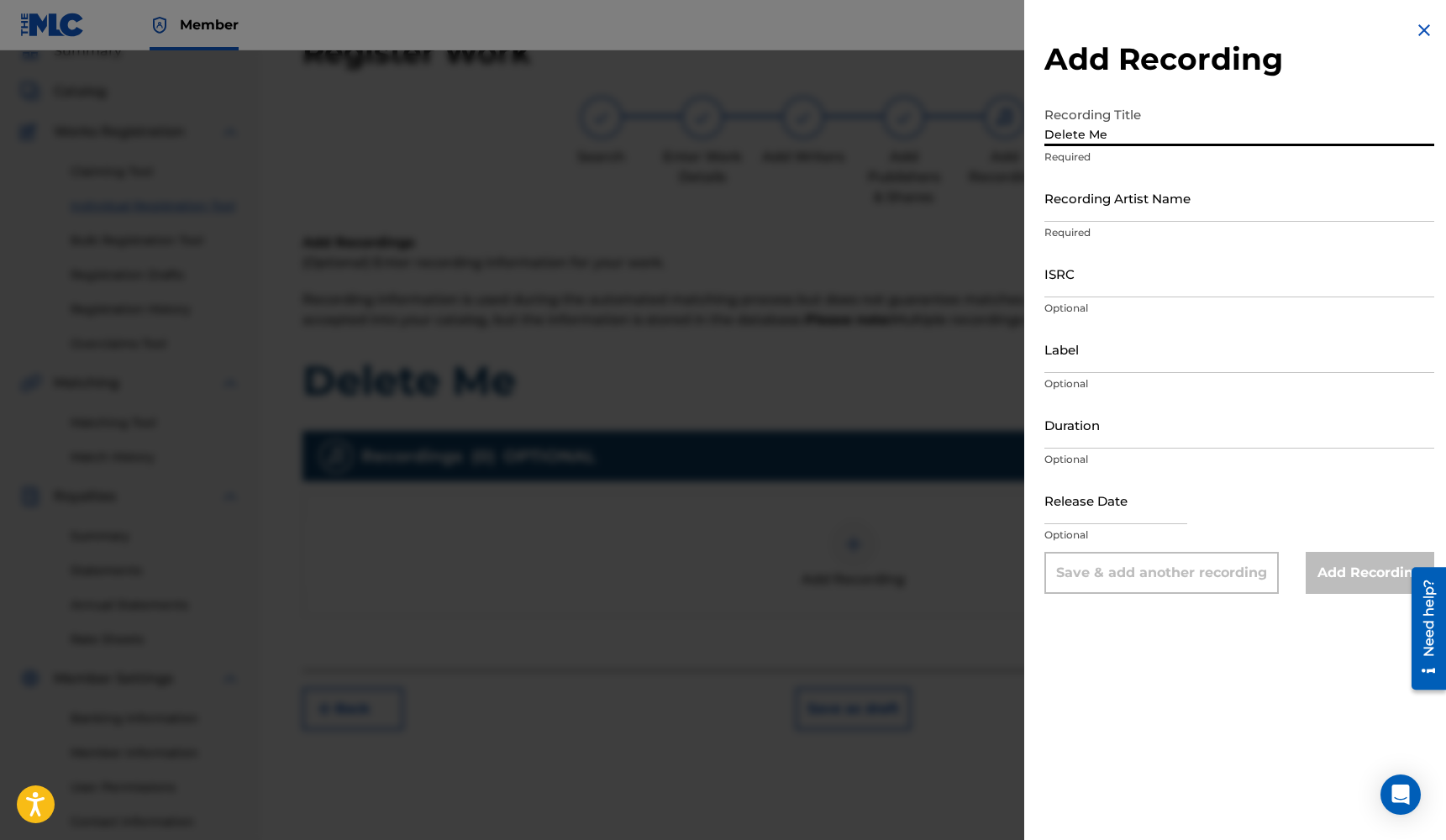 type on "Delete Me" 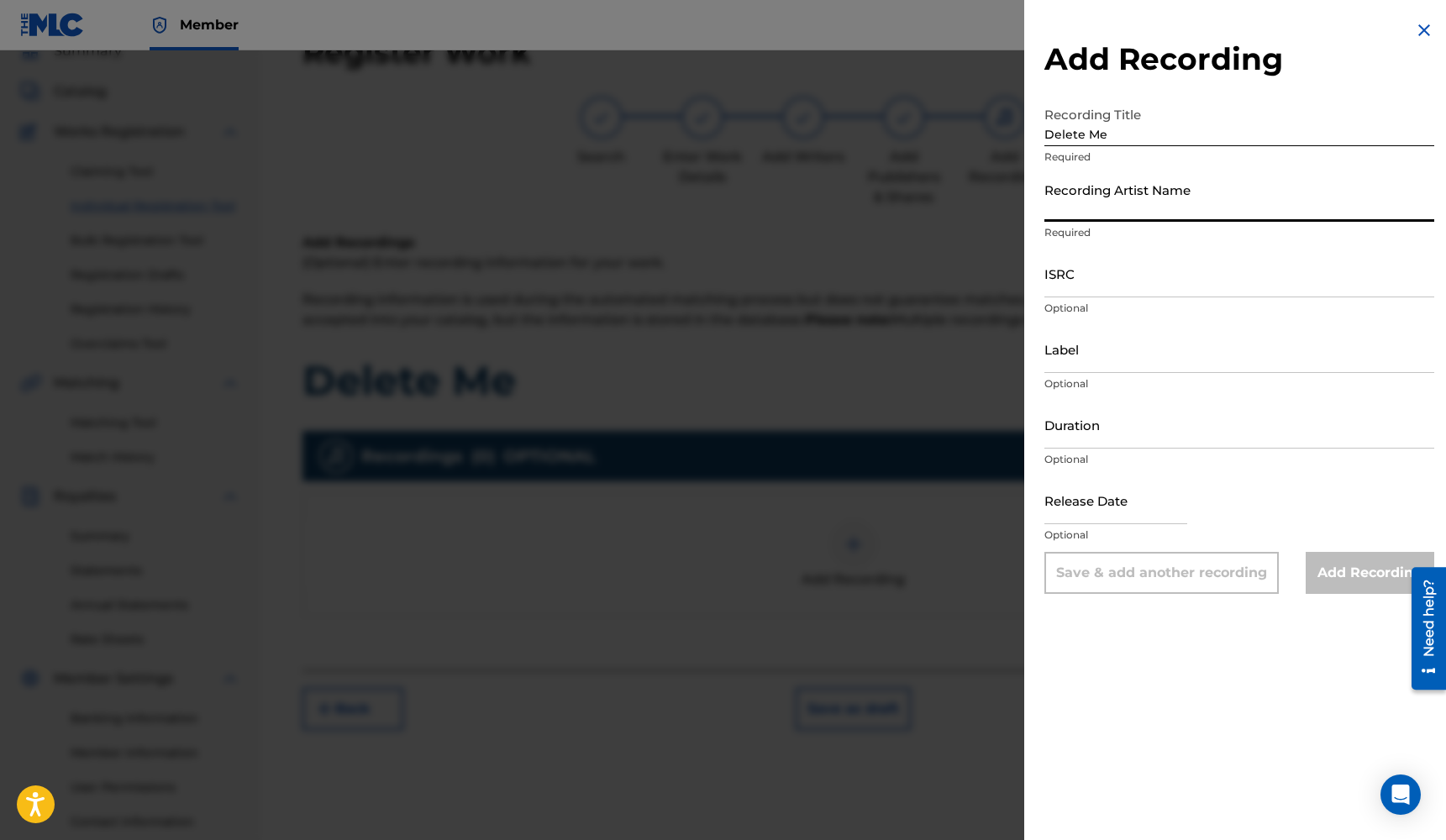 click on "Recording Artist Name" at bounding box center (1239, 197) 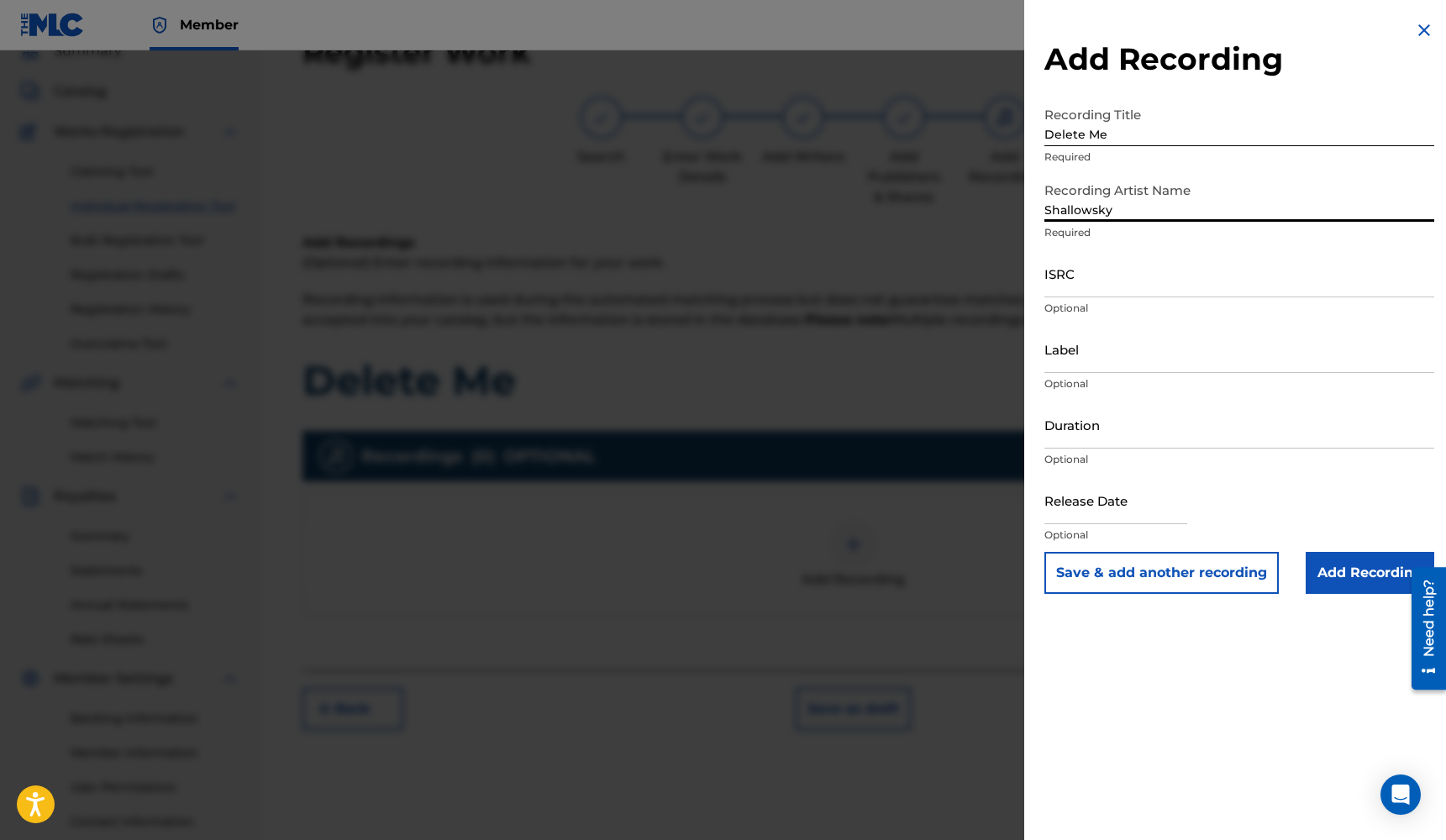 type on "Shallowsky" 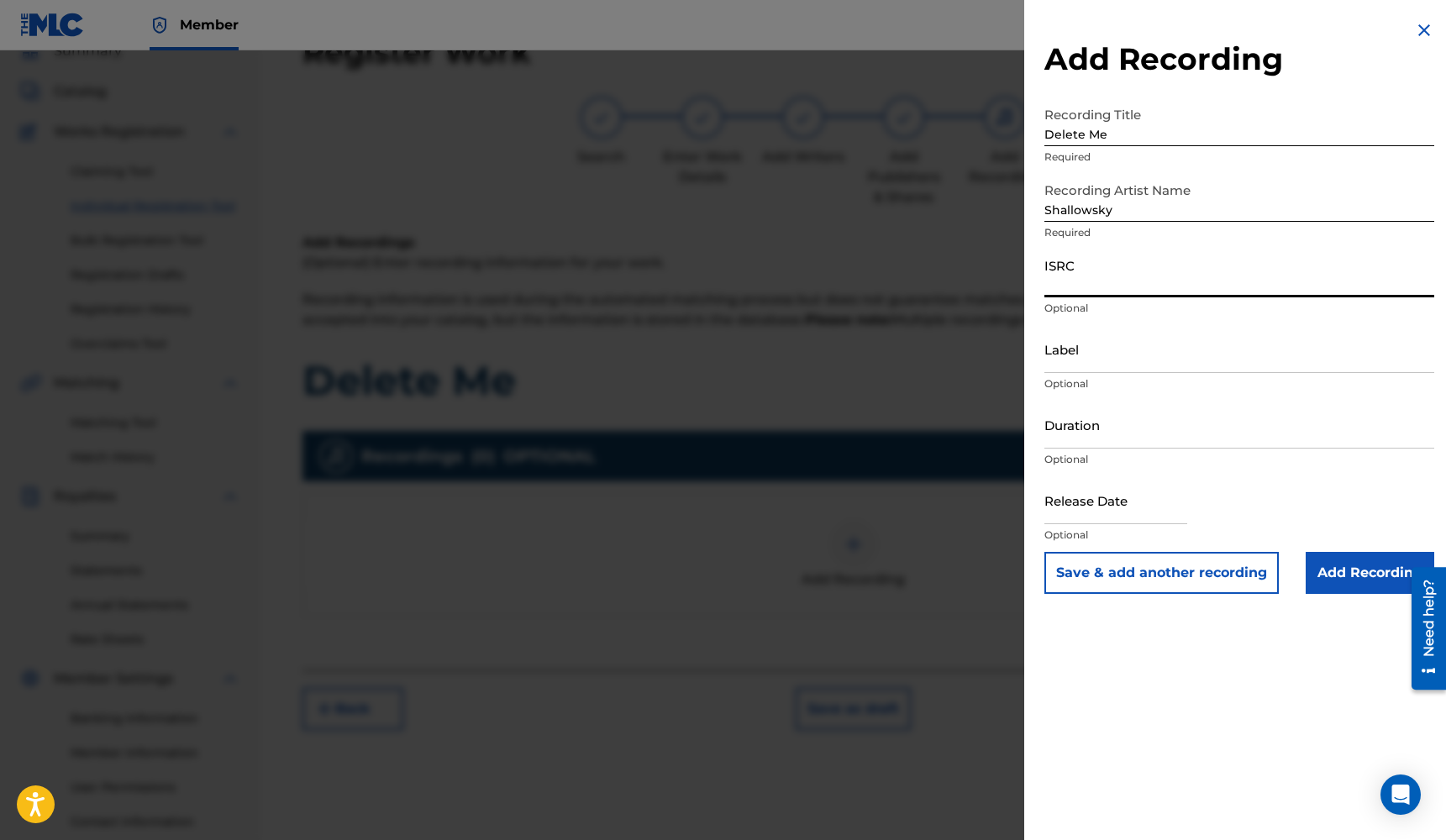 paste on "QZNWR2397396" 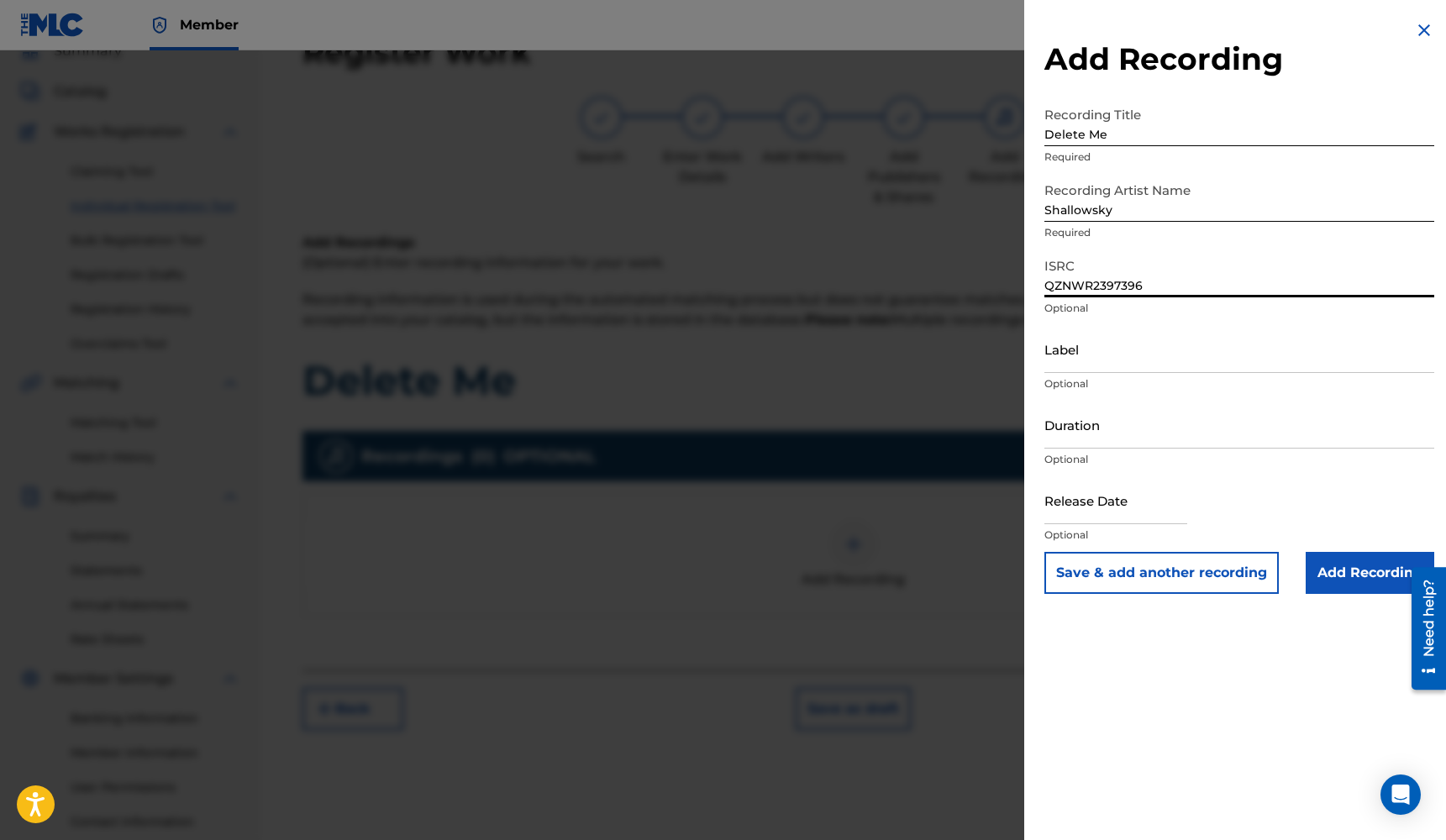type on "QZNWR2397396" 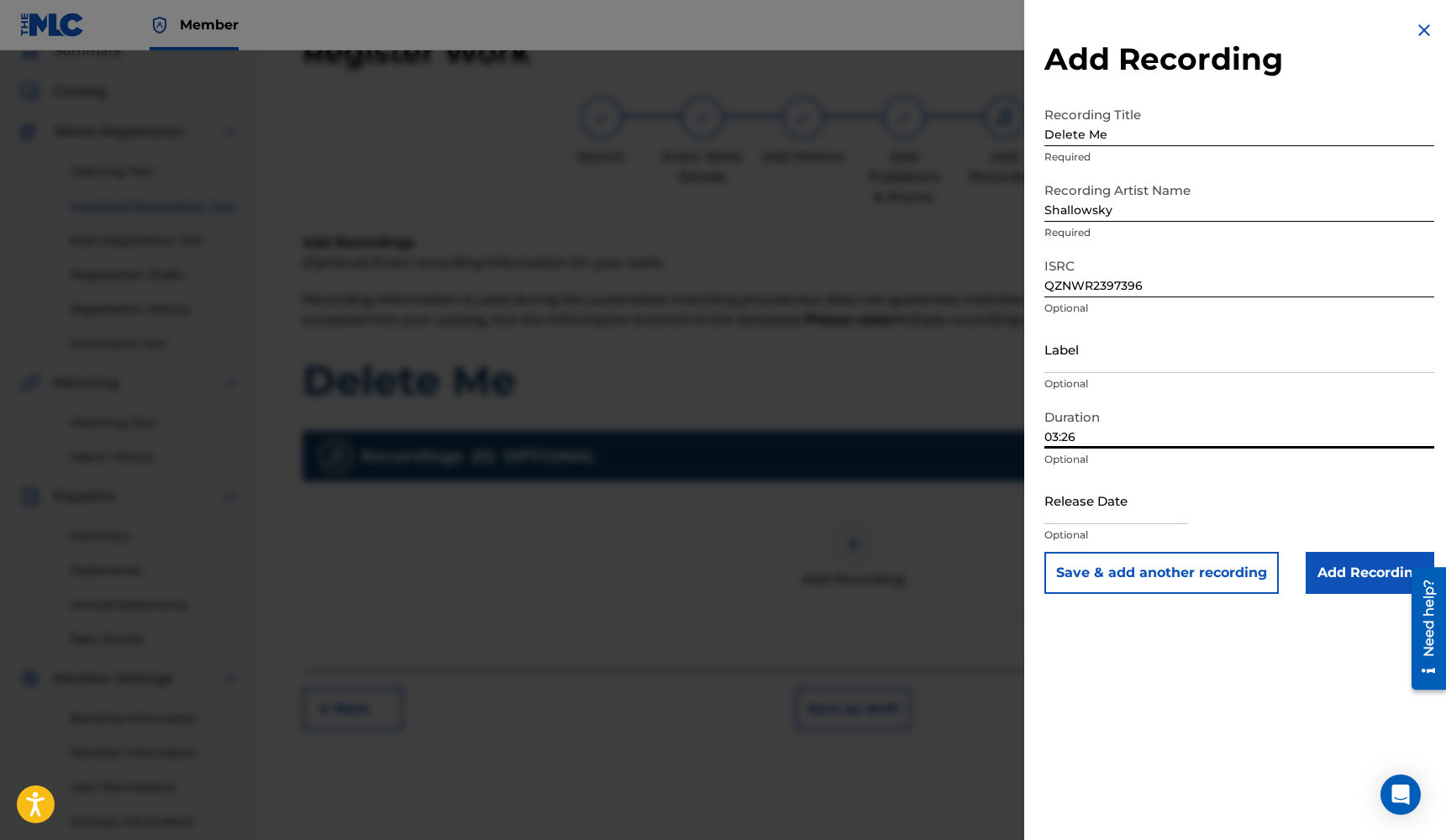 type on "03:26" 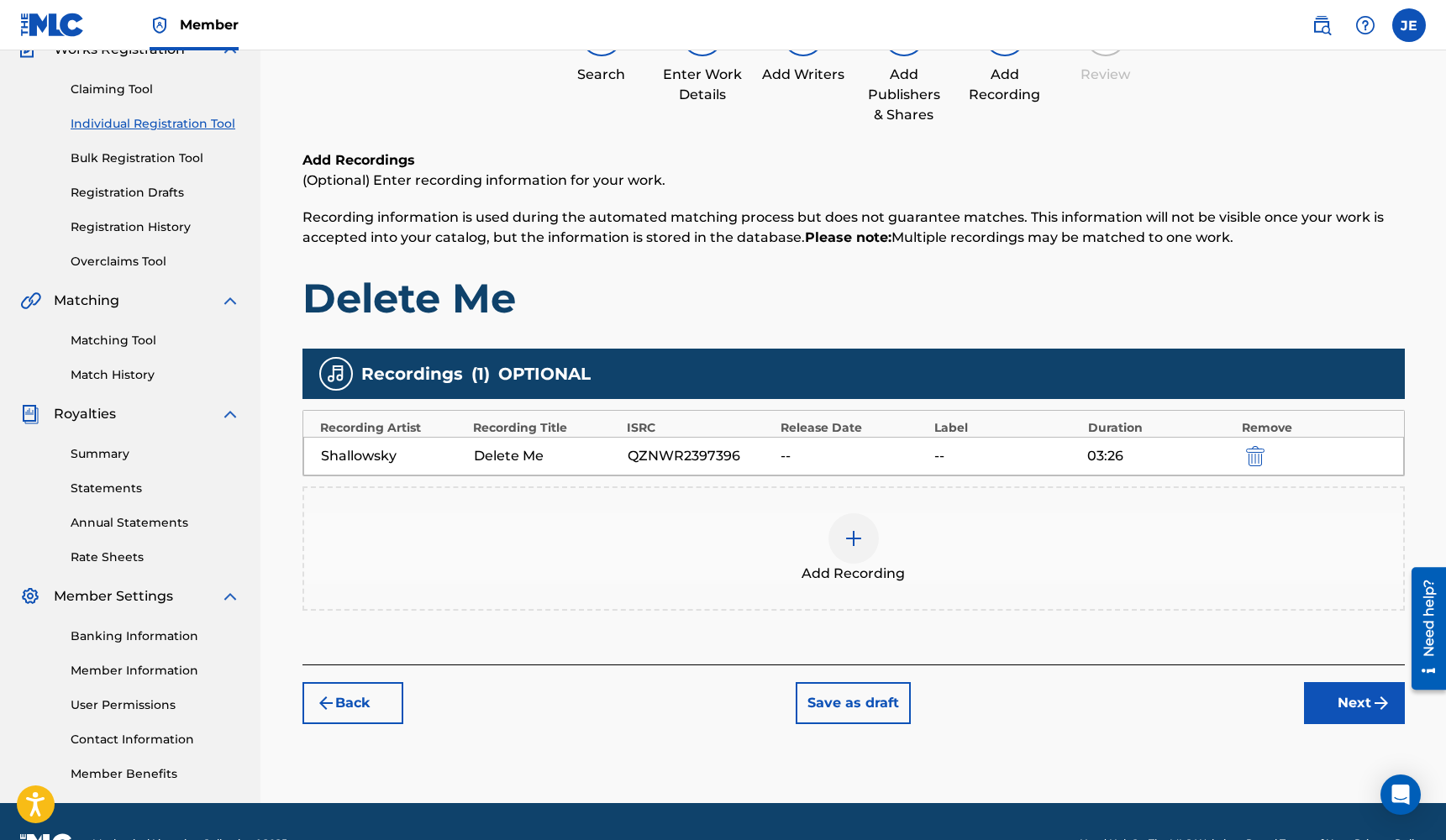 click on "Next" at bounding box center (1354, 703) 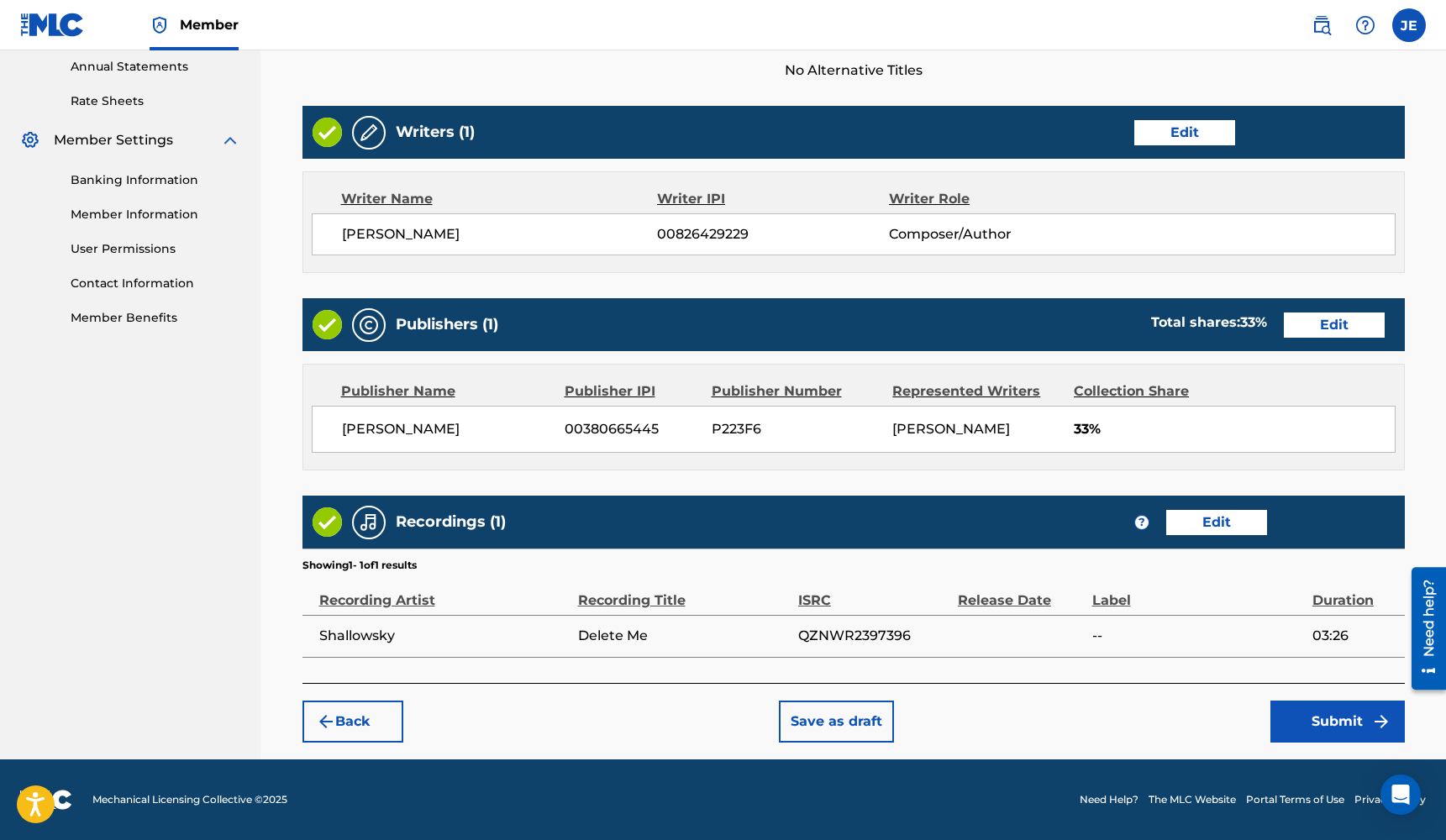 scroll, scrollTop: 613, scrollLeft: 0, axis: vertical 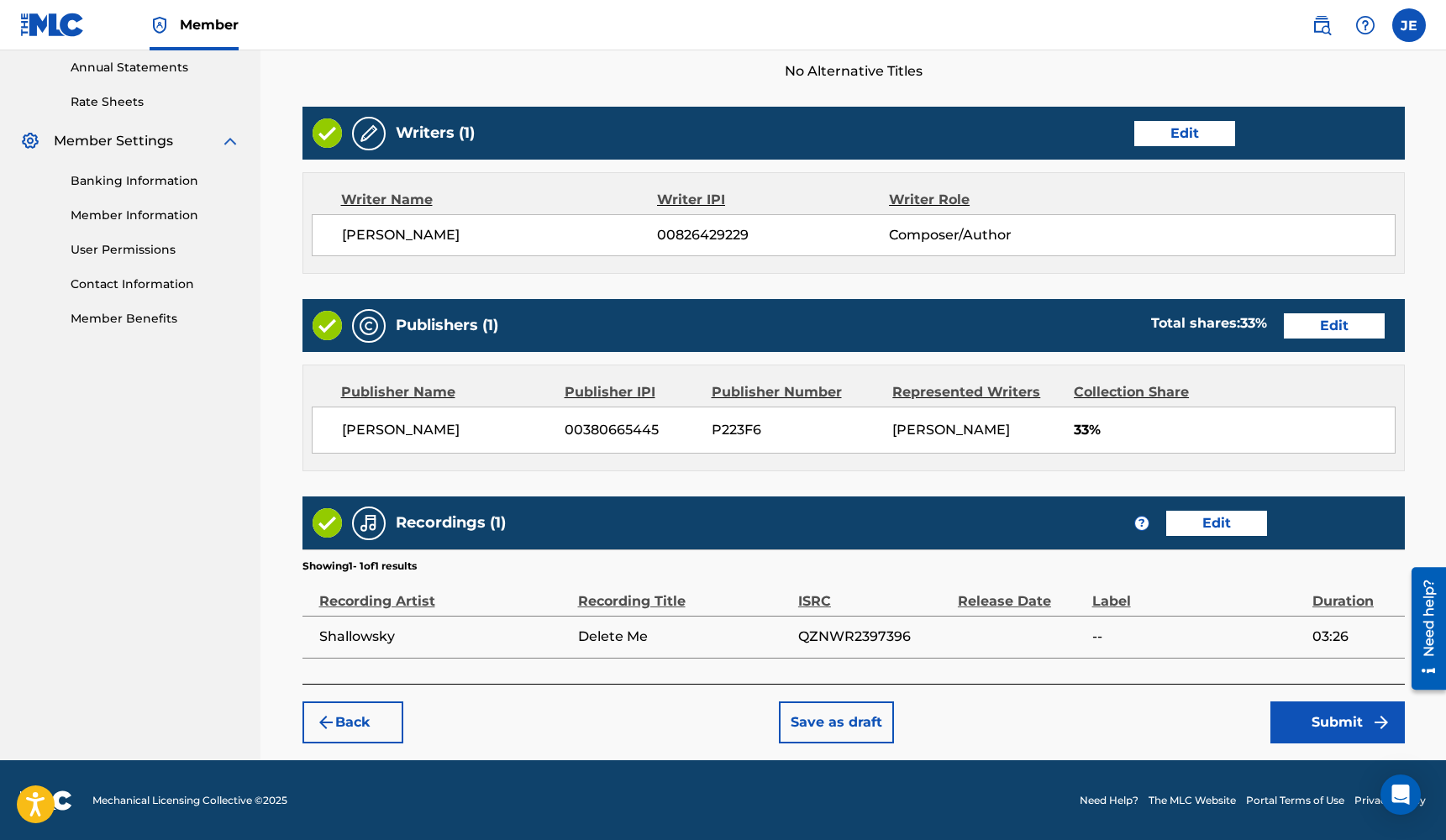 click on "Submit" at bounding box center [1338, 722] 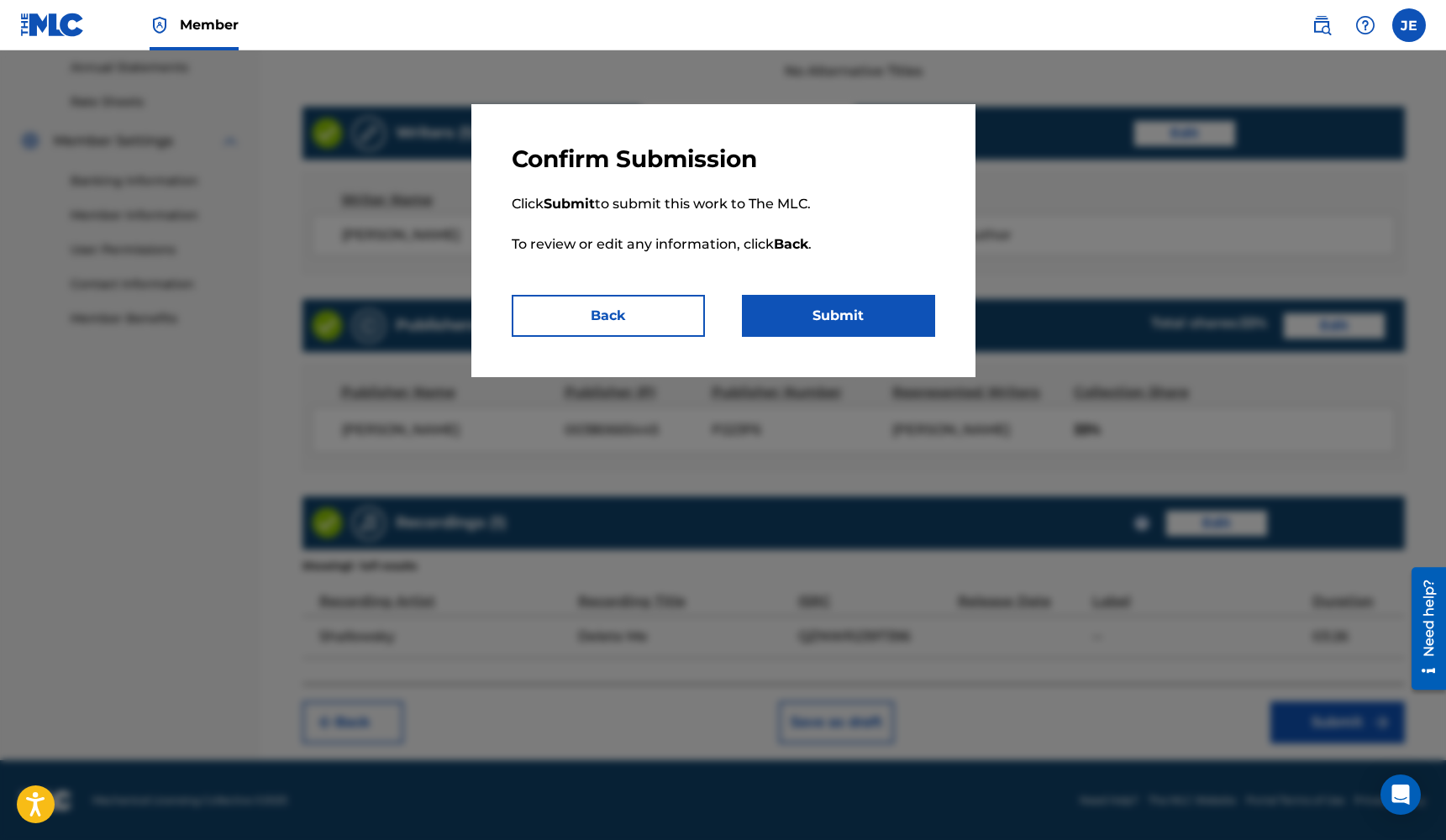click on "Submit" at bounding box center (839, 316) 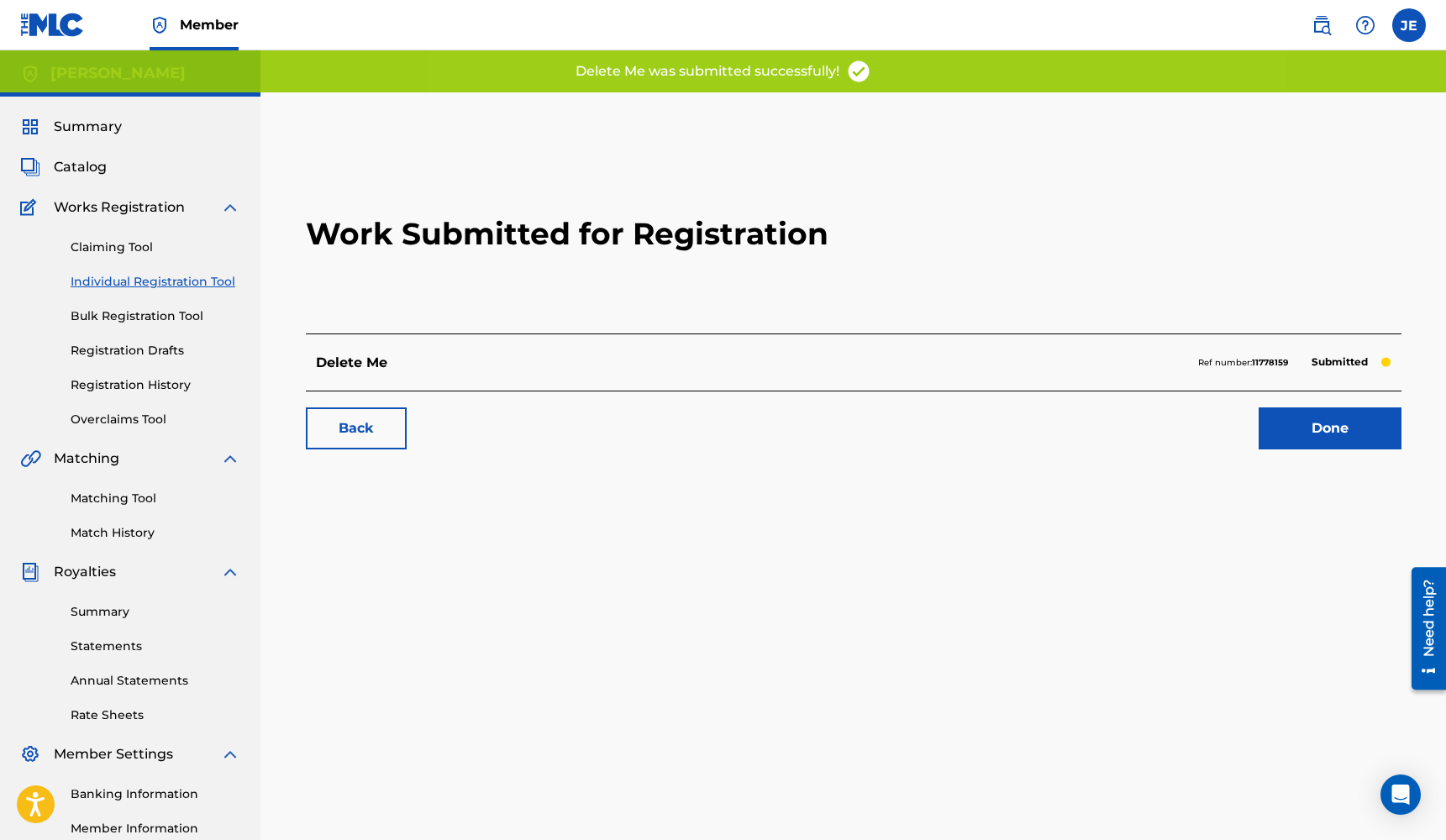 click on "Done" at bounding box center (1330, 428) 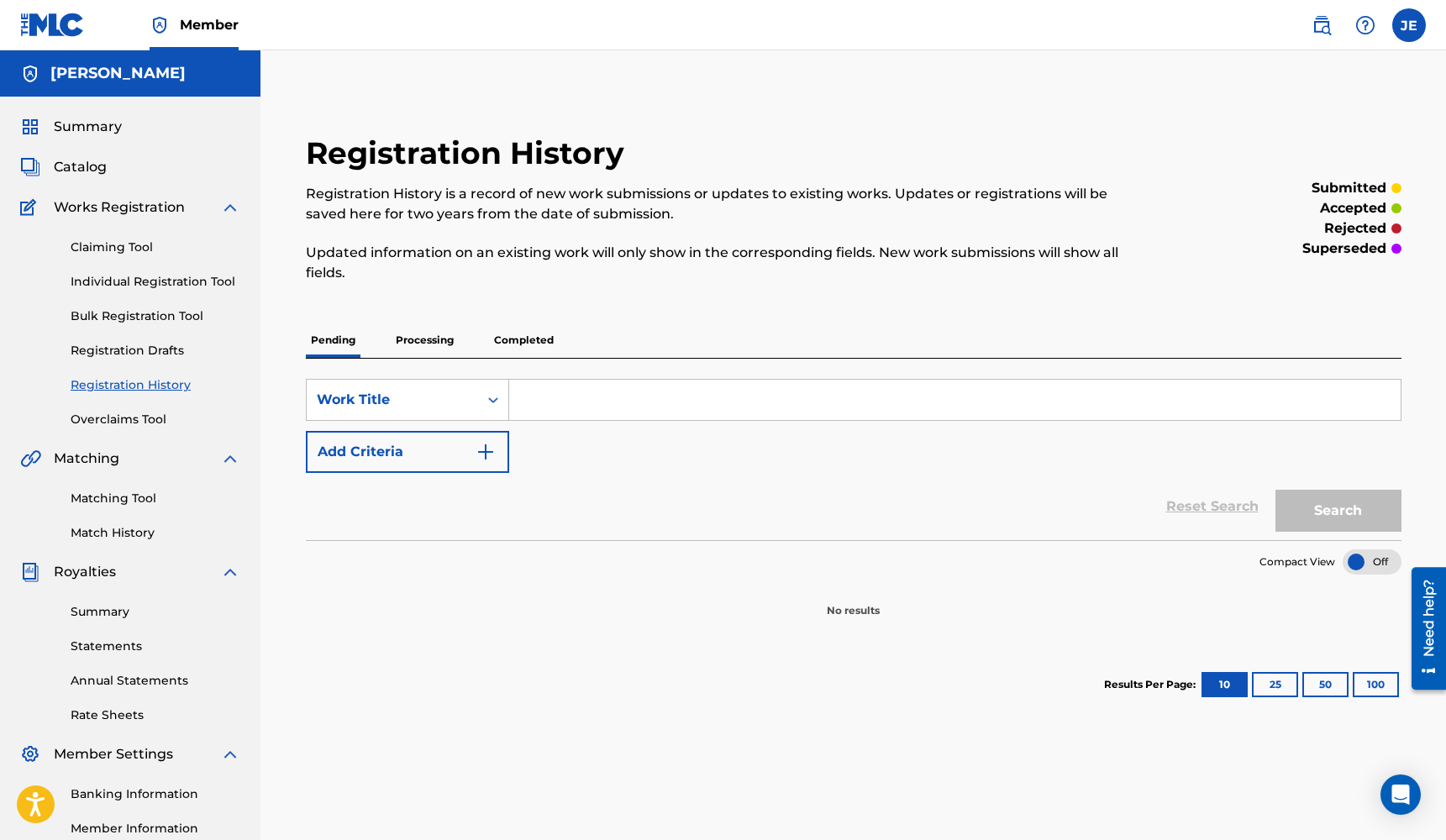 click on "Individual Registration Tool" at bounding box center (155, 281) 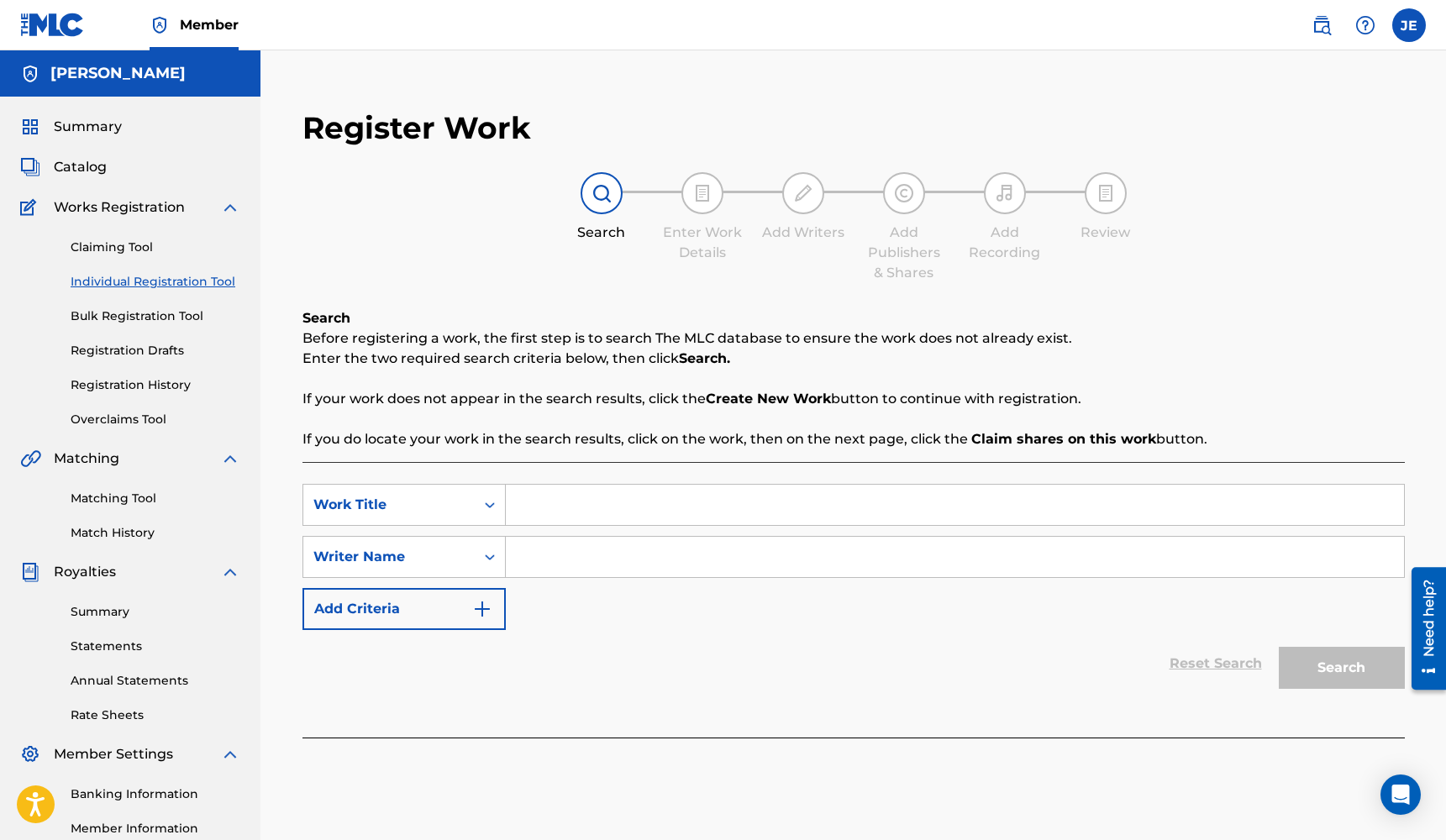 click at bounding box center [954, 505] 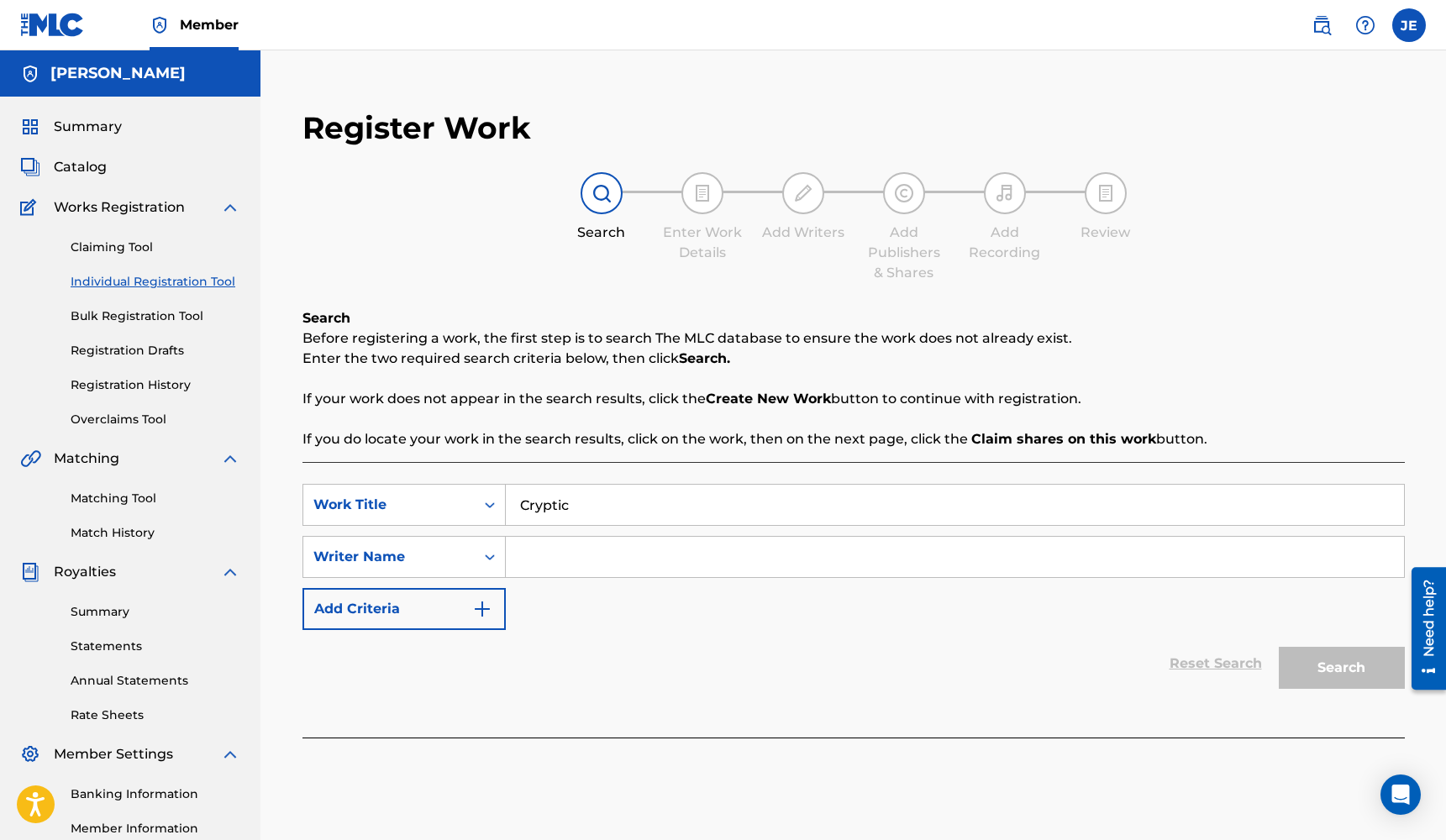 drag, startPoint x: 578, startPoint y: 534, endPoint x: 620, endPoint y: 504, distance: 51.613952 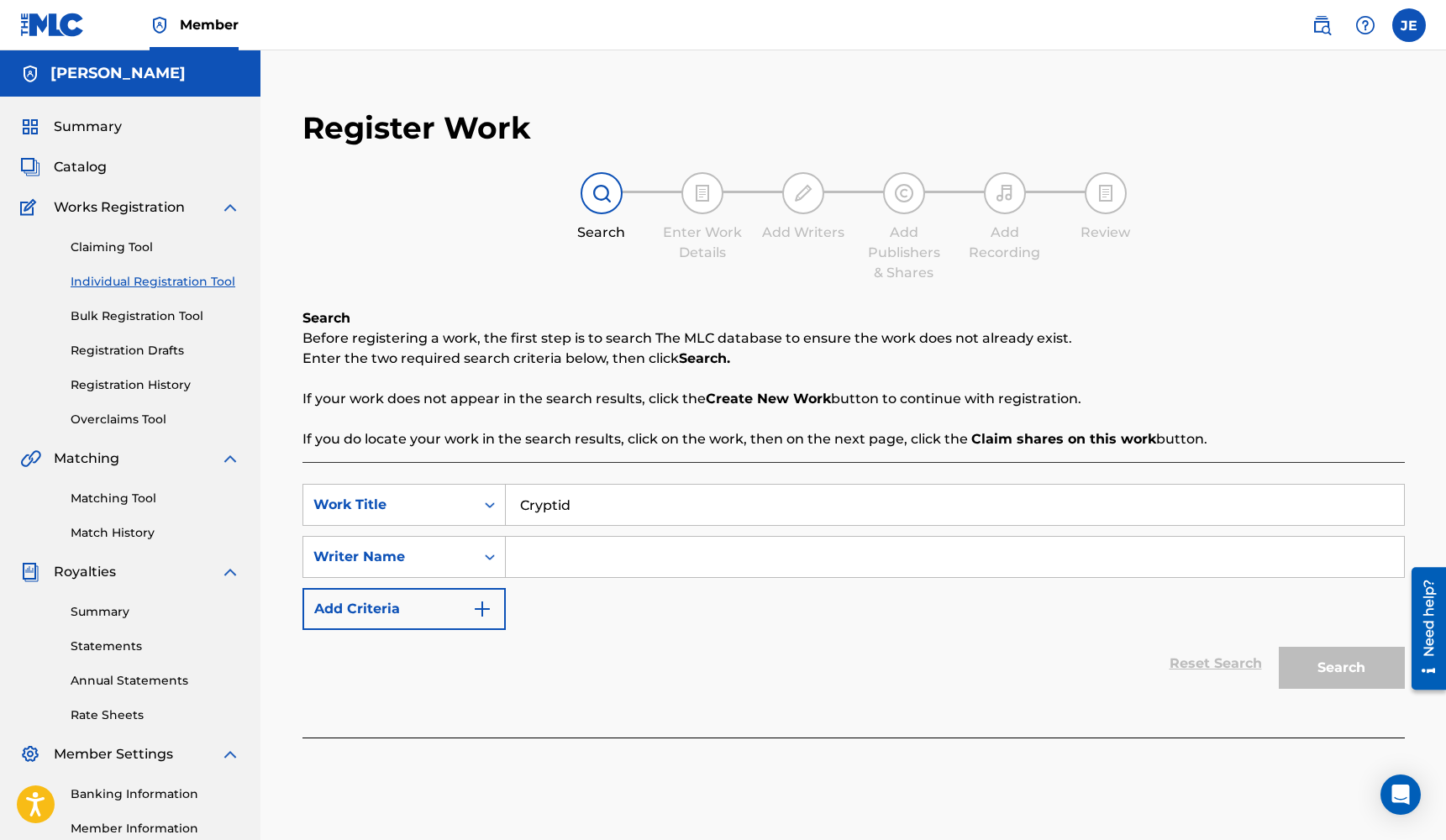 type on "Cryptid" 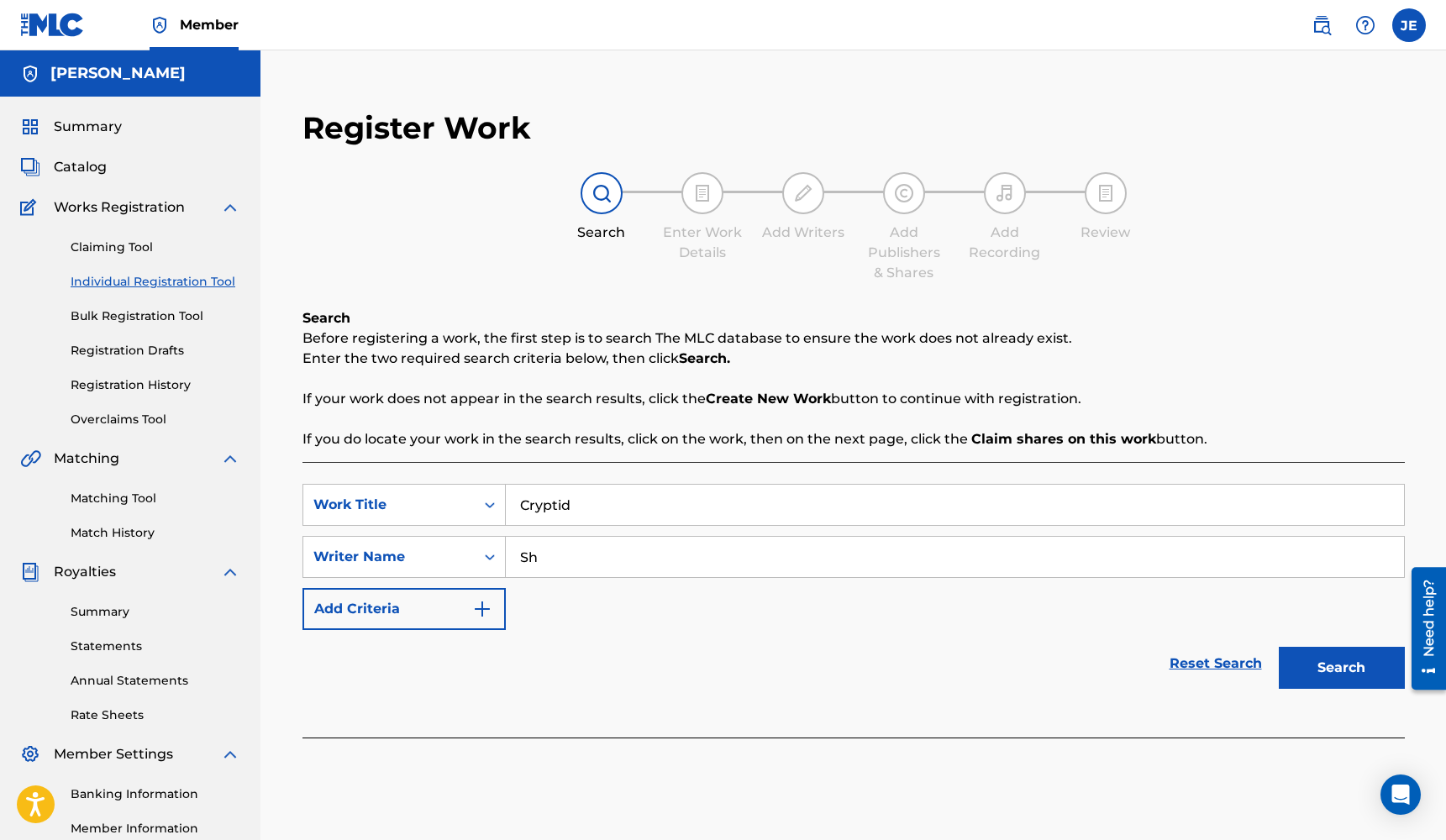 type on "S" 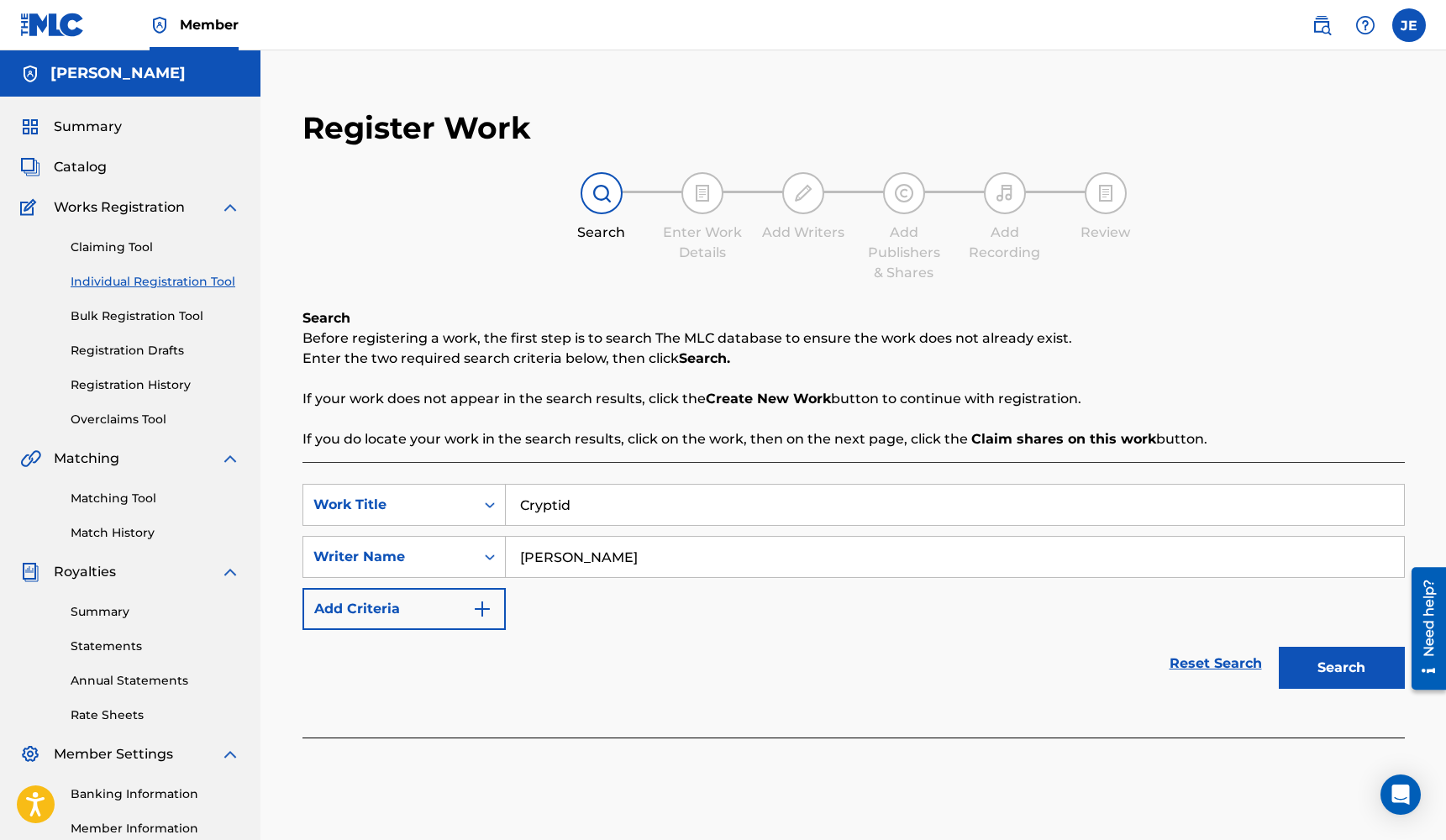 type on "[PERSON_NAME]" 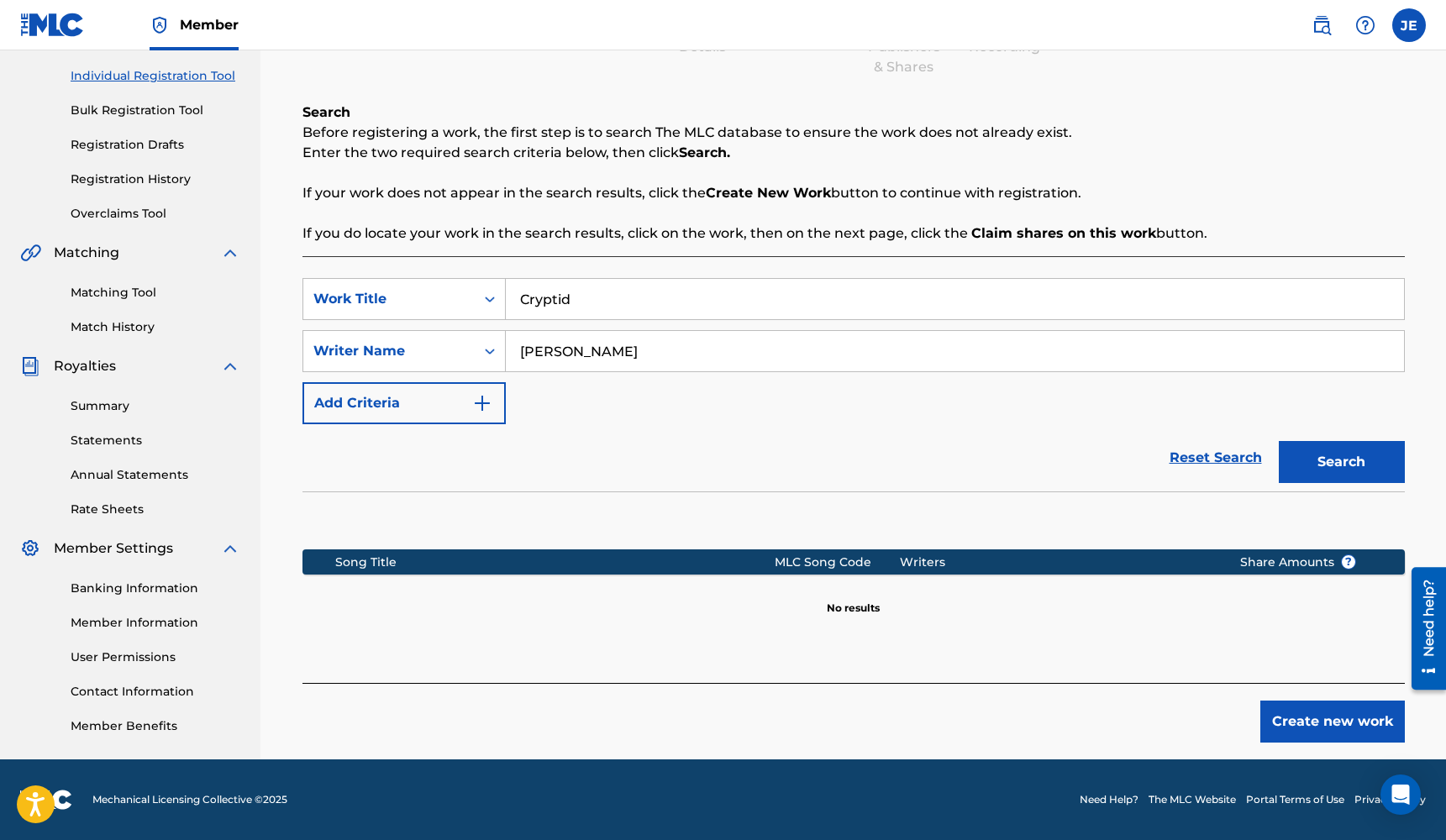 scroll, scrollTop: 206, scrollLeft: 0, axis: vertical 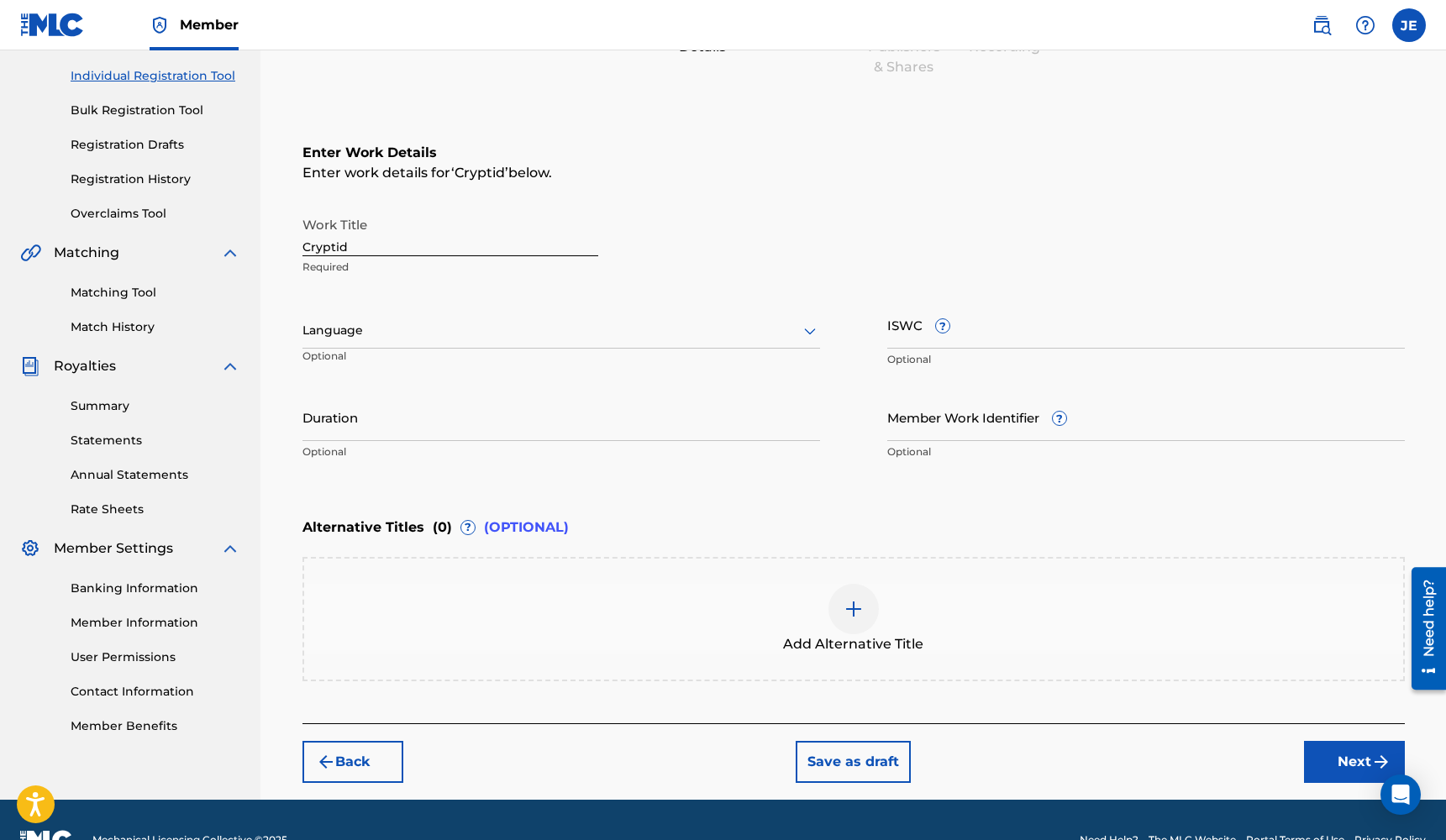 click at bounding box center [561, 330] 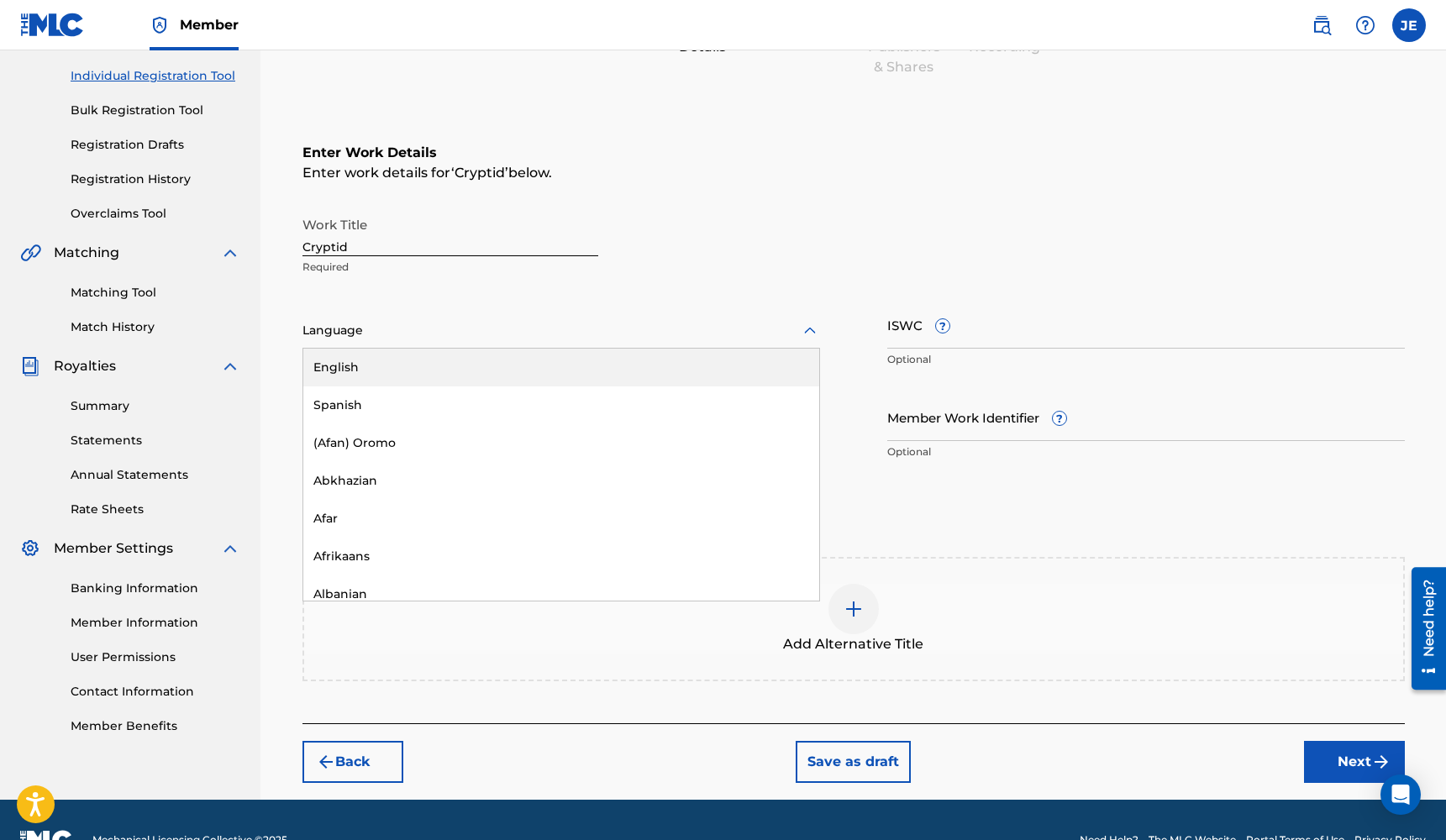 click on "English" at bounding box center (561, 367) 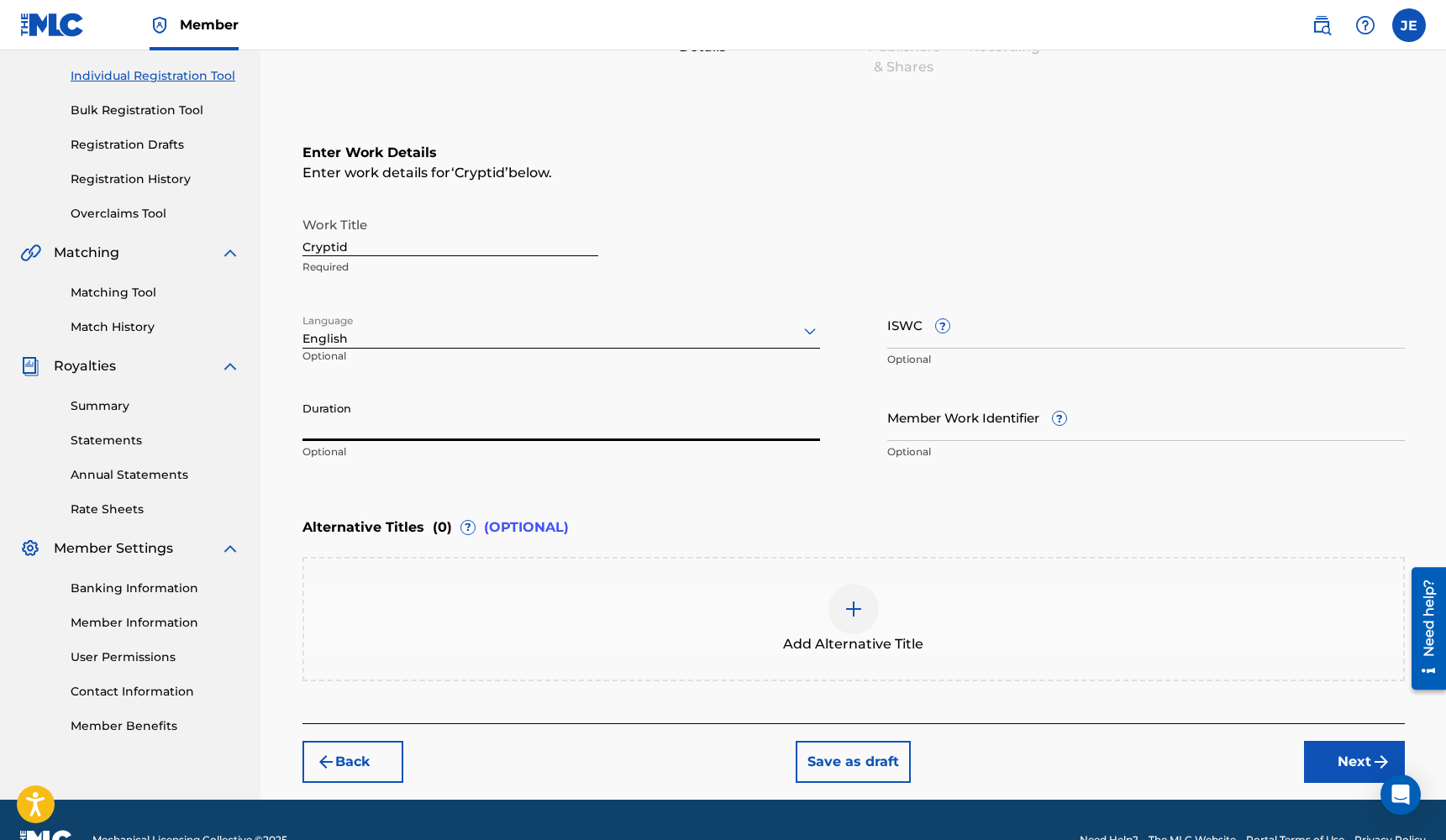 click on "Duration" at bounding box center [561, 417] 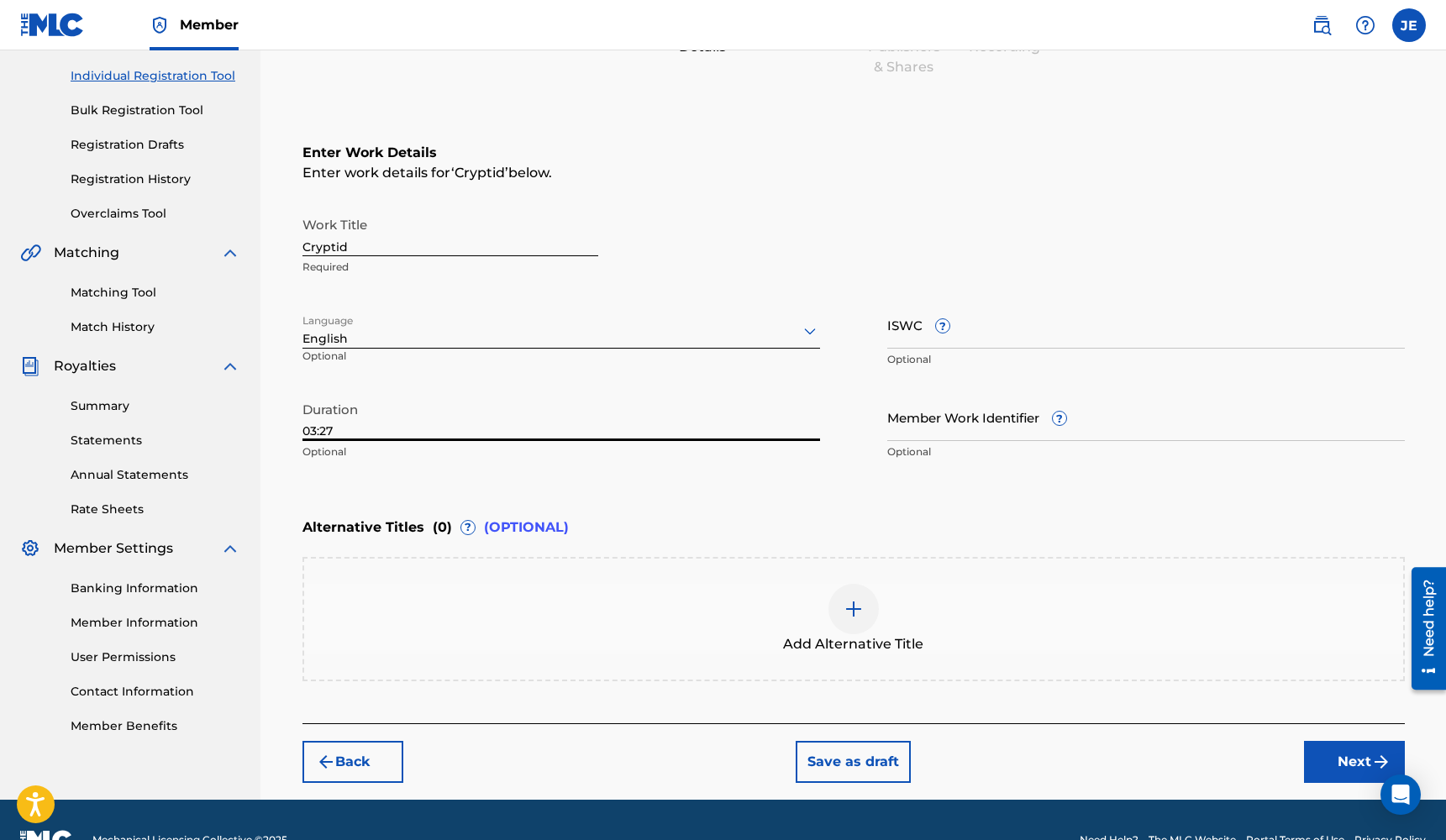 type on "03:27" 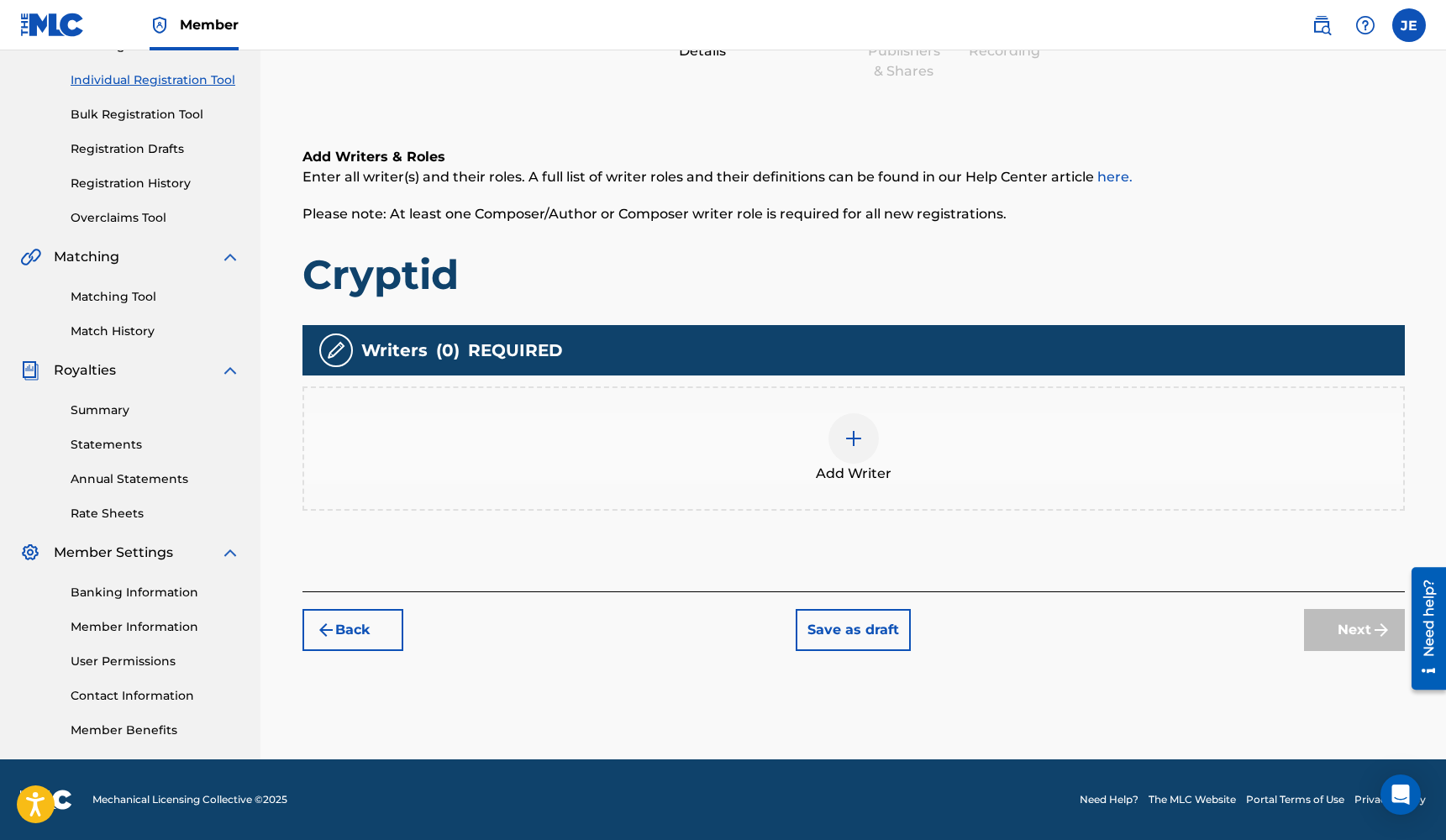 click on "Add Writer" at bounding box center (854, 449) 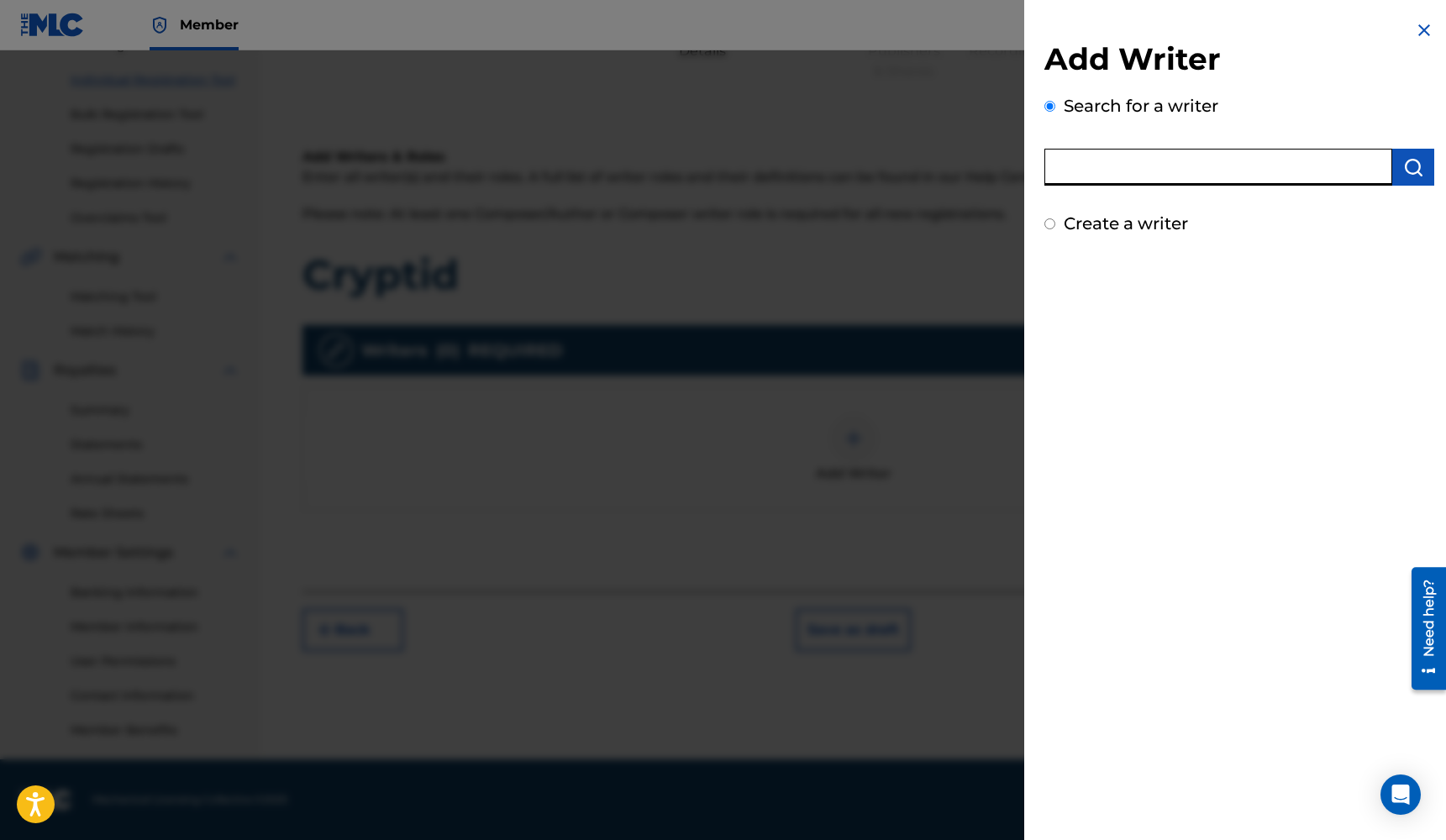 click at bounding box center [1218, 167] 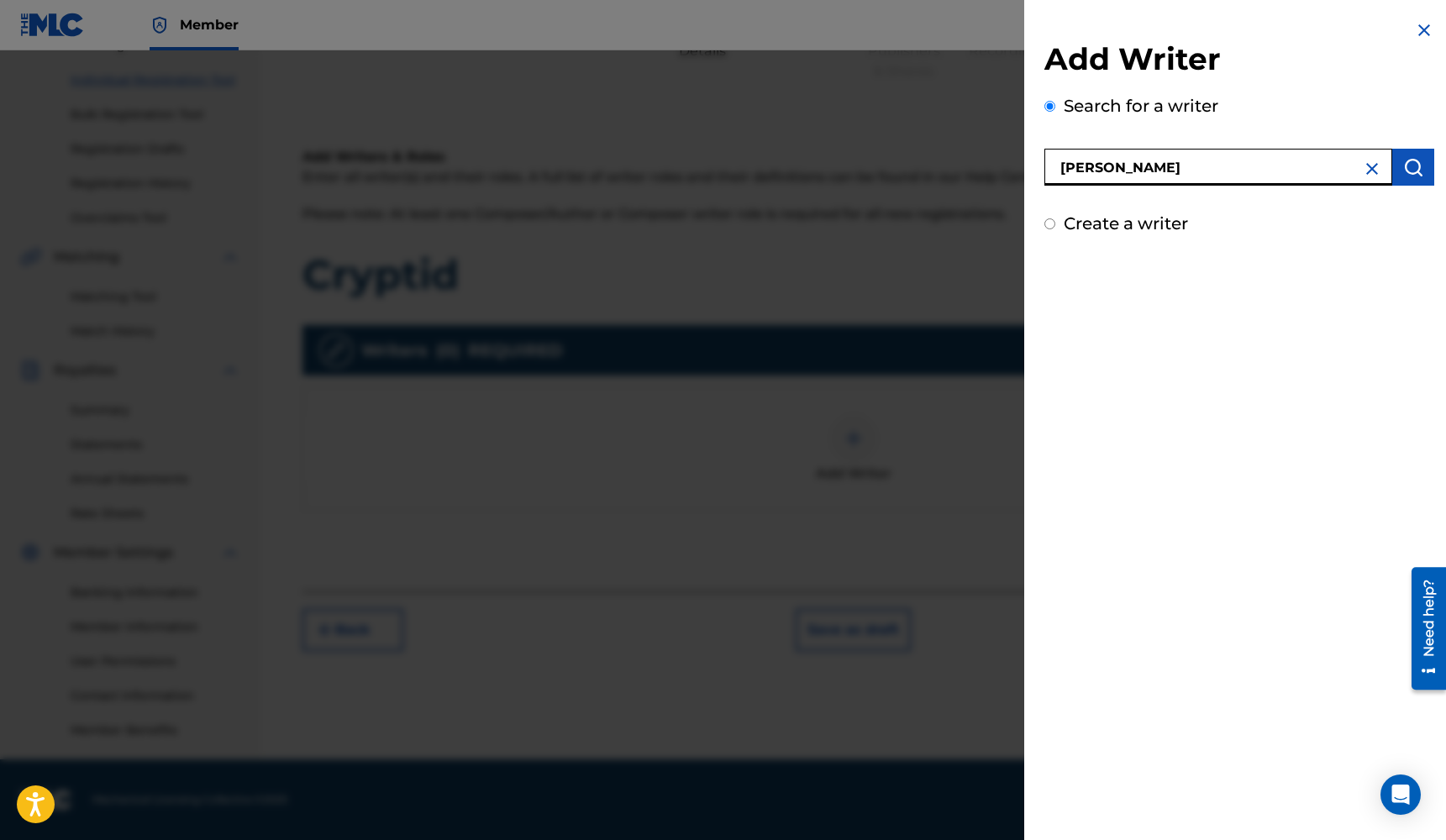 type on "[PERSON_NAME]" 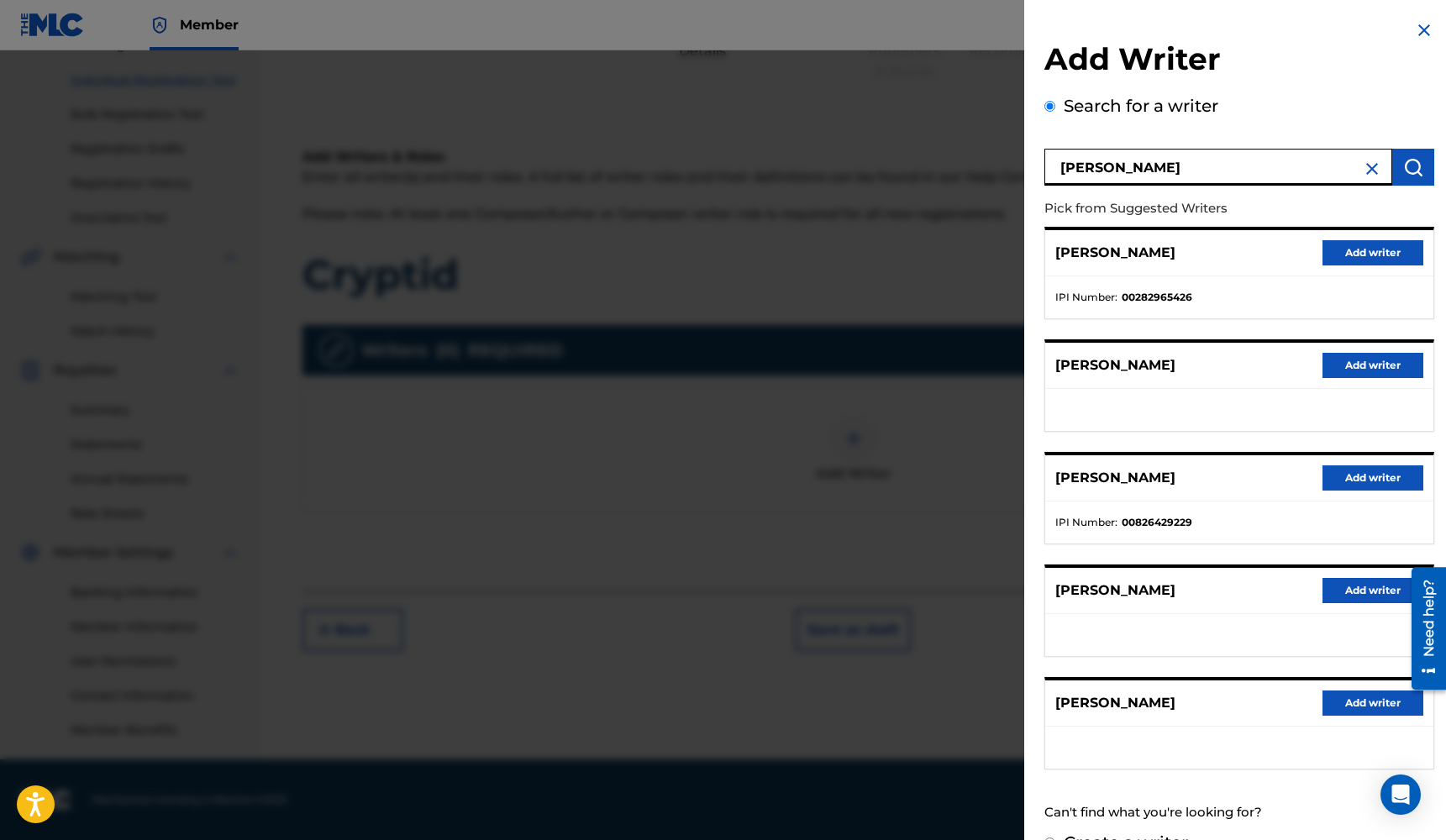 click on "Add writer" at bounding box center (1373, 478) 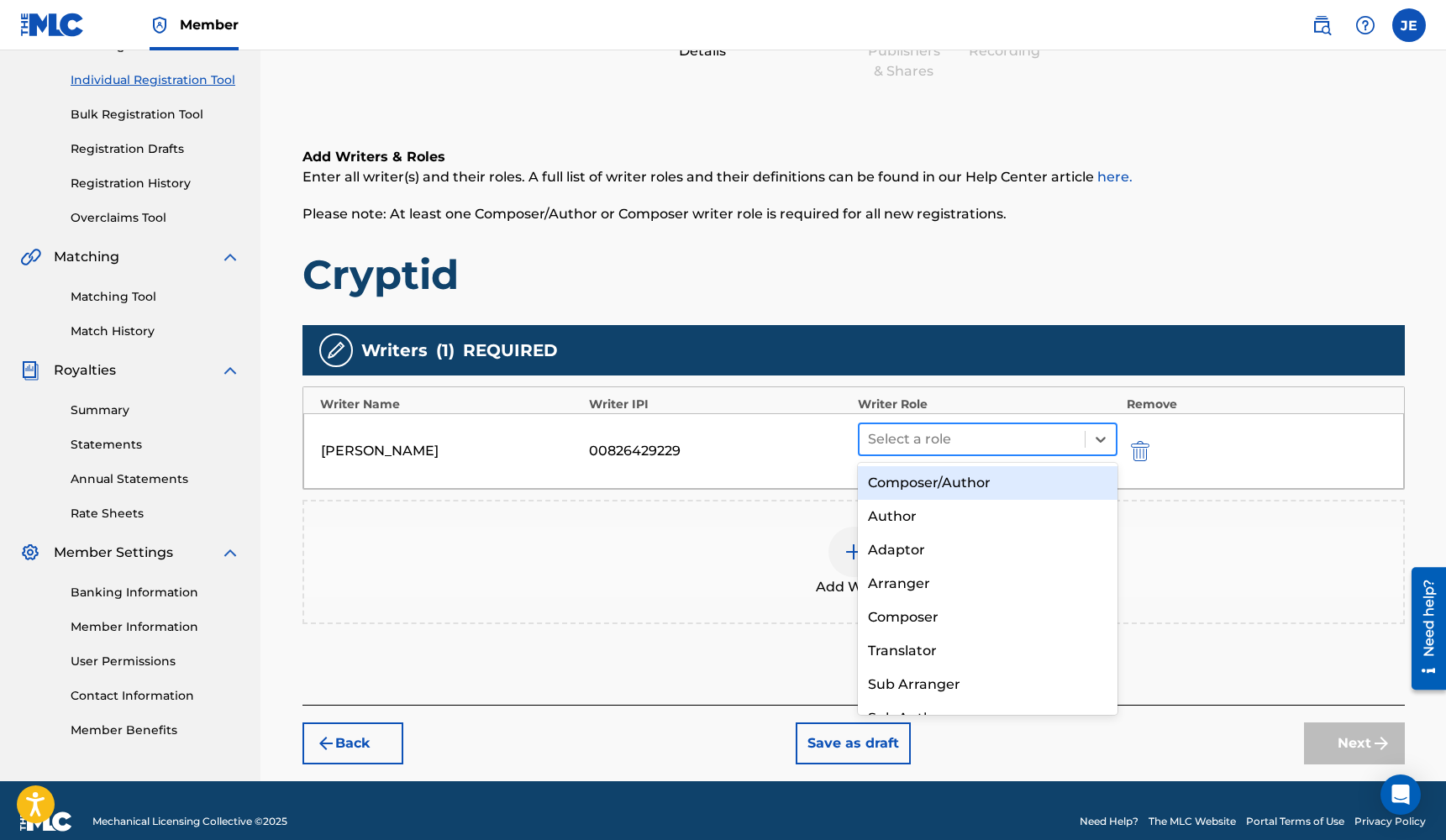 click at bounding box center (972, 439) 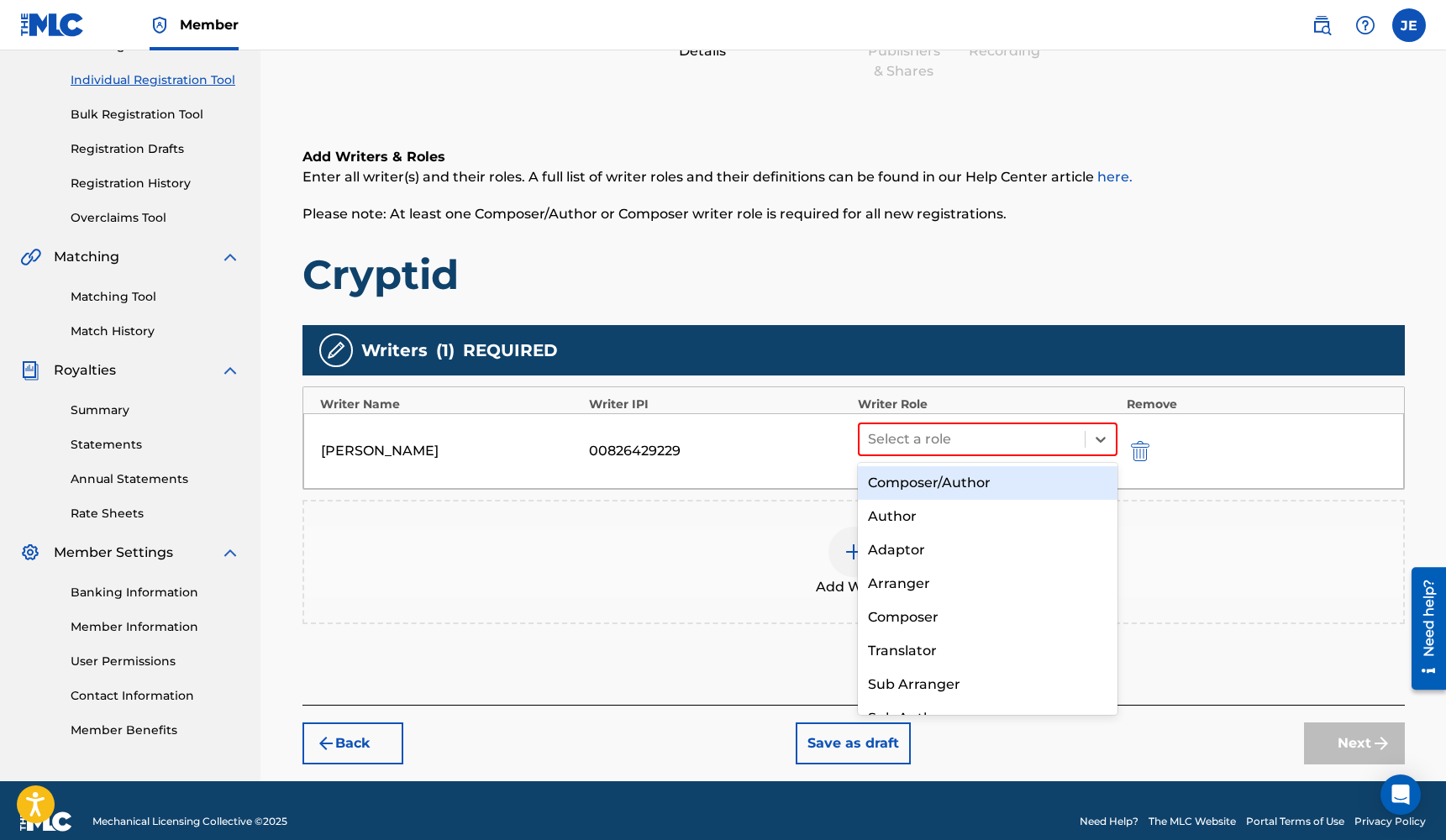 click on "Composer/Author" at bounding box center [988, 483] 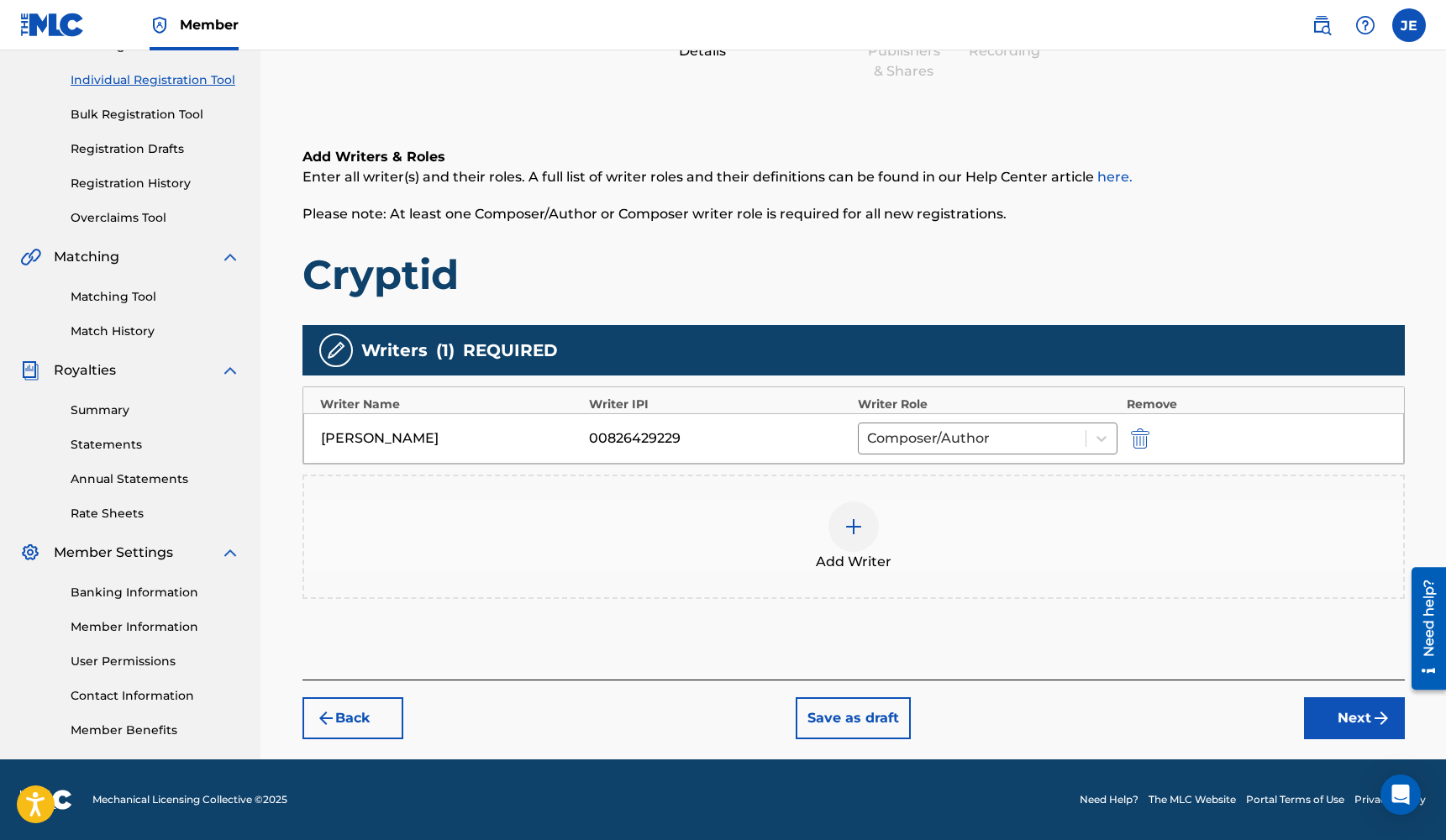 click on "Next" at bounding box center [1354, 718] 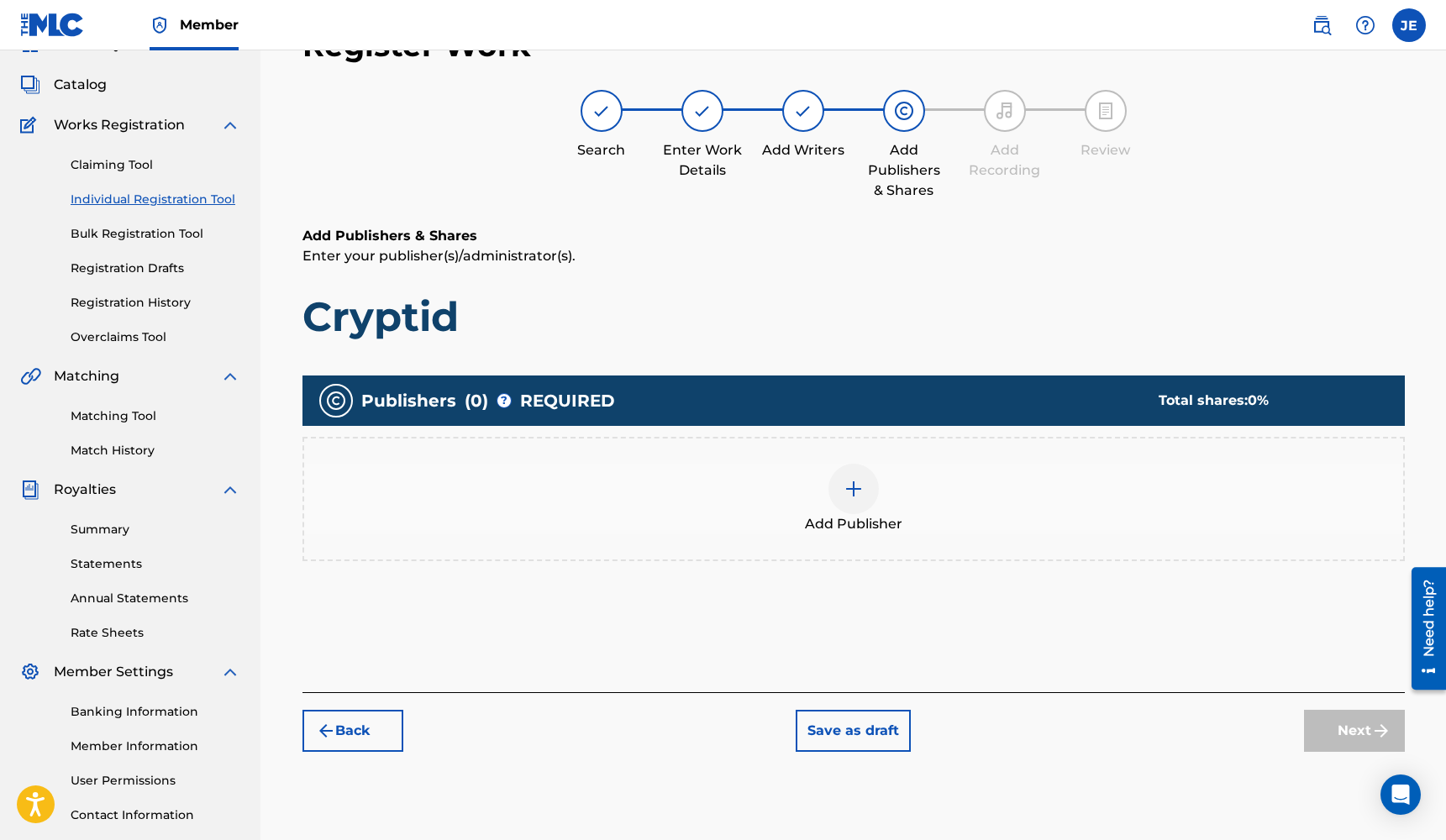 scroll, scrollTop: 76, scrollLeft: 0, axis: vertical 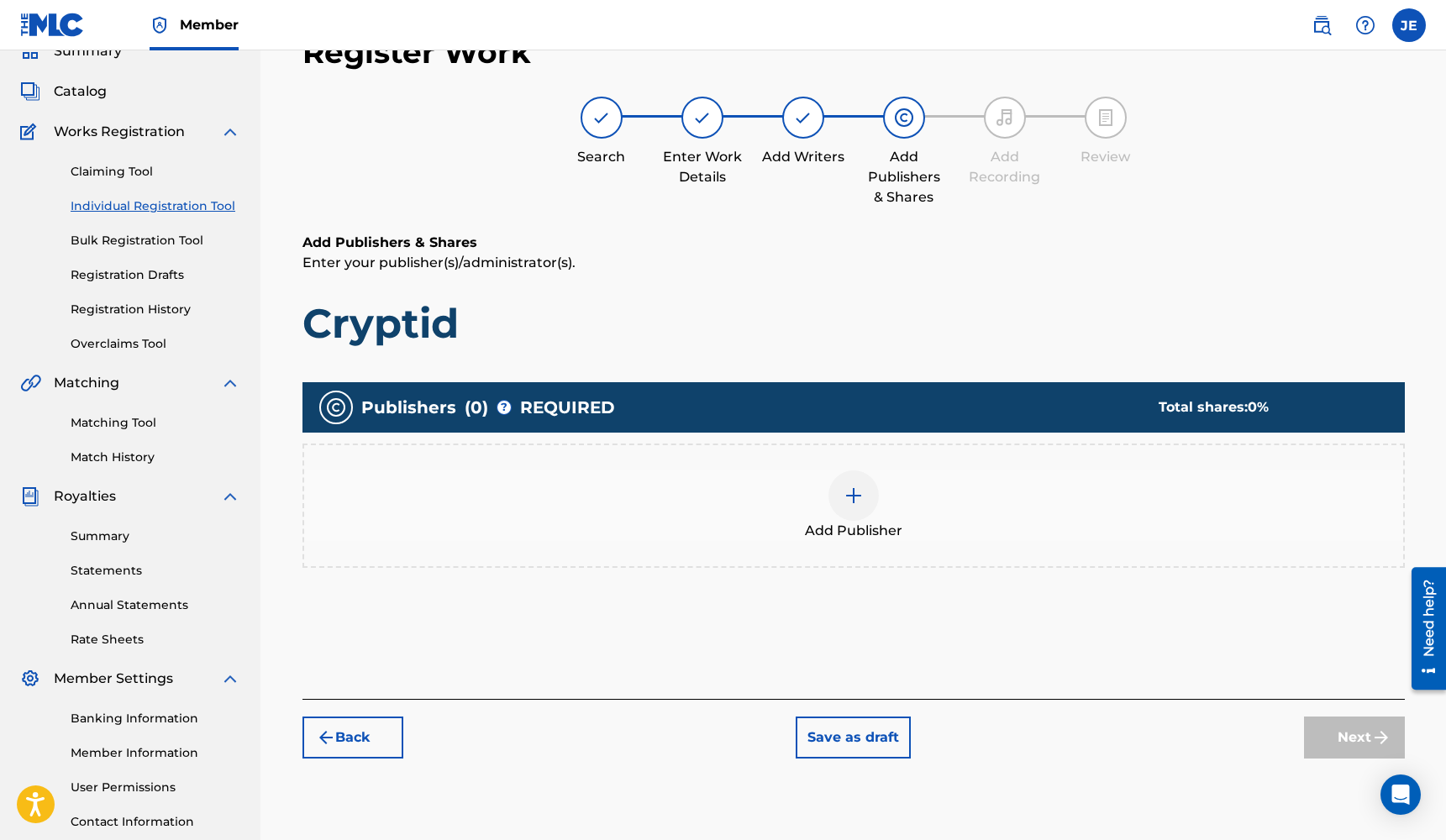 click at bounding box center (854, 496) 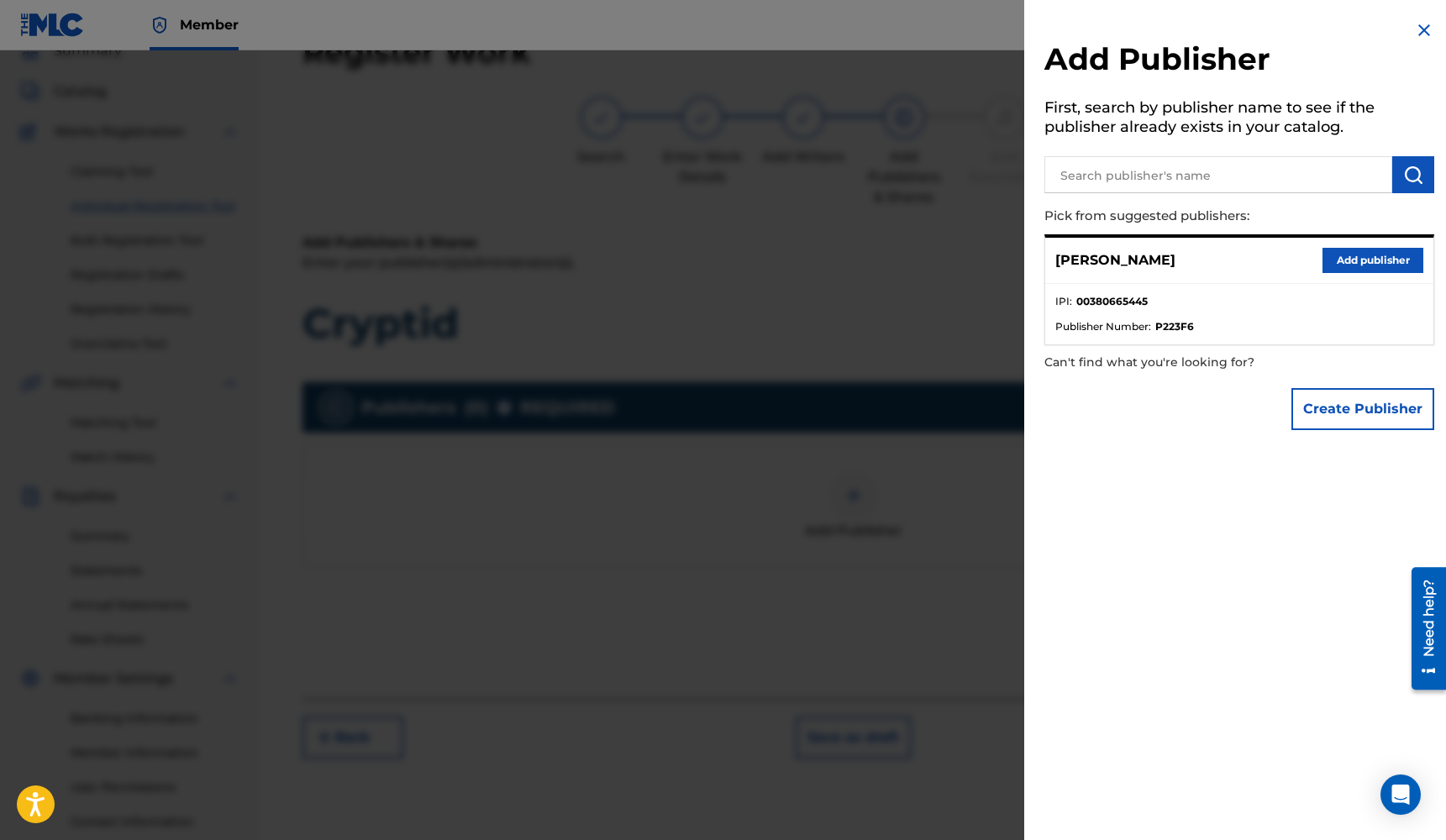 click on "Add publisher" at bounding box center (1373, 260) 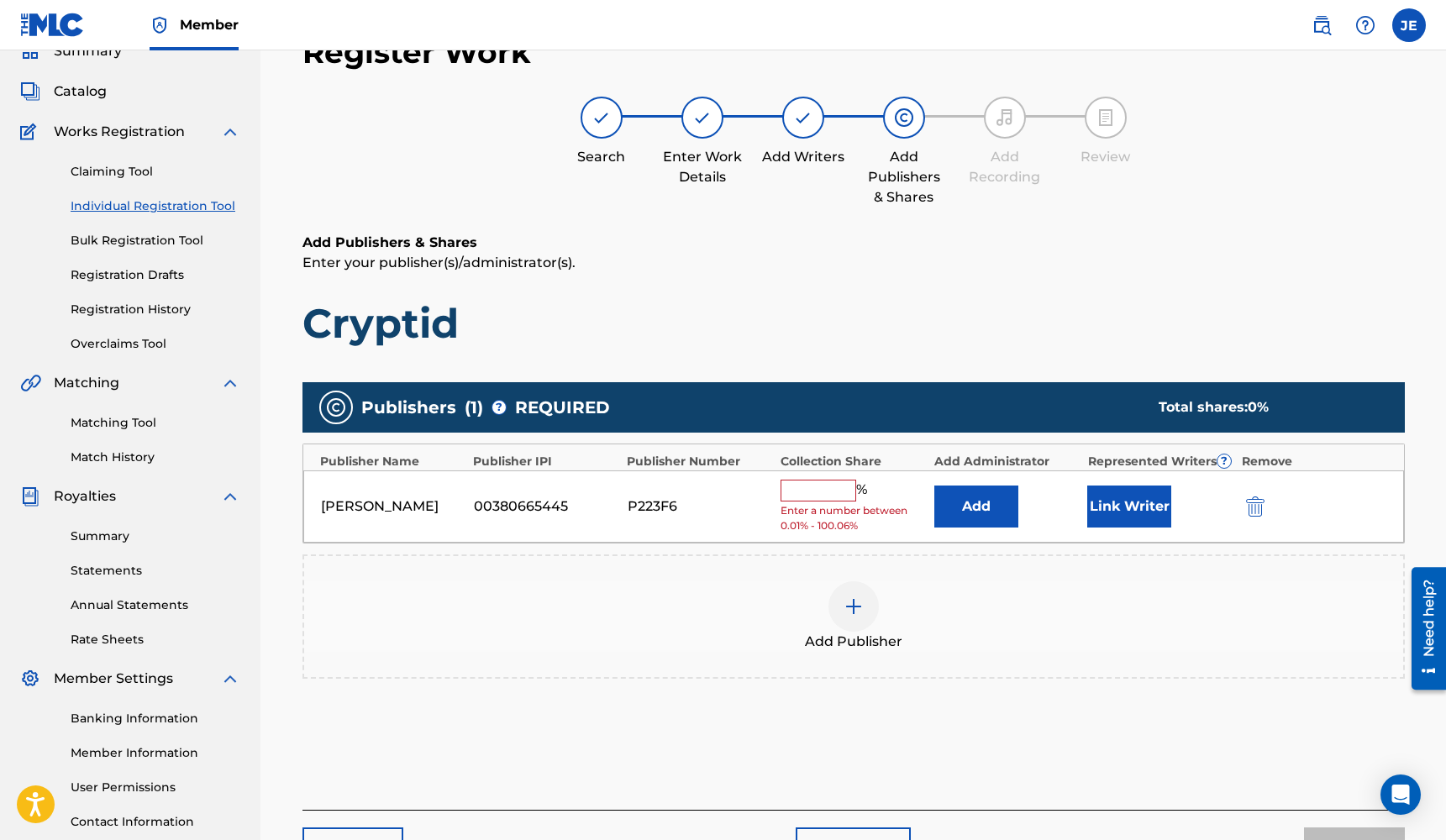 click at bounding box center (818, 491) 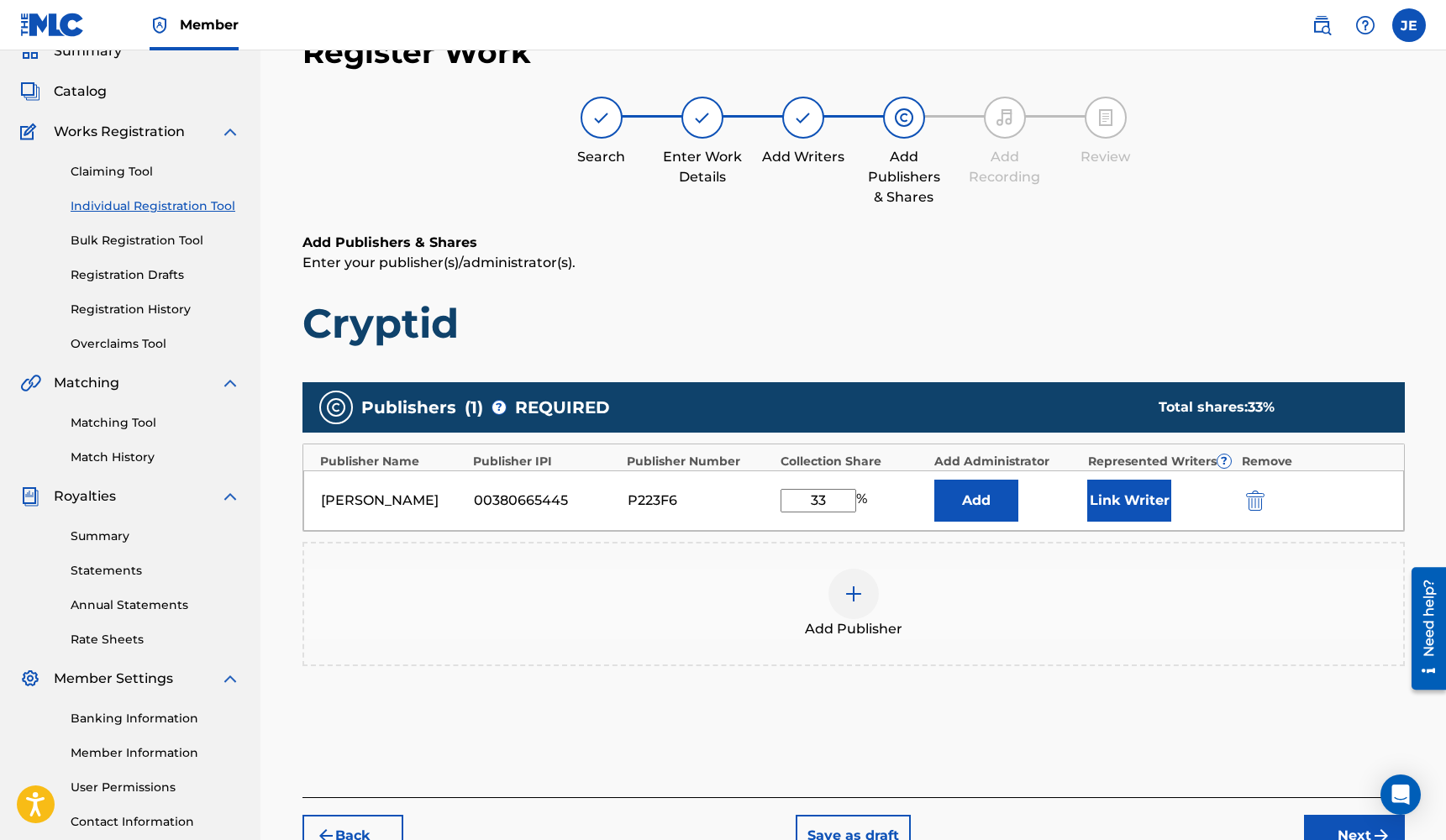 type on "33" 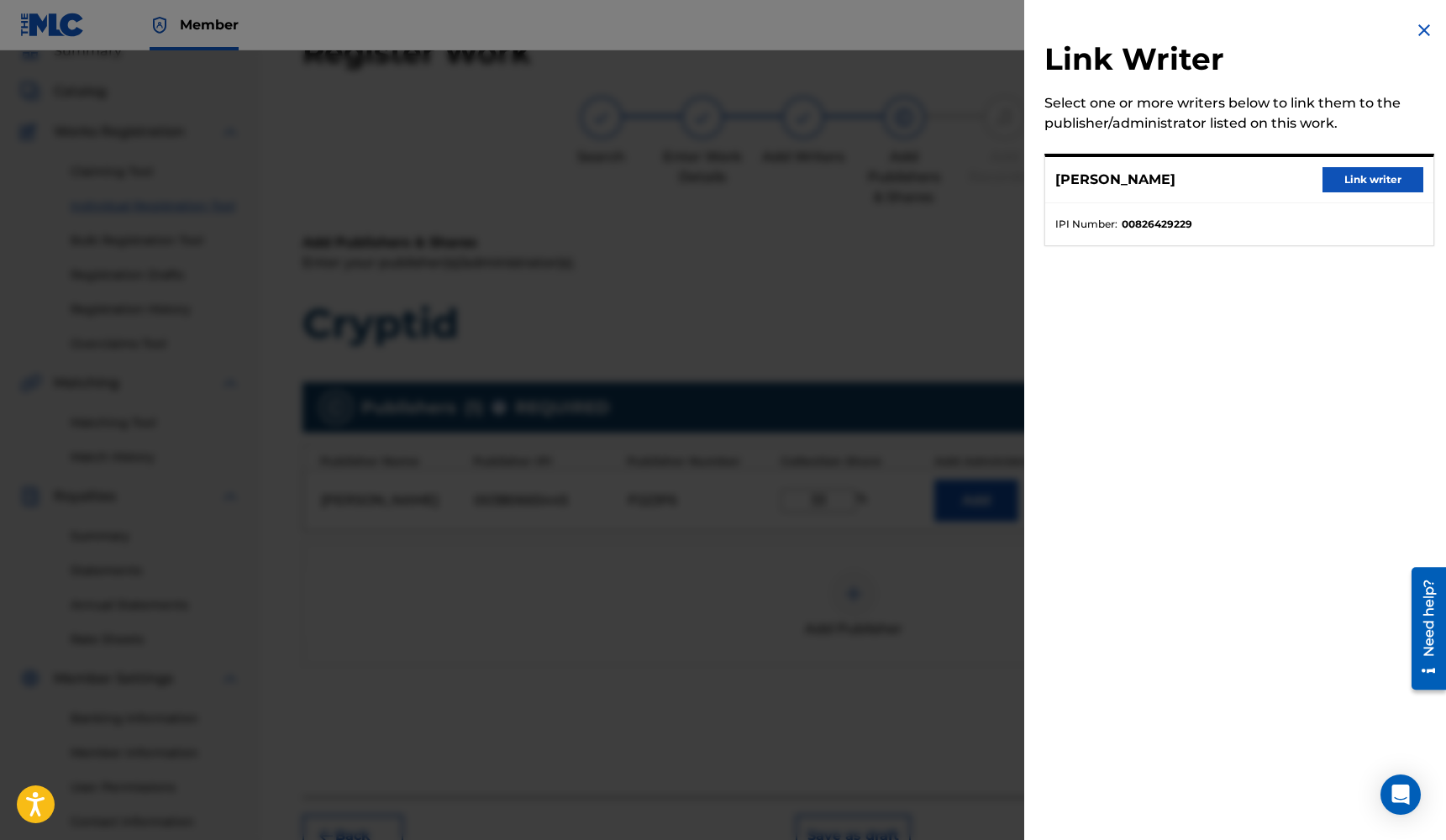 click on "Link writer" at bounding box center (1373, 180) 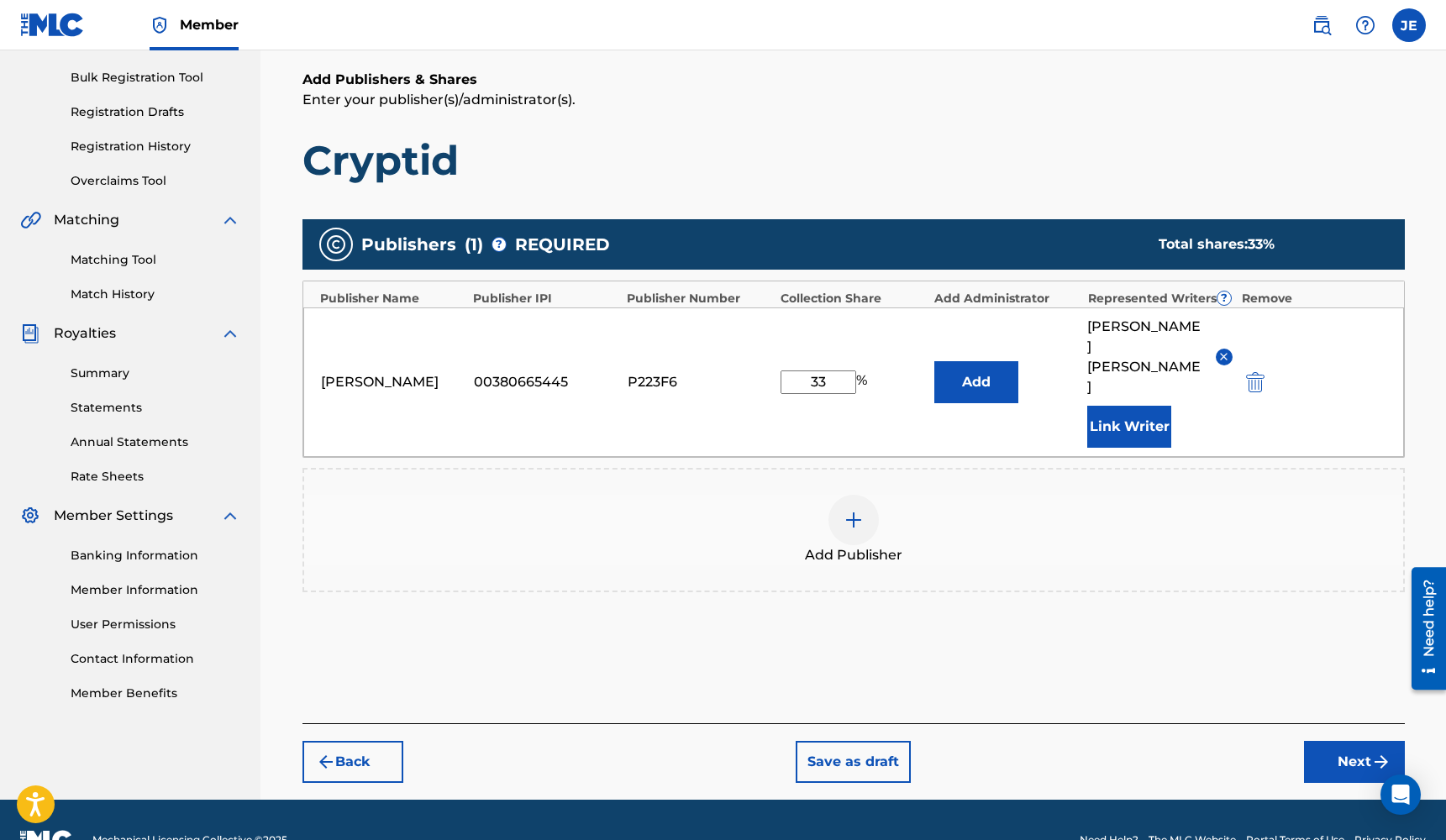 click on "Next" at bounding box center [1354, 762] 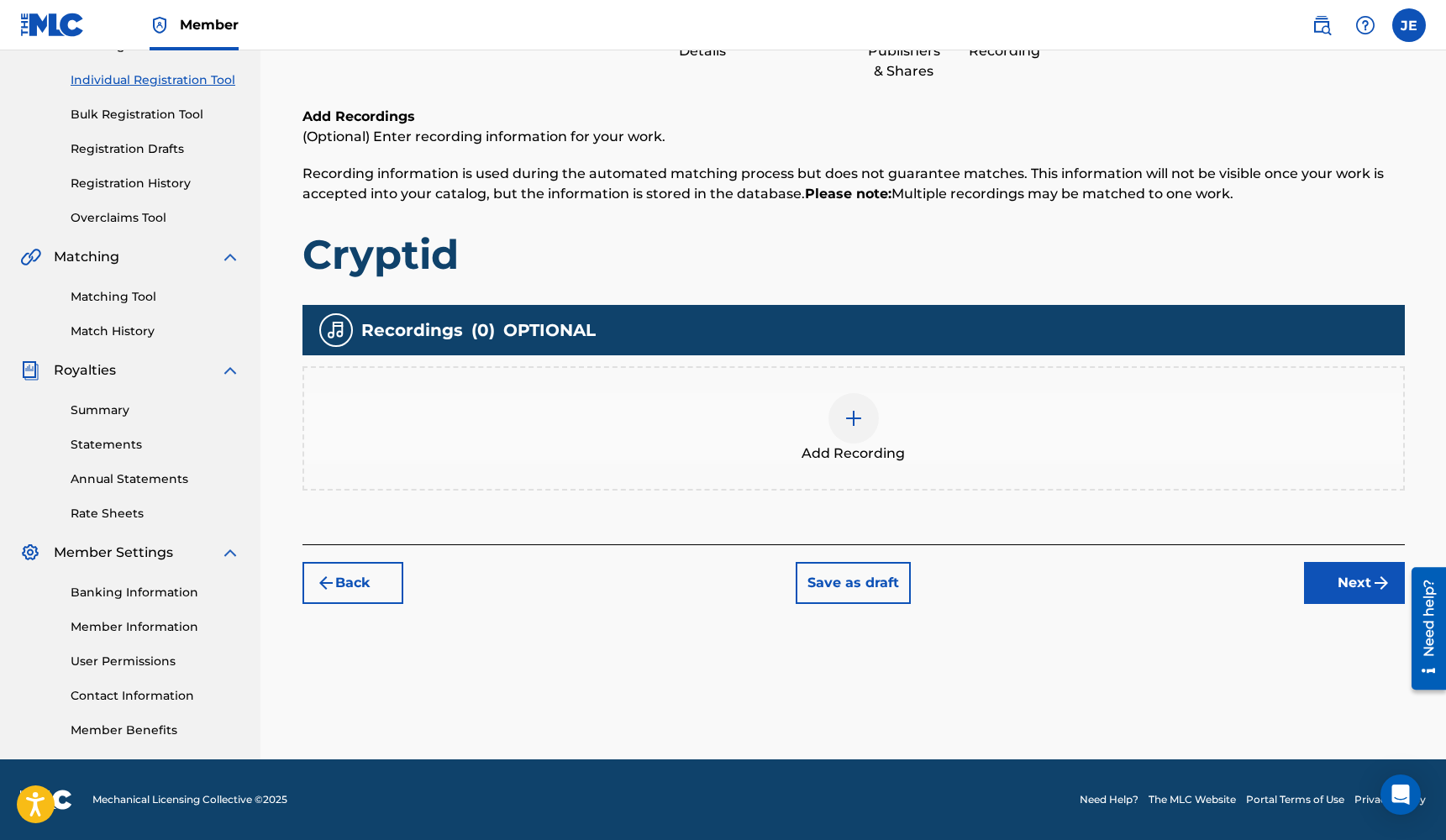 click on "Add Recording" at bounding box center [854, 428] 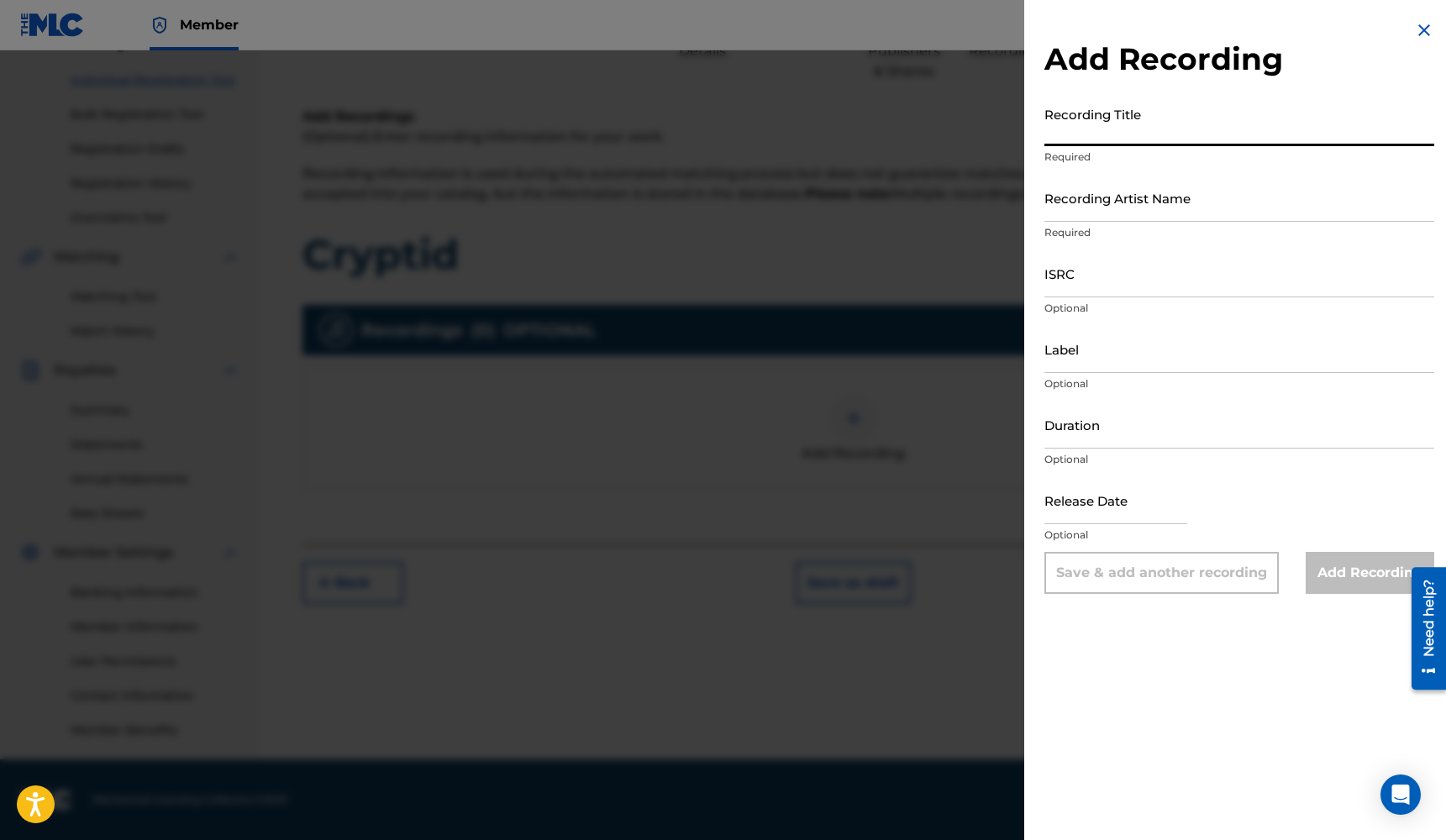 click on "Recording Title" at bounding box center (1239, 122) 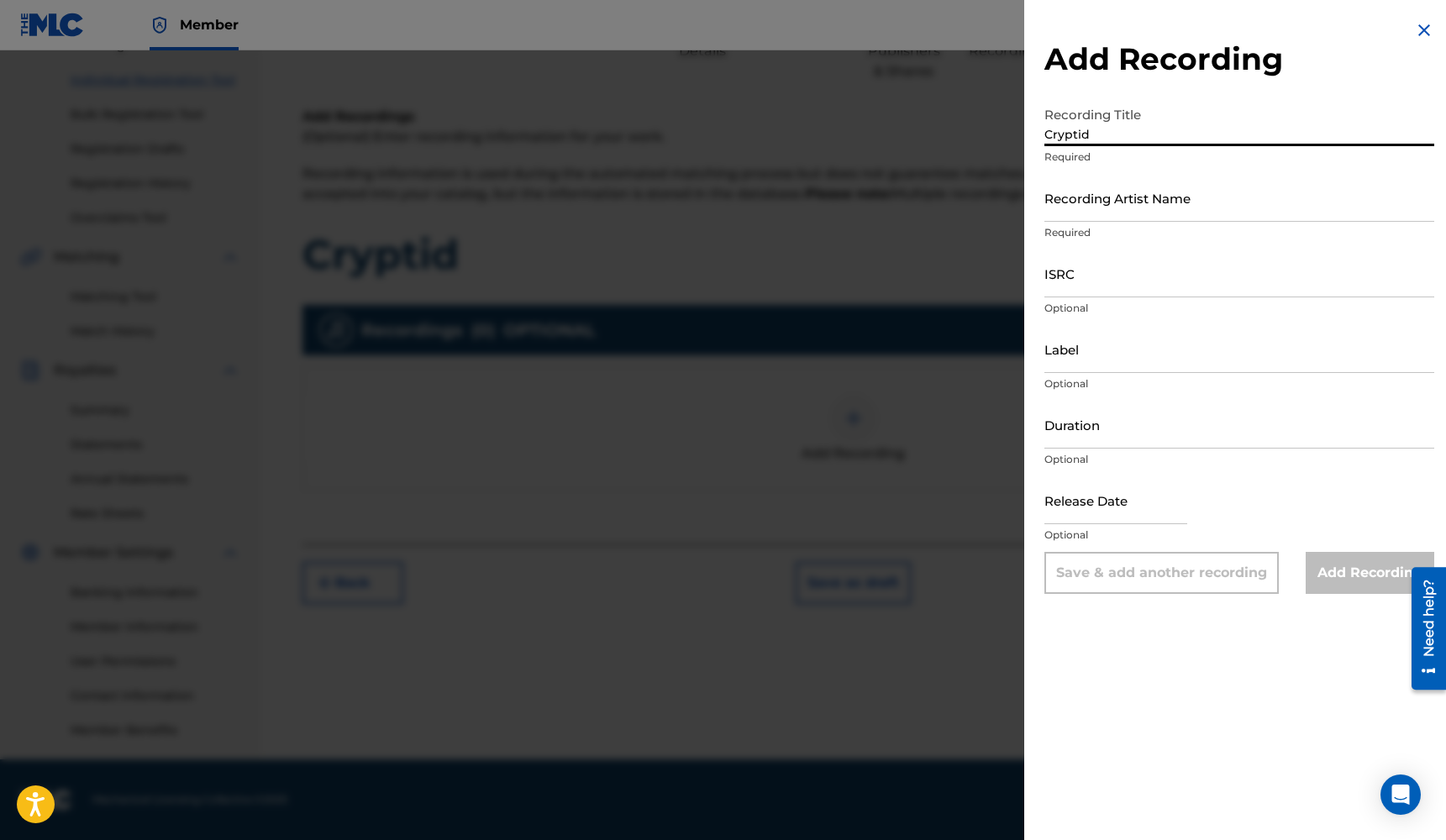 type on "Cryptid" 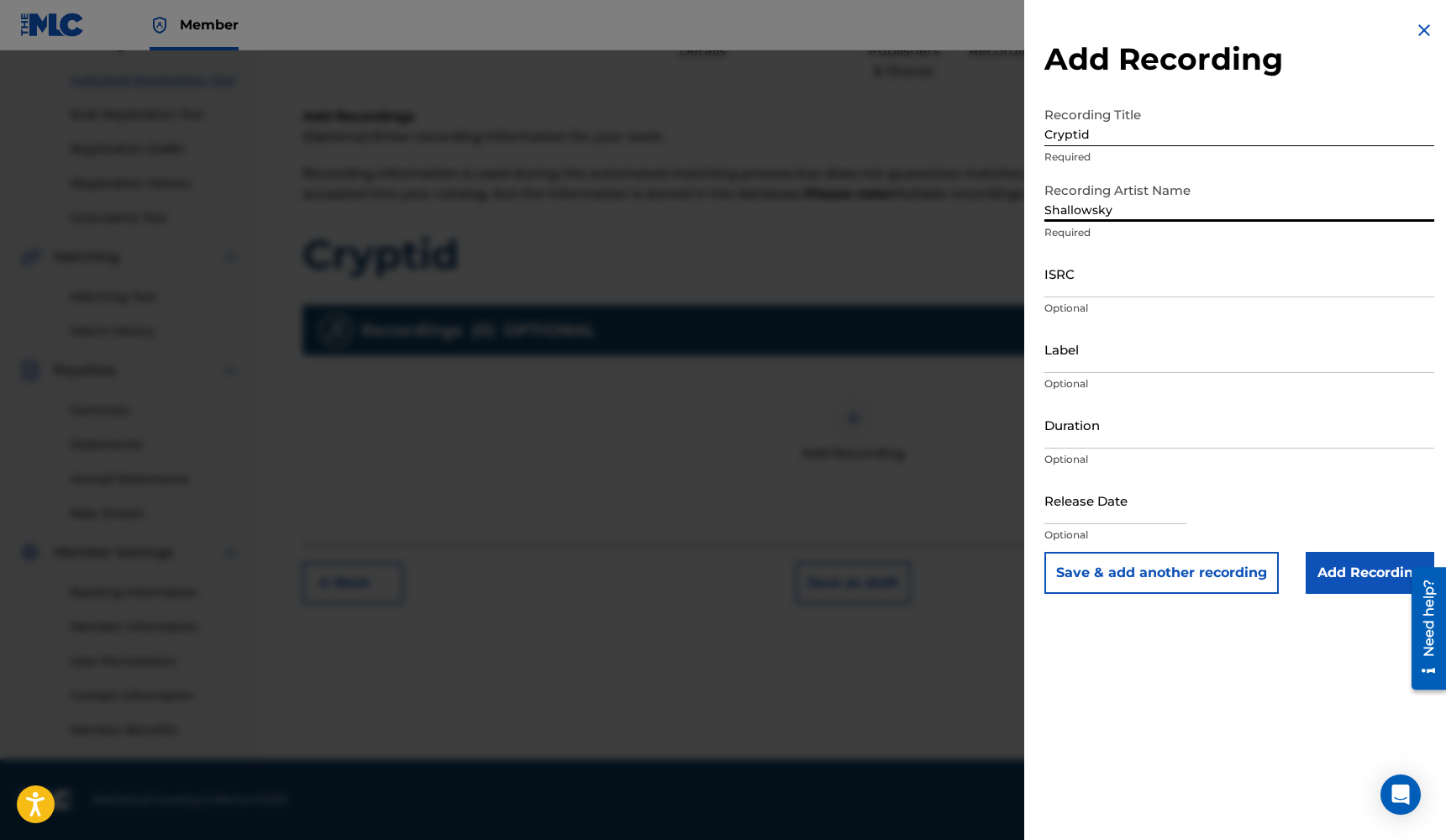 type on "Shallowsky" 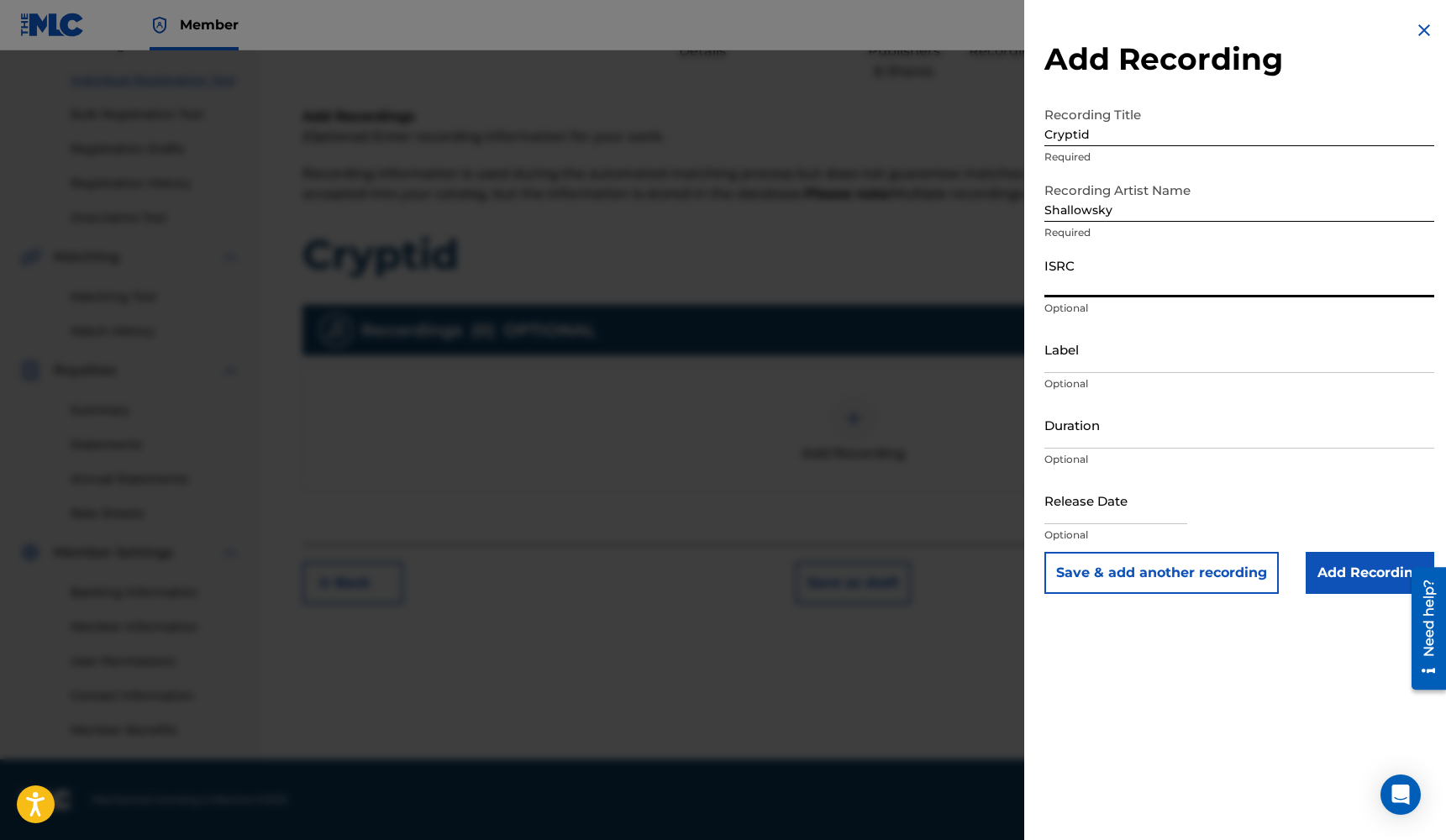 click on "ISRC" at bounding box center [1239, 273] 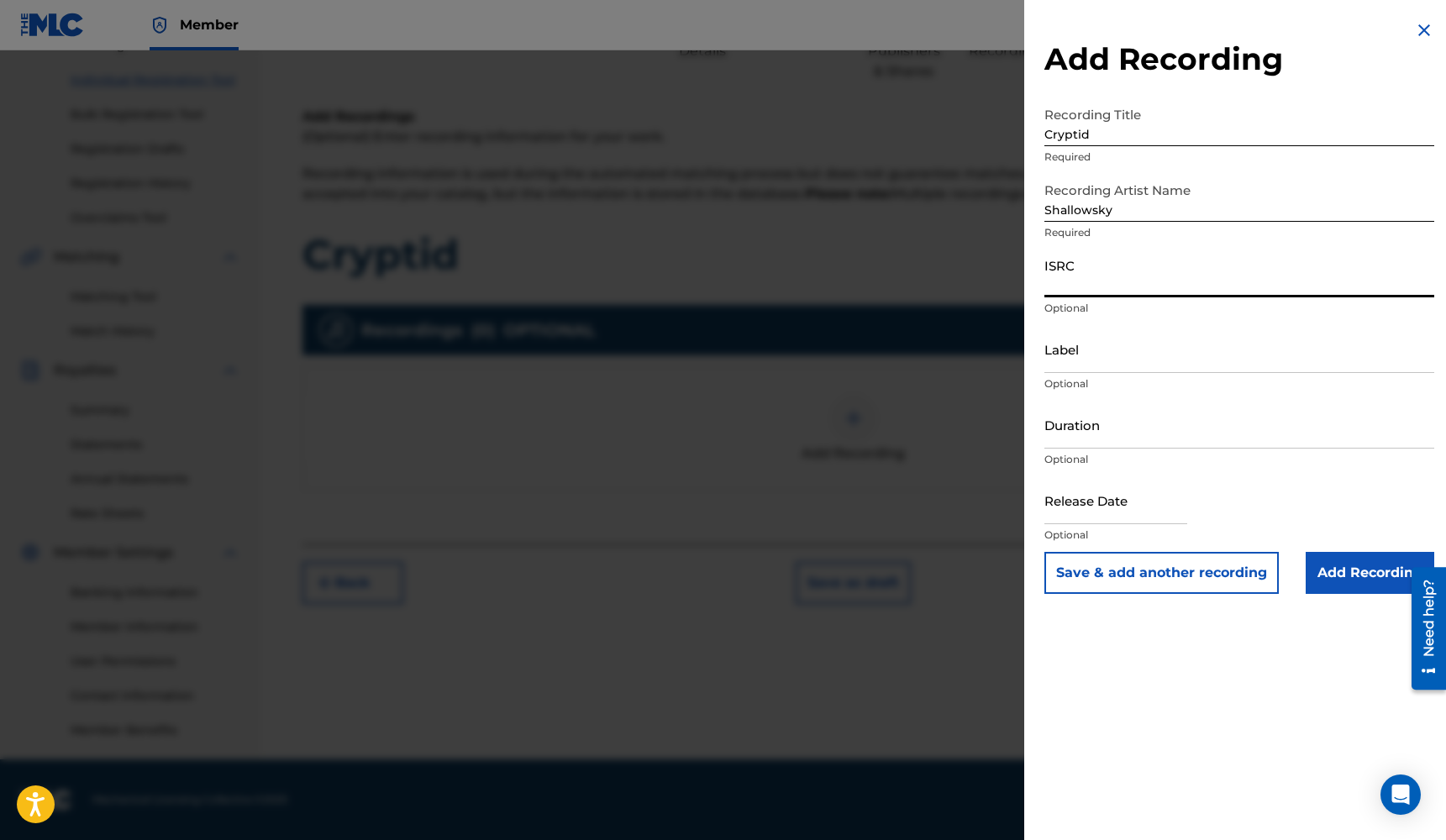 paste on "QZTAT2375508" 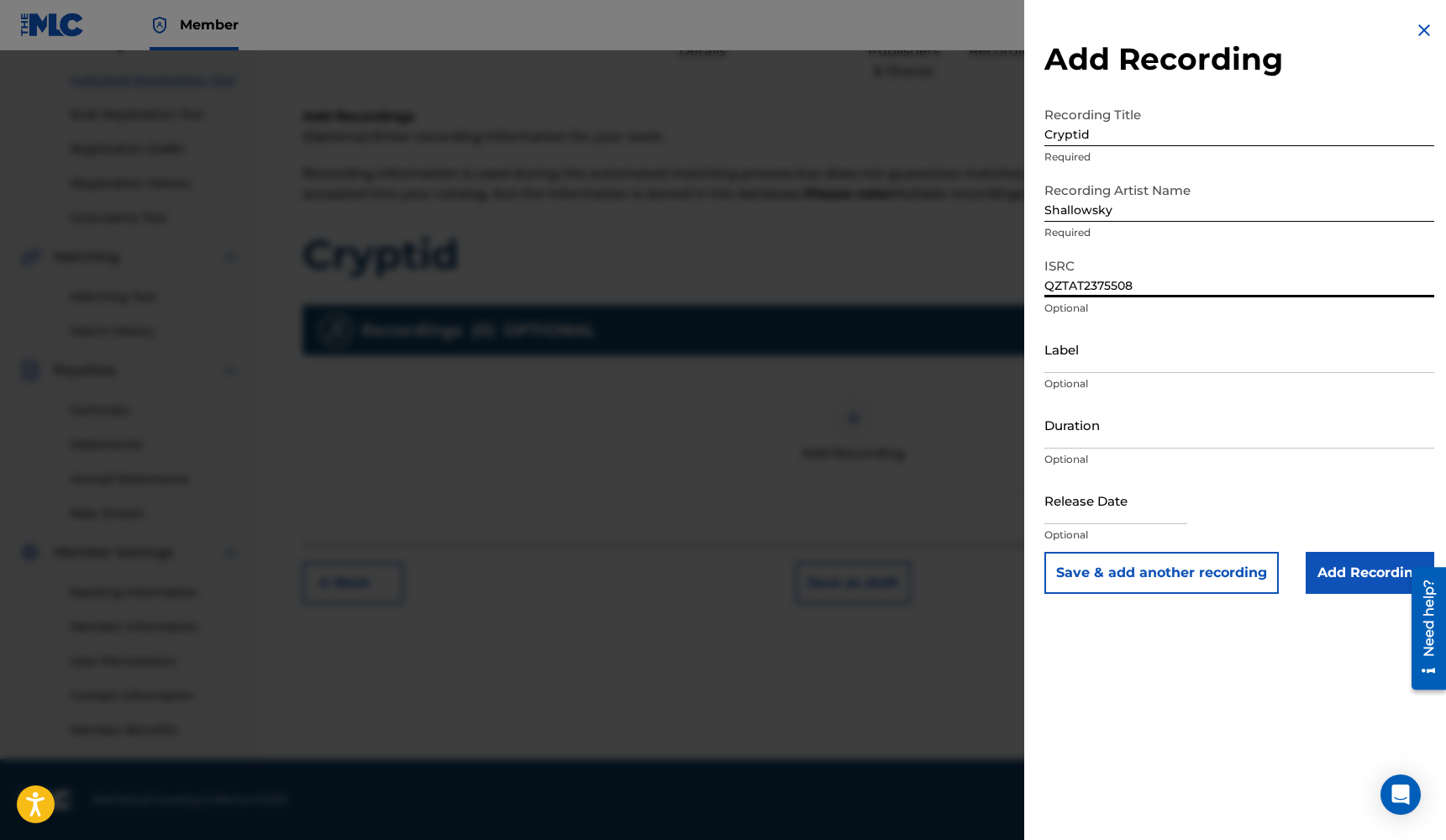 type on "QZTAT2375508" 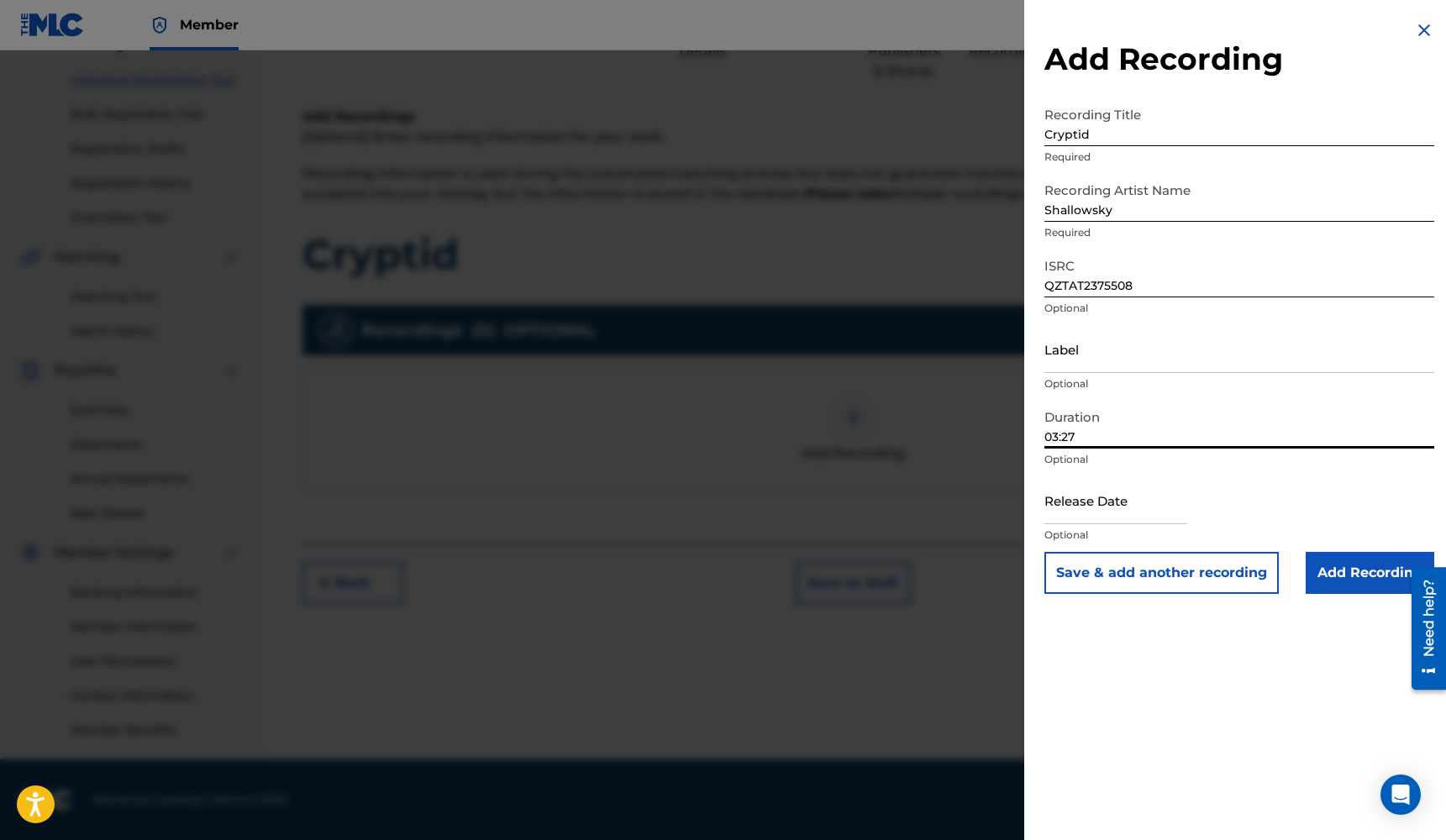 type on "03:27" 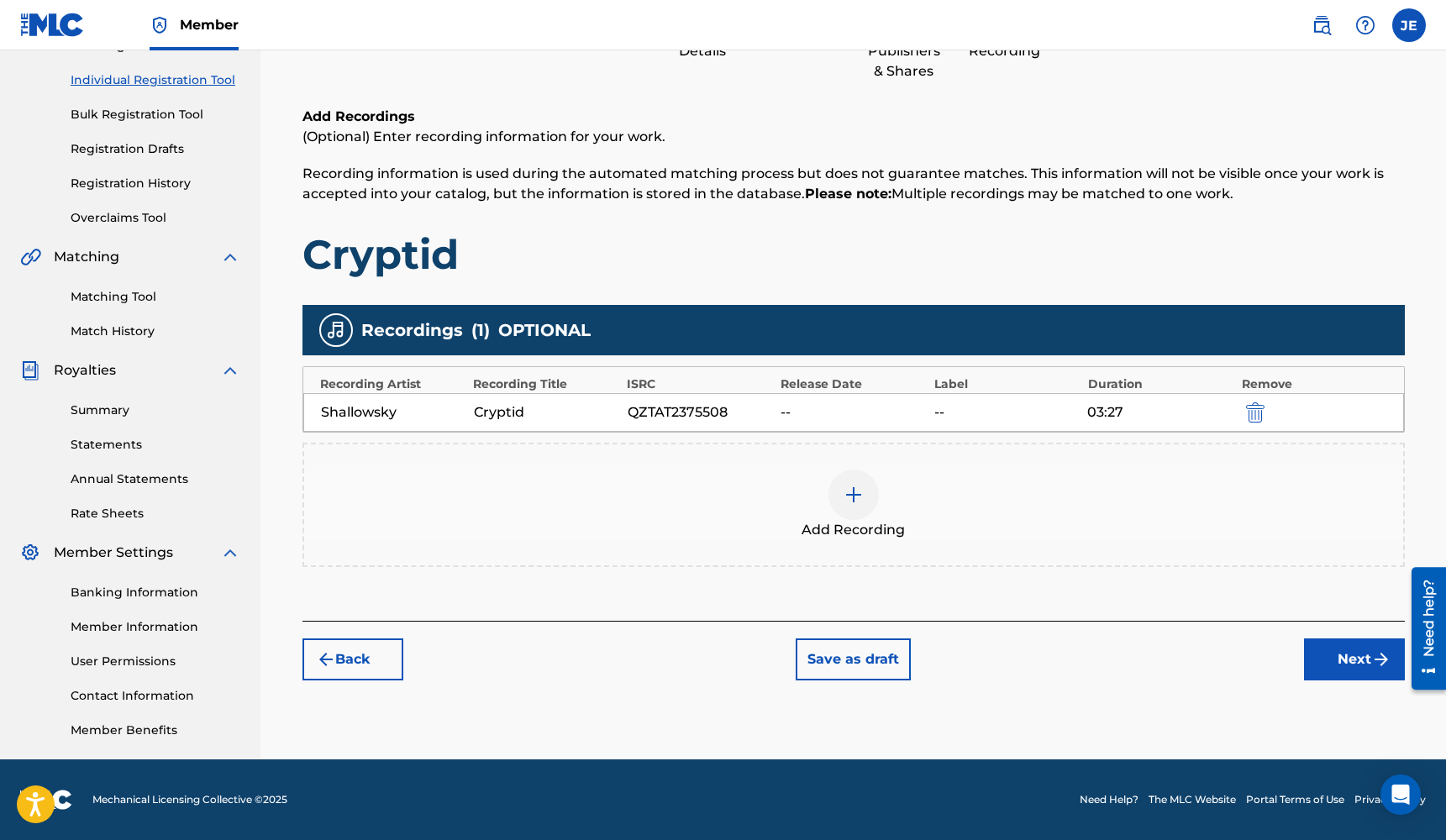click on "Next" at bounding box center (1354, 659) 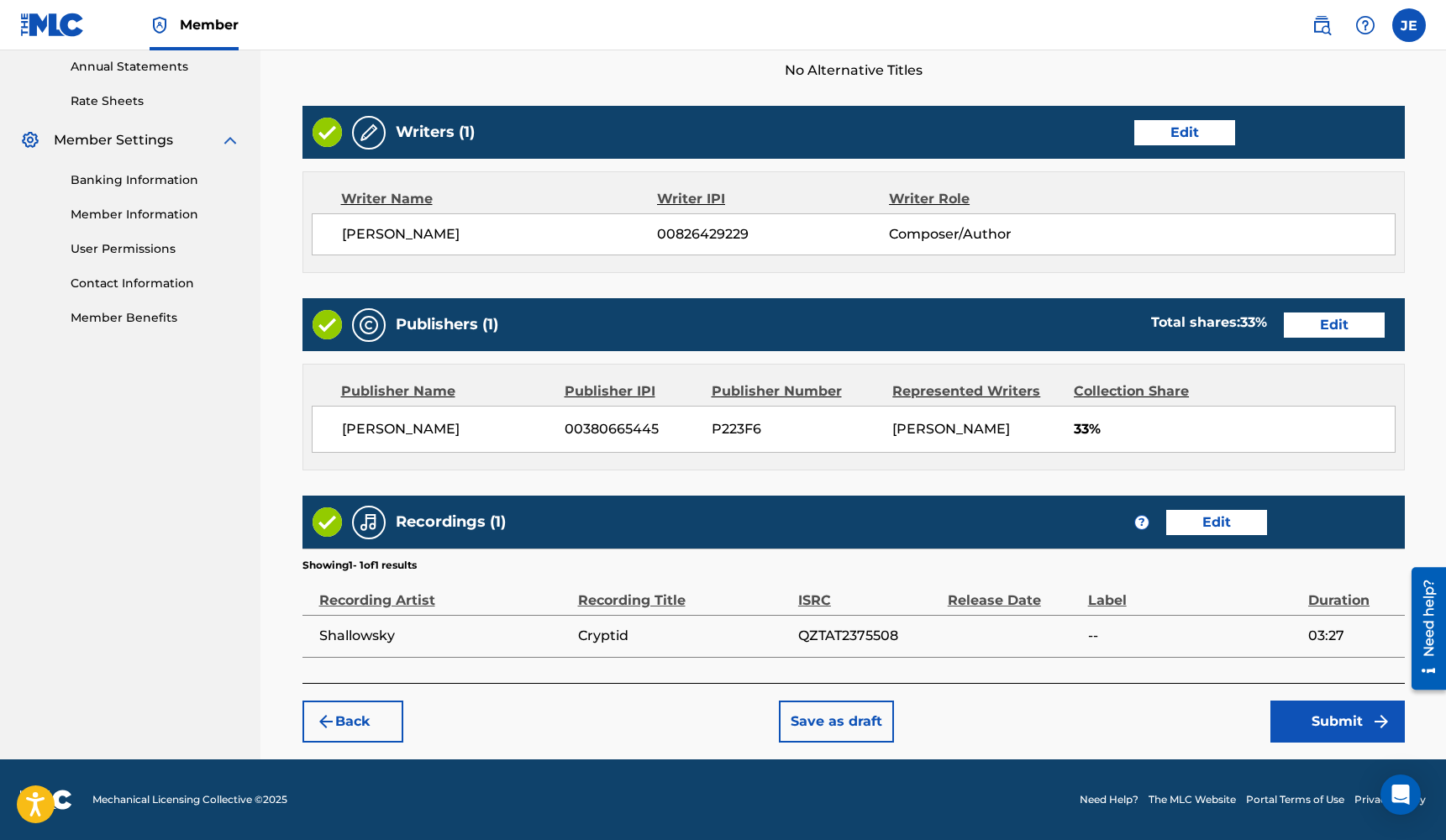 scroll, scrollTop: 613, scrollLeft: 0, axis: vertical 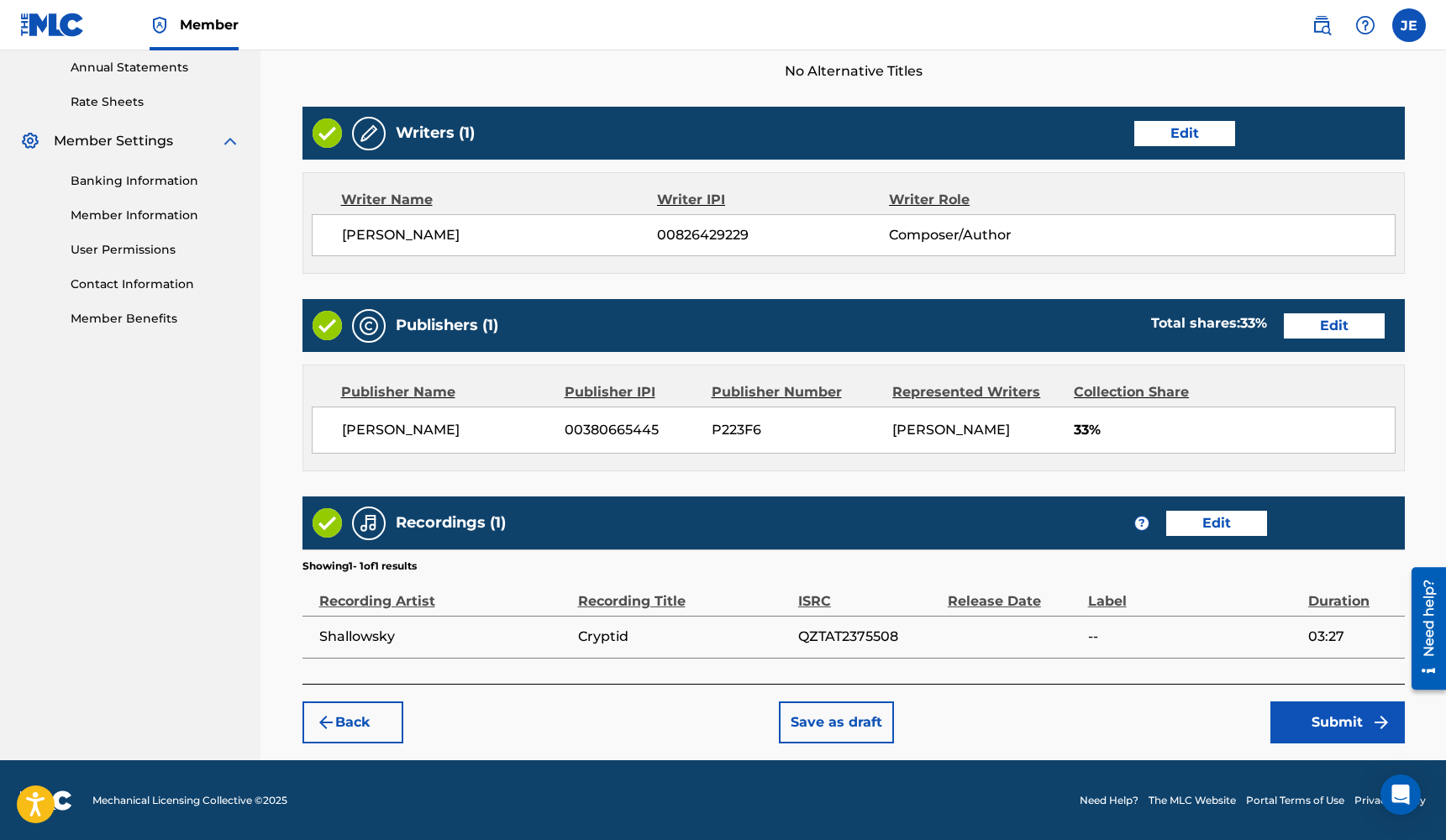 click on "Submit" at bounding box center [1338, 722] 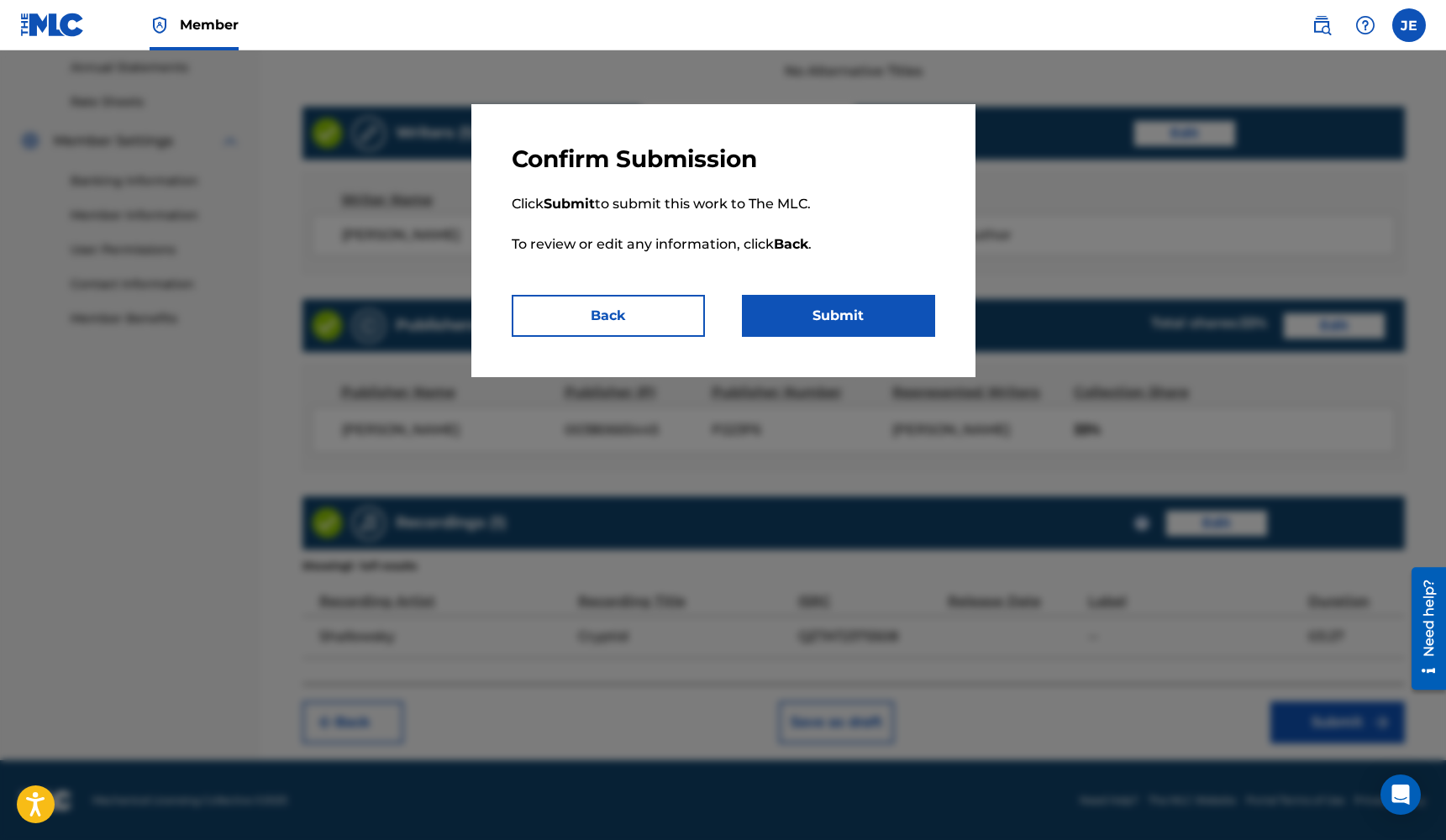 click on "Confirm Submission Click  Submit  to submit this work to The MLC. To review or edit any information, click  Back . Back Submit" at bounding box center [723, 240] 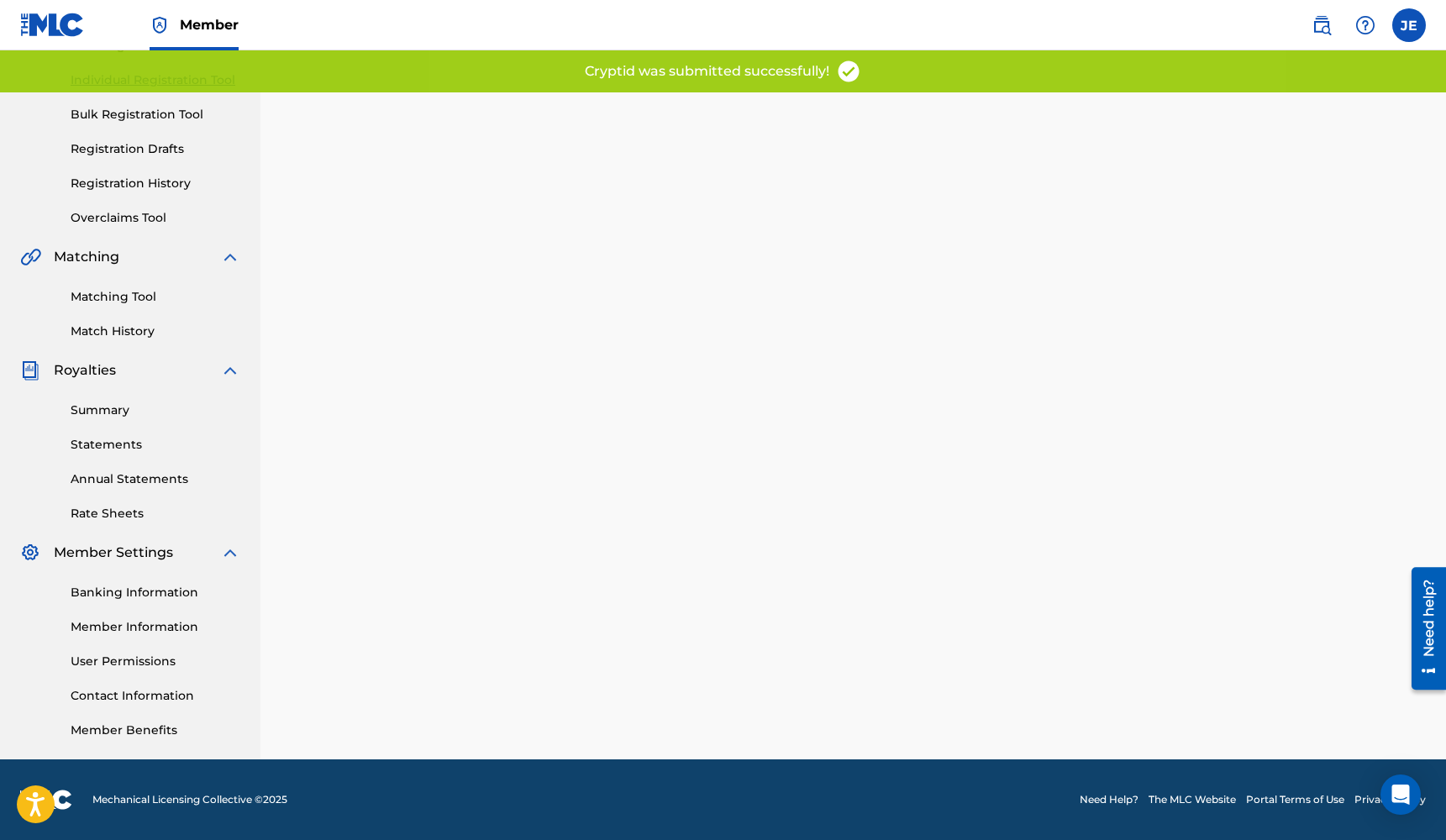 scroll, scrollTop: 0, scrollLeft: 0, axis: both 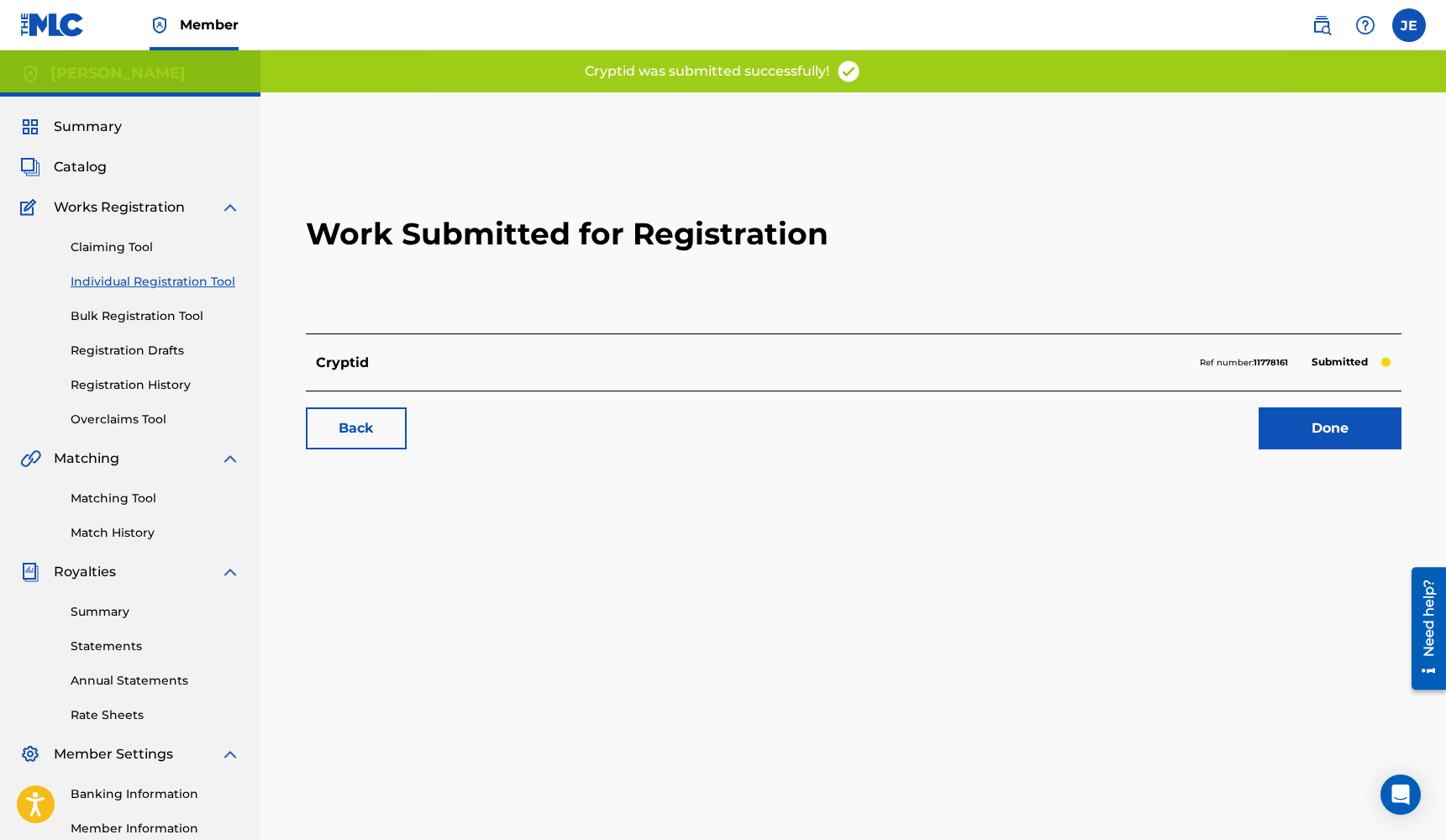 click on "Done" at bounding box center [1330, 428] 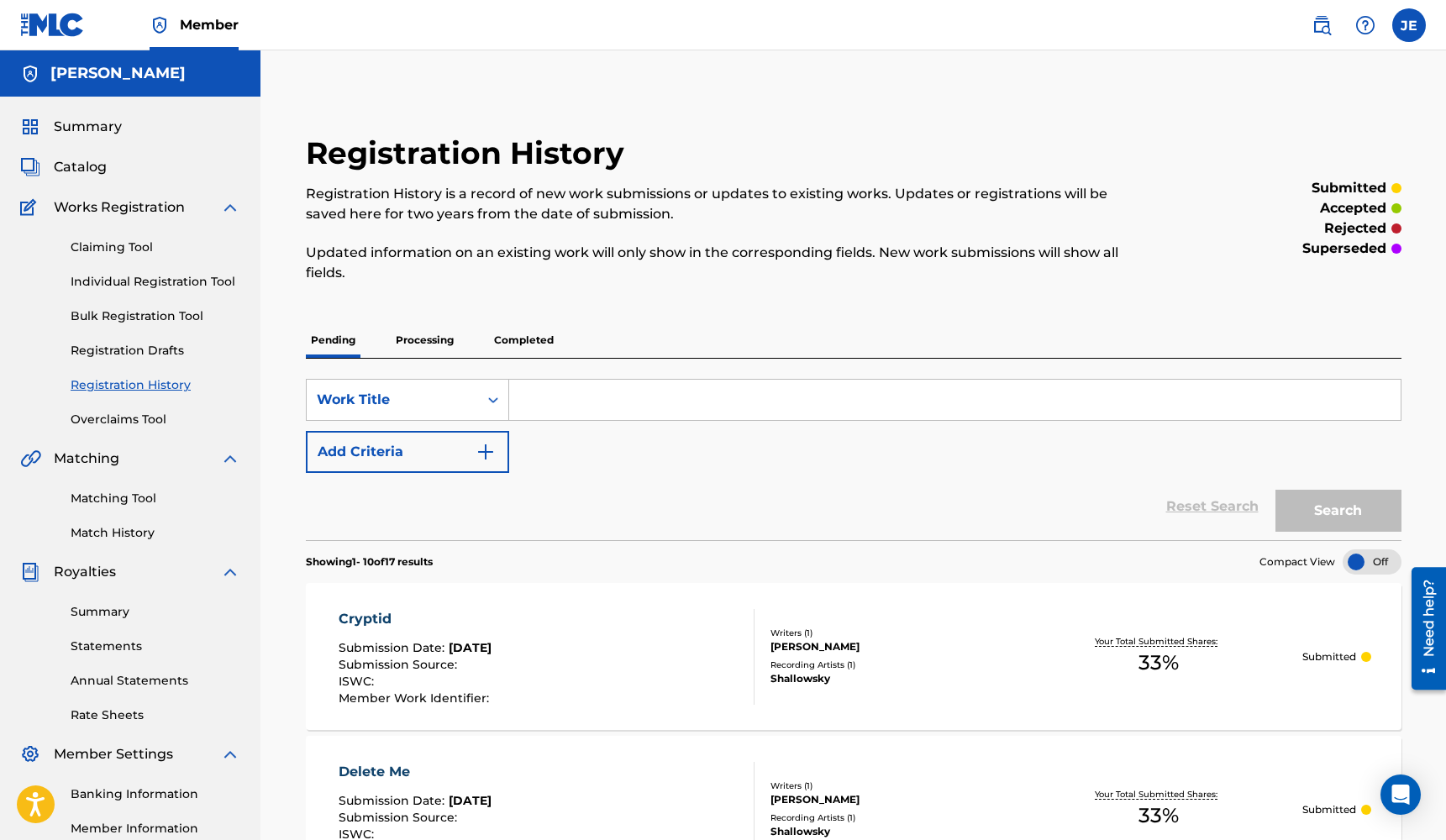 click on "Individual Registration Tool" at bounding box center (155, 281) 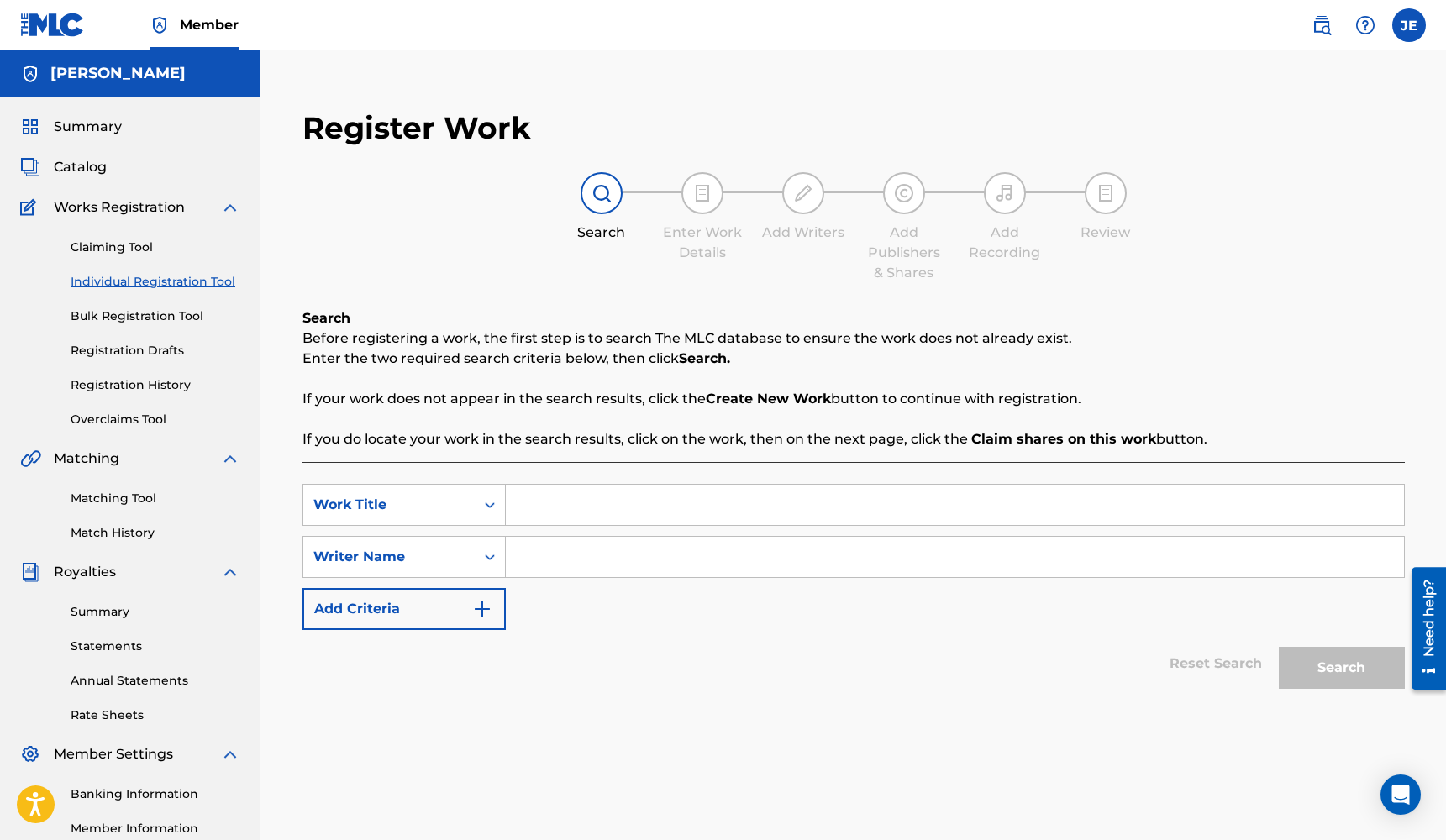 click at bounding box center (954, 557) 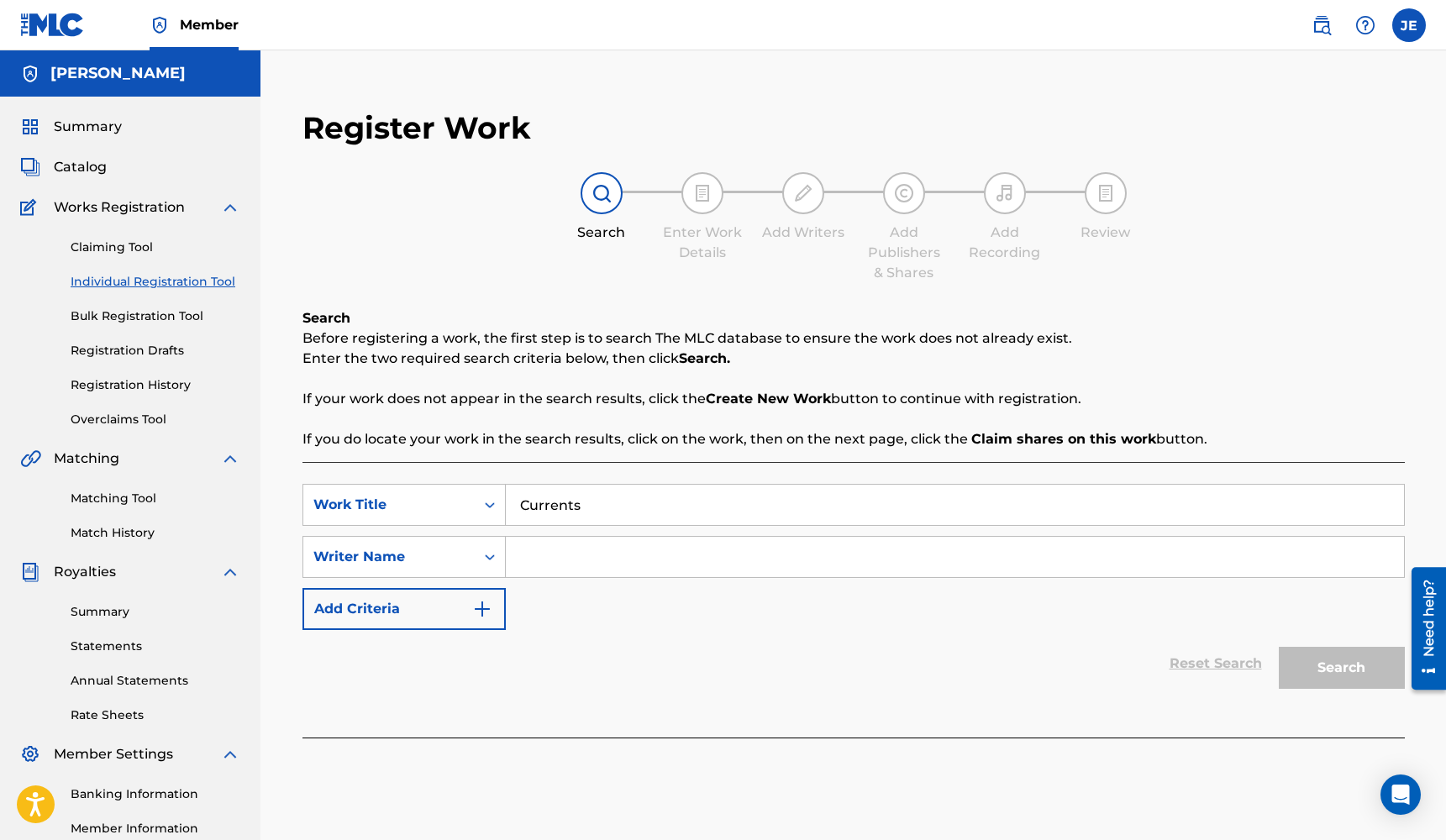 type on "Currents" 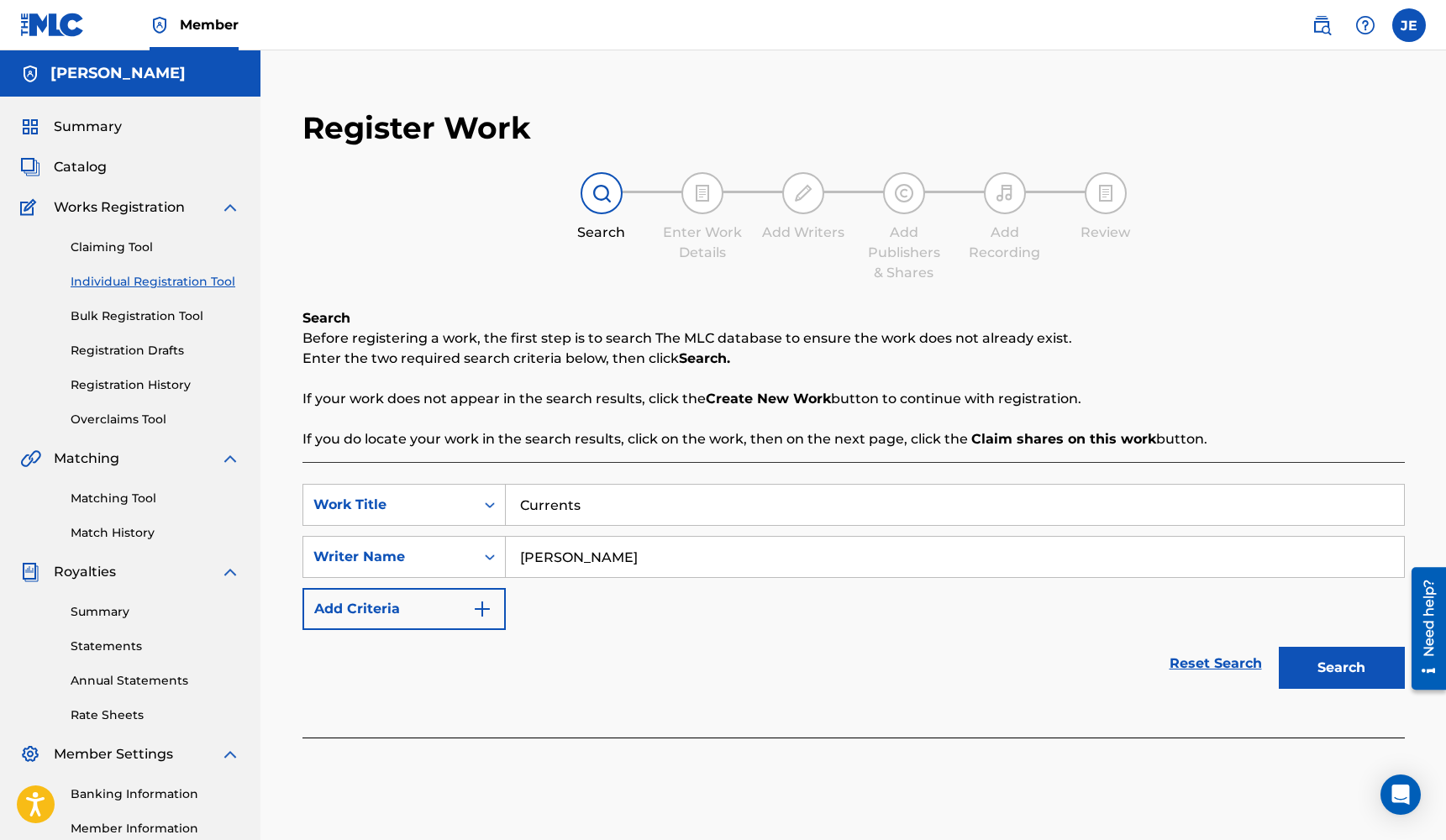 type on "[PERSON_NAME]" 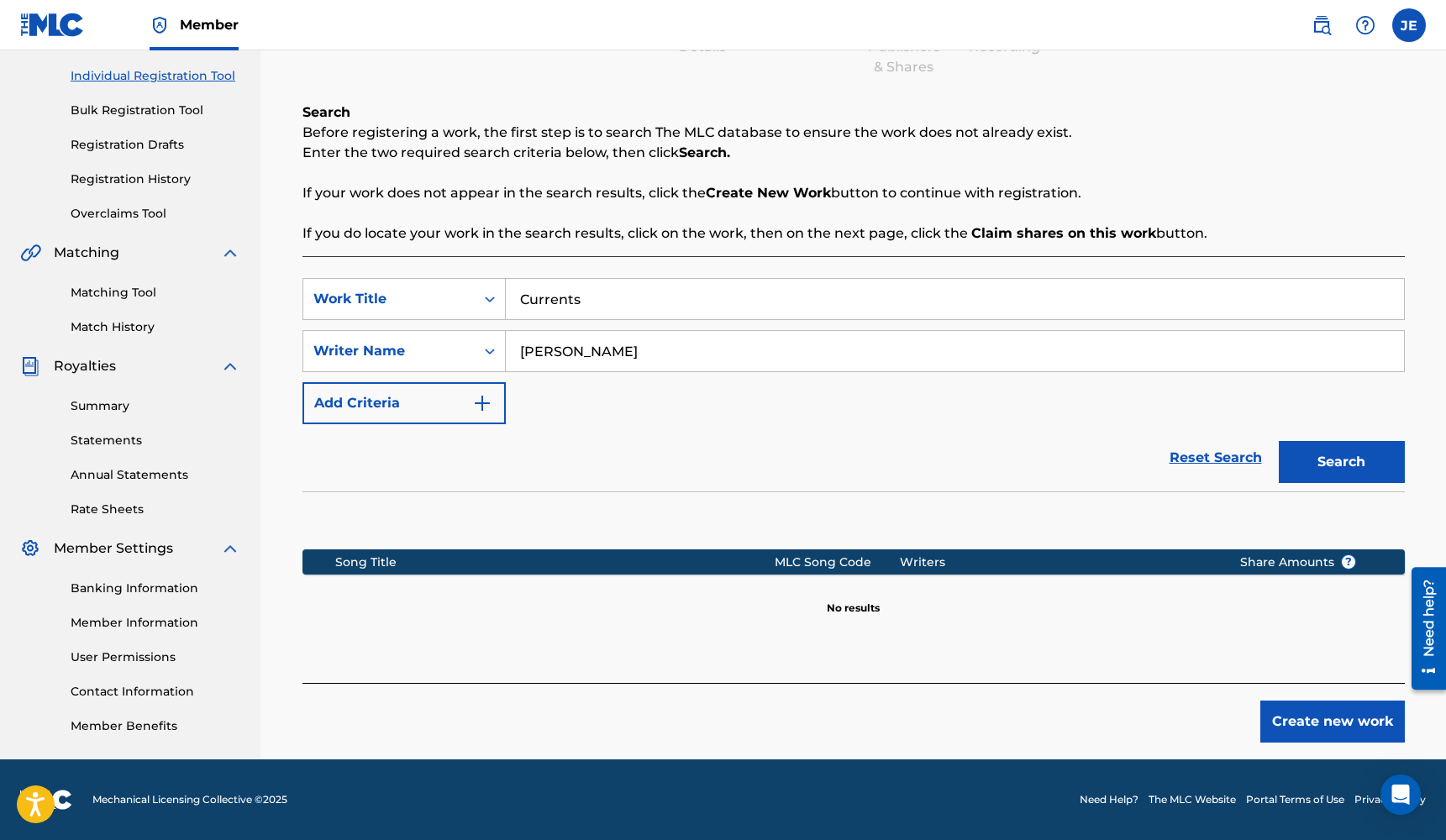 scroll, scrollTop: 206, scrollLeft: 0, axis: vertical 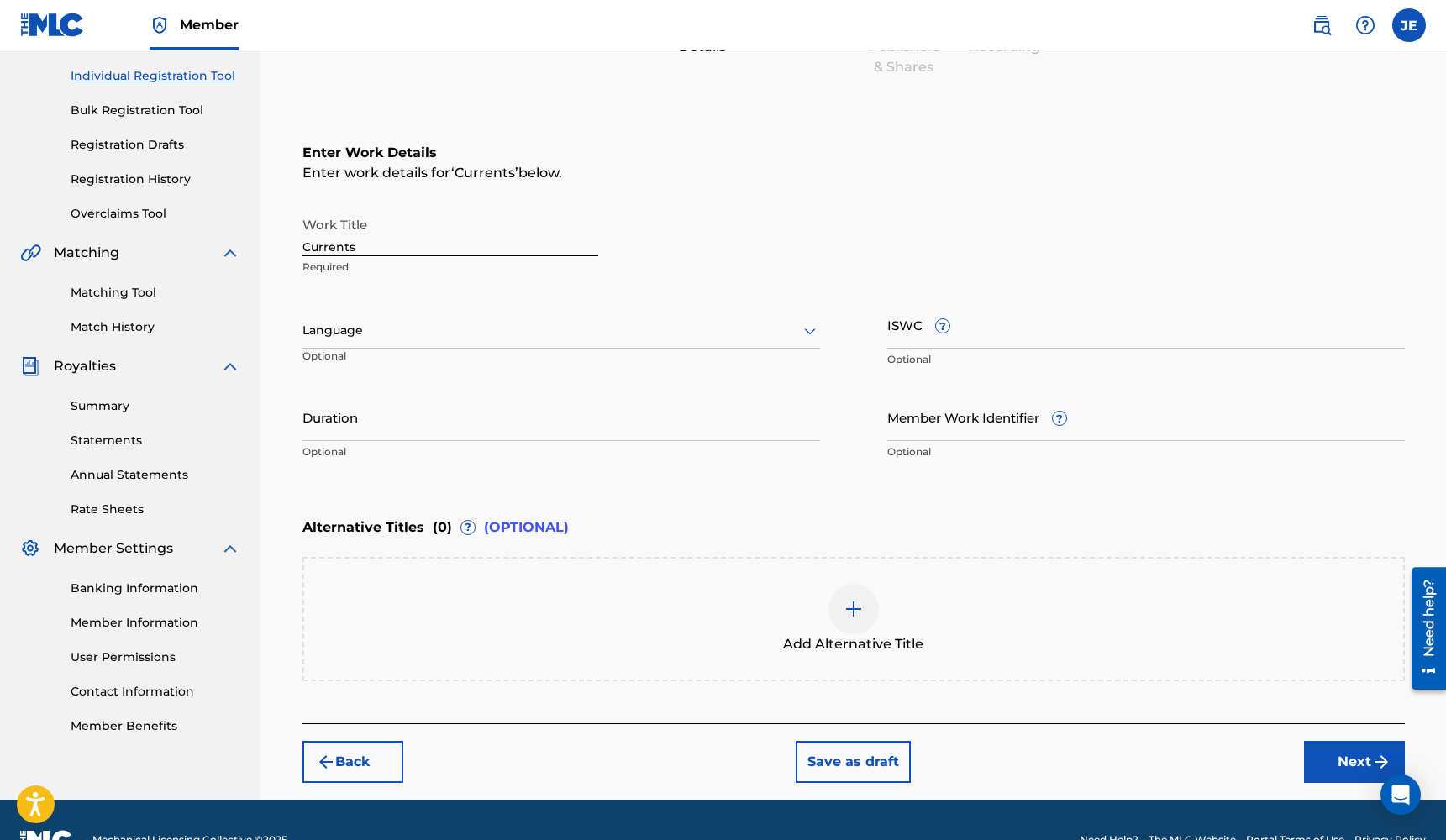 click at bounding box center [561, 330] 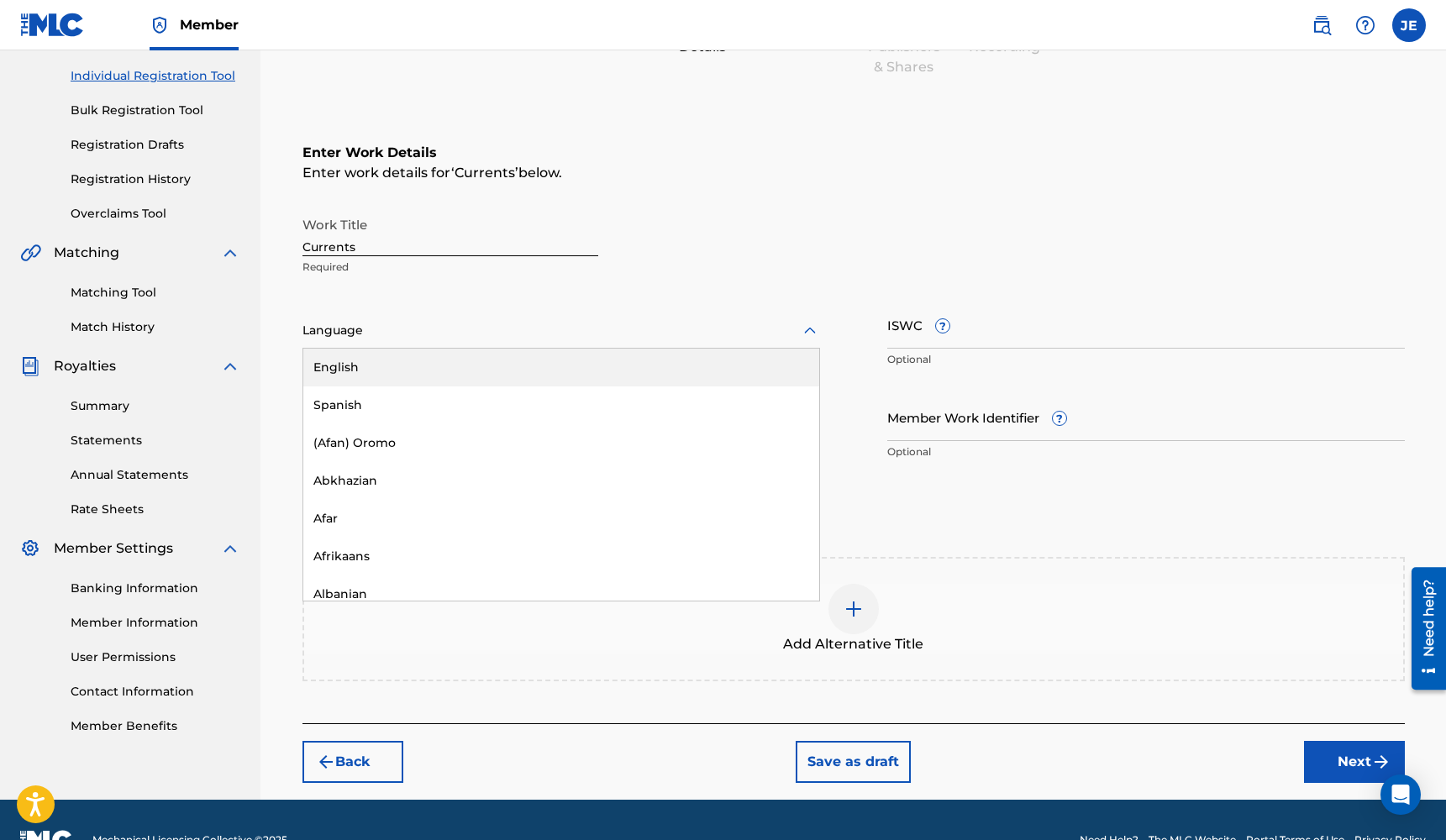 click on "English" at bounding box center [561, 367] 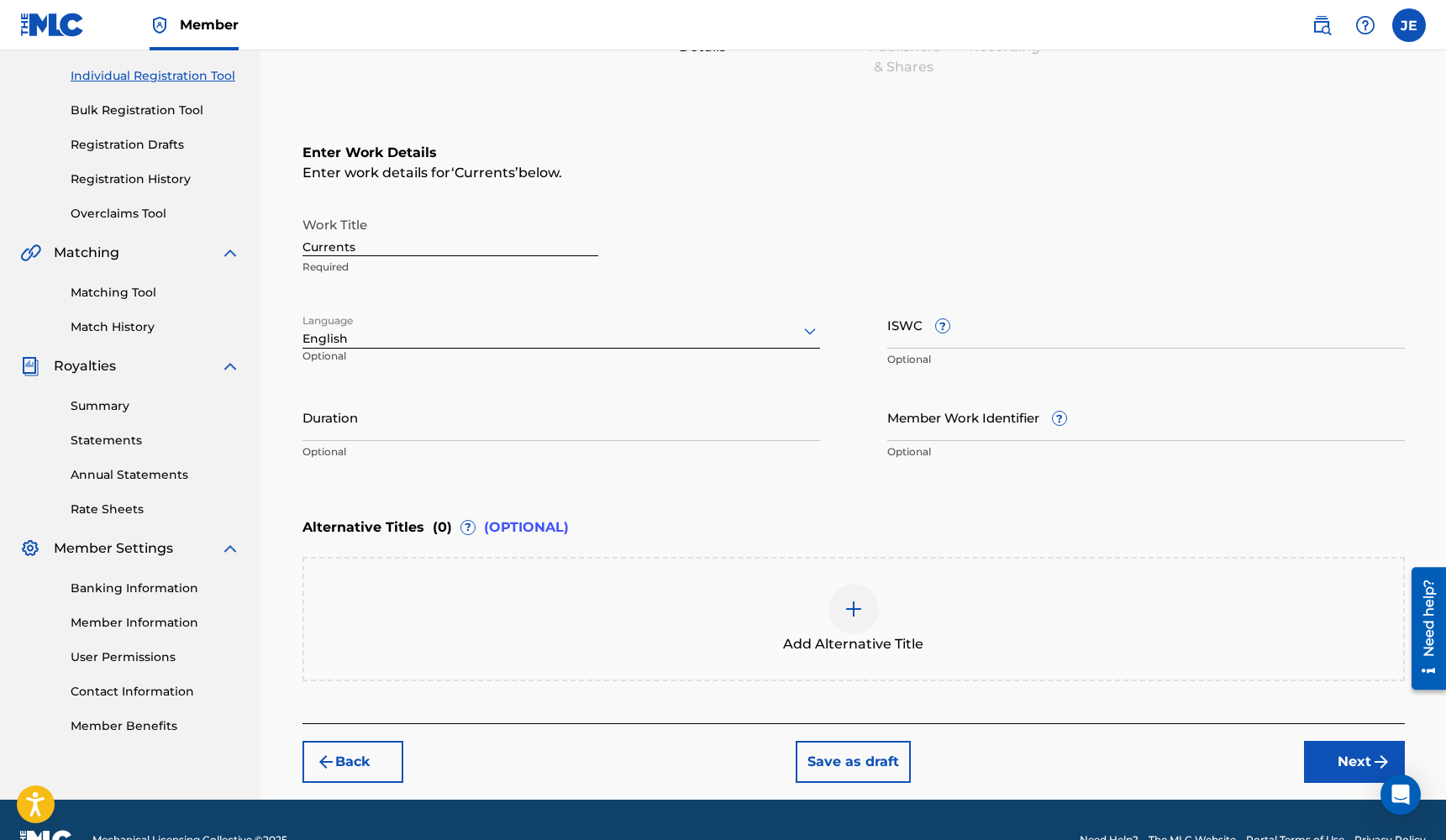 click on "Duration" at bounding box center [561, 417] 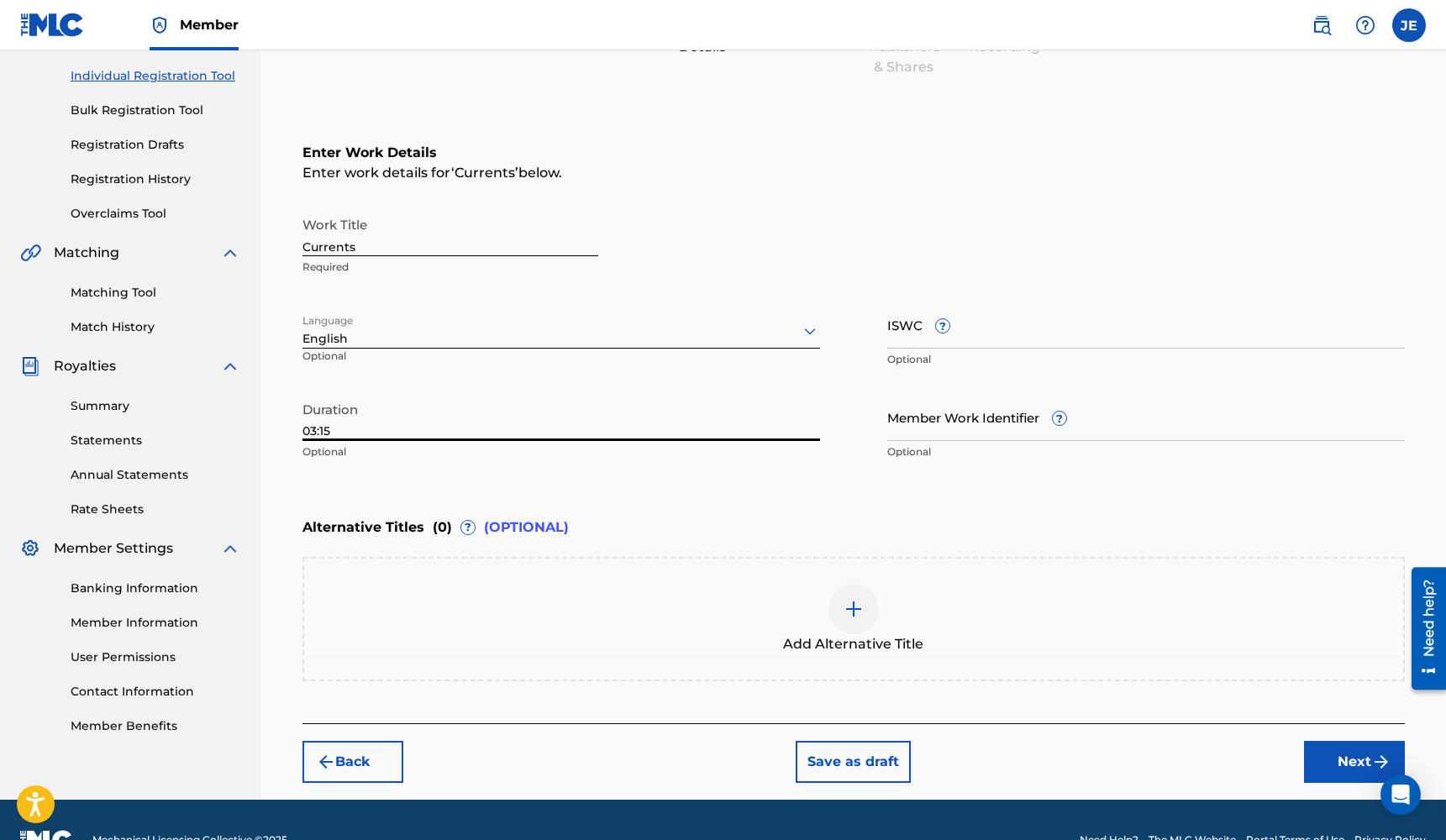 type on "03:15" 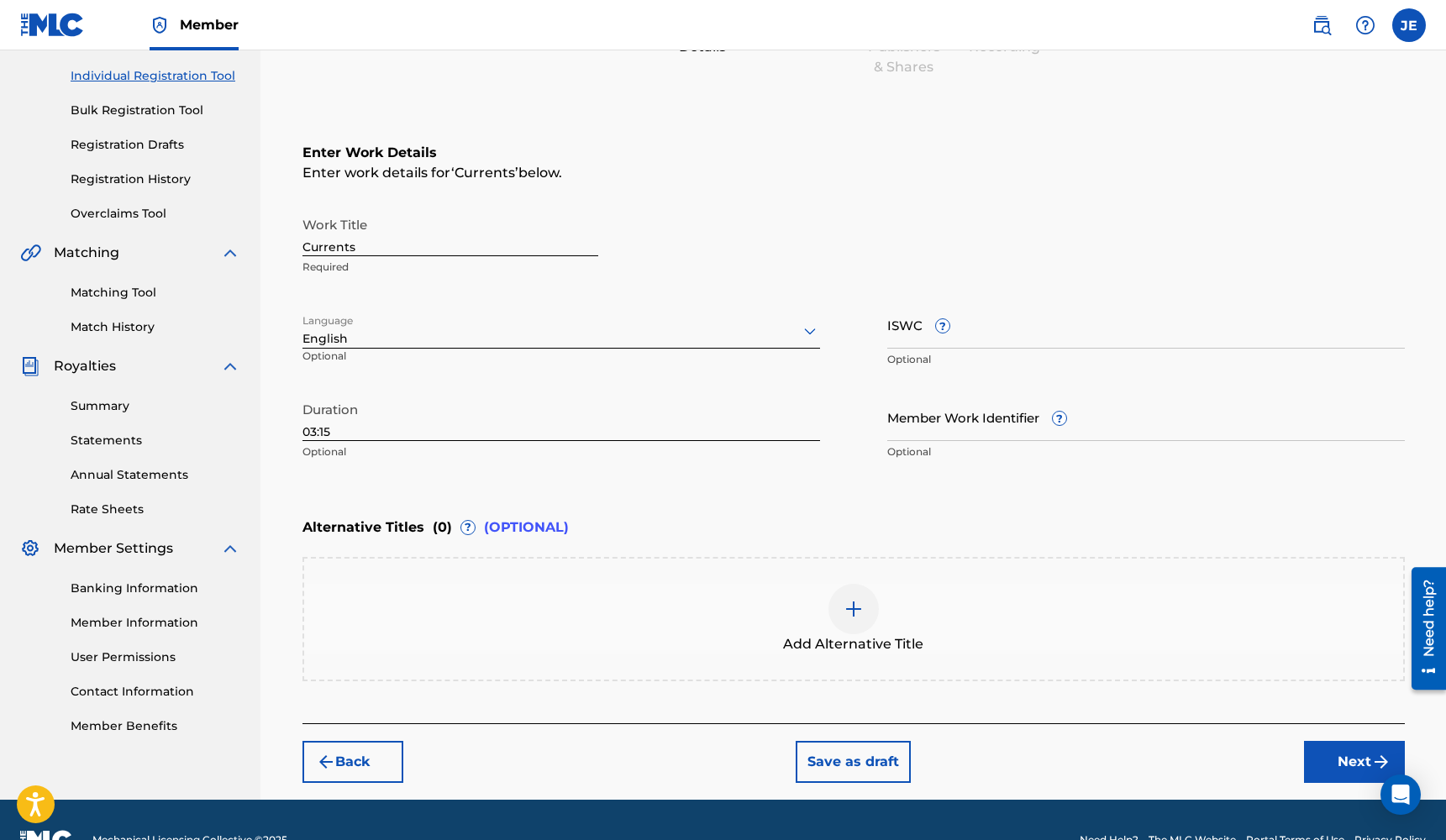 click on "Next" at bounding box center (1354, 762) 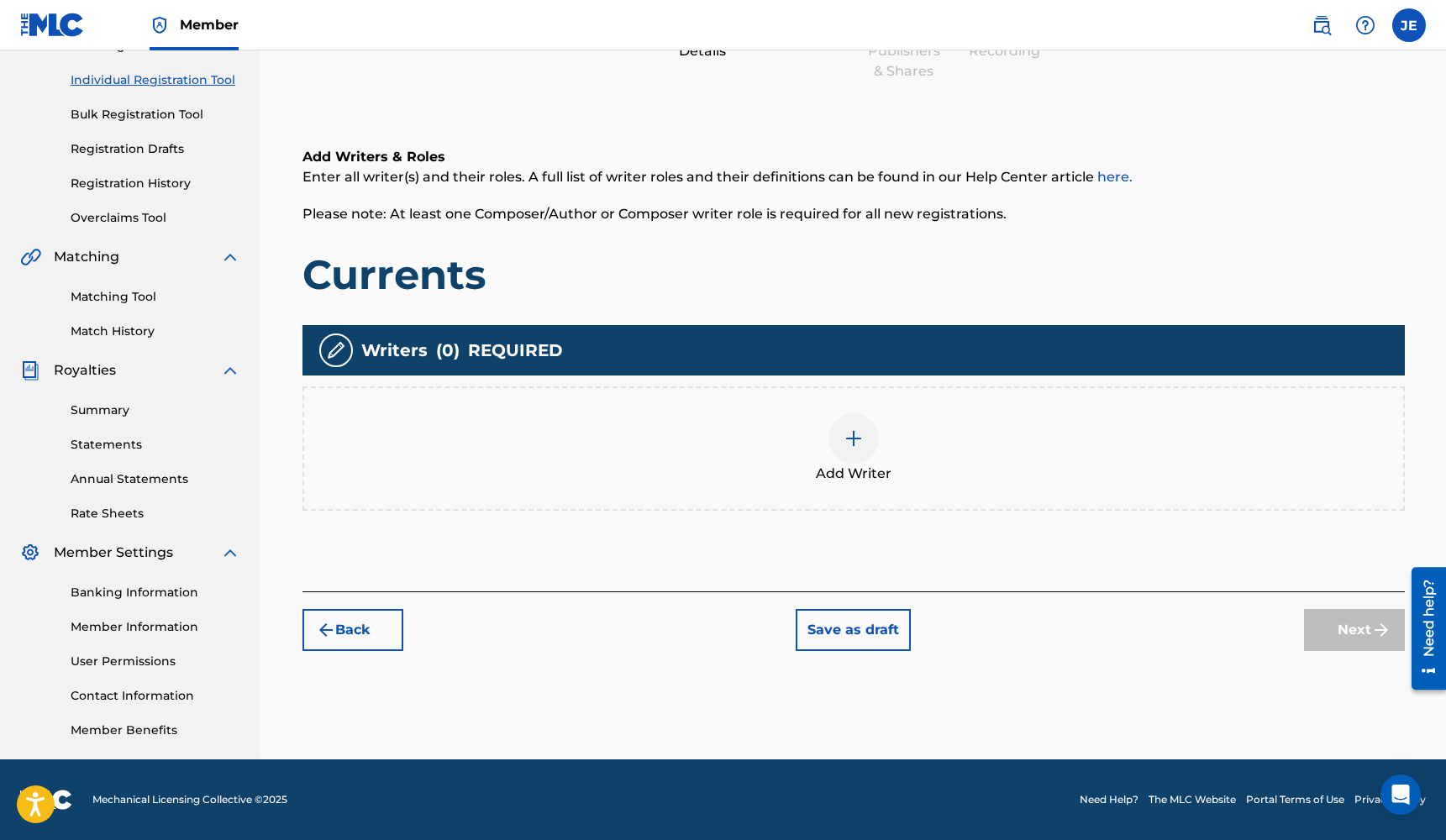 click on "Add Writer" at bounding box center (854, 449) 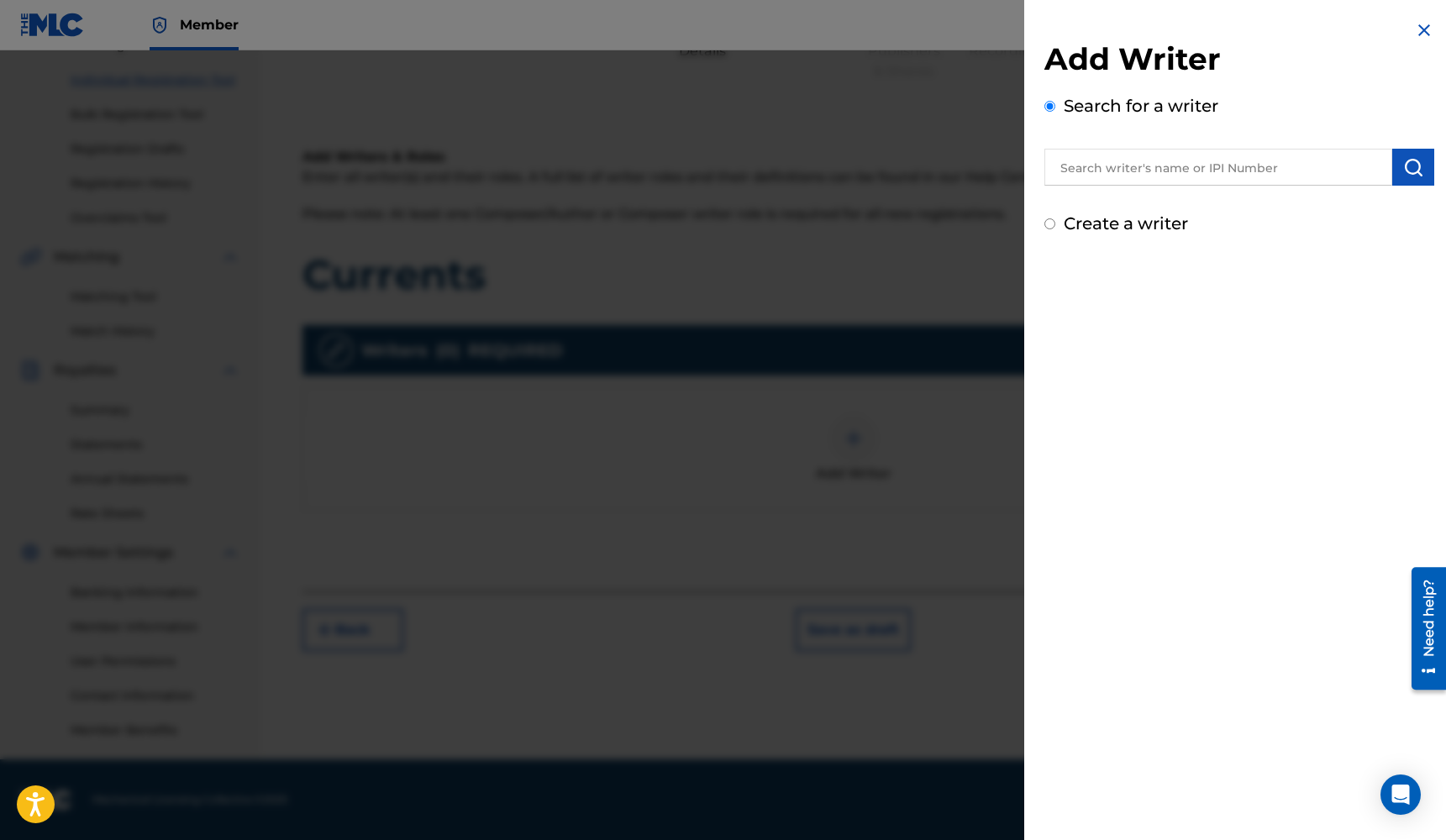 click at bounding box center [1218, 167] 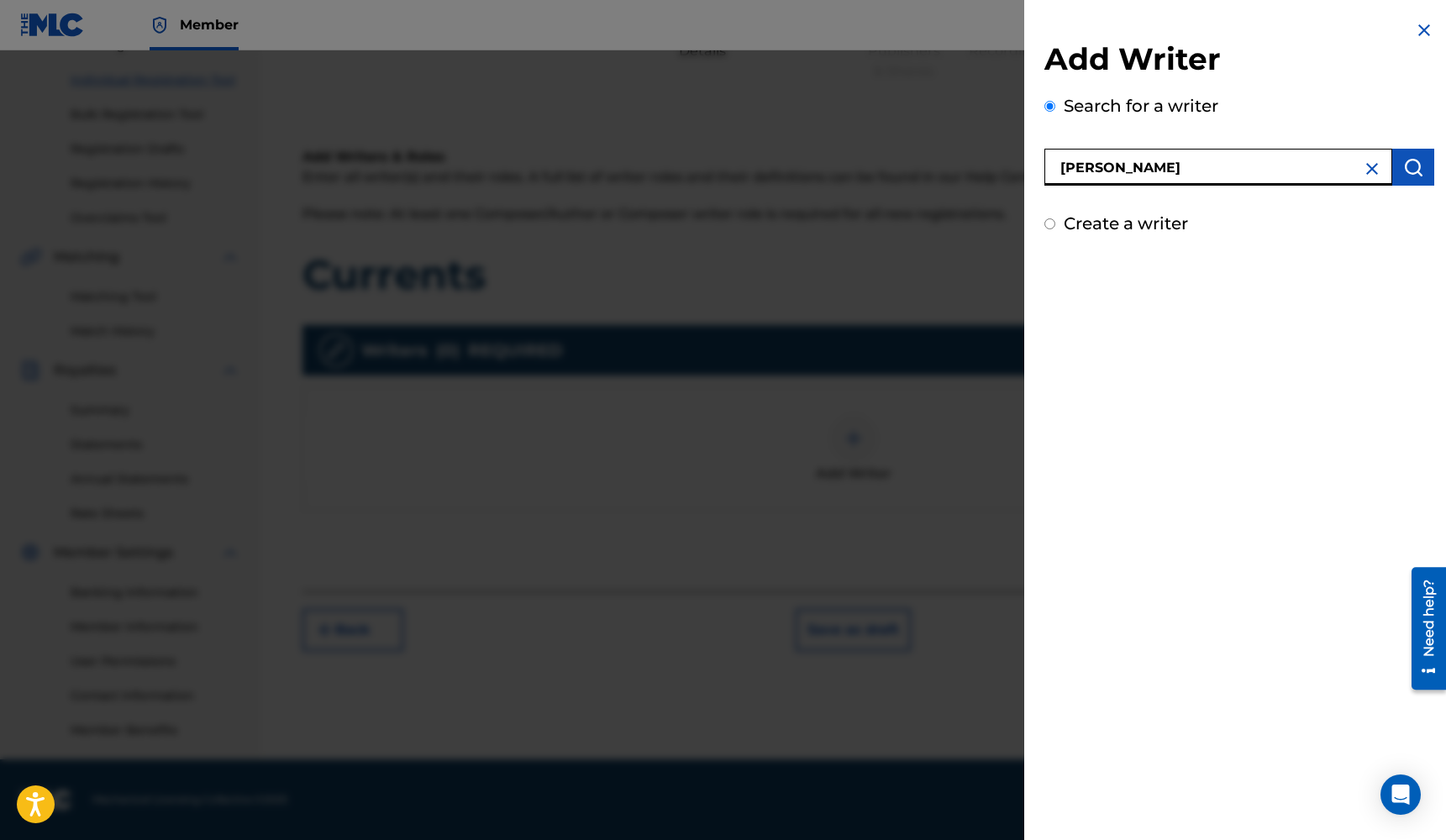 type on "[PERSON_NAME]" 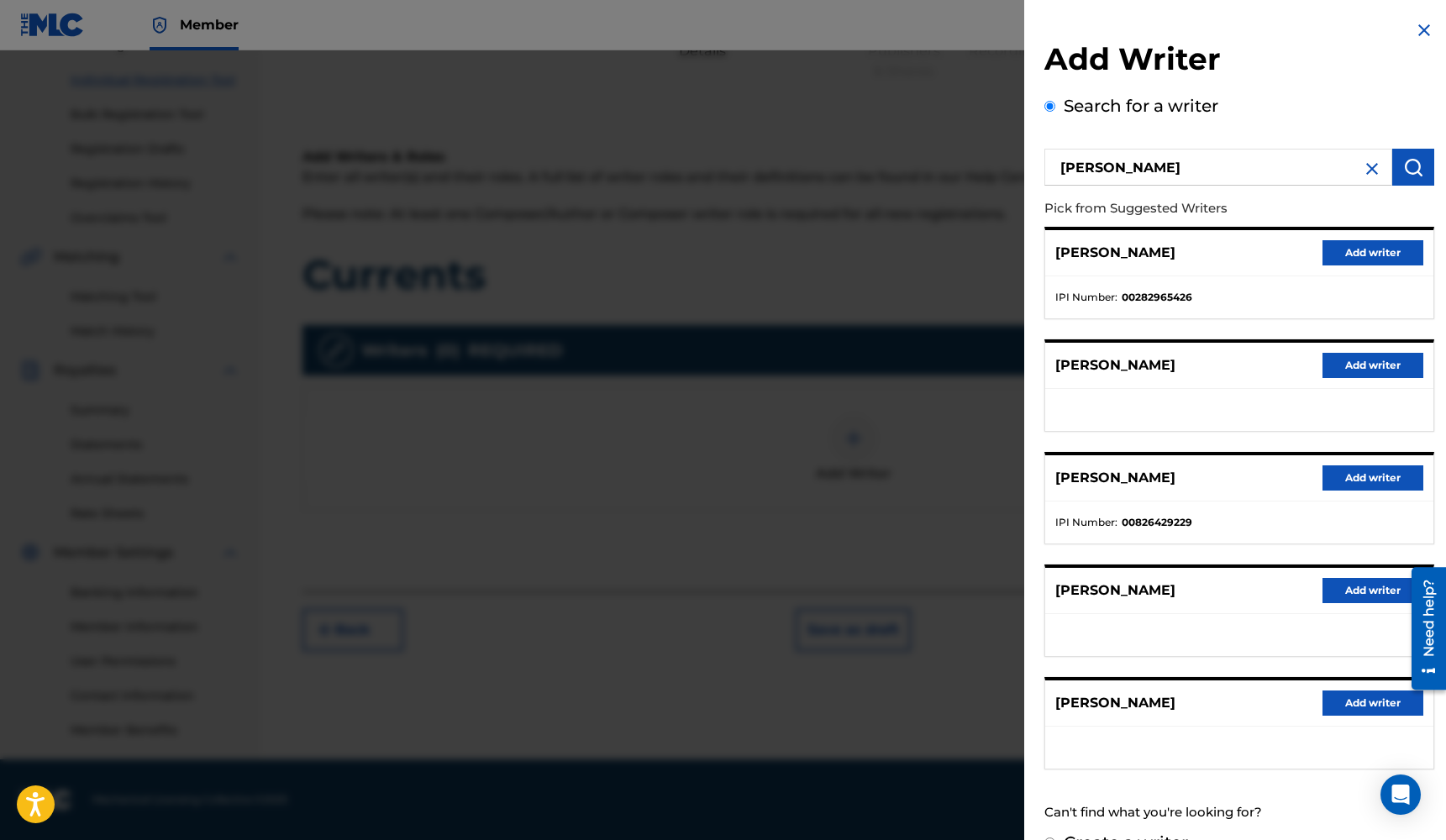 click on "Add writer" at bounding box center [1373, 478] 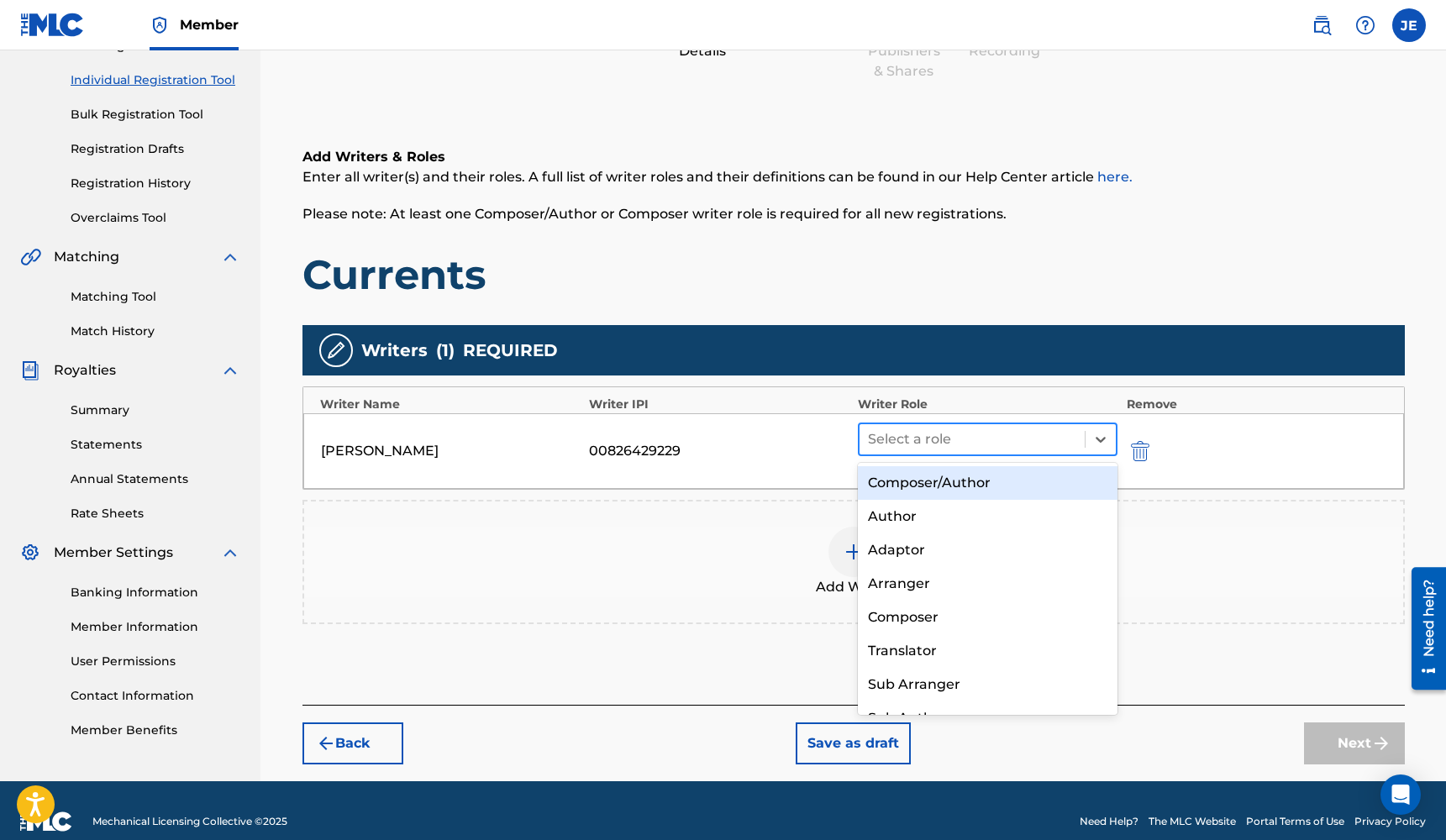 click at bounding box center [972, 439] 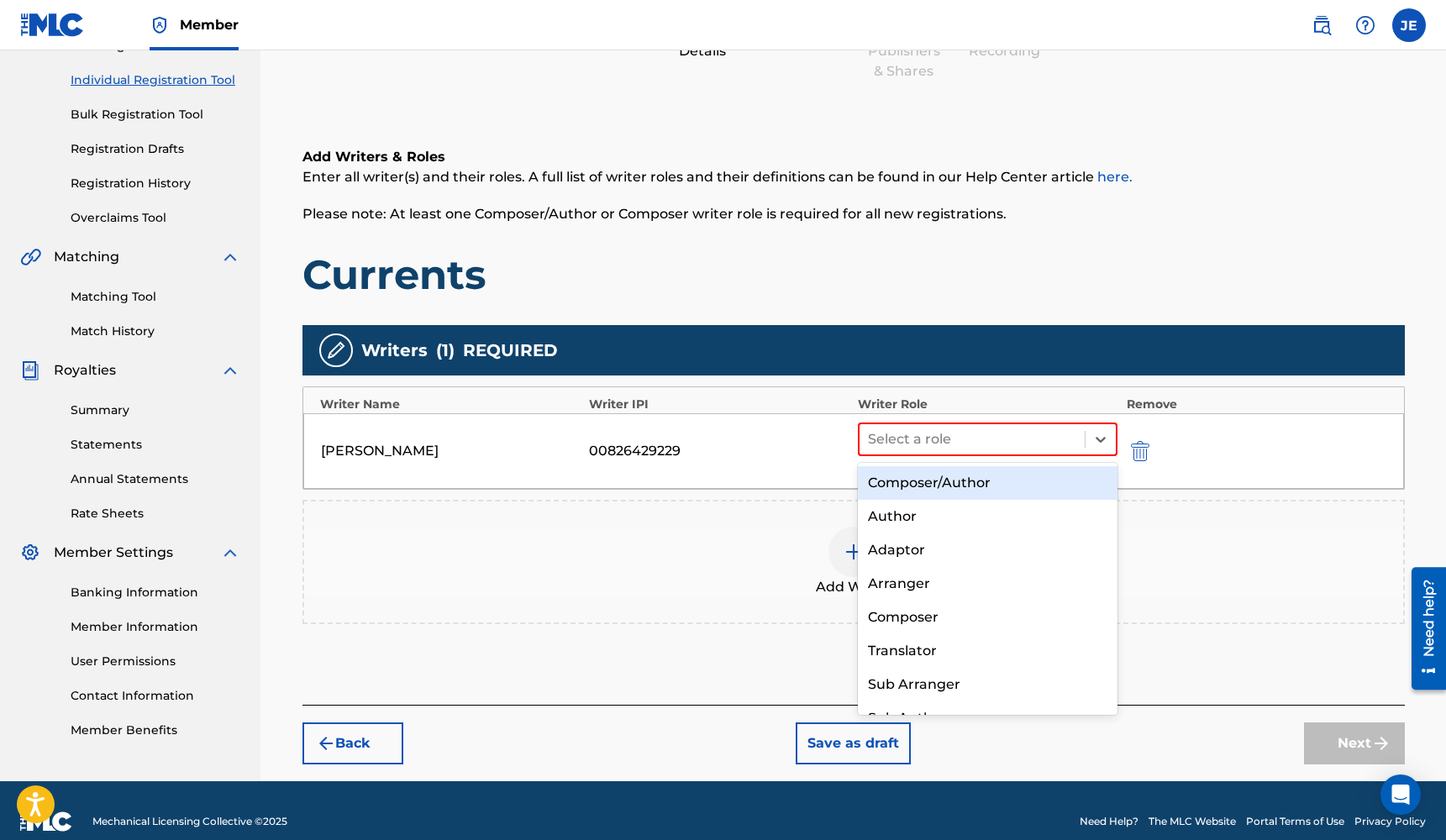 click on "Composer/Author" at bounding box center (988, 483) 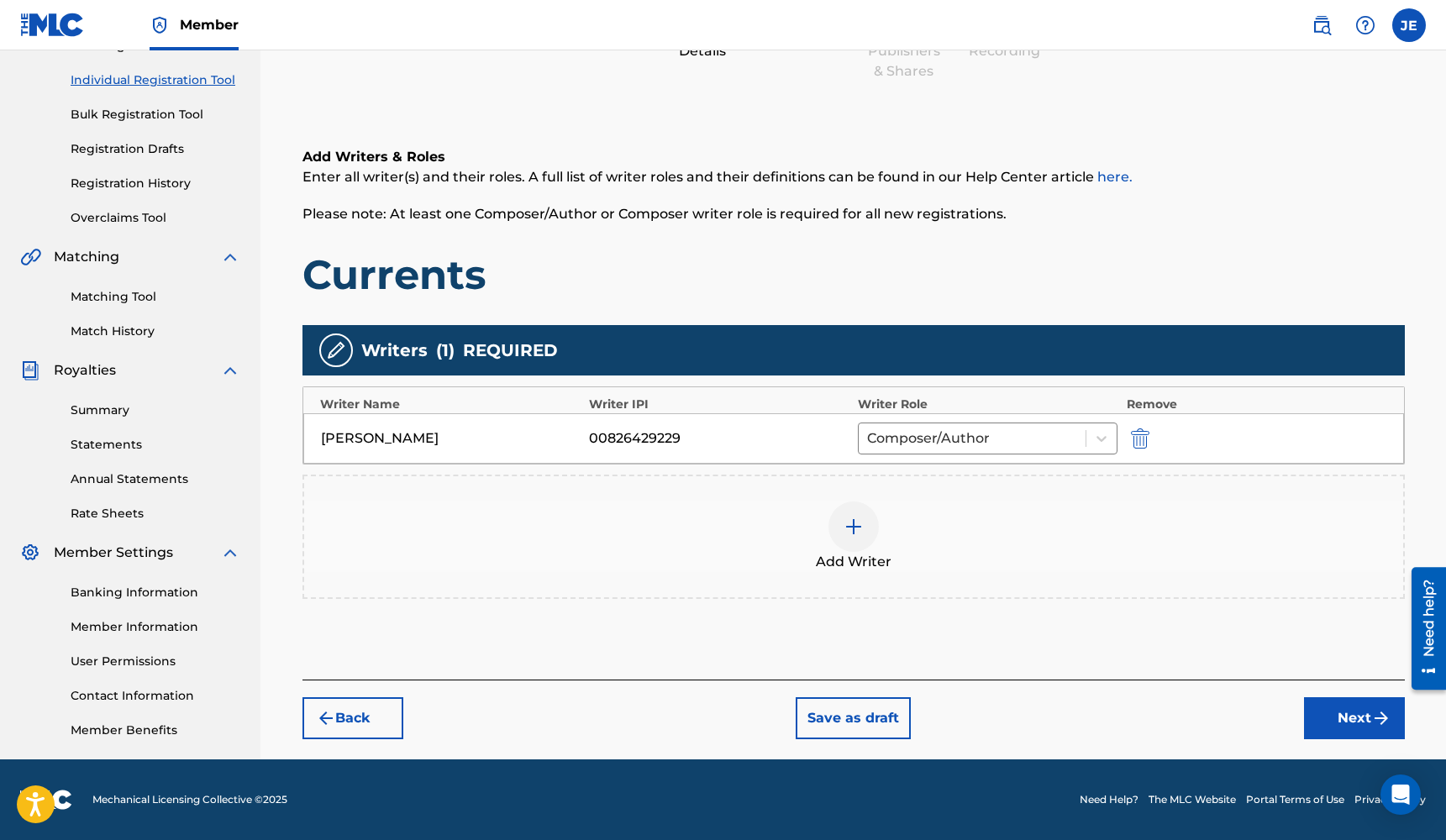 click on "Next" at bounding box center [1354, 718] 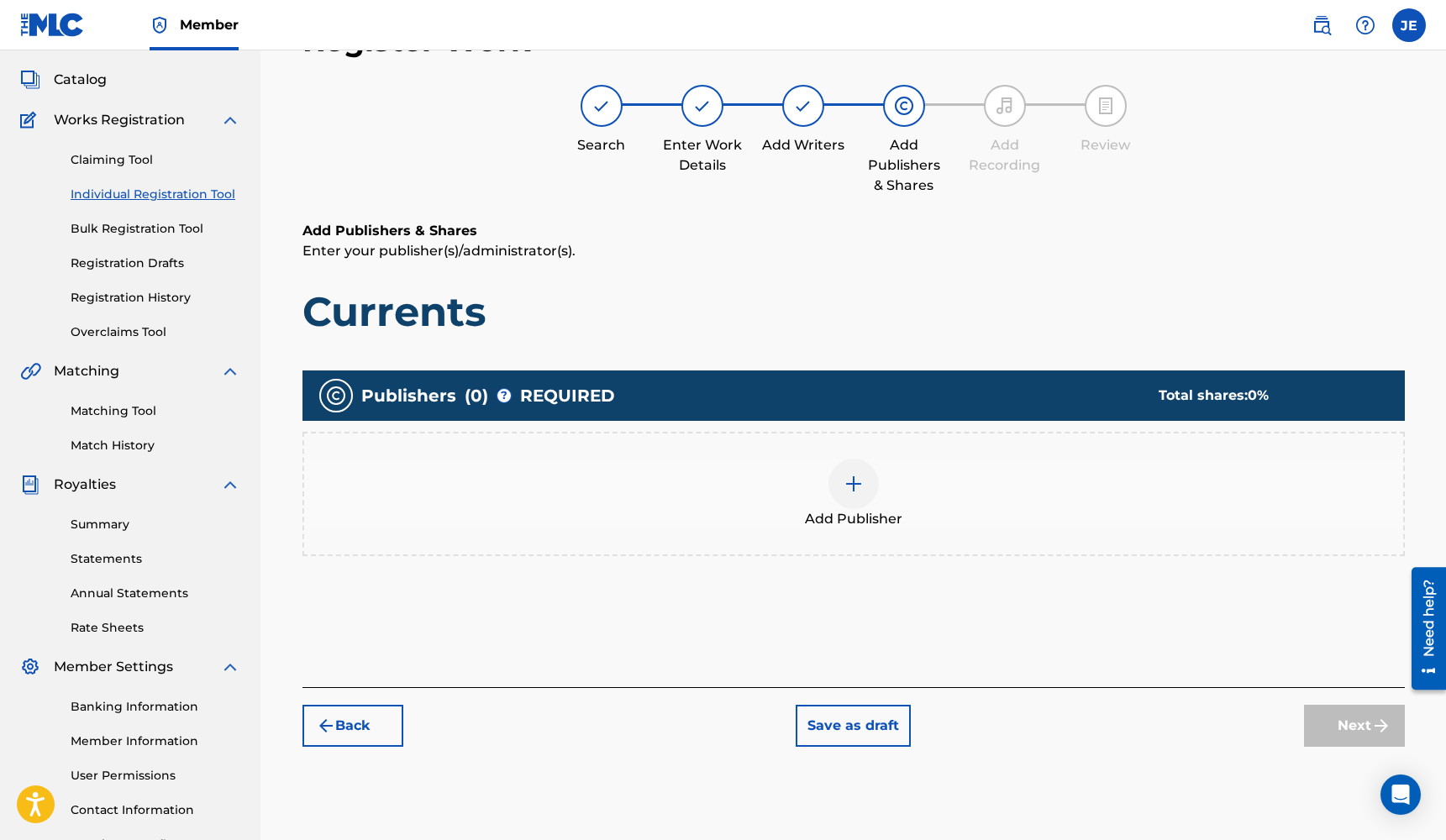 scroll, scrollTop: 76, scrollLeft: 0, axis: vertical 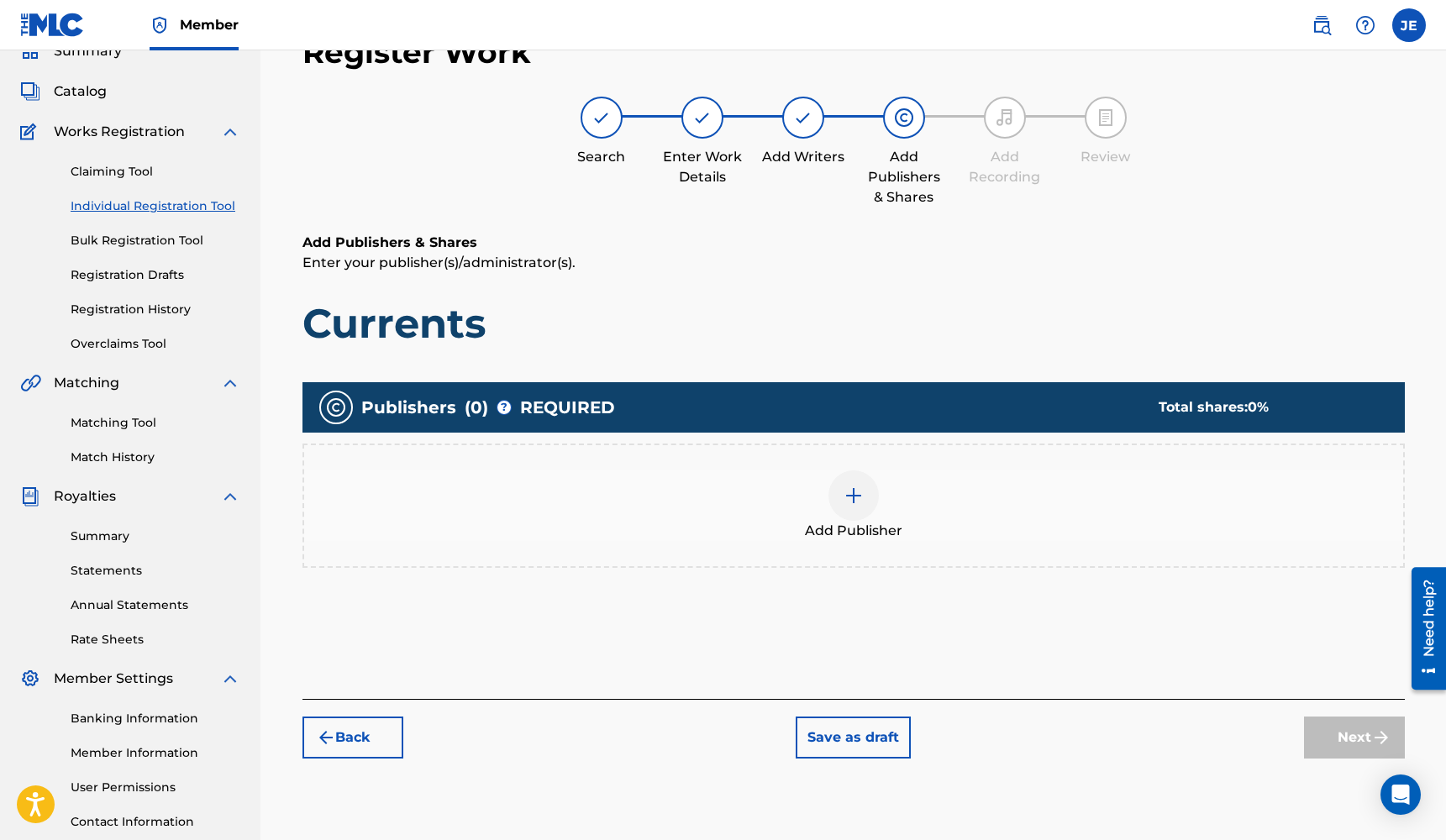 click on "Add Publisher" at bounding box center (854, 506) 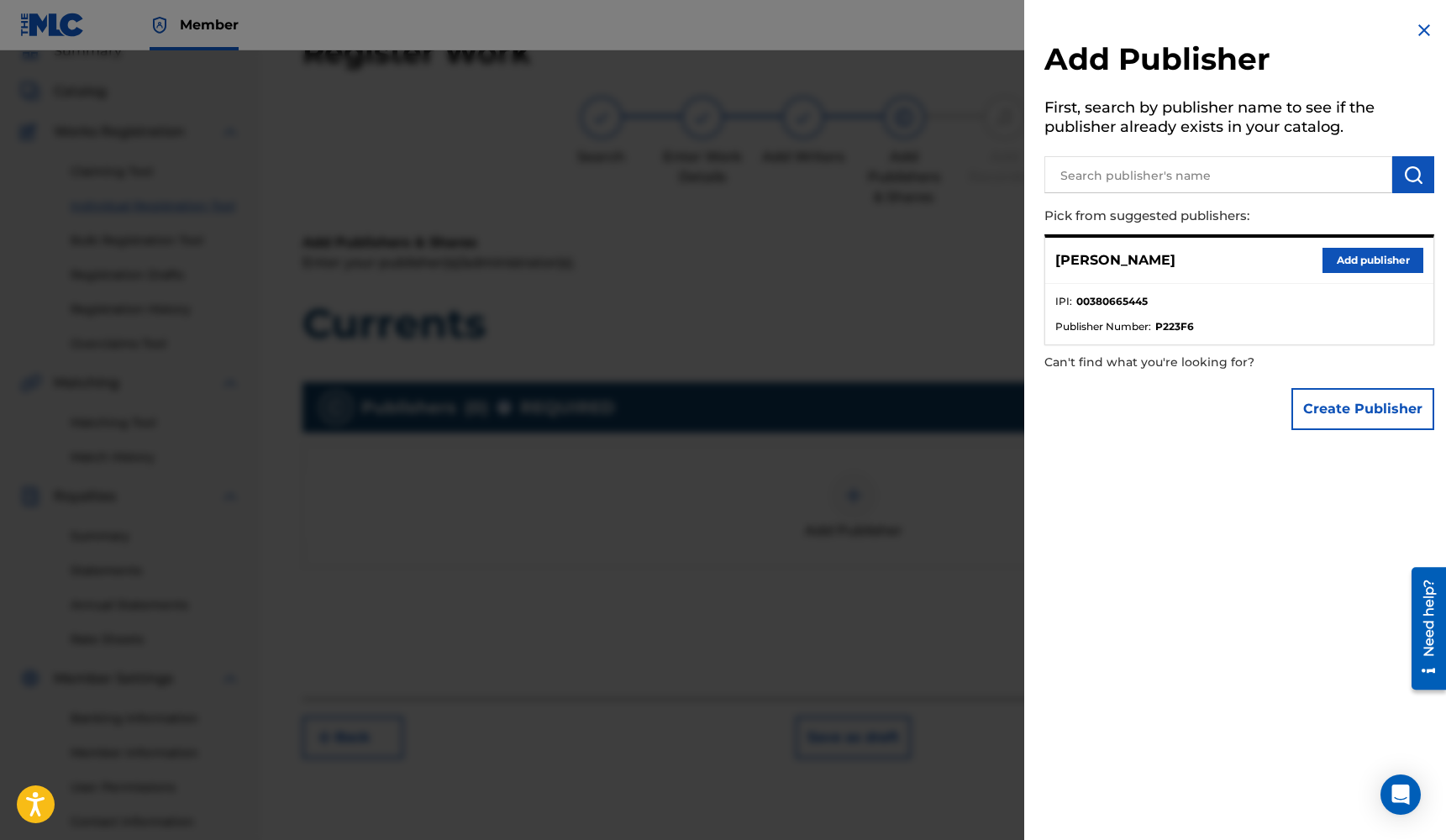 click on "Add publisher" at bounding box center [1373, 260] 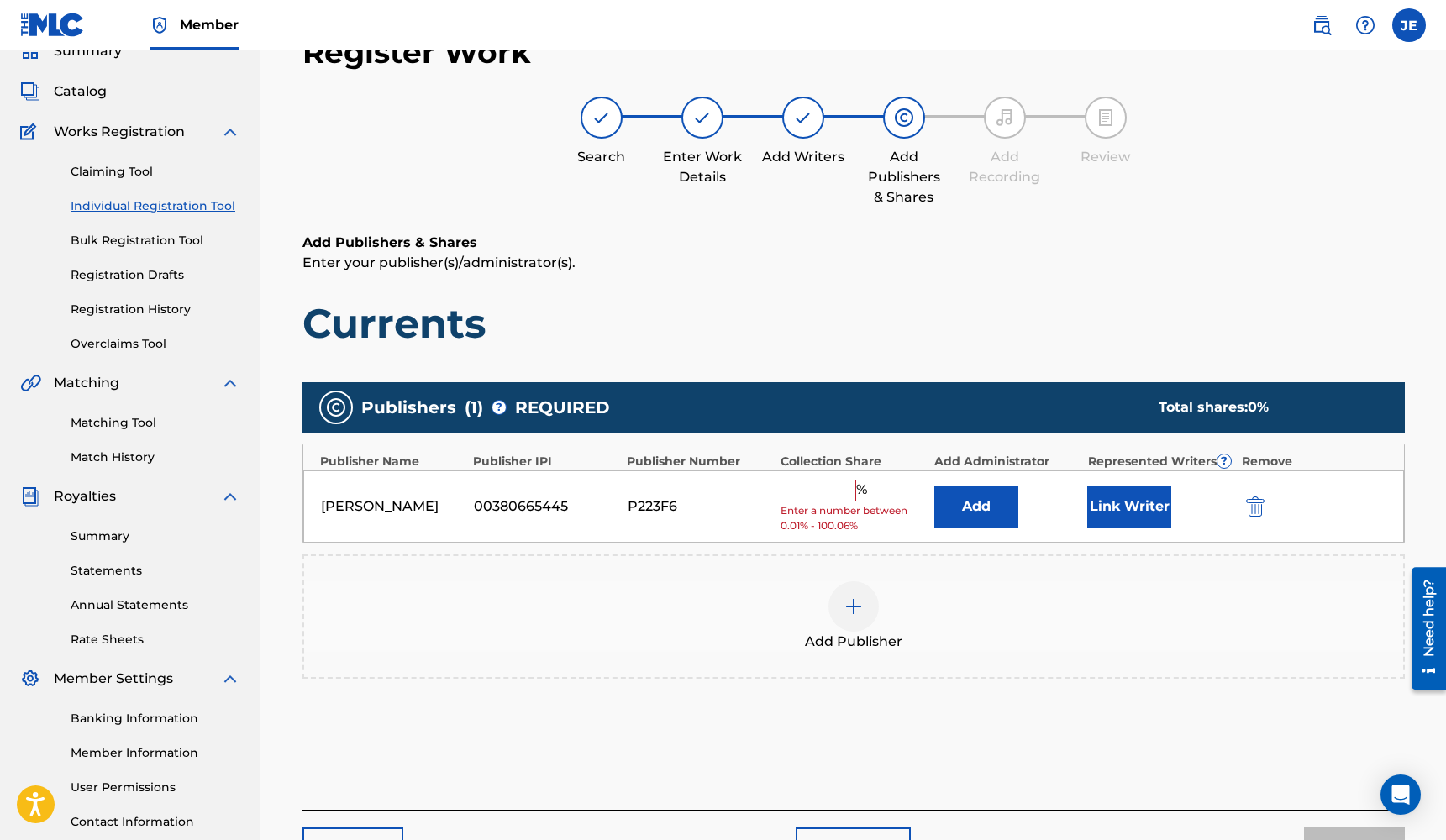 click at bounding box center [818, 491] 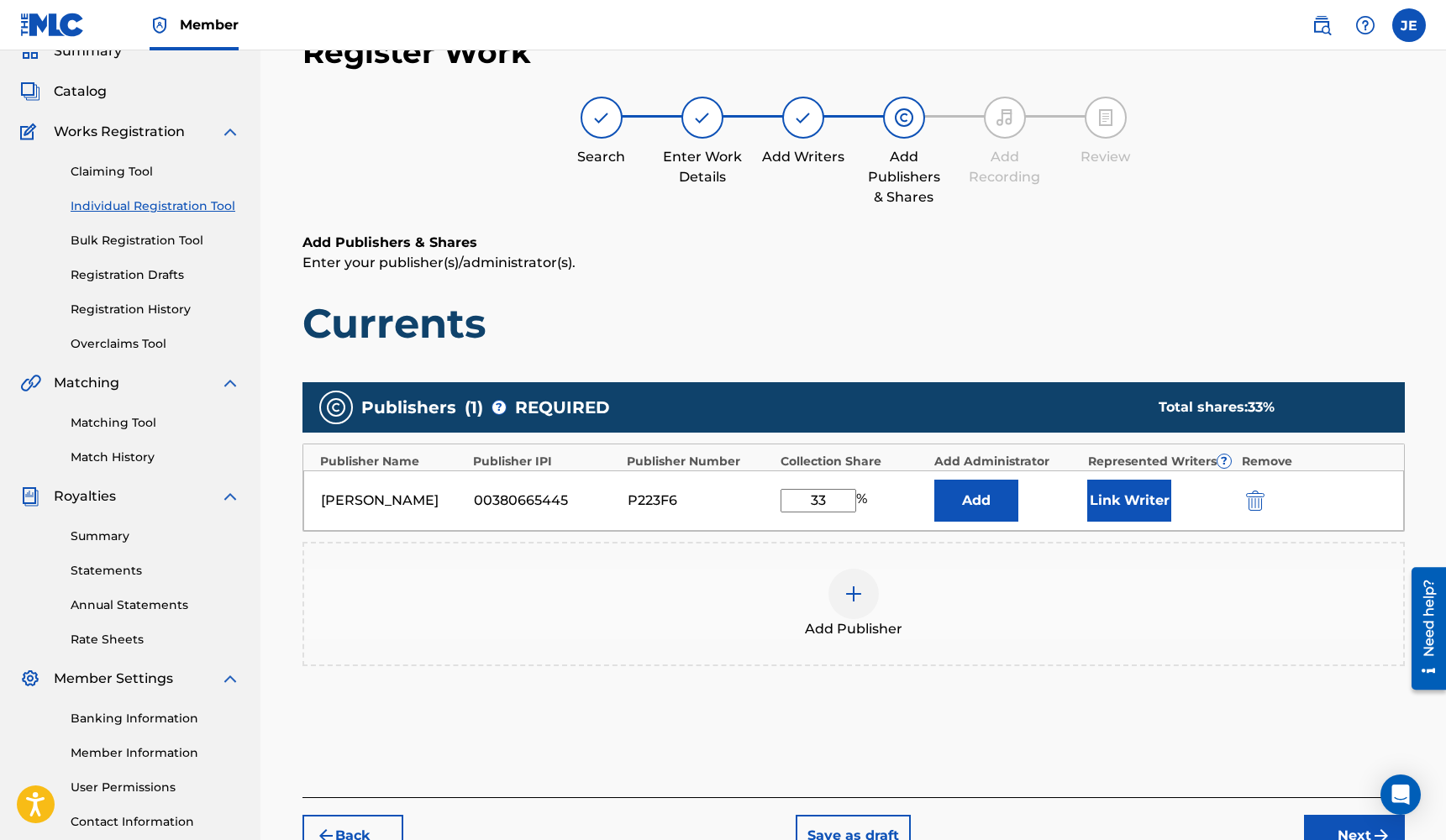 type on "33" 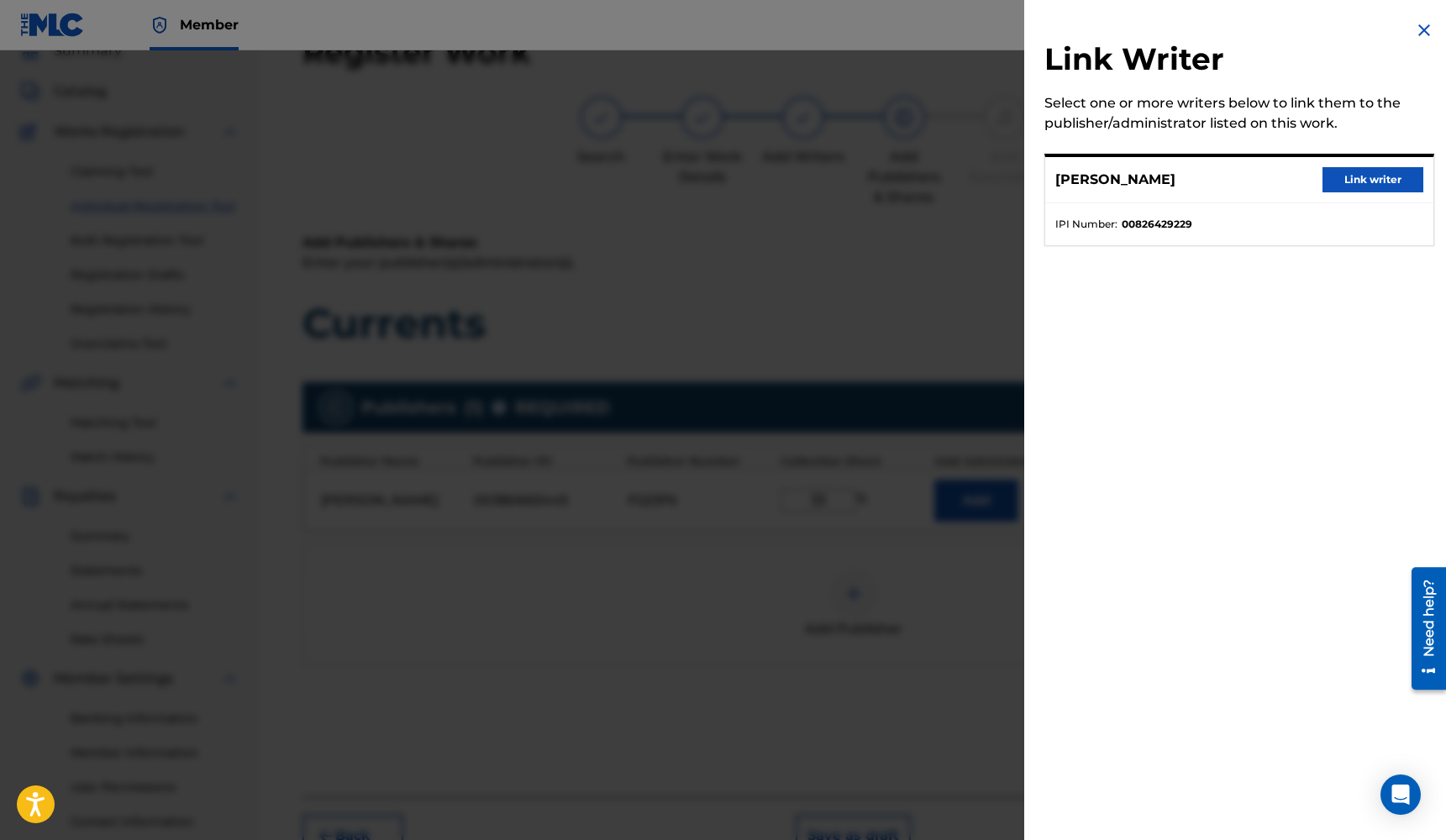 click on "Link writer" at bounding box center (1373, 180) 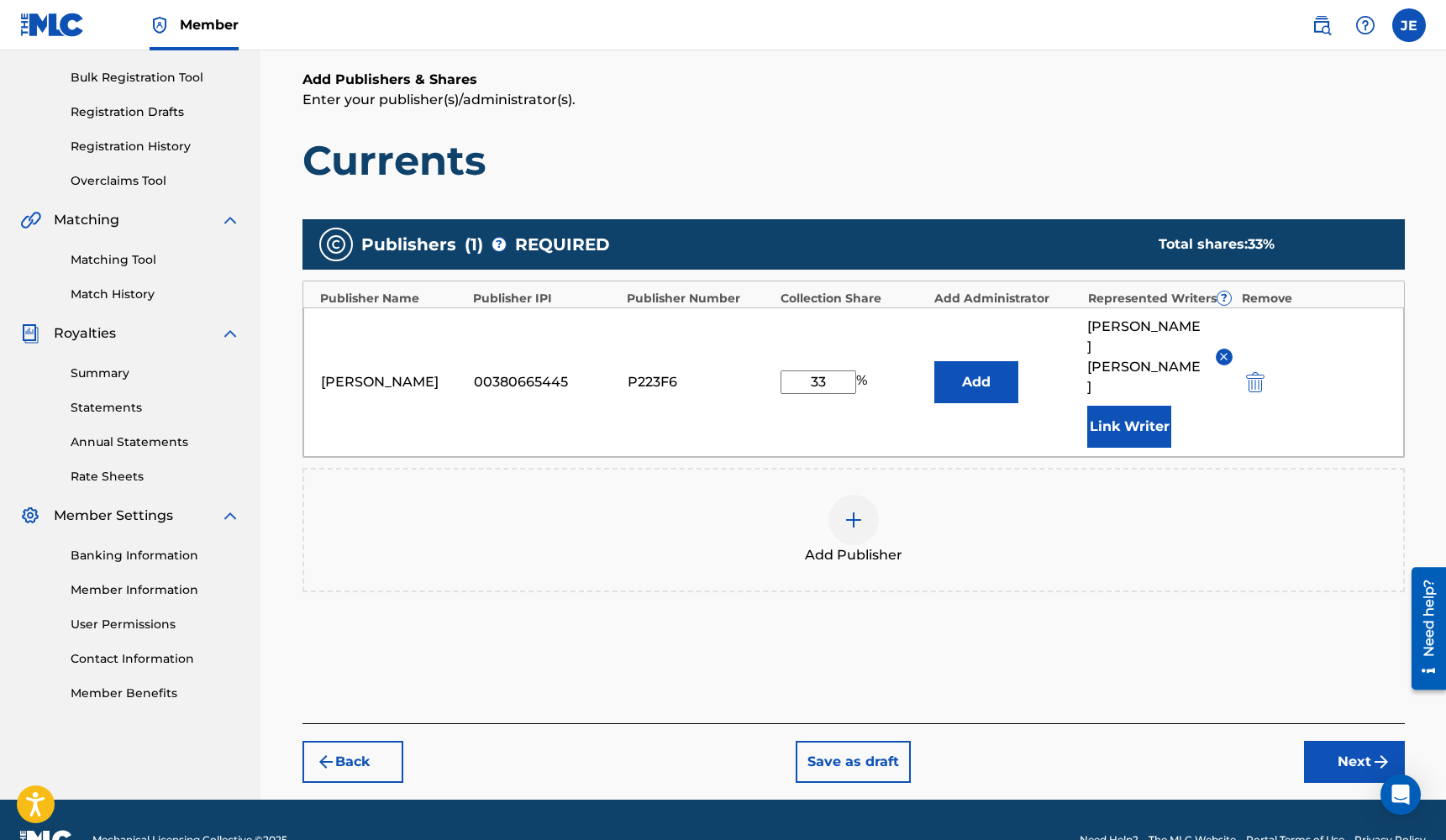 click on "Next" at bounding box center [1354, 762] 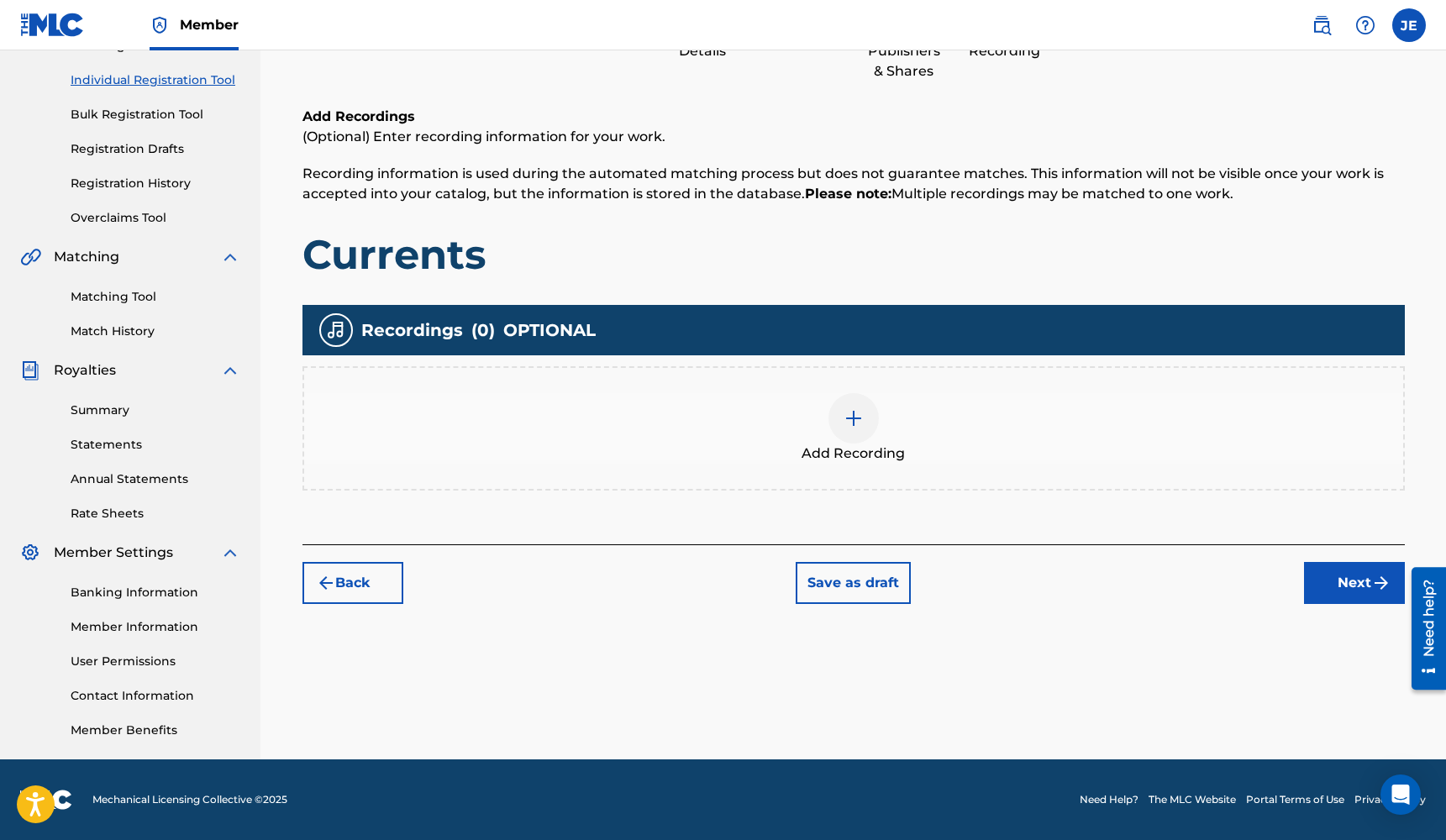 click on "Add Recording" at bounding box center [854, 428] 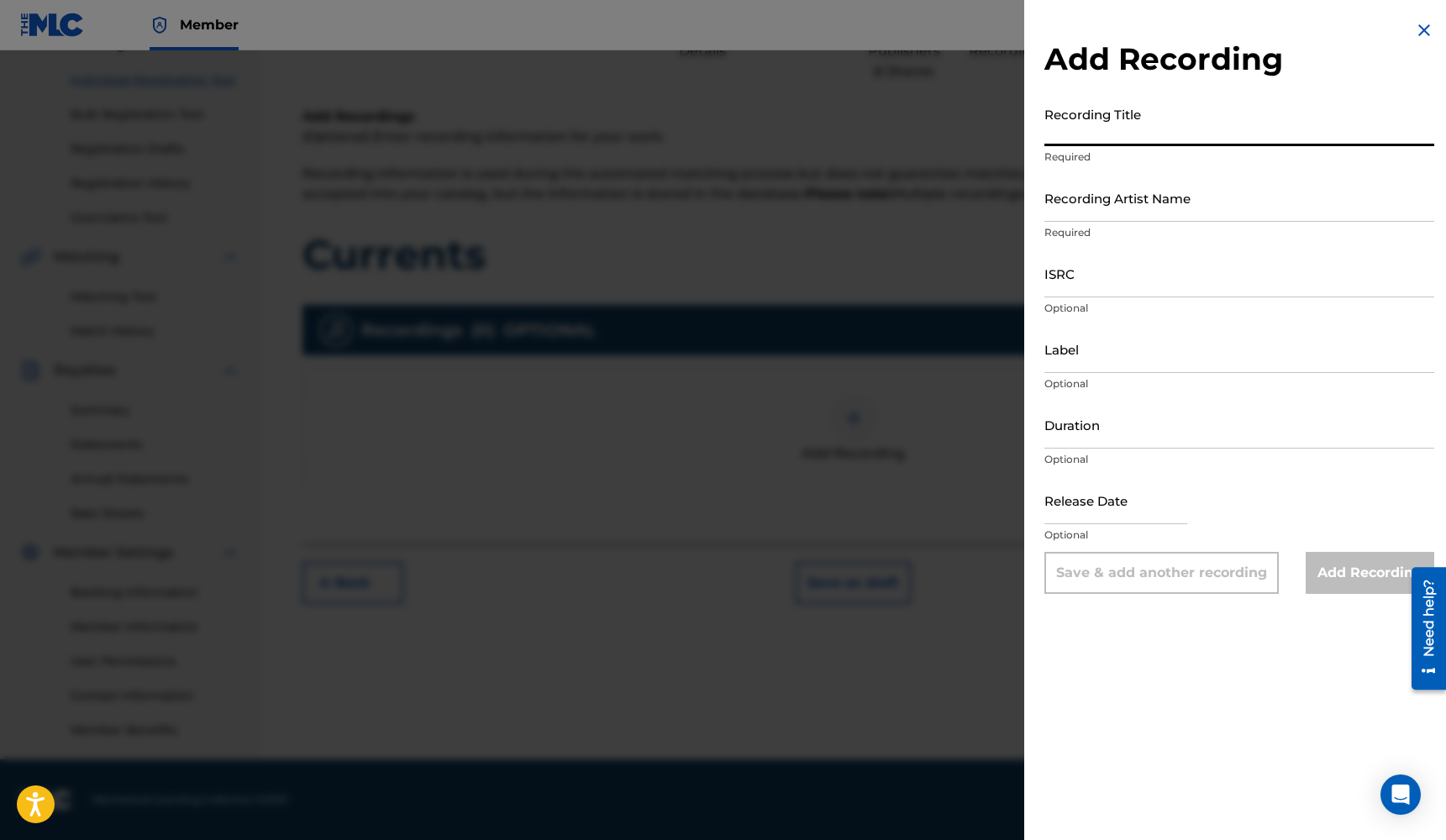 click on "Recording Title" at bounding box center [1239, 122] 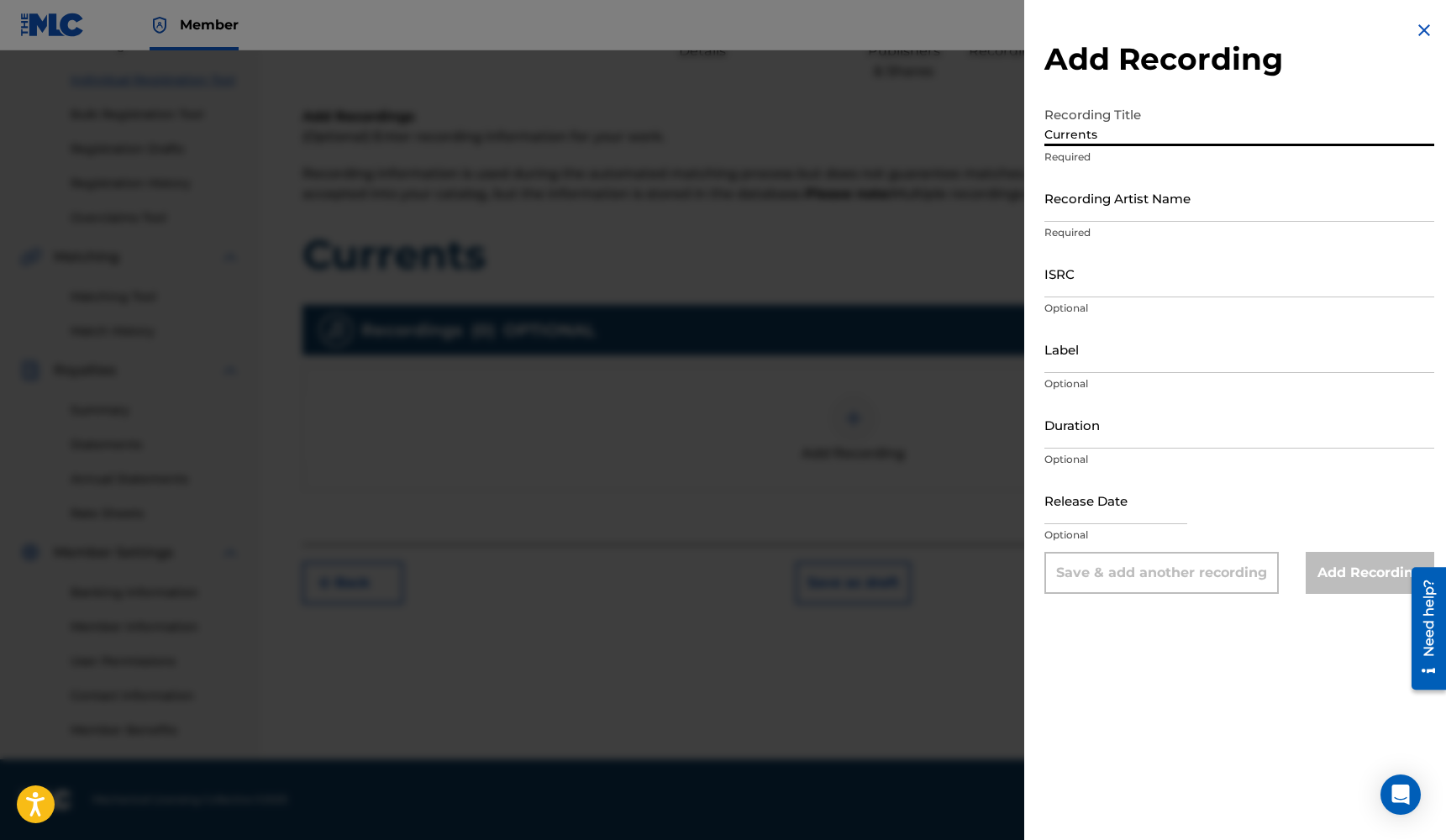 type on "Currents" 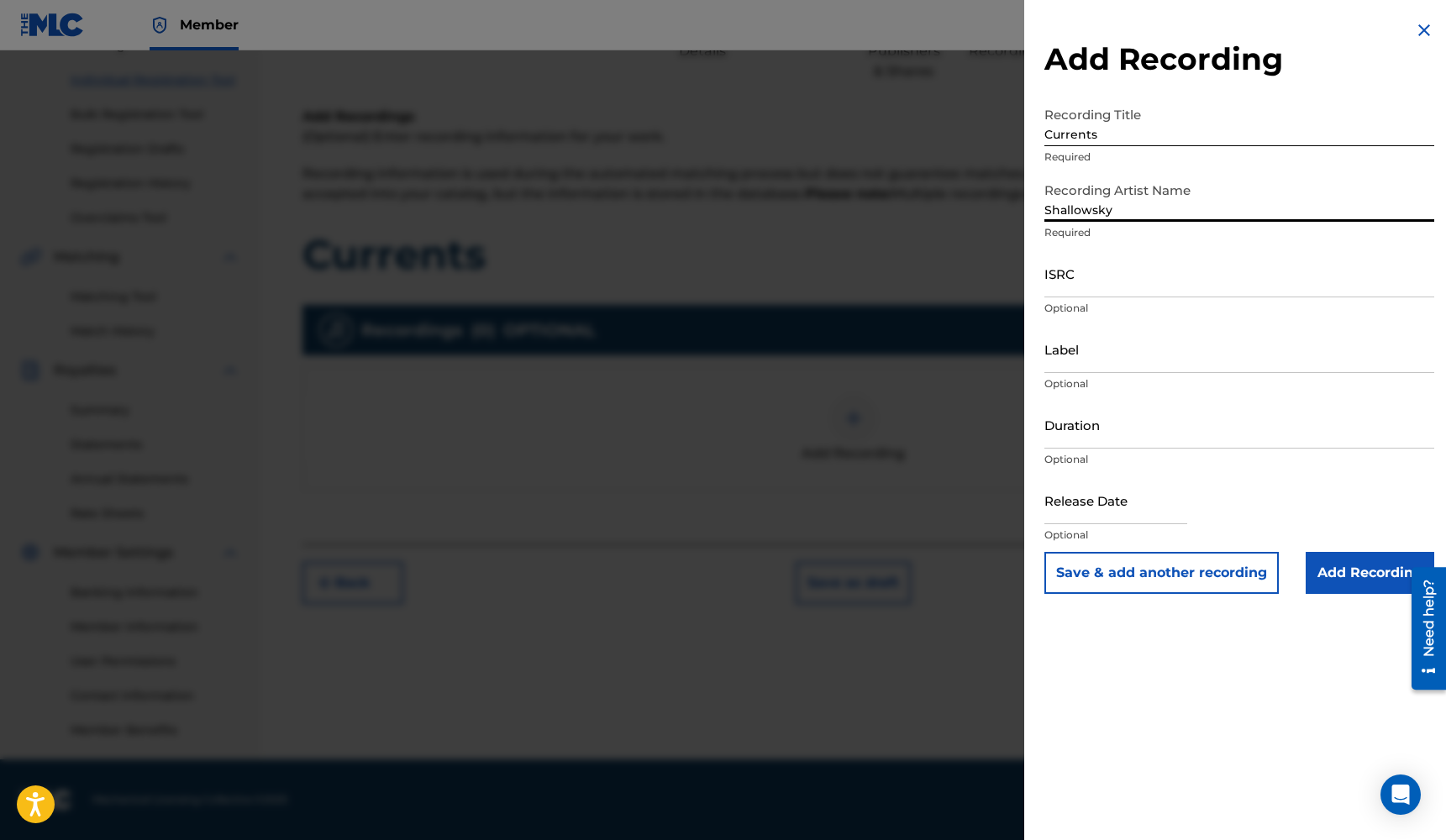 type on "Shallowsky" 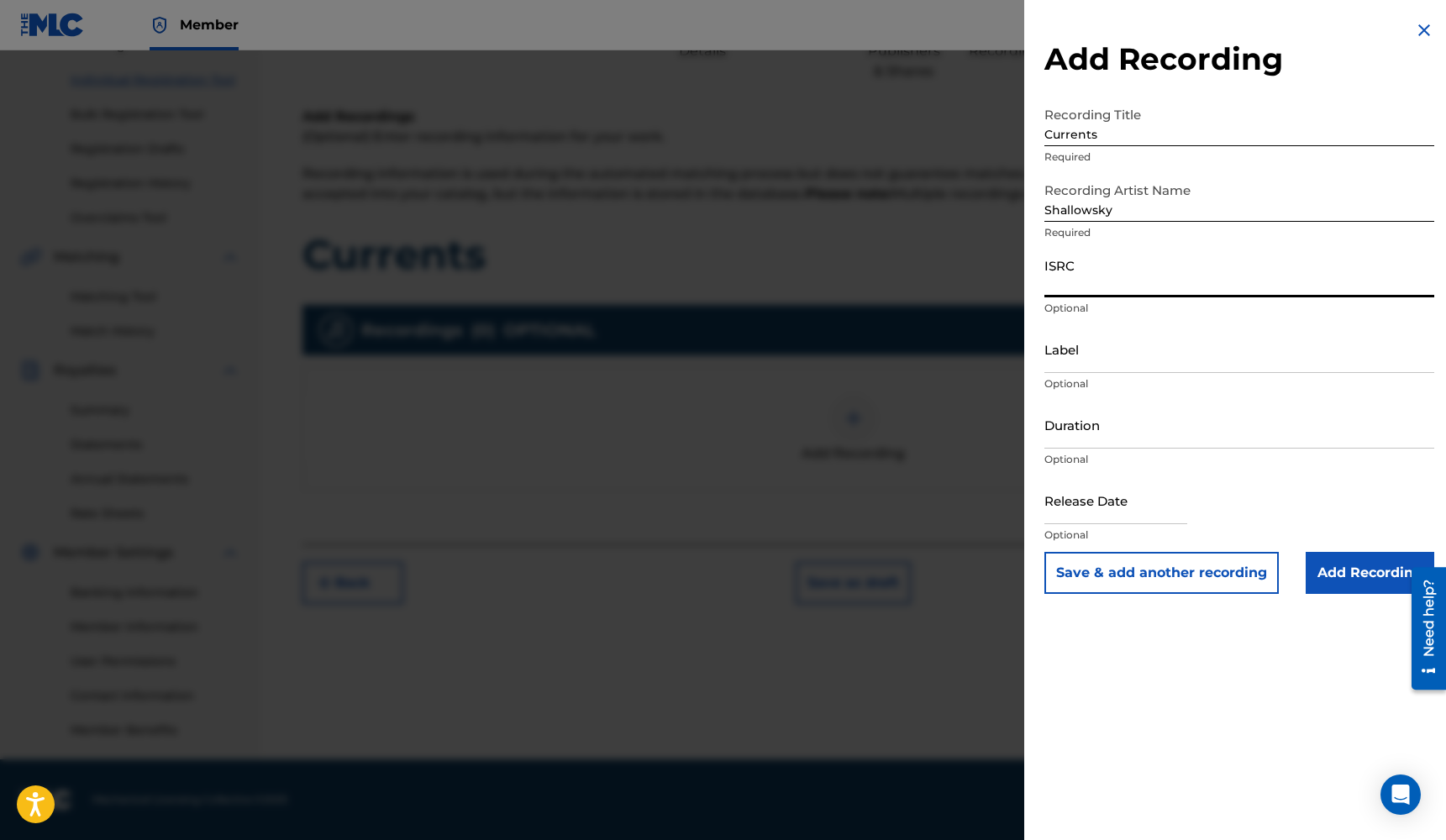 click on "ISRC" at bounding box center [1239, 273] 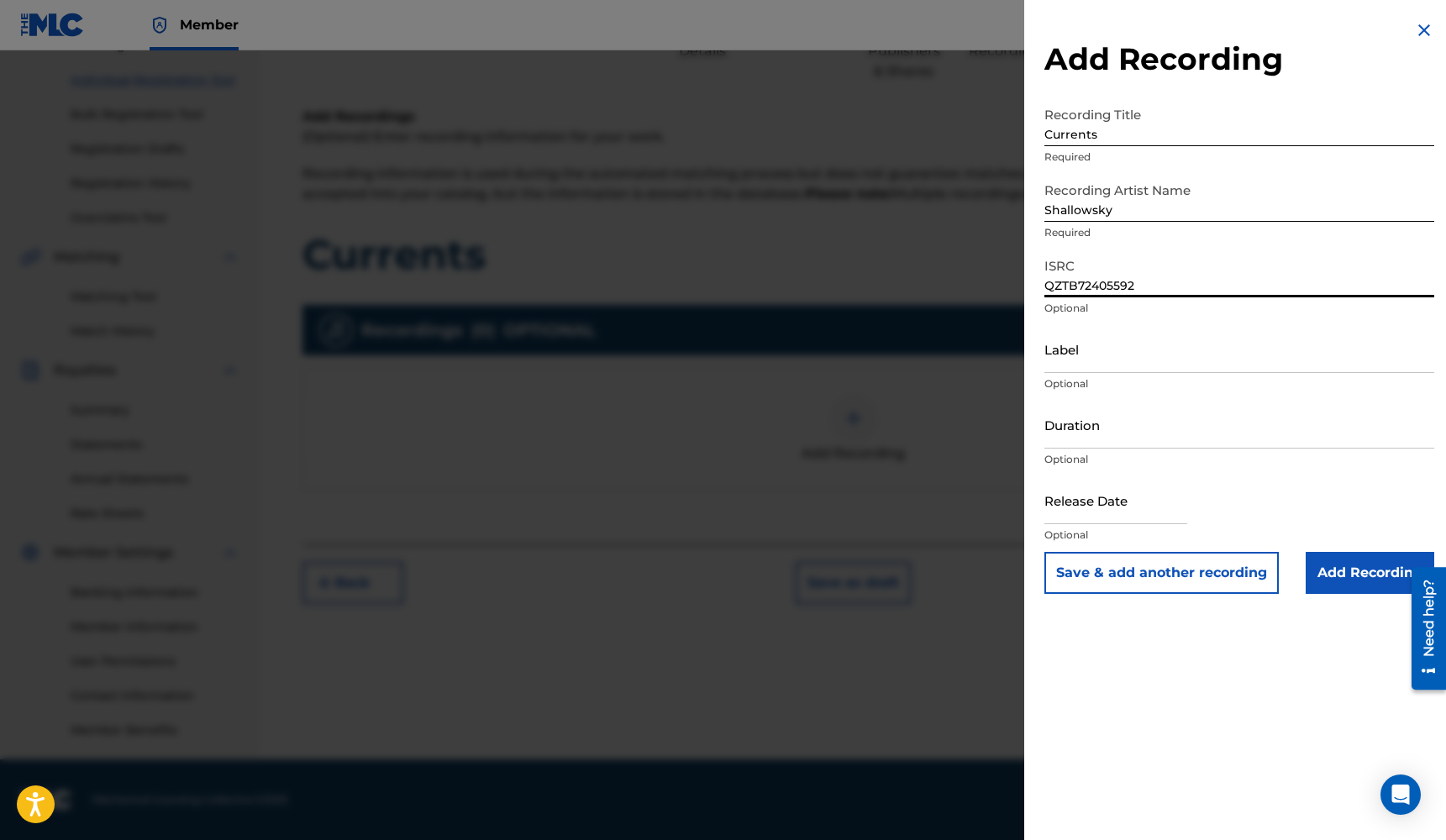 type on "QZTB72405592" 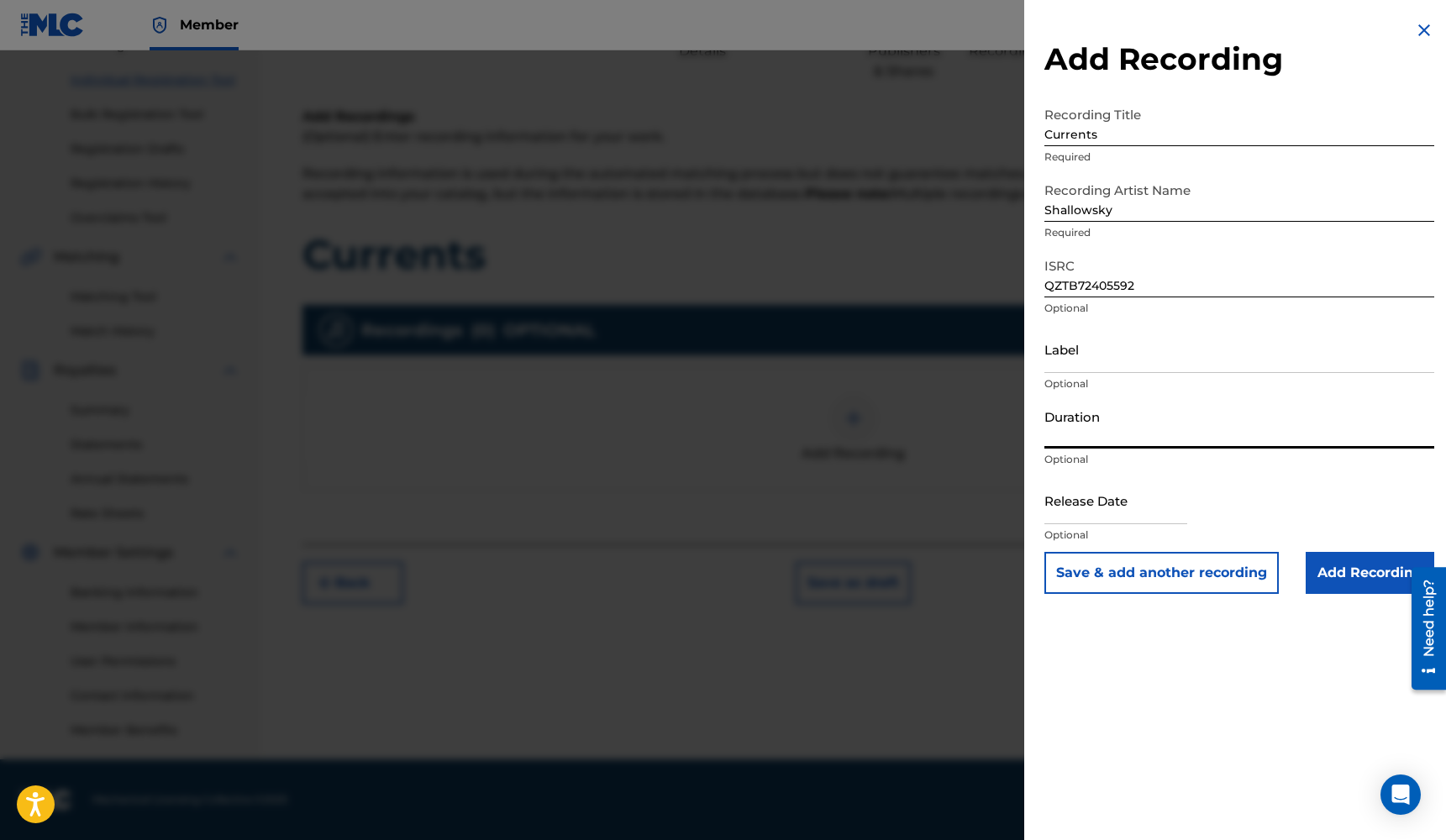 click on "Duration" at bounding box center (1239, 424) 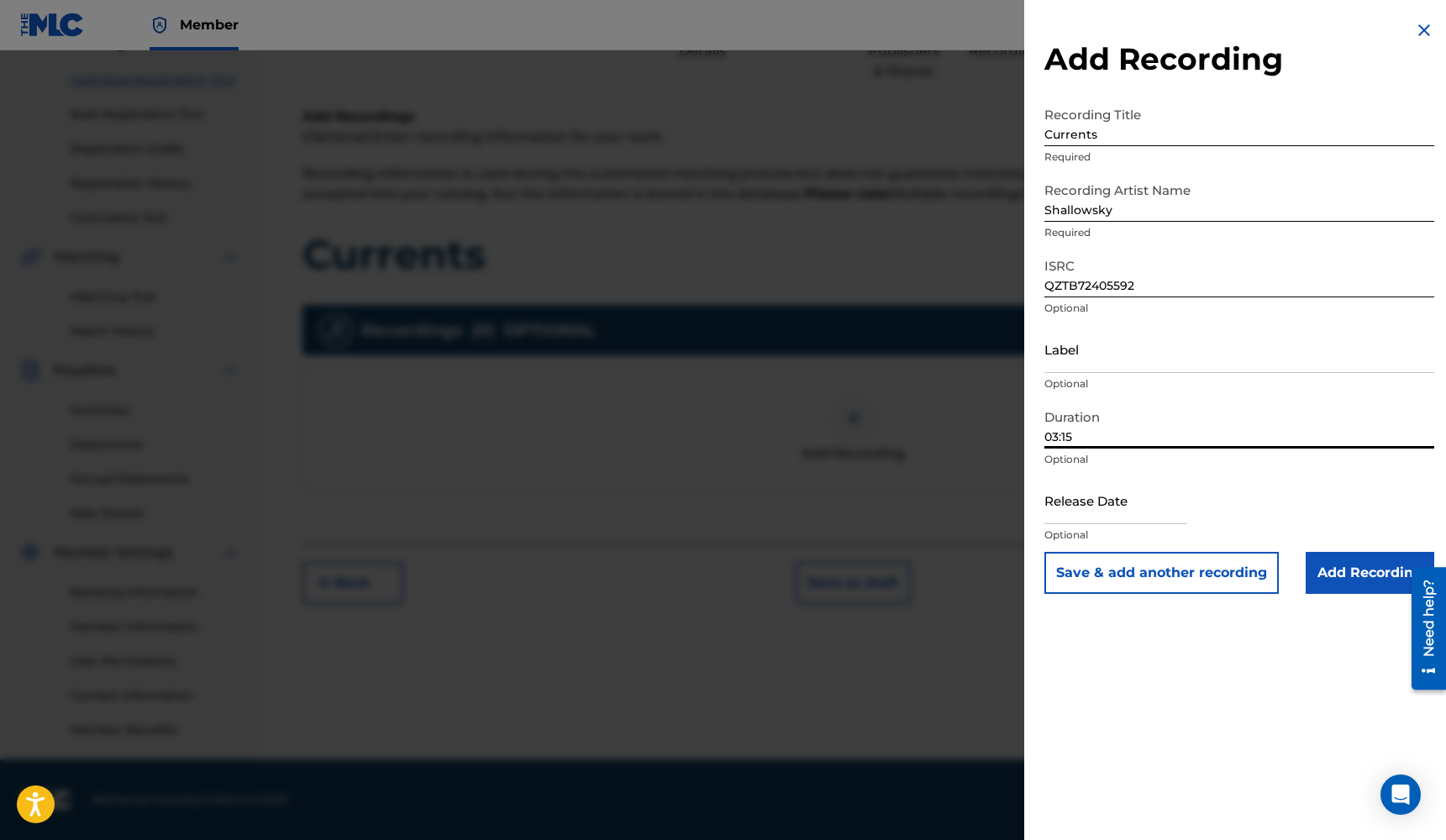 type on "03:15" 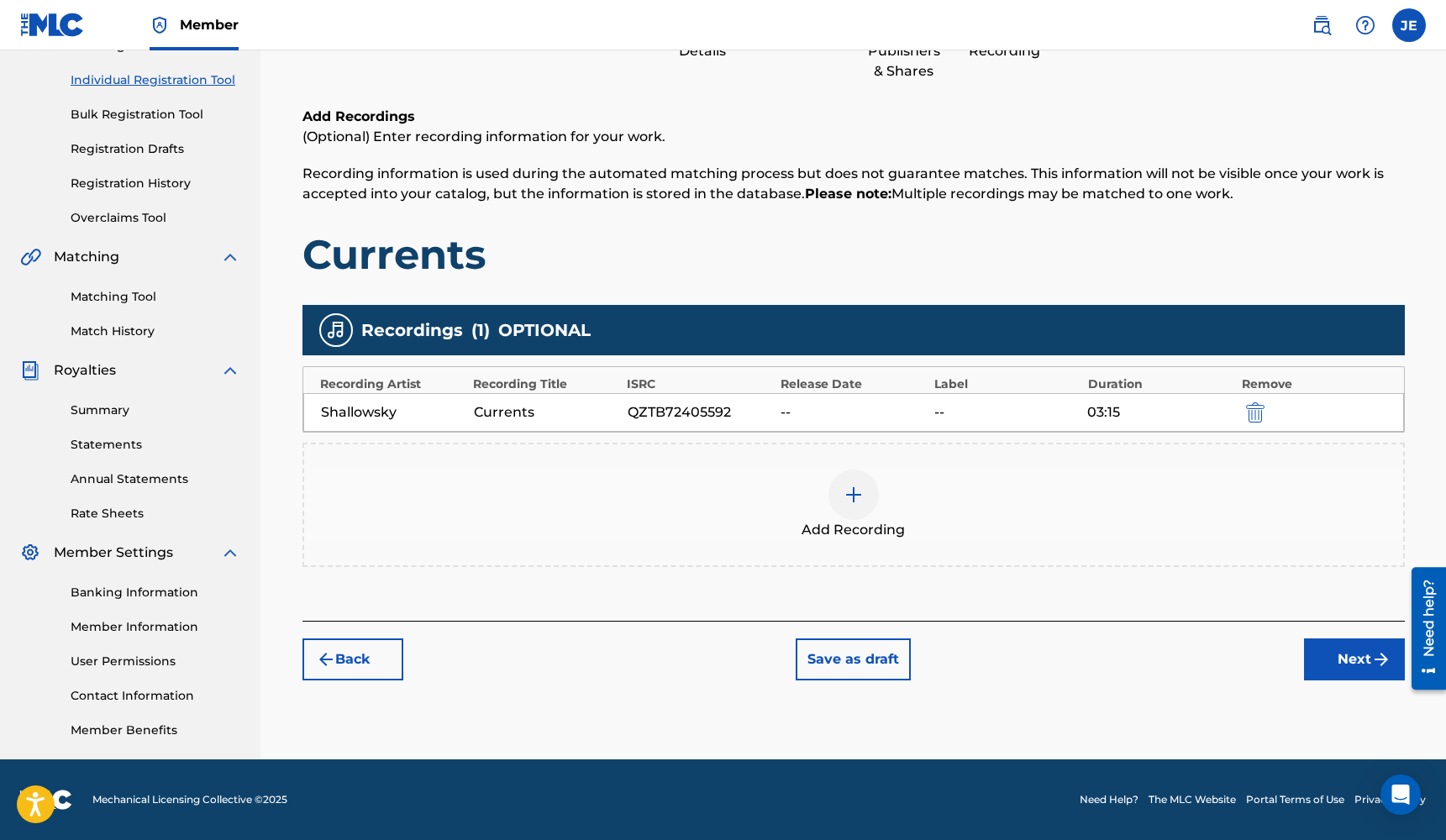 click on "Next" at bounding box center (1354, 659) 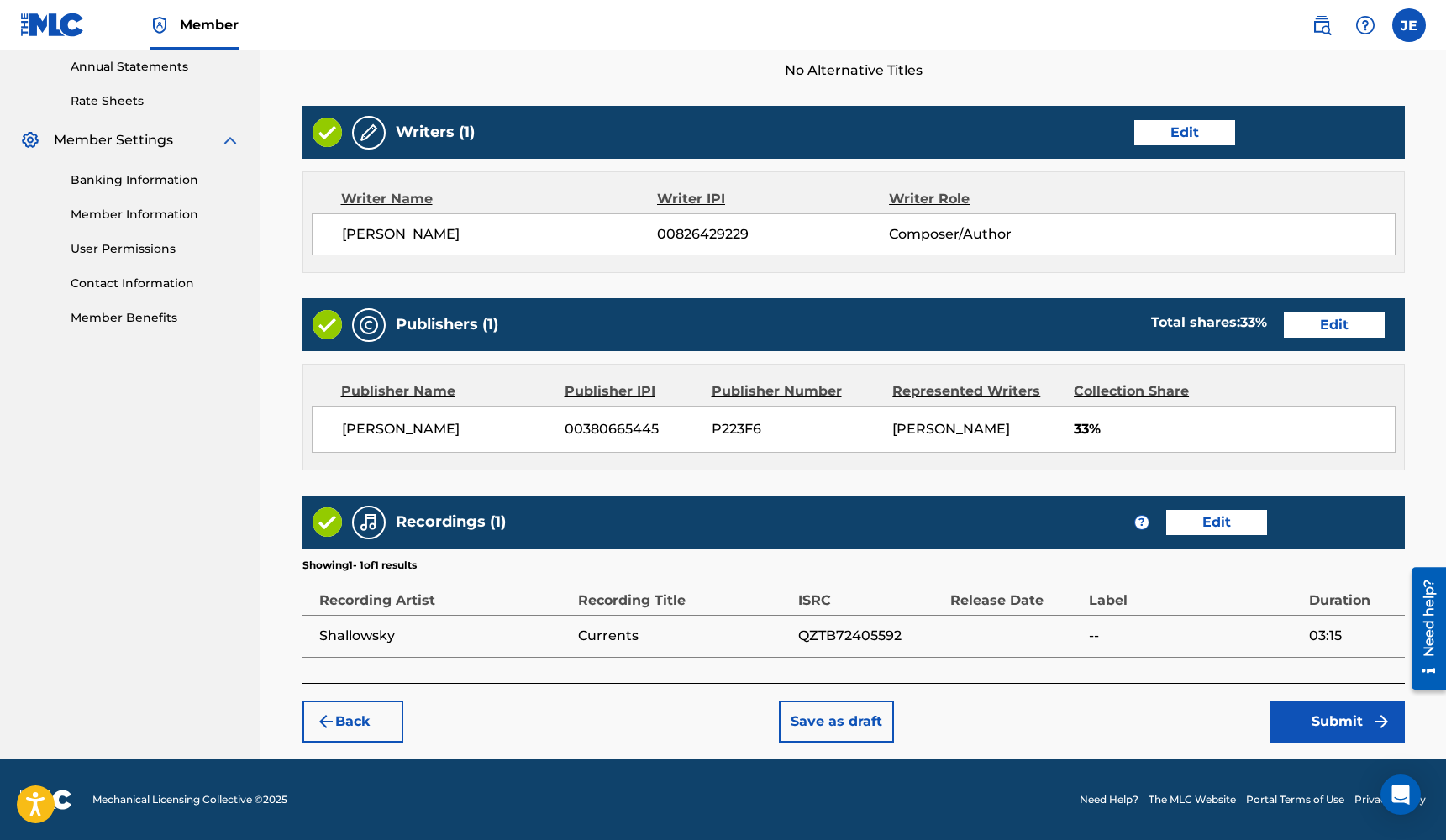 scroll, scrollTop: 613, scrollLeft: 0, axis: vertical 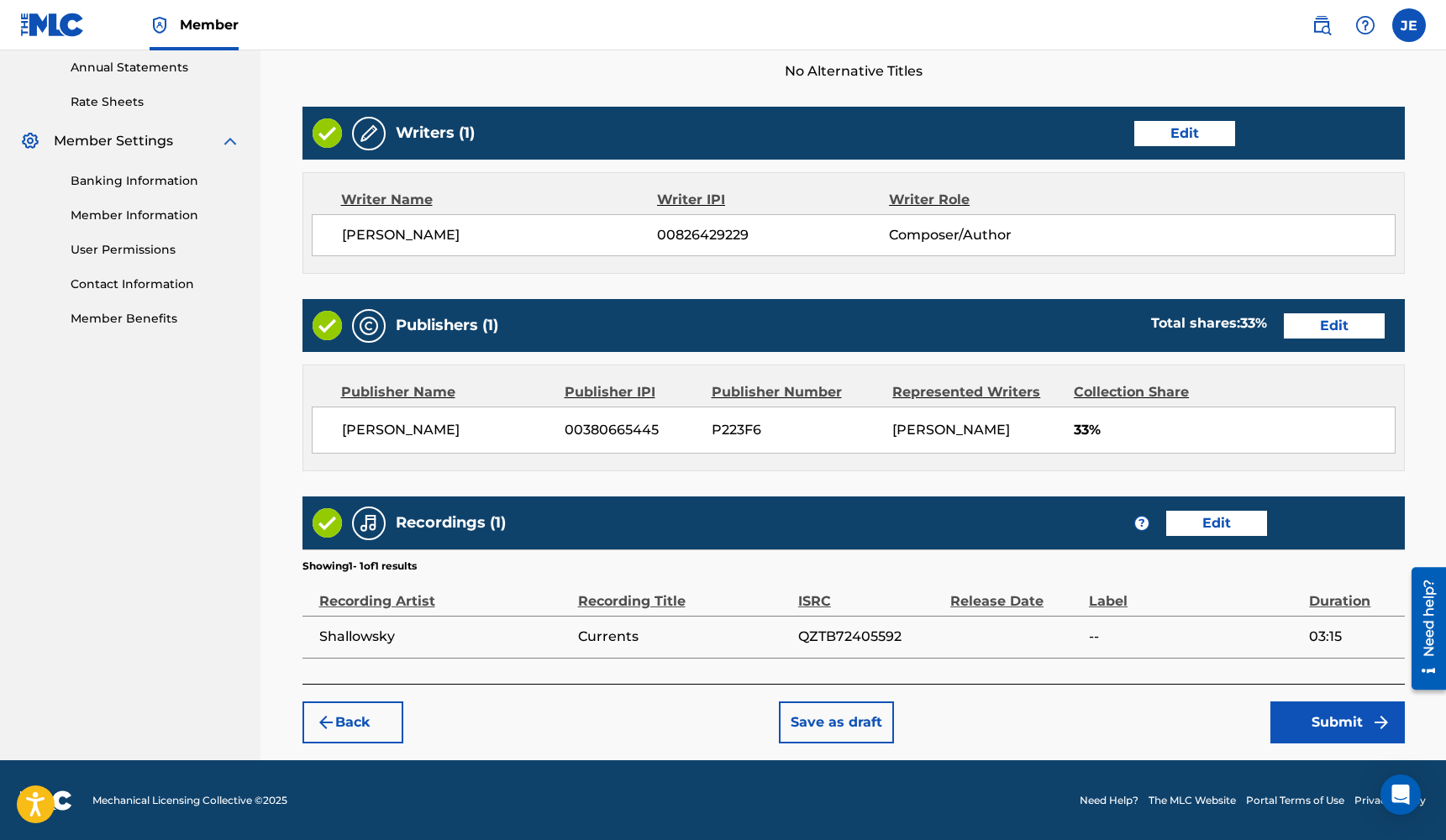 click on "Submit" at bounding box center [1338, 722] 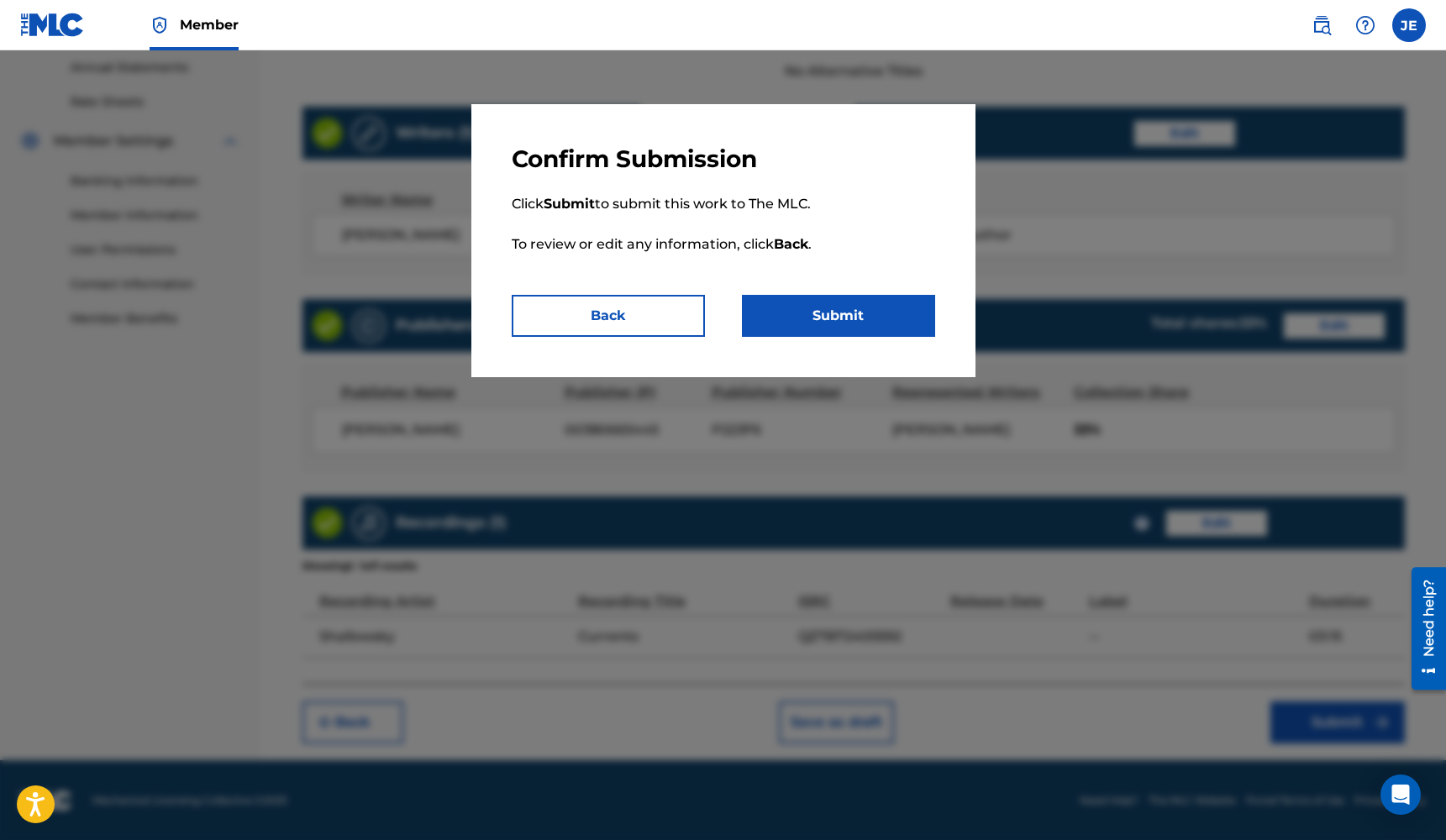 click on "Confirm Submission Click  Submit  to submit this work to The MLC. To review or edit any information, click  Back . Back Submit" at bounding box center (723, 240) 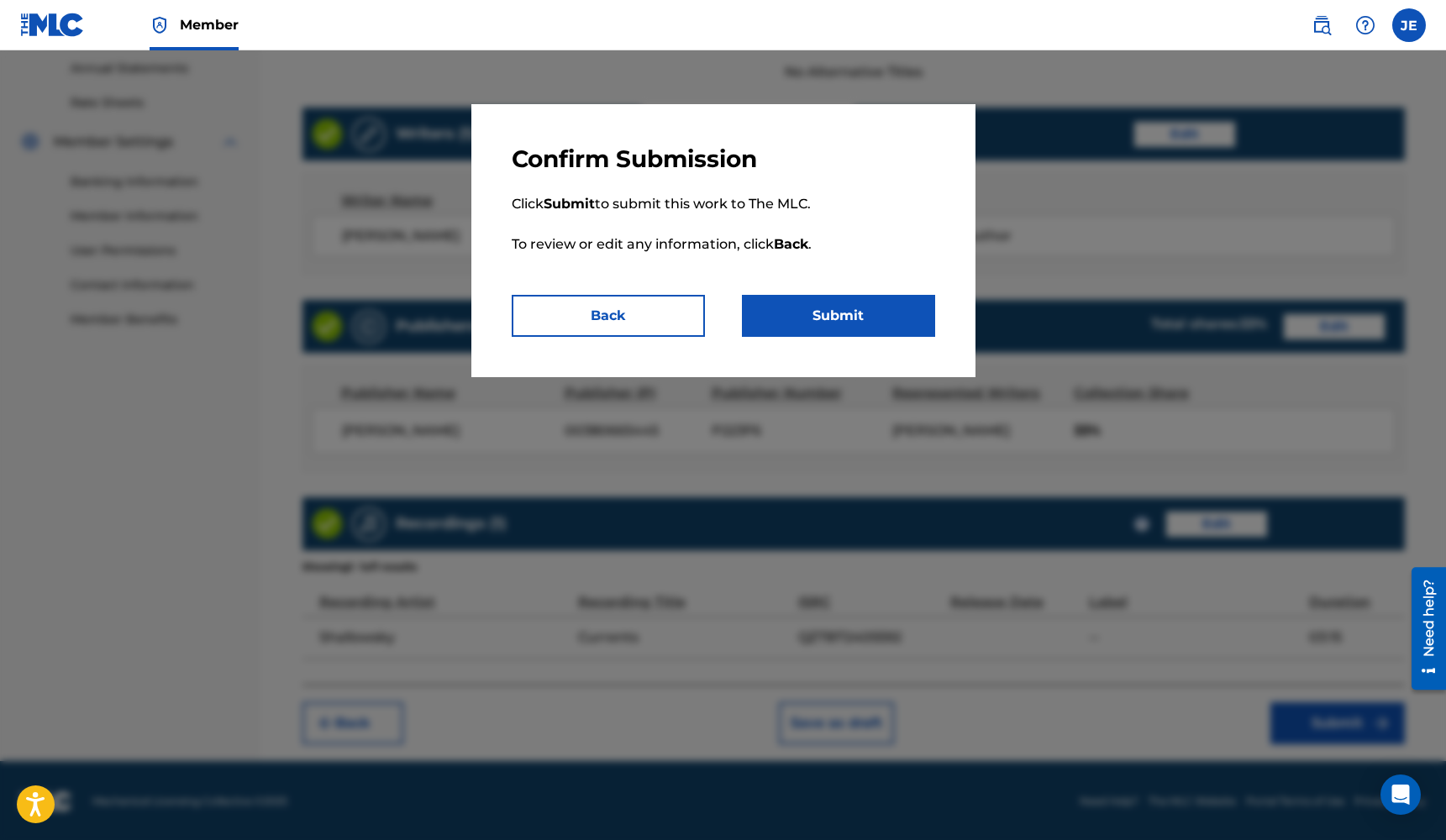 click on "Submit" at bounding box center (839, 316) 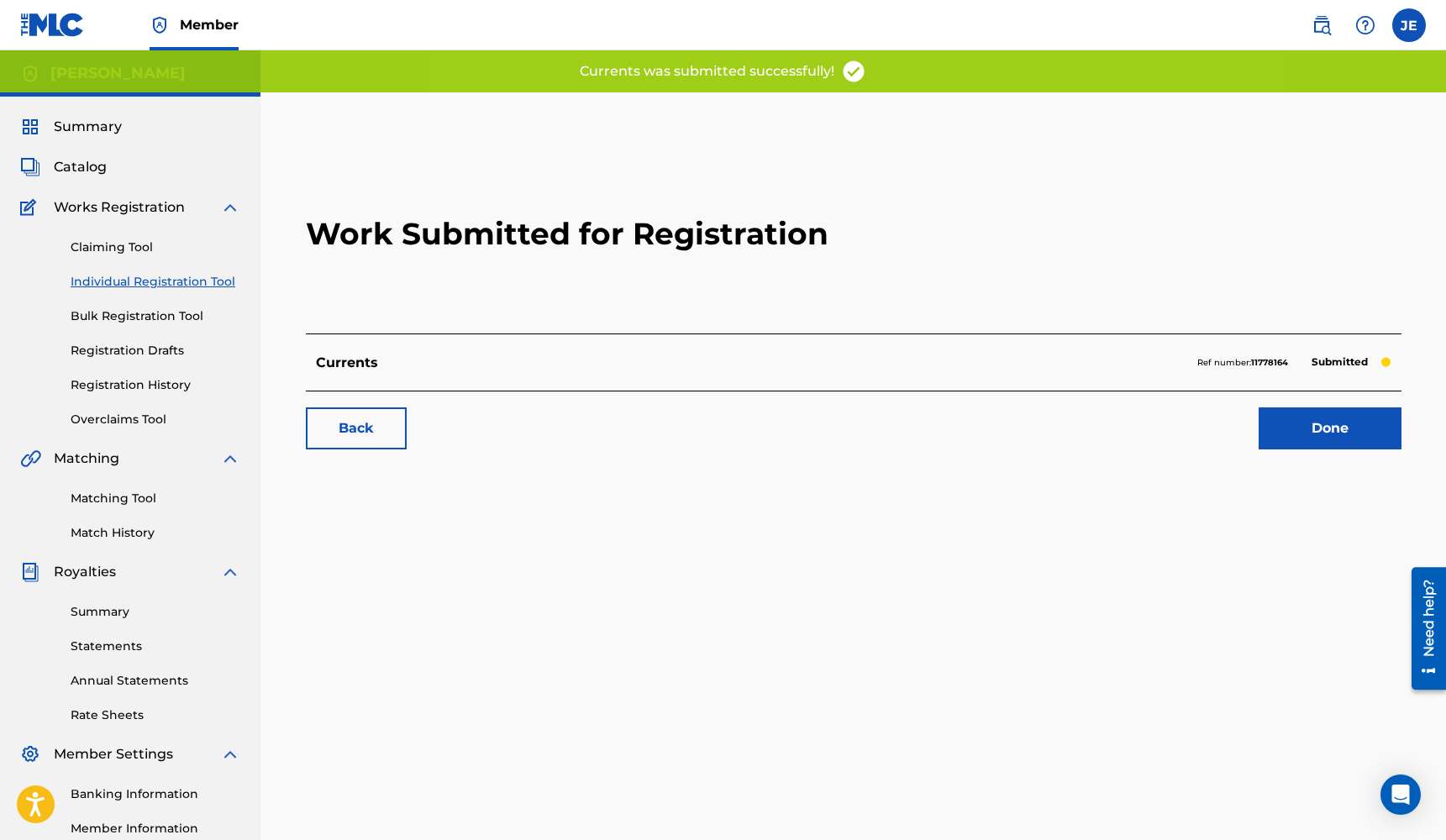 click on "Done" at bounding box center [1330, 428] 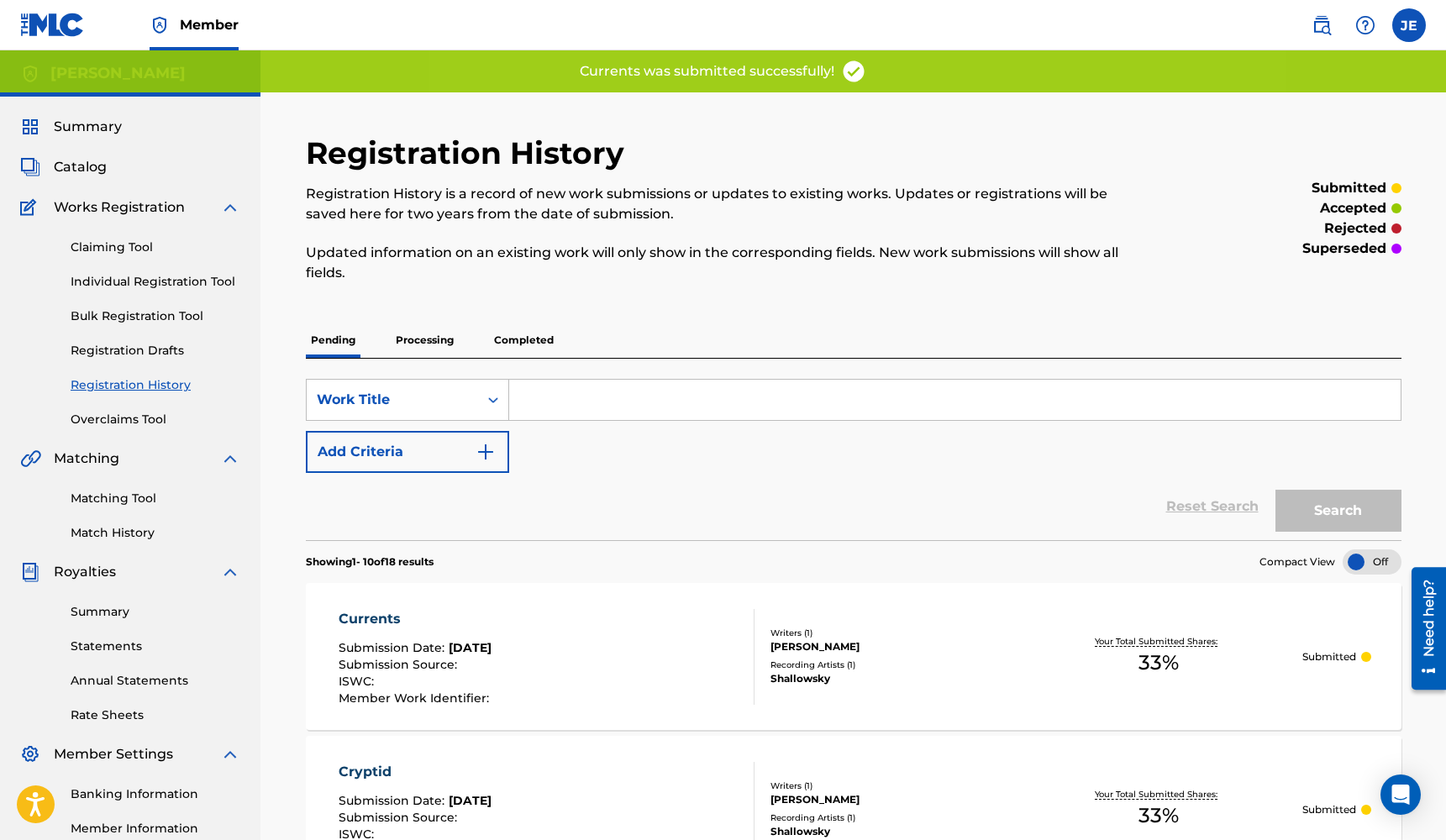 click on "Registration History" at bounding box center (155, 385) 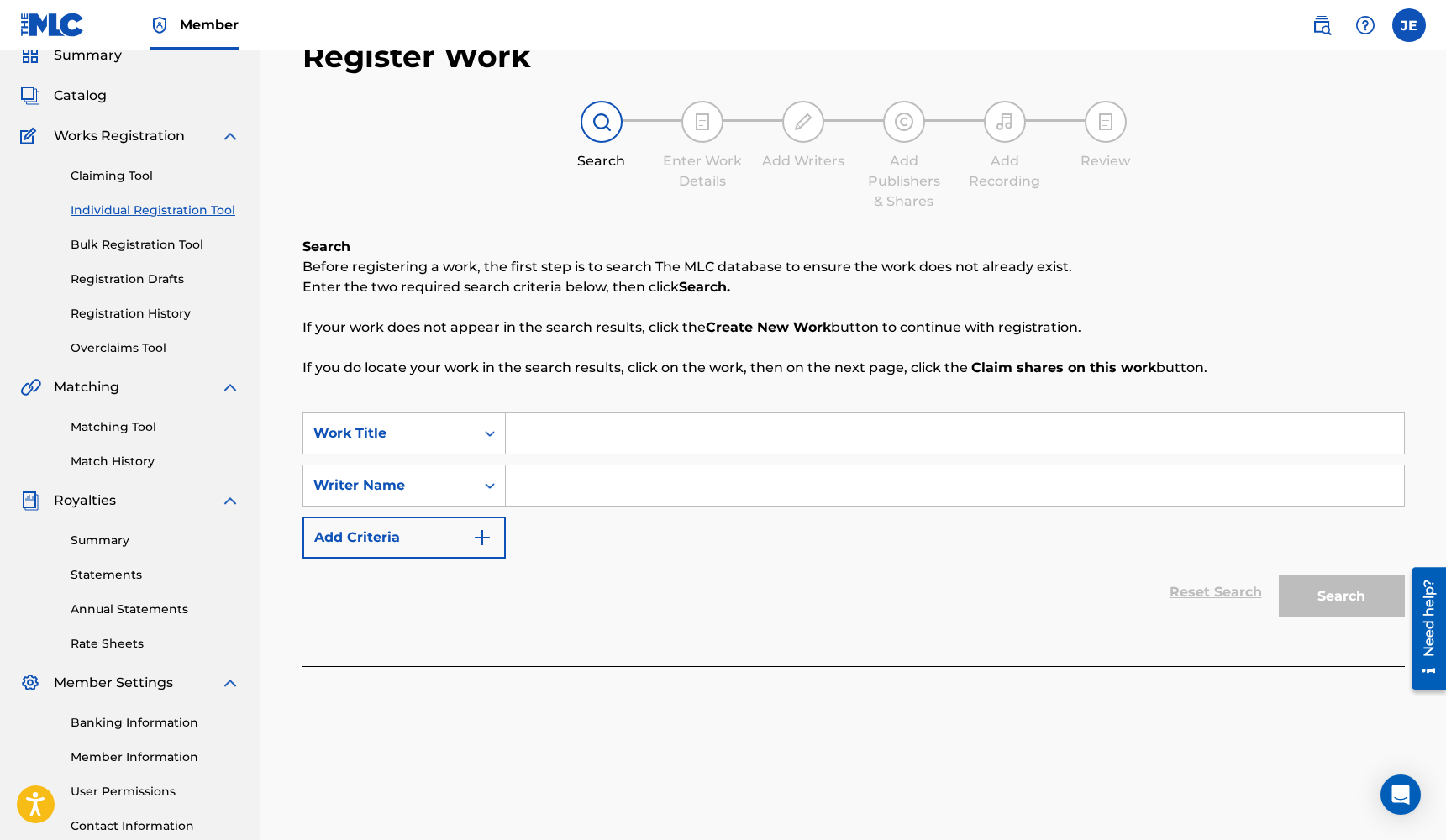 scroll, scrollTop: 80, scrollLeft: 0, axis: vertical 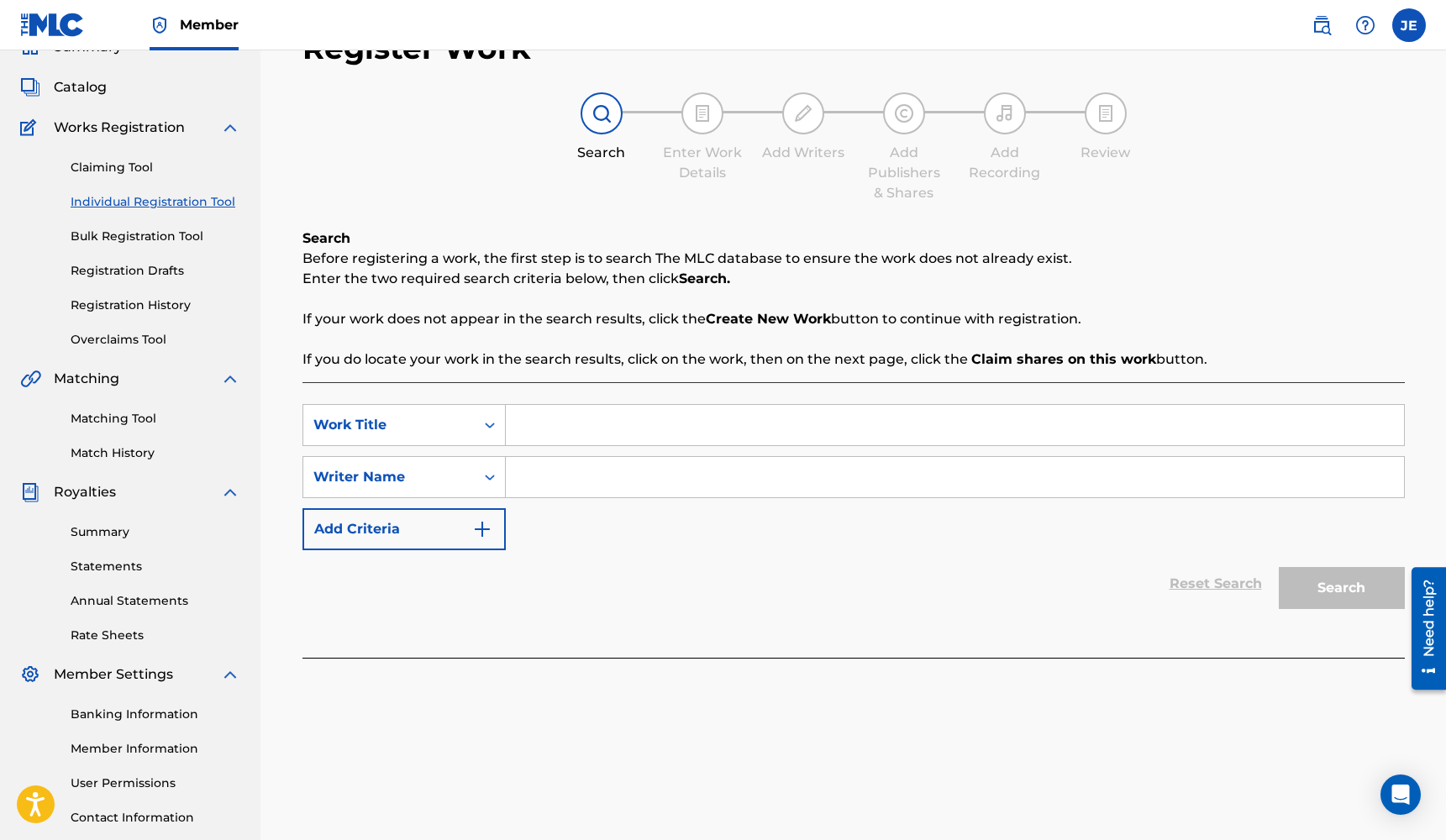 click at bounding box center (954, 425) 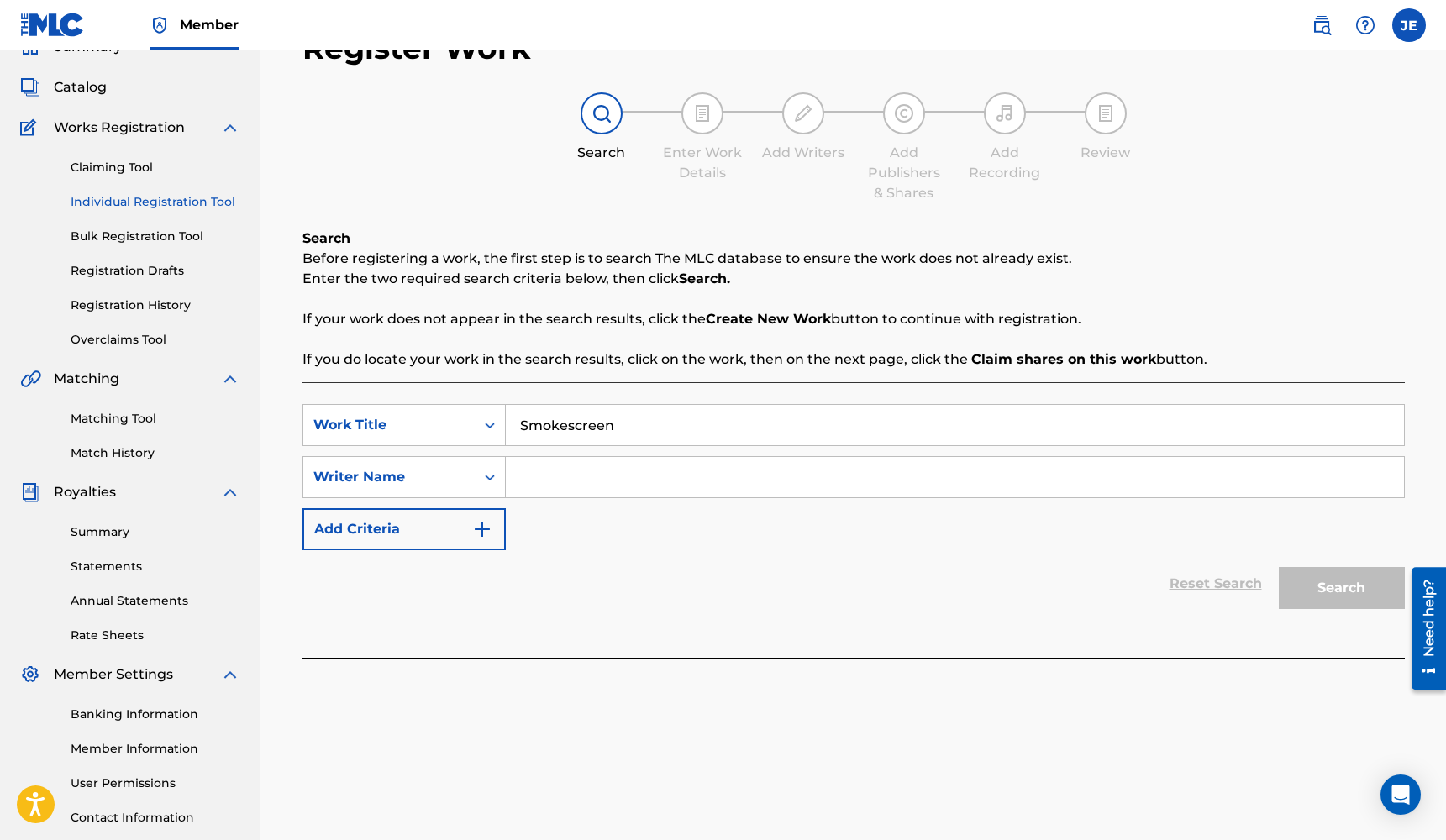 type on "Smokescreen" 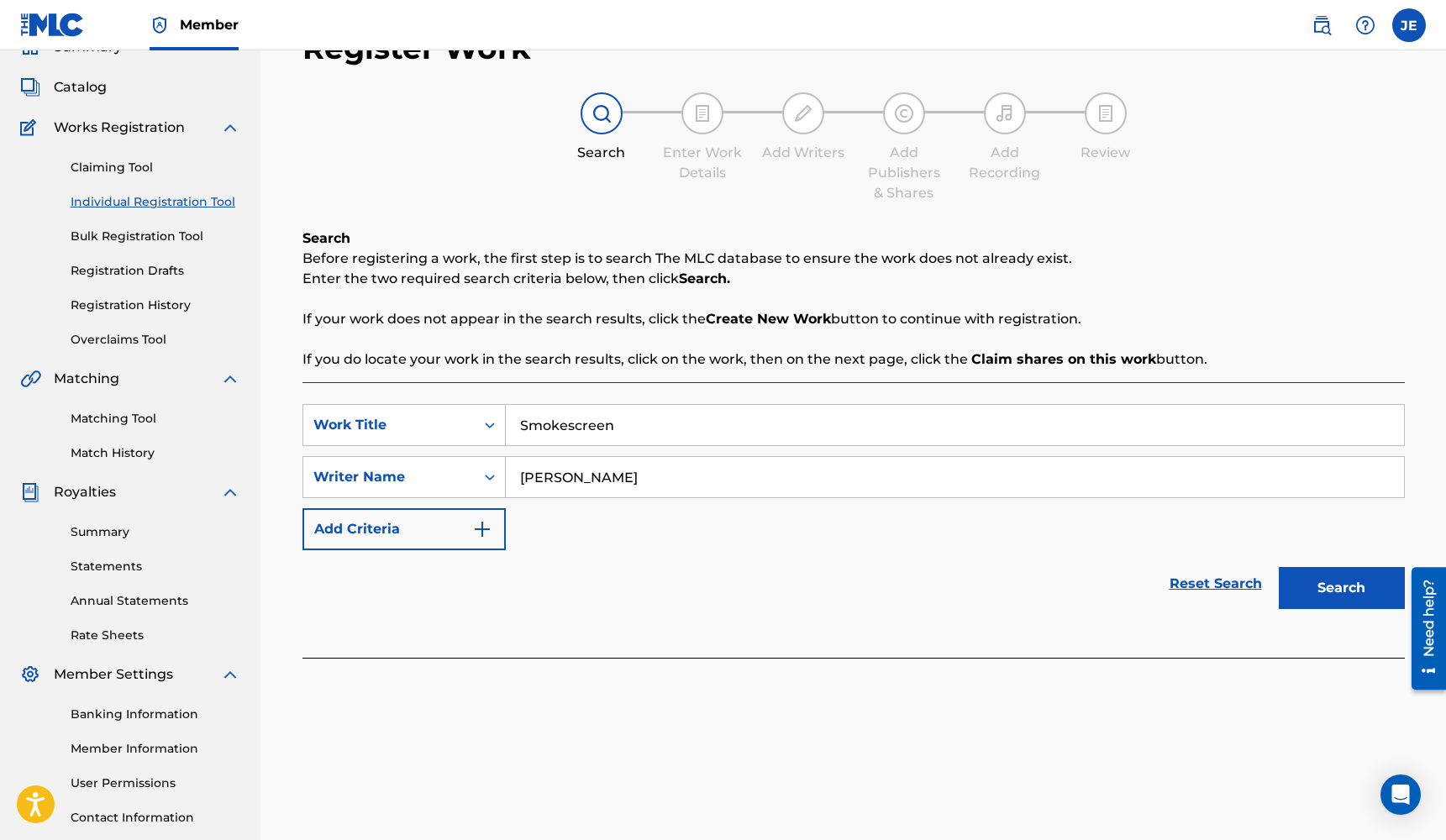 type on "[PERSON_NAME]" 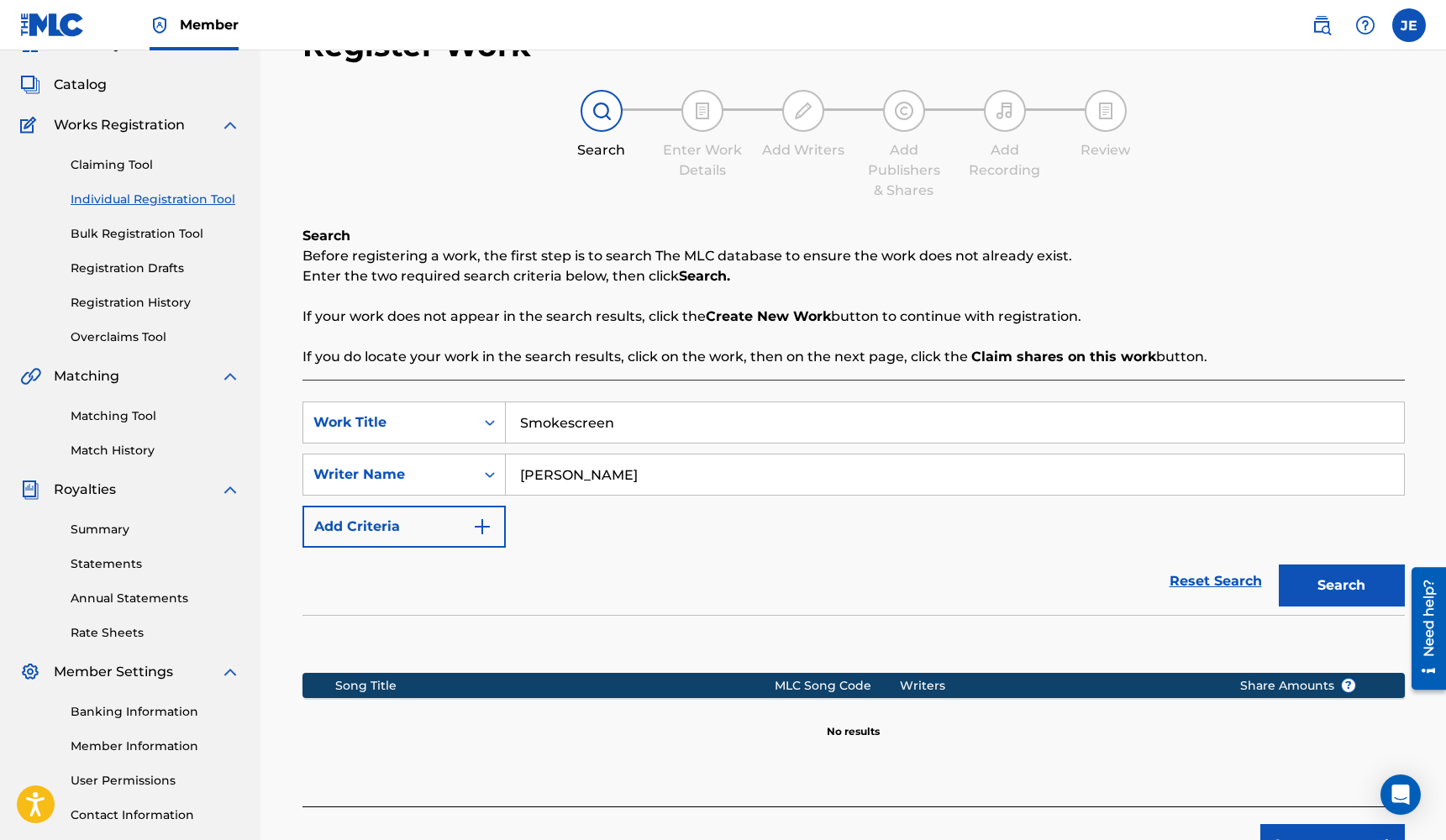 scroll, scrollTop: 111, scrollLeft: 0, axis: vertical 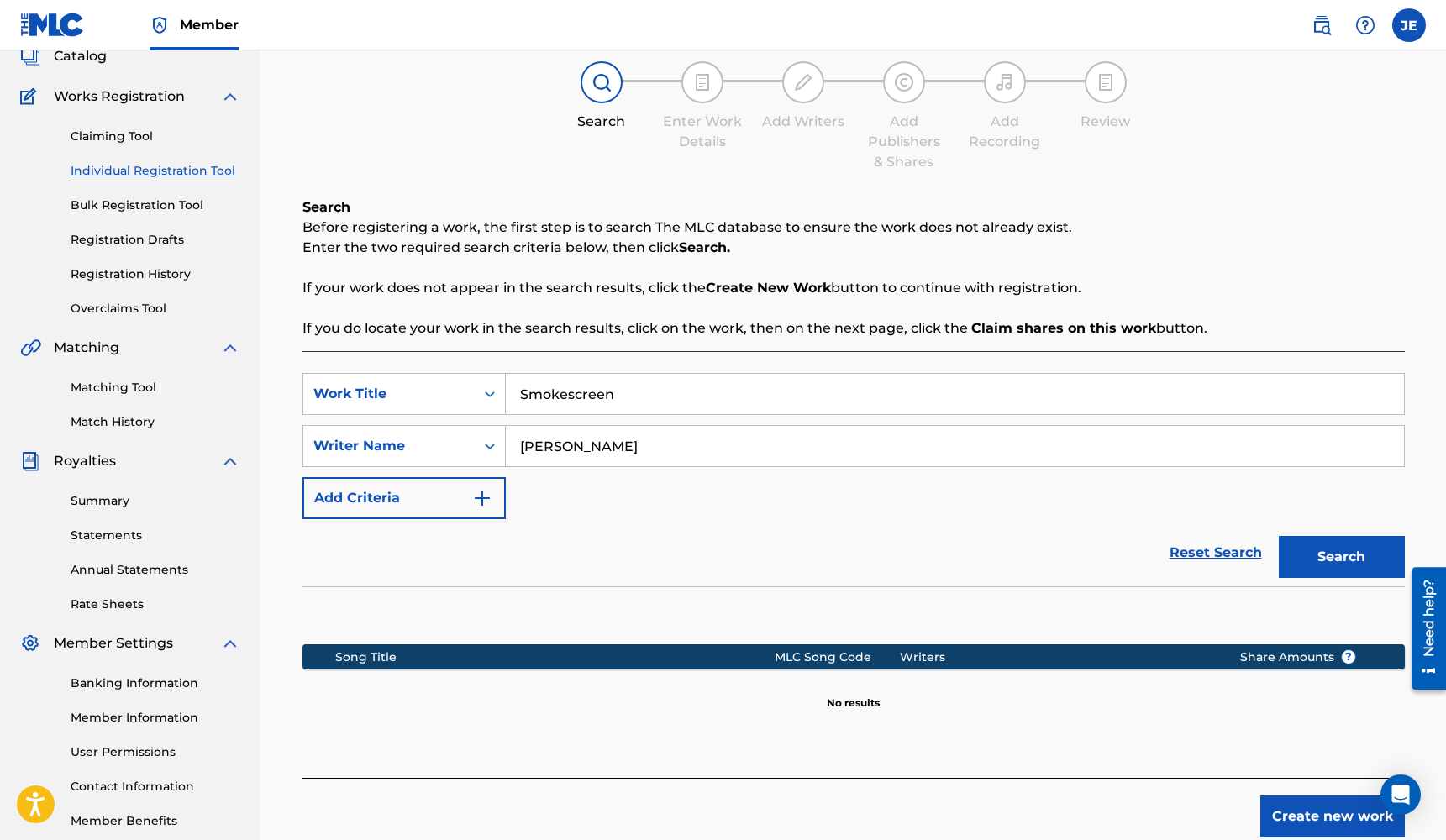 click on "Create new work" at bounding box center [1333, 816] 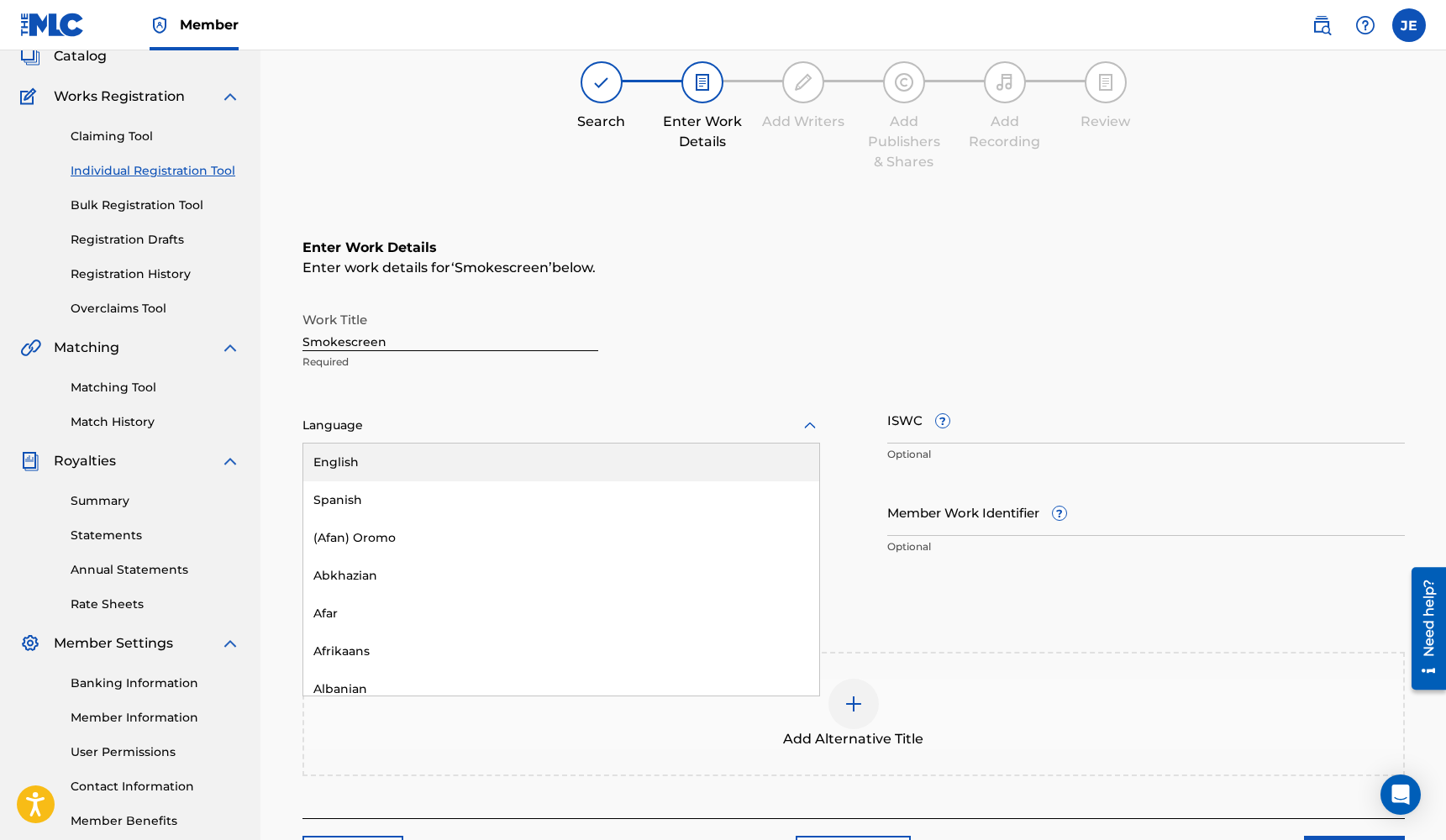 click at bounding box center [561, 425] 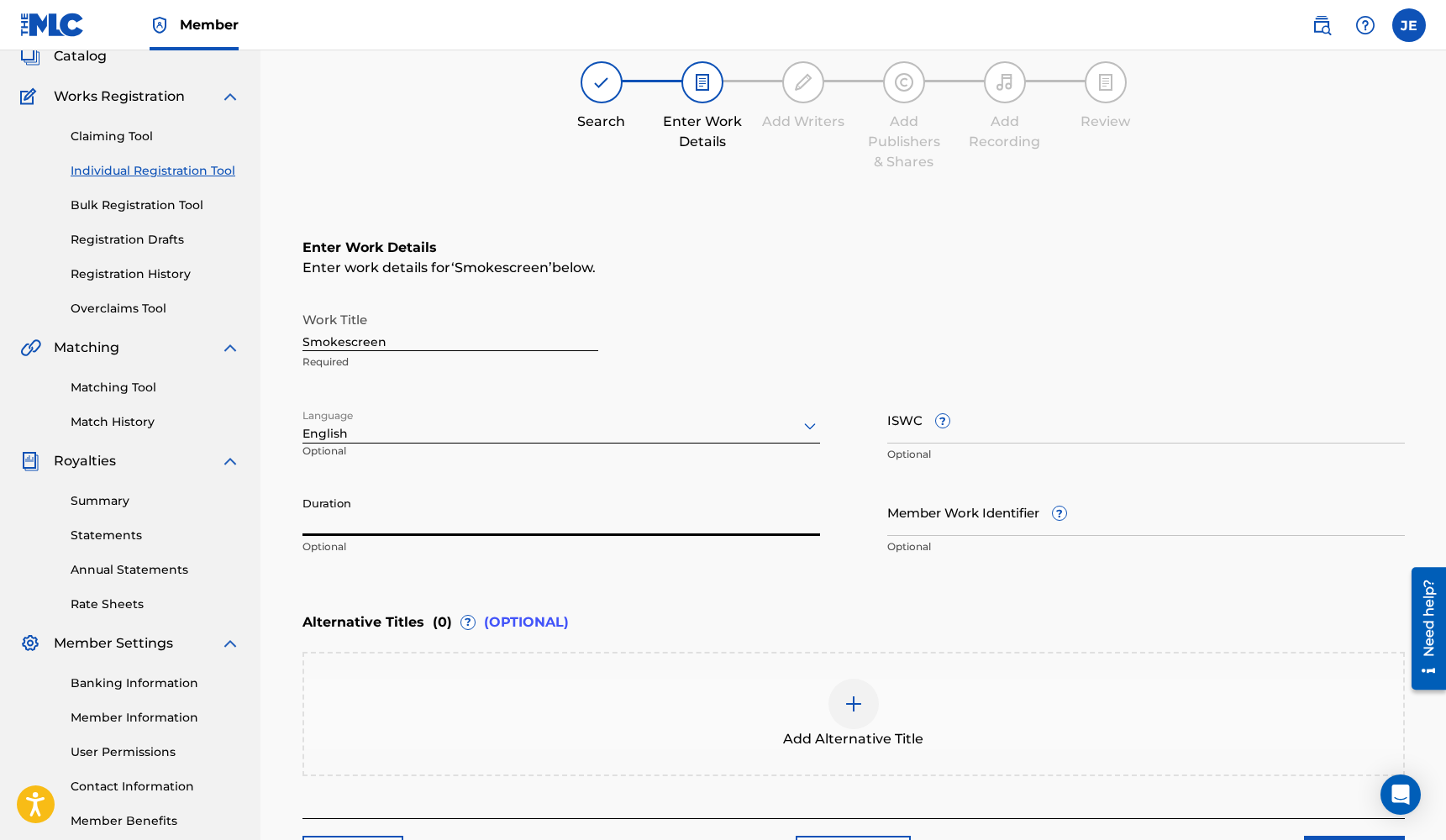 click on "Duration" at bounding box center (561, 512) 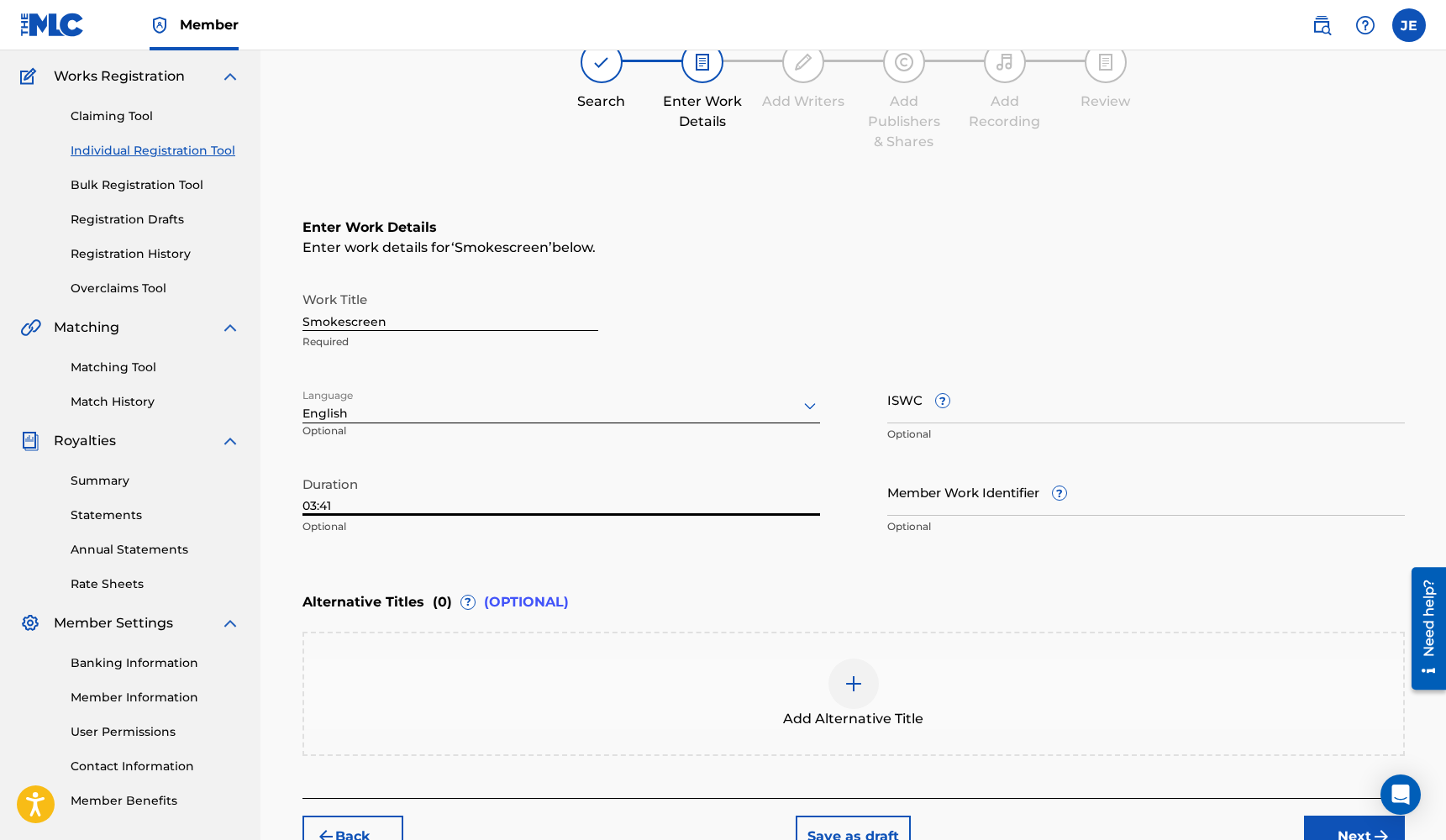 scroll, scrollTop: 134, scrollLeft: 0, axis: vertical 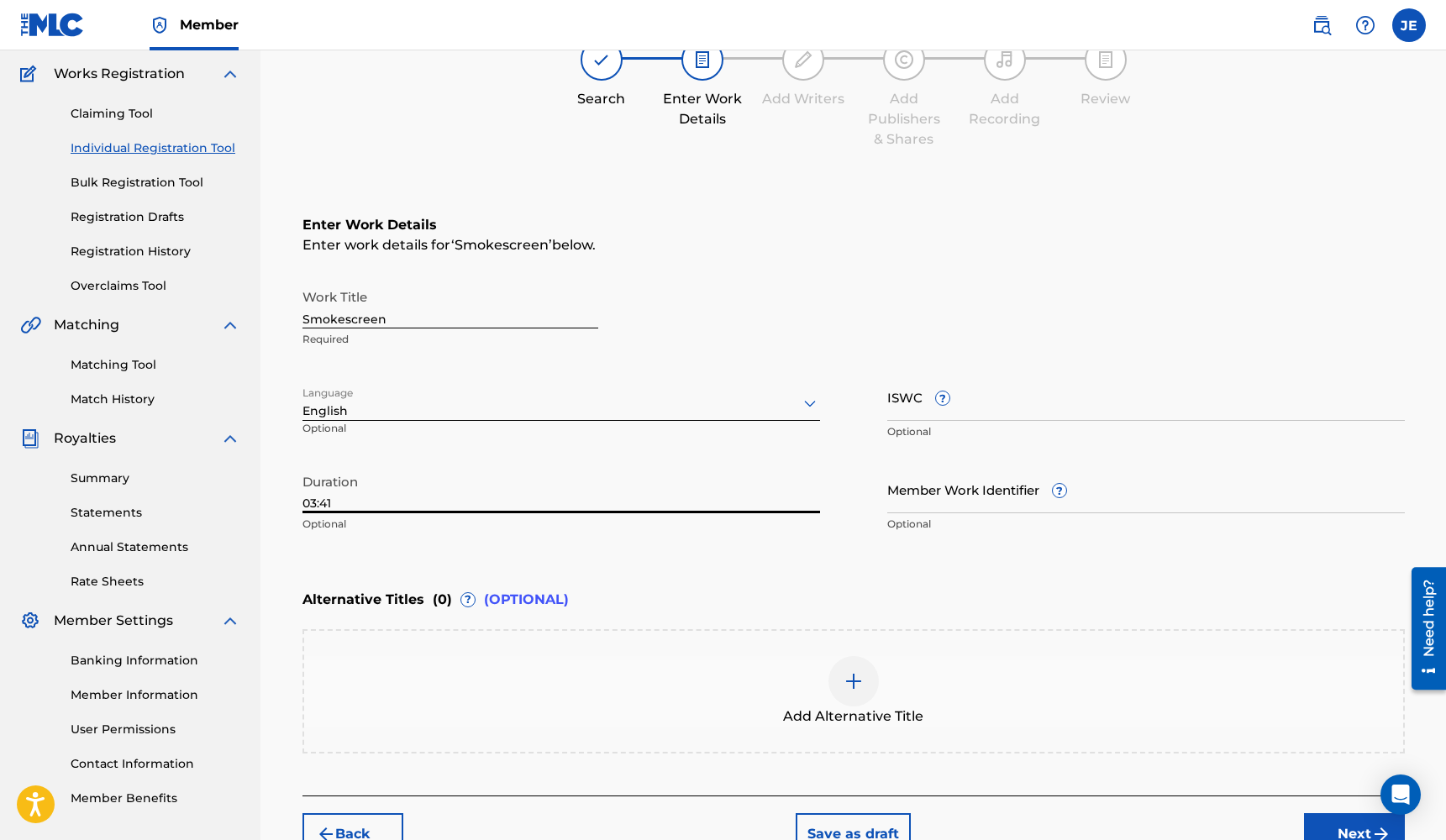 type on "03:41" 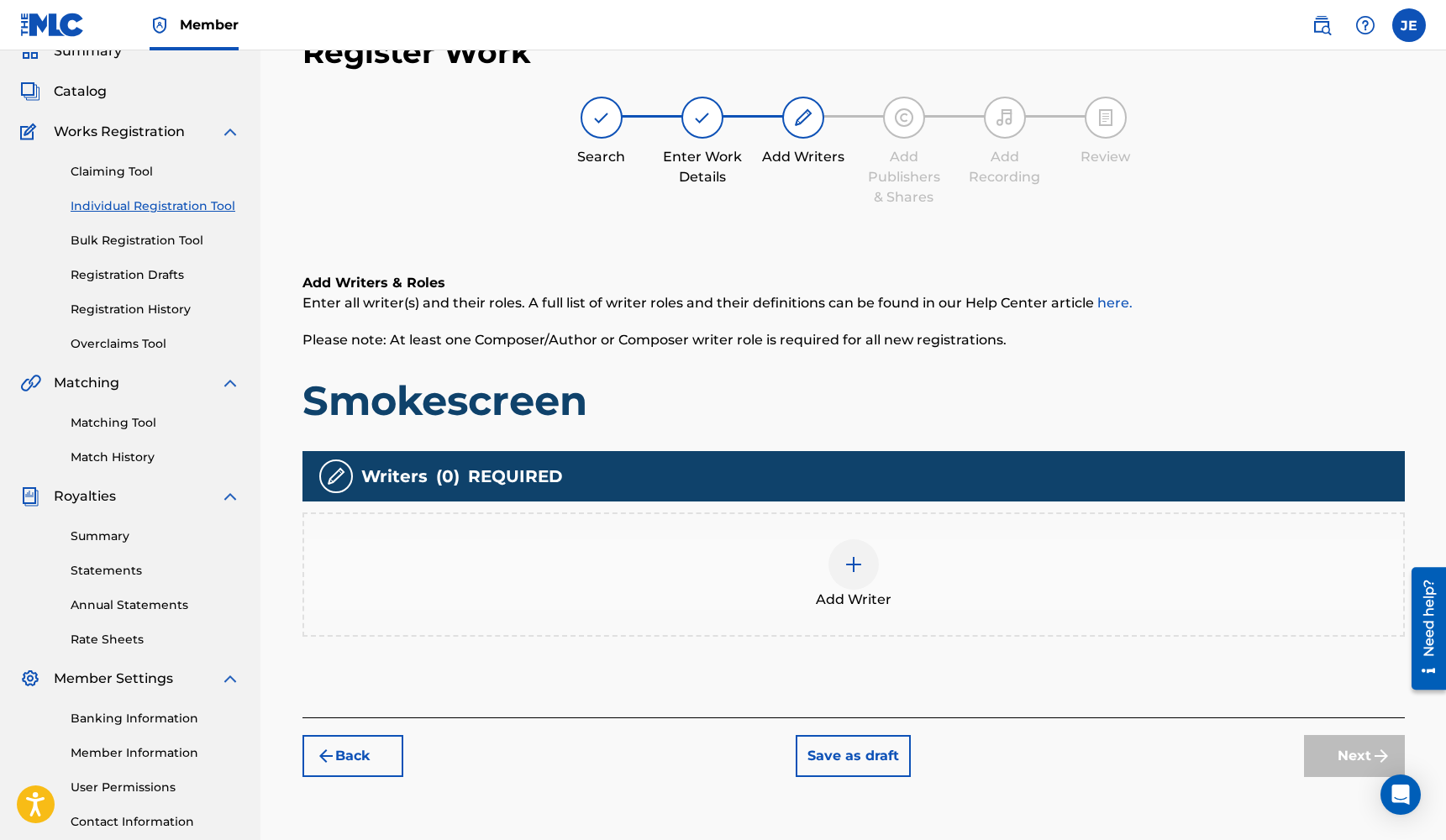 click on "Add Writer" at bounding box center (854, 575) 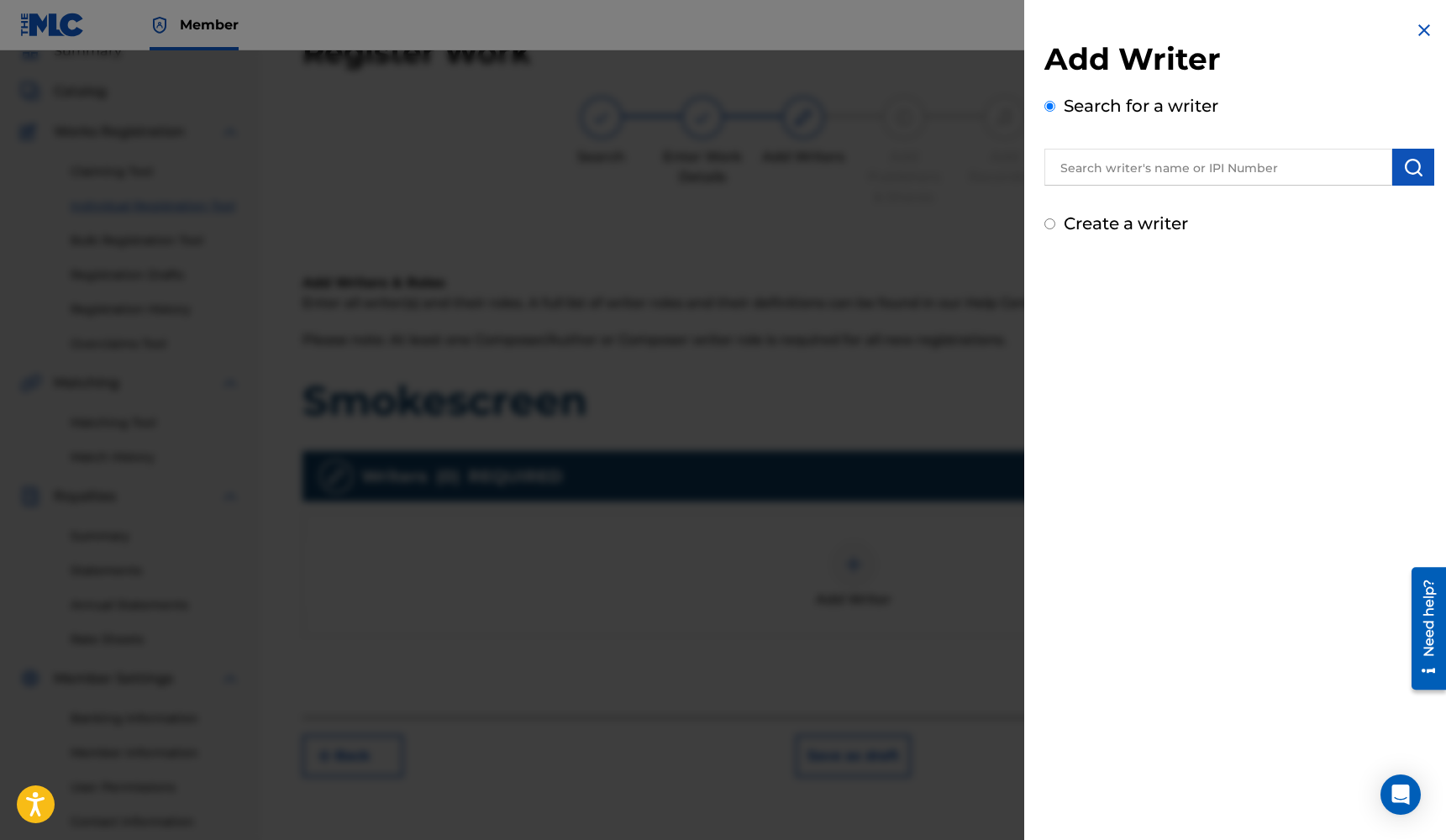 click at bounding box center (1218, 167) 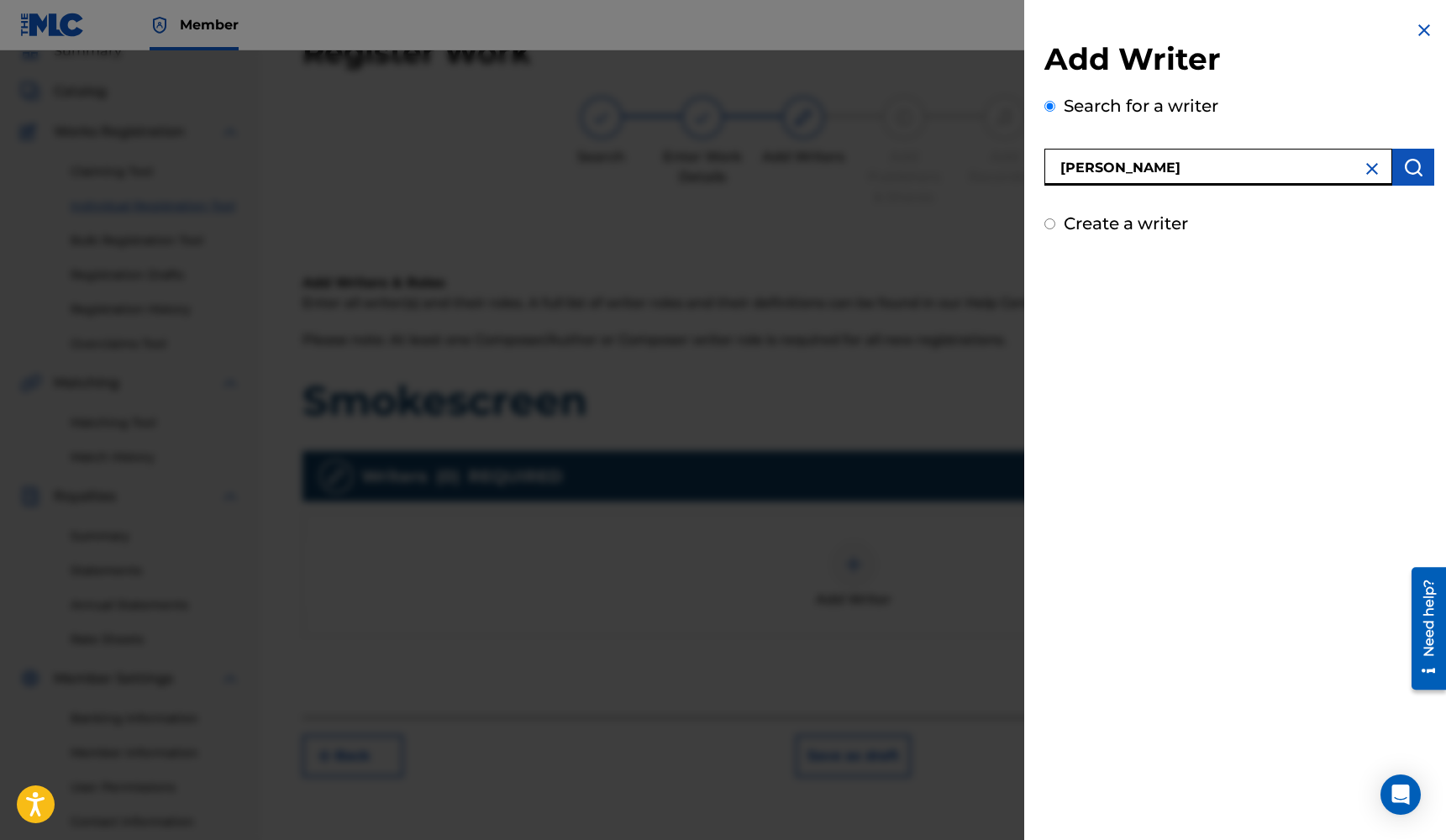 type on "[PERSON_NAME]" 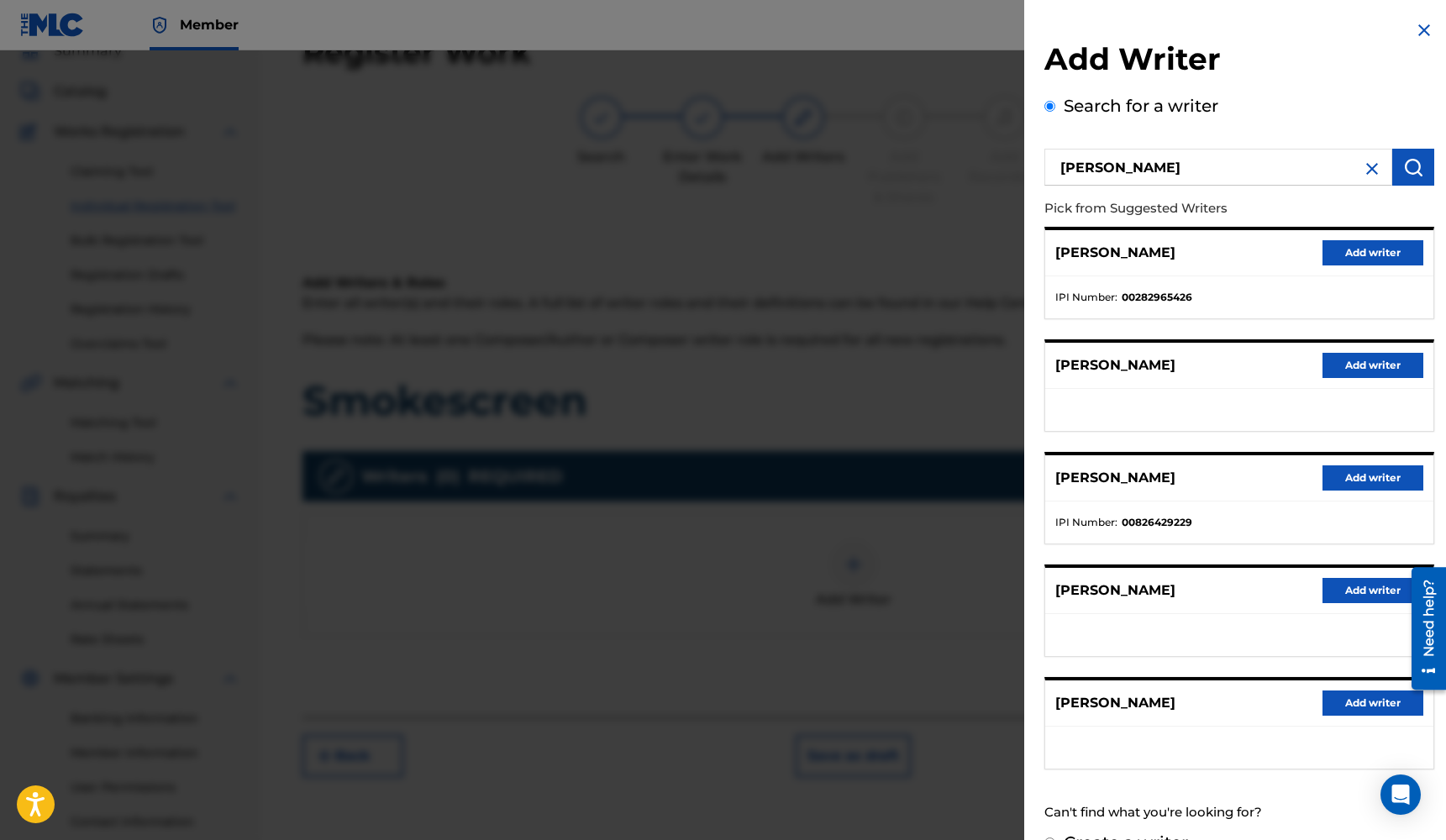 click on "Add writer" at bounding box center [1373, 478] 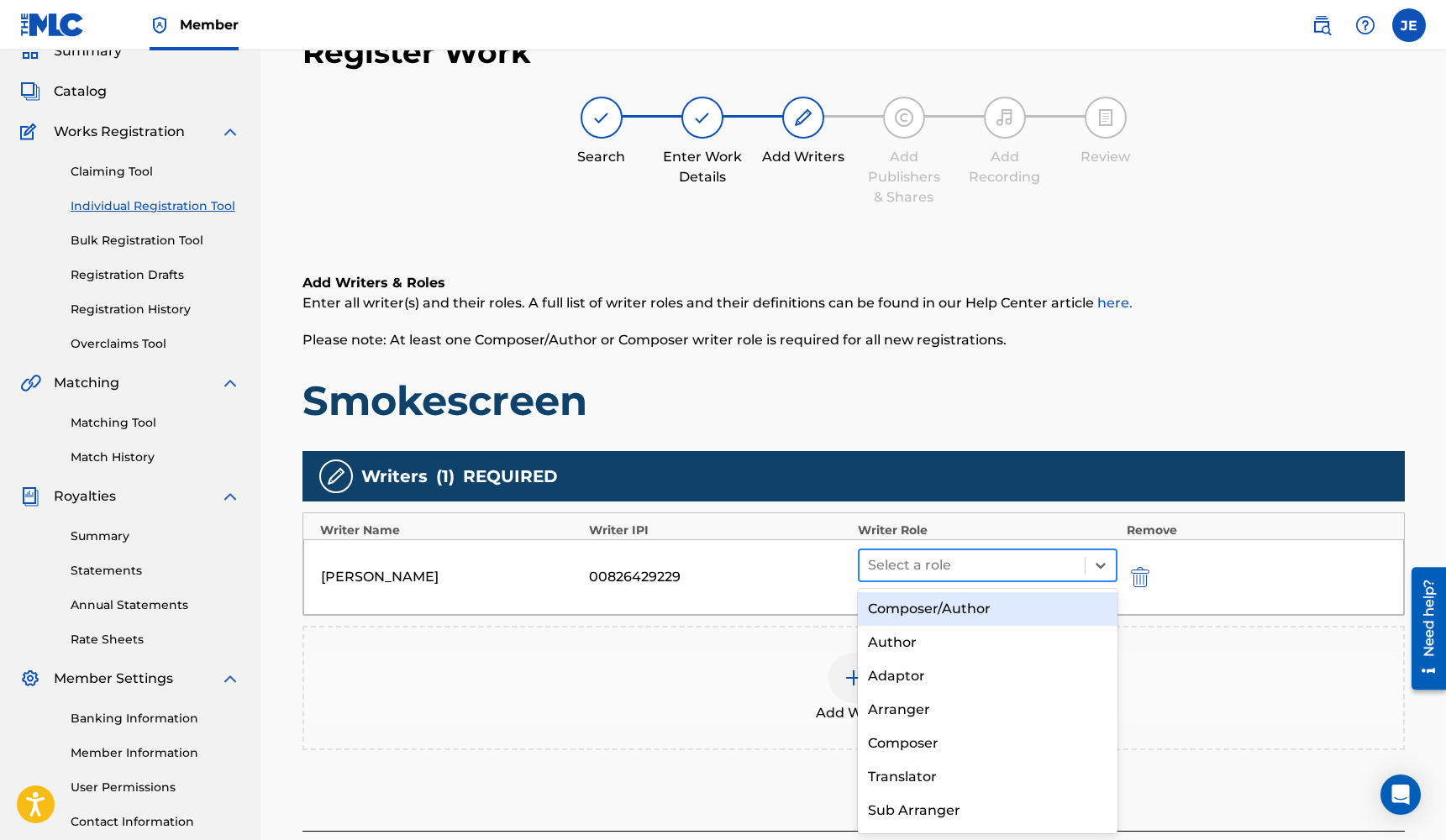 click on "Select a role" at bounding box center (972, 565) 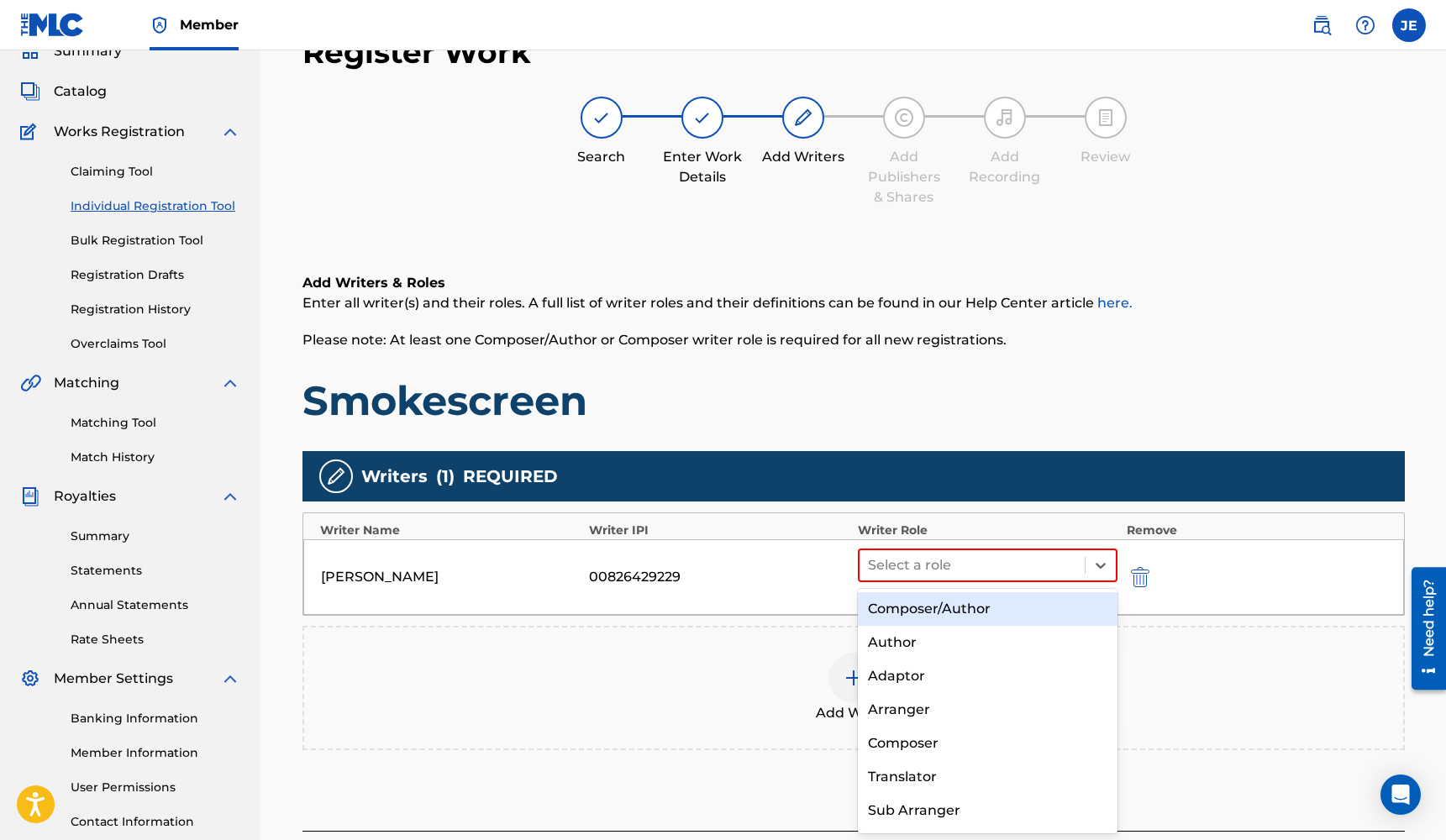 click on "Composer/Author" at bounding box center [988, 609] 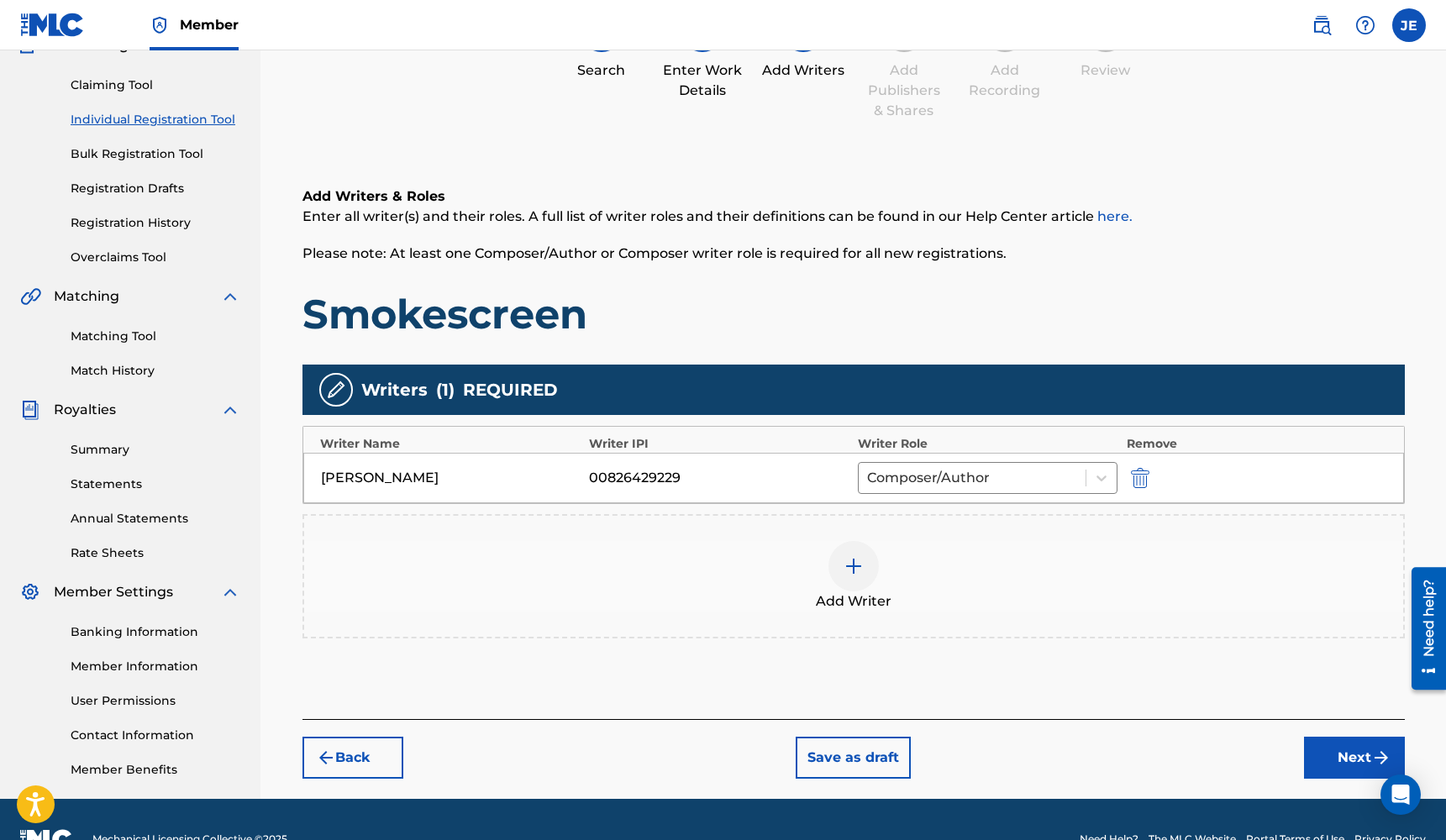 click on "Next" at bounding box center (1354, 758) 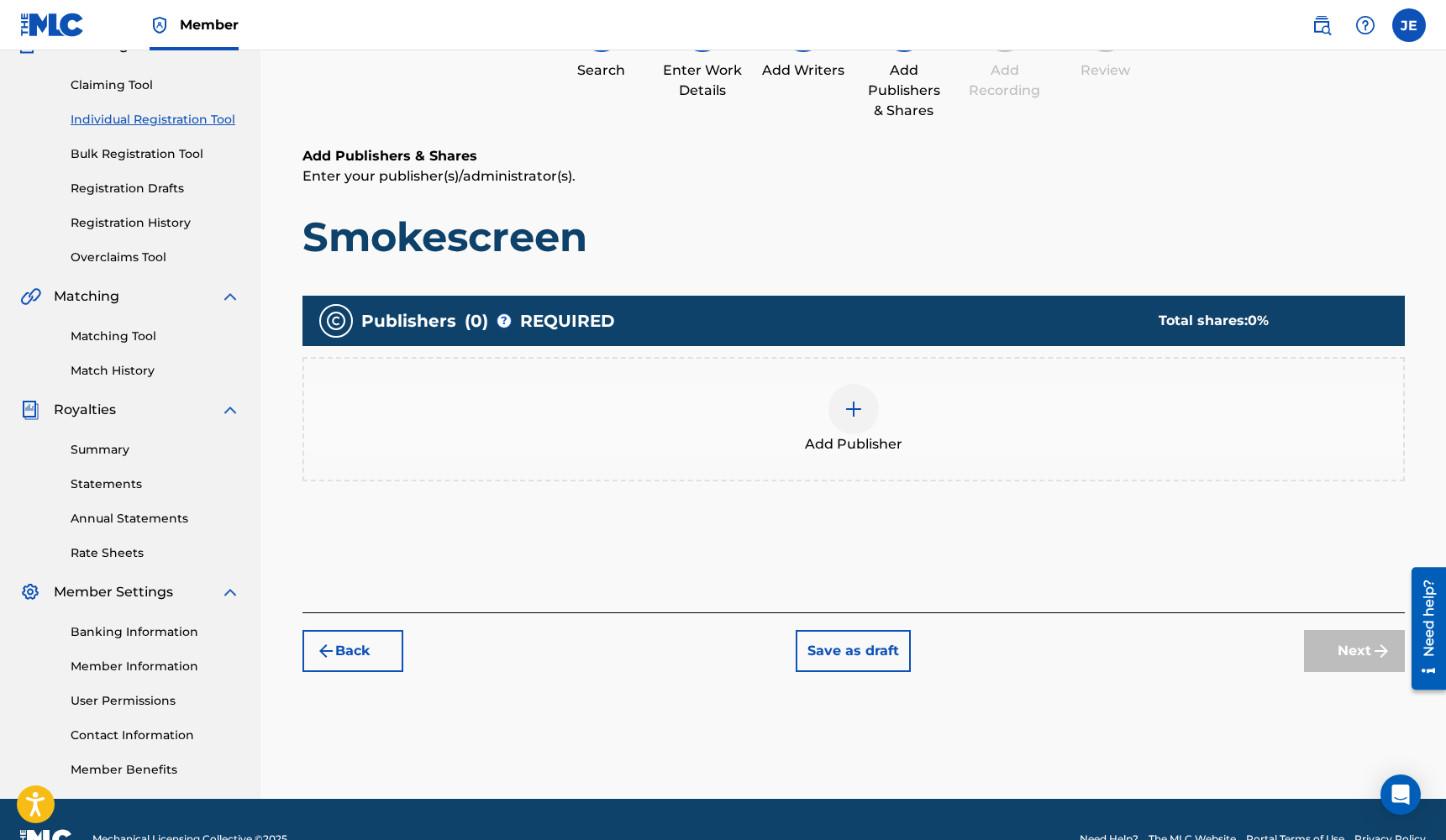 scroll, scrollTop: 76, scrollLeft: 0, axis: vertical 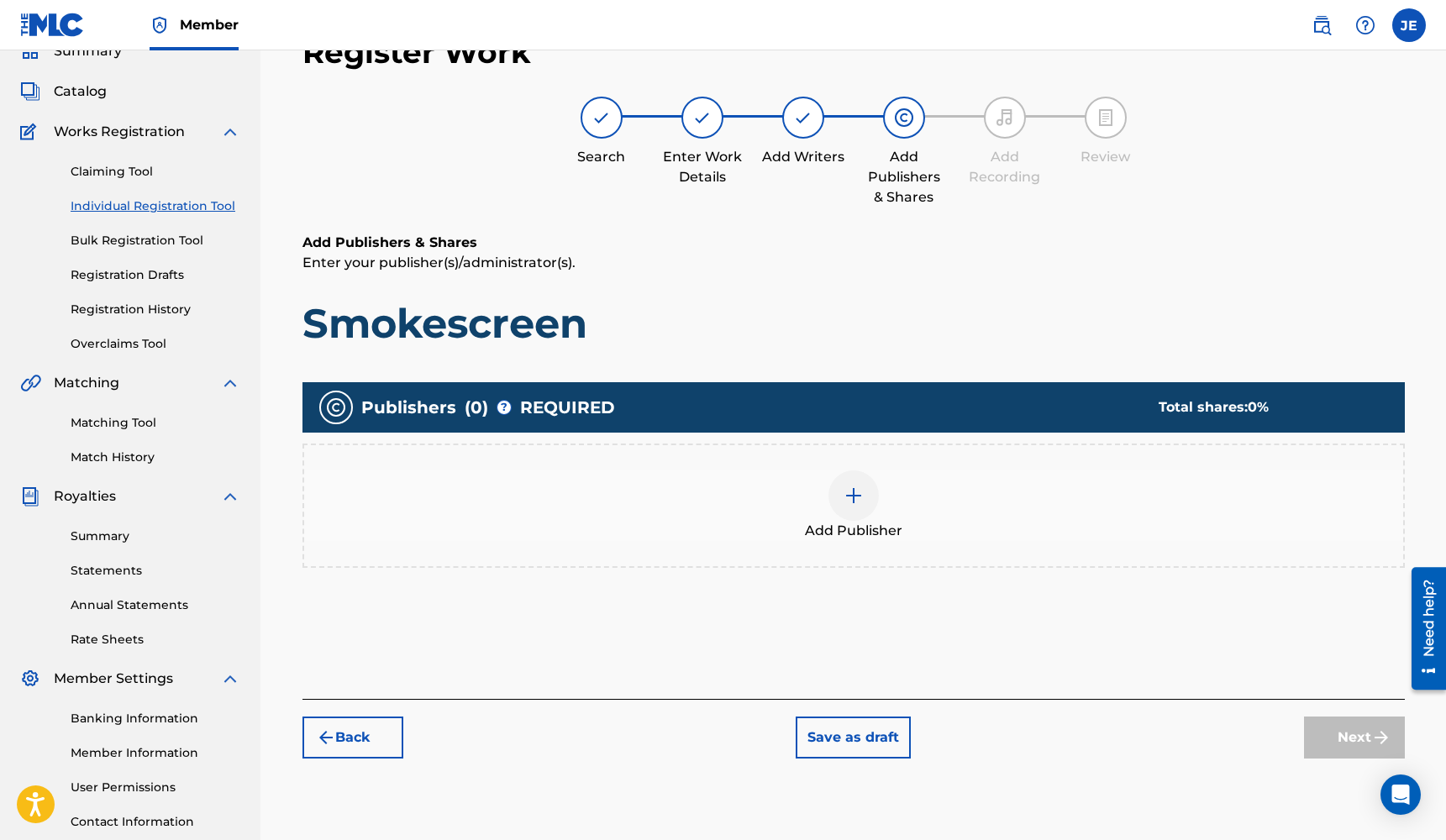 click on "Add Publisher" at bounding box center (854, 506) 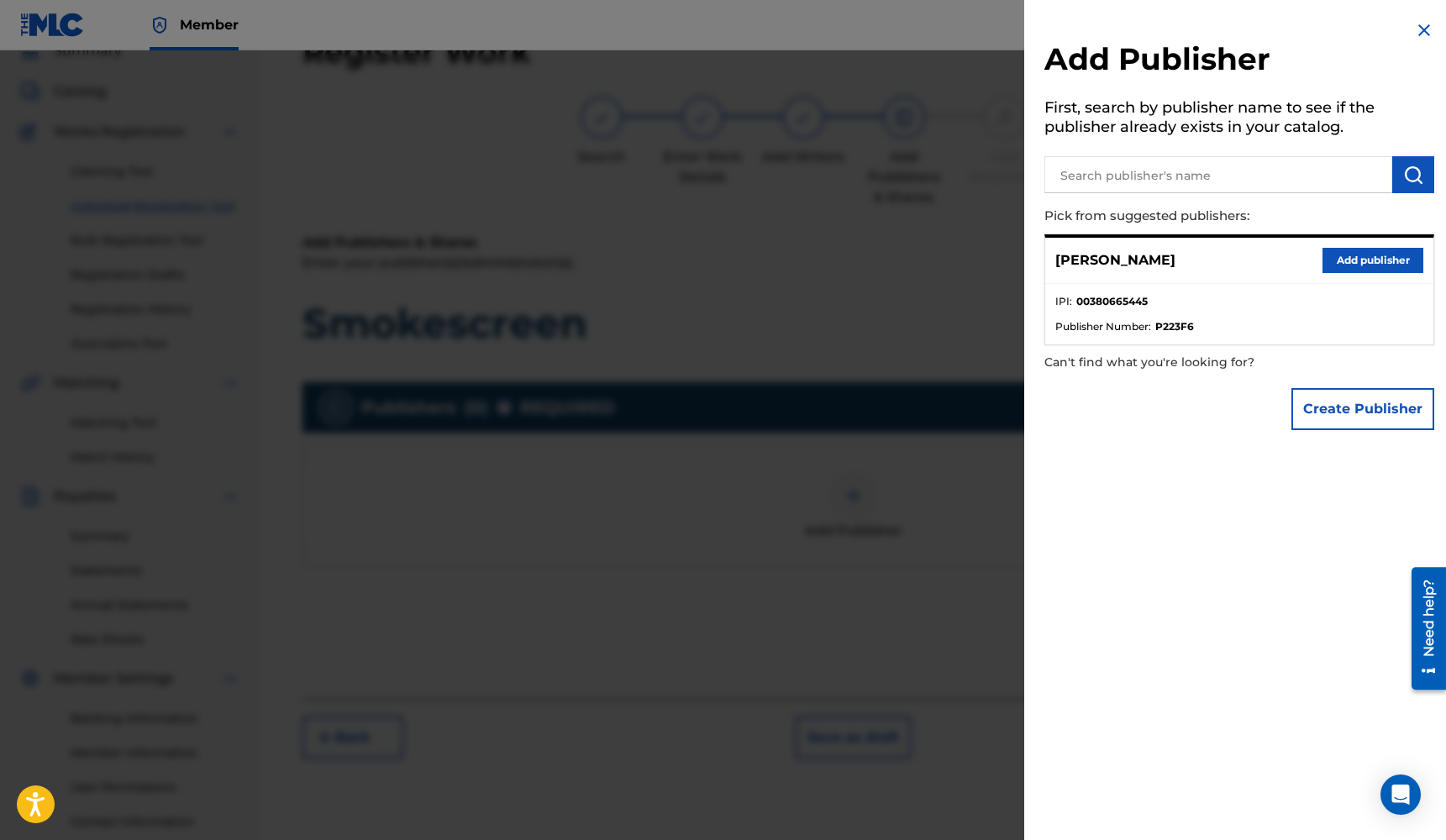 click on "Add publisher" at bounding box center [1373, 260] 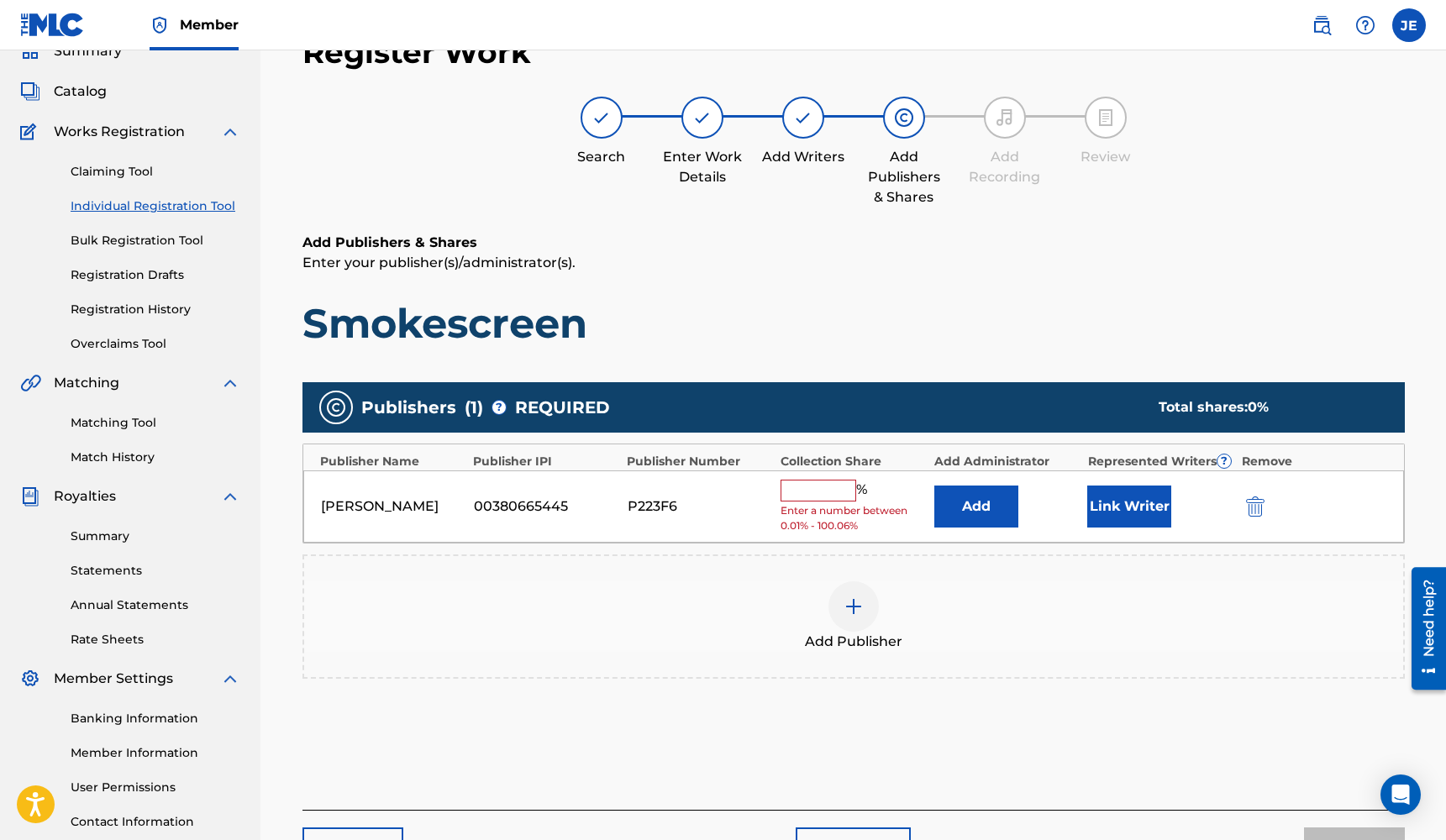 click at bounding box center [818, 491] 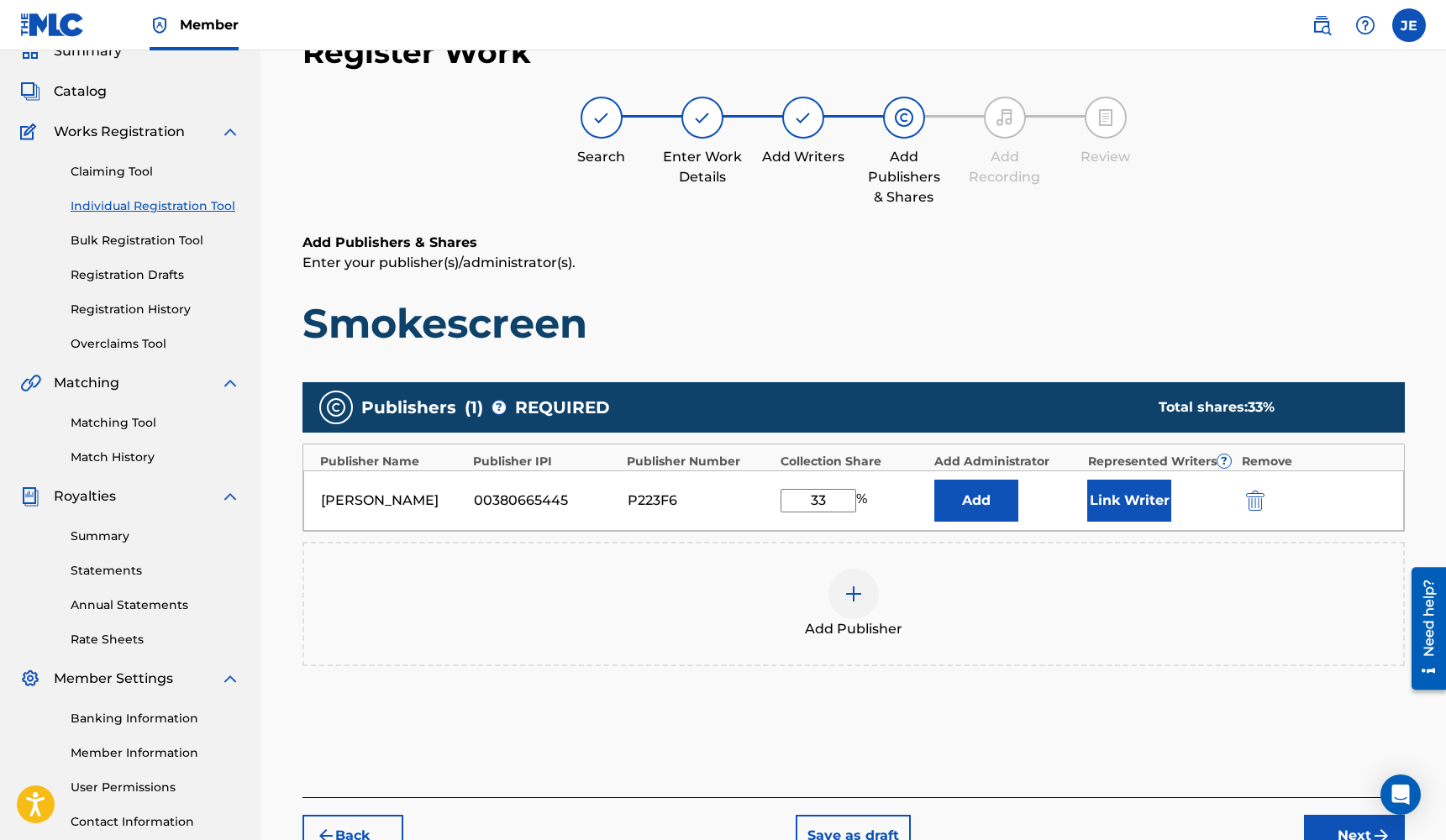 type on "33" 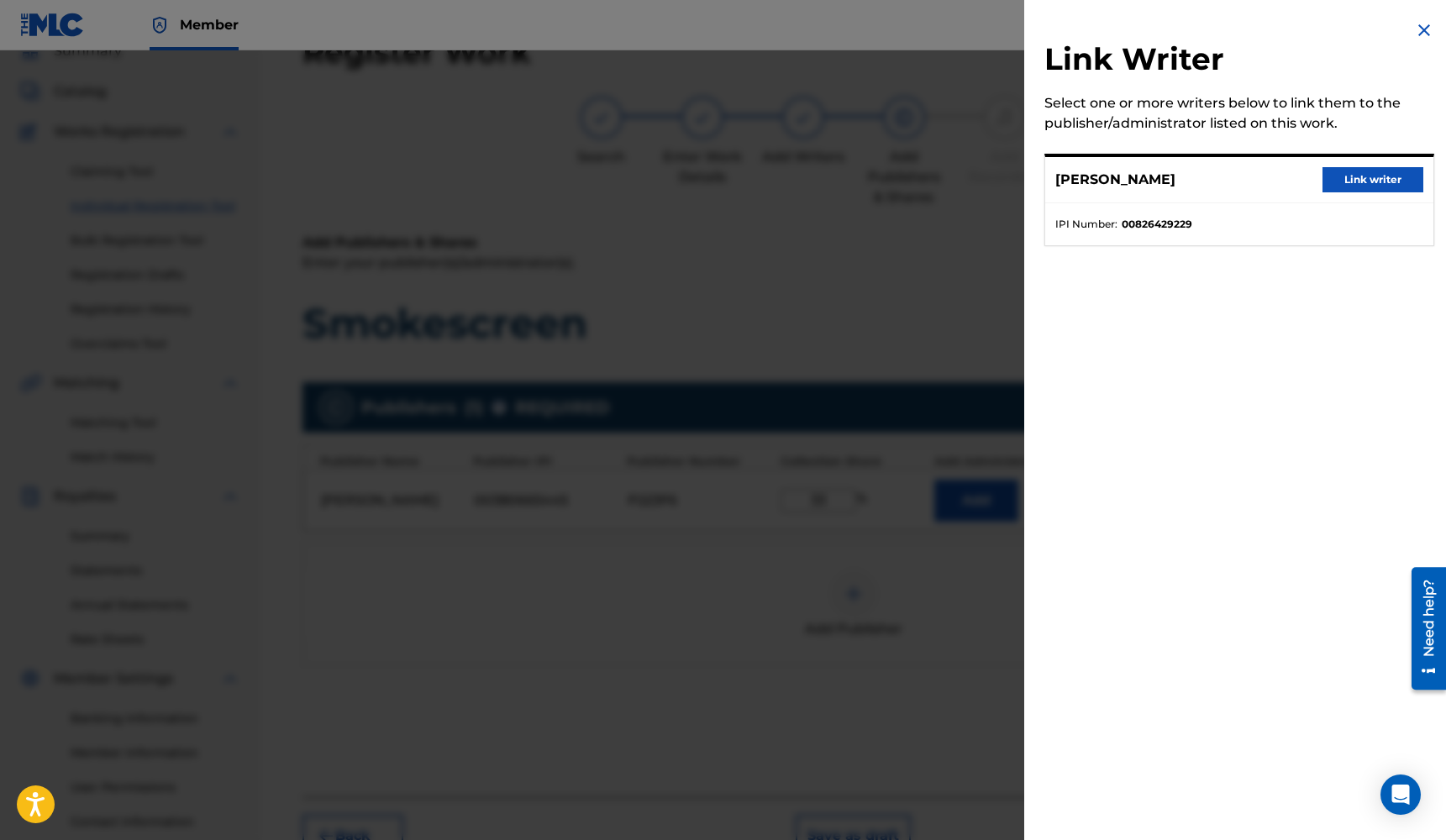click on "Link writer" at bounding box center [1373, 180] 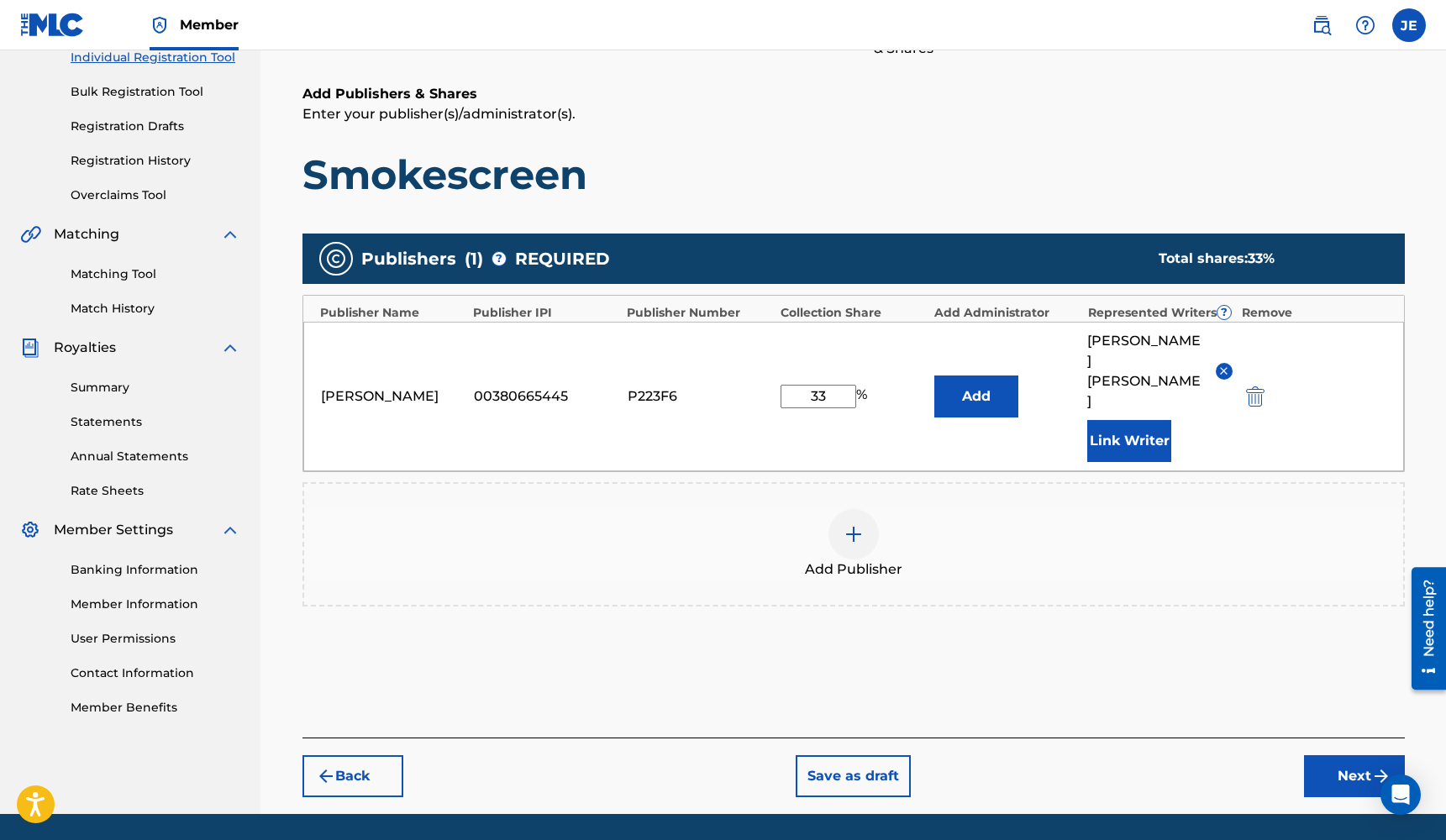 click on "Next" at bounding box center [1354, 776] 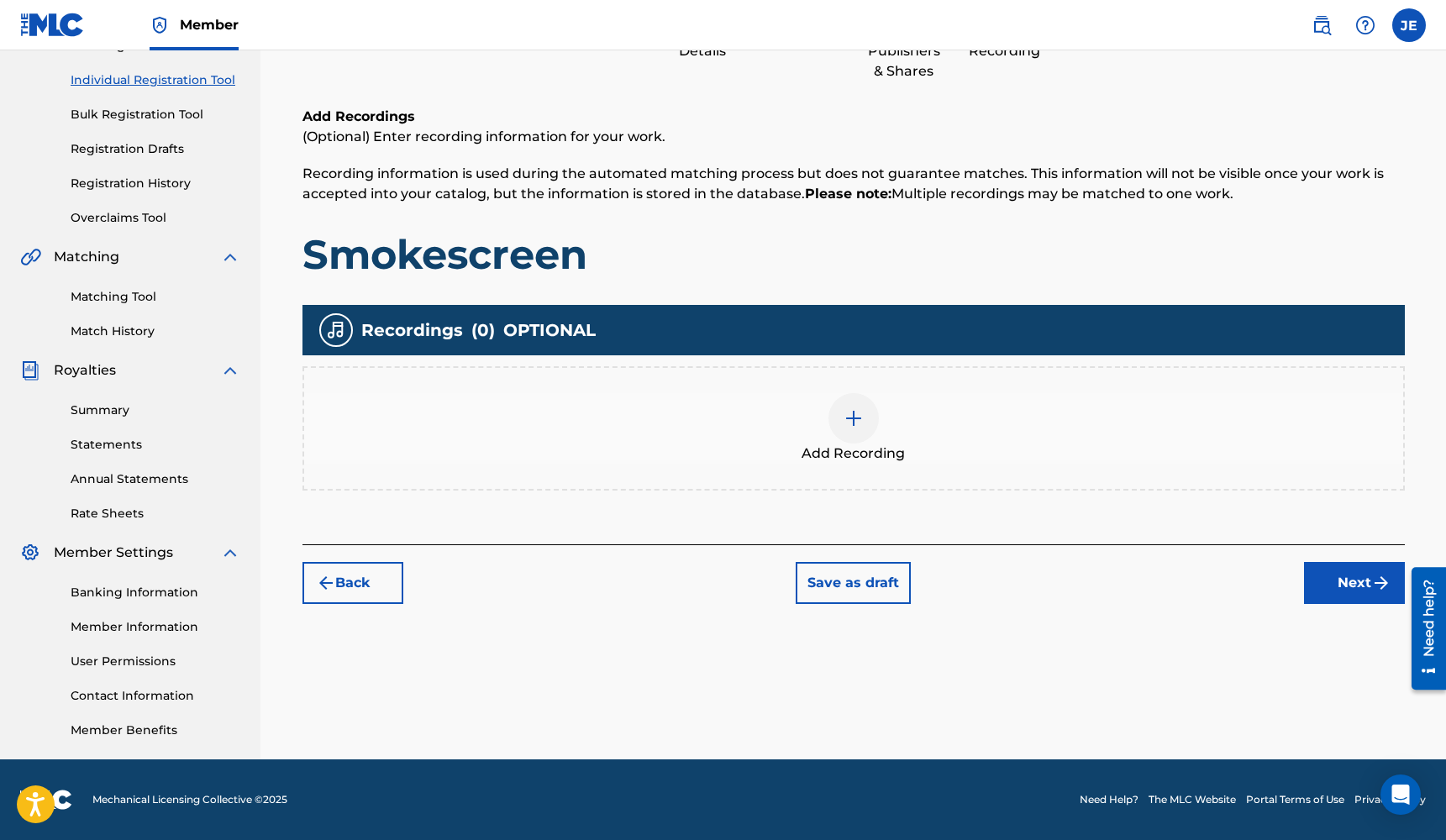 click on "Add Recording" at bounding box center [854, 428] 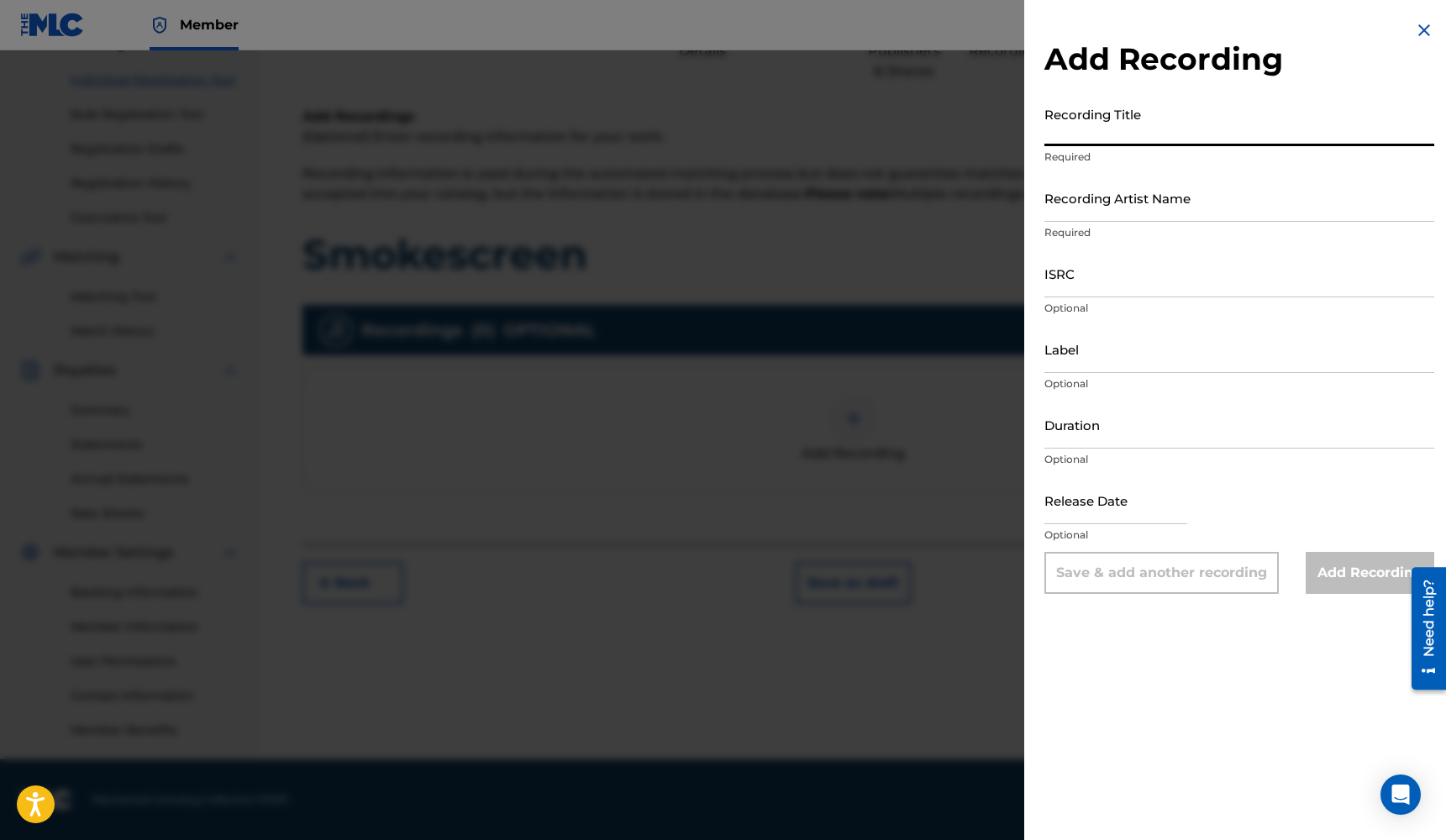 click on "Recording Title" at bounding box center (1239, 122) 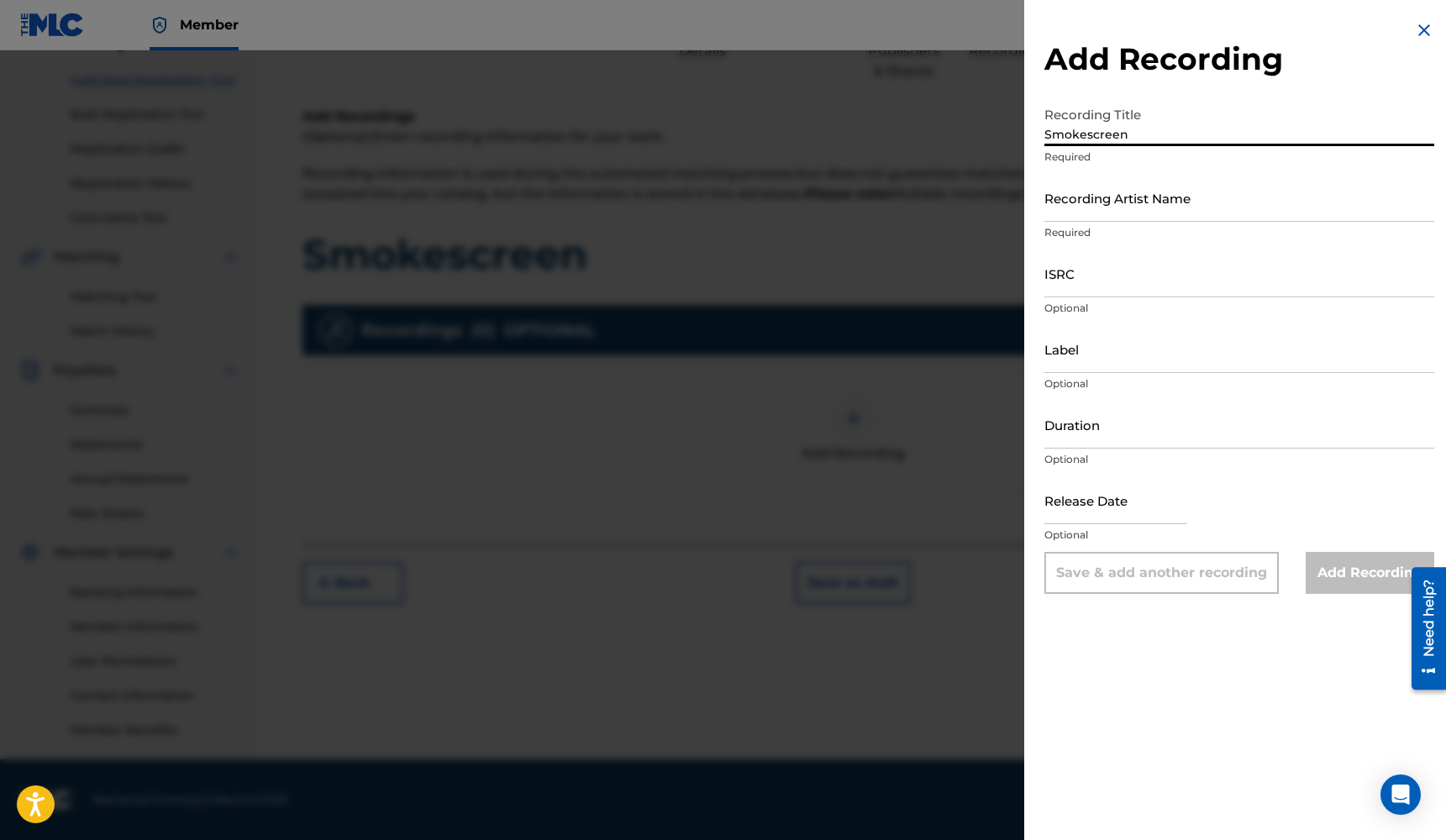 type on "Smokescreen" 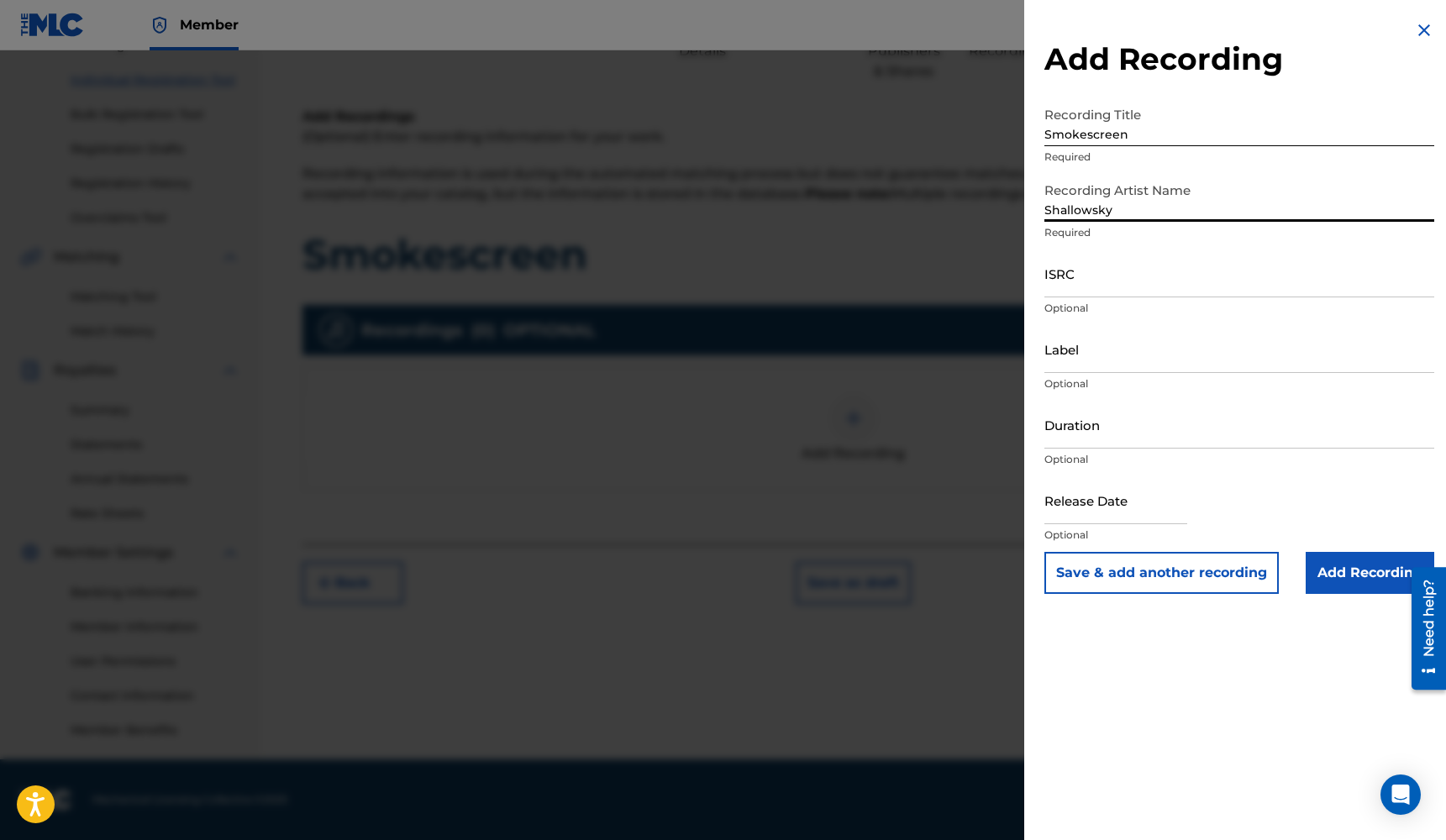 type on "Shallowsky" 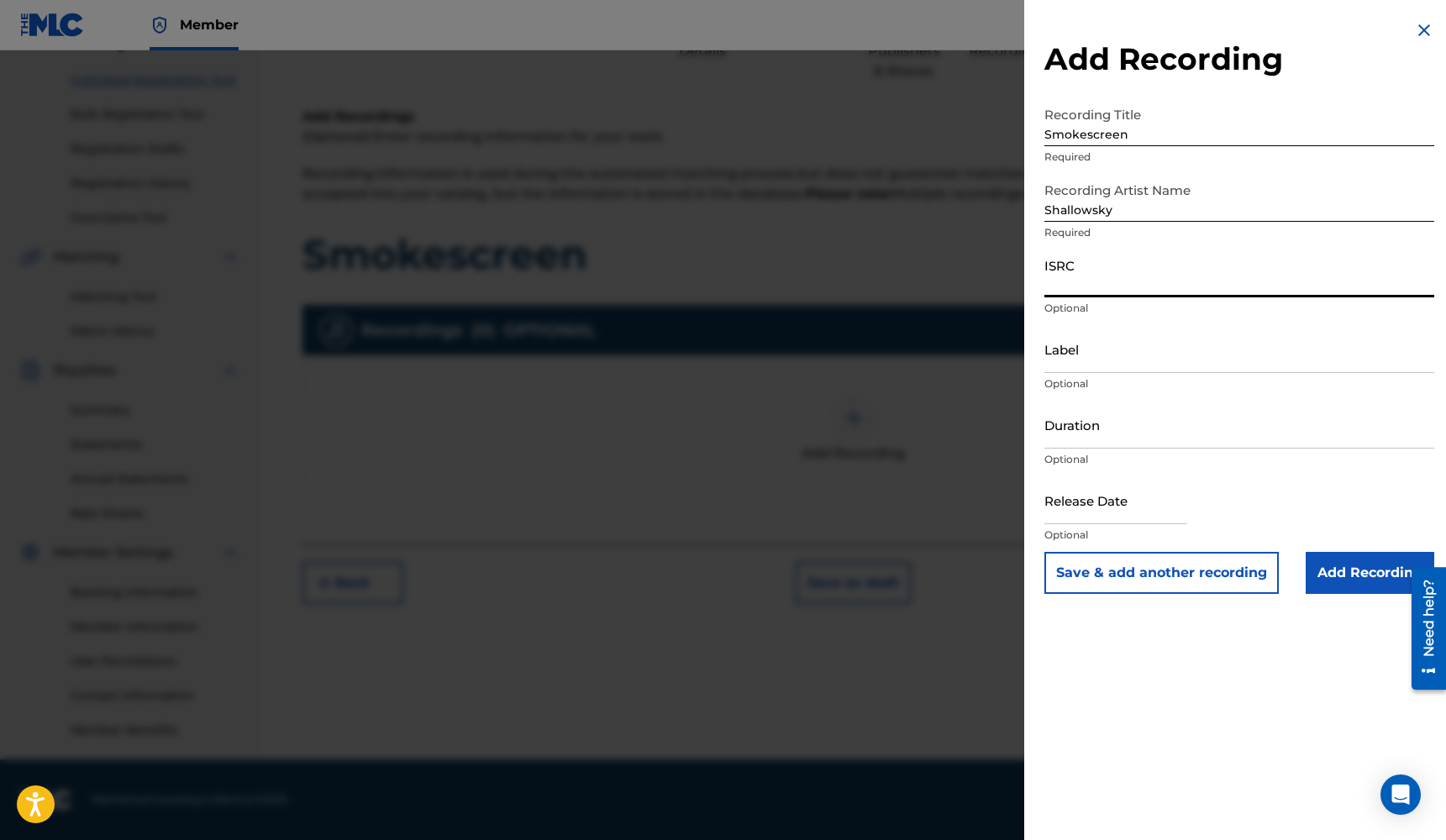 paste on "QZWFU2454348" 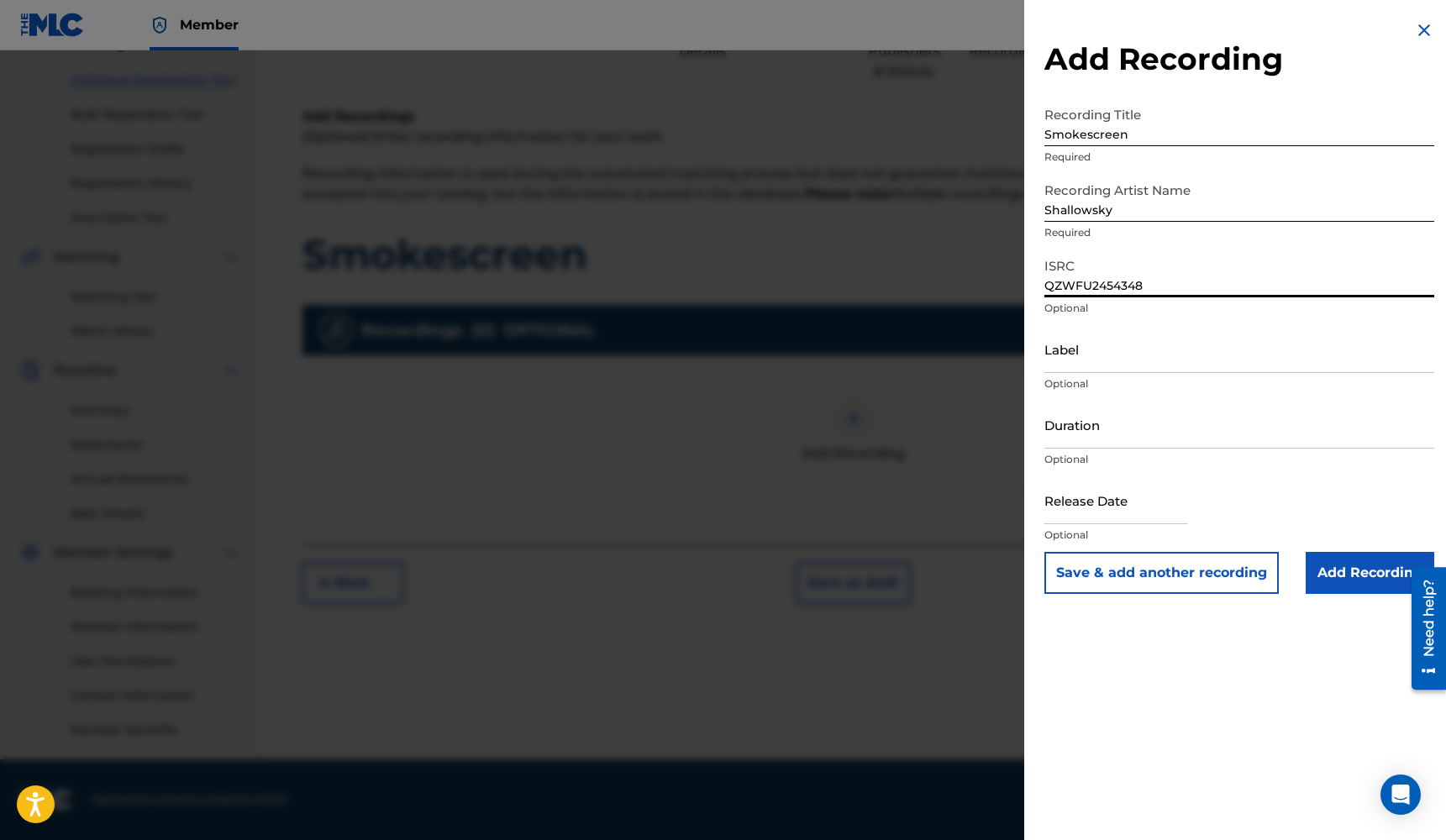 type on "QZWFU2454348" 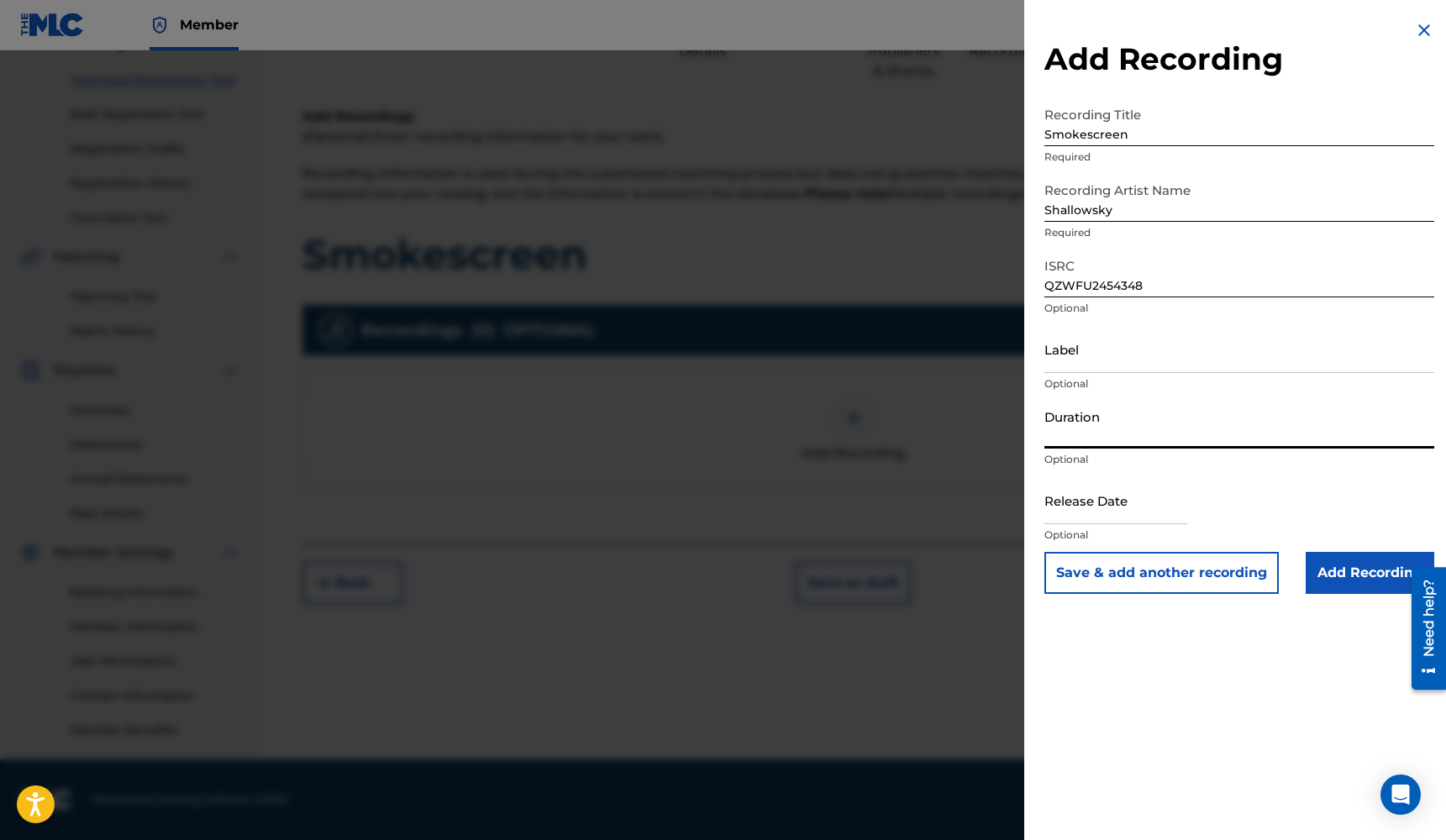 click on "Duration" at bounding box center [1239, 424] 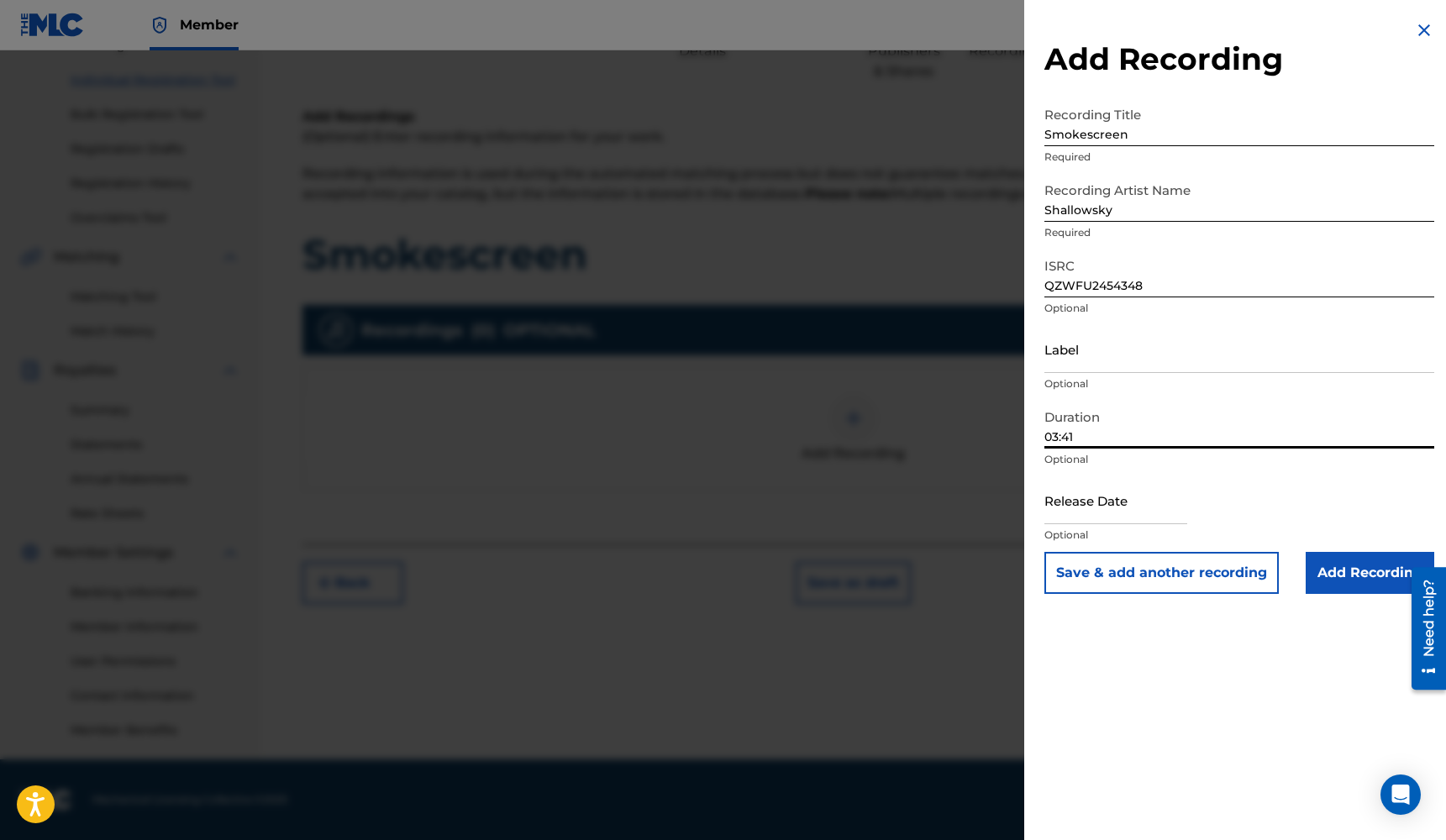 type on "03:41" 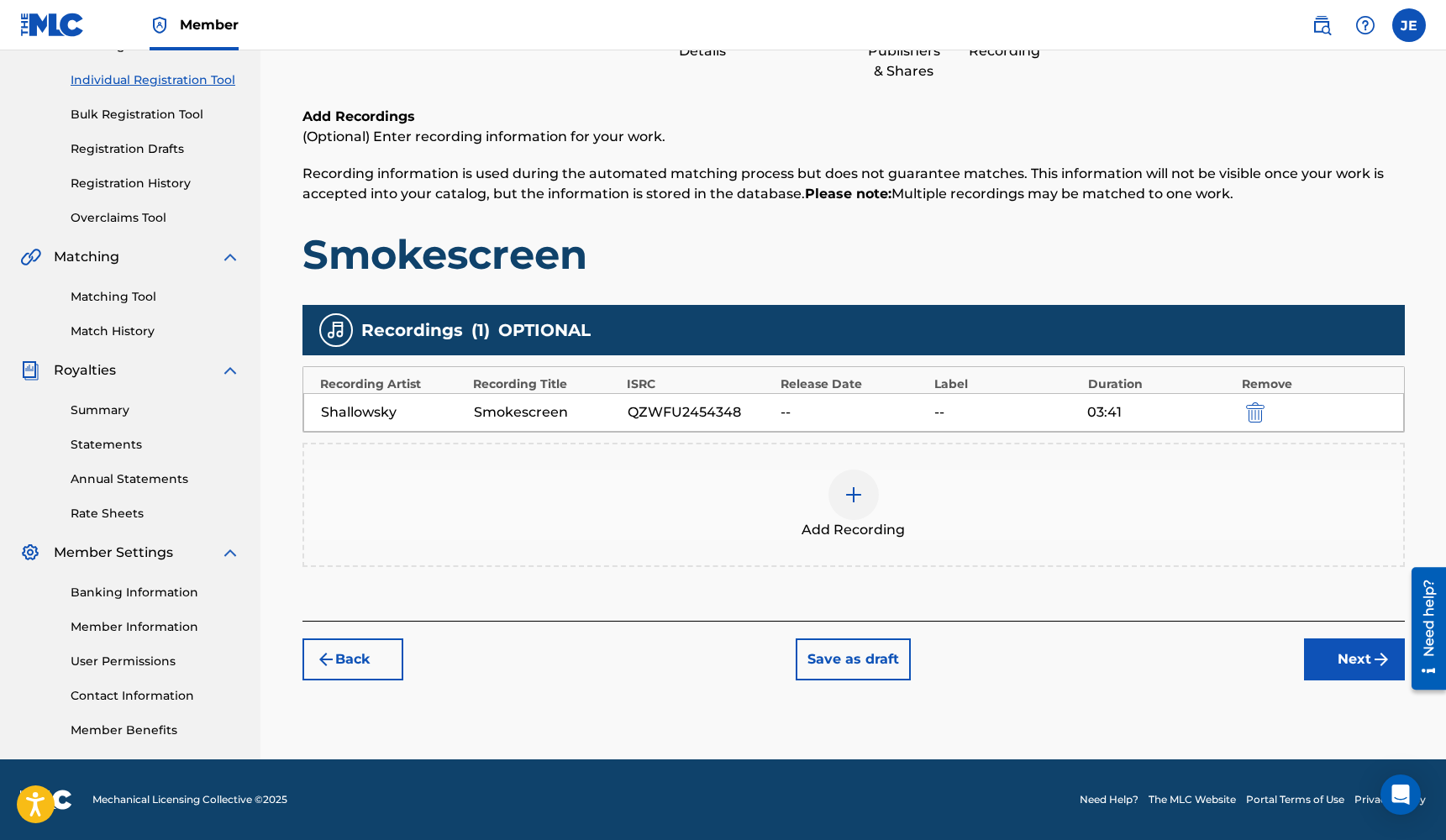 click on "Next" at bounding box center (1354, 659) 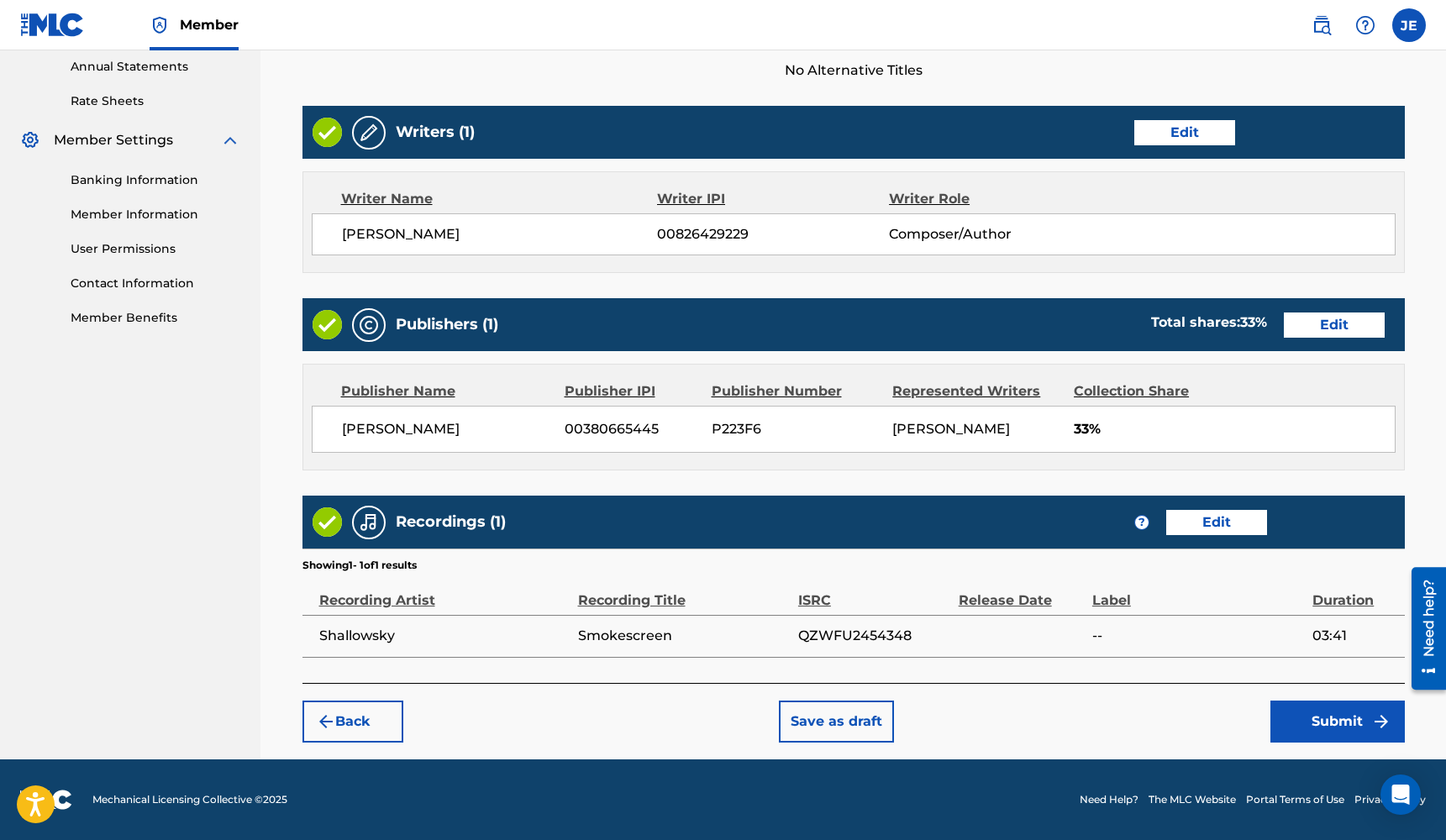 scroll, scrollTop: 613, scrollLeft: 0, axis: vertical 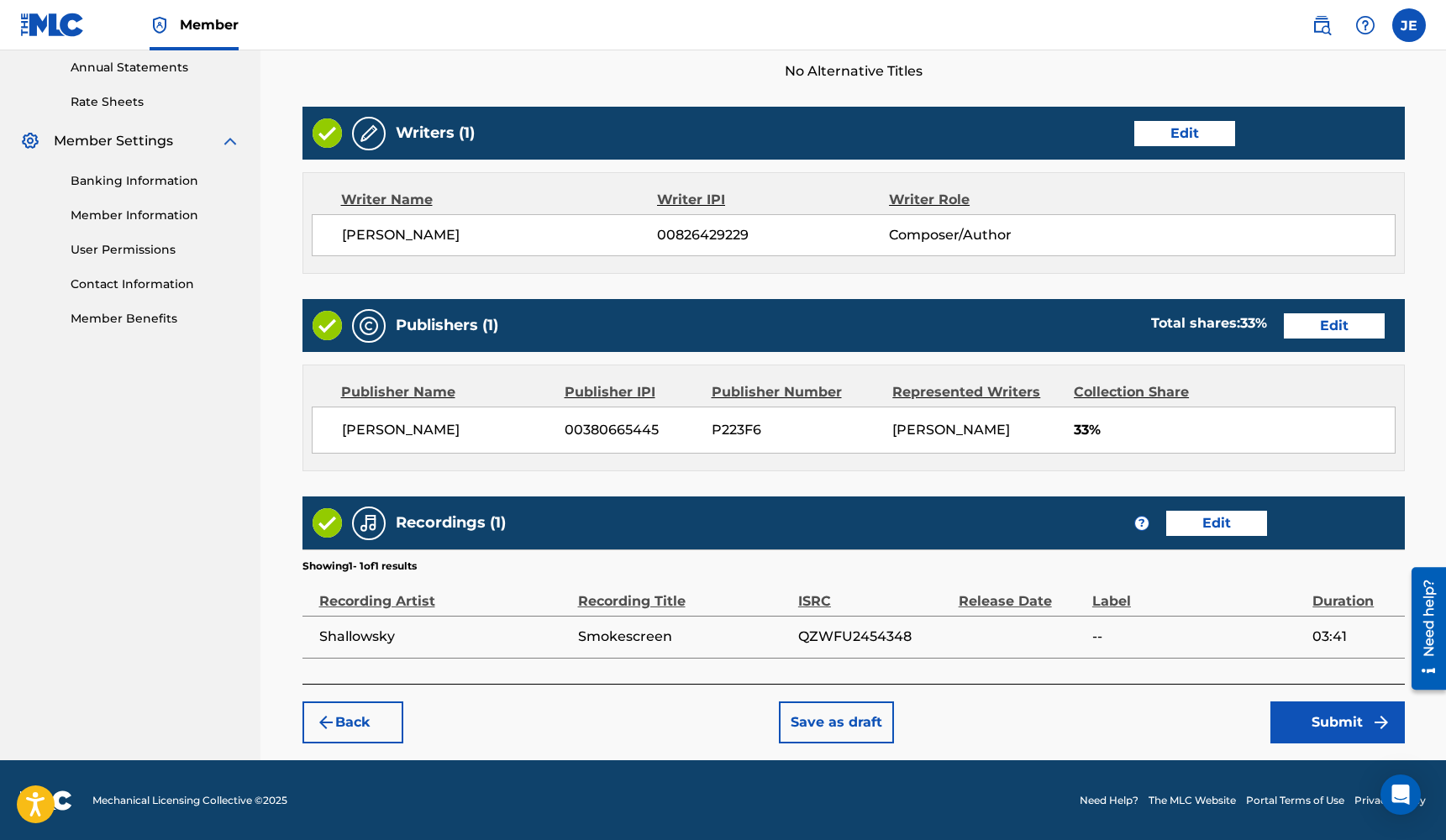 click on "Submit" at bounding box center [1338, 722] 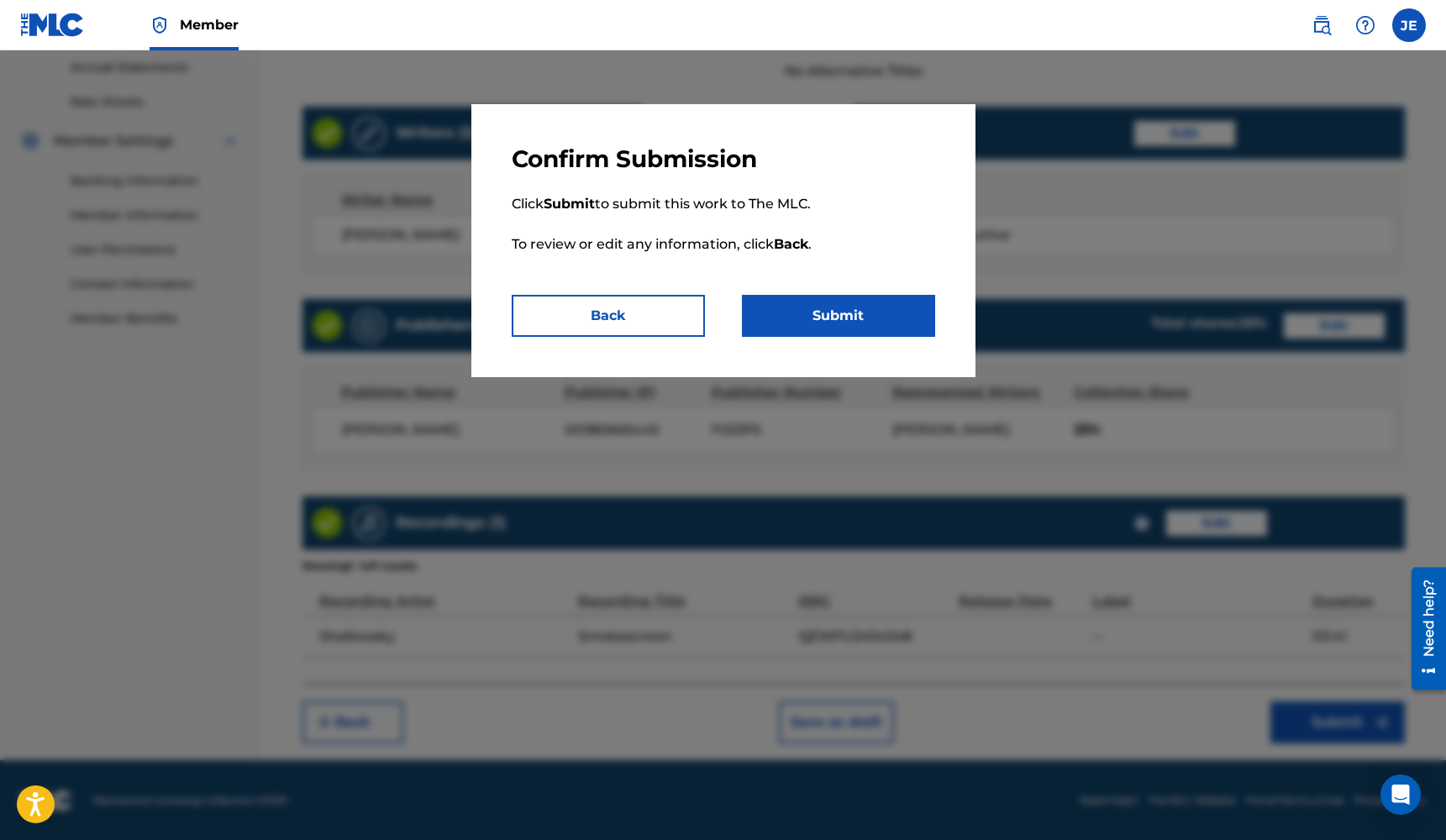click on "Submit" at bounding box center (839, 316) 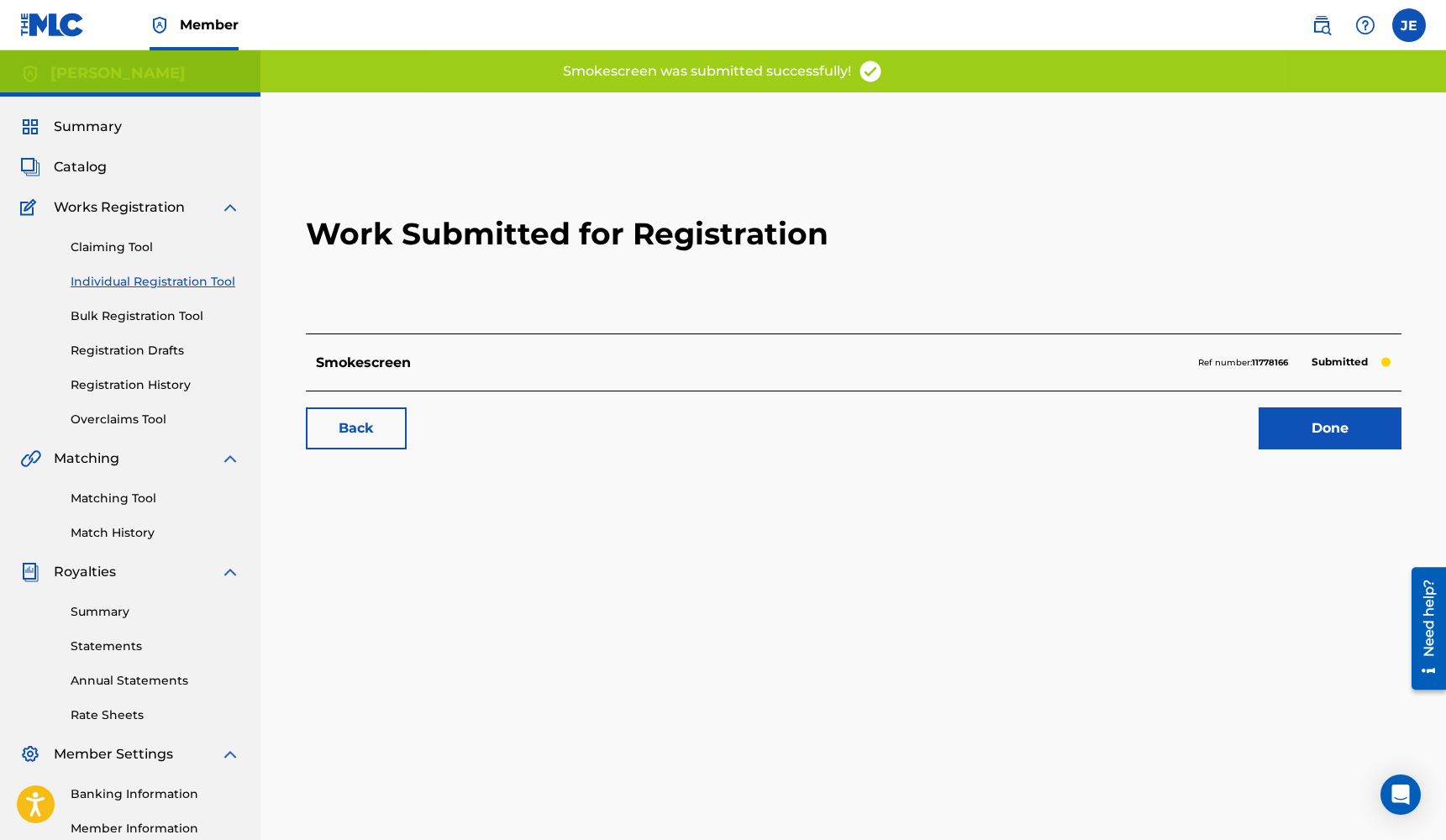 click on "Done" at bounding box center [1330, 428] 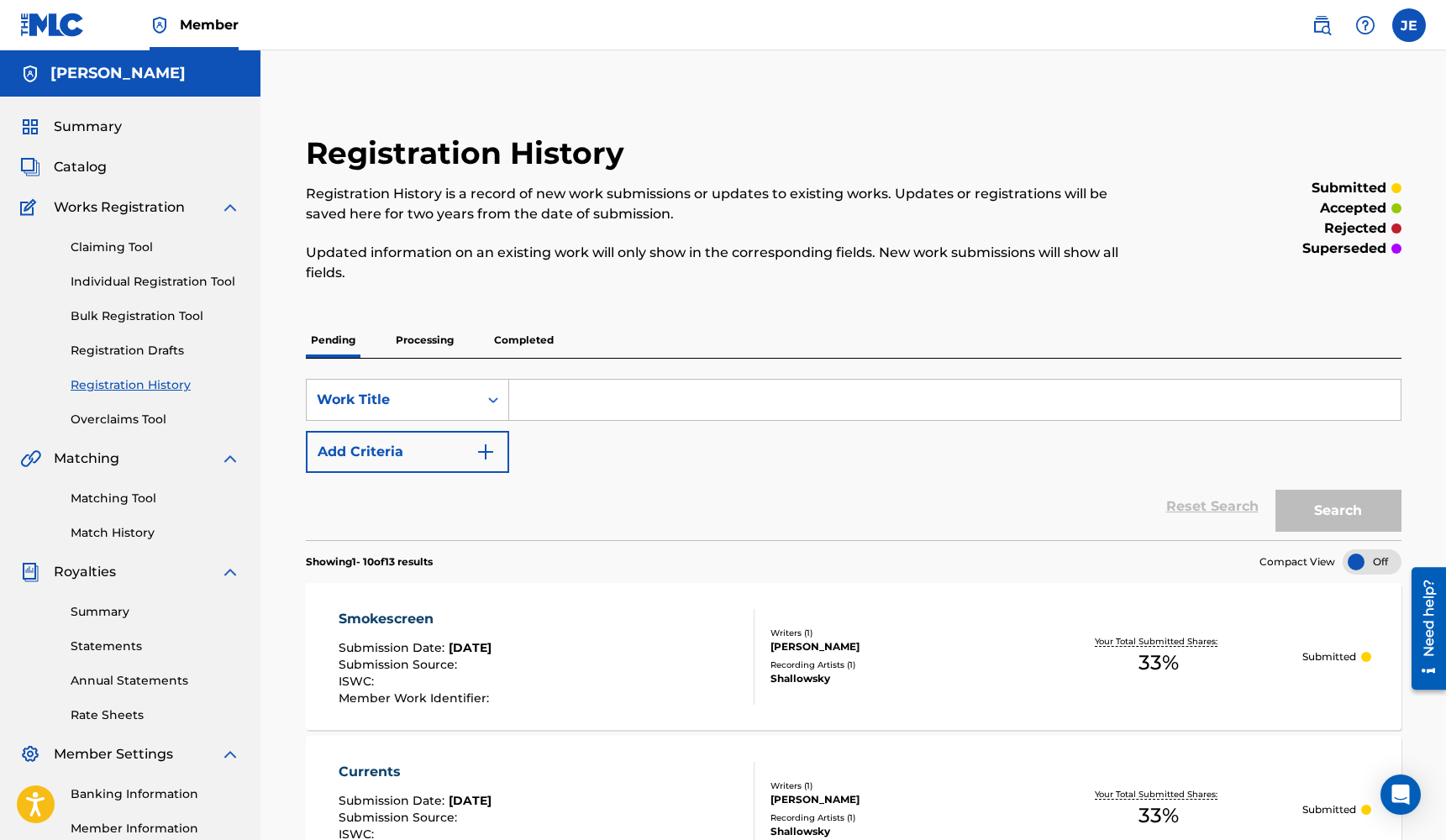 click at bounding box center (954, 400) 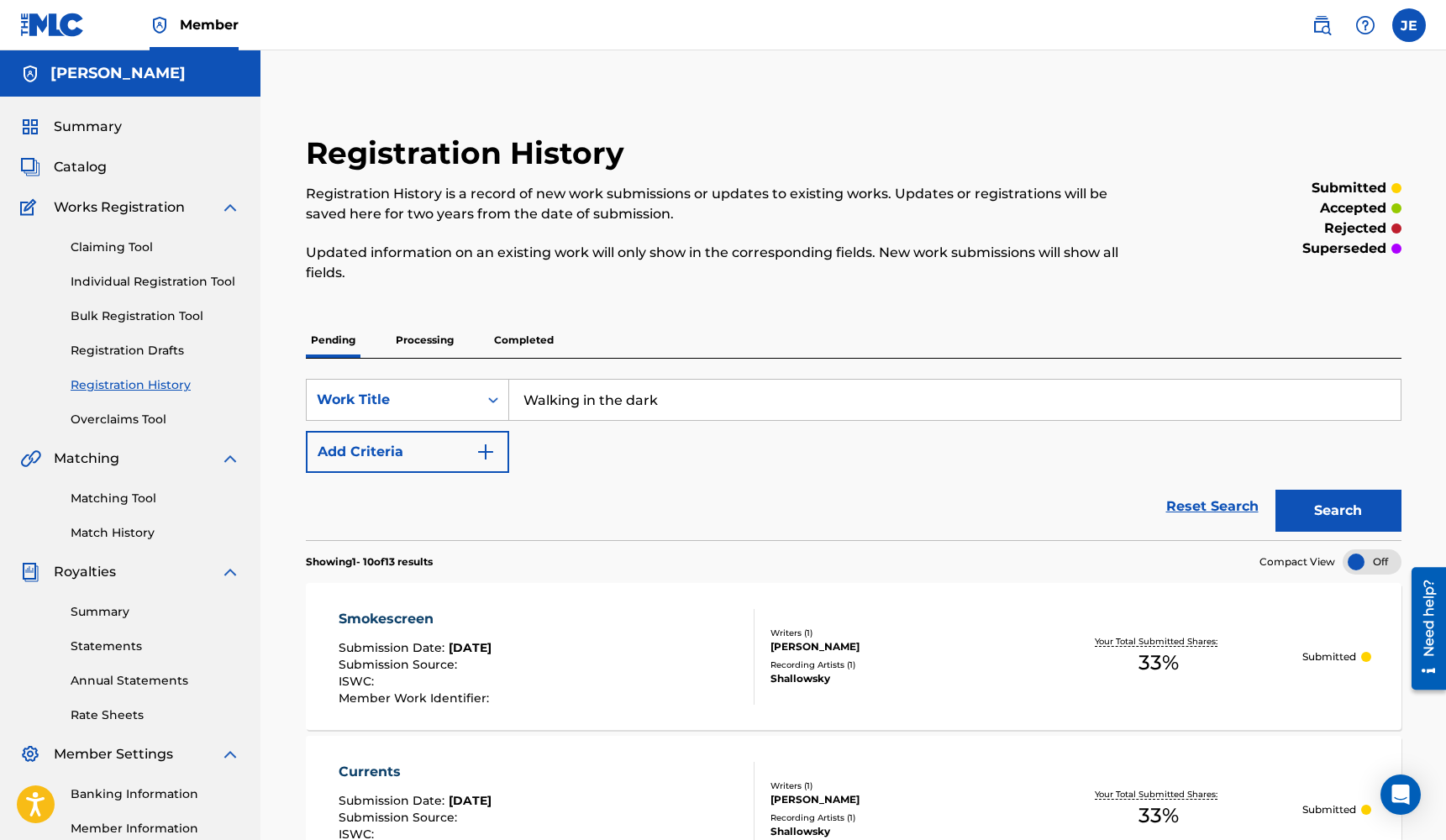 type on "Walking in the dark" 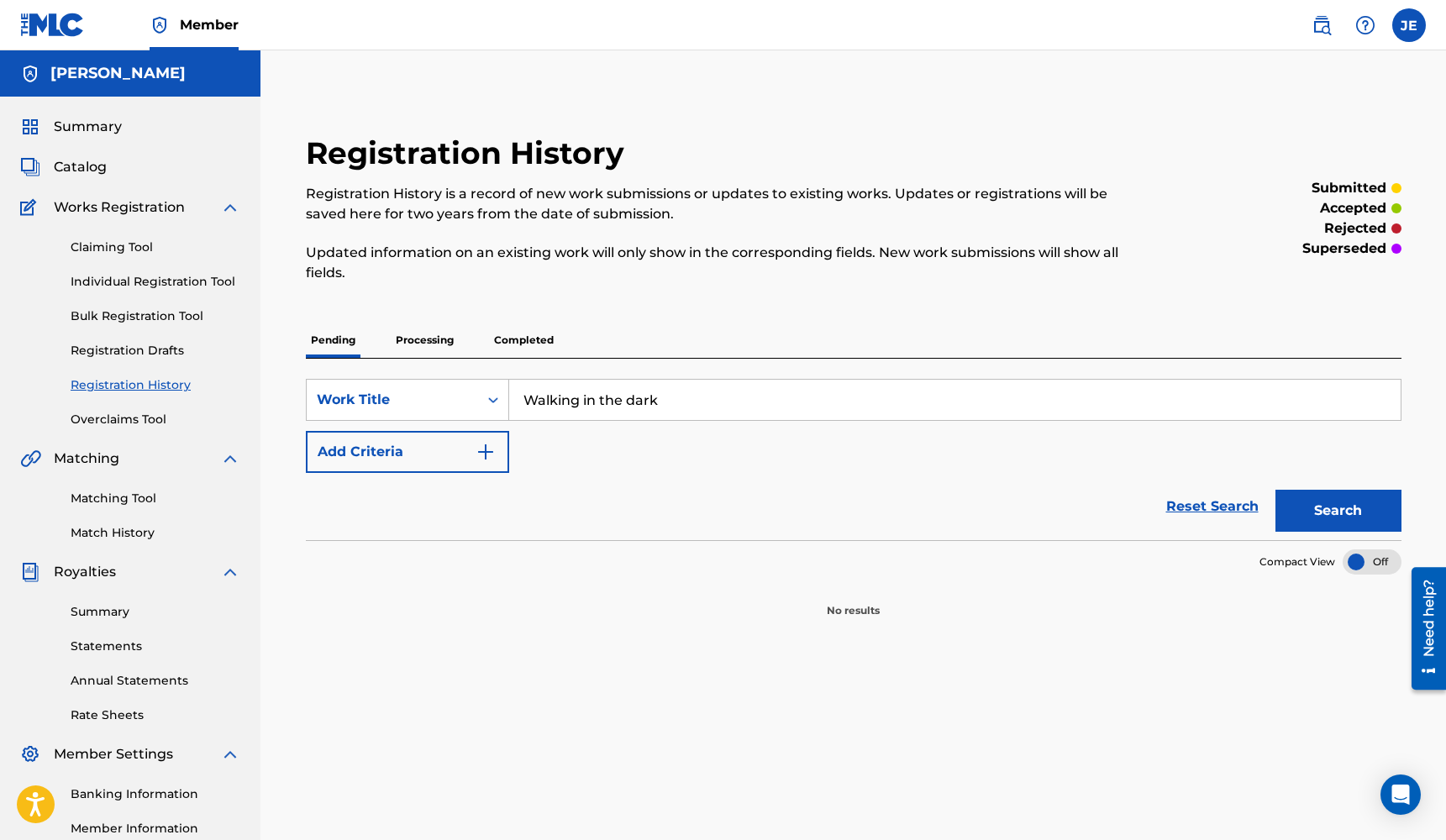 click on "Individual Registration Tool" at bounding box center [155, 281] 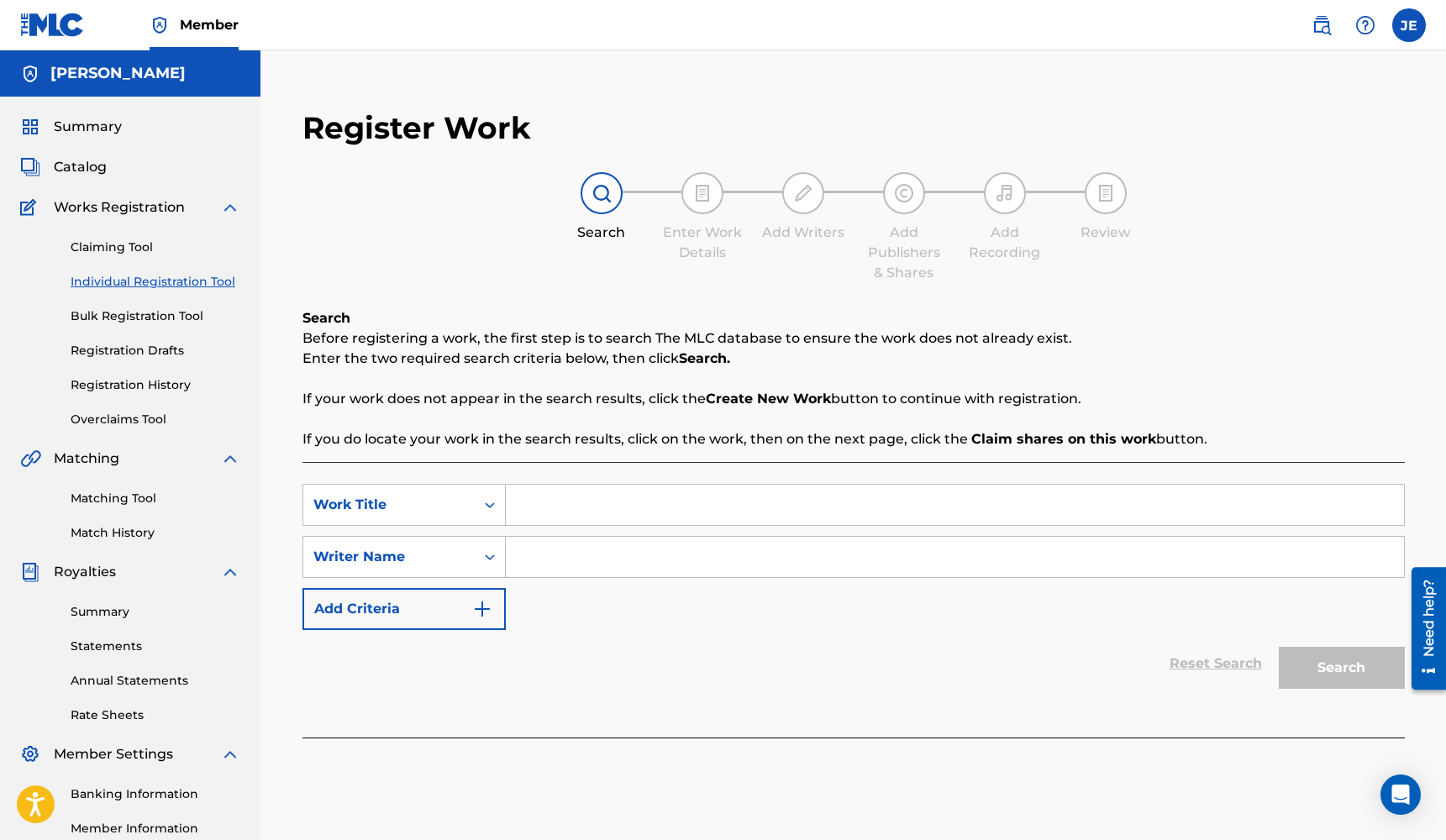 click at bounding box center (954, 505) 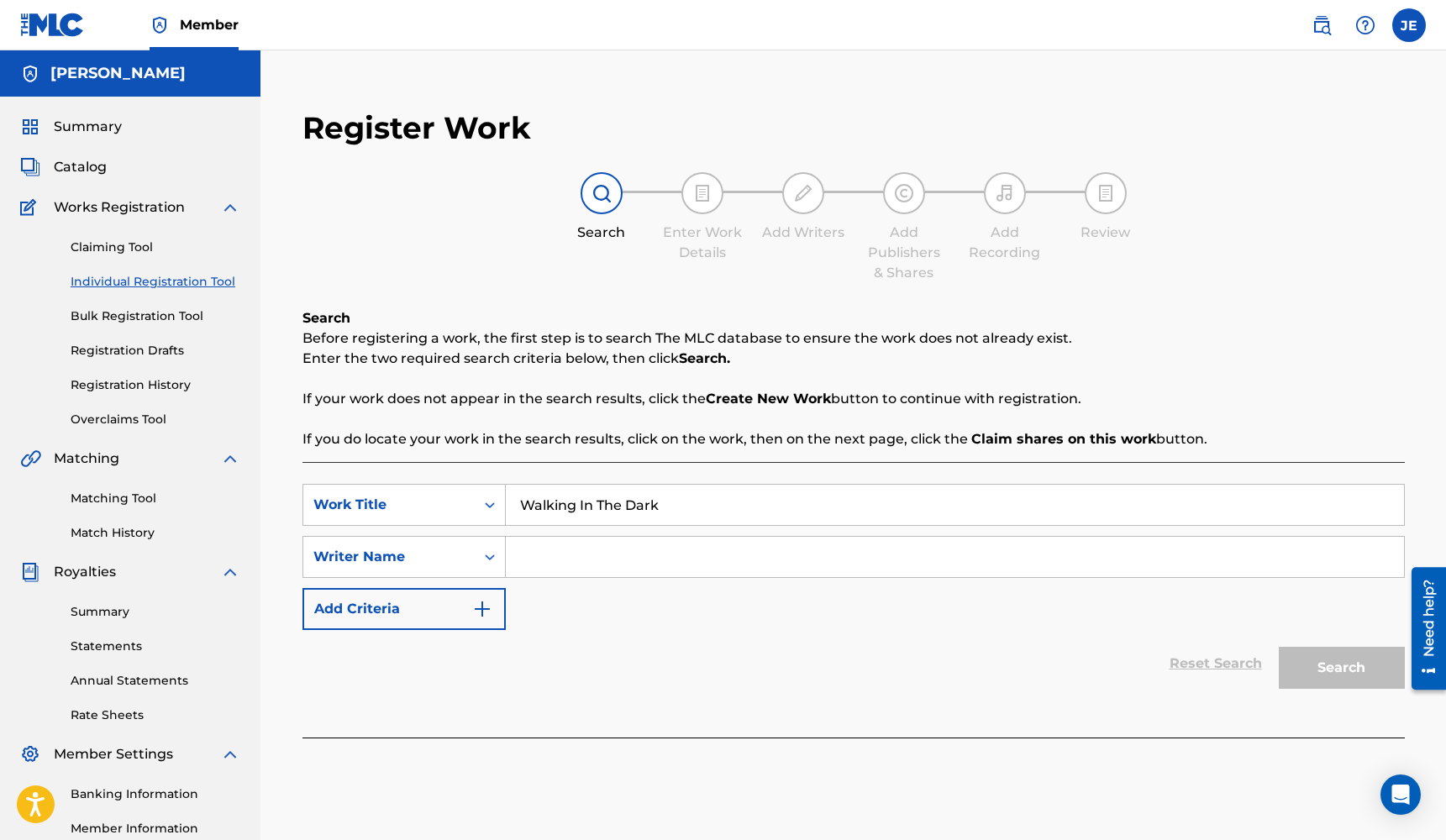 type on "Walking In The Dark" 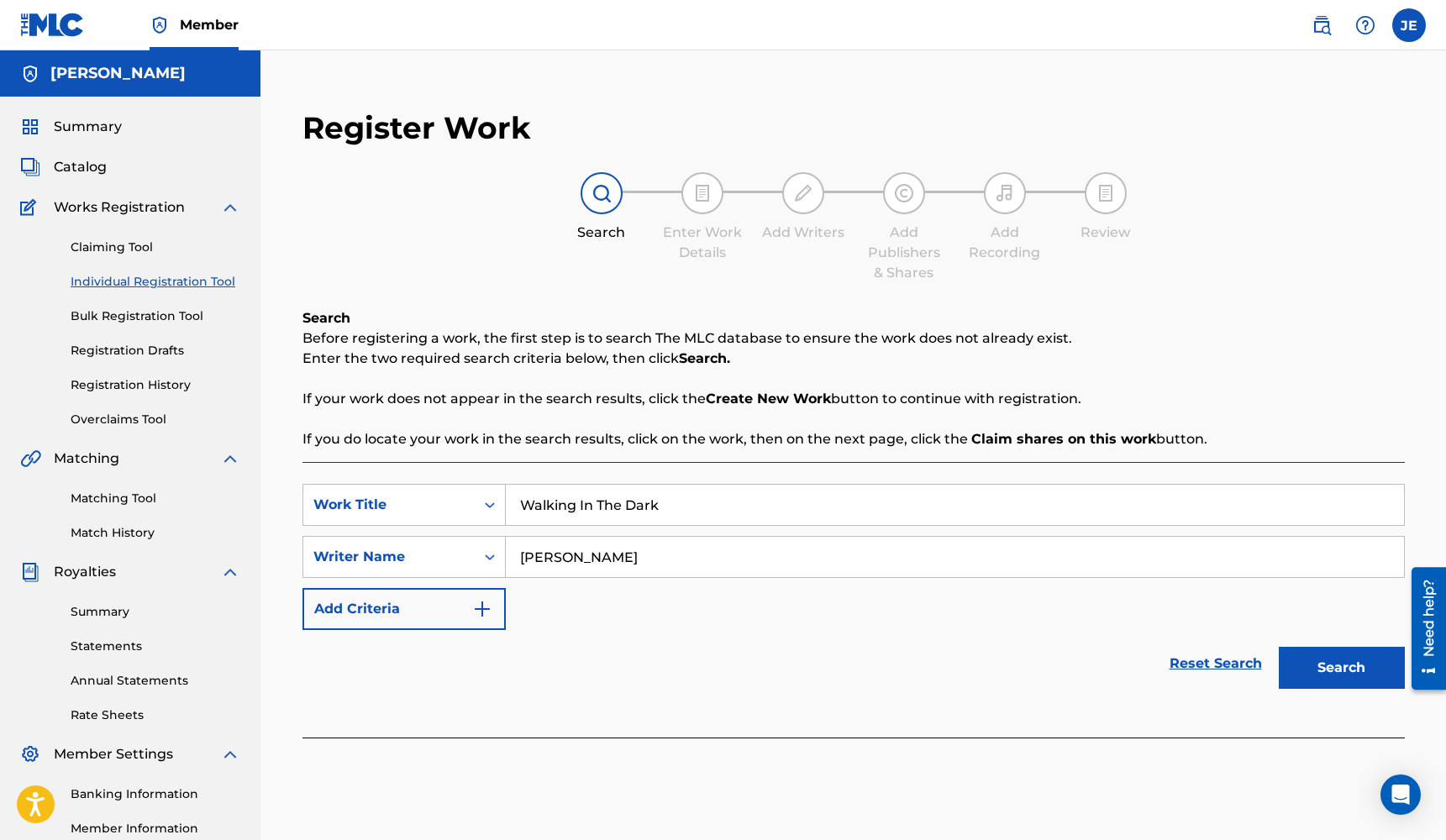 type on "[PERSON_NAME]" 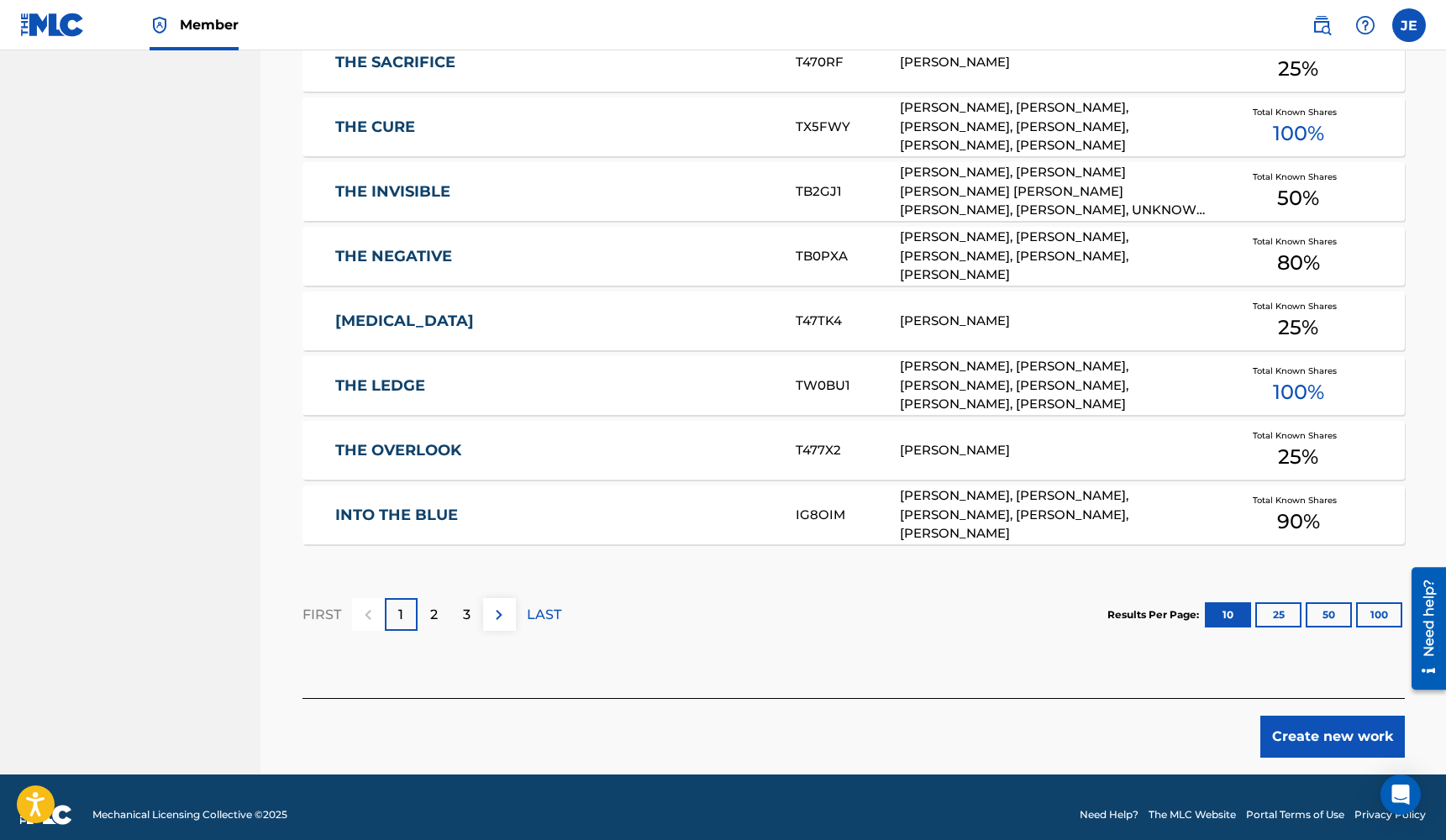 scroll, scrollTop: 900, scrollLeft: 0, axis: vertical 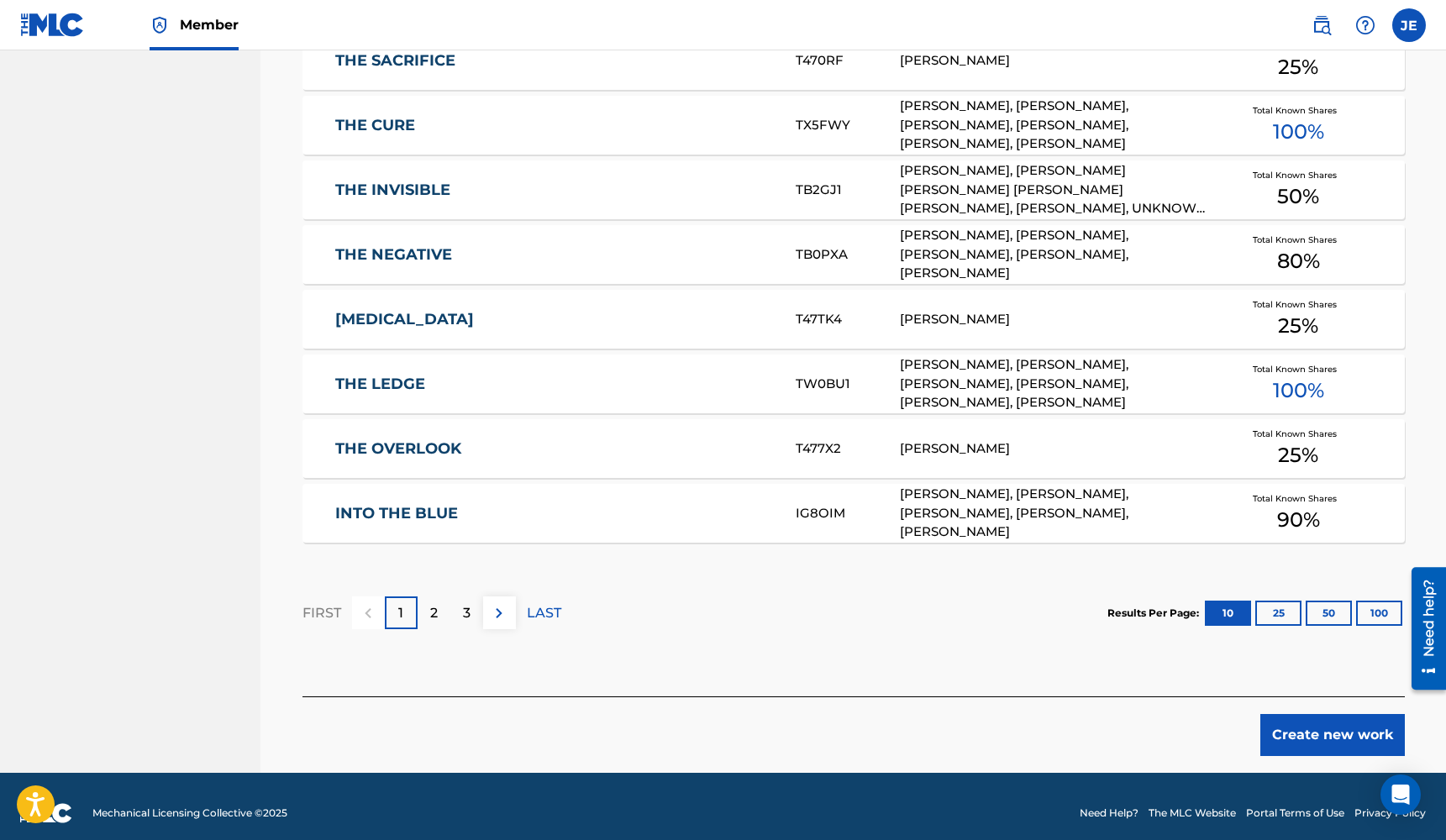 click on "Create new work" at bounding box center [1333, 735] 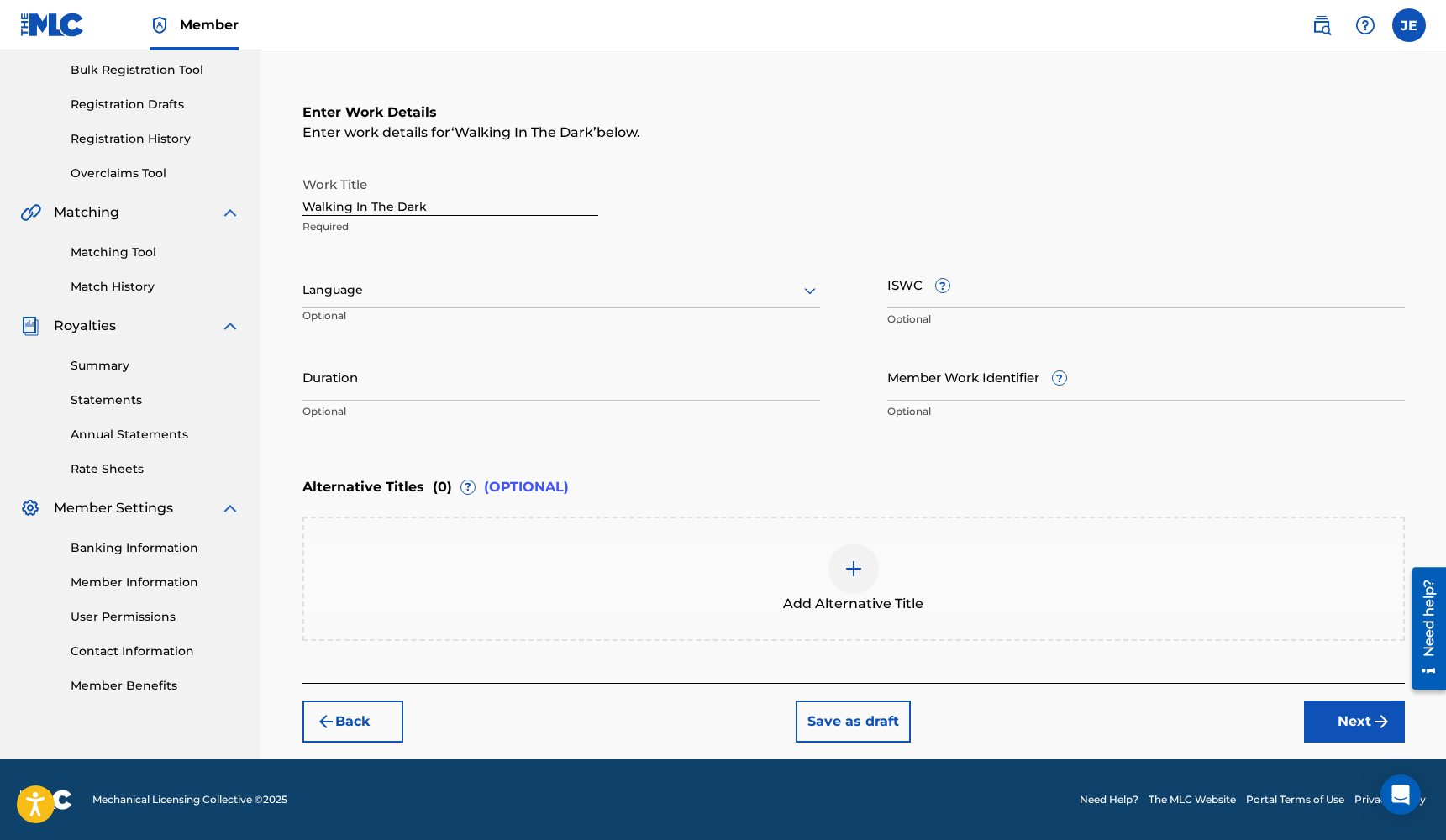 scroll, scrollTop: 246, scrollLeft: 0, axis: vertical 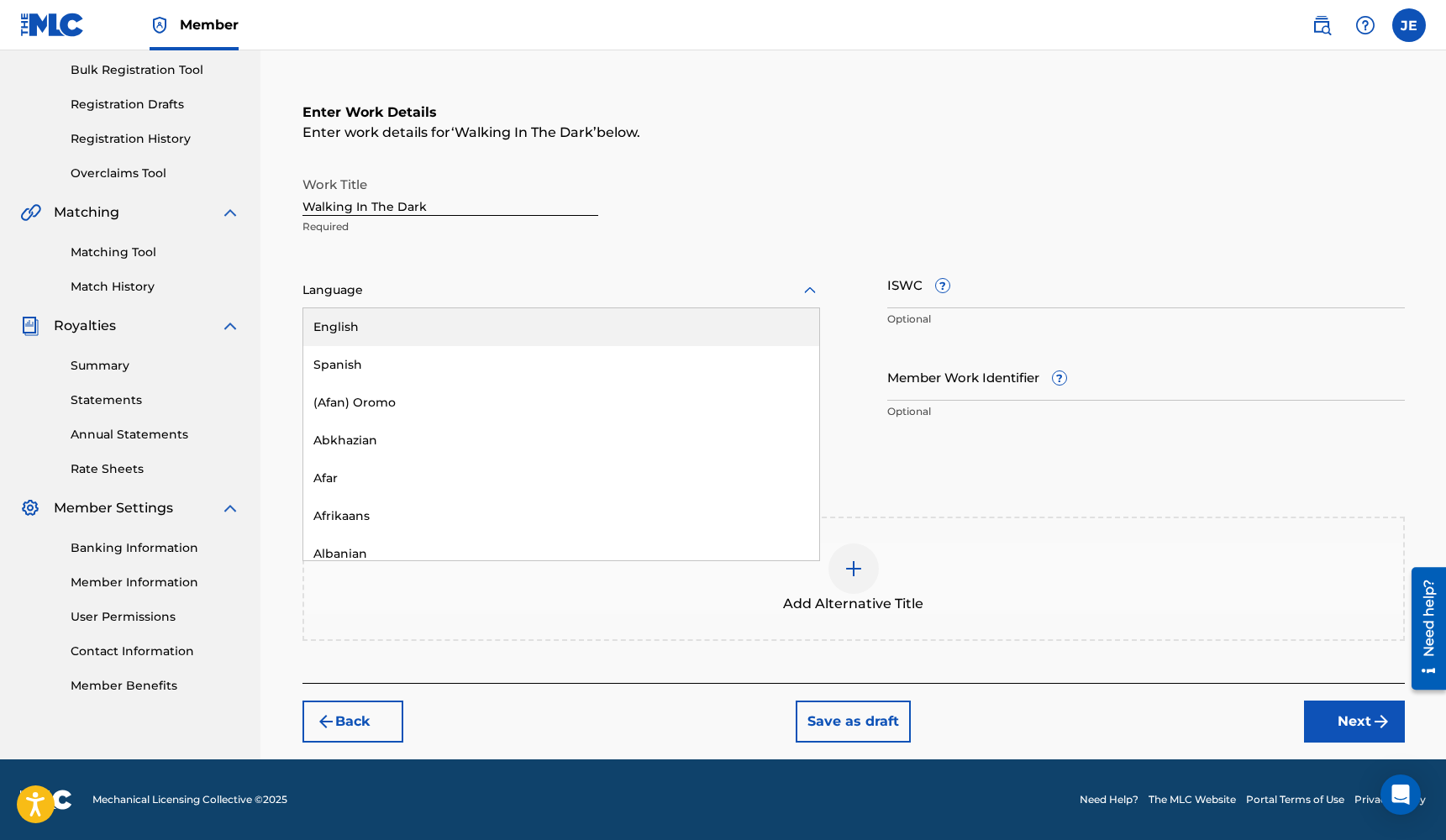 click at bounding box center (561, 290) 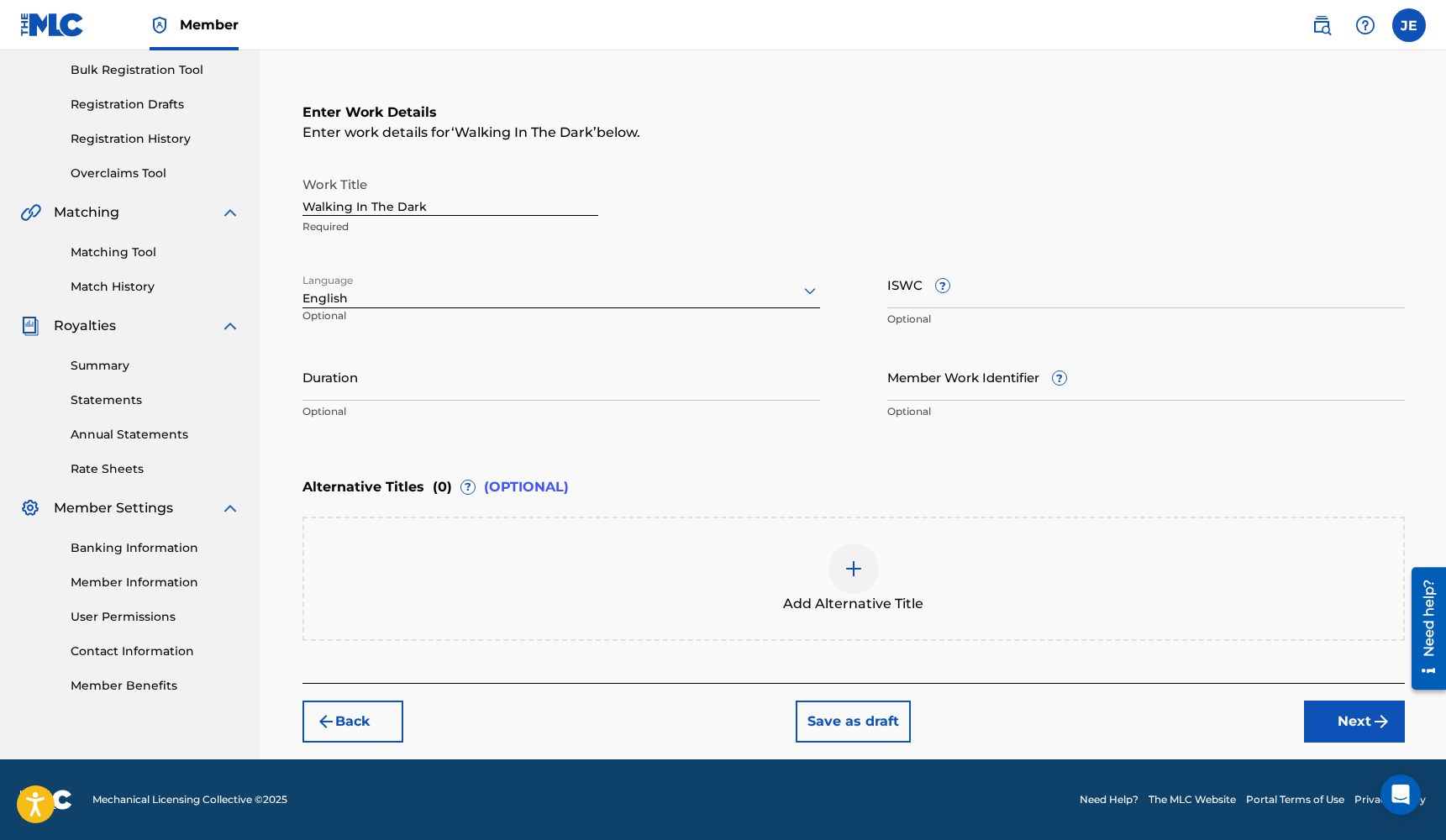 click on "Duration" at bounding box center [561, 376] 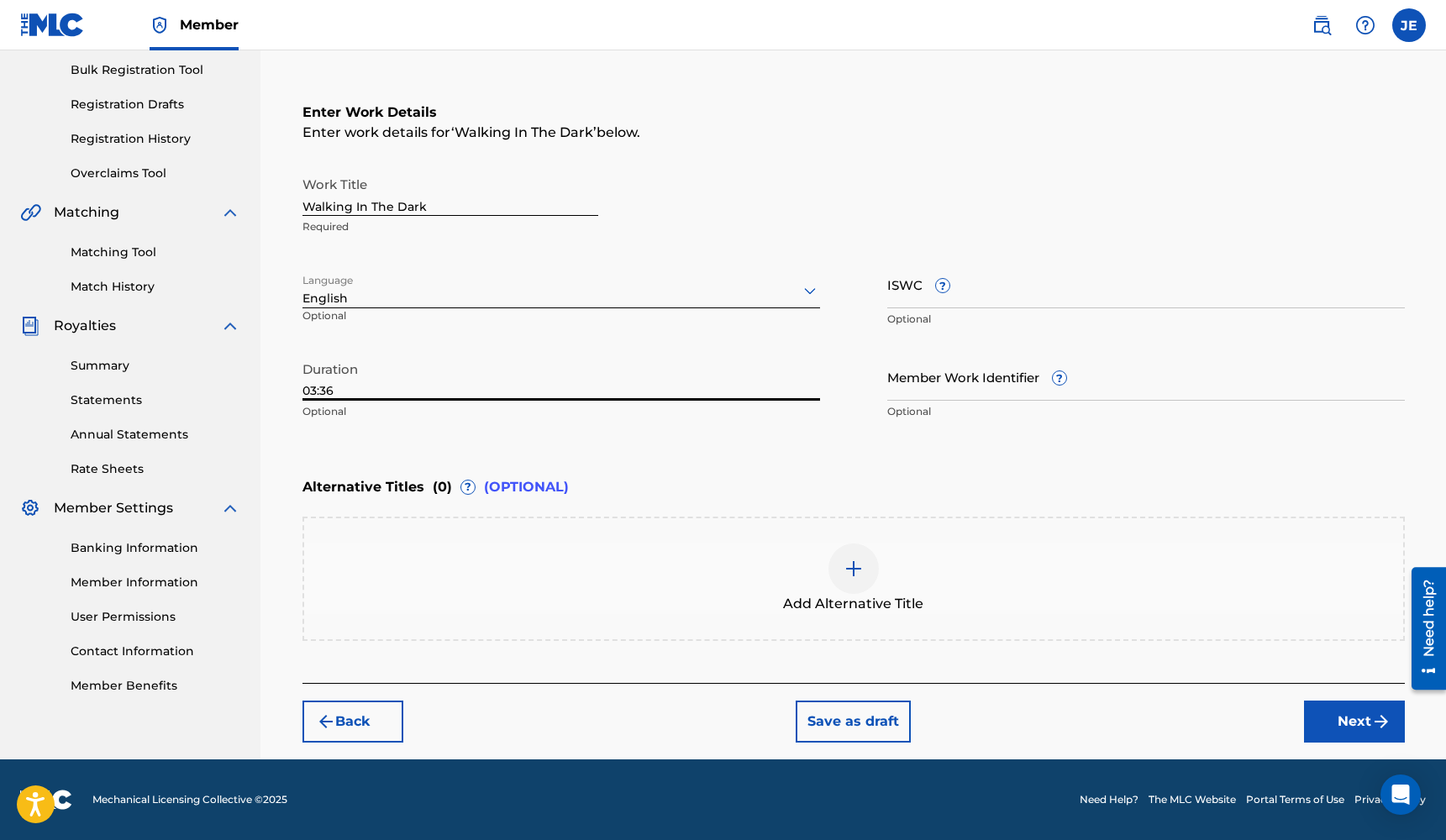 type on "03:36" 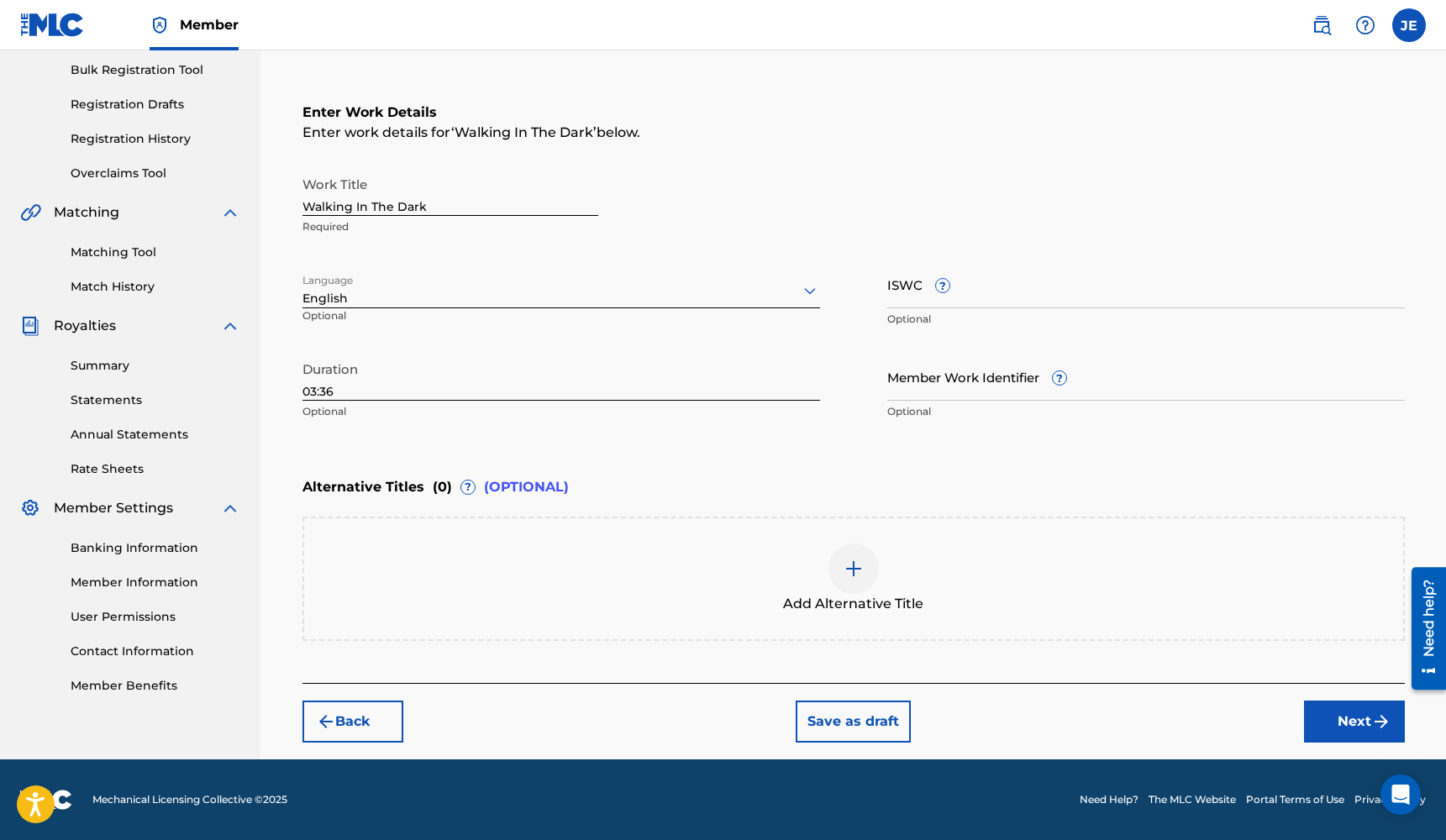 click on "Next" at bounding box center (1354, 722) 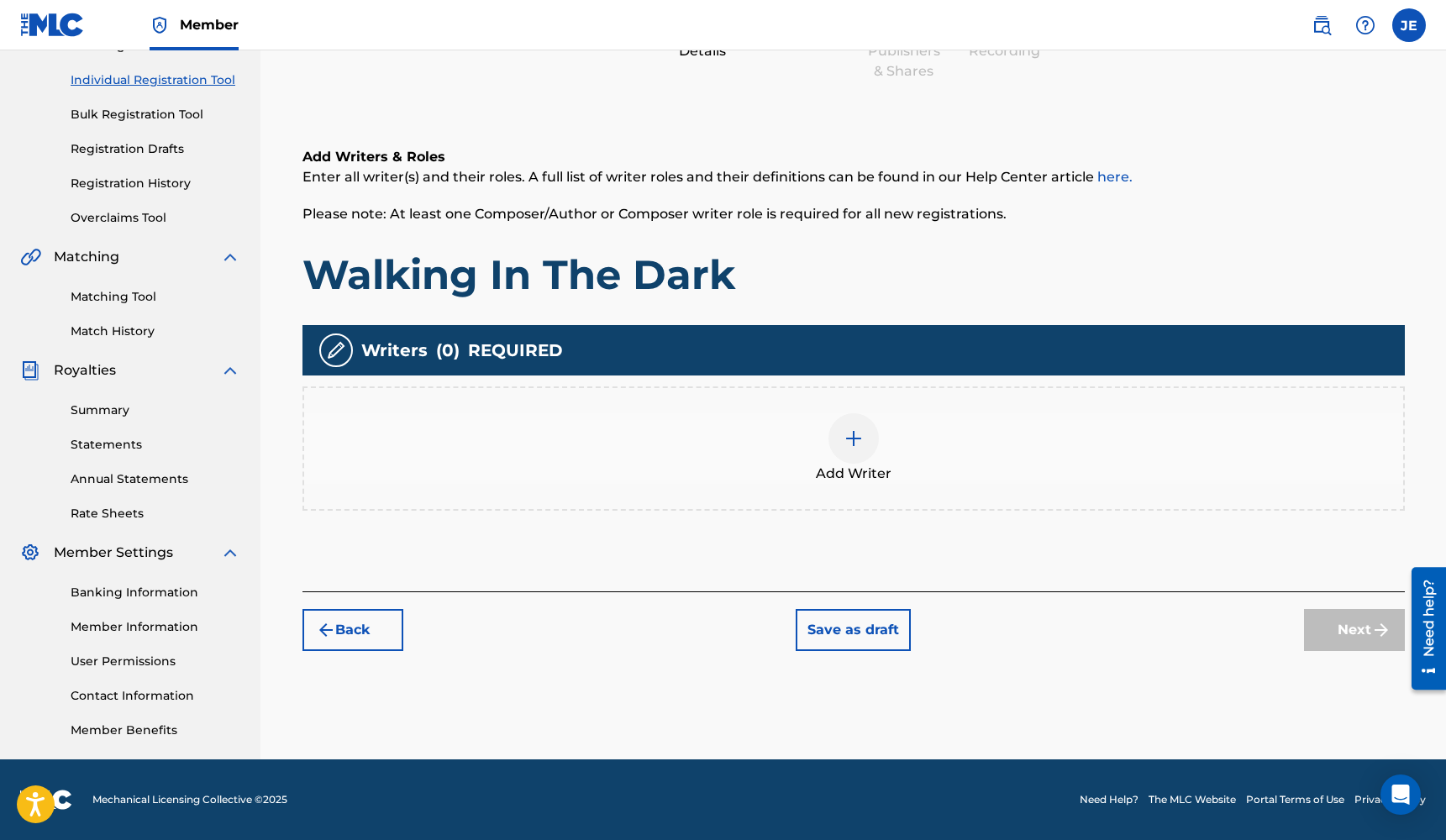 click on "Add Writer" at bounding box center (854, 449) 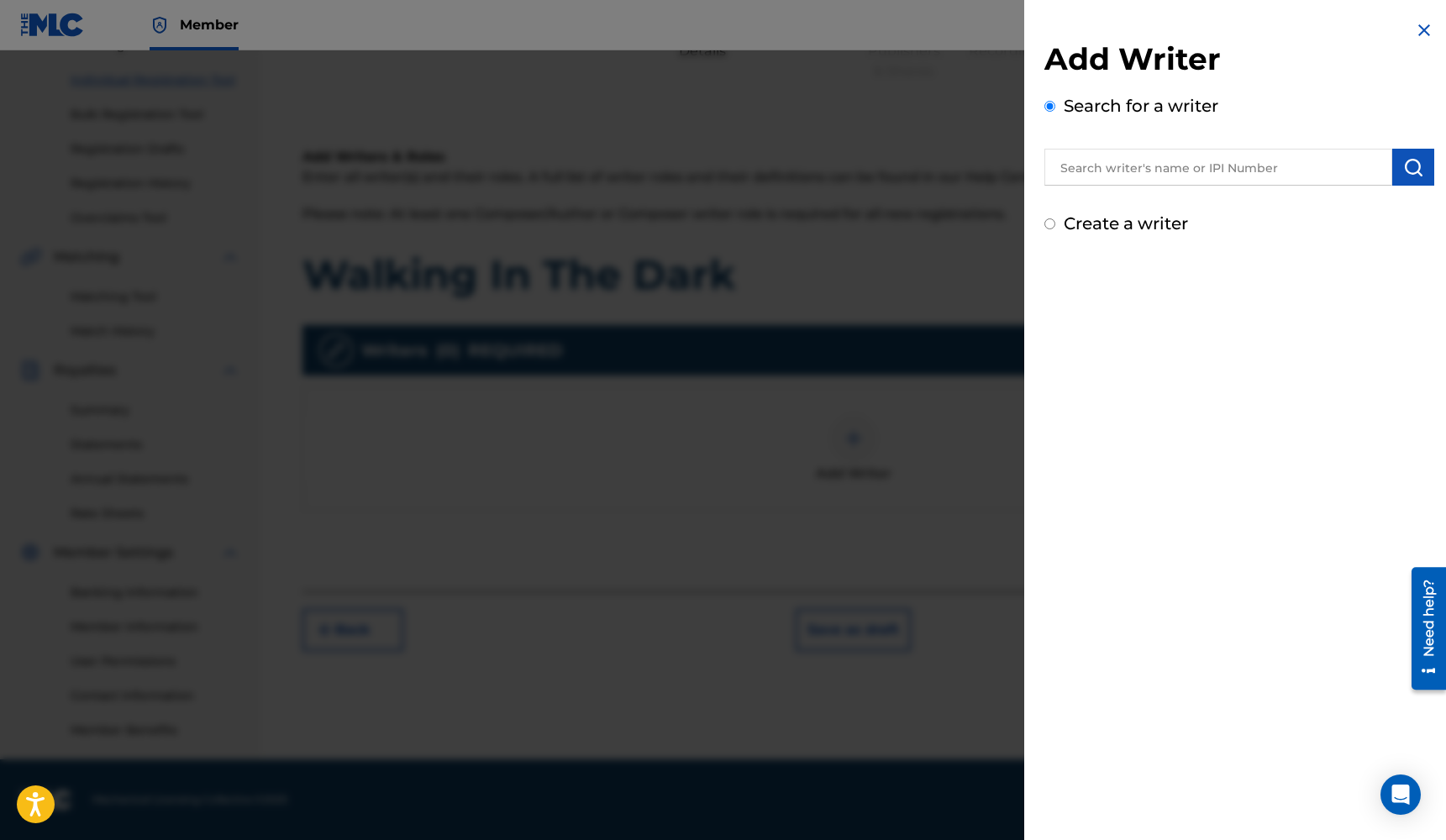 click at bounding box center (1218, 167) 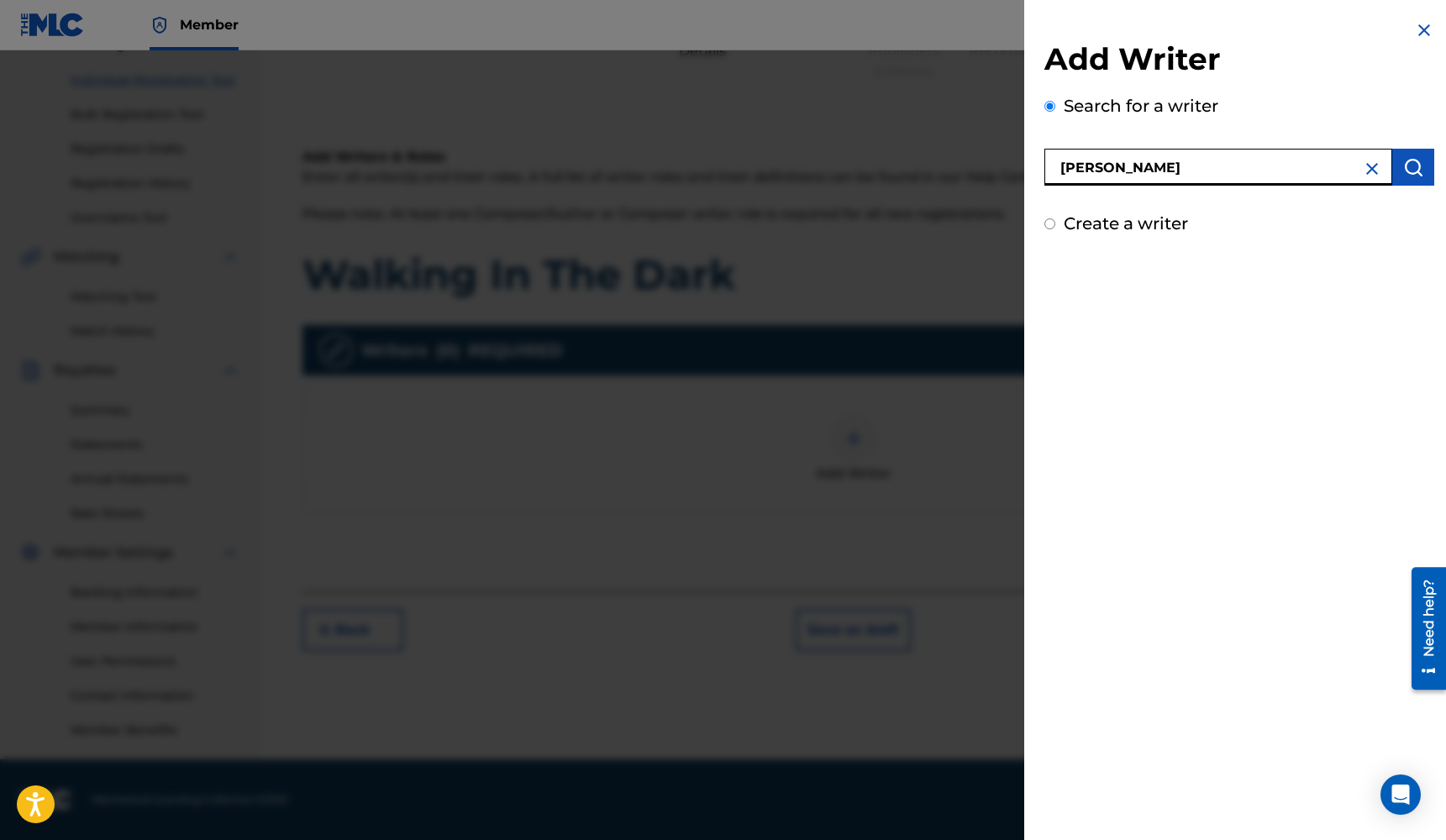 type on "[PERSON_NAME]" 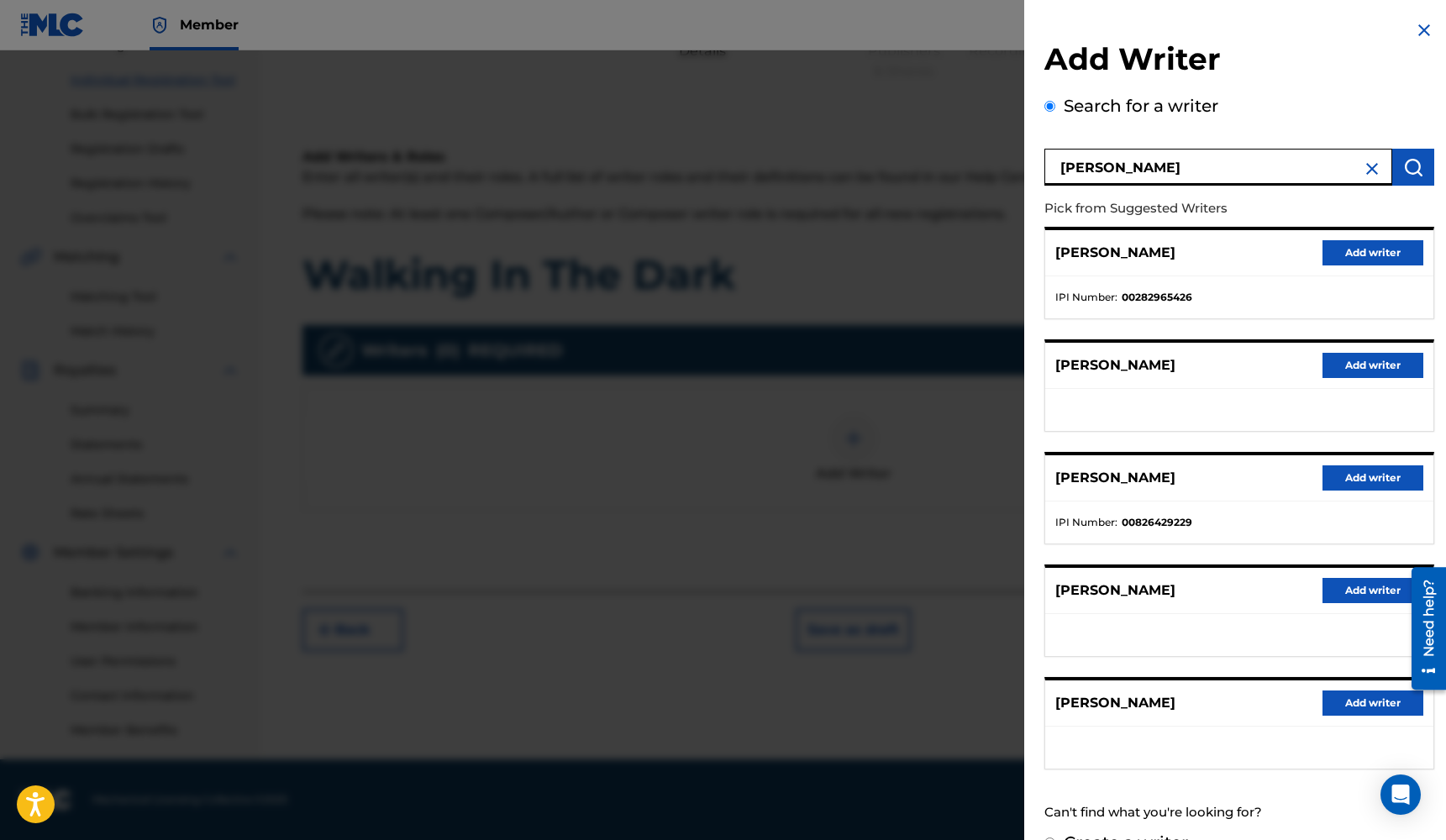 click on "Add writer" at bounding box center (1373, 478) 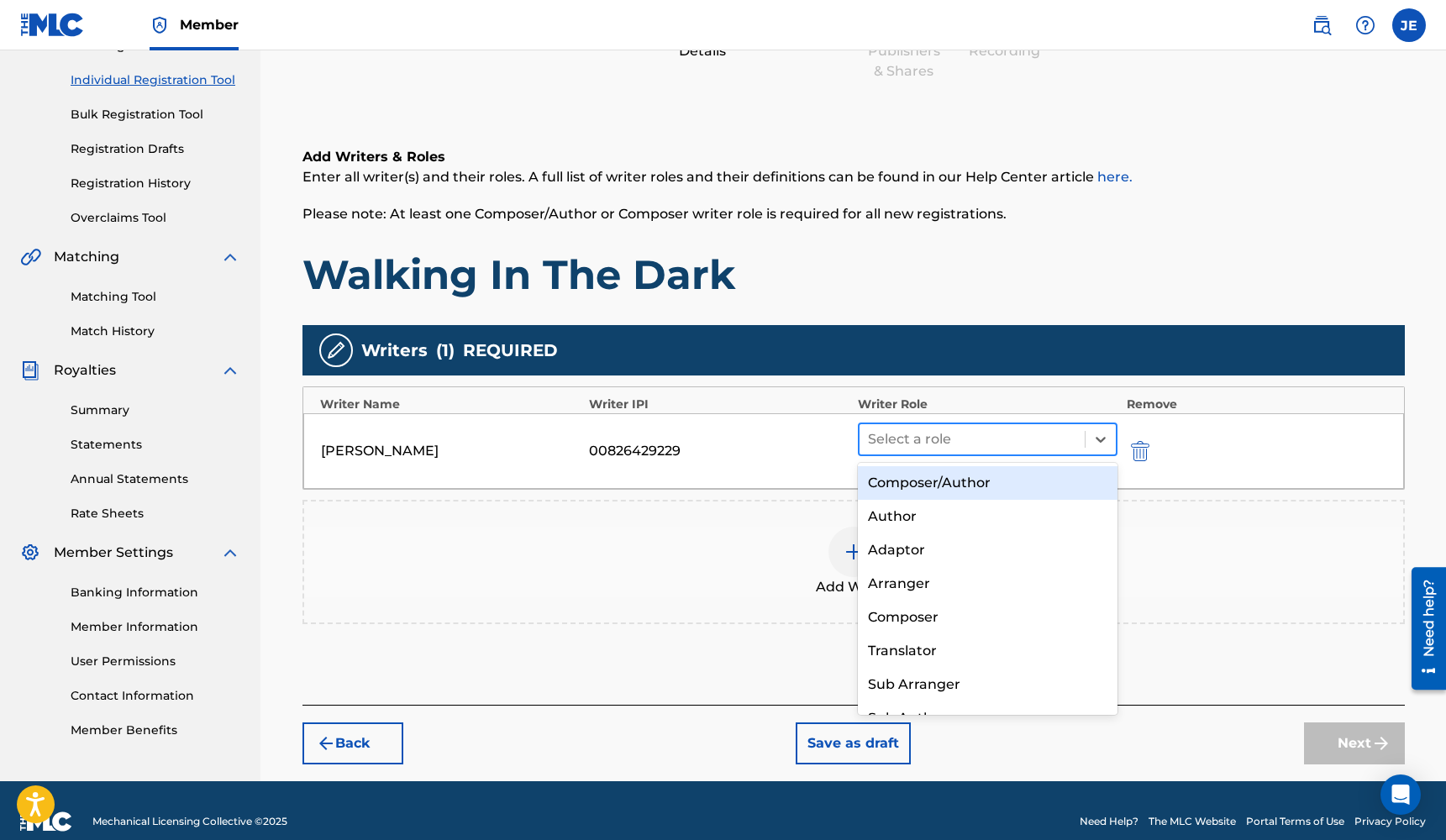 click at bounding box center [972, 439] 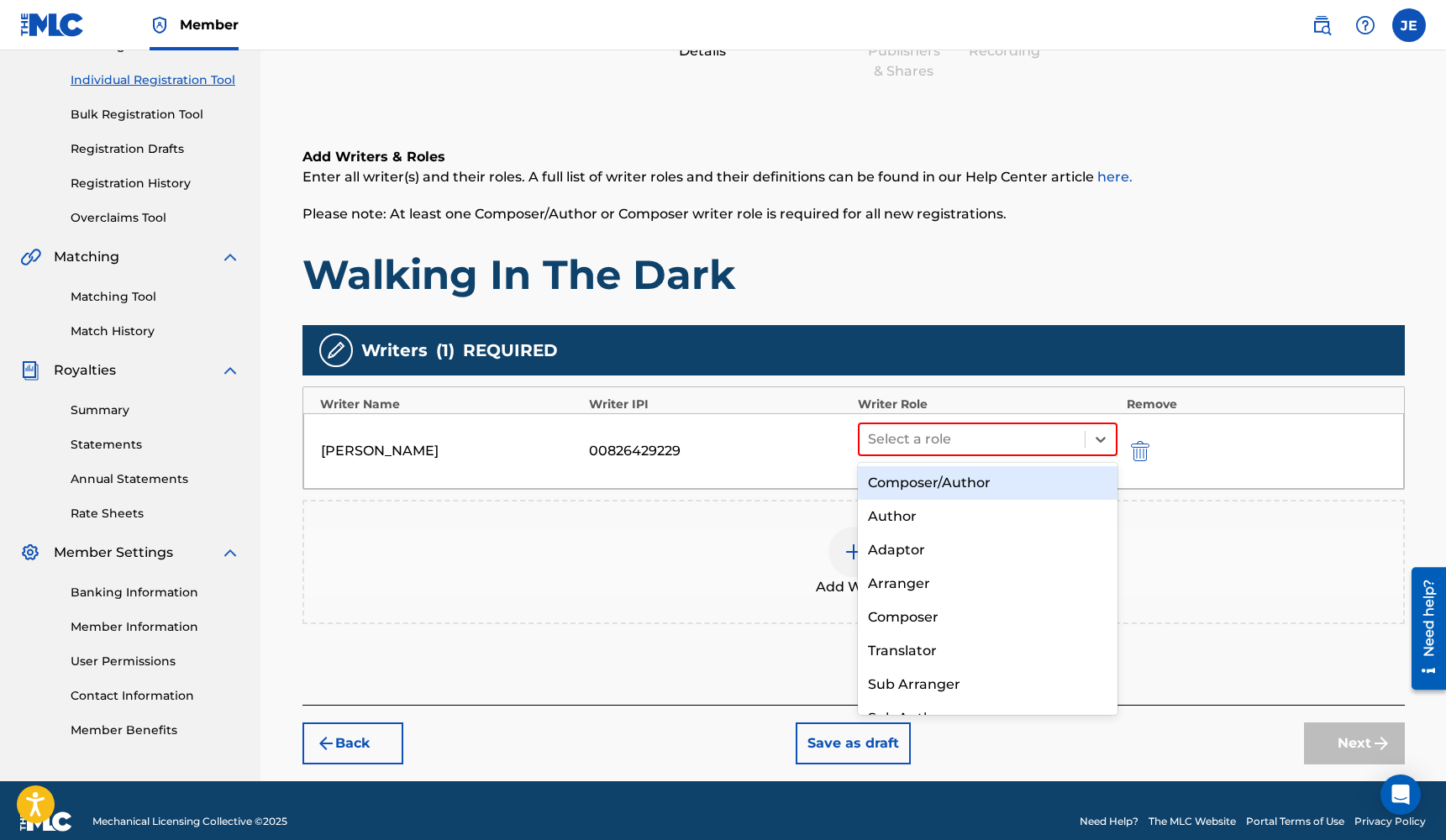 click on "Composer/Author" at bounding box center (988, 483) 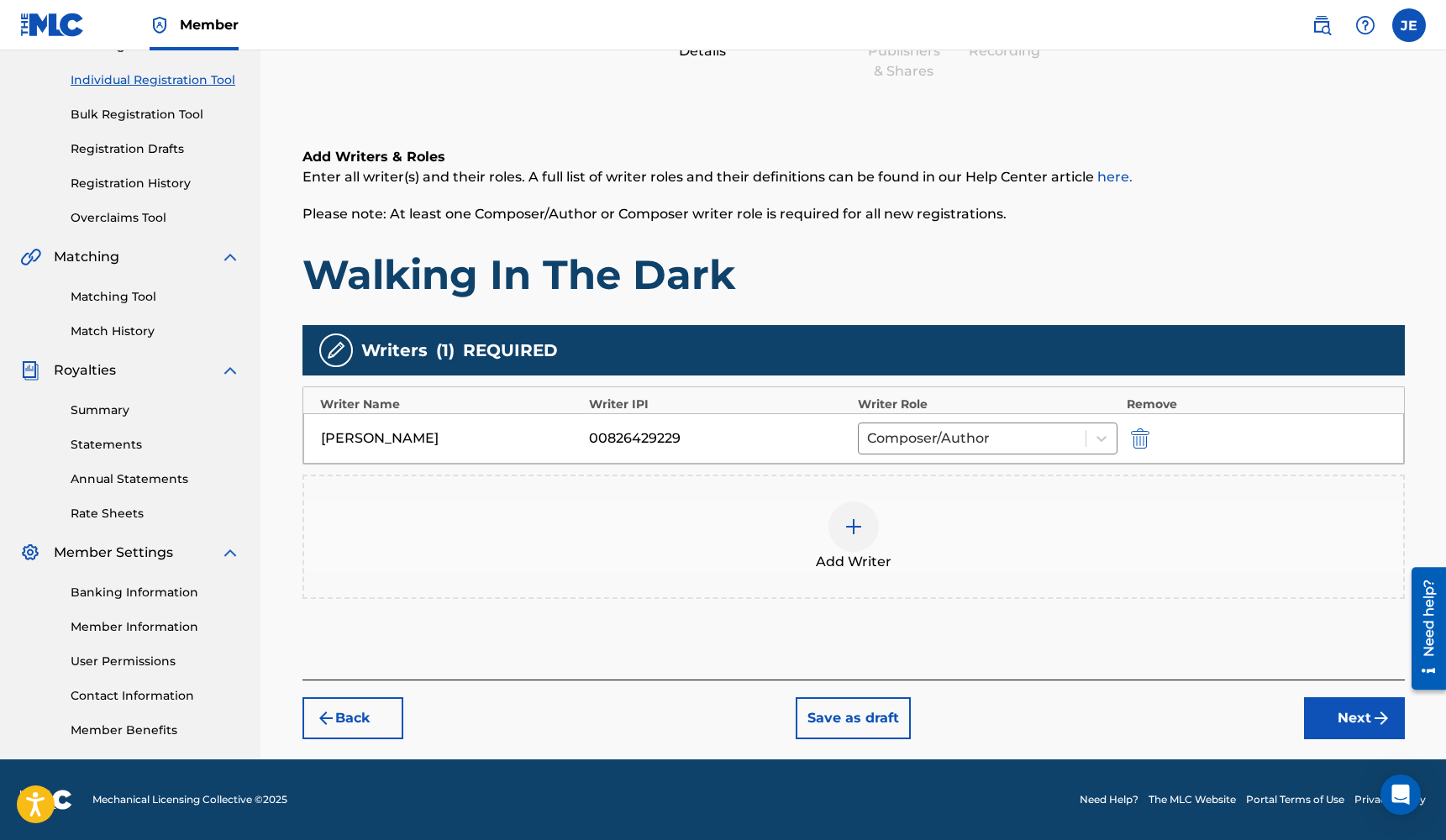click on "Next" at bounding box center [1354, 718] 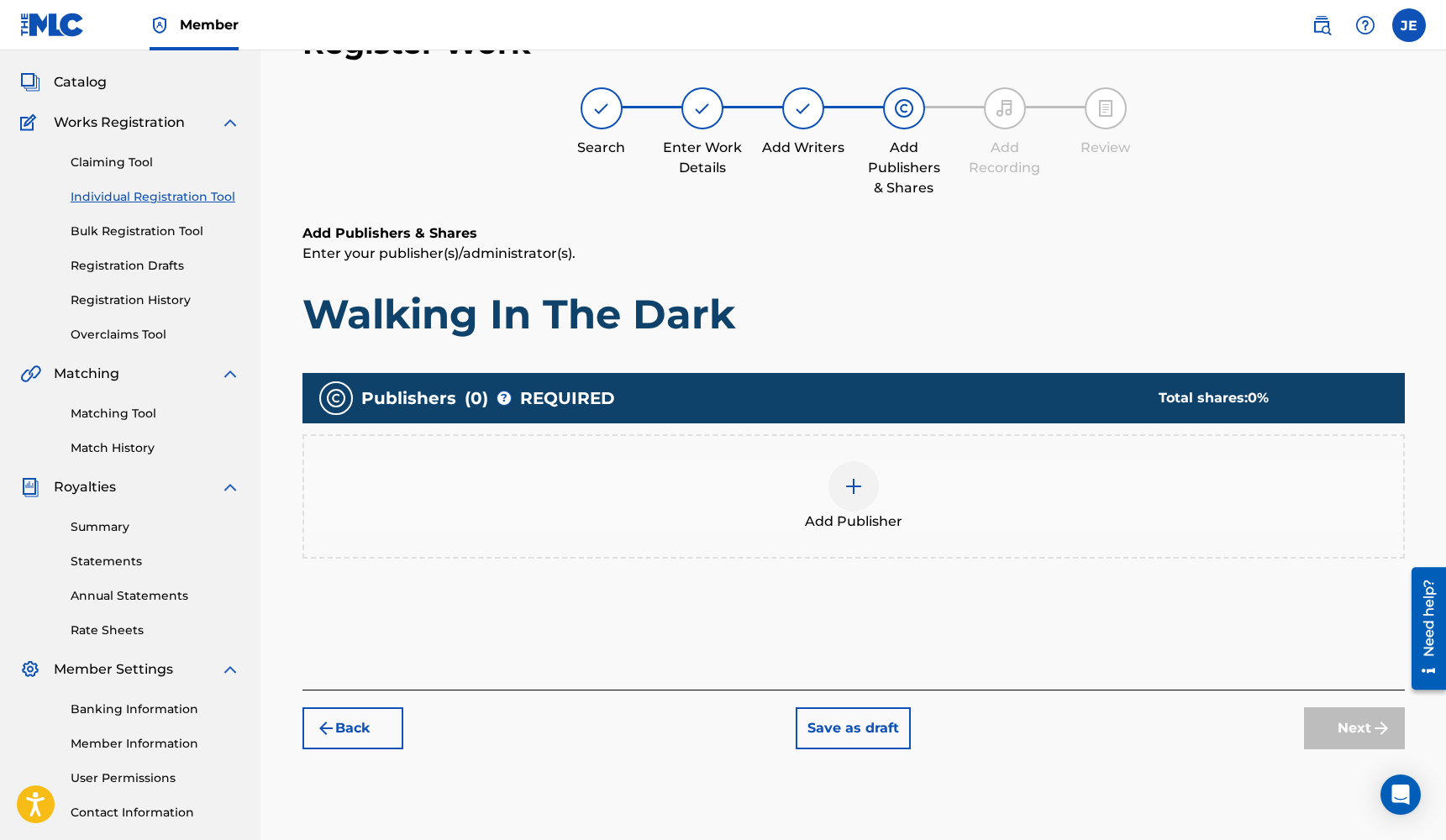scroll, scrollTop: 76, scrollLeft: 0, axis: vertical 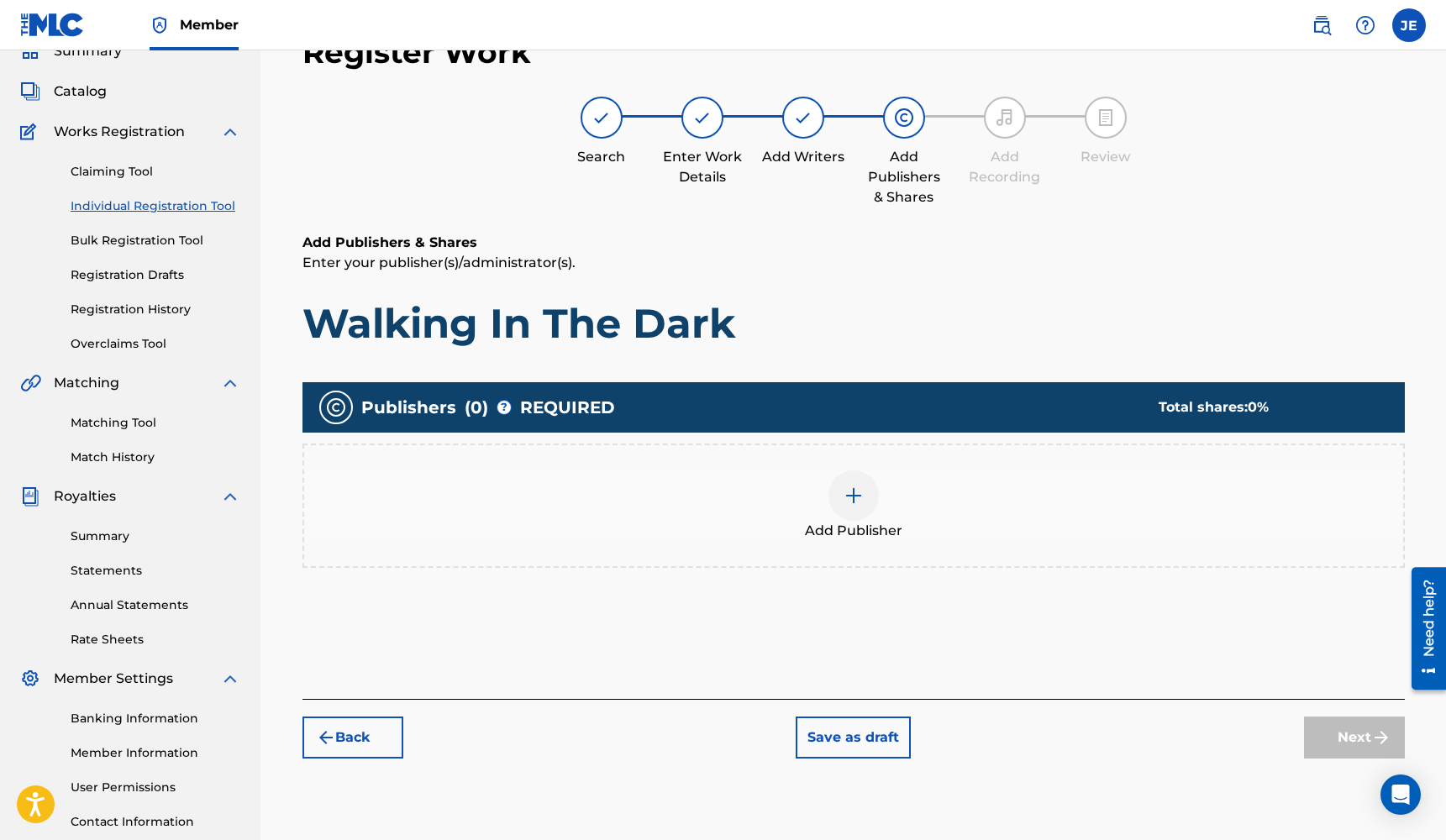 click on "Add Publisher" at bounding box center (854, 506) 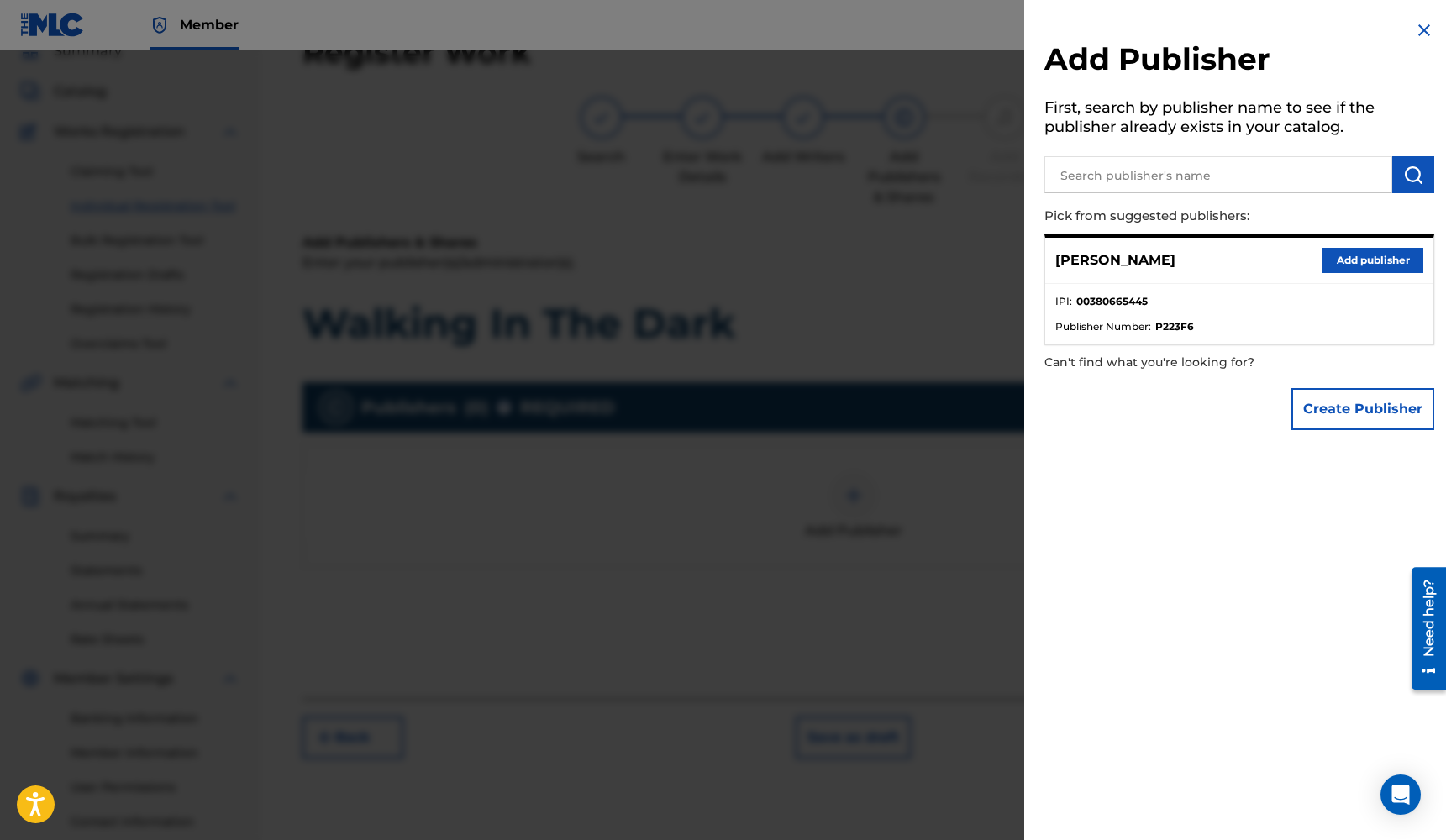 click on "Add publisher" at bounding box center [1373, 260] 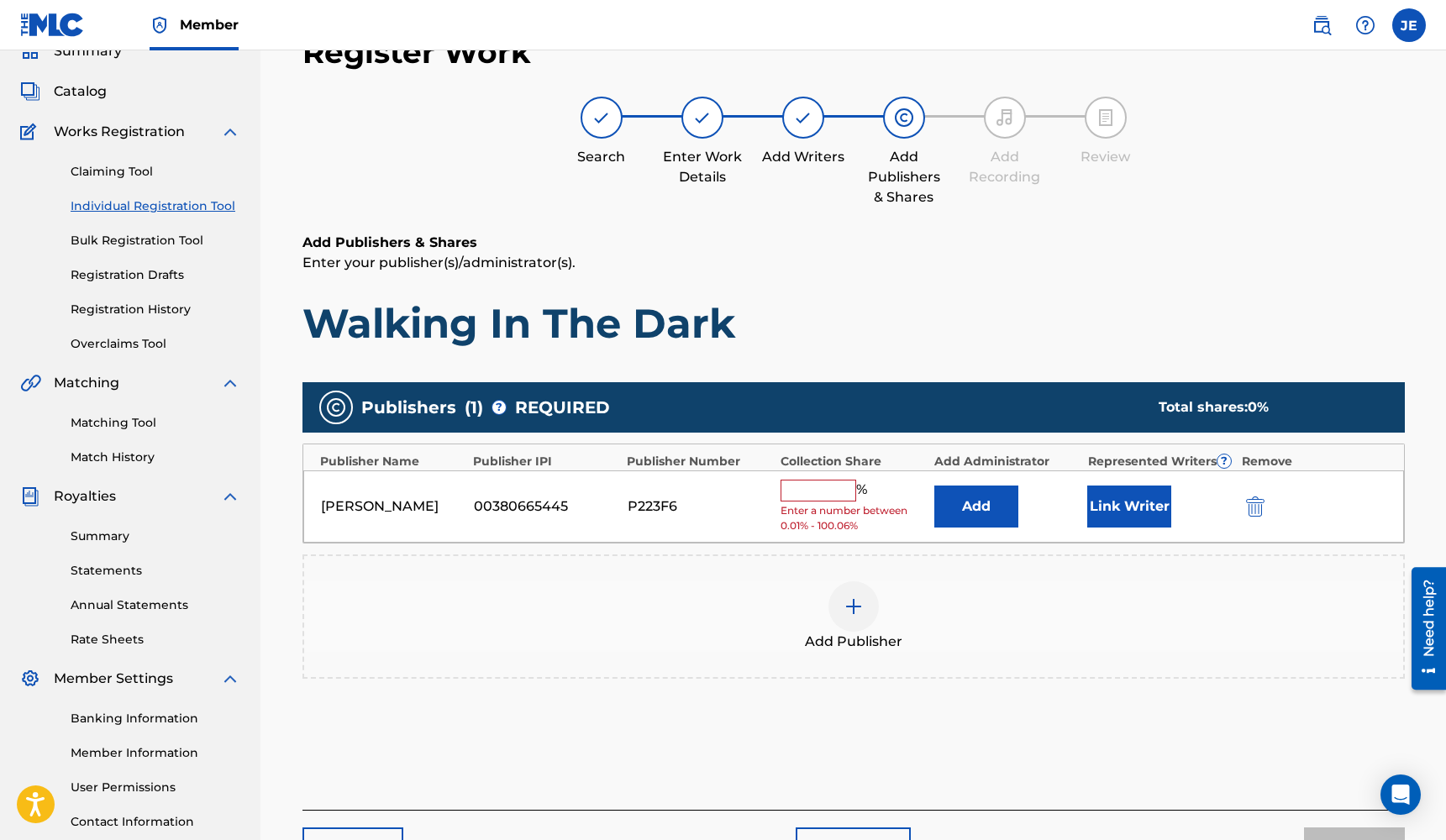 click at bounding box center [818, 491] 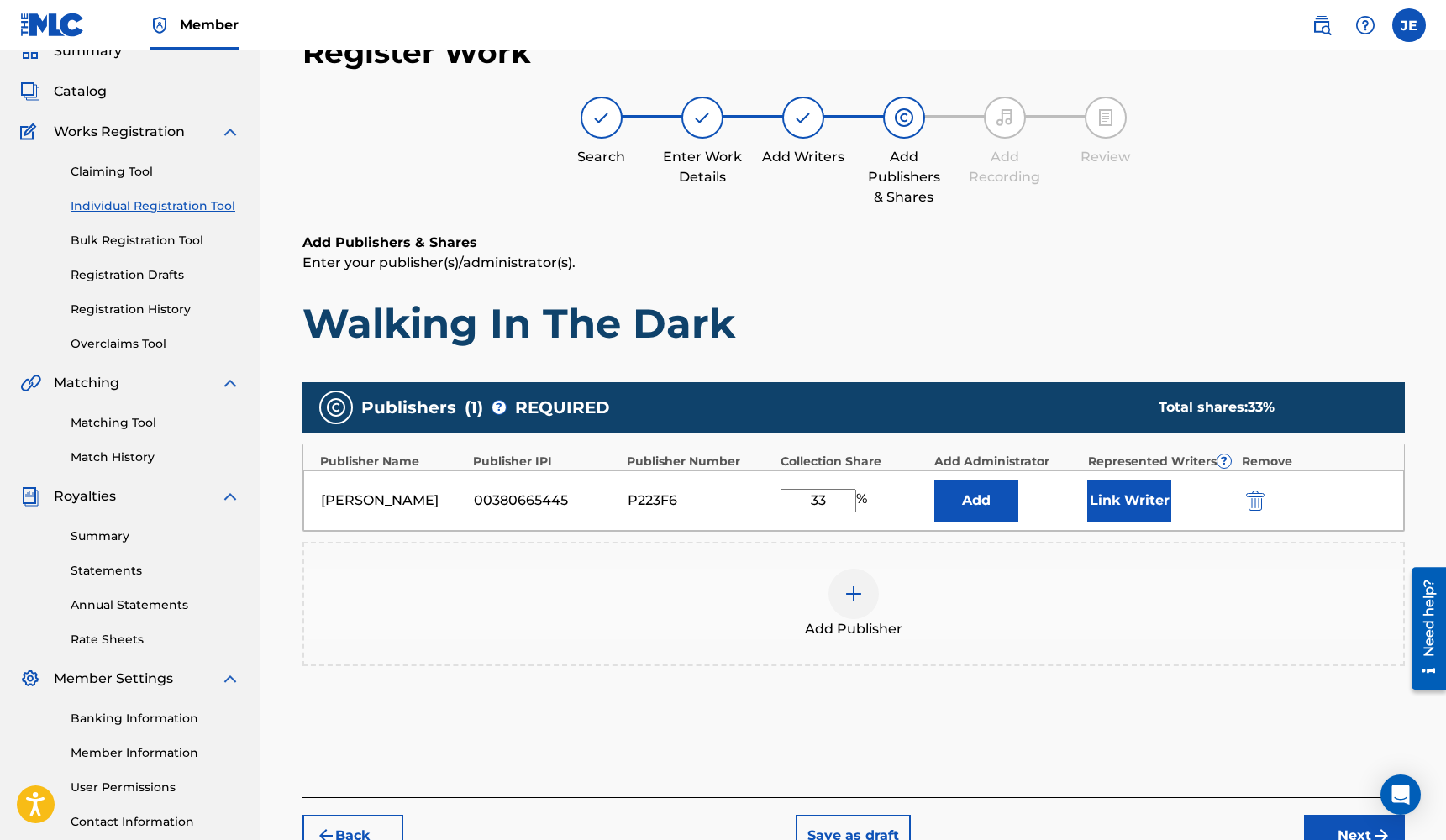 type on "33" 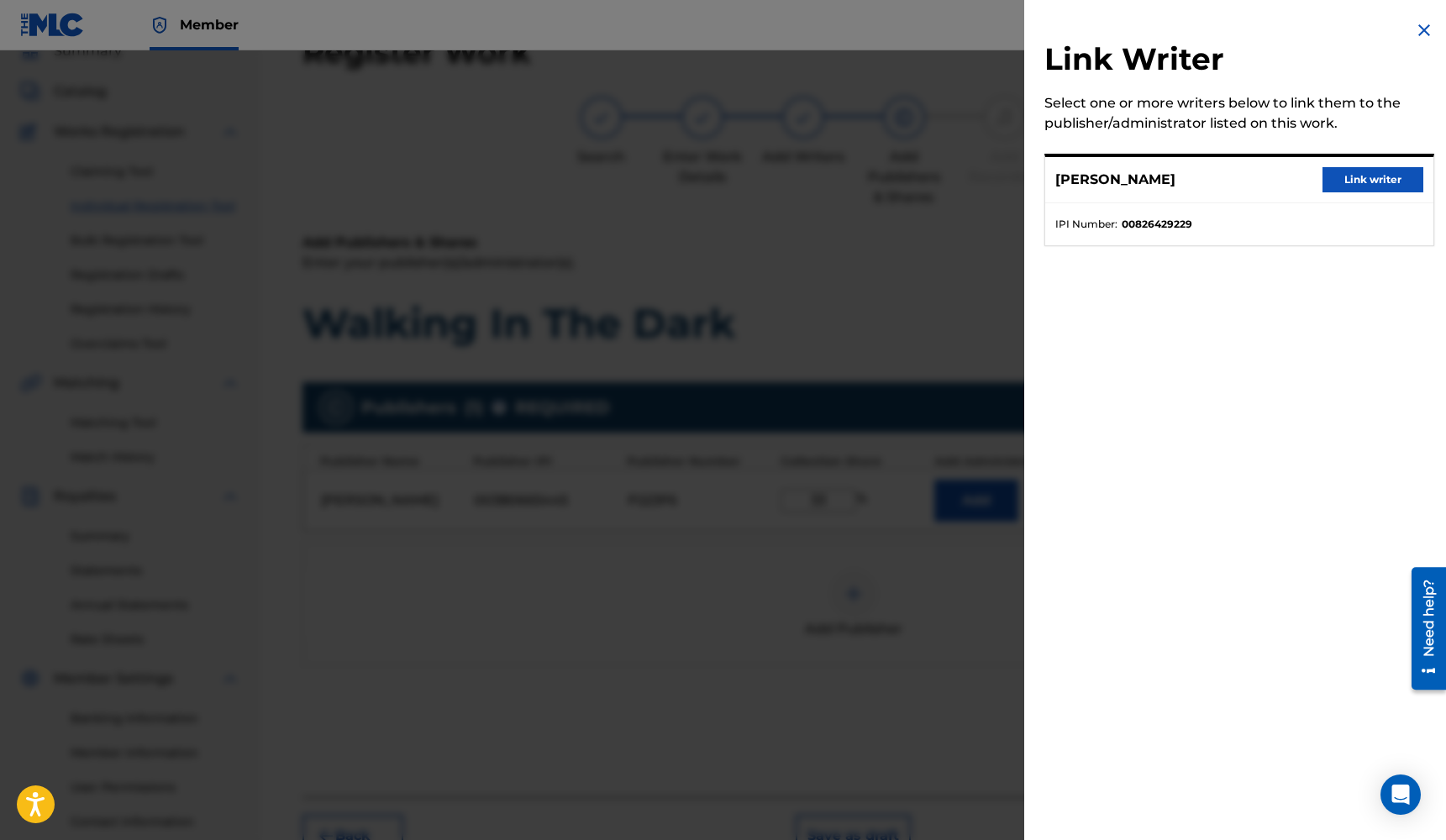 click on "Link writer" at bounding box center (1373, 180) 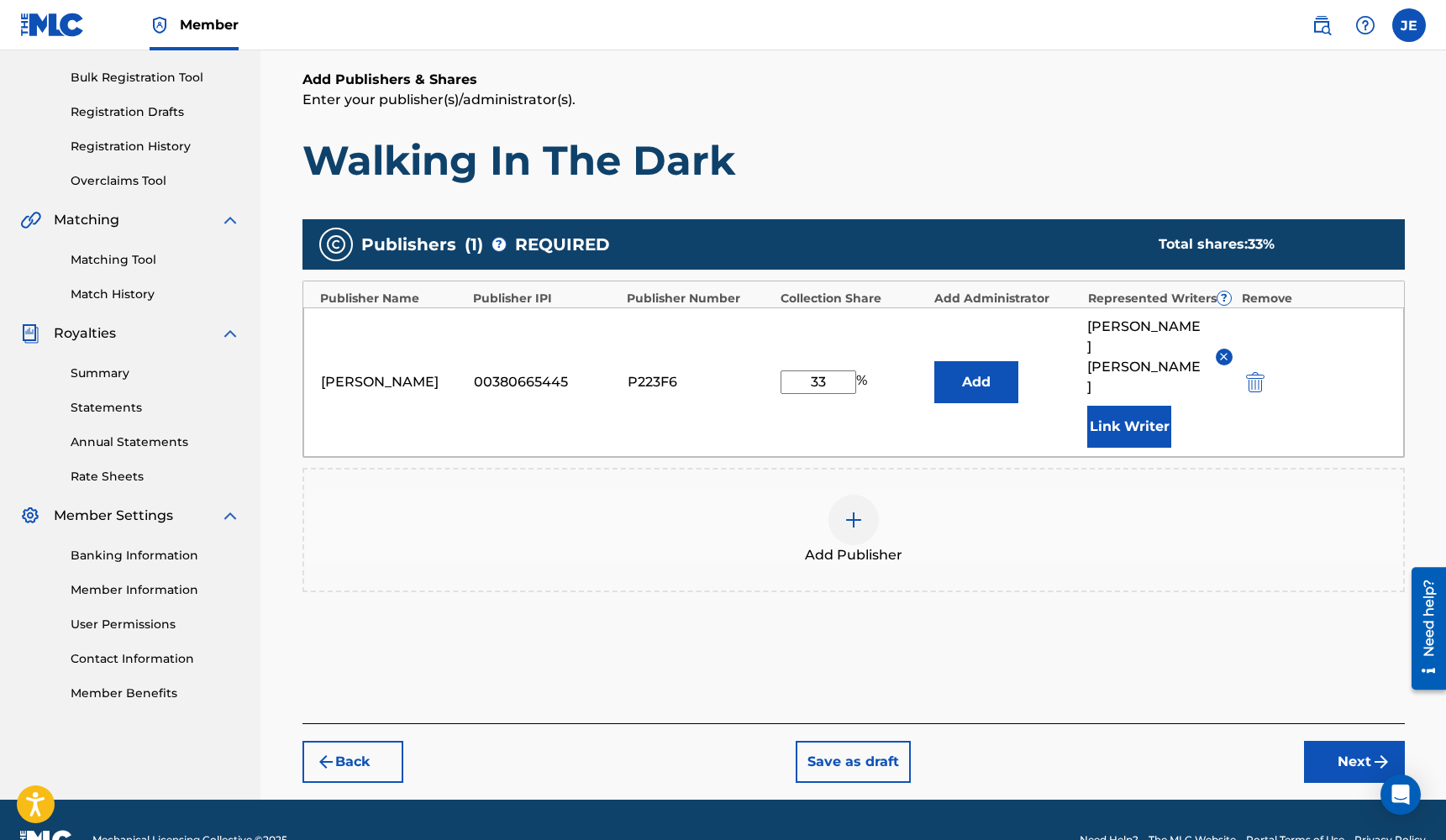 click on "Next" at bounding box center [1354, 762] 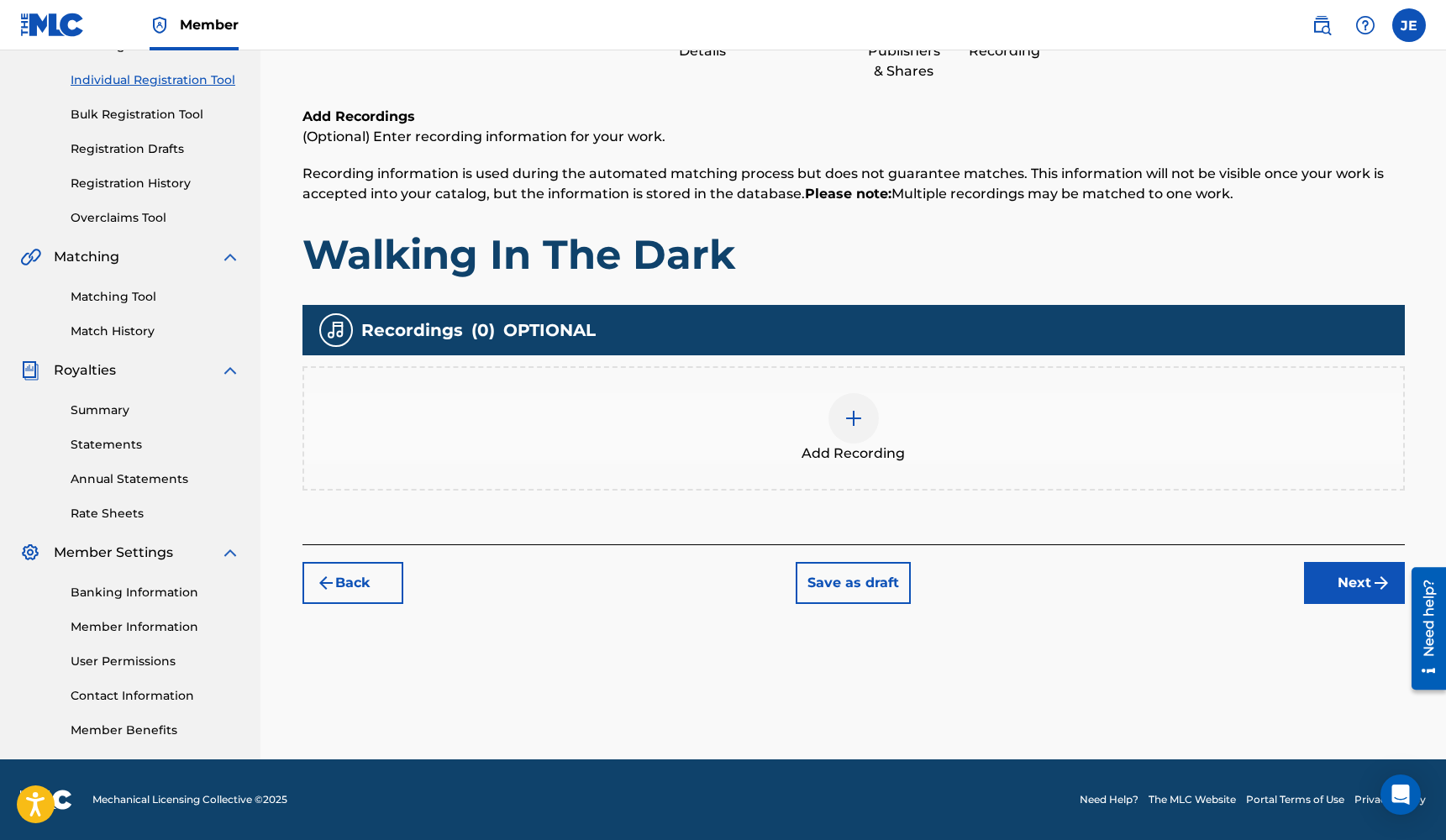 scroll, scrollTop: 202, scrollLeft: 0, axis: vertical 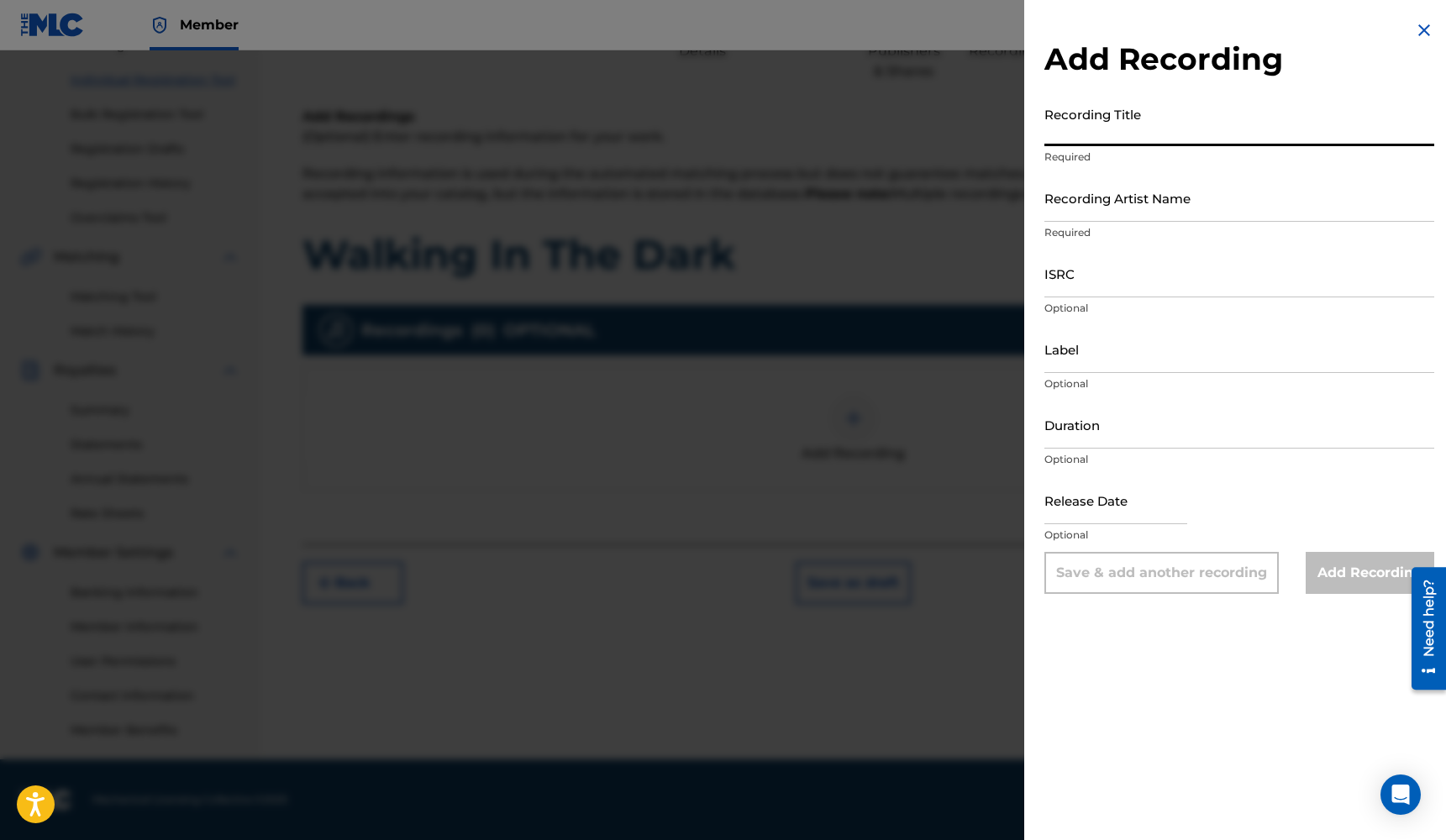click on "Recording Title" at bounding box center [1239, 122] 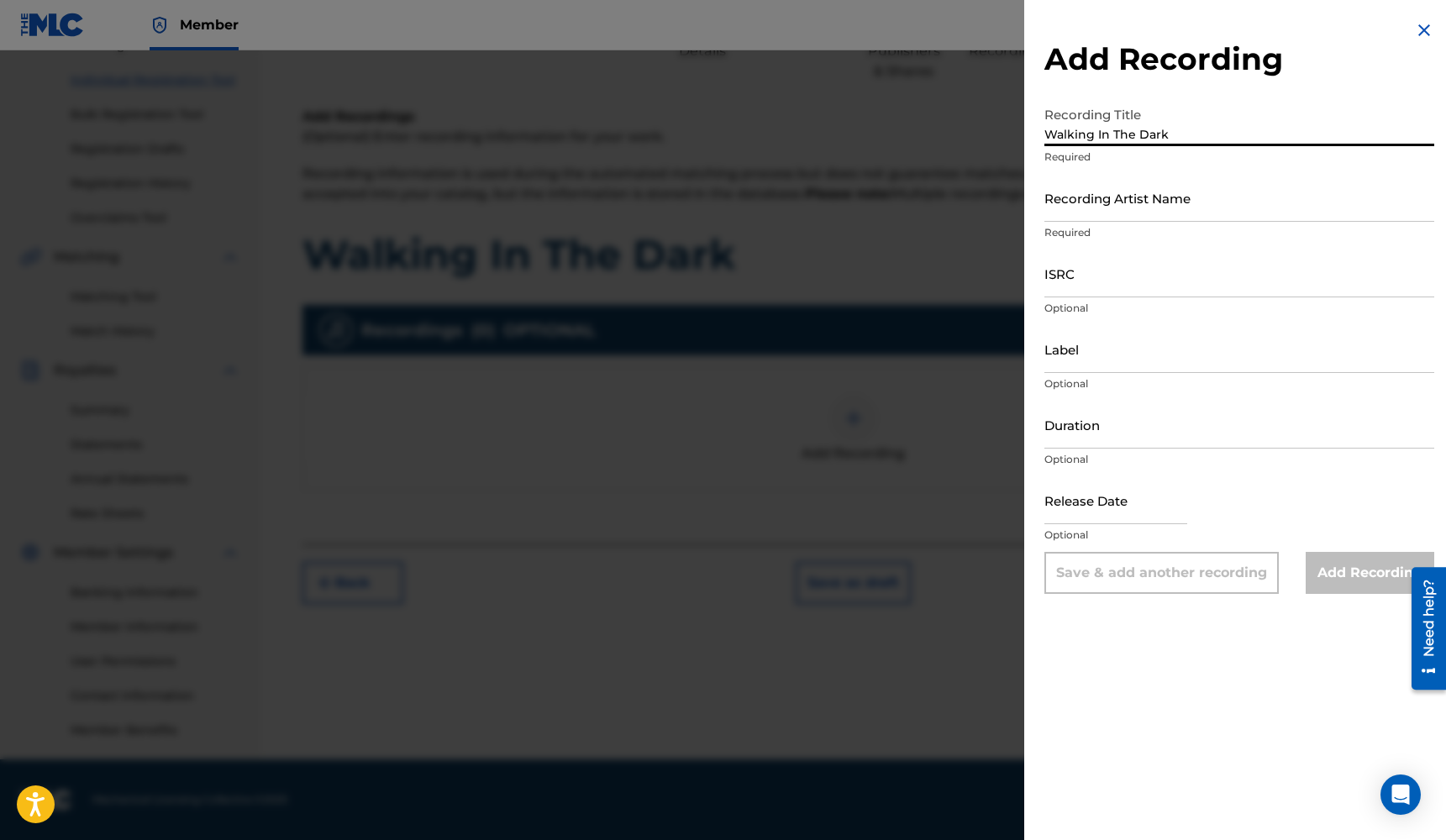 type on "Walking In The Dark" 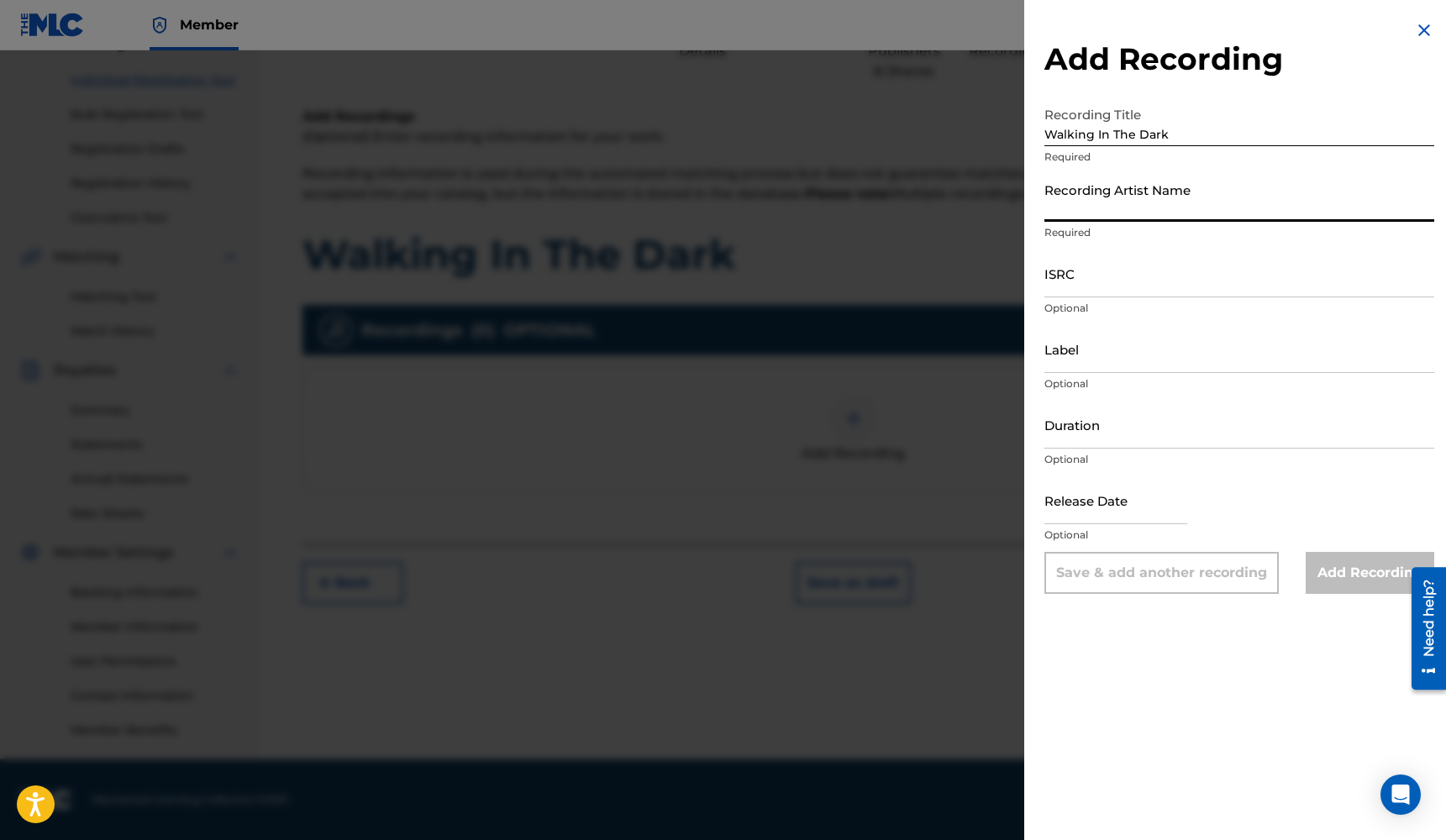 click on "Recording Artist Name" at bounding box center [1239, 197] 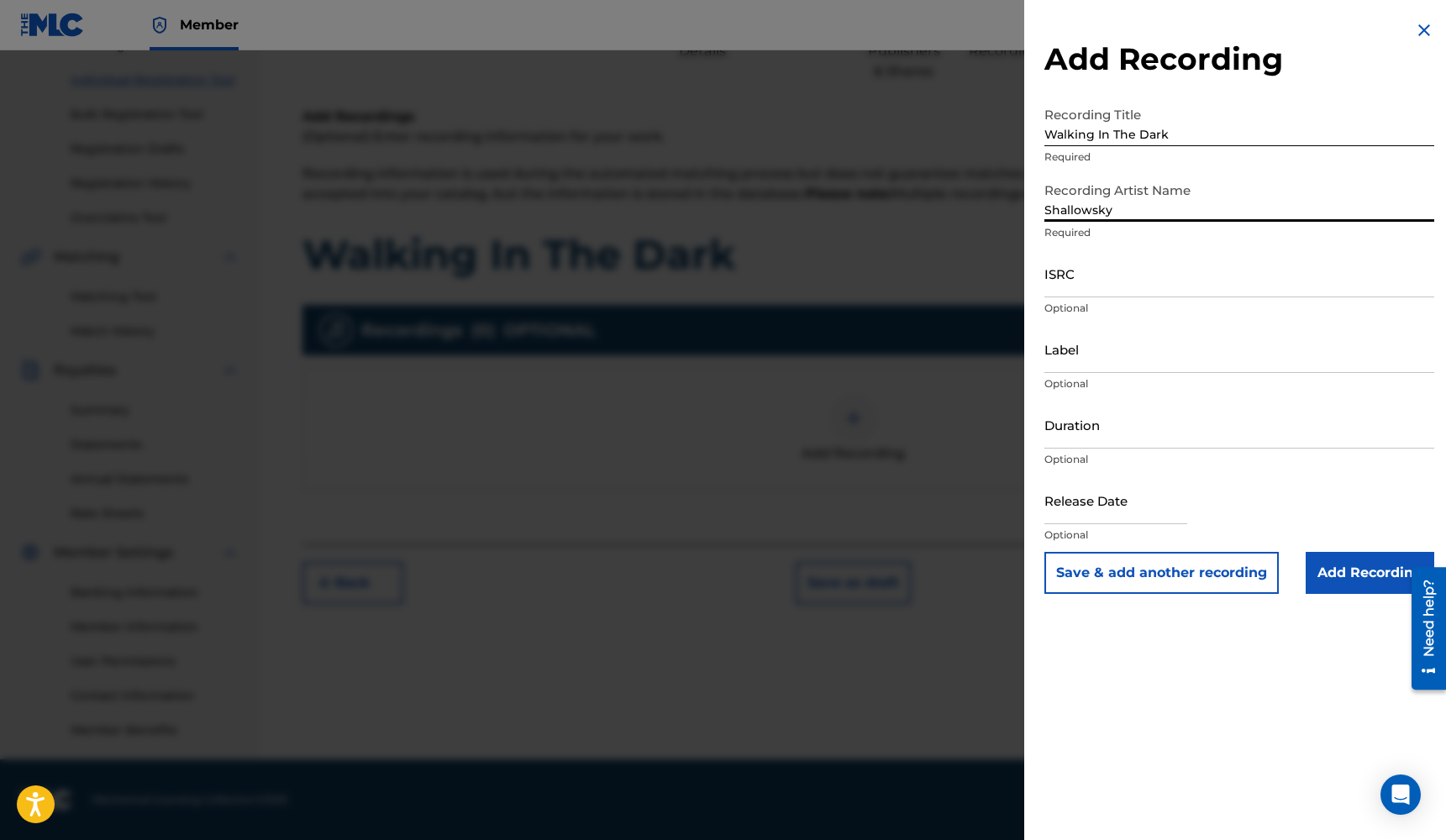 type on "Shallowsky" 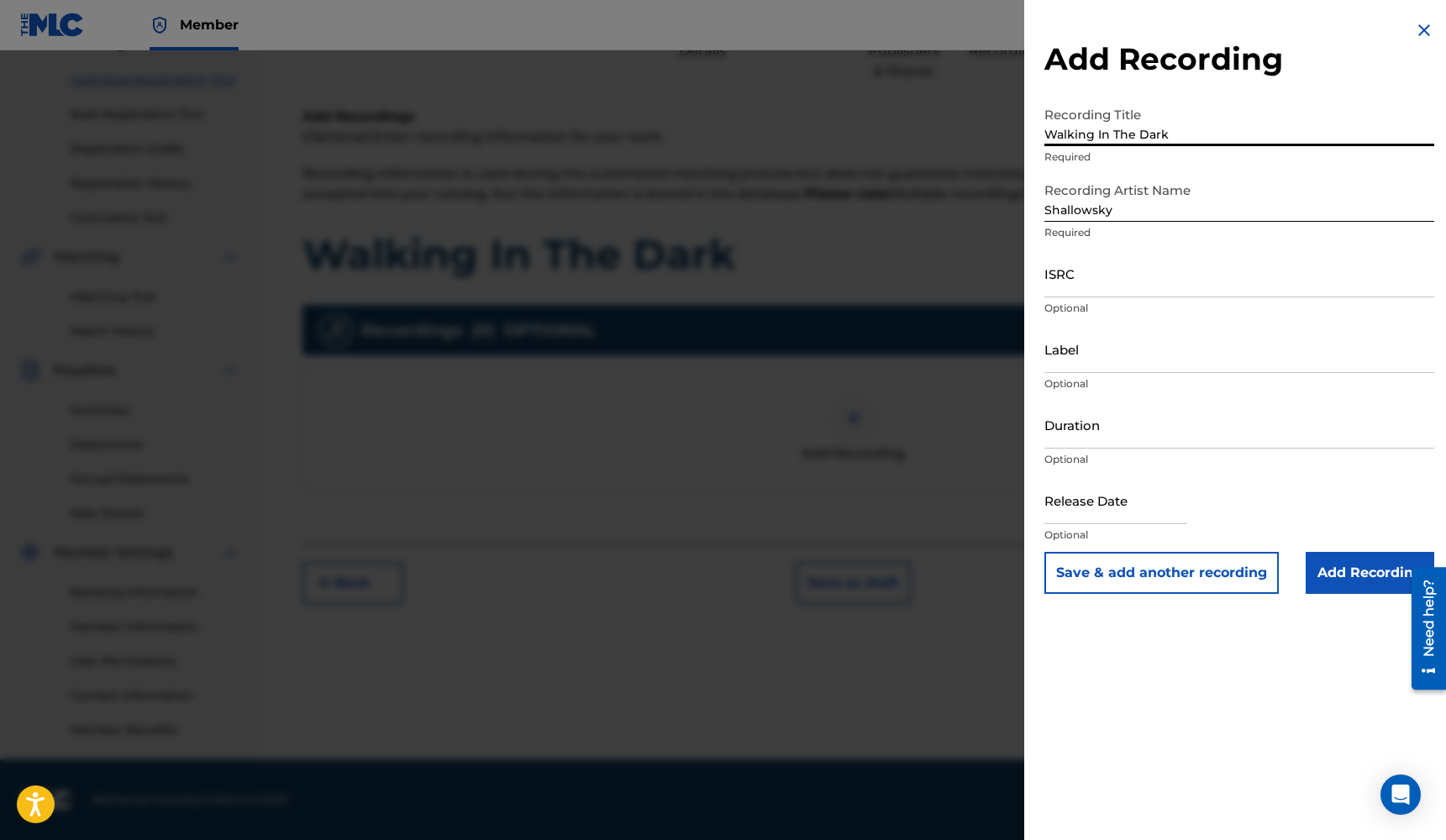 click on "Walking In The Dark" at bounding box center (1239, 122) 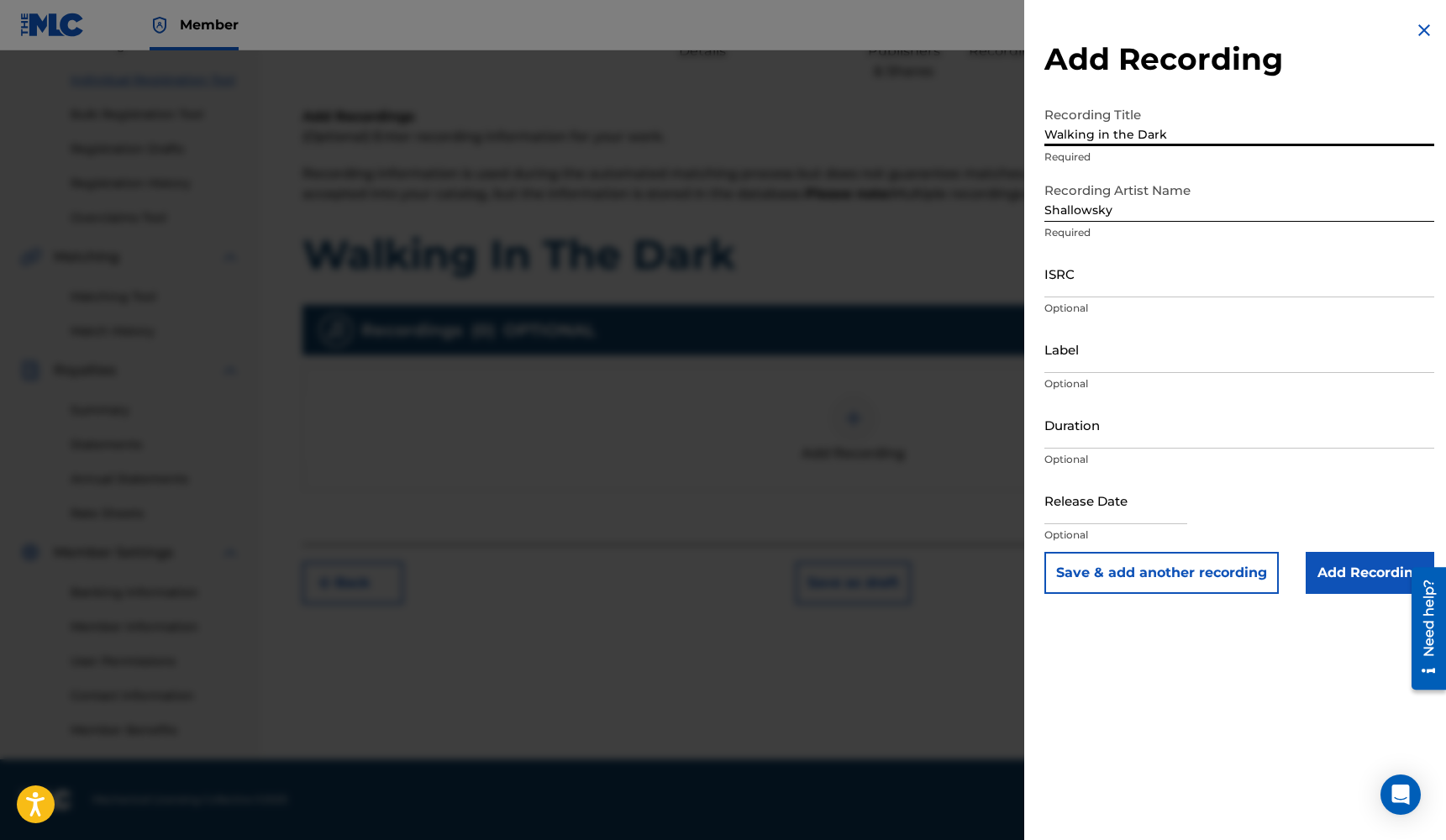 type on "Walking in the Dark" 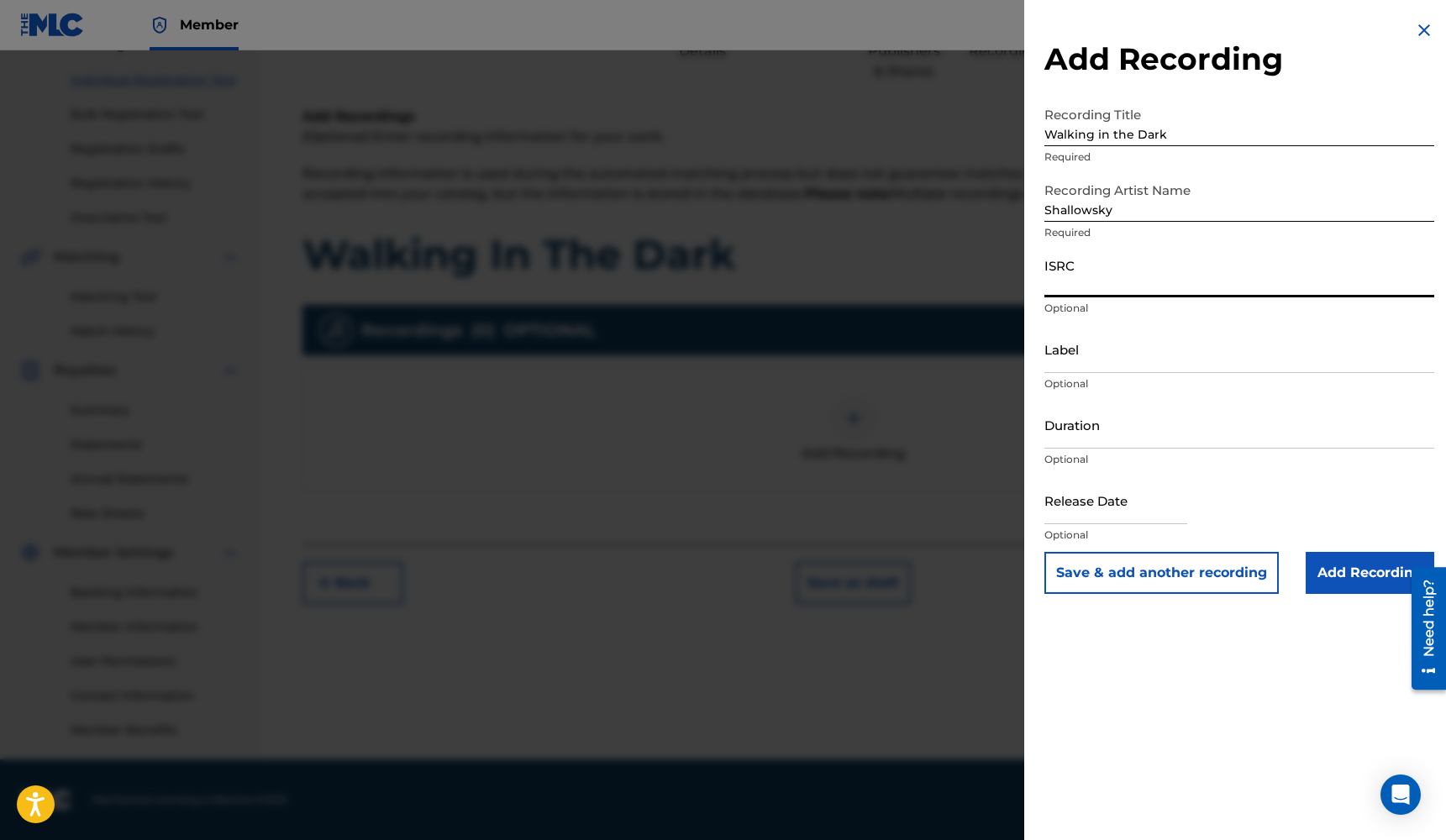 paste on "QZMEM2561625" 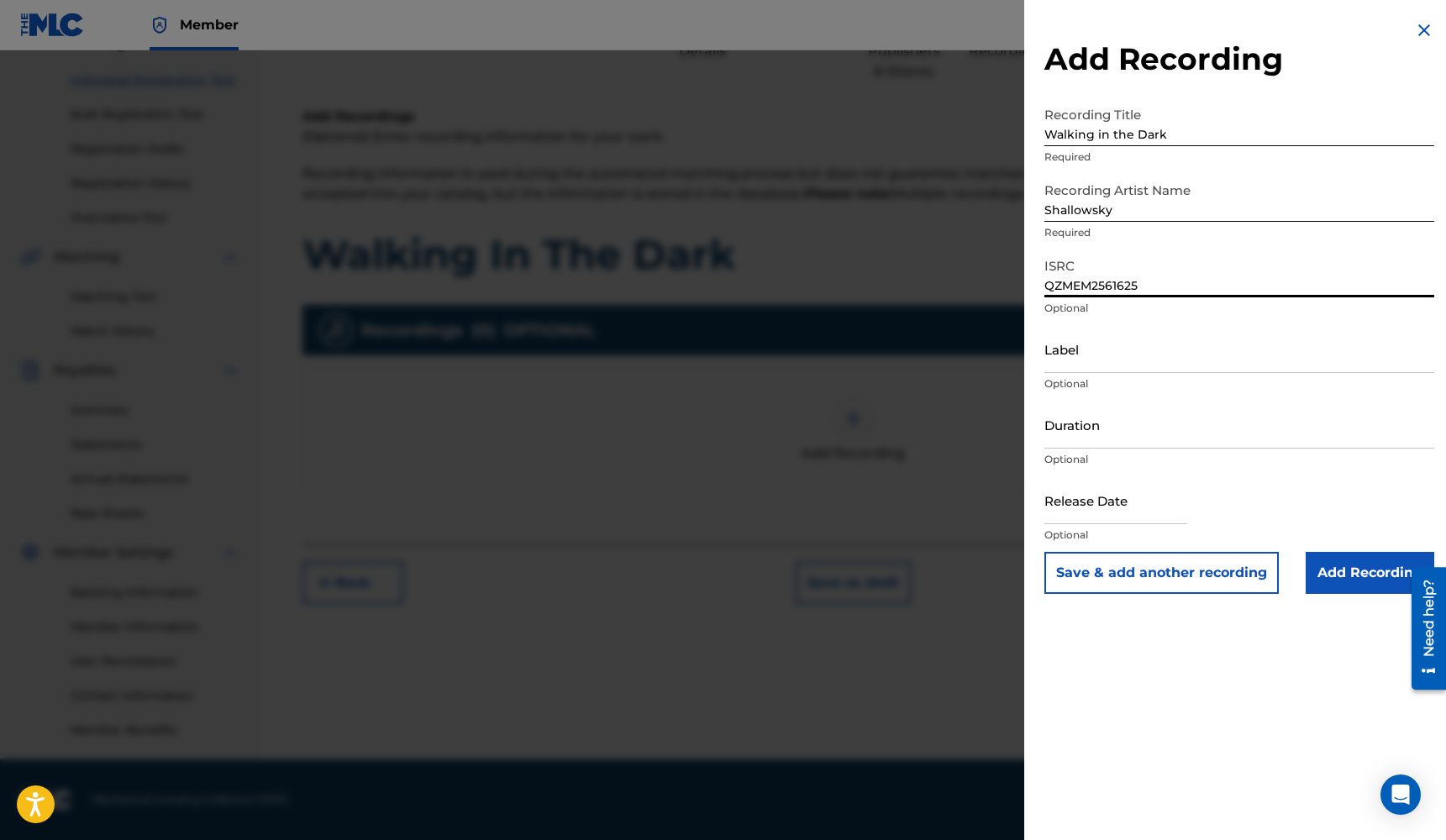 type on "QZMEM2561625" 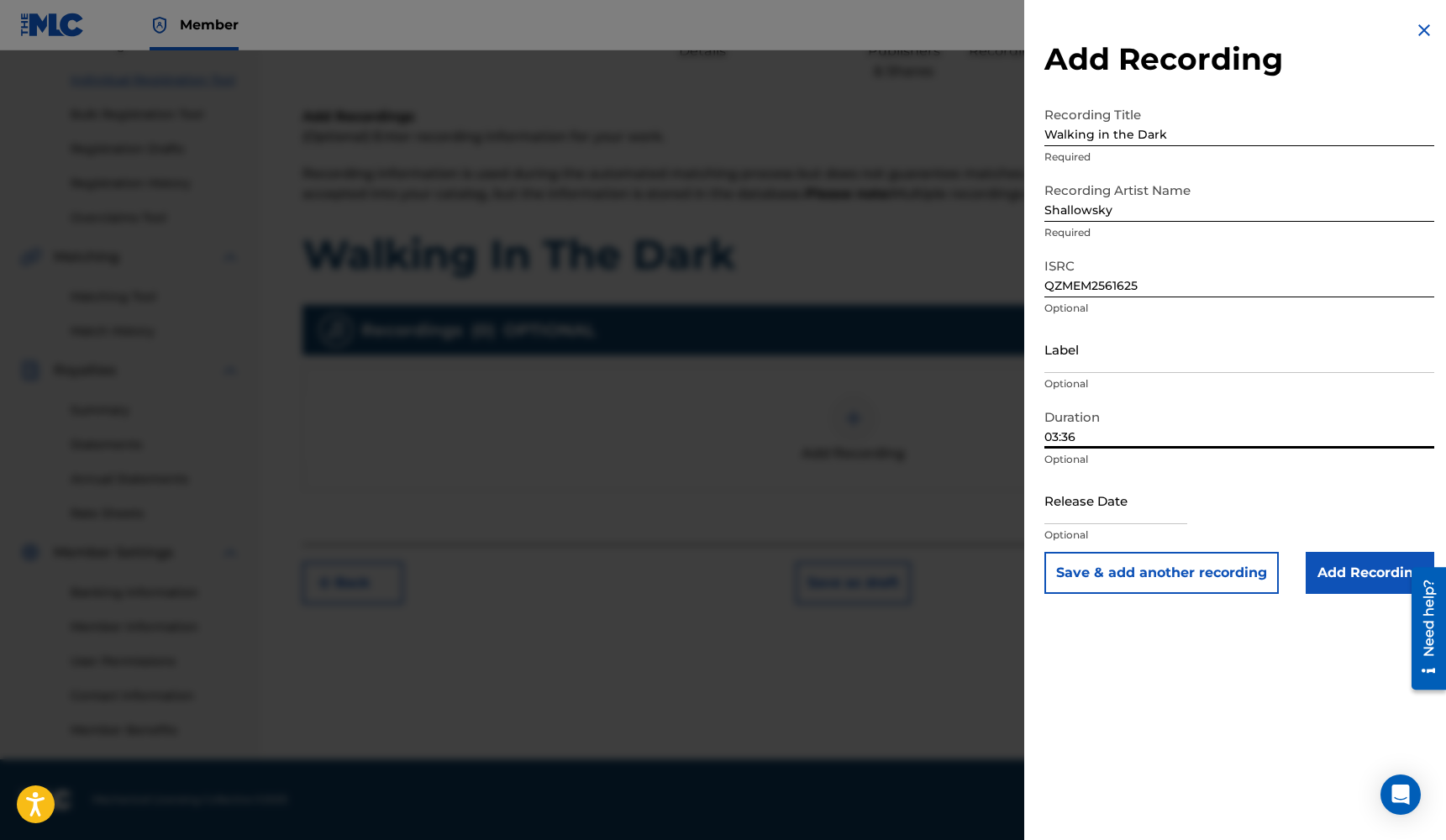 type on "03:36" 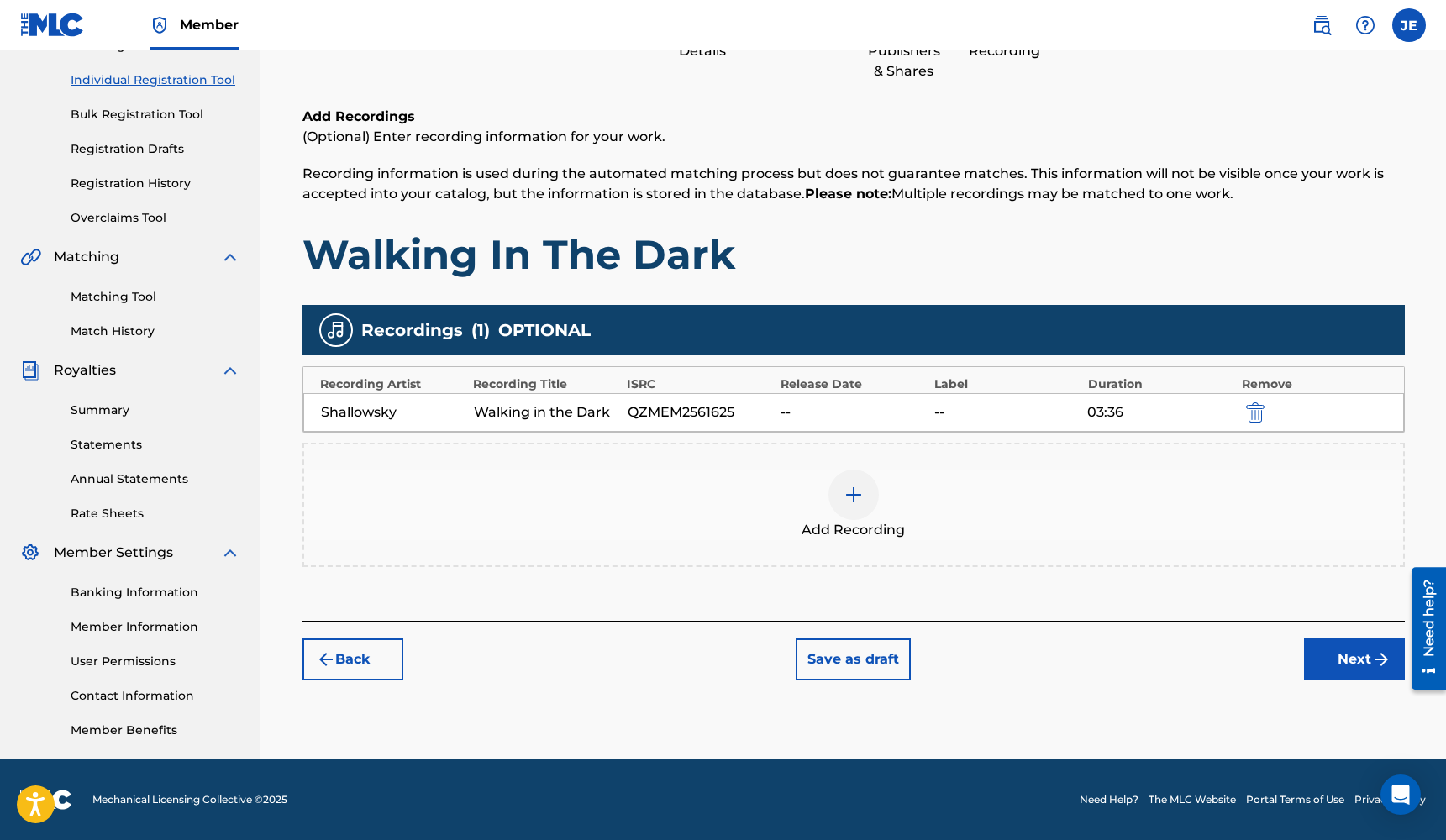 scroll, scrollTop: 202, scrollLeft: 0, axis: vertical 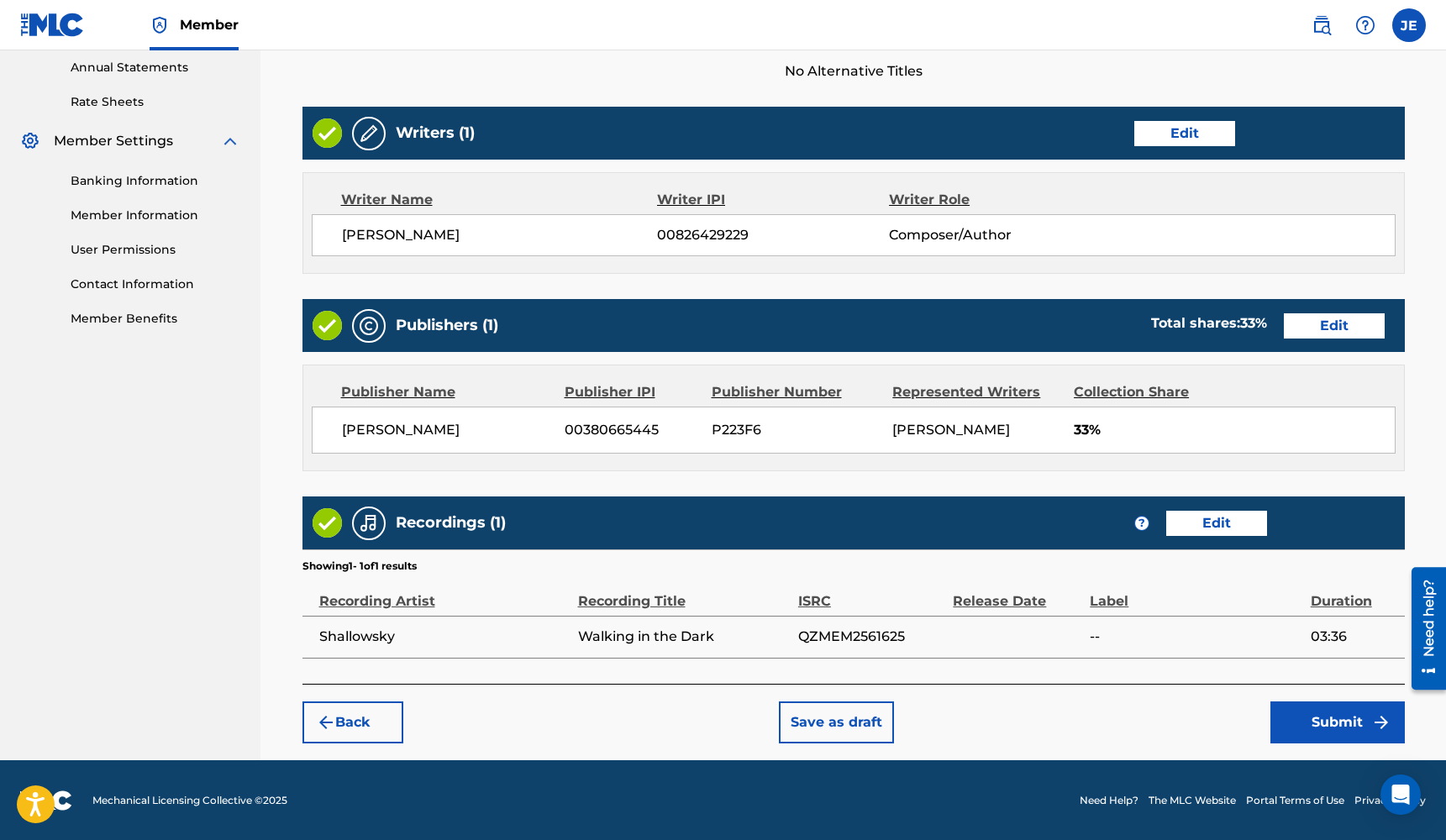 click on "Submit" at bounding box center (1338, 722) 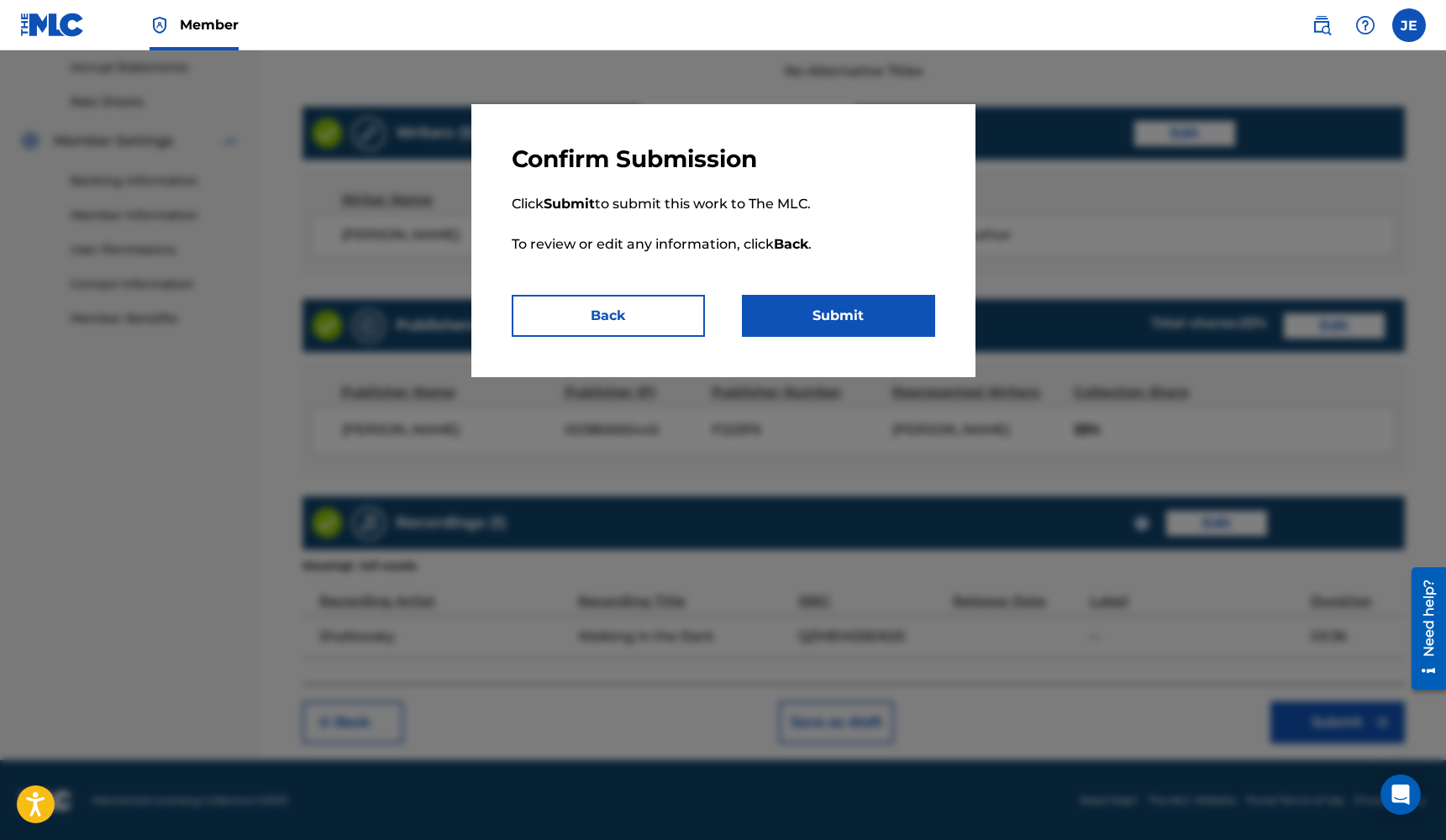 click on "Submit" at bounding box center [839, 316] 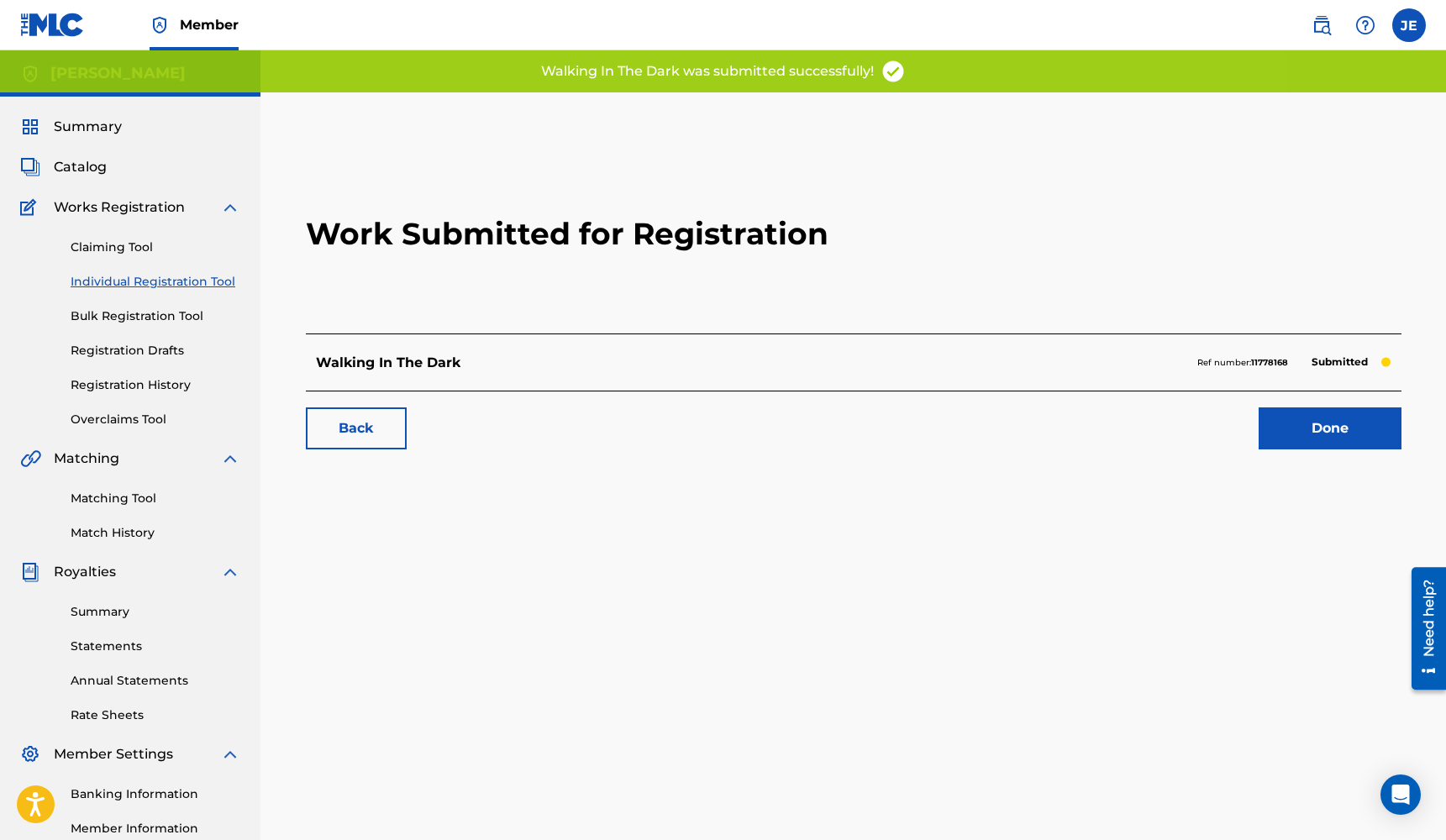 click on "Done" at bounding box center (1330, 428) 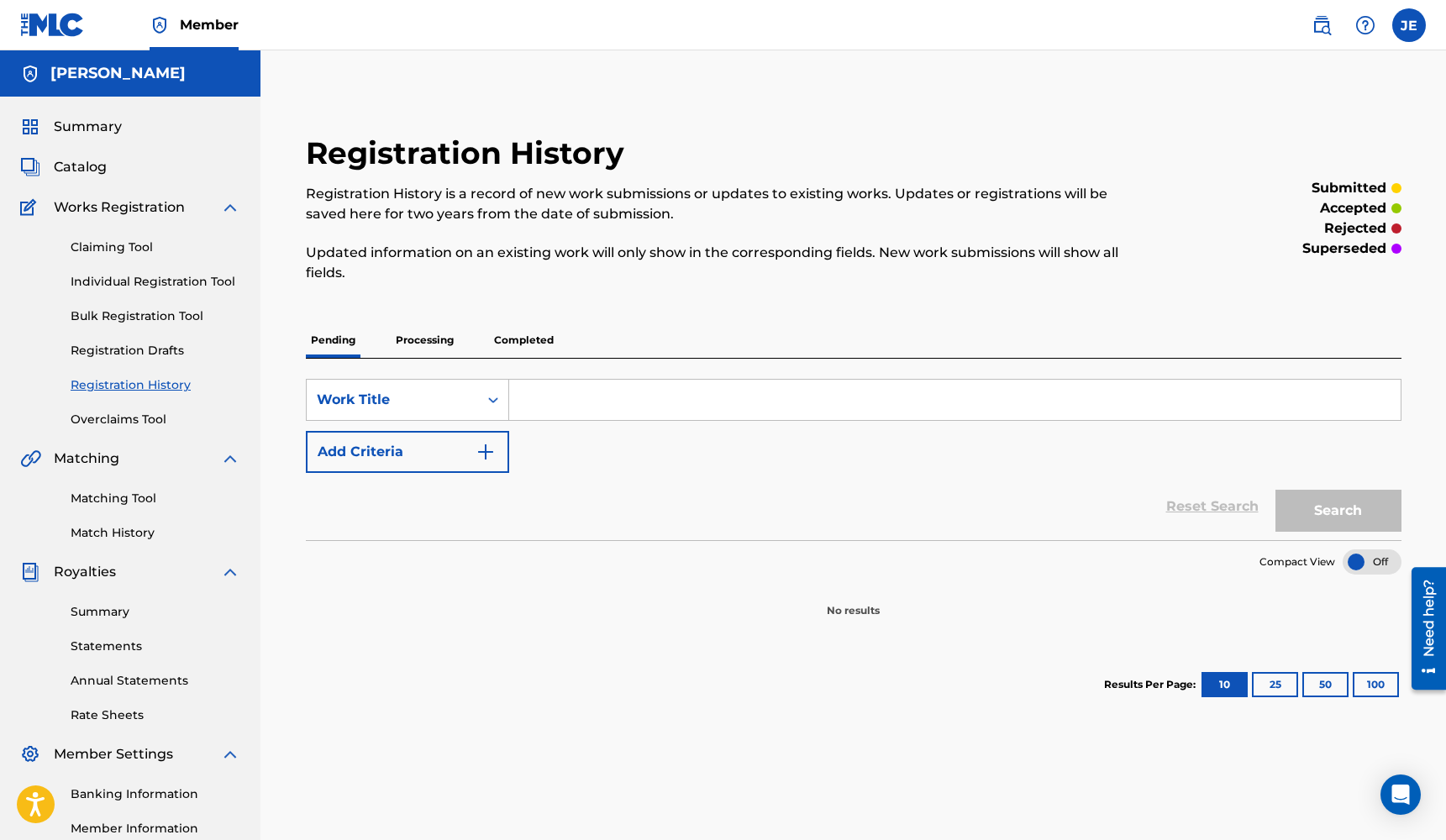scroll, scrollTop: 0, scrollLeft: 0, axis: both 